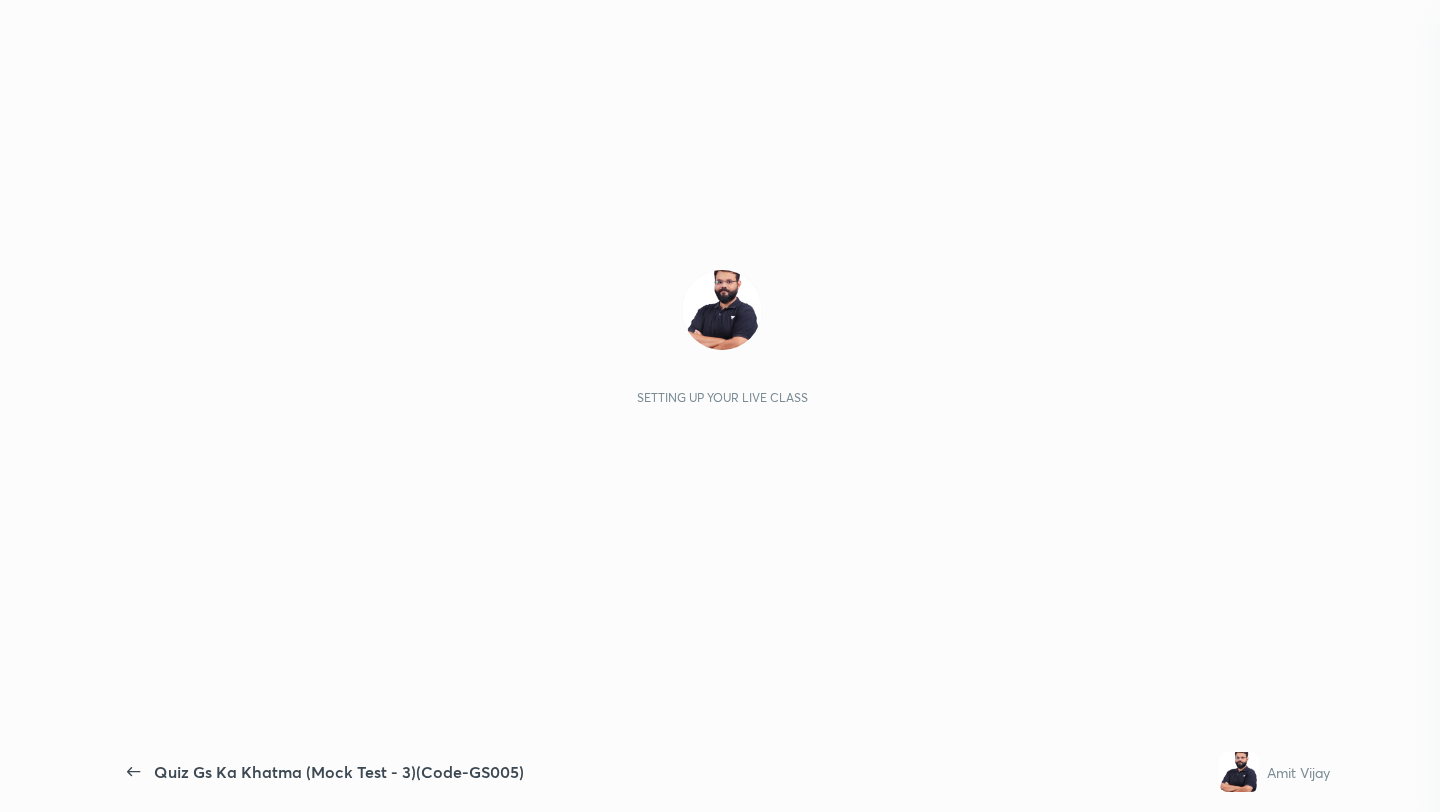scroll, scrollTop: 0, scrollLeft: 0, axis: both 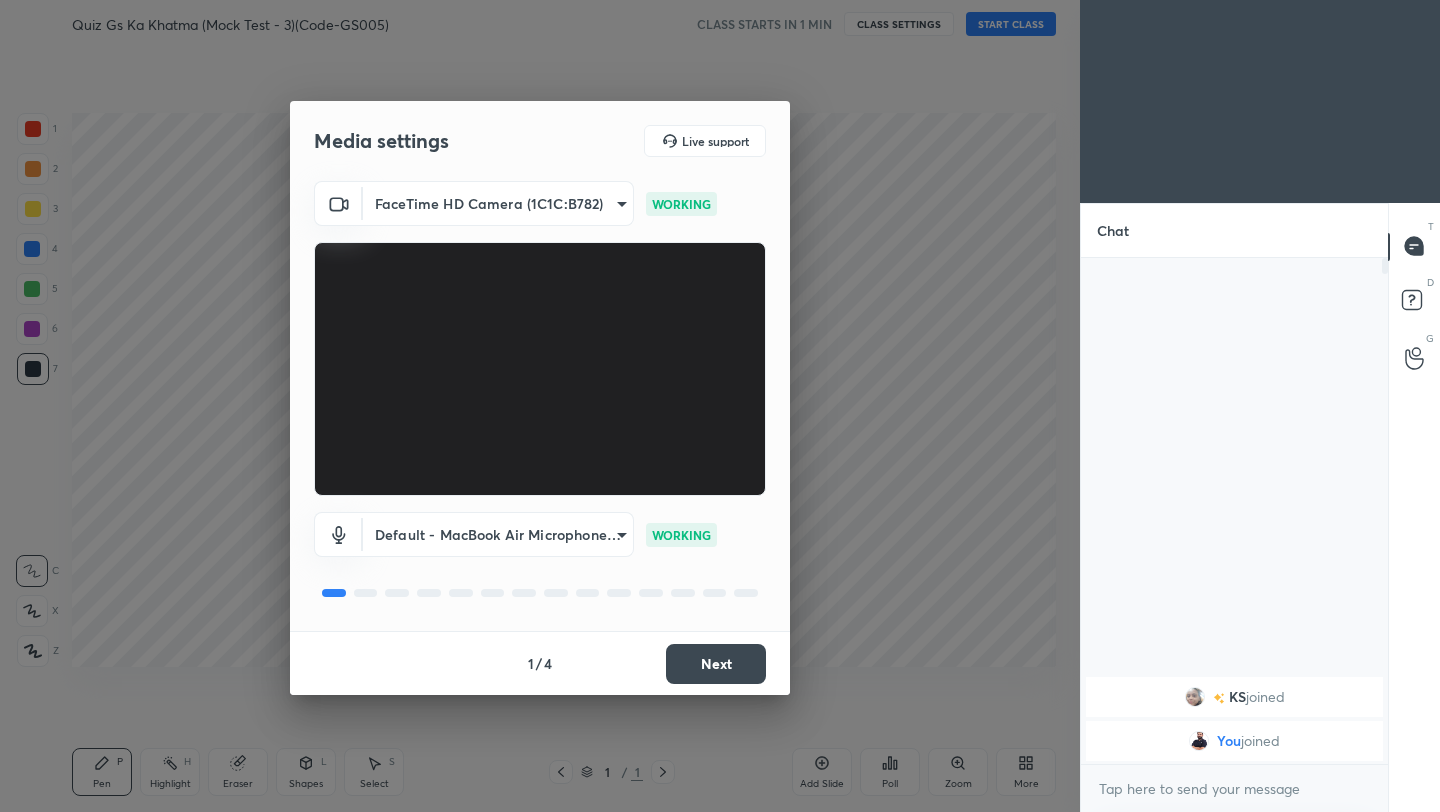 click on "Next" at bounding box center [716, 664] 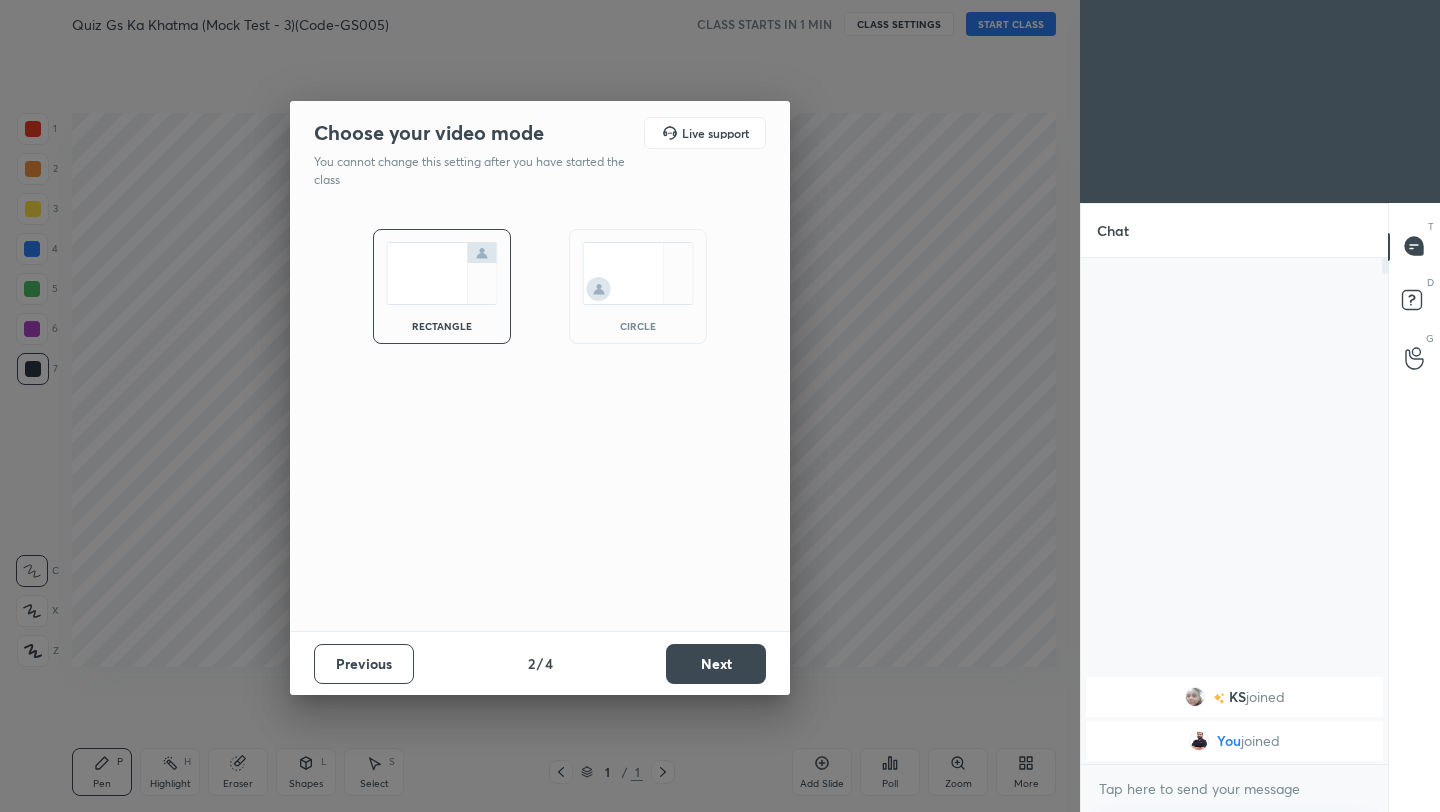 click on "Next" at bounding box center [716, 664] 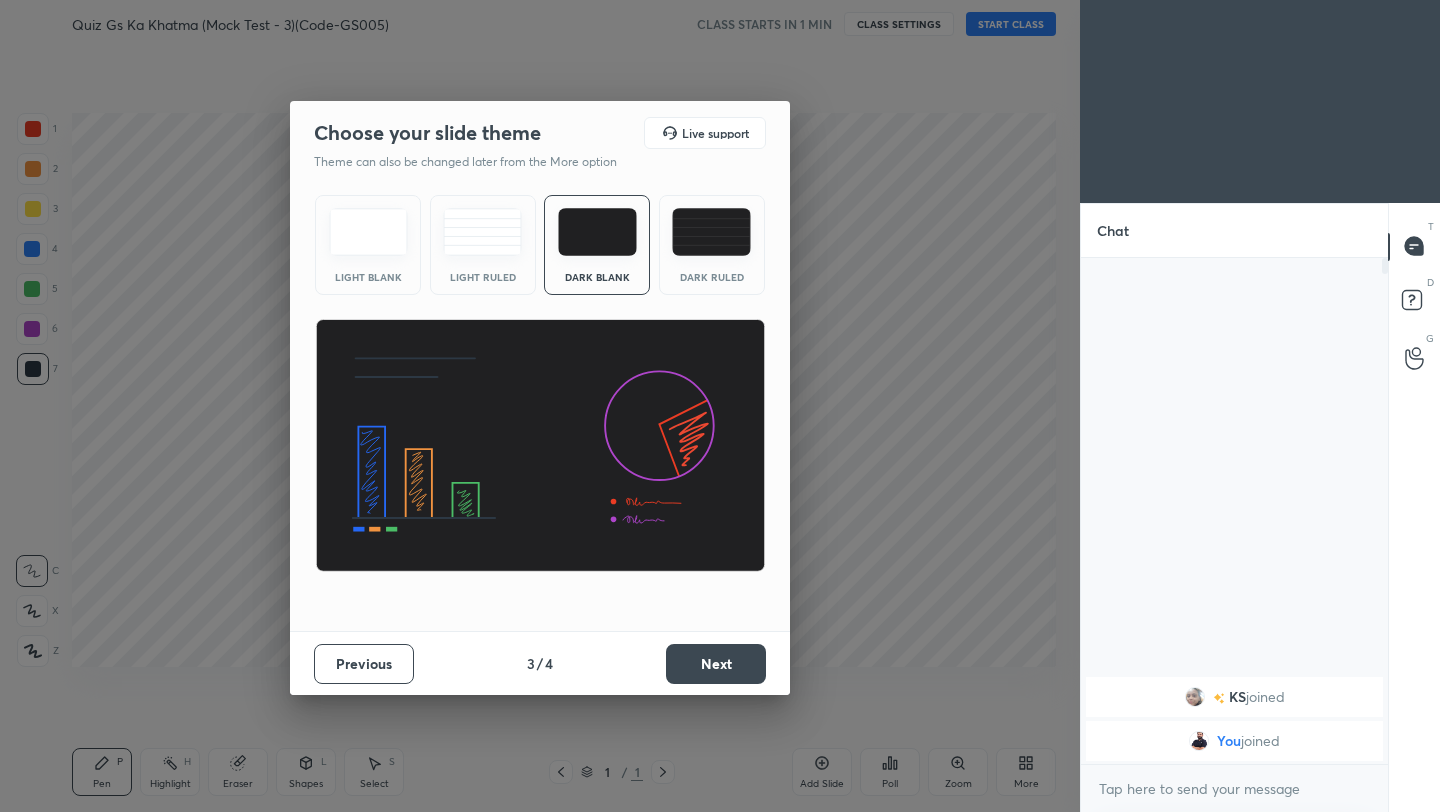 click on "Next" at bounding box center [716, 664] 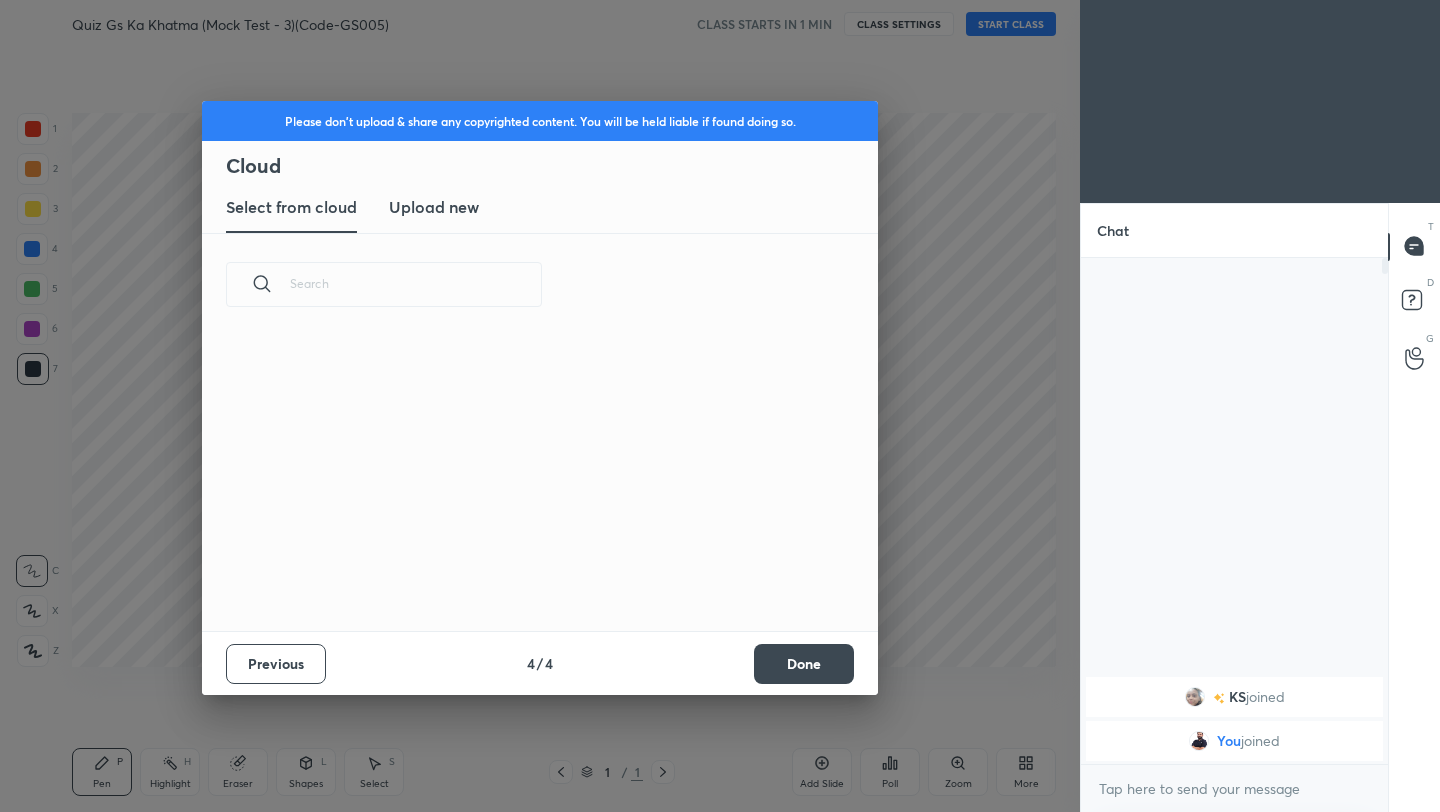 scroll, scrollTop: 7, scrollLeft: 11, axis: both 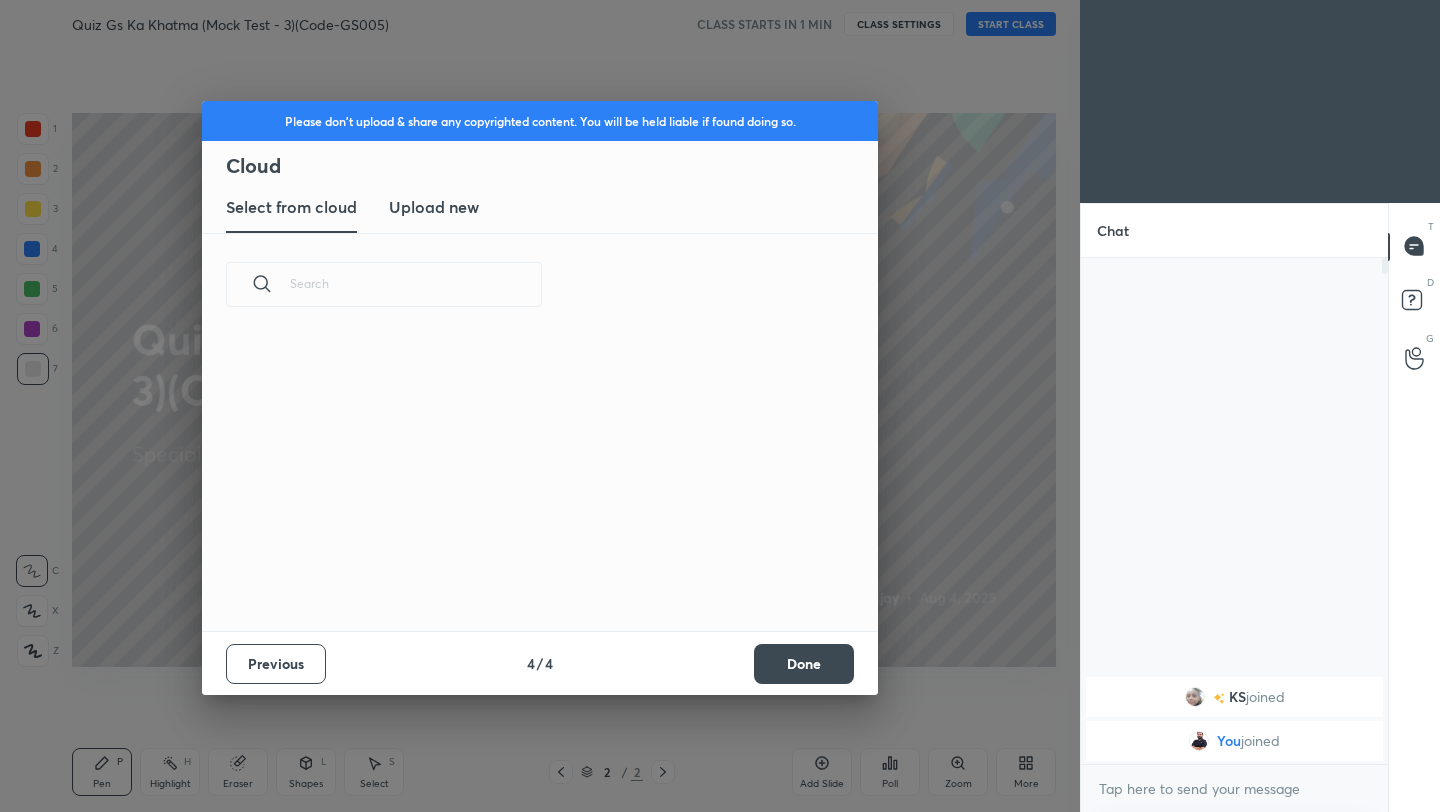 click on "Done" at bounding box center [804, 664] 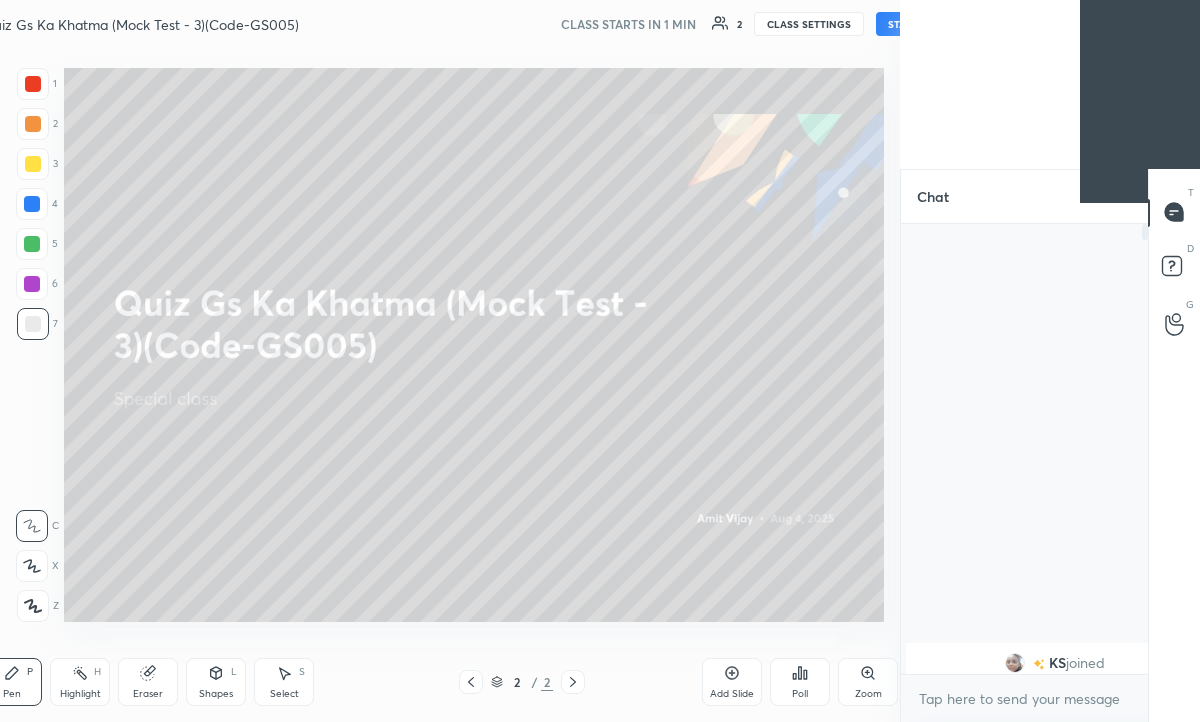 scroll, scrollTop: 594, scrollLeft: 820, axis: both 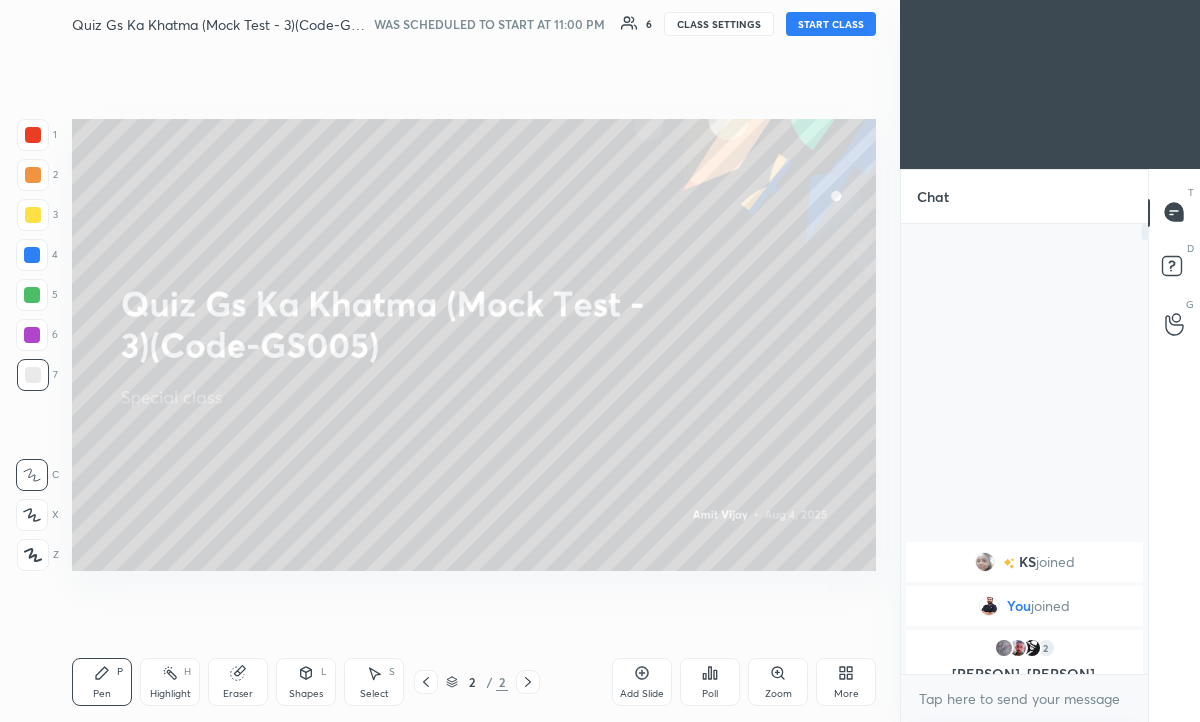 click 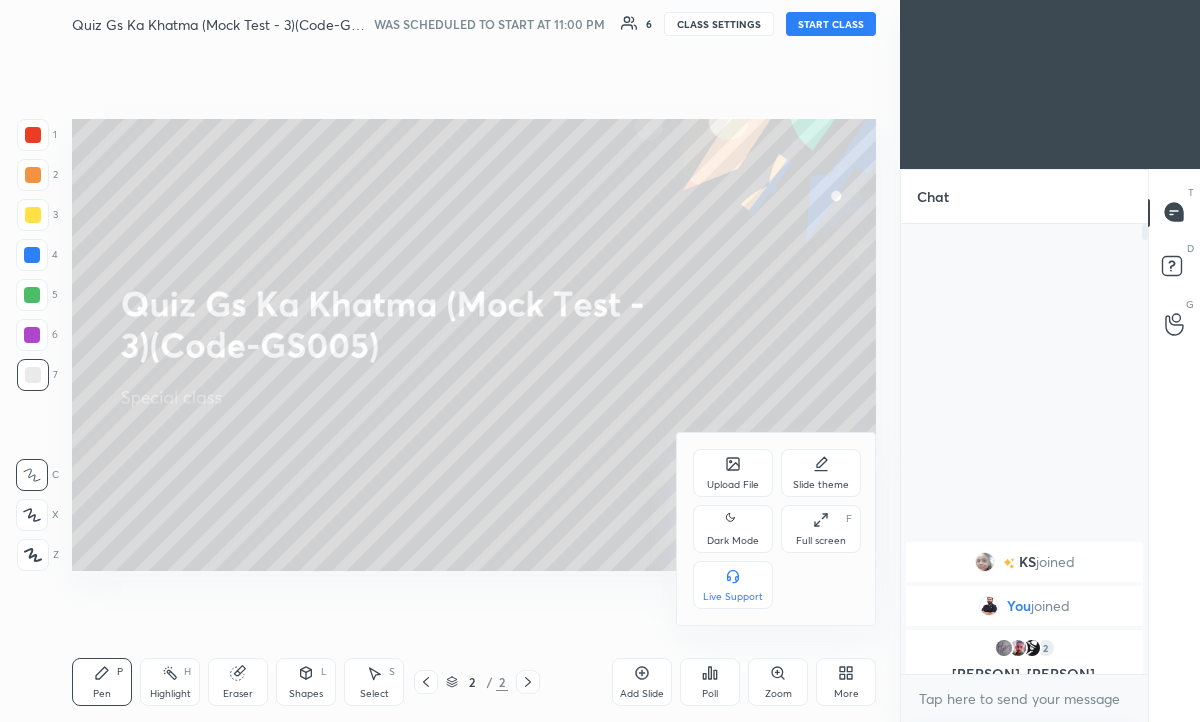 click 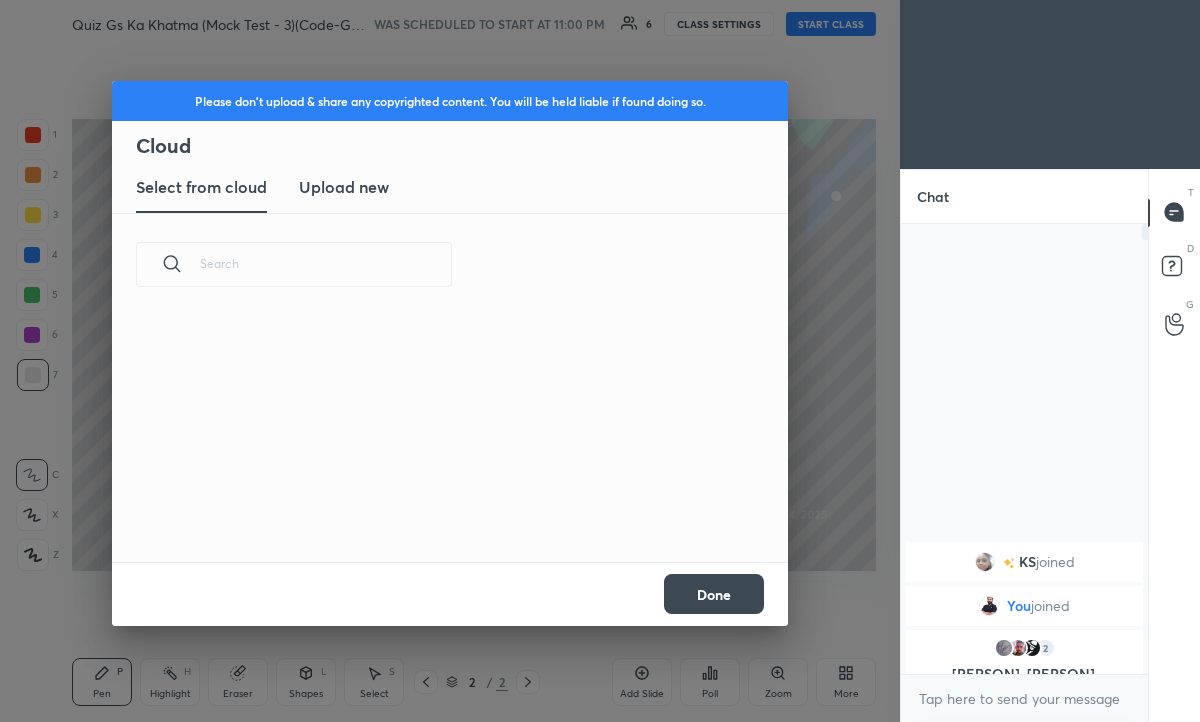 scroll, scrollTop: 7, scrollLeft: 11, axis: both 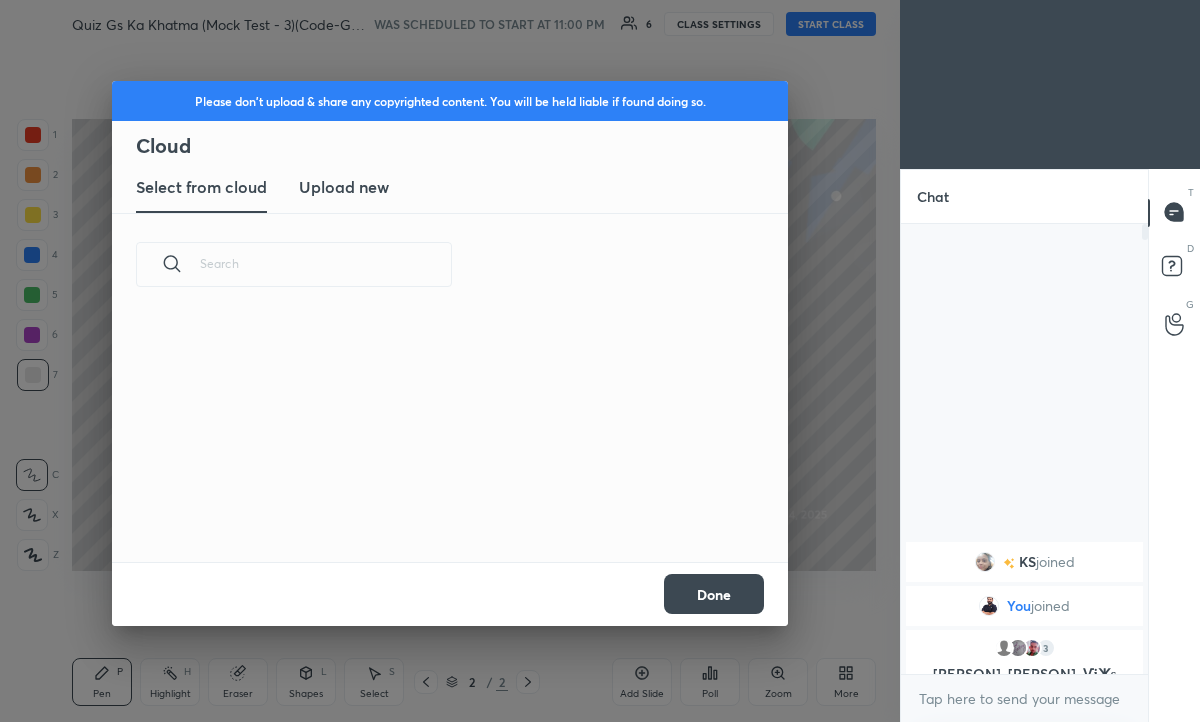 click on "Upload new" at bounding box center (344, 187) 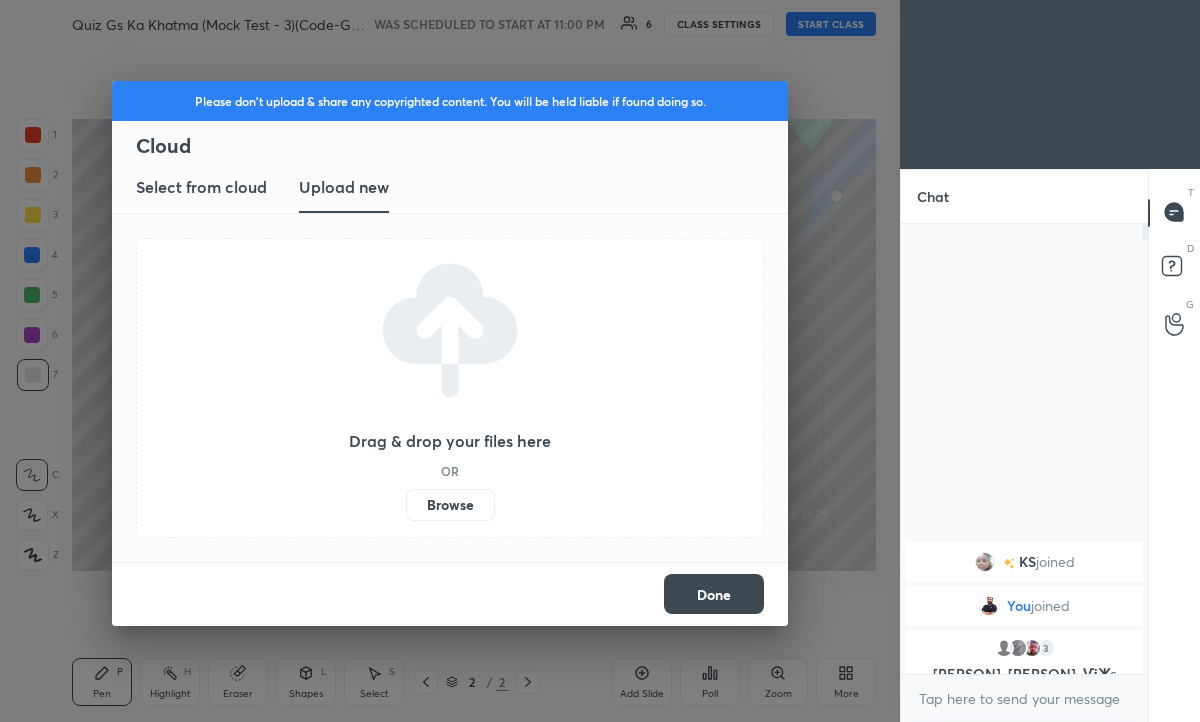 click on "Browse" at bounding box center [450, 505] 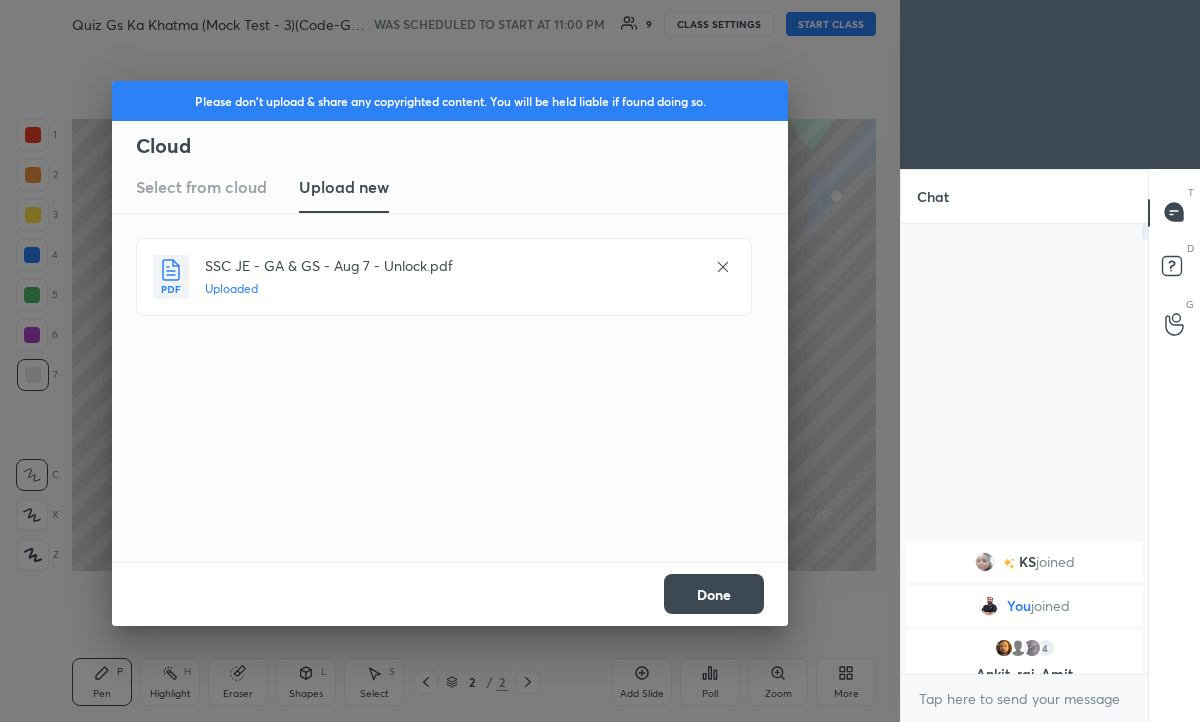 click on "Done" at bounding box center (714, 594) 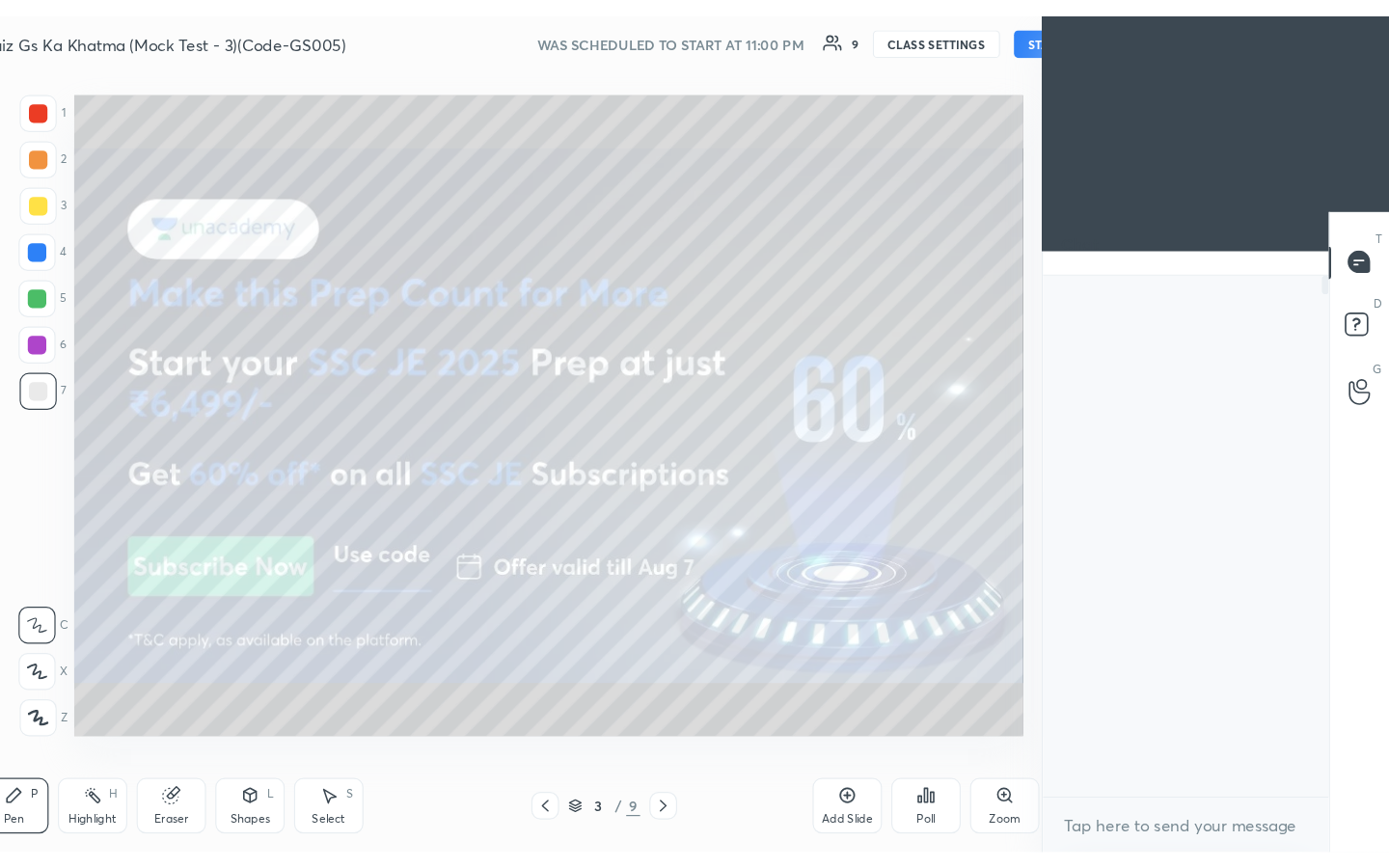 scroll, scrollTop: 95700, scrollLeft: 95494, axis: both 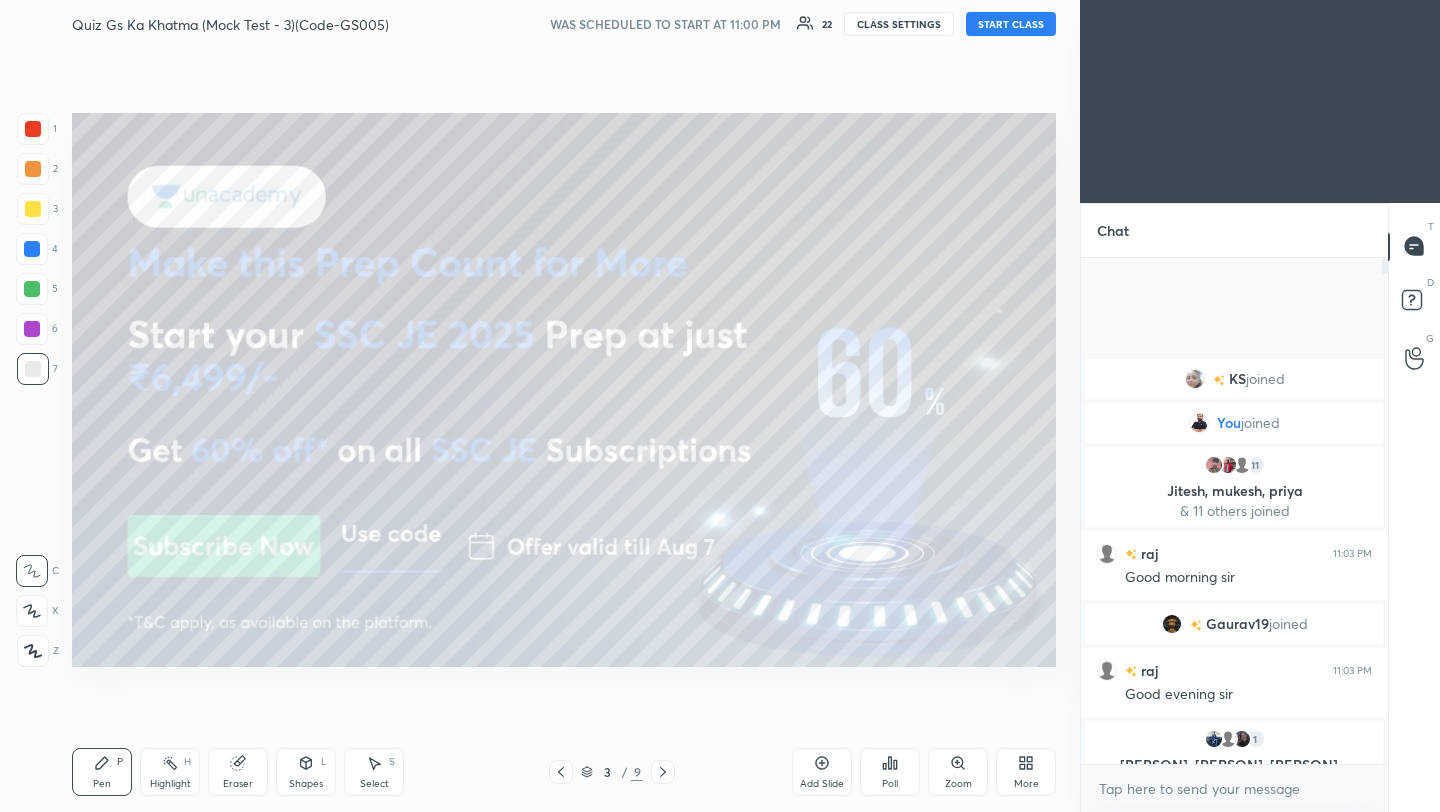 click 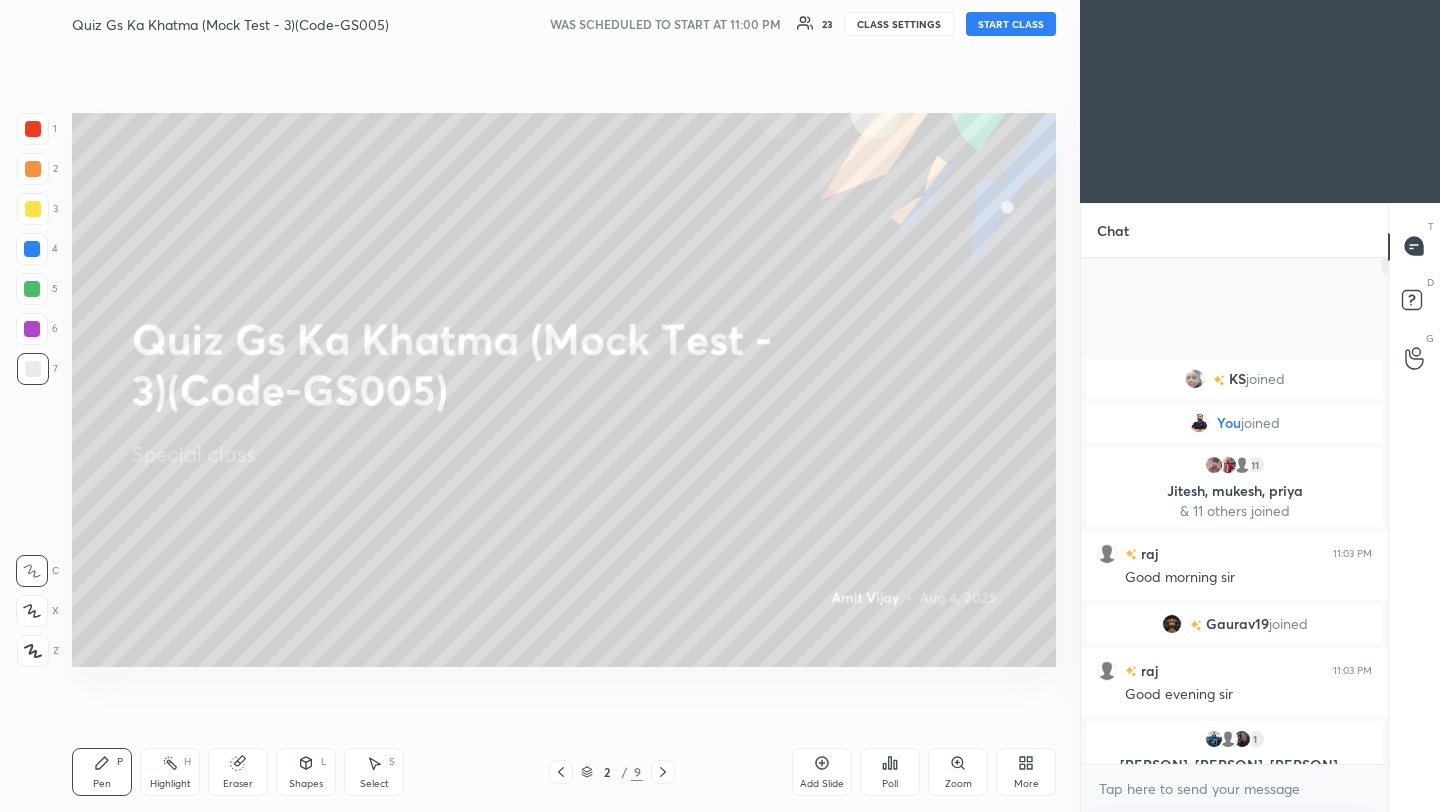 click 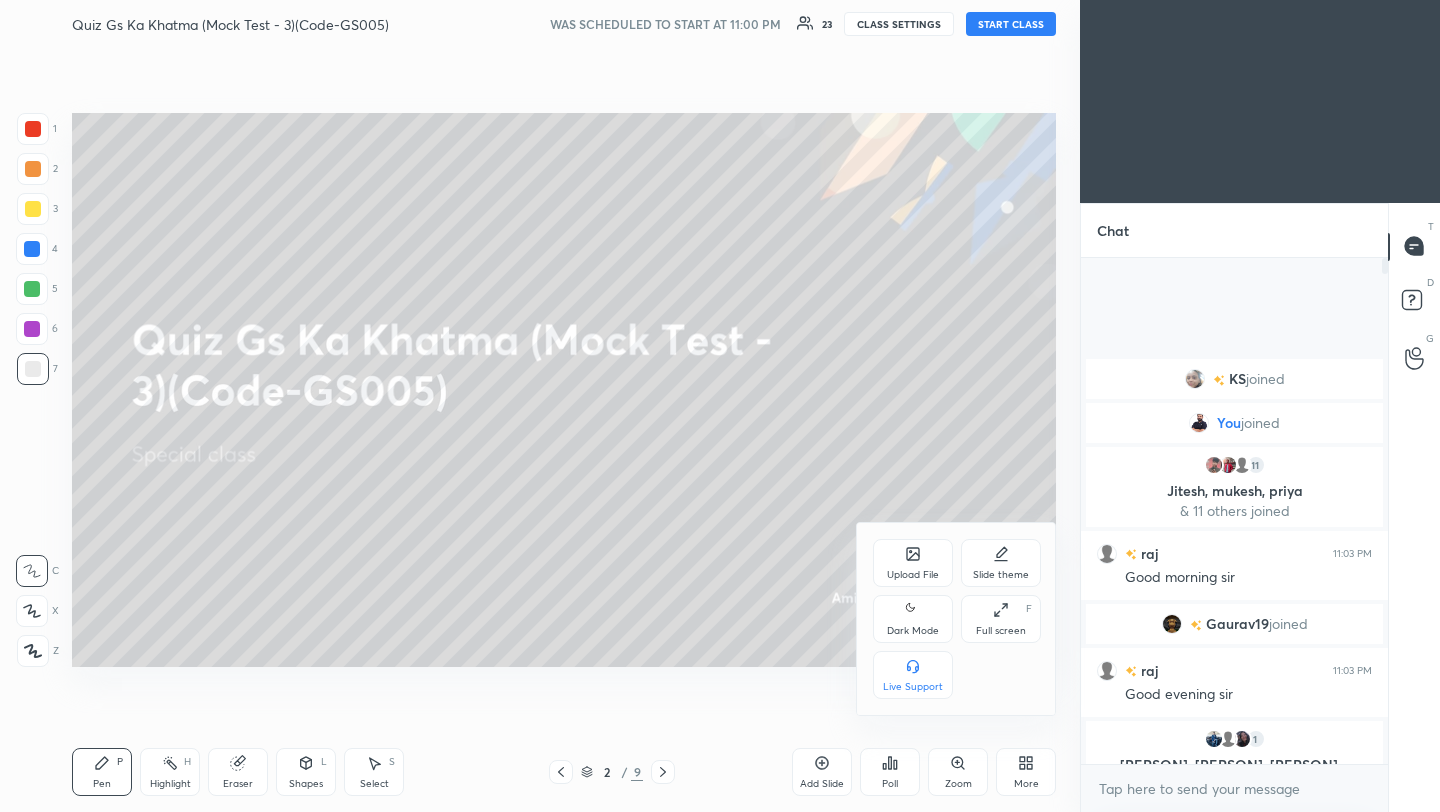 click 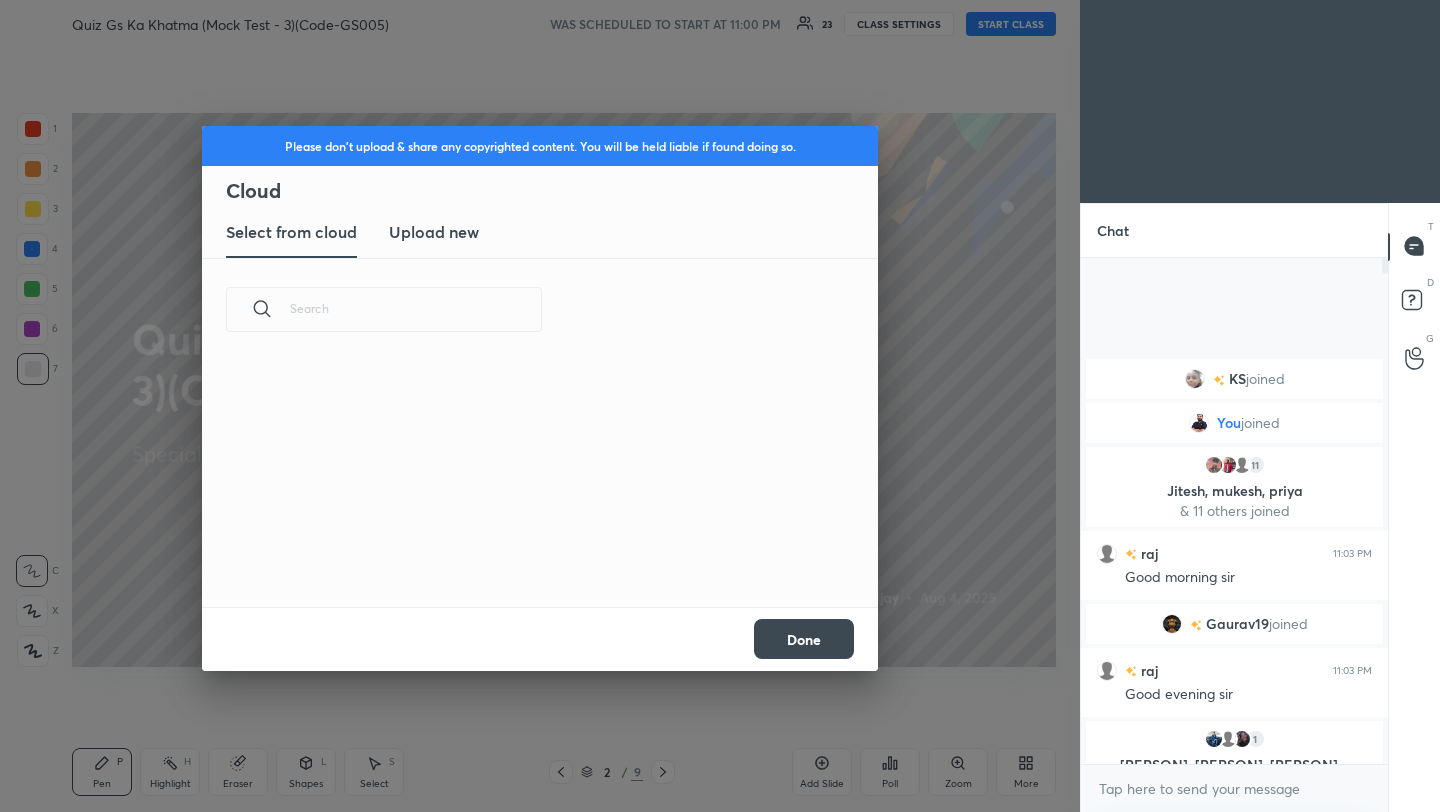 scroll, scrollTop: 7, scrollLeft: 11, axis: both 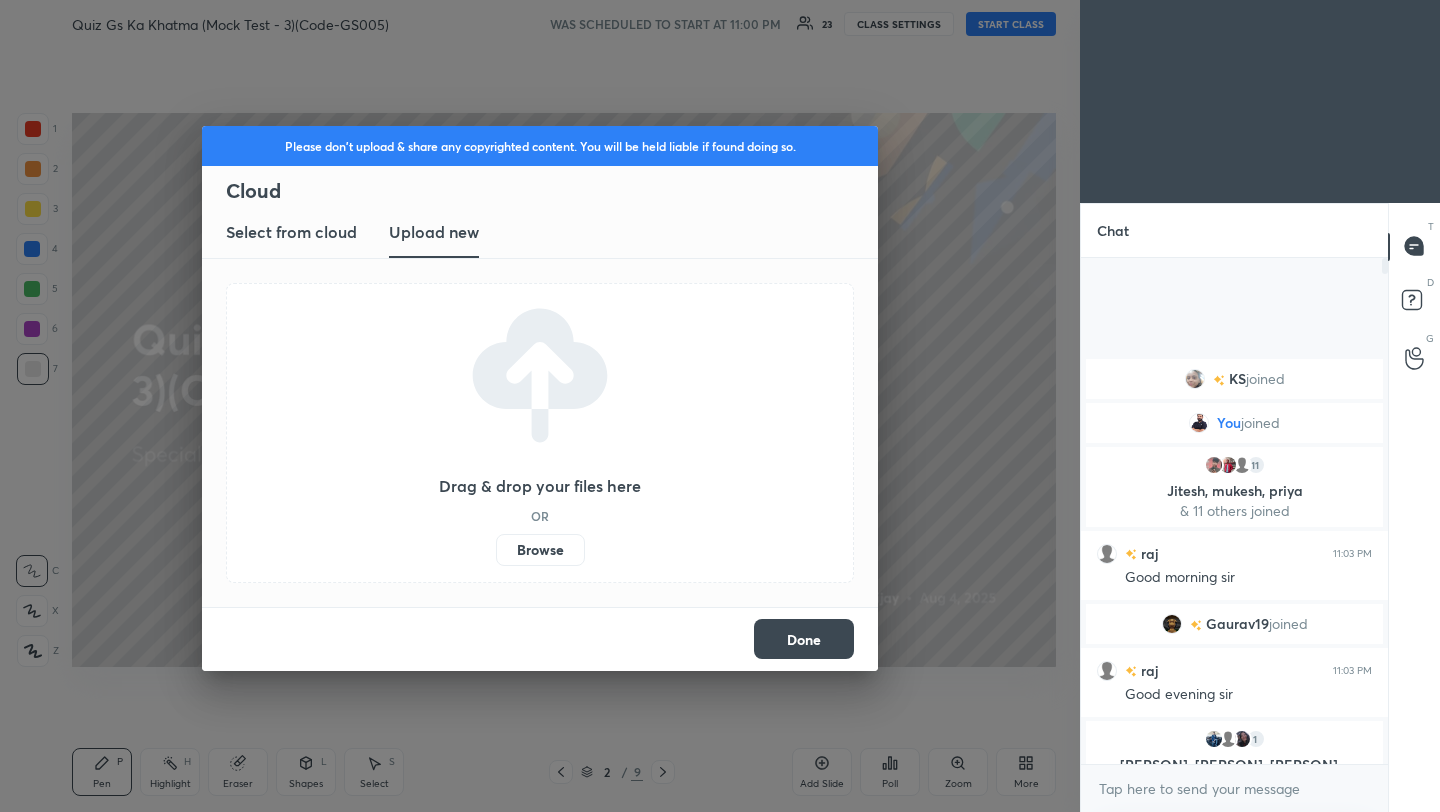 click on "Browse" at bounding box center [540, 550] 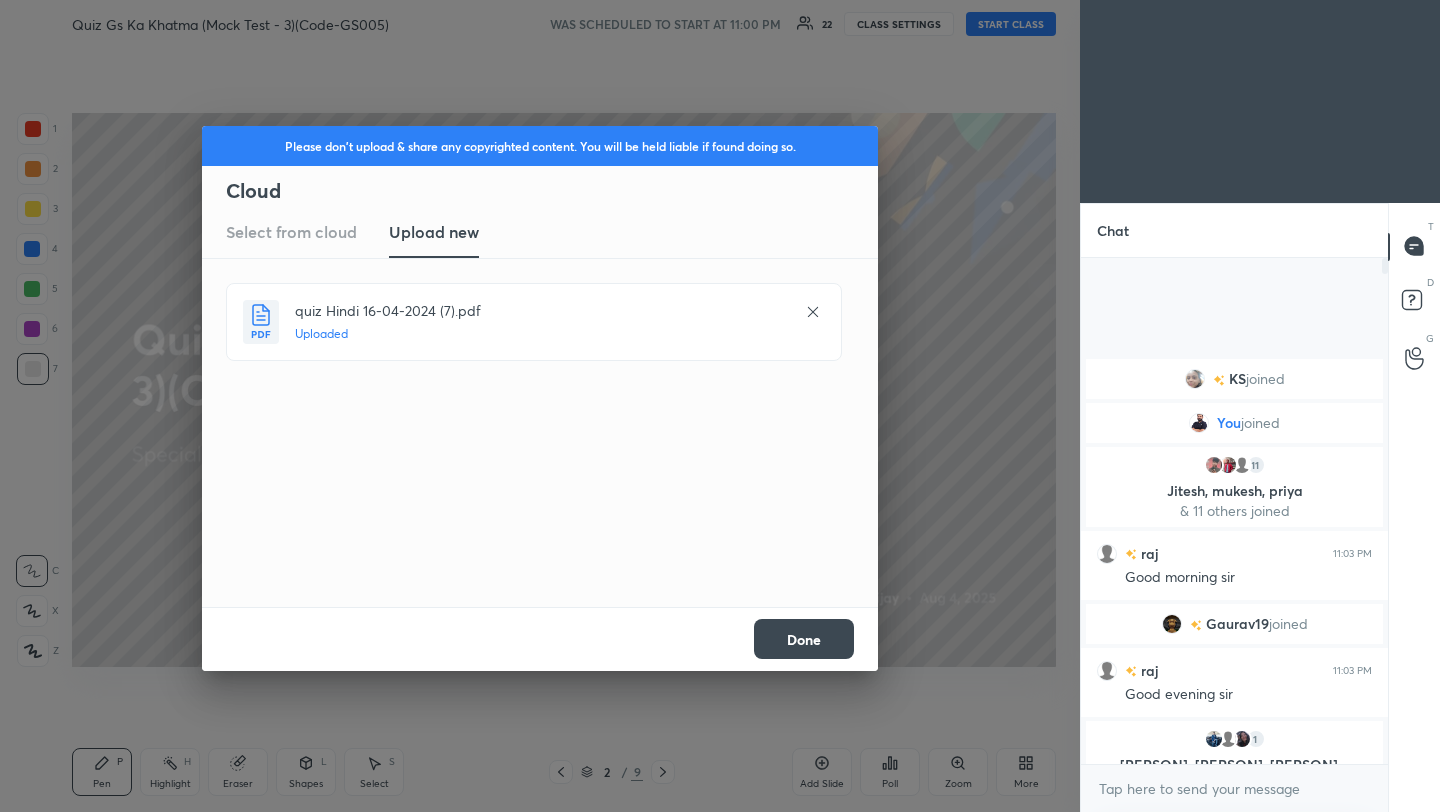 click on "Done" at bounding box center (804, 639) 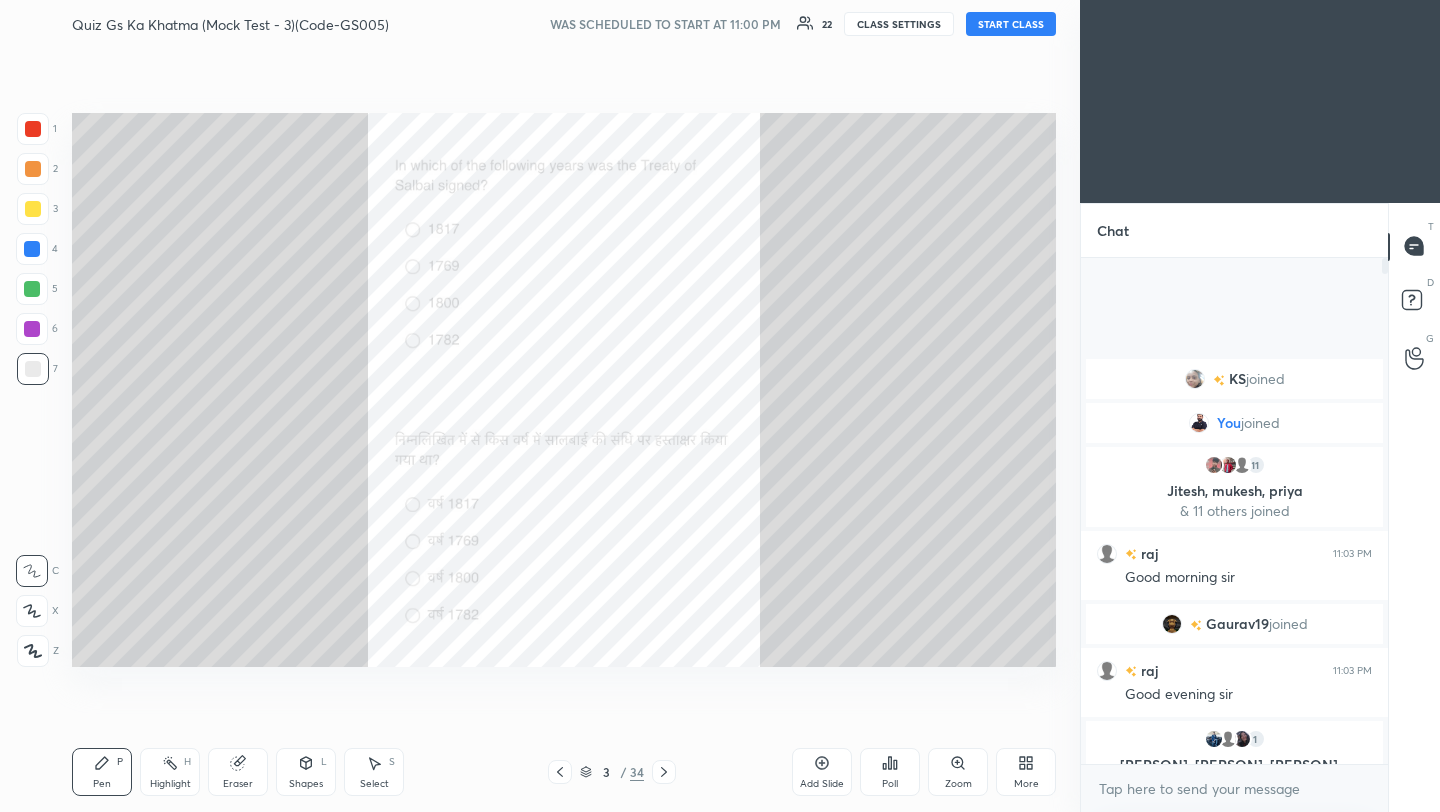 click on "34" at bounding box center [637, 772] 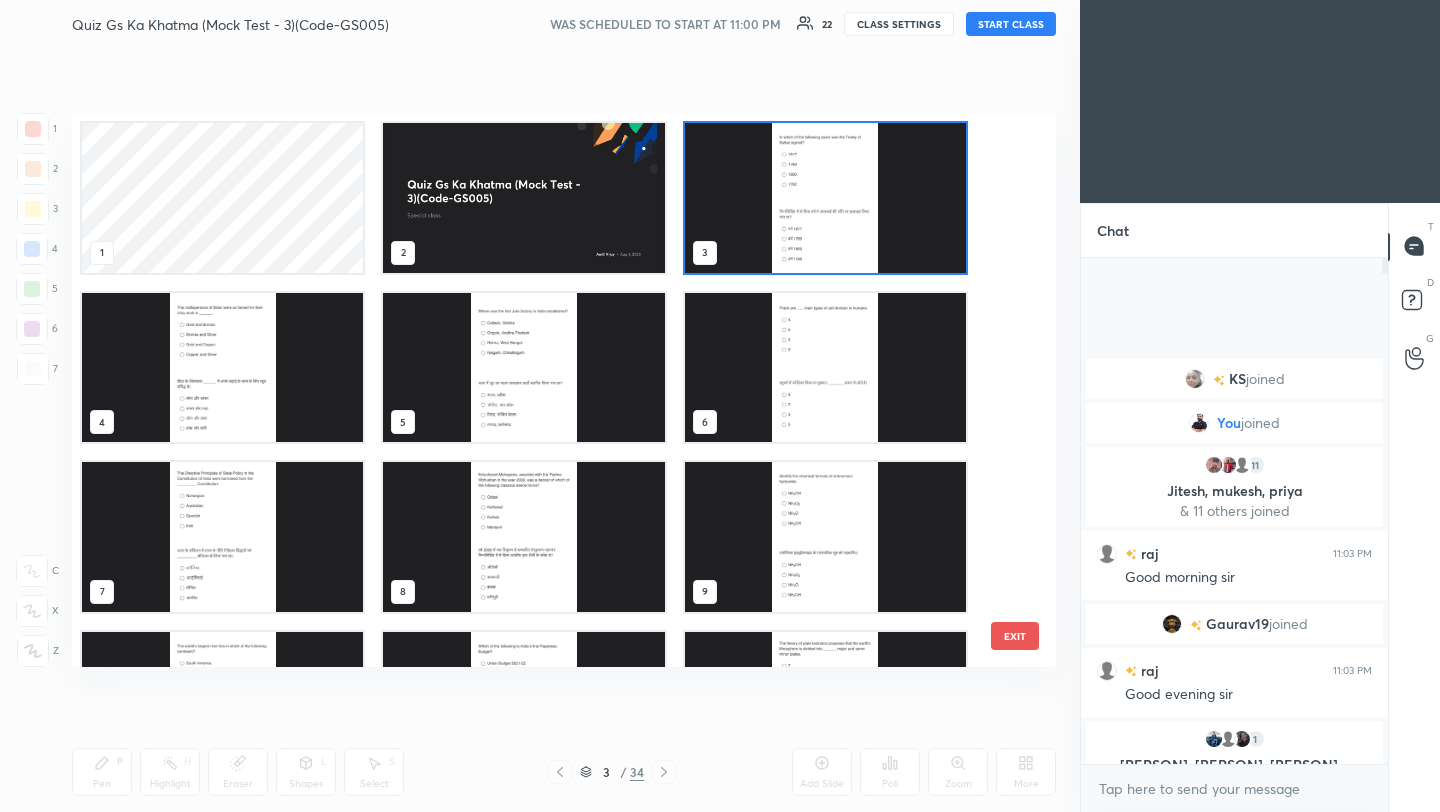 scroll, scrollTop: 7, scrollLeft: 11, axis: both 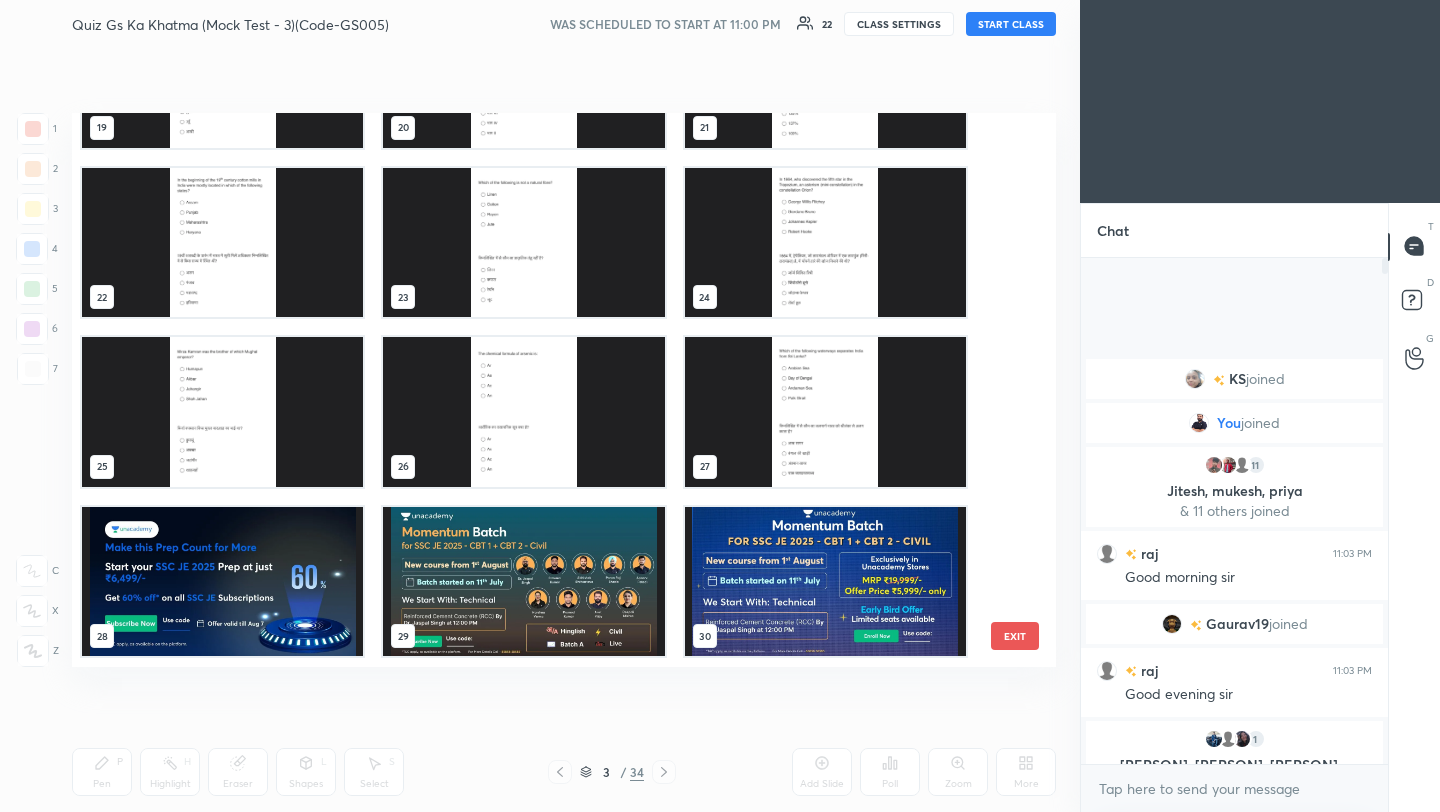 click at bounding box center (222, 582) 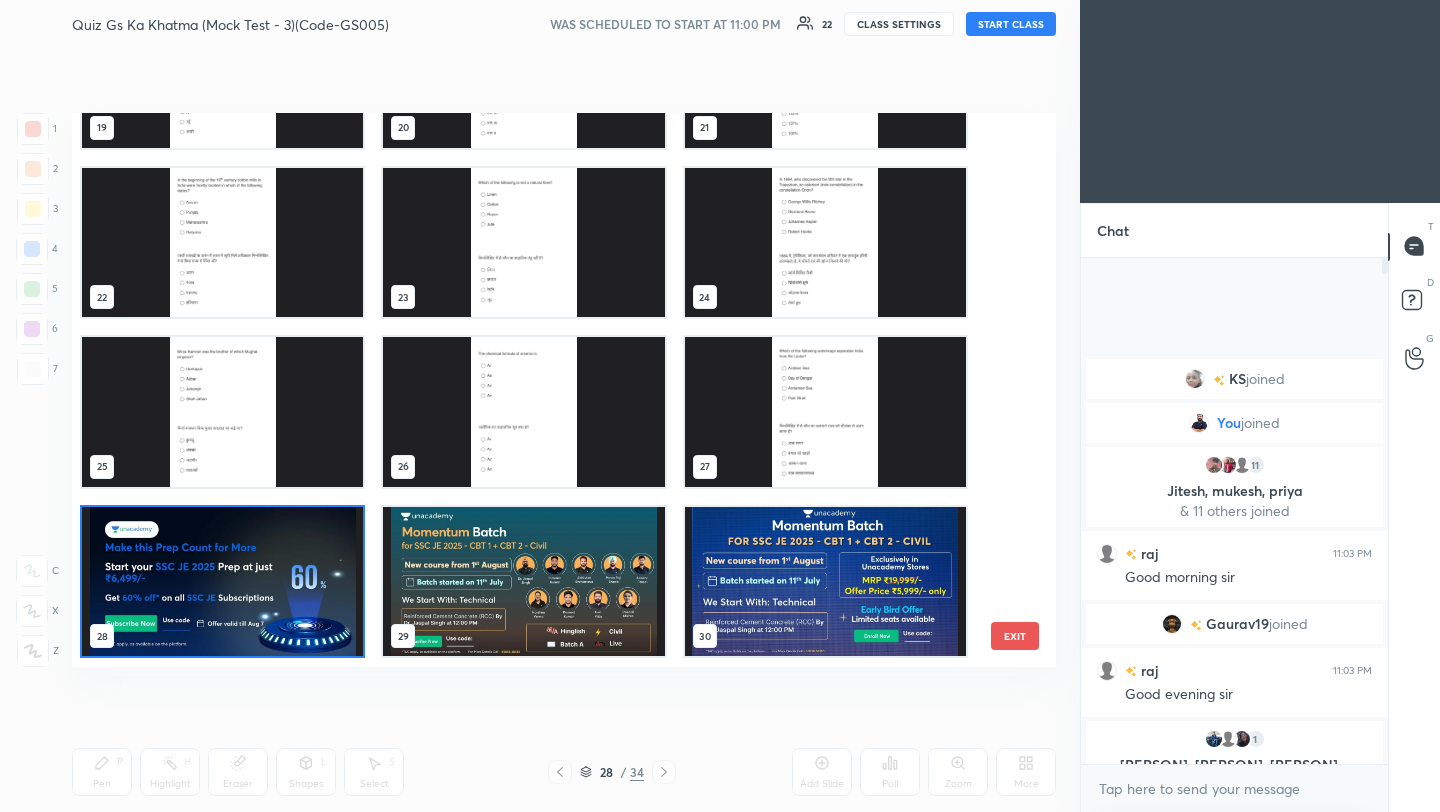 click at bounding box center [222, 582] 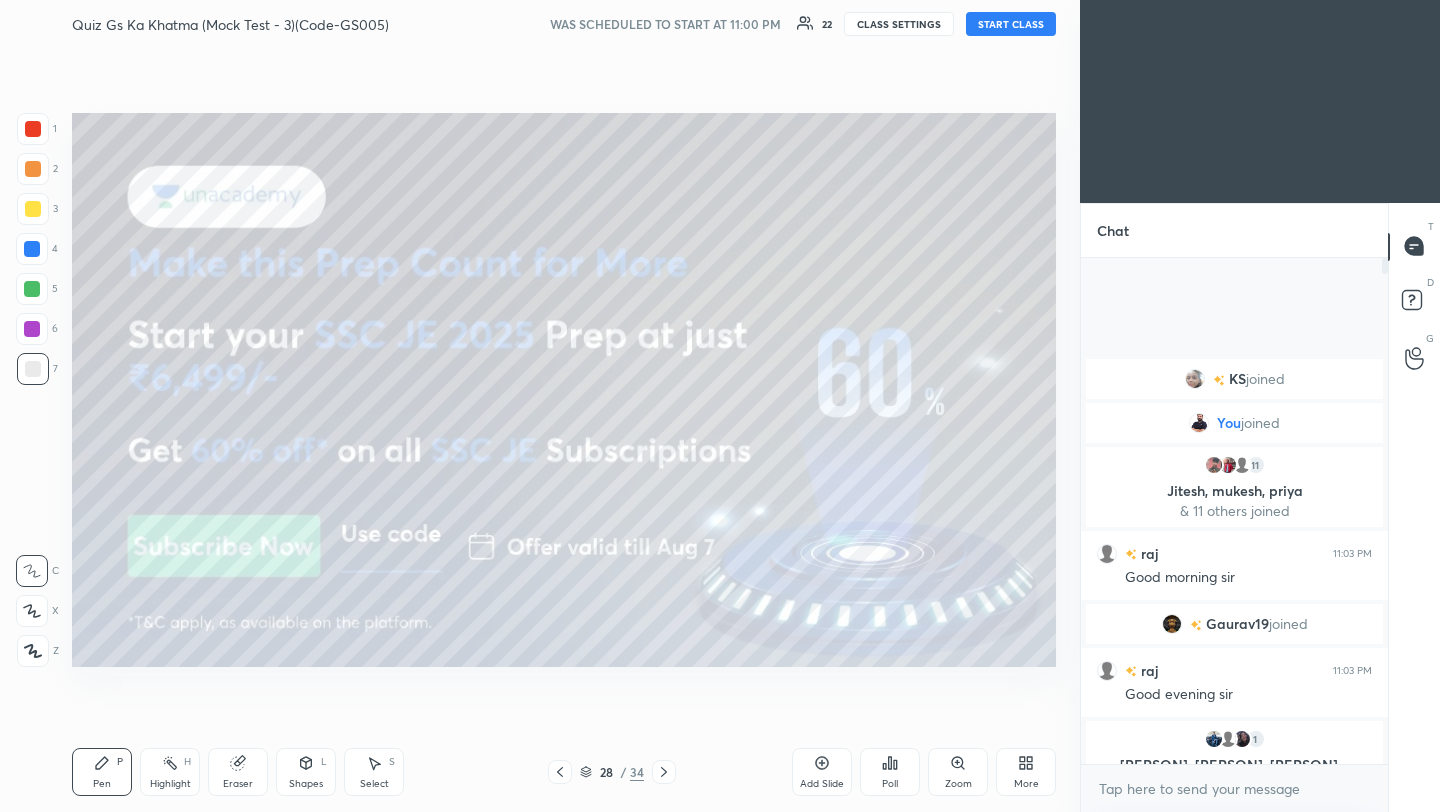 click on "START CLASS" at bounding box center (1011, 24) 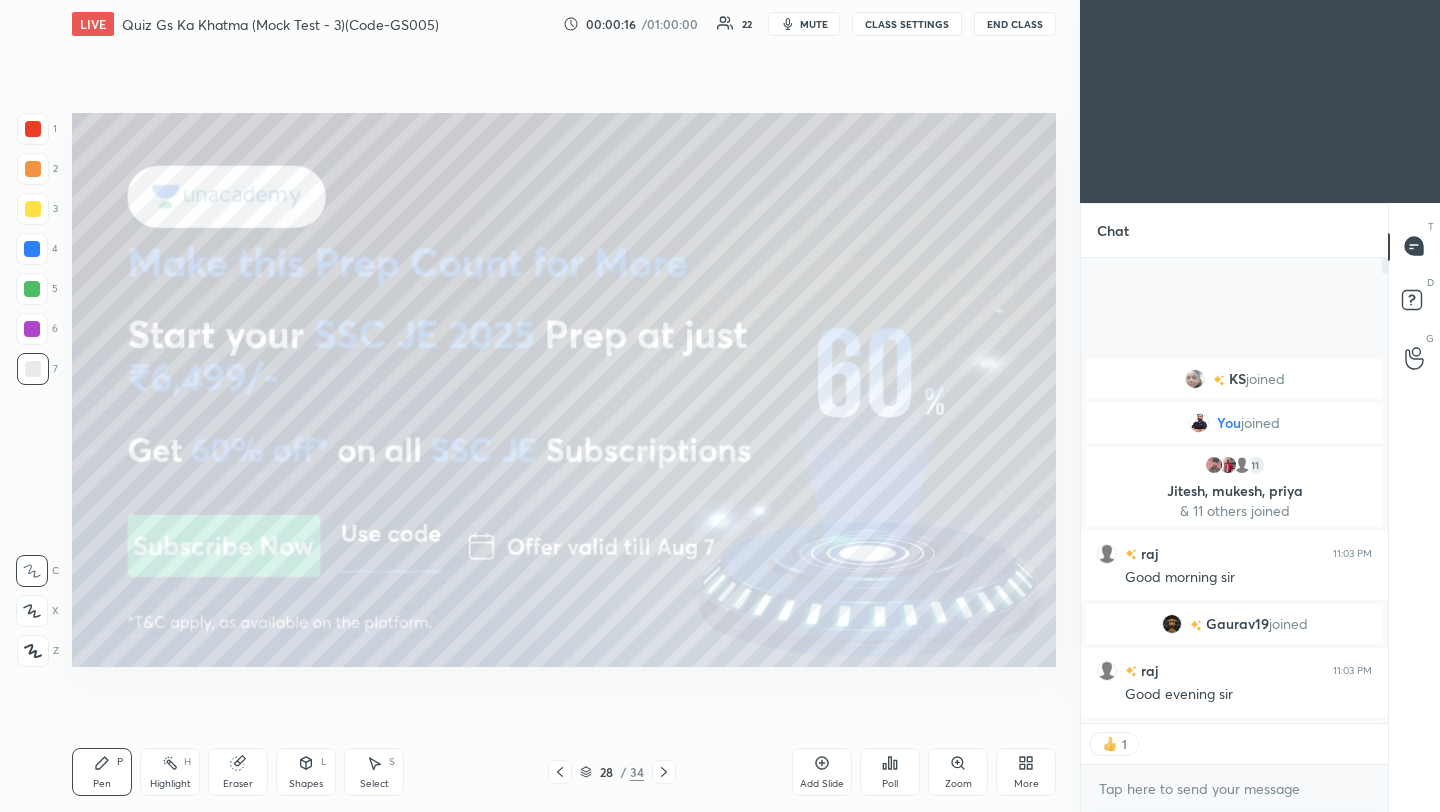 scroll, scrollTop: 459, scrollLeft: 301, axis: both 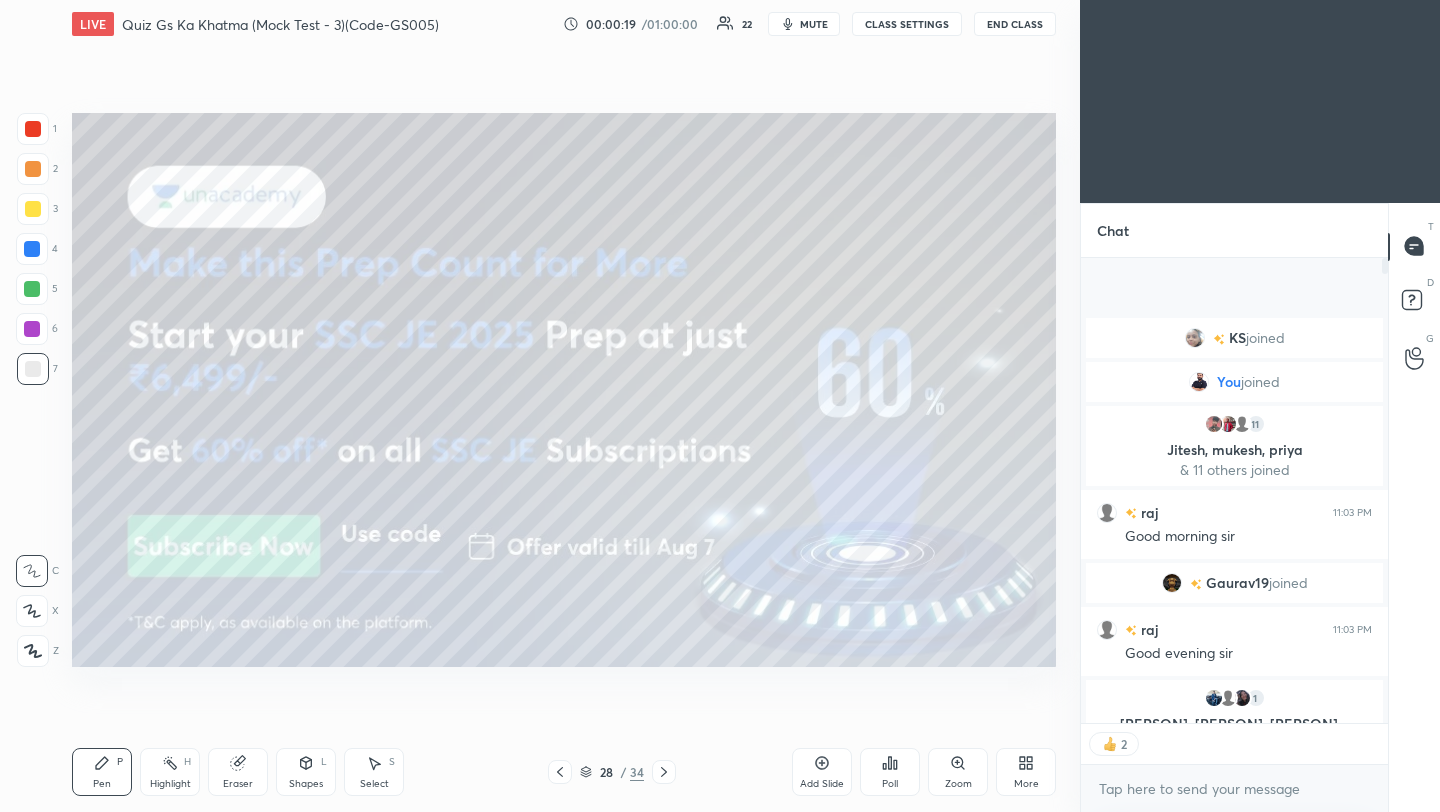 click on "1 2 3 4 5 6 7 C X Z C X Z E E Erase all   H H LIVE Quiz Gs Ka Khatma (Mock Test - 3)(Code-GS005) 00:00:19 /  01:00:00 22 mute CLASS SETTINGS End Class Setting up your live class Poll for   secs No correct answer Start poll Back Quiz Gs Ka Khatma (Mock Test - 3)(Code-GS005) [FIRST] [LAST] Pen P Highlight H Eraser Shapes L Select S 28 / 34 Add Slide Poll Zoom More Chat KS  joined You  joined 11 [FIRST], [FIRST], [FIRST] &  11 others  joined [FIRST] 11:03 PM Good morning sir [FIRST]  joined [FIRST] 11:03 PM Good evening sir [FIRST], [FIRST], [USERNAME] &  1 other  joined 22 NEW MESSAGES 2 Enable hand raising Enable raise hand to speak to learners. Once enabled, chat will be turned off temporarily. Enable x   introducing Raise a hand with a doubt Now learners can raise their hand along with a doubt  How it works? Doubts asked by learners will show up here NEW DOUBTS ASKED No one has raised a hand yet Can't raise hand Looks like educator just invited you to speak. Please wait before you can raise your hand again. Got it T D G" at bounding box center (720, 406) 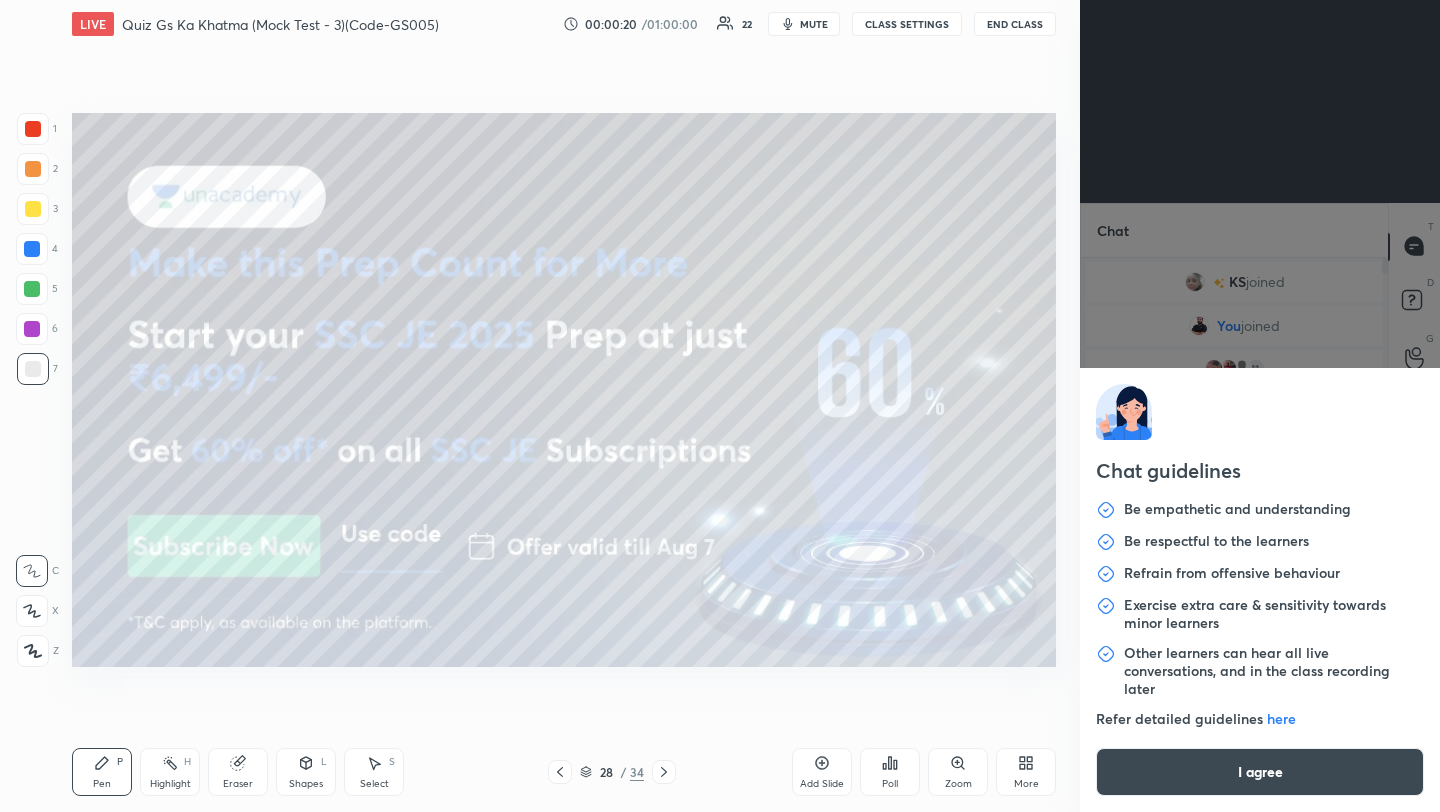 click on "I agree" at bounding box center [1260, 772] 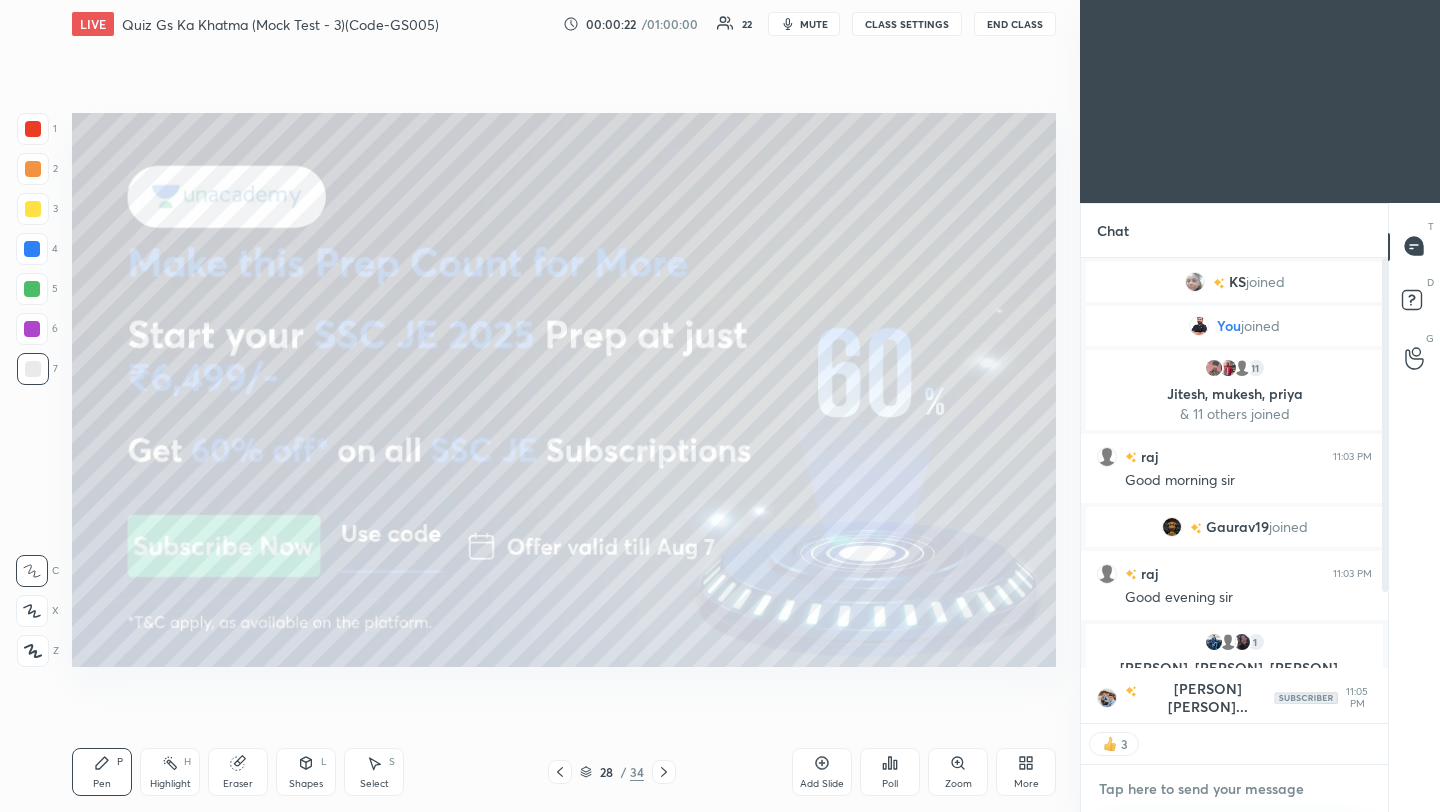 type on "x" 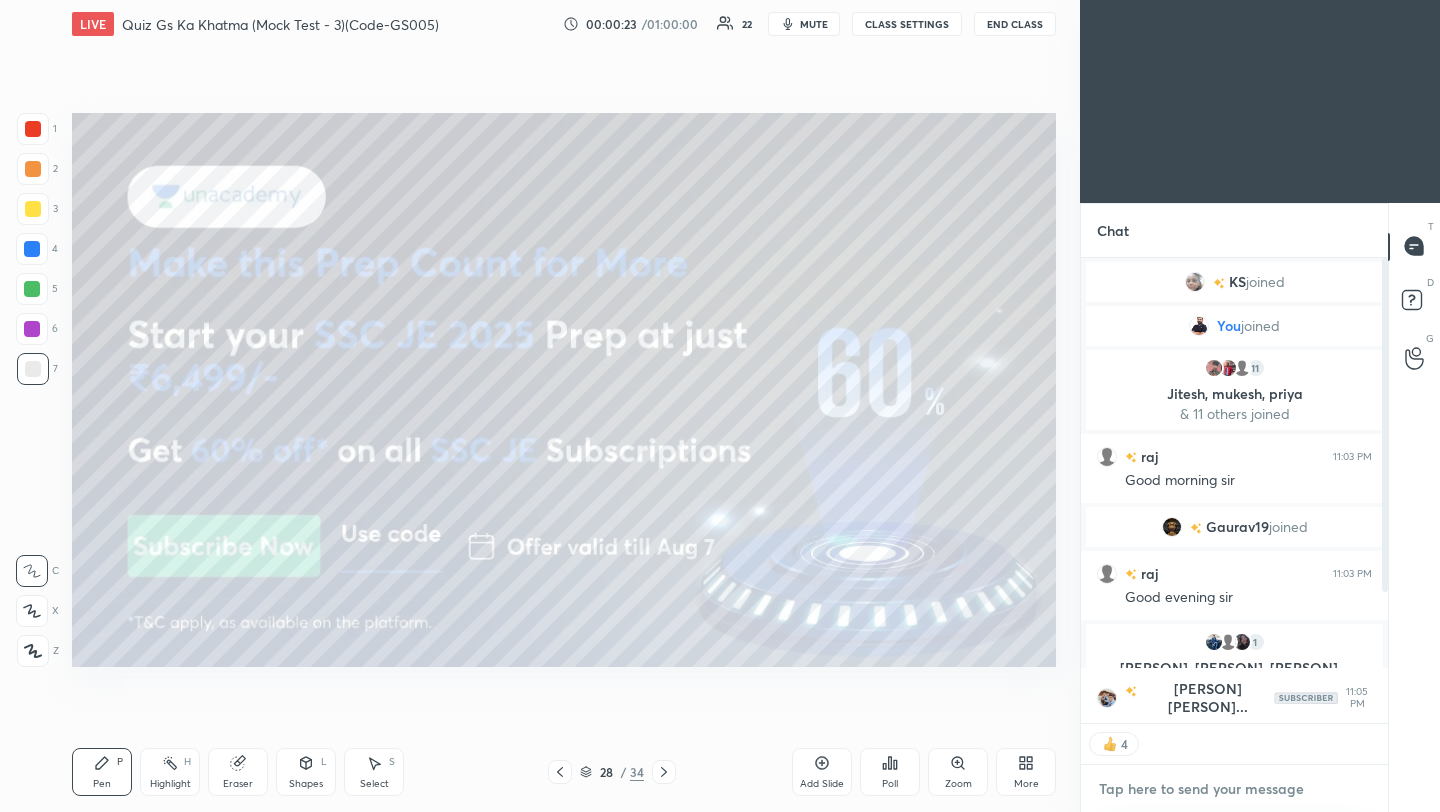 paste on "https://t.me/Amitvijaygs007" 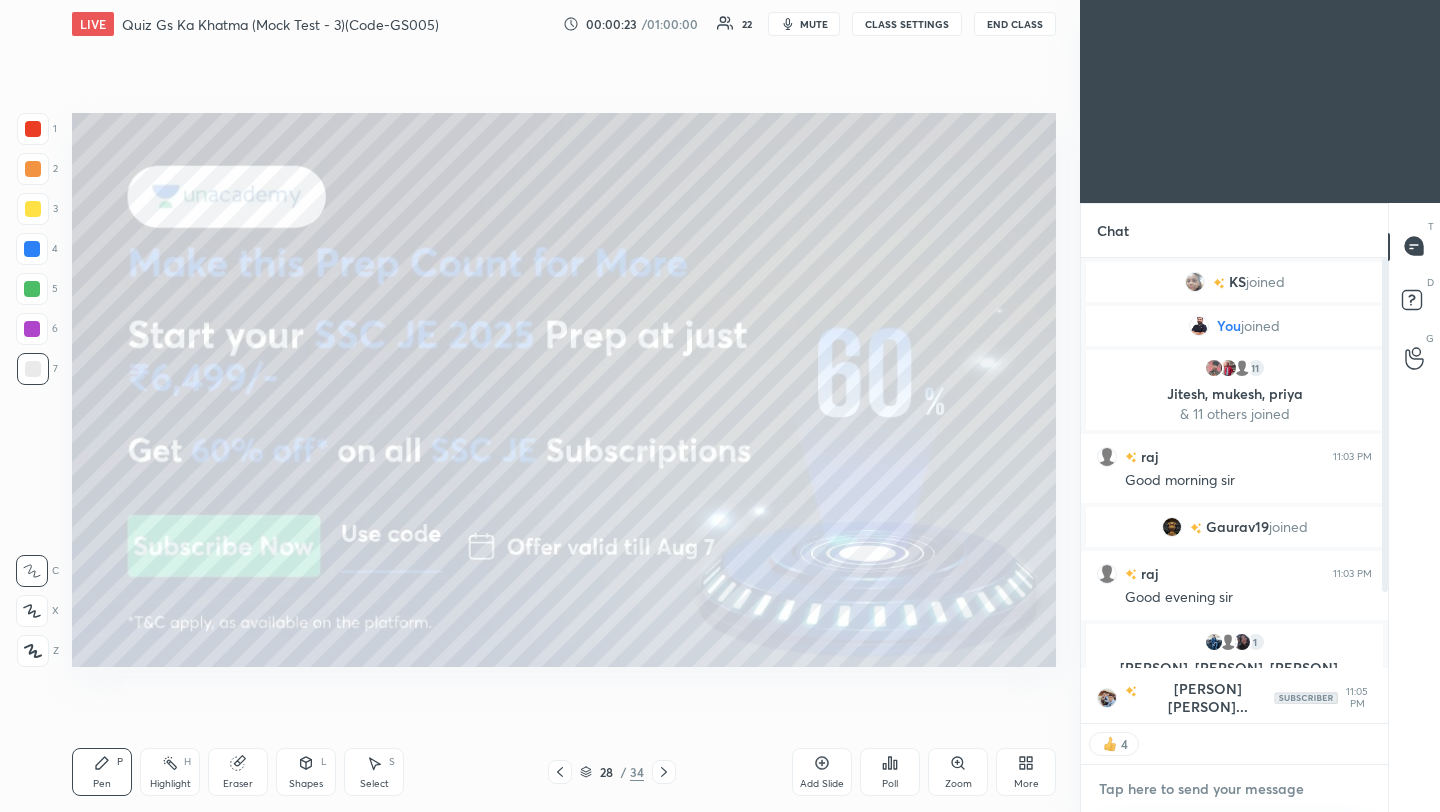 type on "https://t.me/Amitvijaygs007" 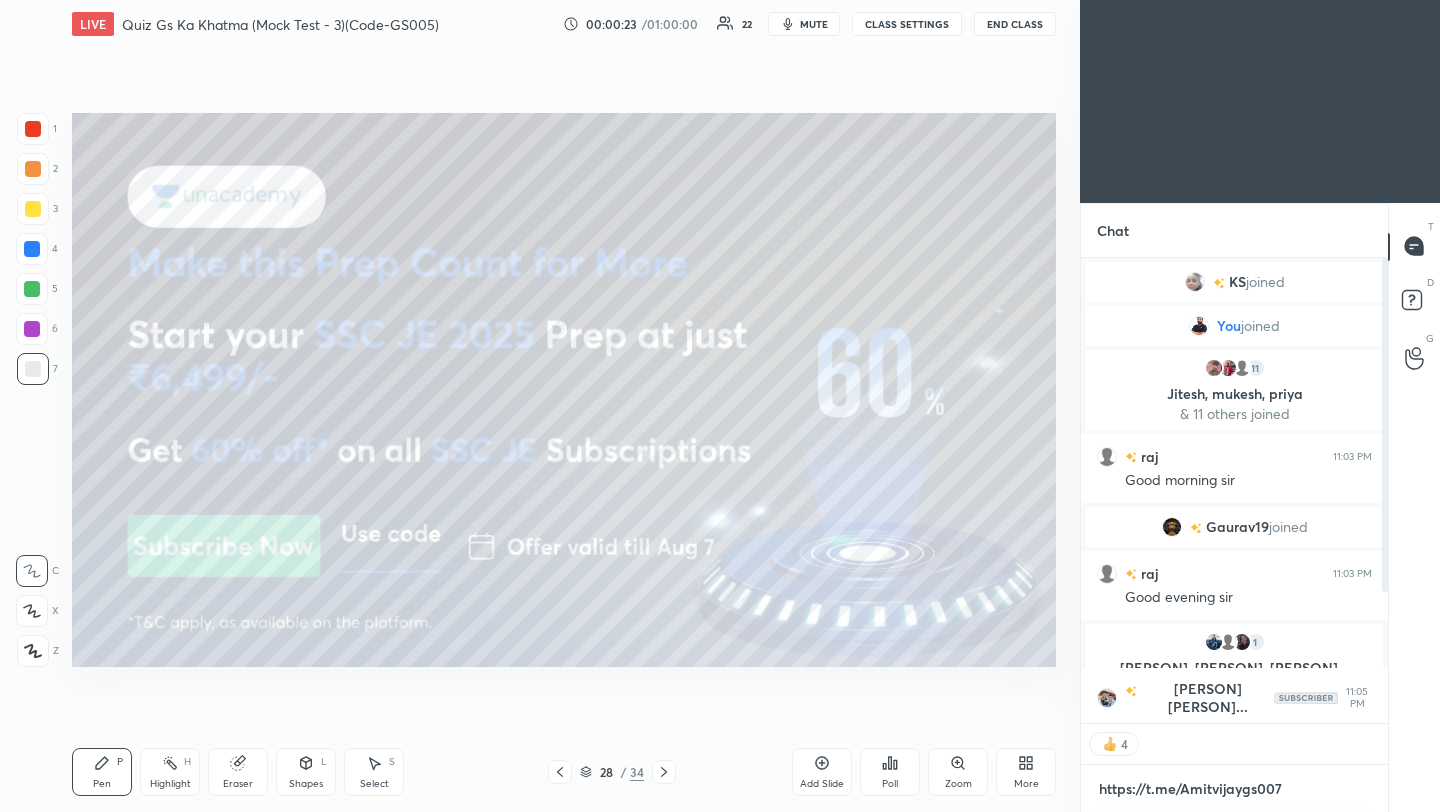 scroll, scrollTop: 453, scrollLeft: 301, axis: both 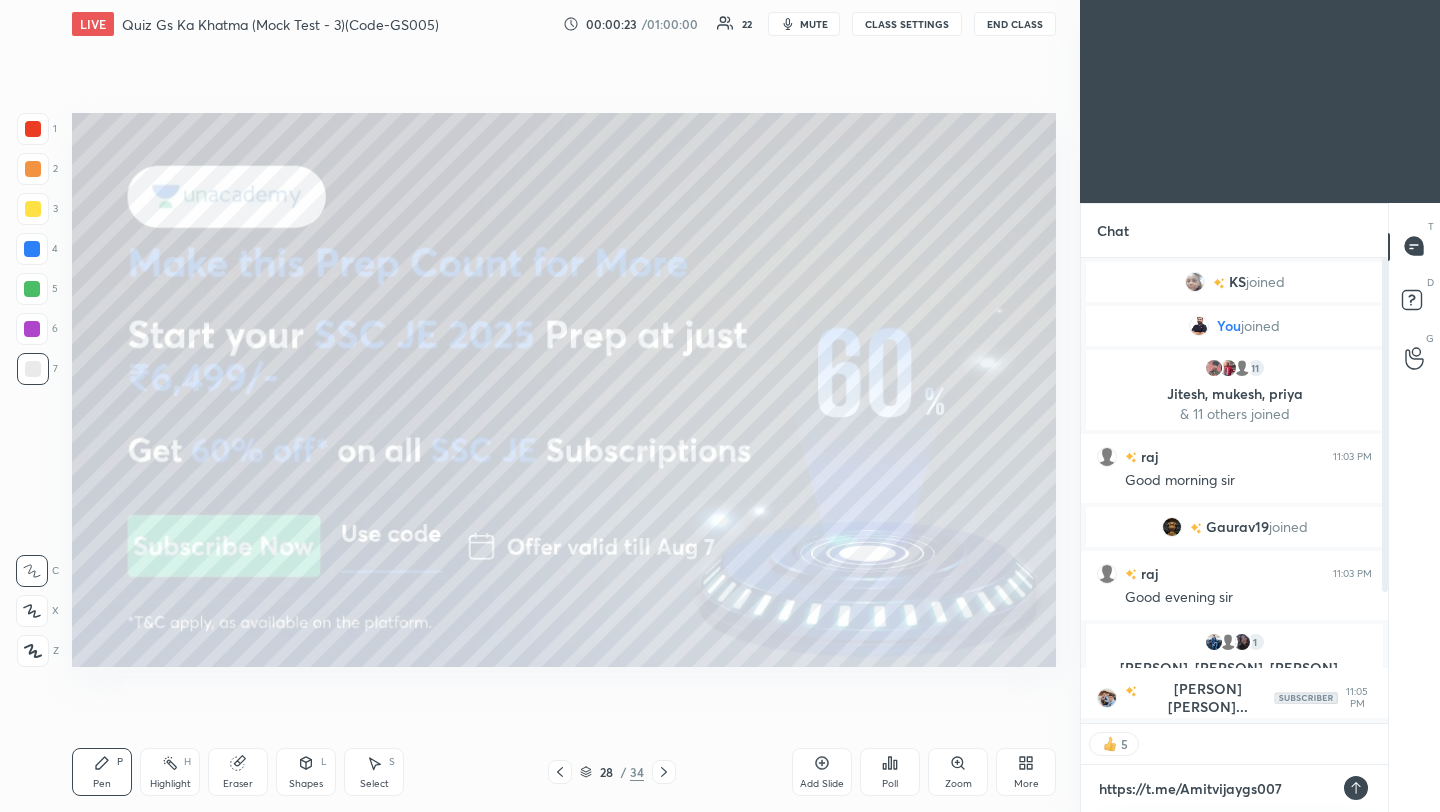 type on "x" 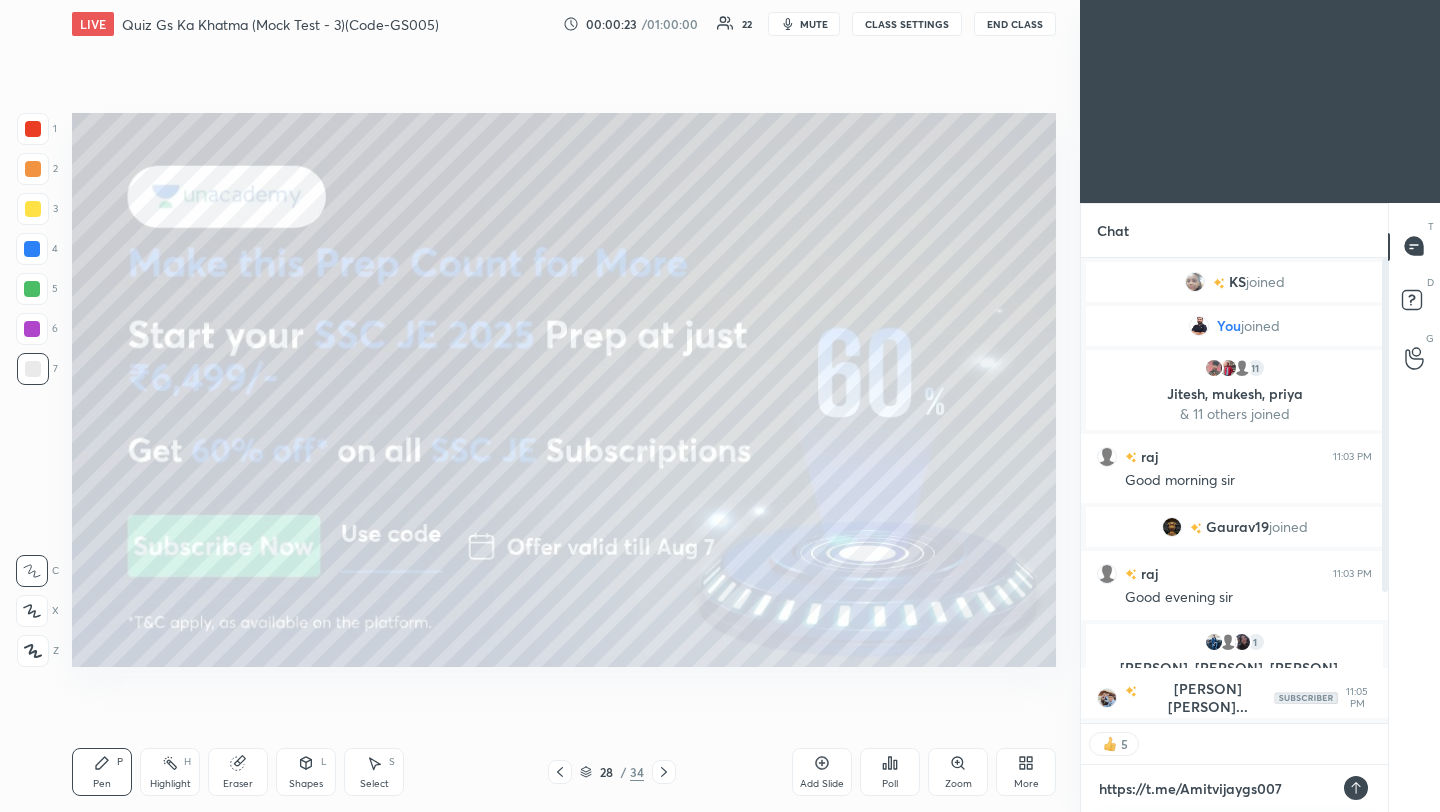 scroll, scrollTop: 7, scrollLeft: 7, axis: both 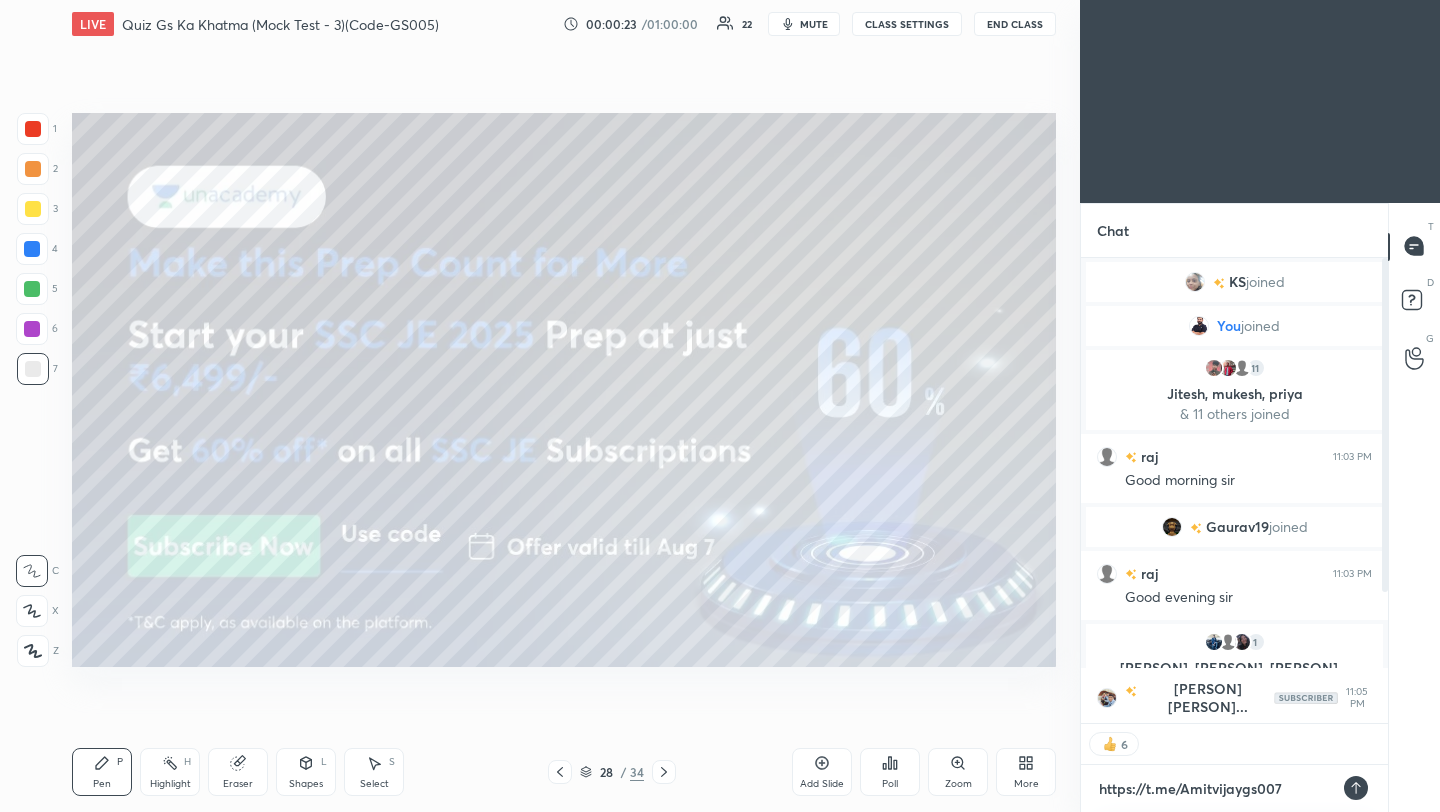 type 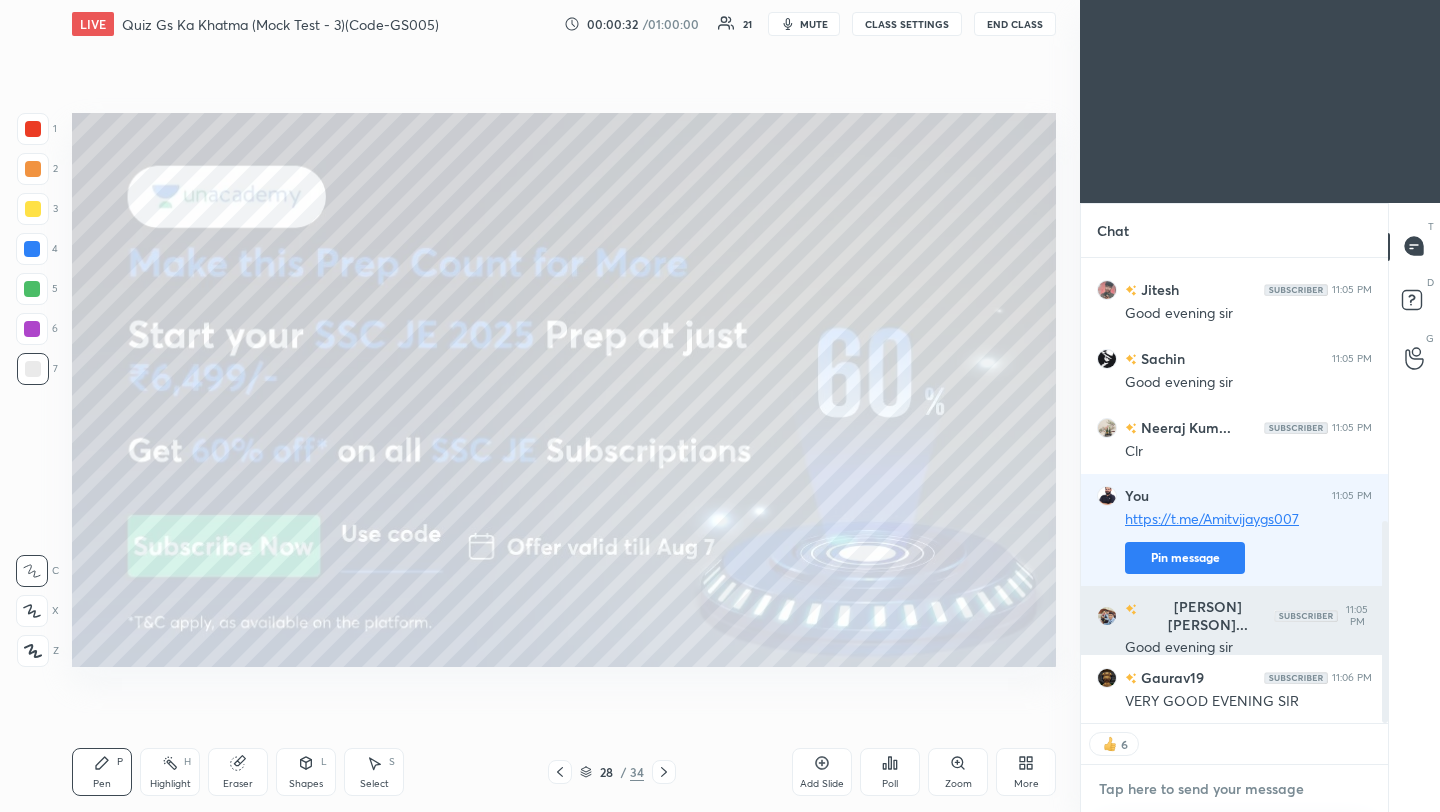 scroll, scrollTop: 677, scrollLeft: 0, axis: vertical 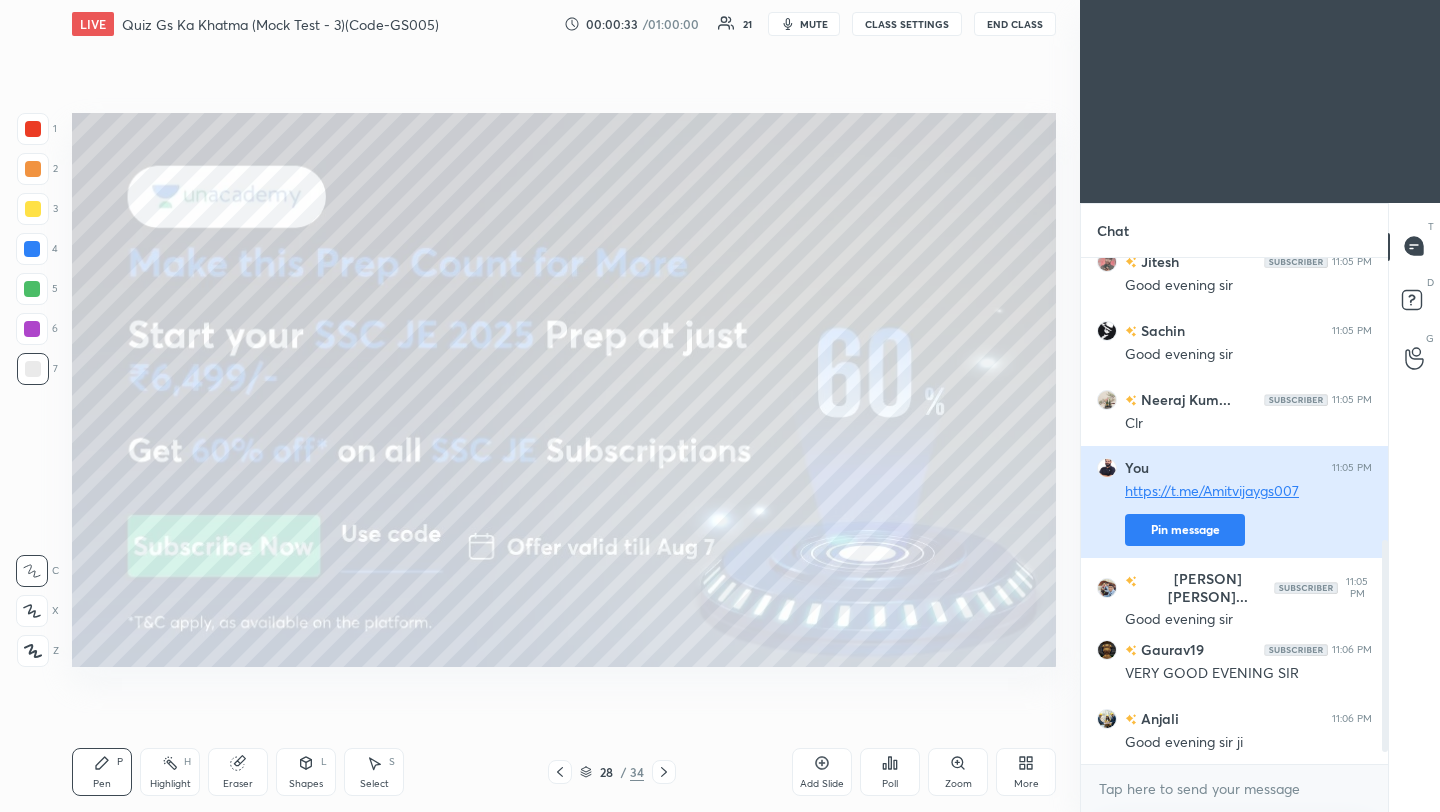 click on "KS  joined You  joined 11 [NAME], [NAME], [NAME] &  11 others  joined [NAME] 11:03 PM Good morning sir [NAME]  joined [NAME] 11:03 PM Good evening sir [NAME], [NAME], [NAME] &  1 other  joined [NAME]... 11:05 PM Clr Ѵїкдѕ Ѕдїи... 11:05 PM Good evening sir [NAME] 11:05 PM Good evening sir  🙏 [NAME] 11:05 PM Good evening sir [NAME] 11:05 PM Good evening sir [NAME]... 11:05 PM Clr You 11:05 PM https://t.me/[USERNAME] Pin message [NAME]... 11:05 PM Good evening sir [NAME] 11:06 PM VERY GOOD EVENING SIR [NAME] 11:06 PM Good evening sir ji" at bounding box center [1234, 511] 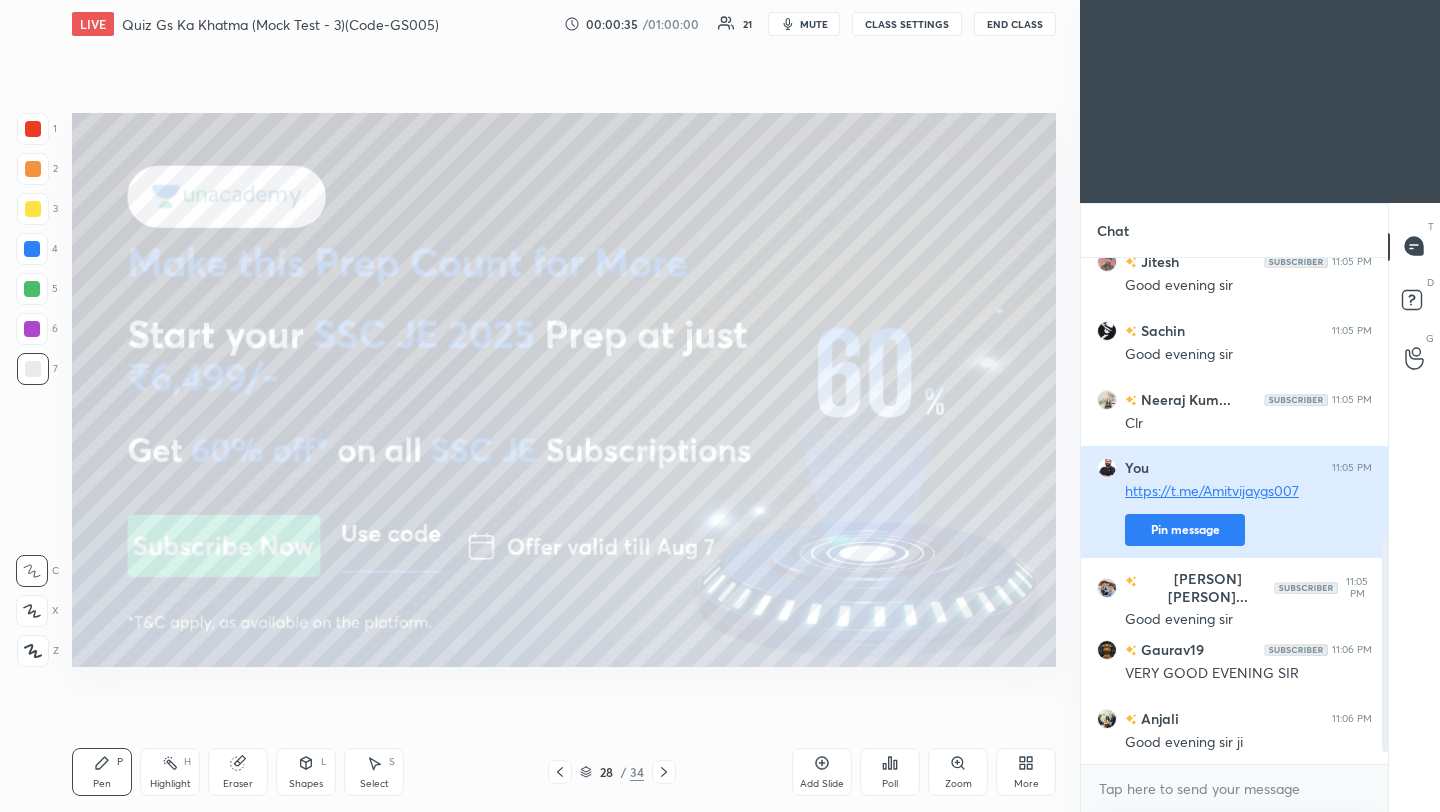 click on "Pin message" at bounding box center [1185, 530] 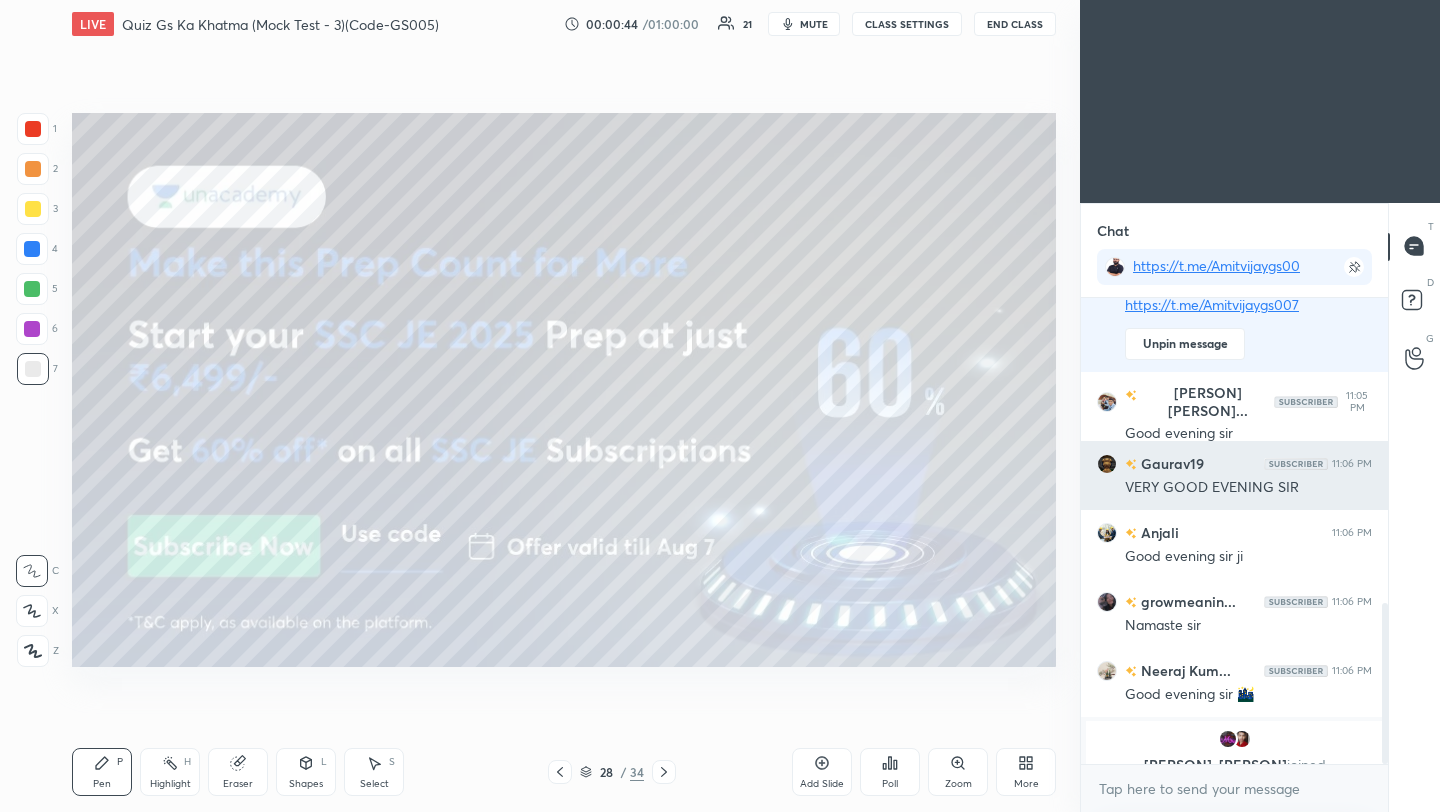 scroll, scrollTop: 887, scrollLeft: 0, axis: vertical 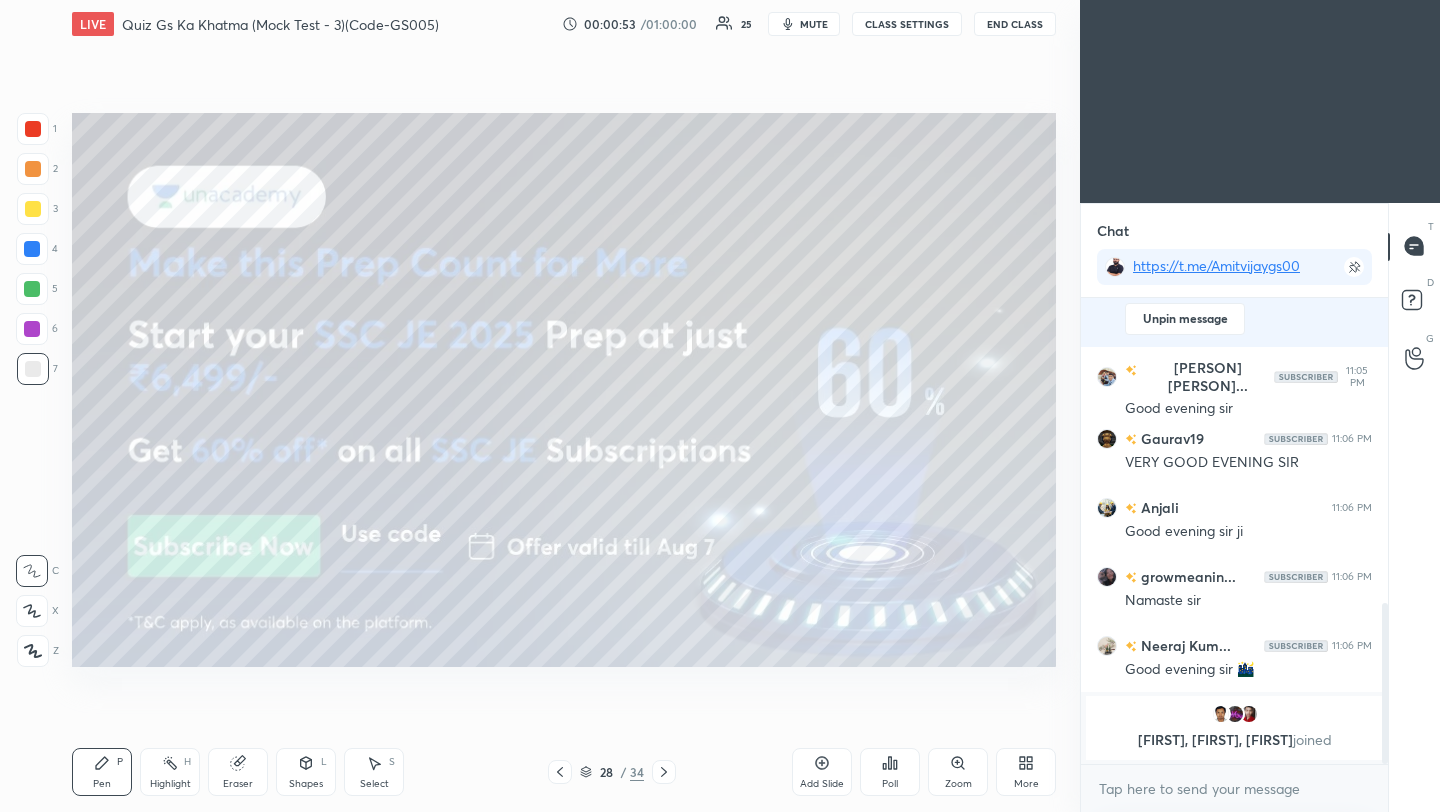 click at bounding box center [33, 129] 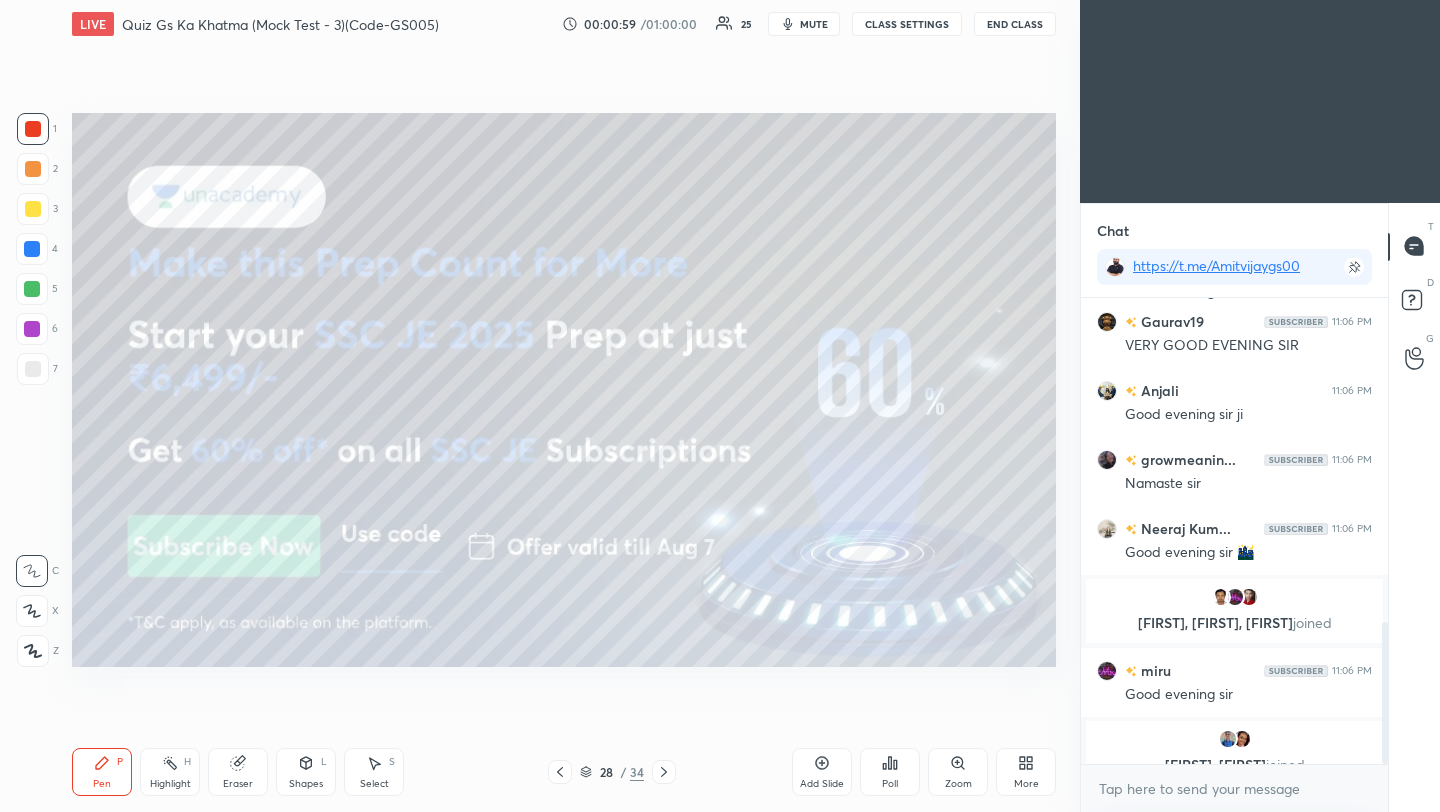 scroll, scrollTop: 1071, scrollLeft: 0, axis: vertical 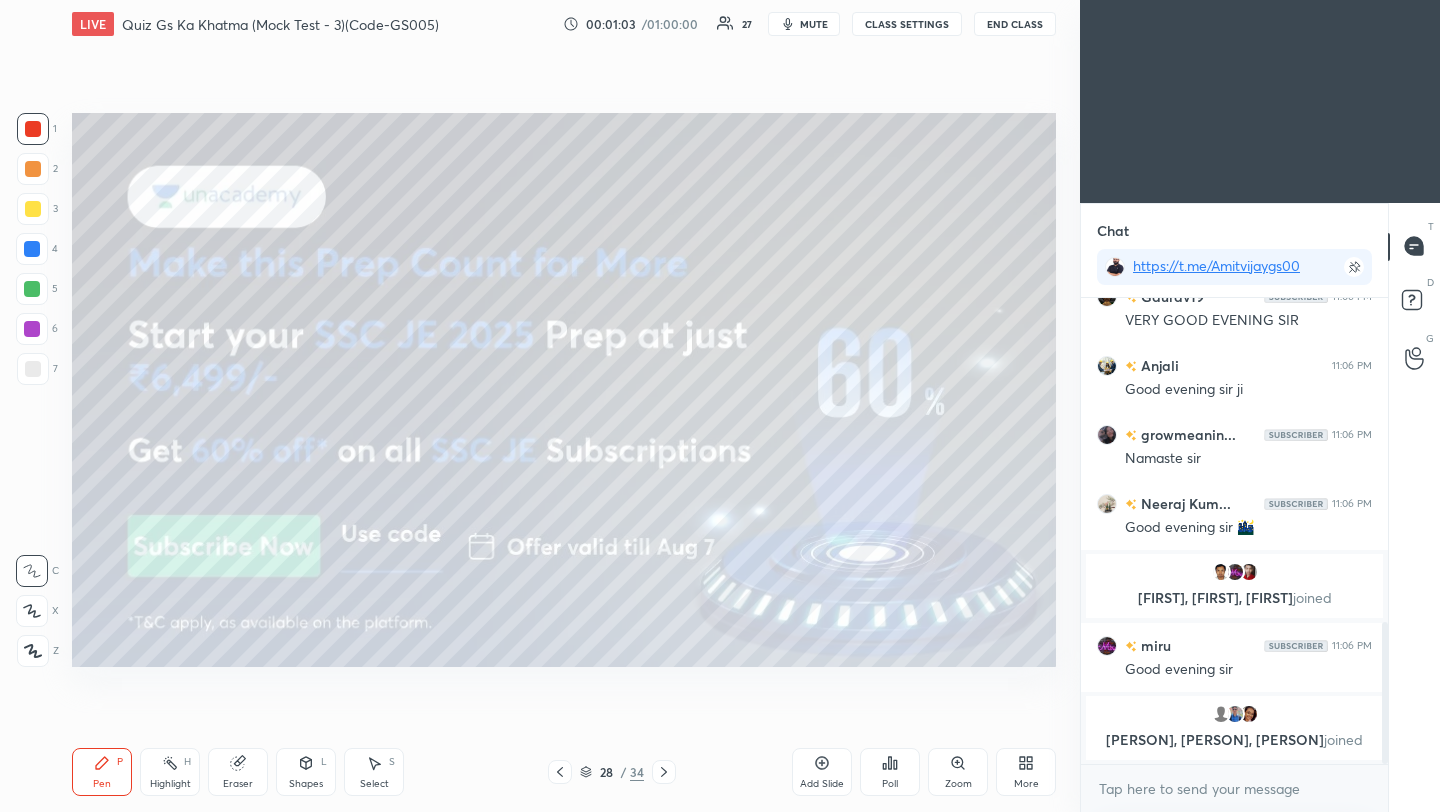 drag, startPoint x: 35, startPoint y: 659, endPoint x: 66, endPoint y: 629, distance: 43.13931 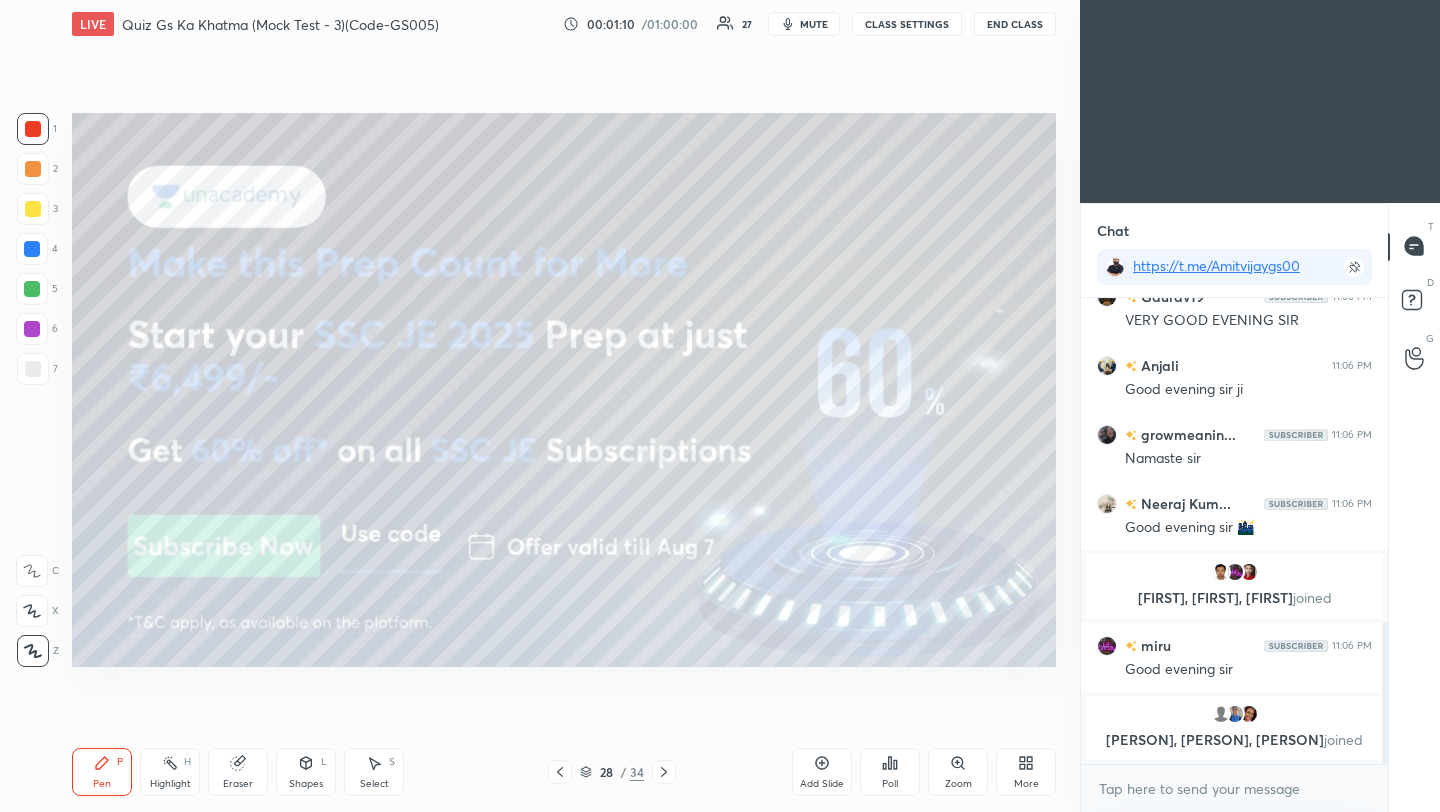 scroll, scrollTop: 1112, scrollLeft: 0, axis: vertical 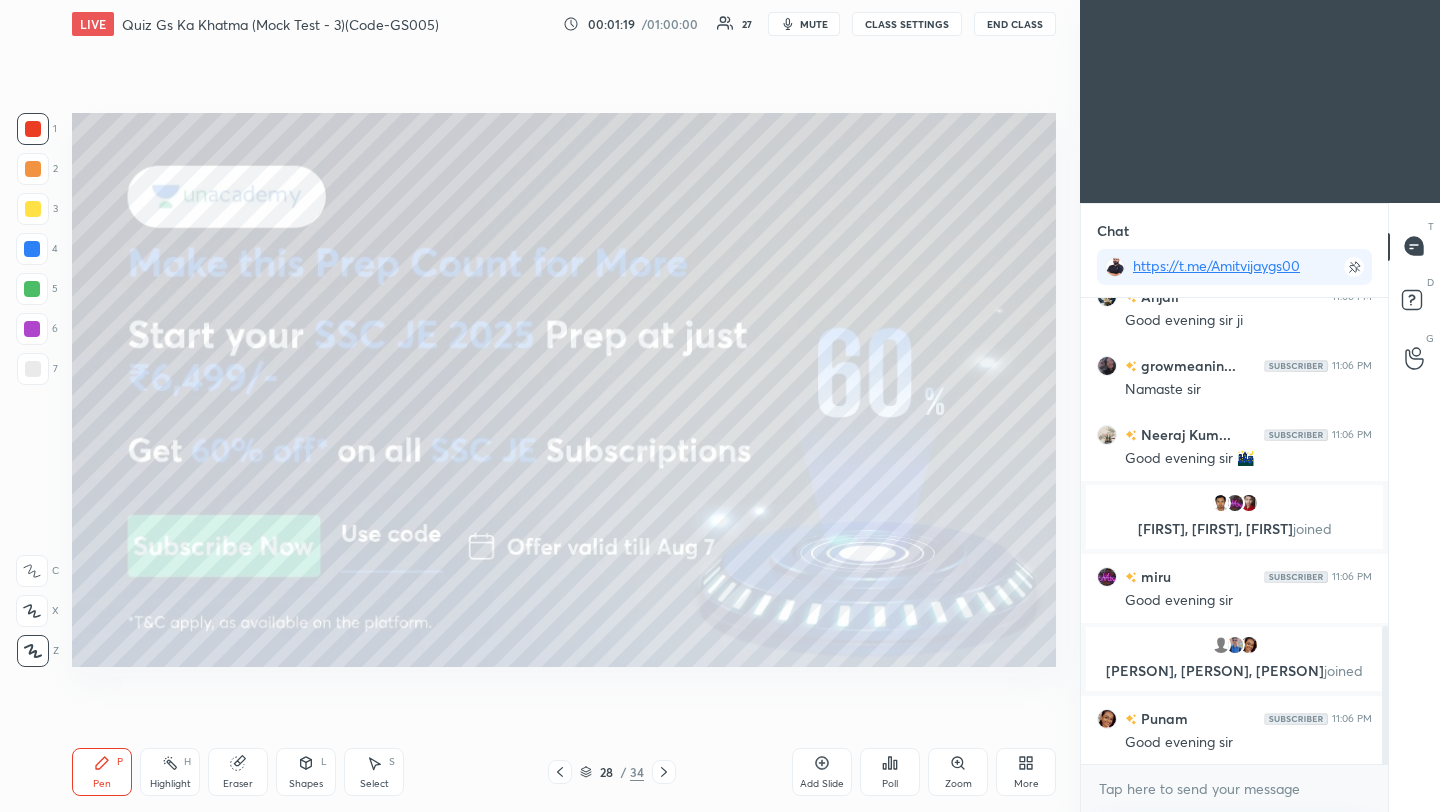 click 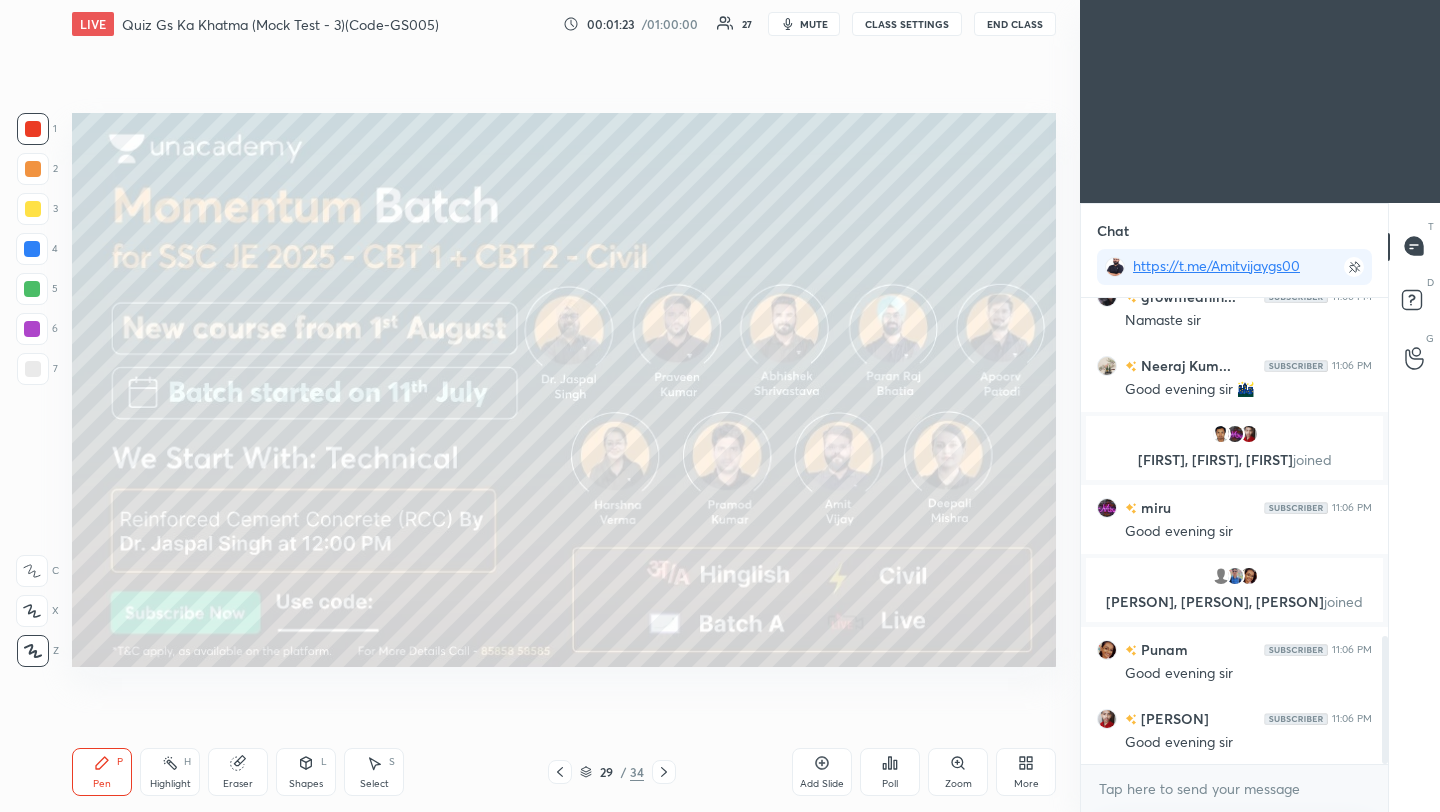 scroll, scrollTop: 1229, scrollLeft: 0, axis: vertical 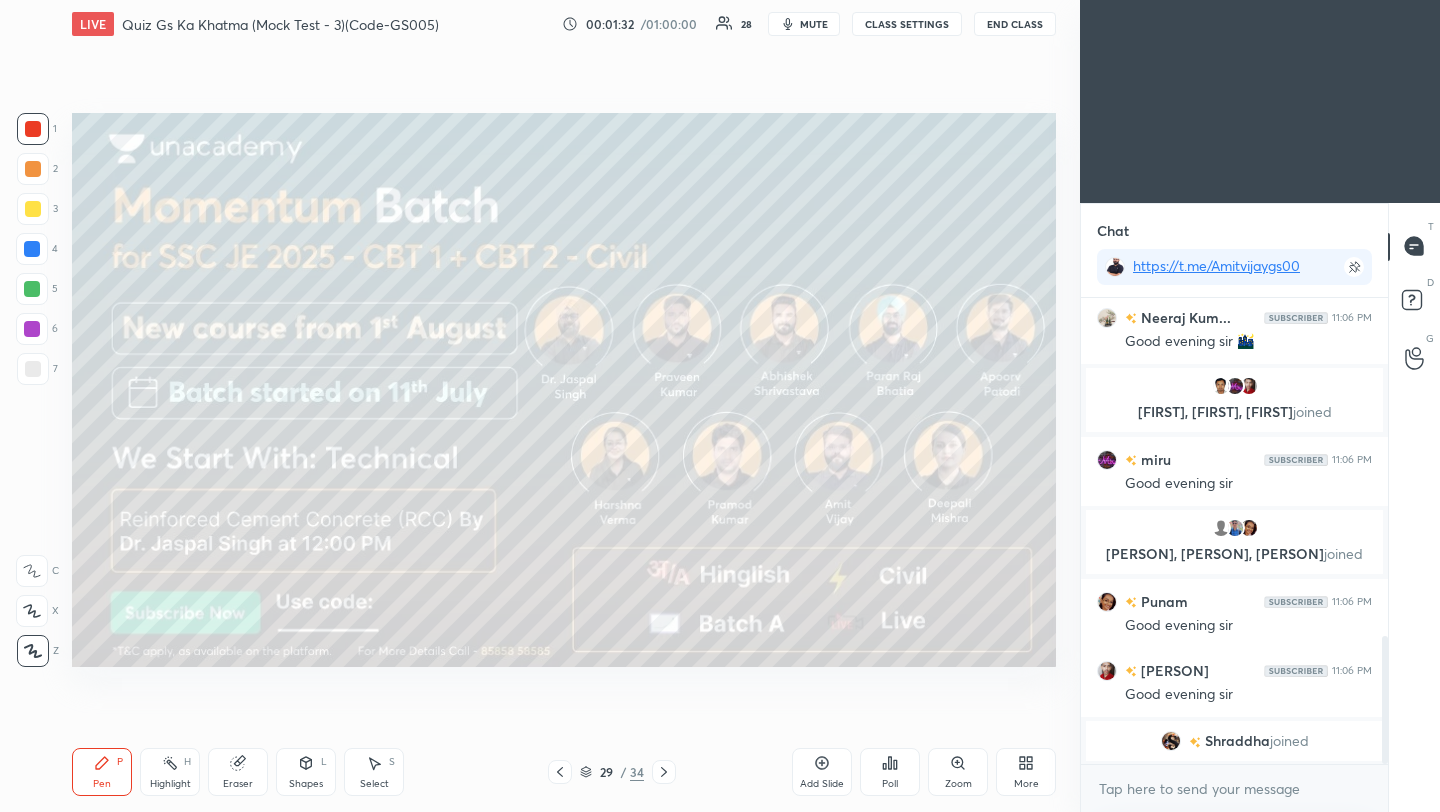 click 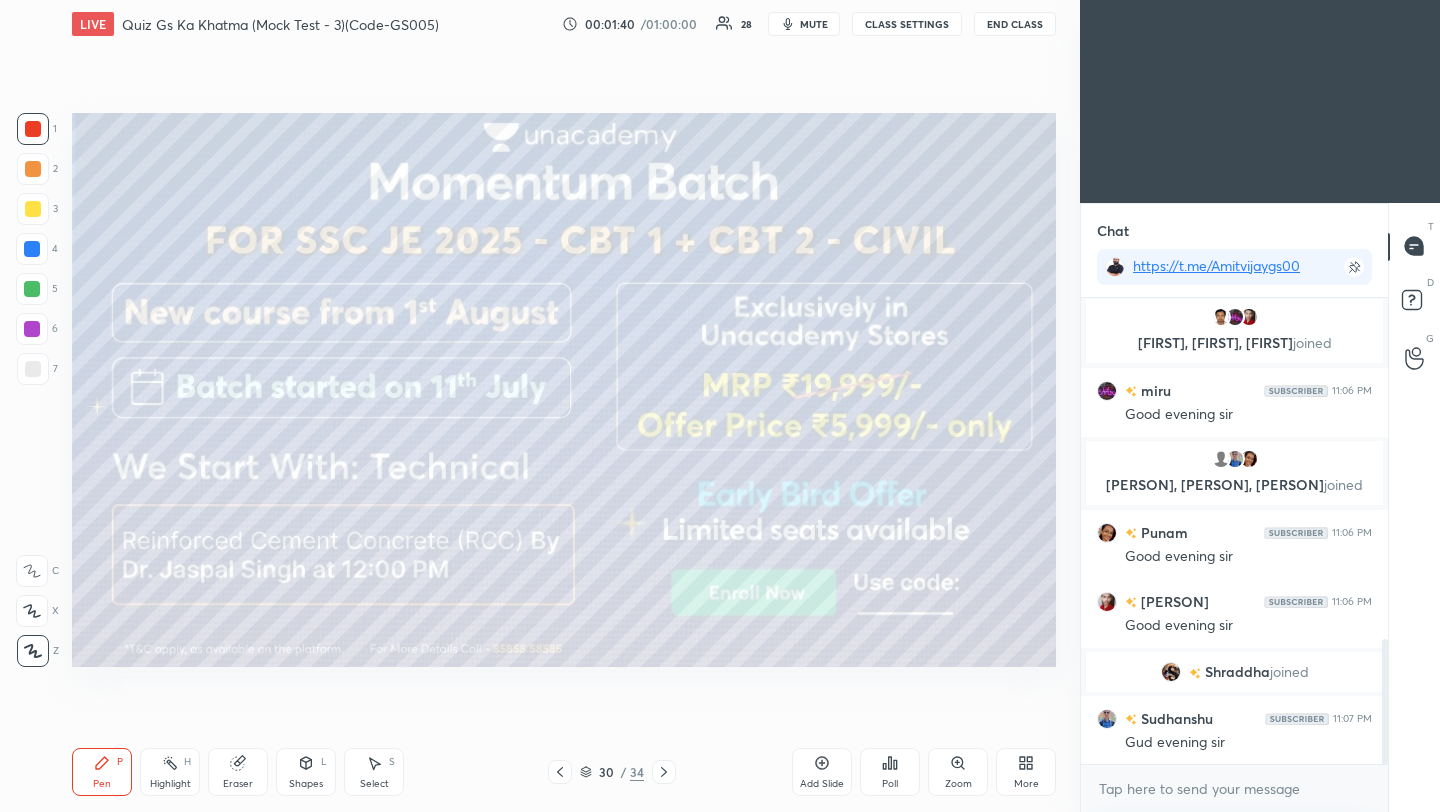 scroll, scrollTop: 1329, scrollLeft: 0, axis: vertical 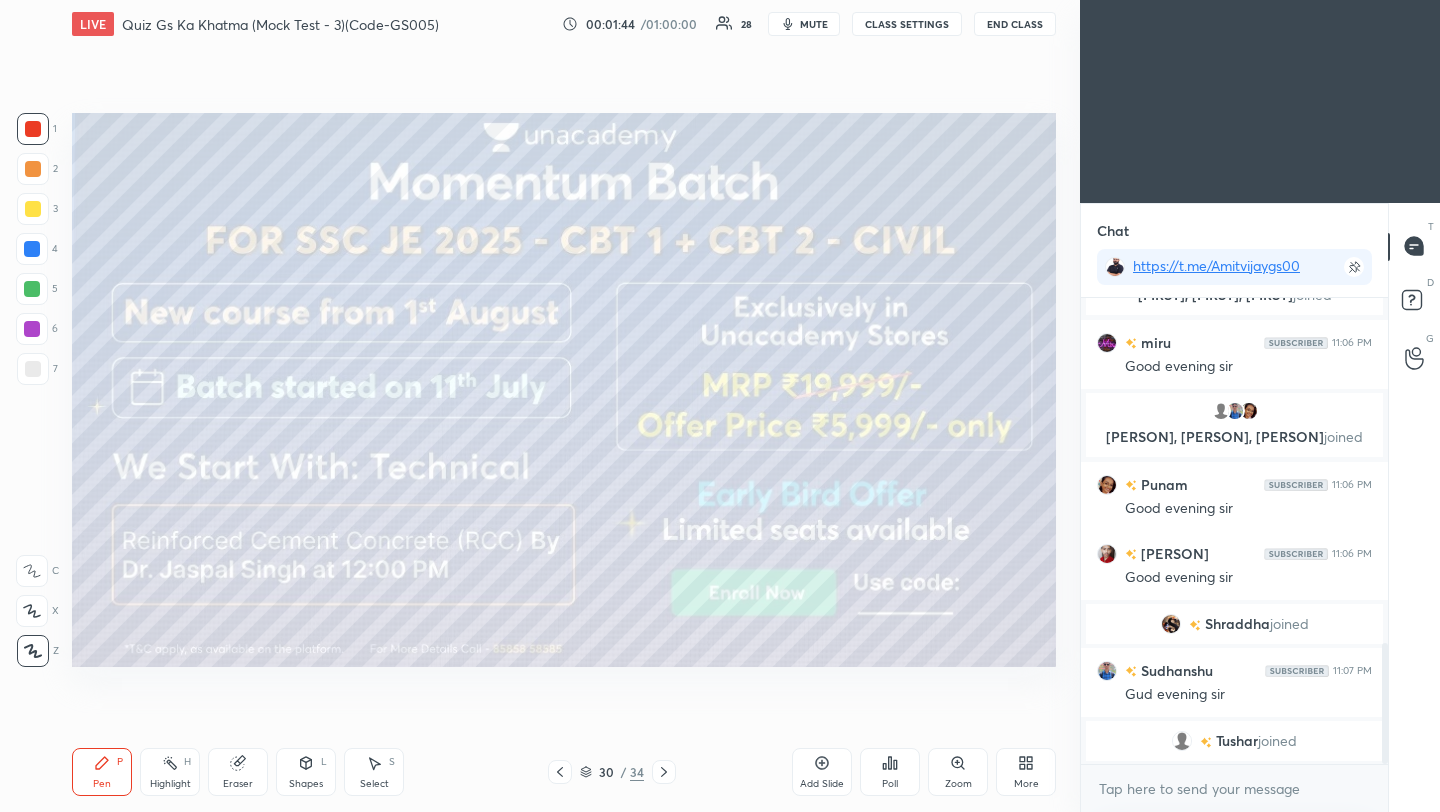 click 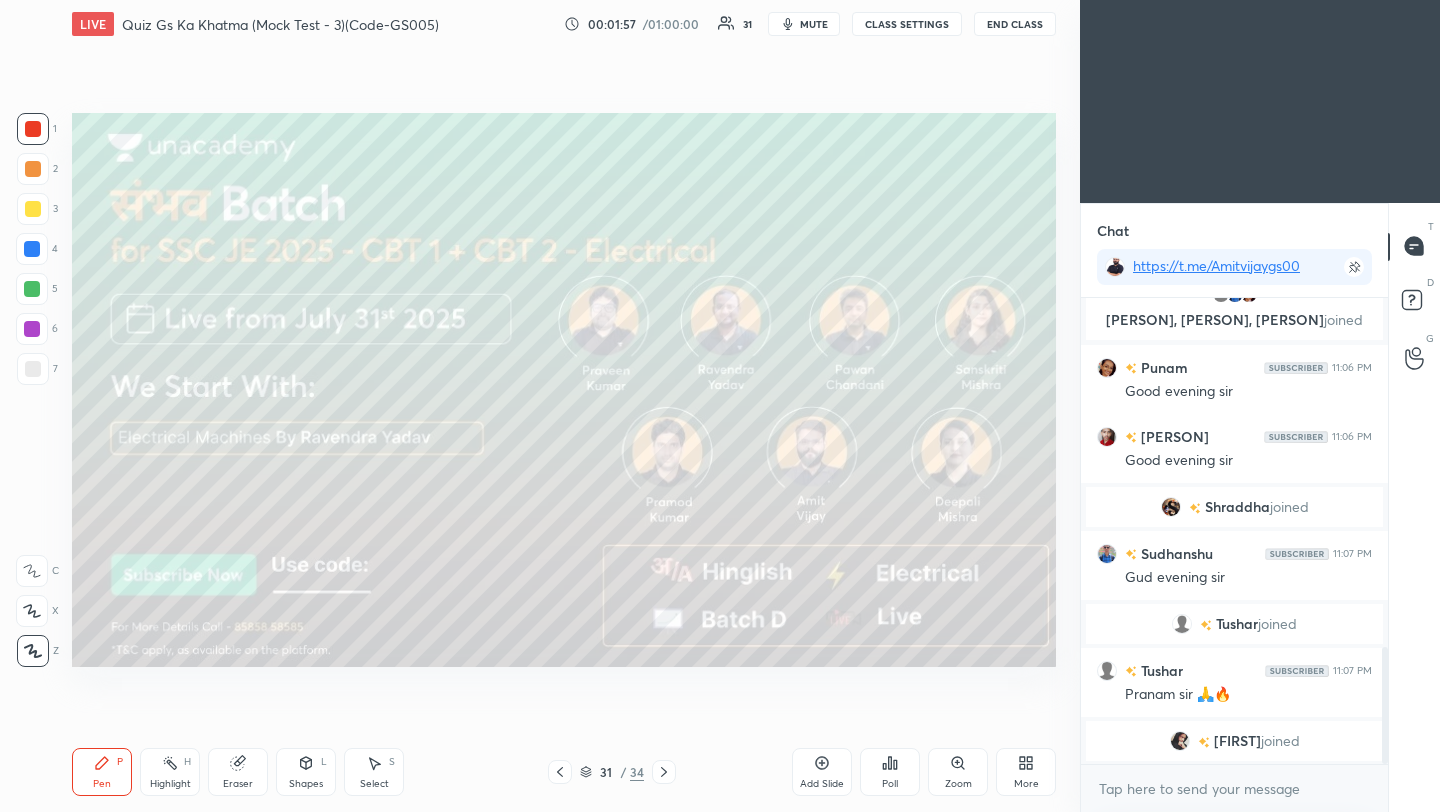 scroll, scrollTop: 1414, scrollLeft: 0, axis: vertical 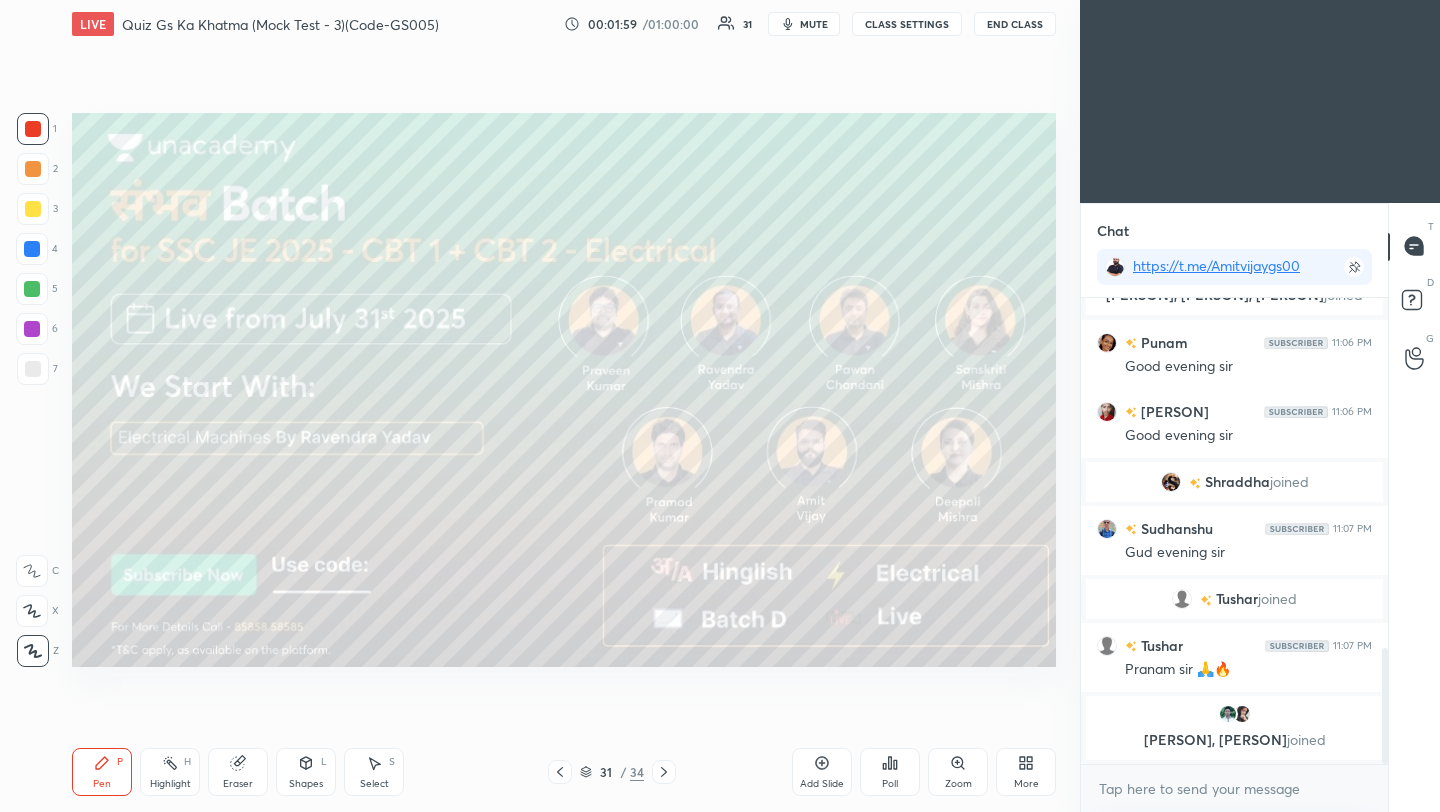 click 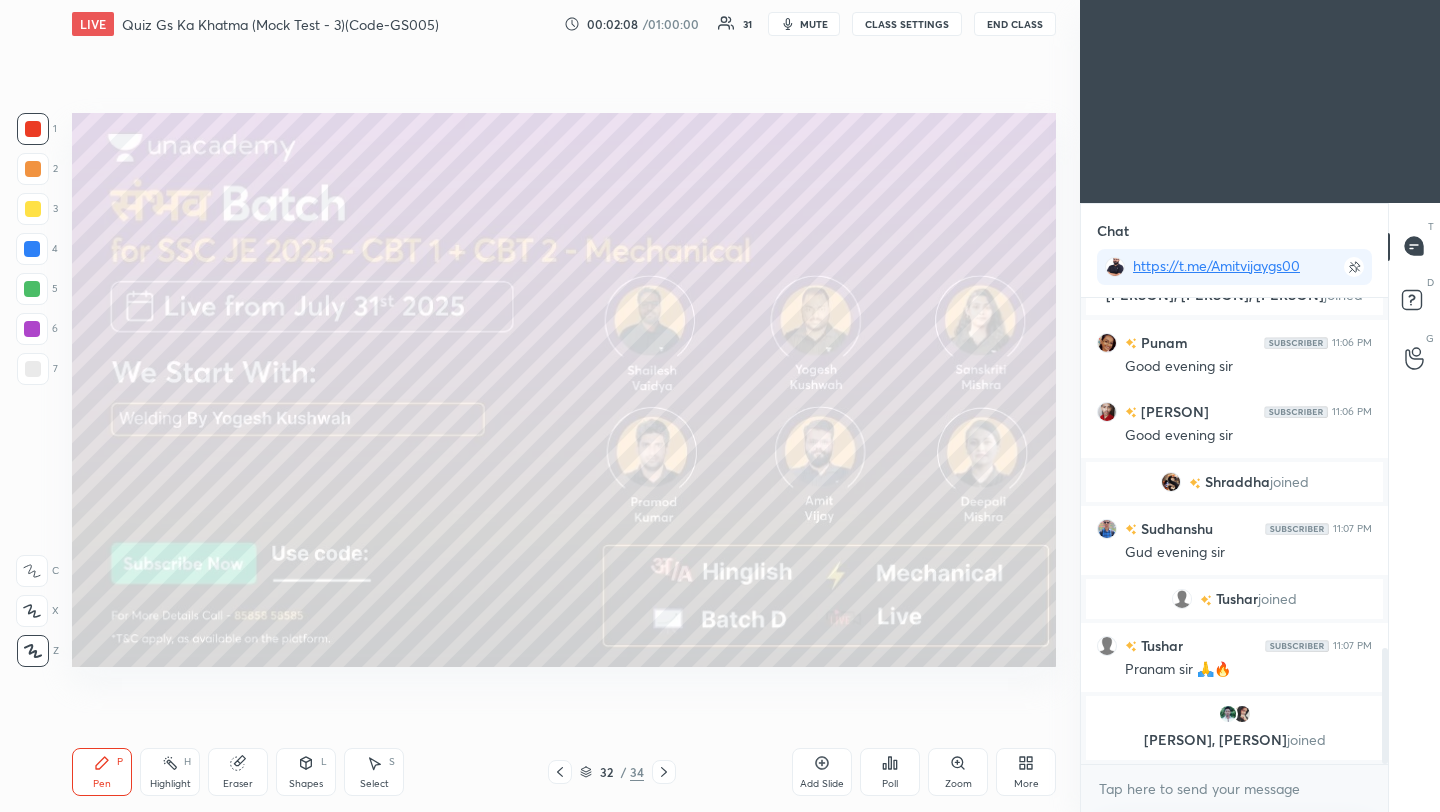 click 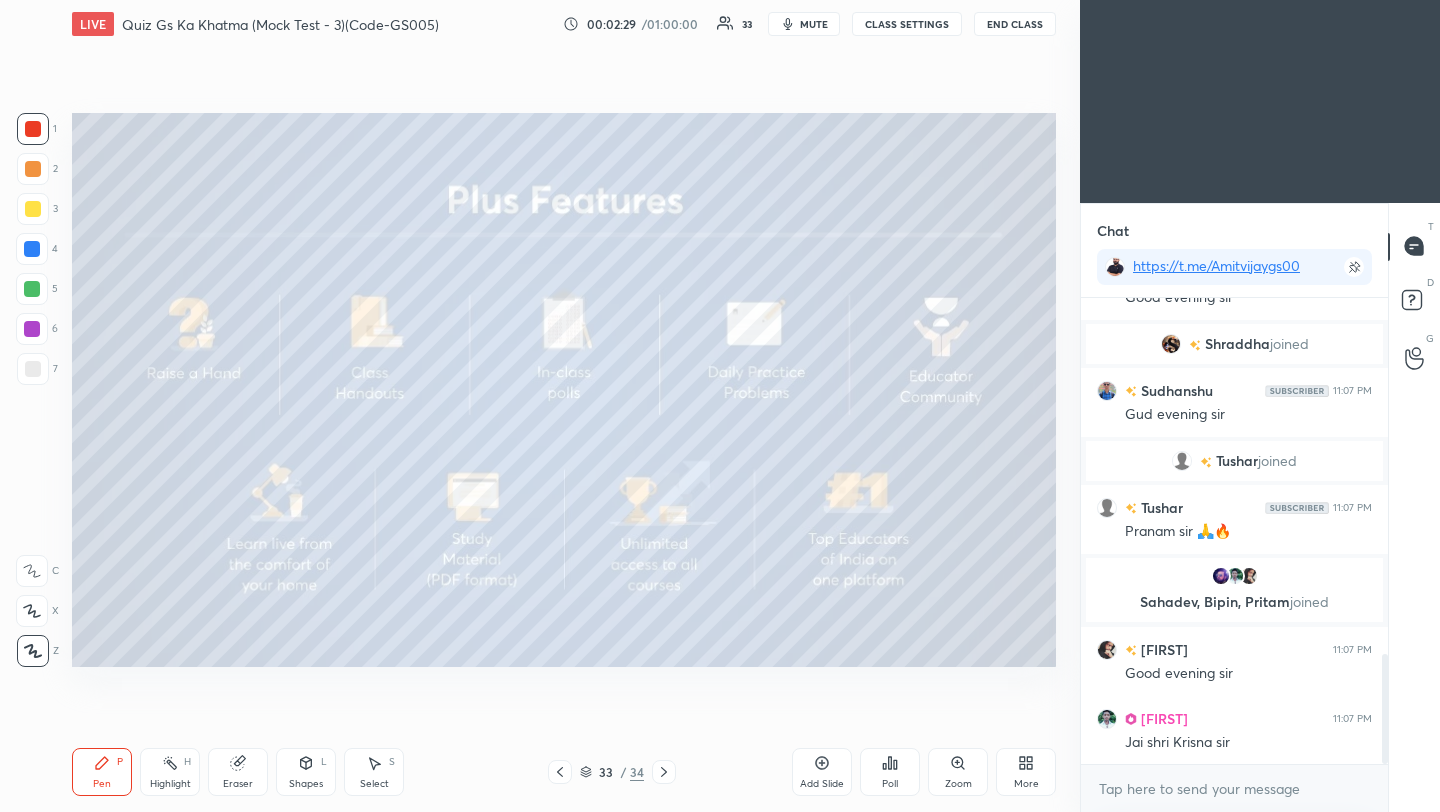 scroll, scrollTop: 1562, scrollLeft: 0, axis: vertical 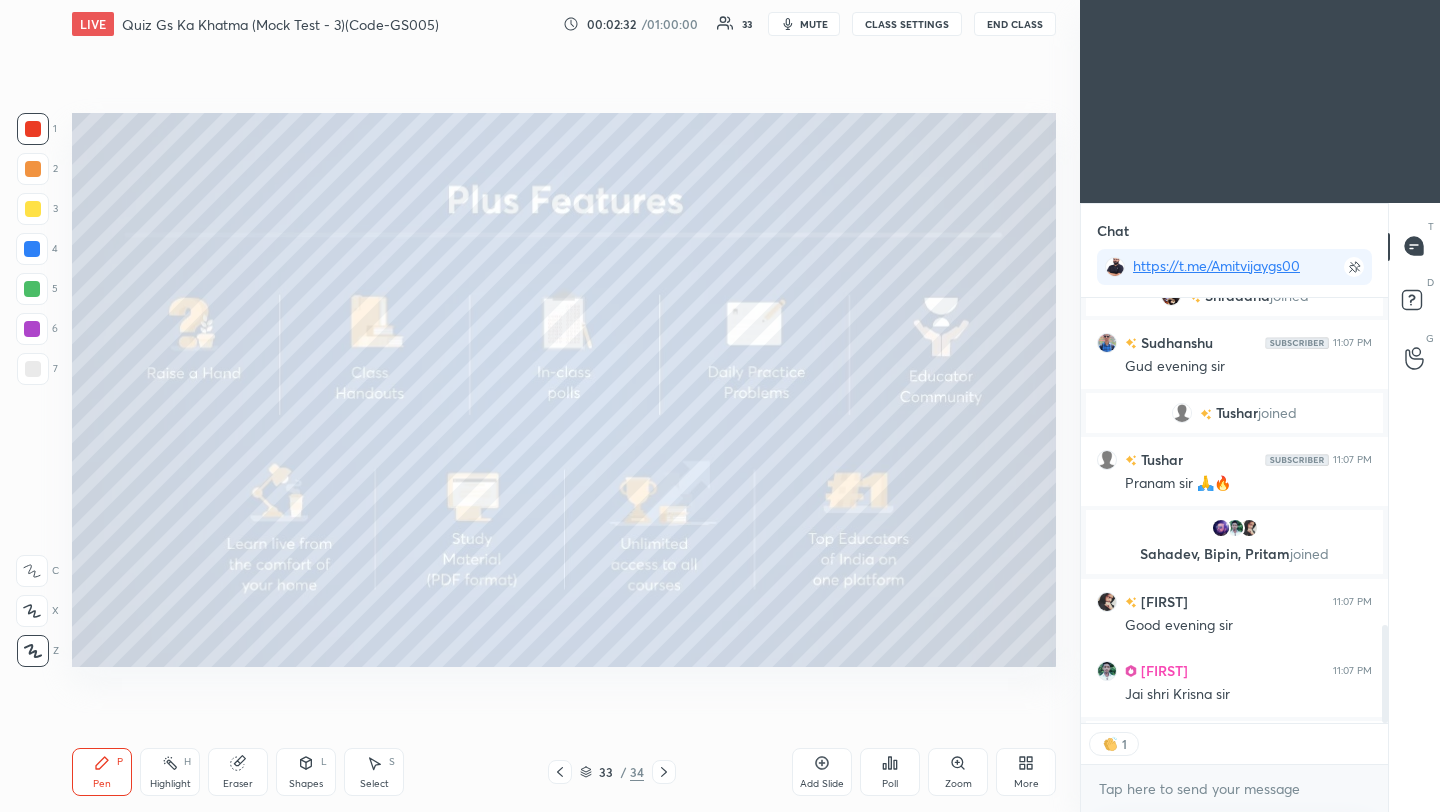 click 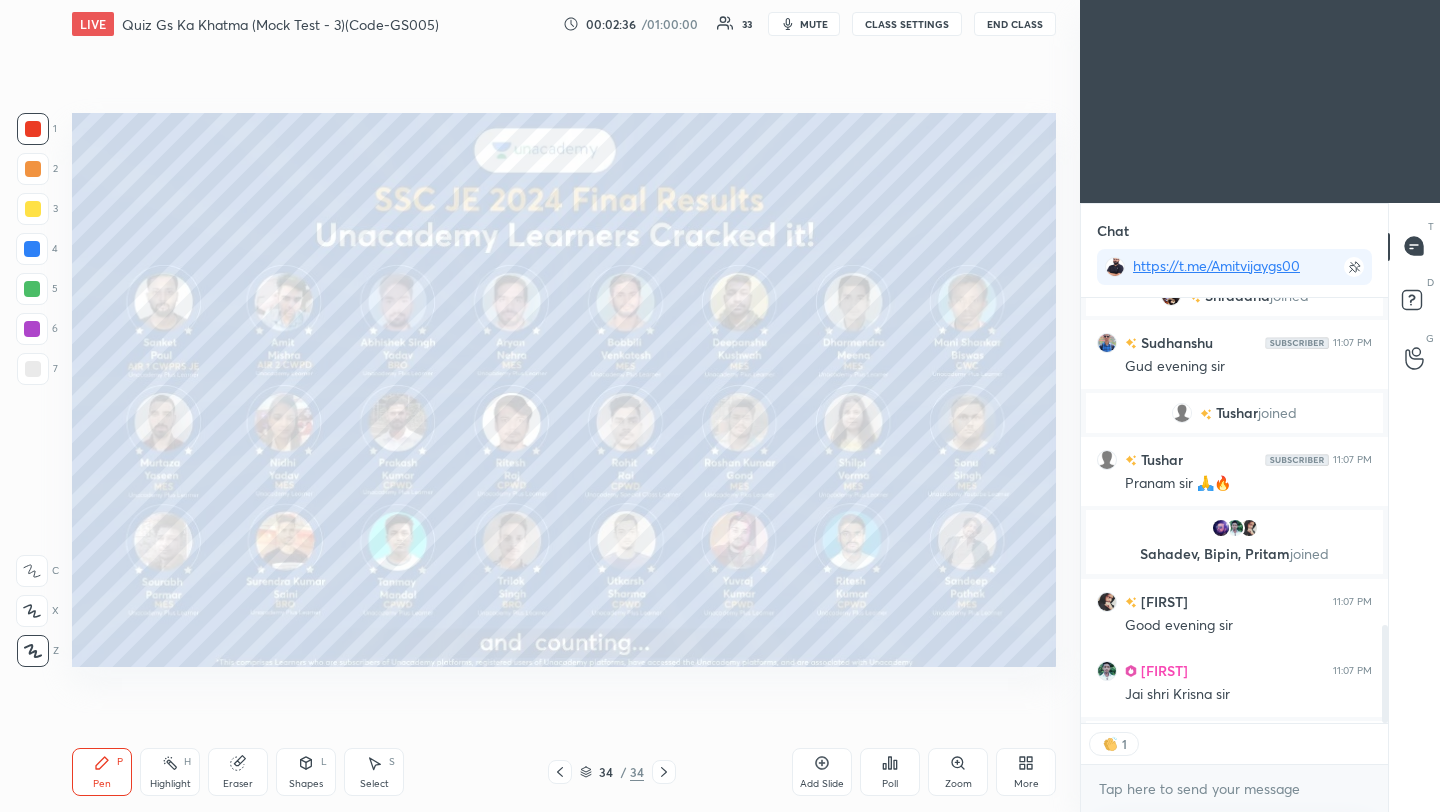 click on "1 2 3 4 5 6 7 C X Z C X Z E E Erase all   H H LIVE Quiz Gs Ka Khatma (Mock Test - 3)(Code-GS005) 00:02:36 /  01:00:00 33 mute CLASS SETTINGS End Class Setting up your live class Poll for   secs No correct answer Start poll Back Quiz Gs Ka Khatma (Mock Test - 3)(Code-GS005) [PERSON] P Highlight H Eraser Shapes L Select S 34 / 34 Add Slide Poll Zoom More" at bounding box center (532, 406) 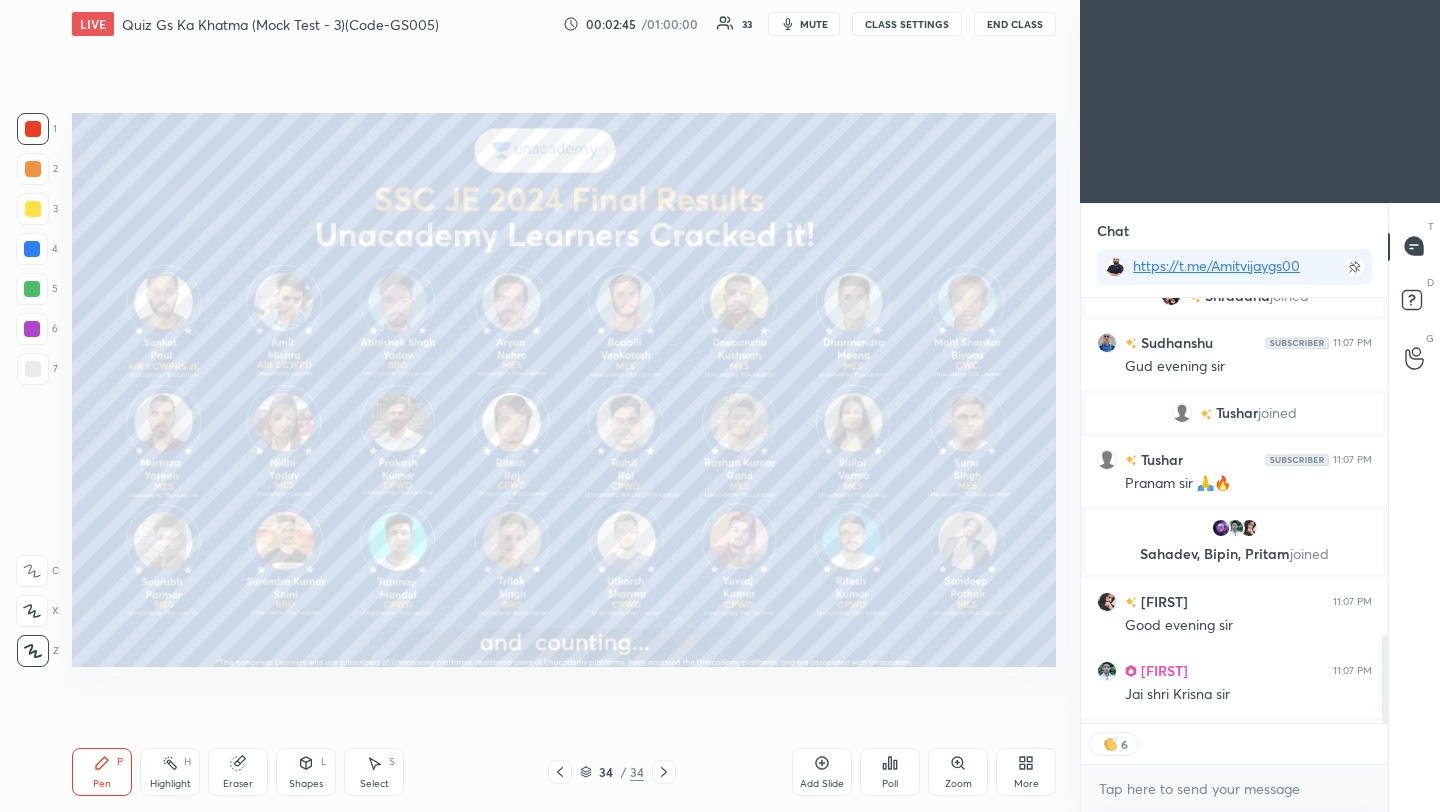 scroll, scrollTop: 1628, scrollLeft: 0, axis: vertical 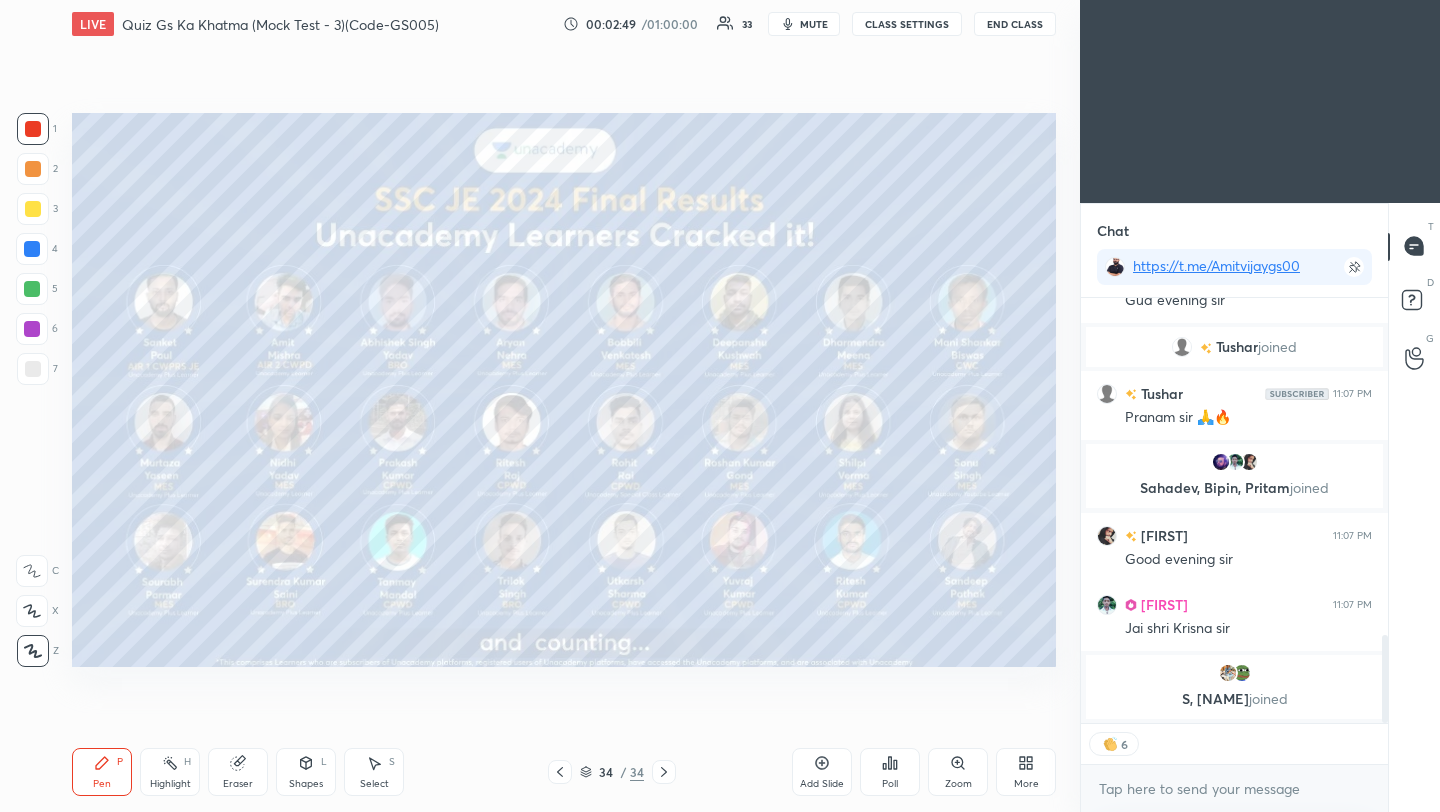 click on "/" at bounding box center [623, 772] 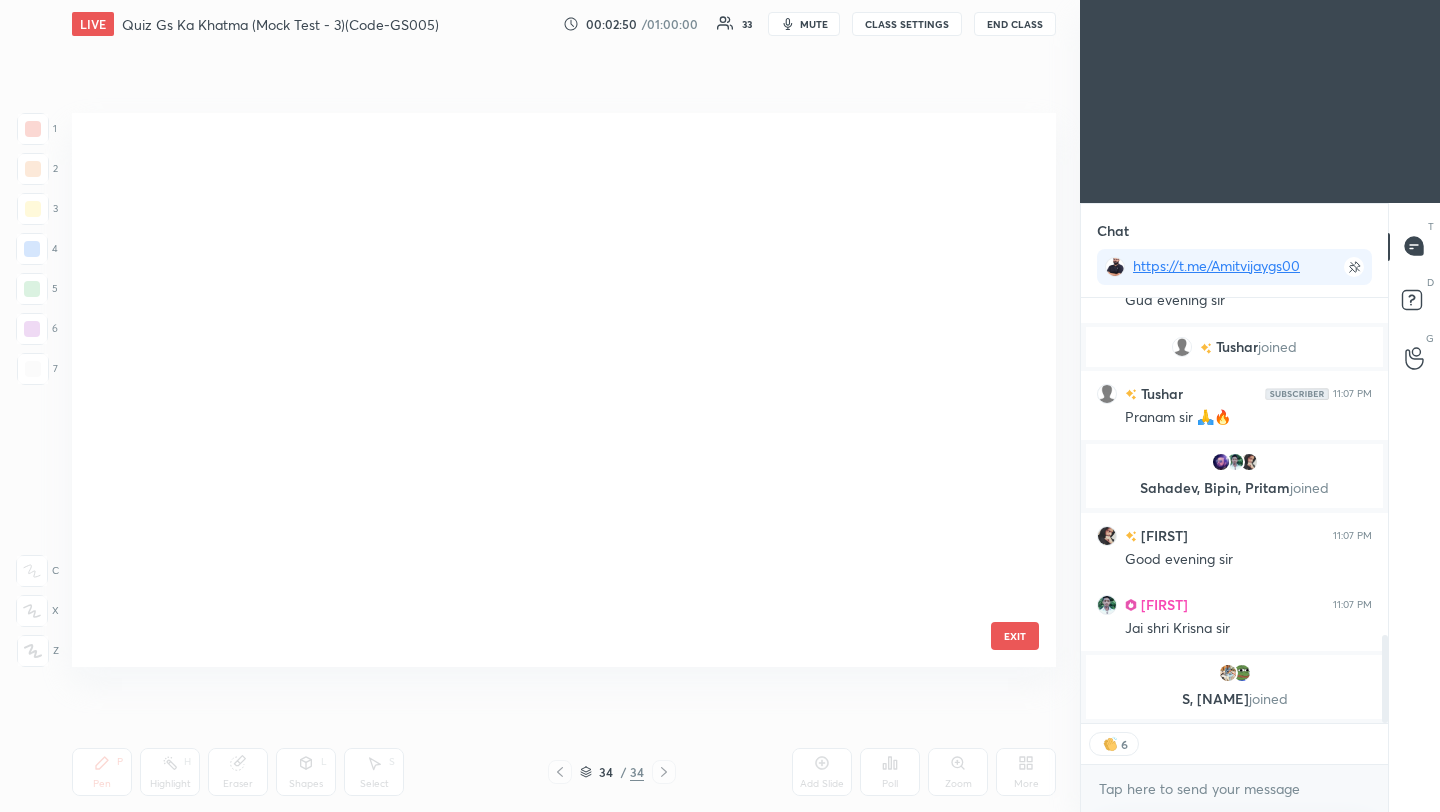 scroll, scrollTop: 1480, scrollLeft: 0, axis: vertical 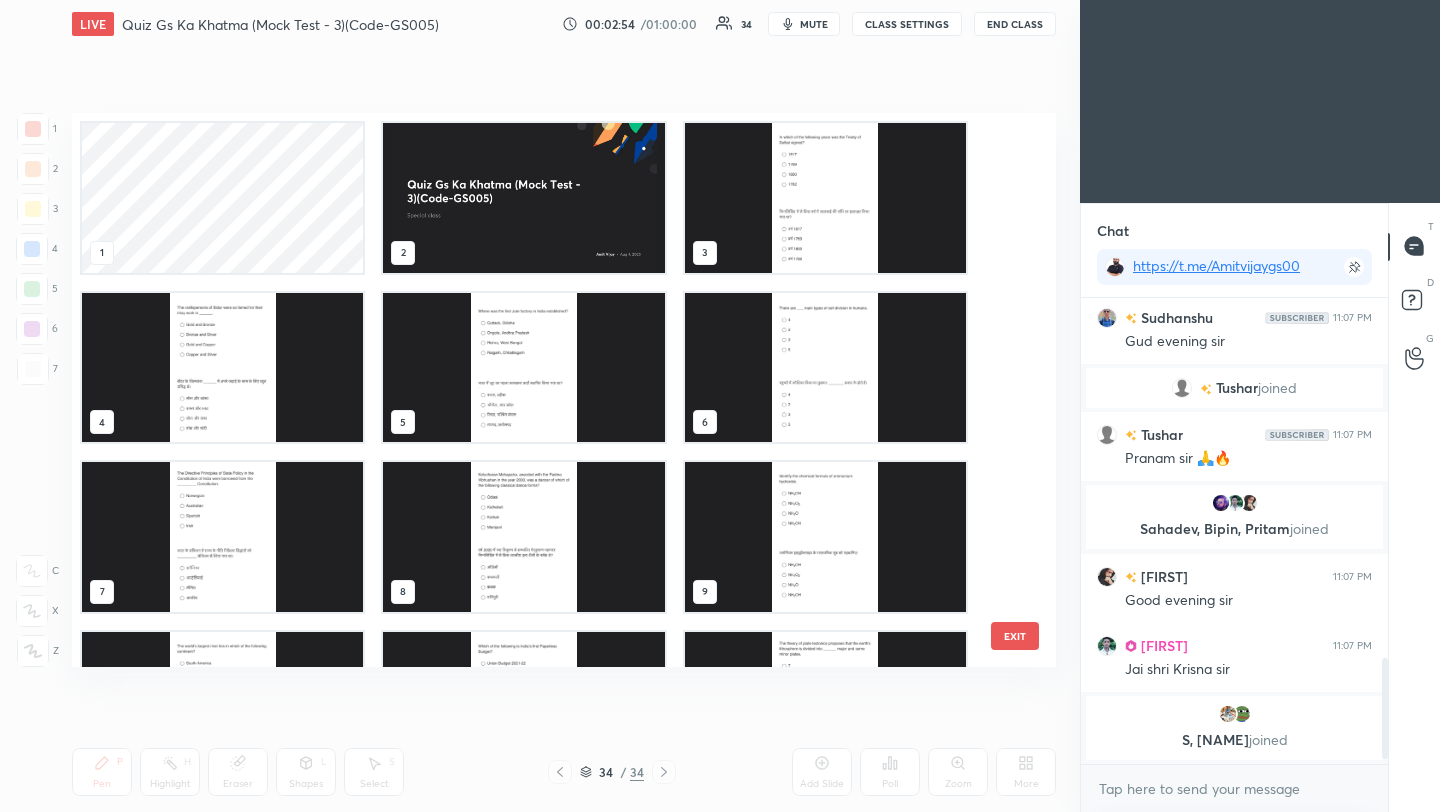 click at bounding box center (825, 198) 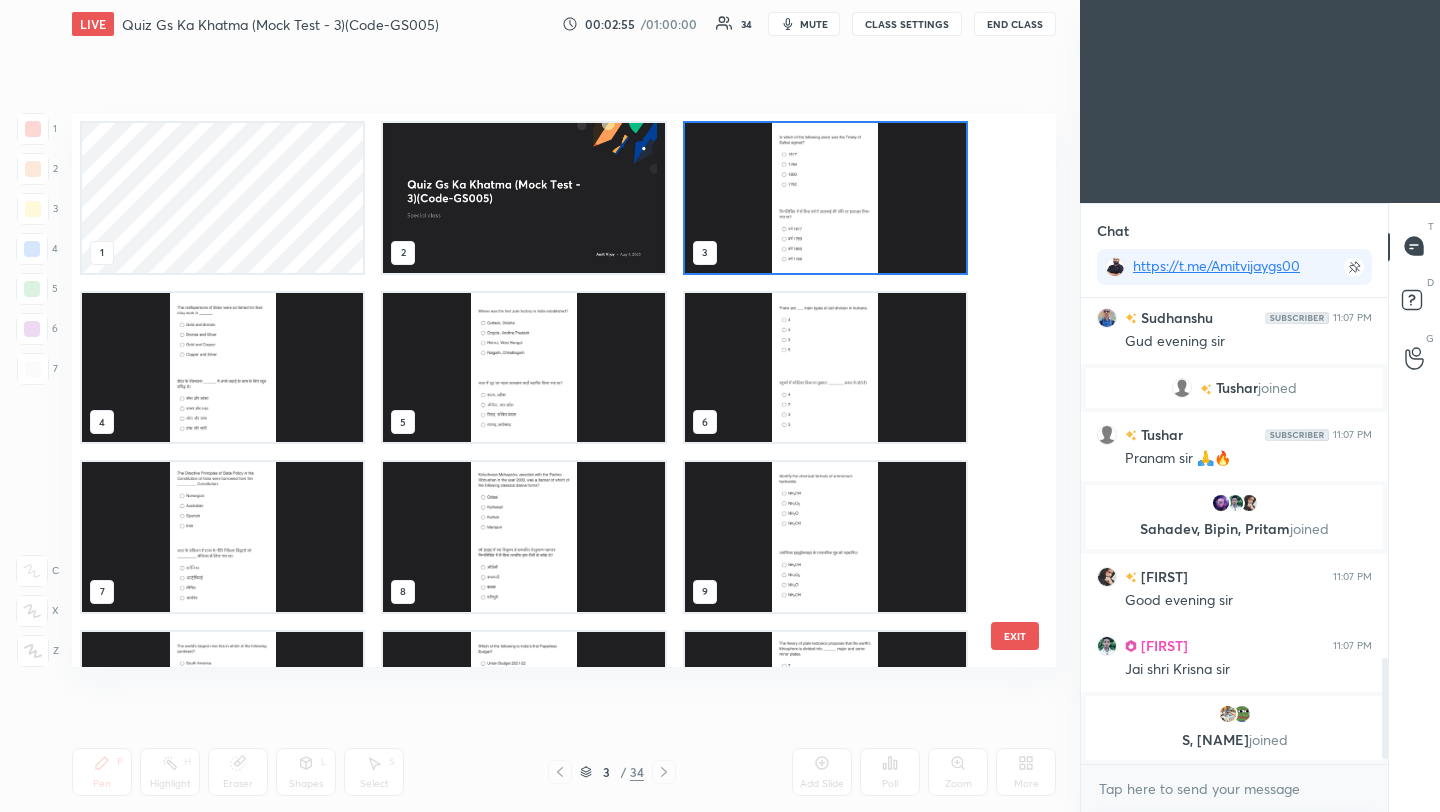 click at bounding box center [825, 198] 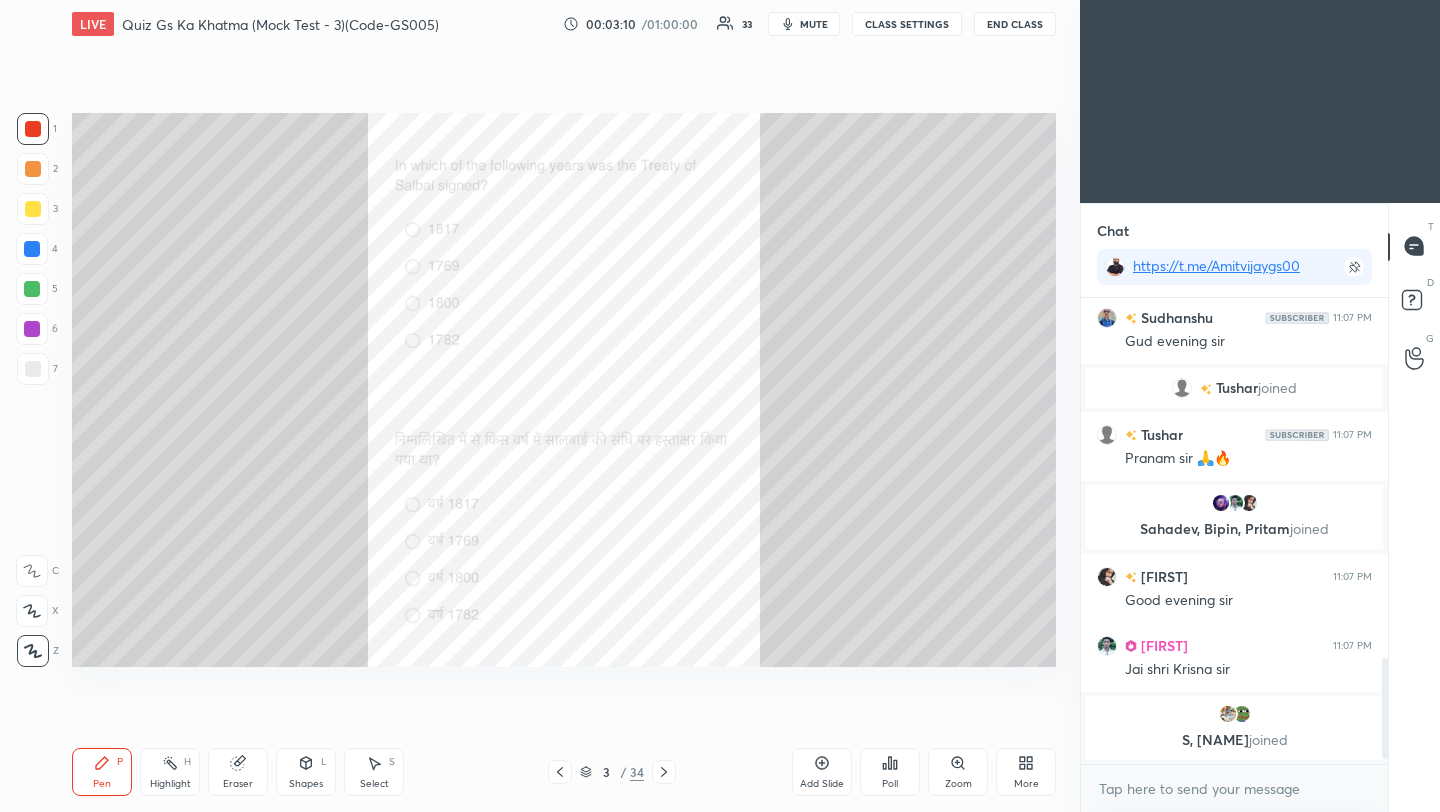 click 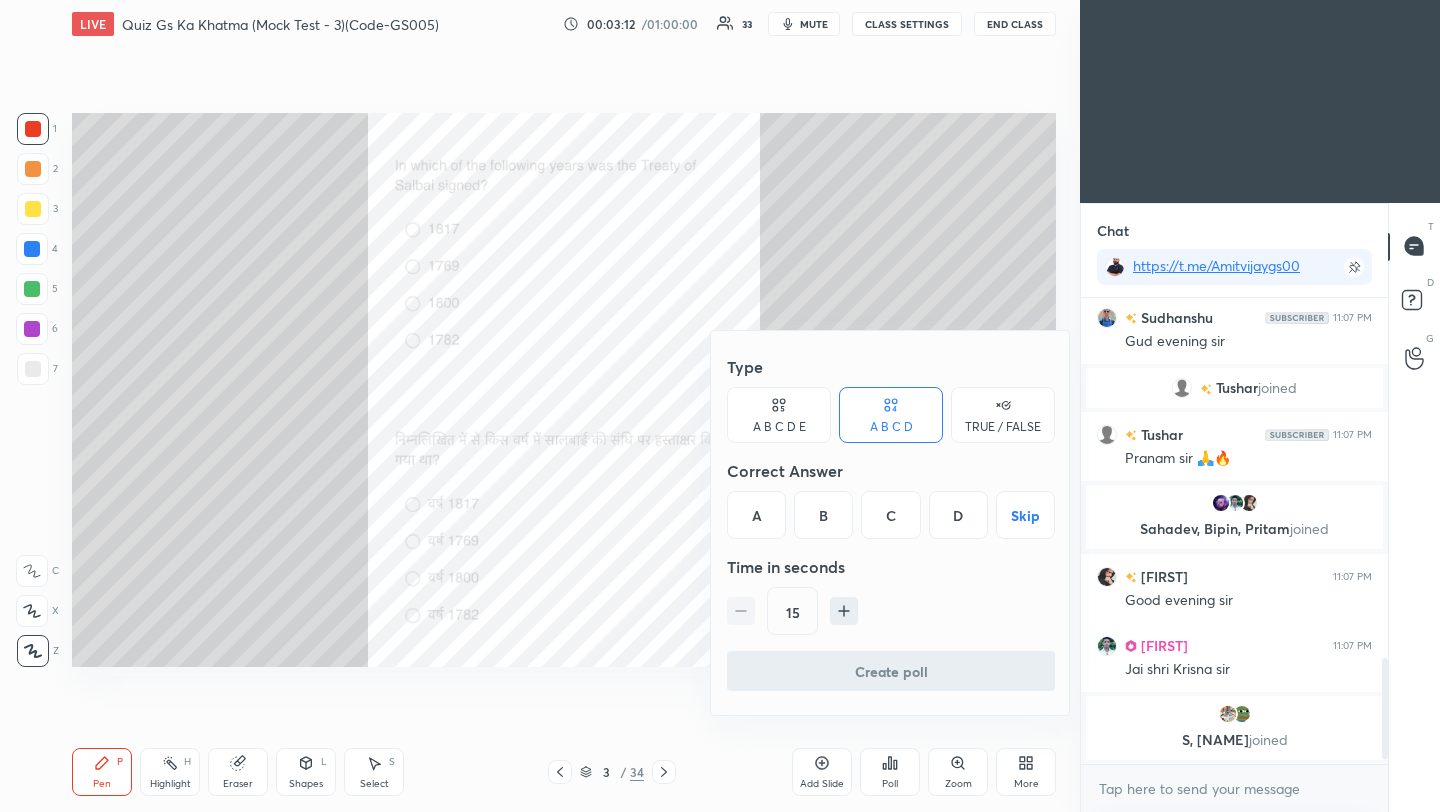 click on "D" at bounding box center (958, 515) 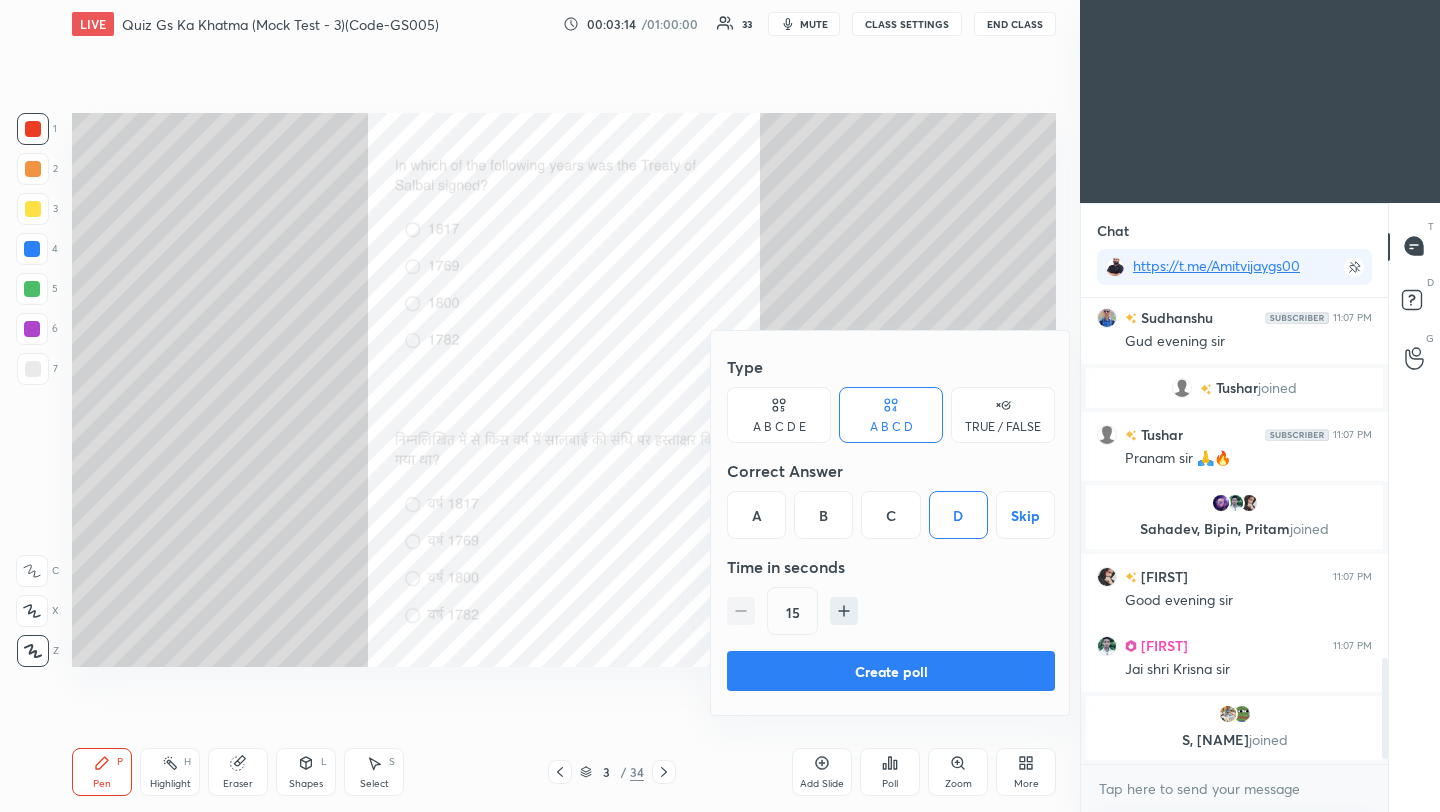 click on "Create poll" at bounding box center (891, 671) 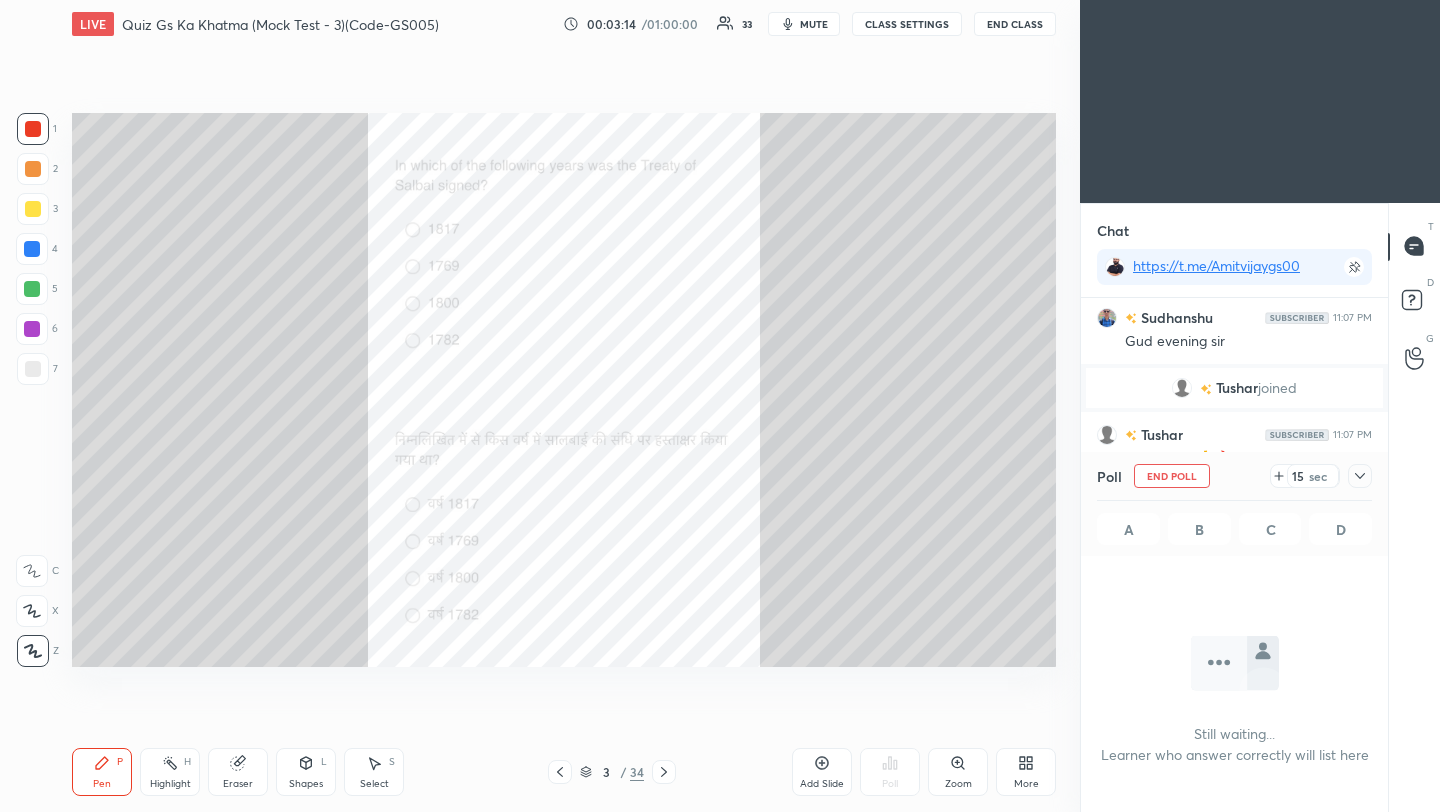 scroll, scrollTop: 362, scrollLeft: 301, axis: both 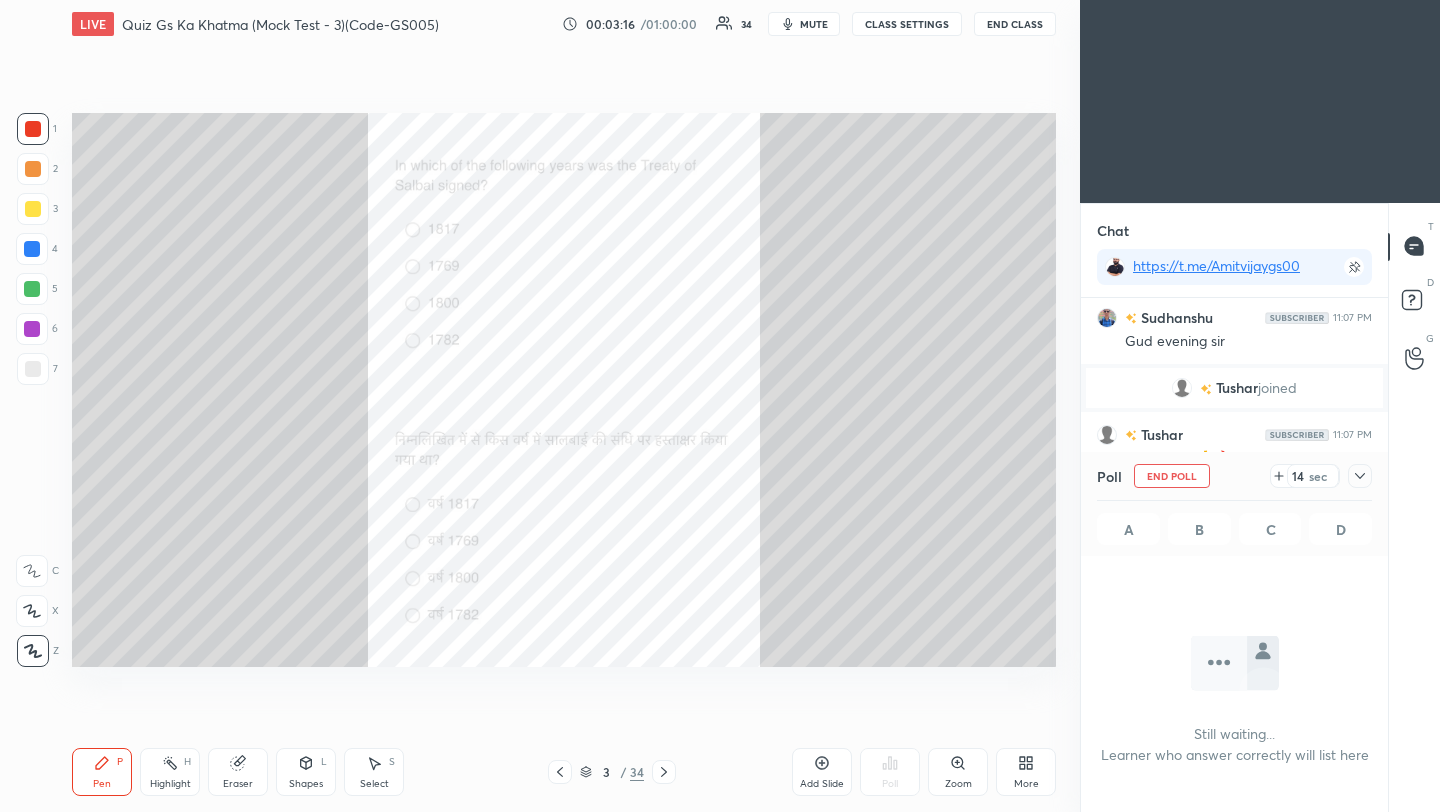 click 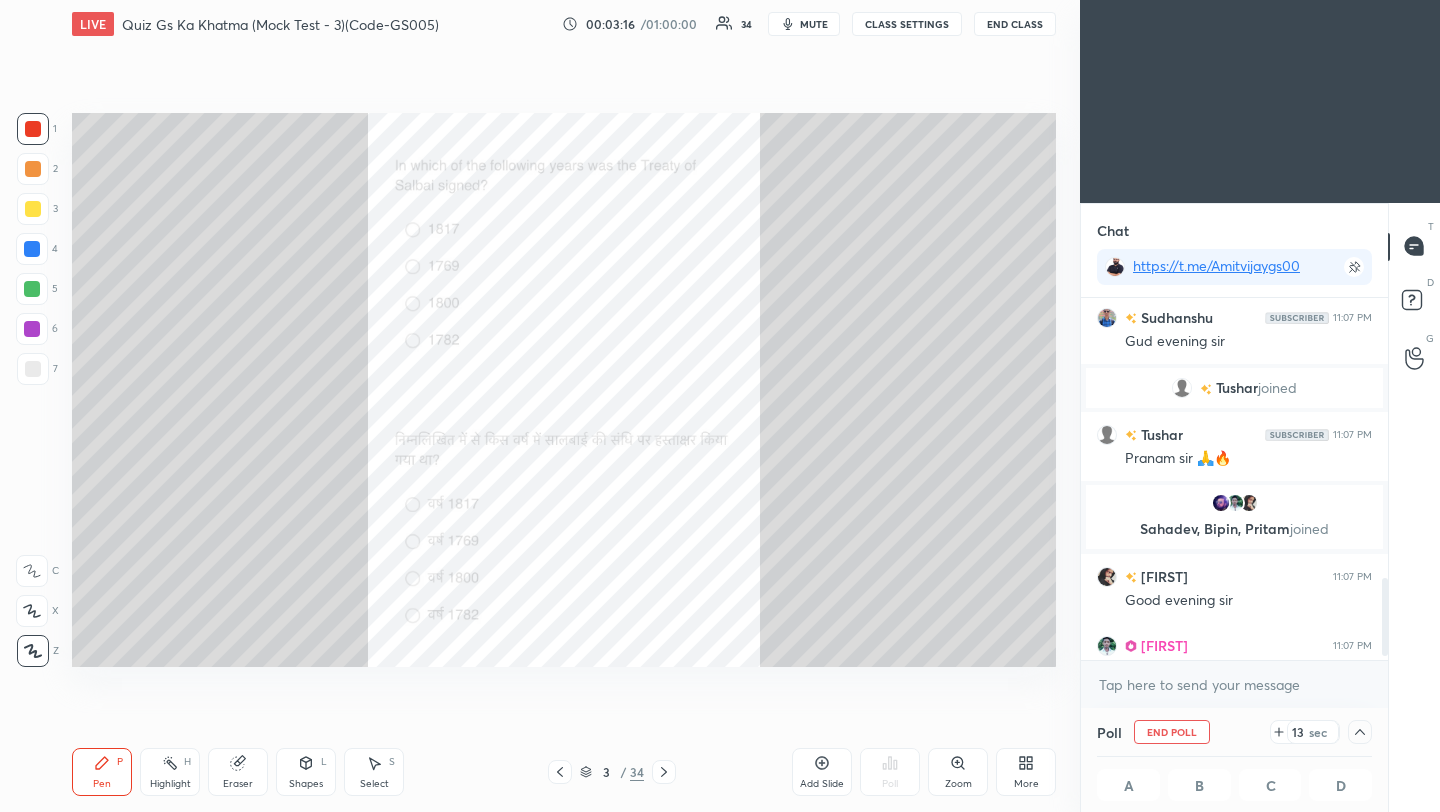 scroll, scrollTop: 0, scrollLeft: 0, axis: both 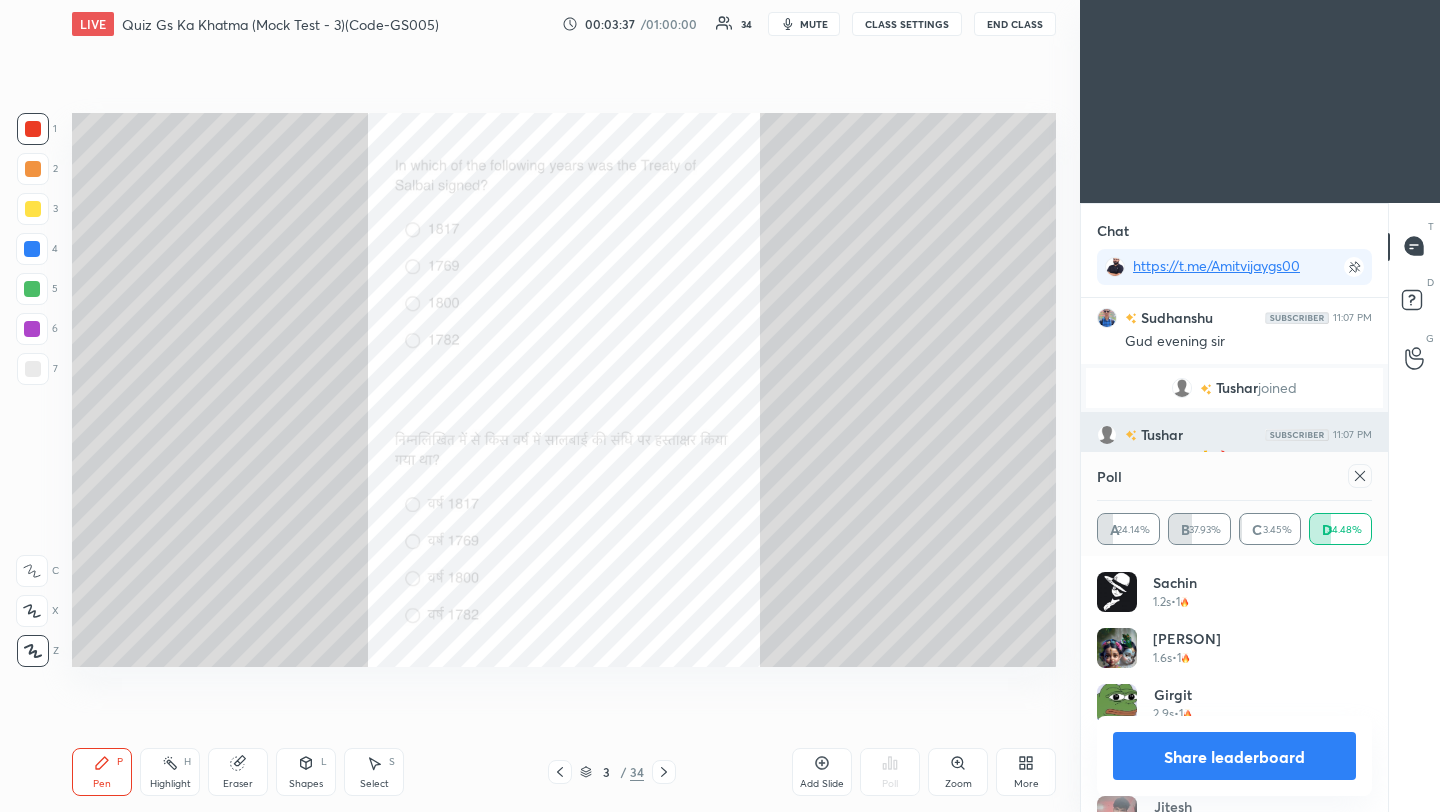 drag, startPoint x: 1360, startPoint y: 477, endPoint x: 1371, endPoint y: 472, distance: 12.083046 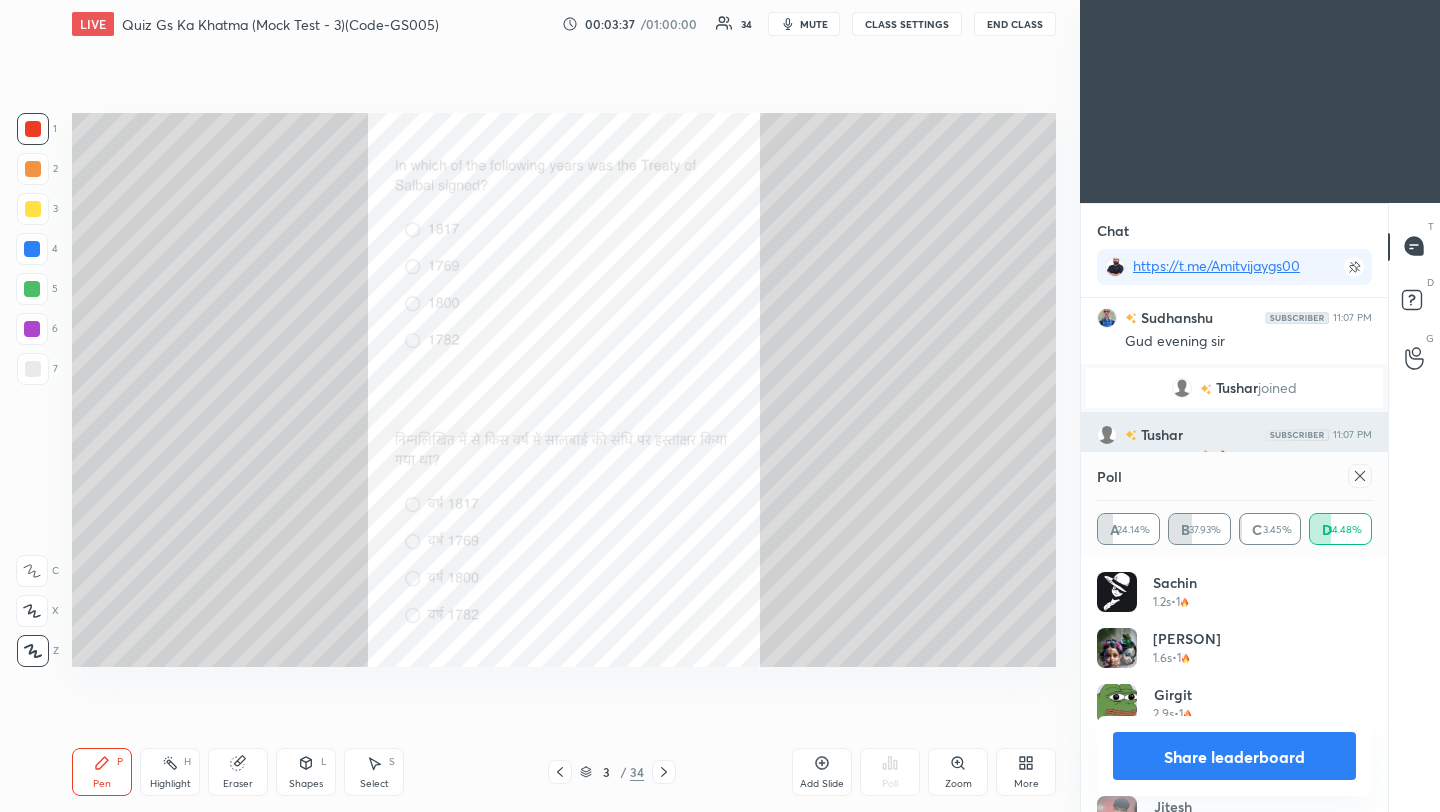 click 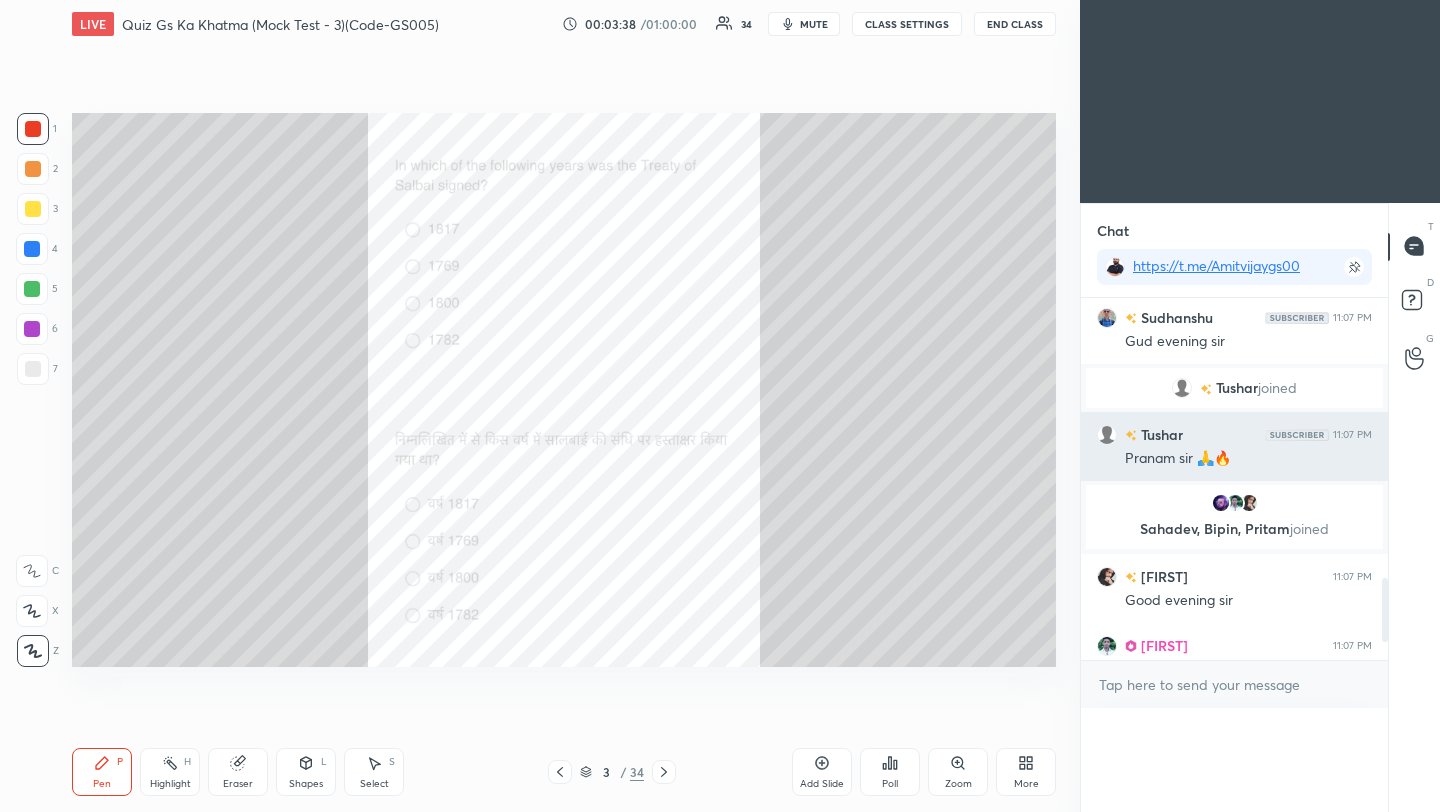 scroll, scrollTop: 0, scrollLeft: 0, axis: both 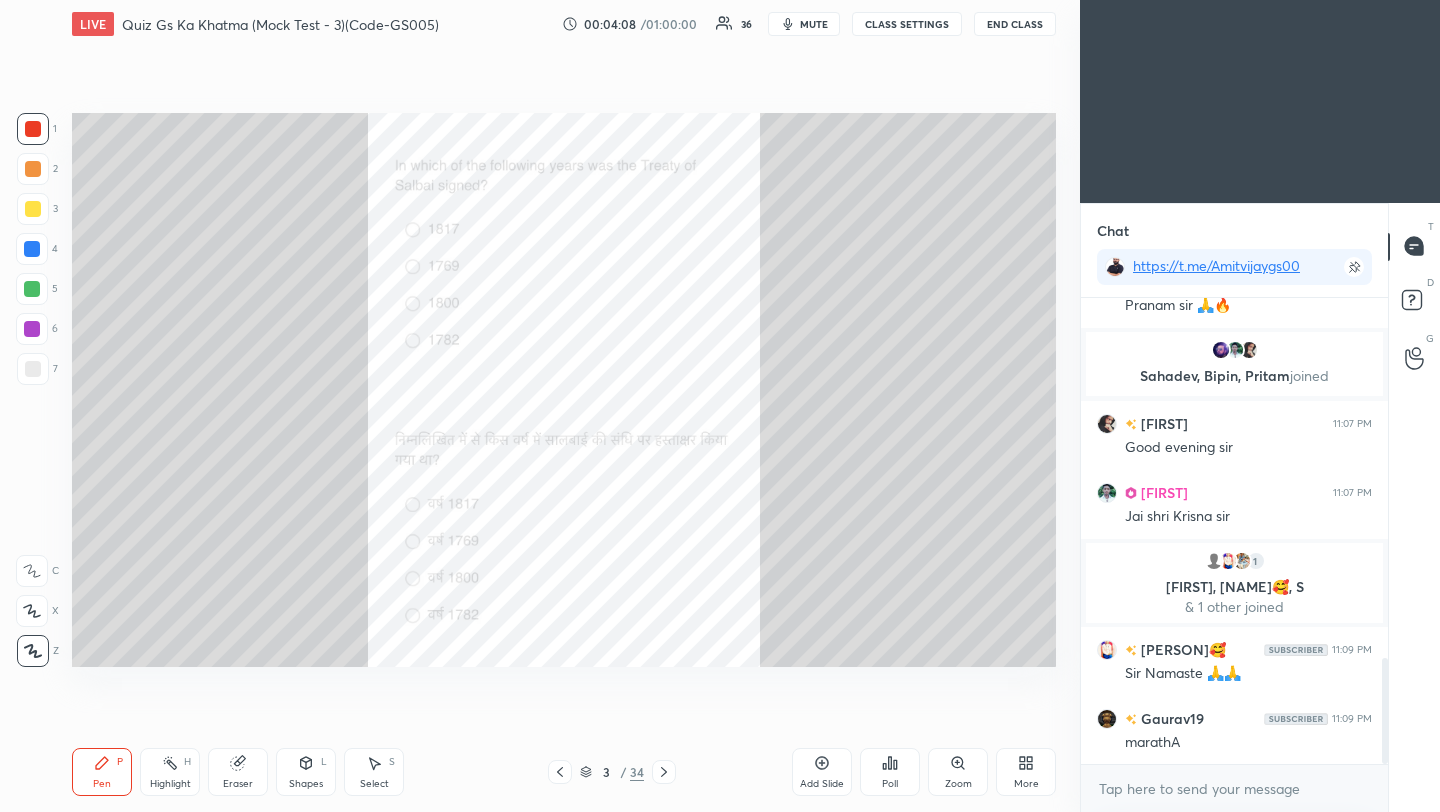 click at bounding box center (664, 772) 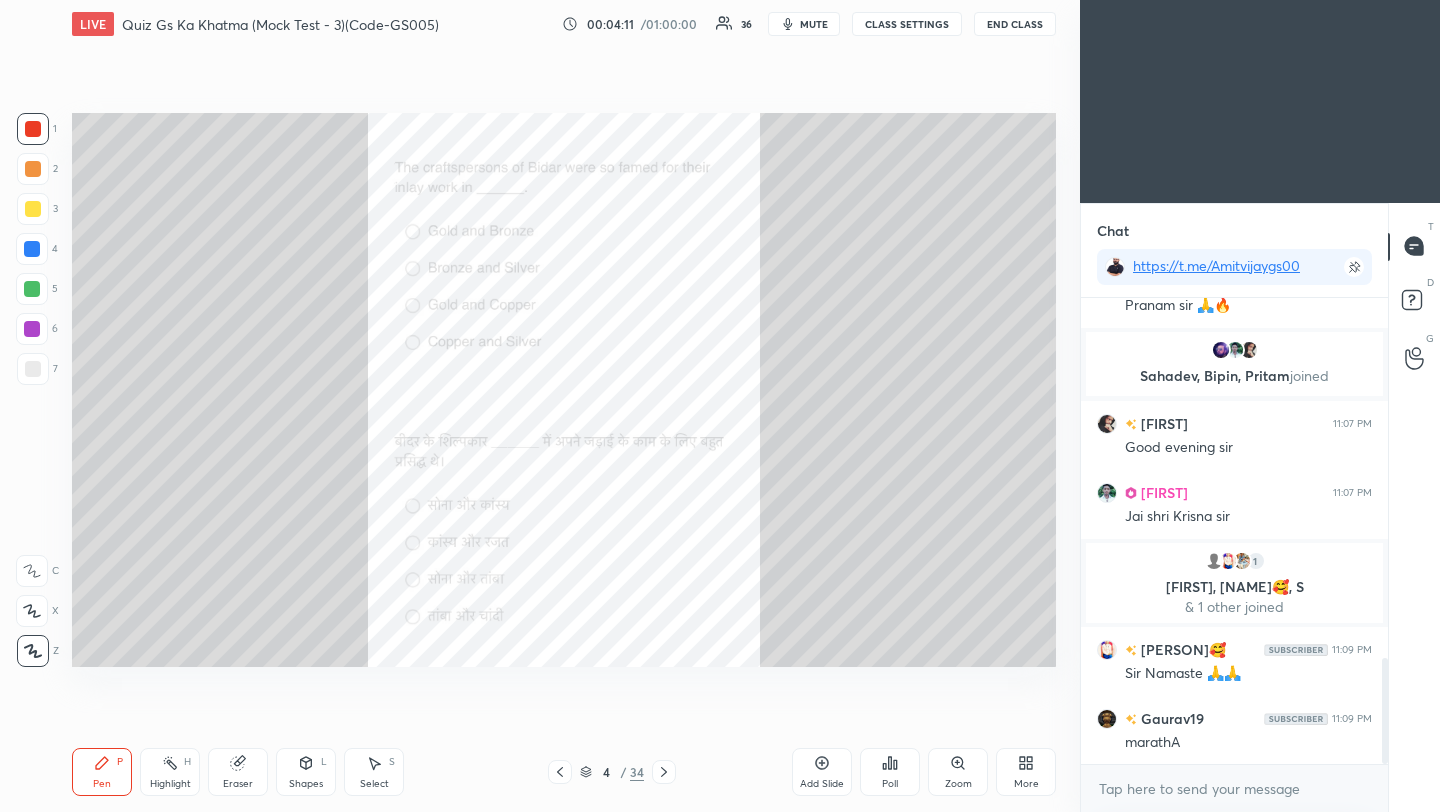 click on "Poll" at bounding box center (890, 772) 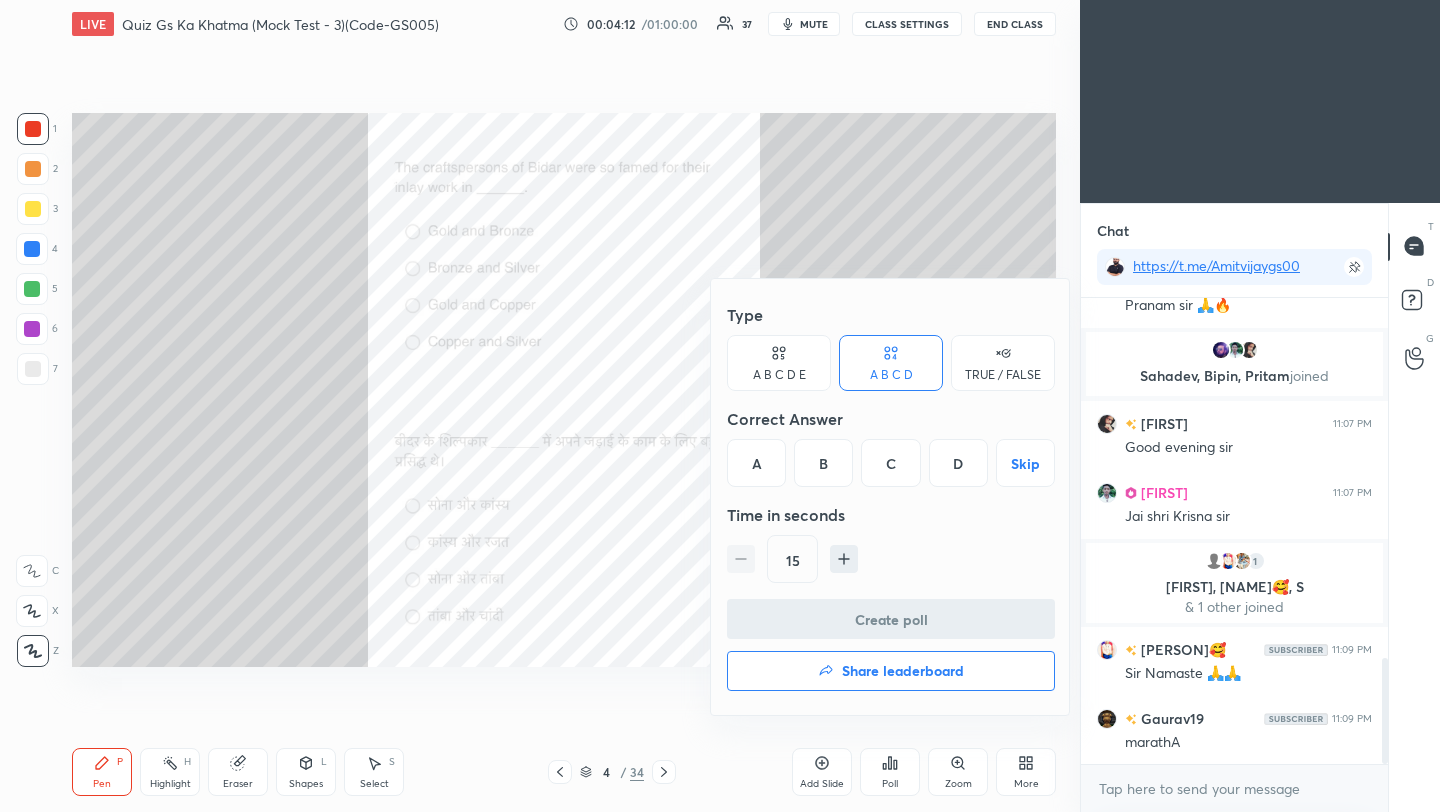 scroll, scrollTop: 1631, scrollLeft: 0, axis: vertical 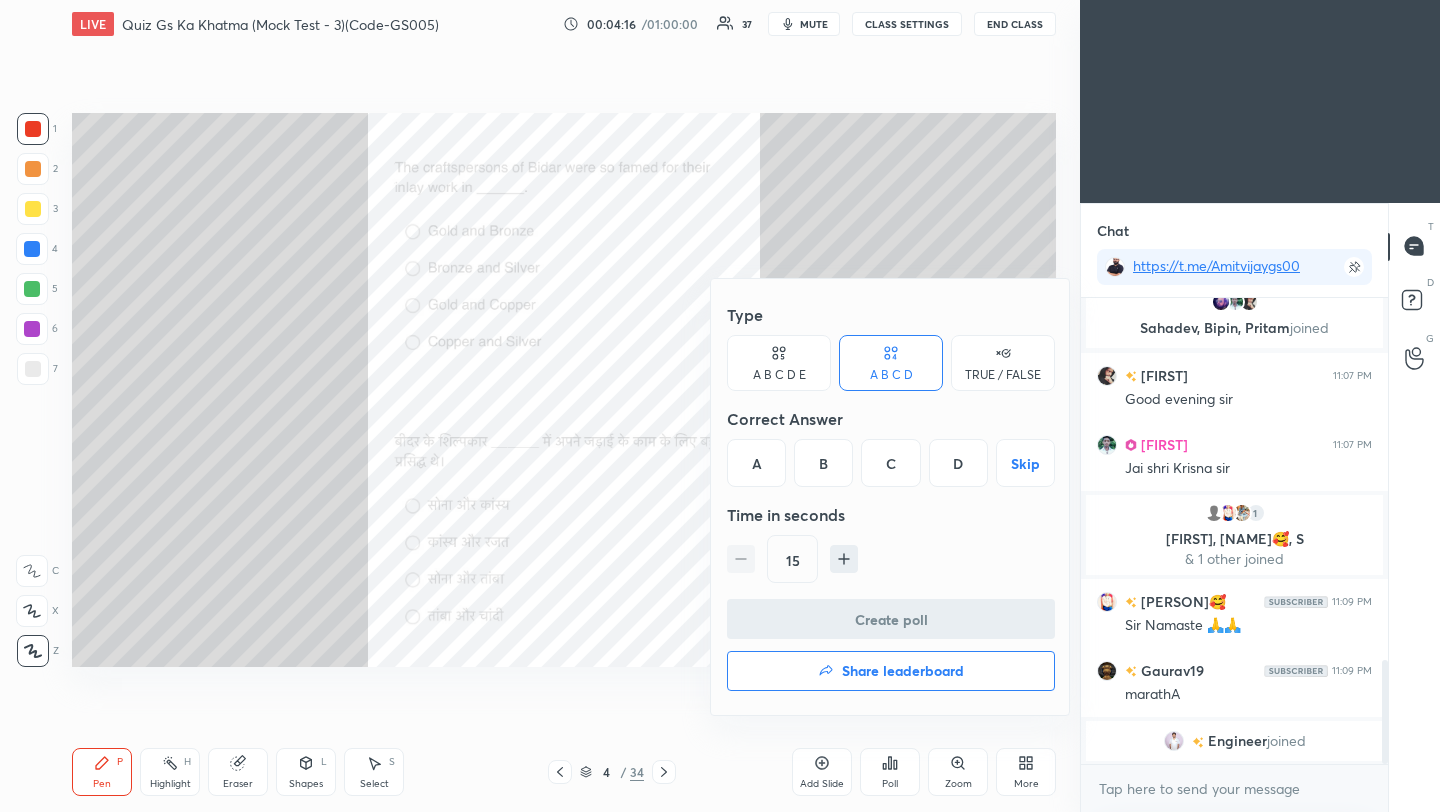 click on "D" at bounding box center (958, 463) 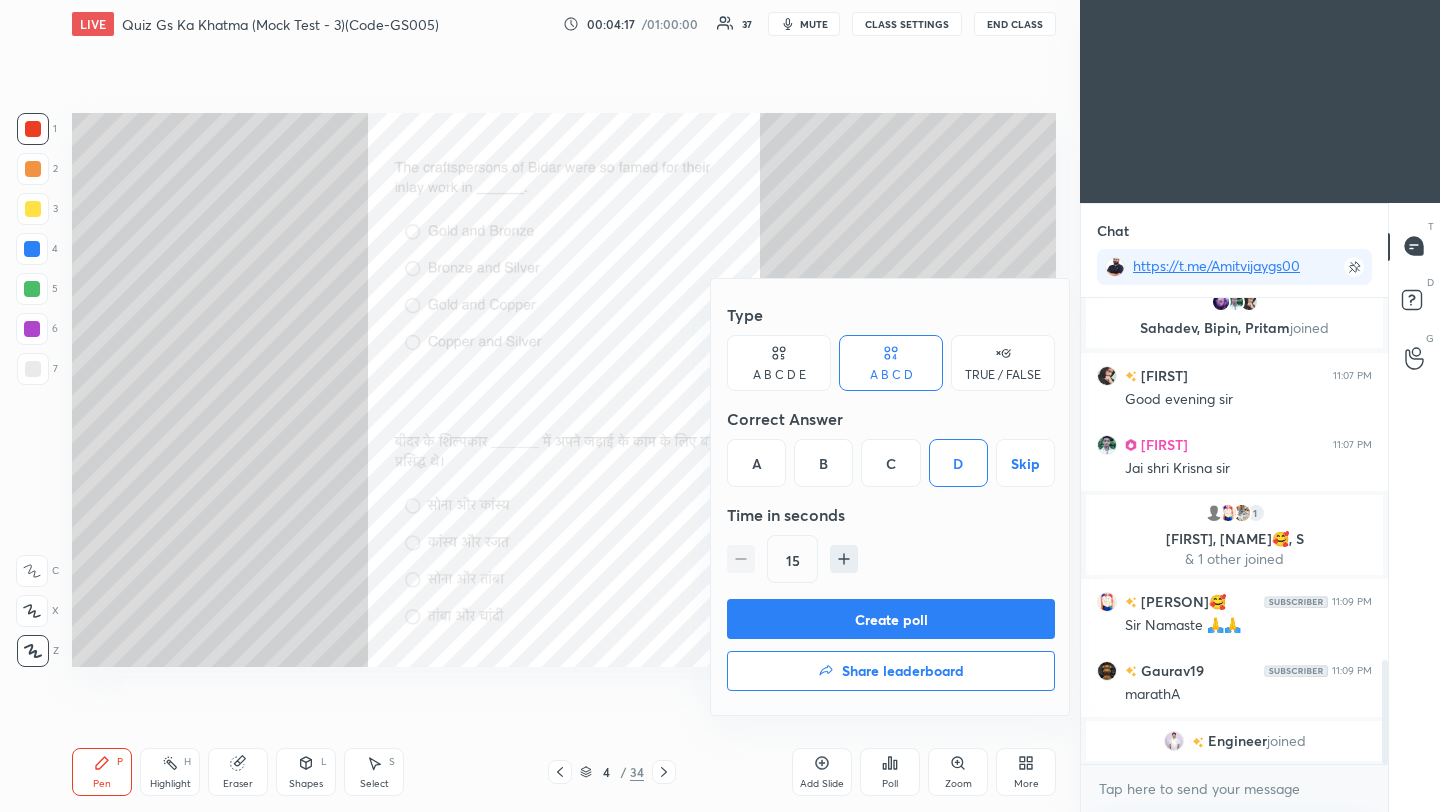 click on "Create poll" at bounding box center (891, 619) 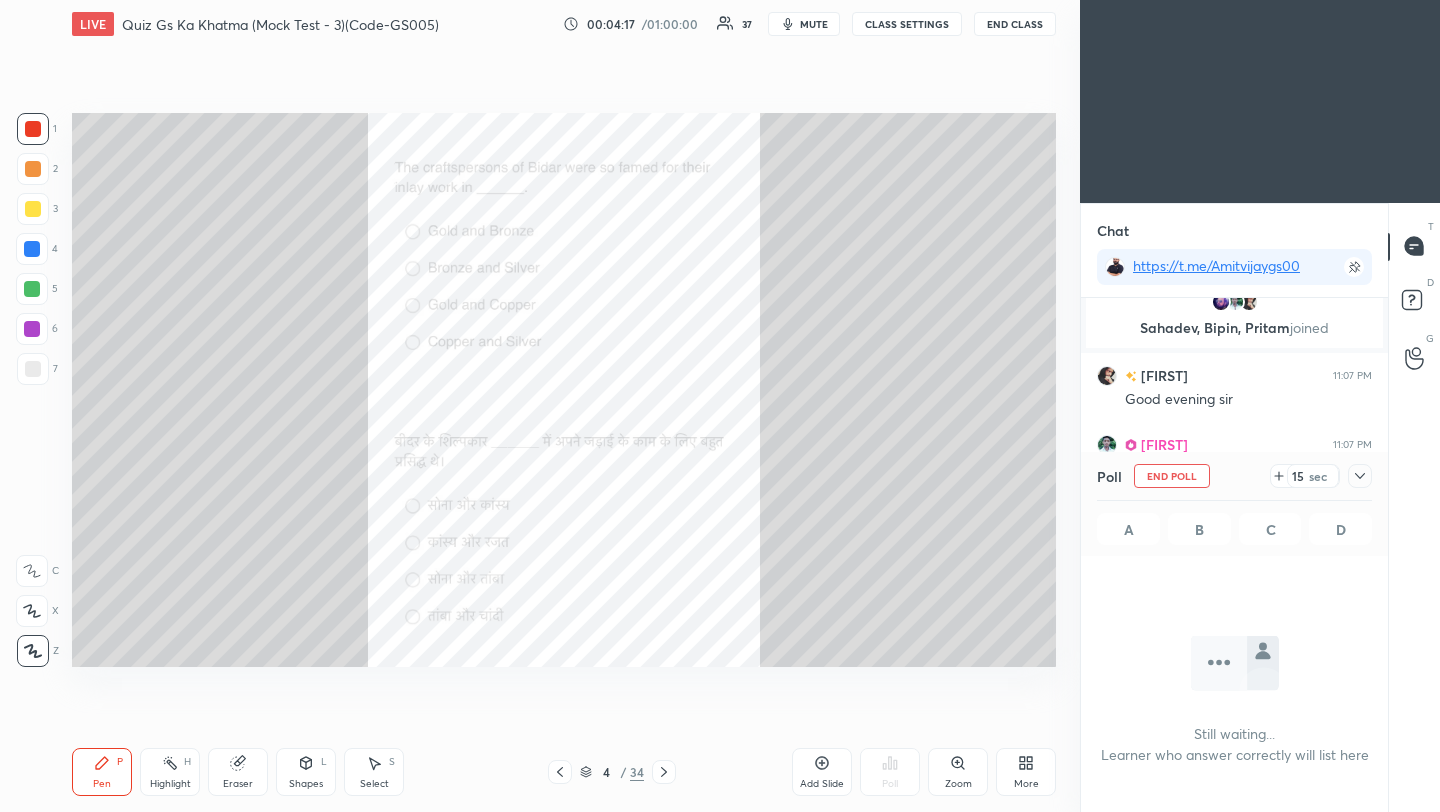 scroll, scrollTop: 362, scrollLeft: 301, axis: both 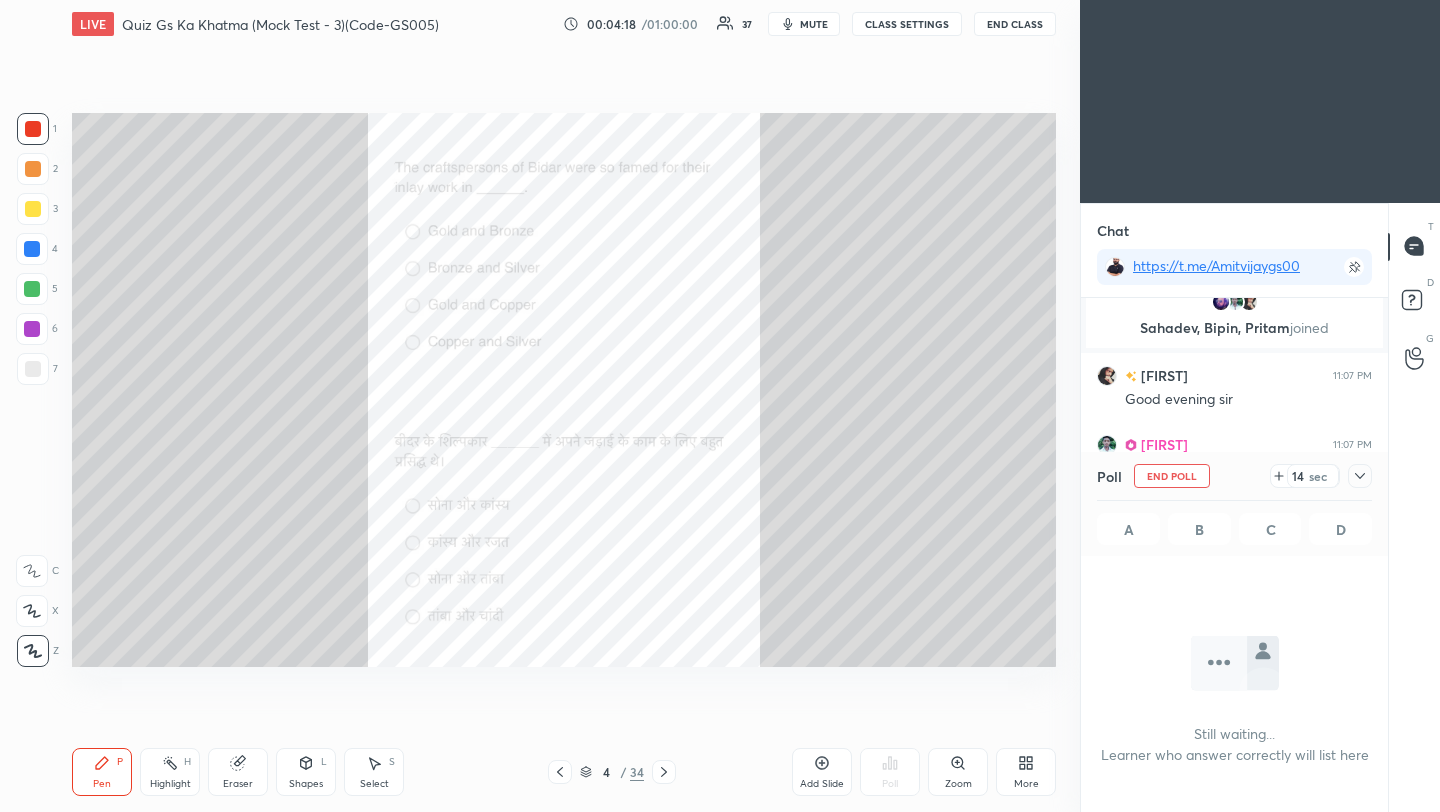 click 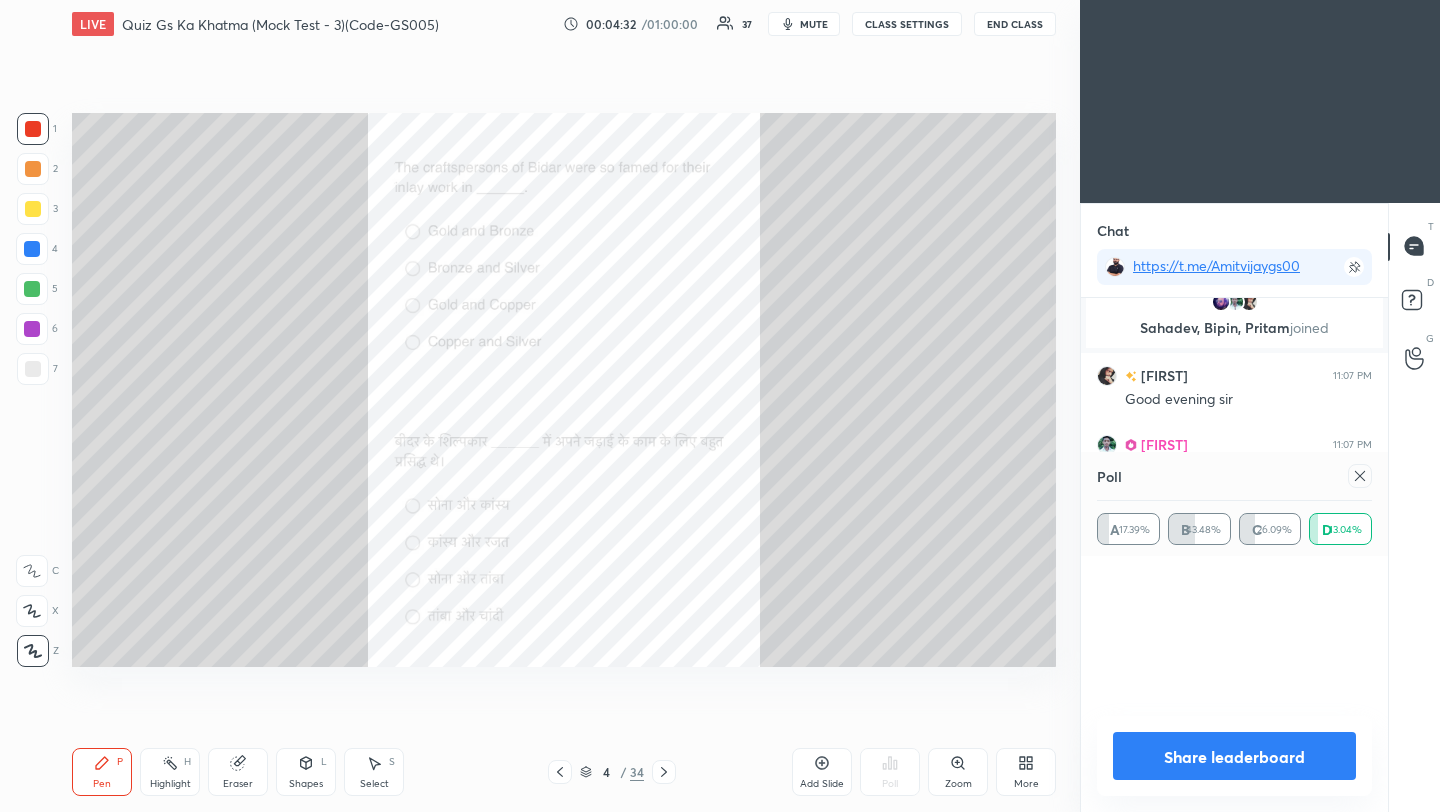 scroll, scrollTop: 0, scrollLeft: 1, axis: horizontal 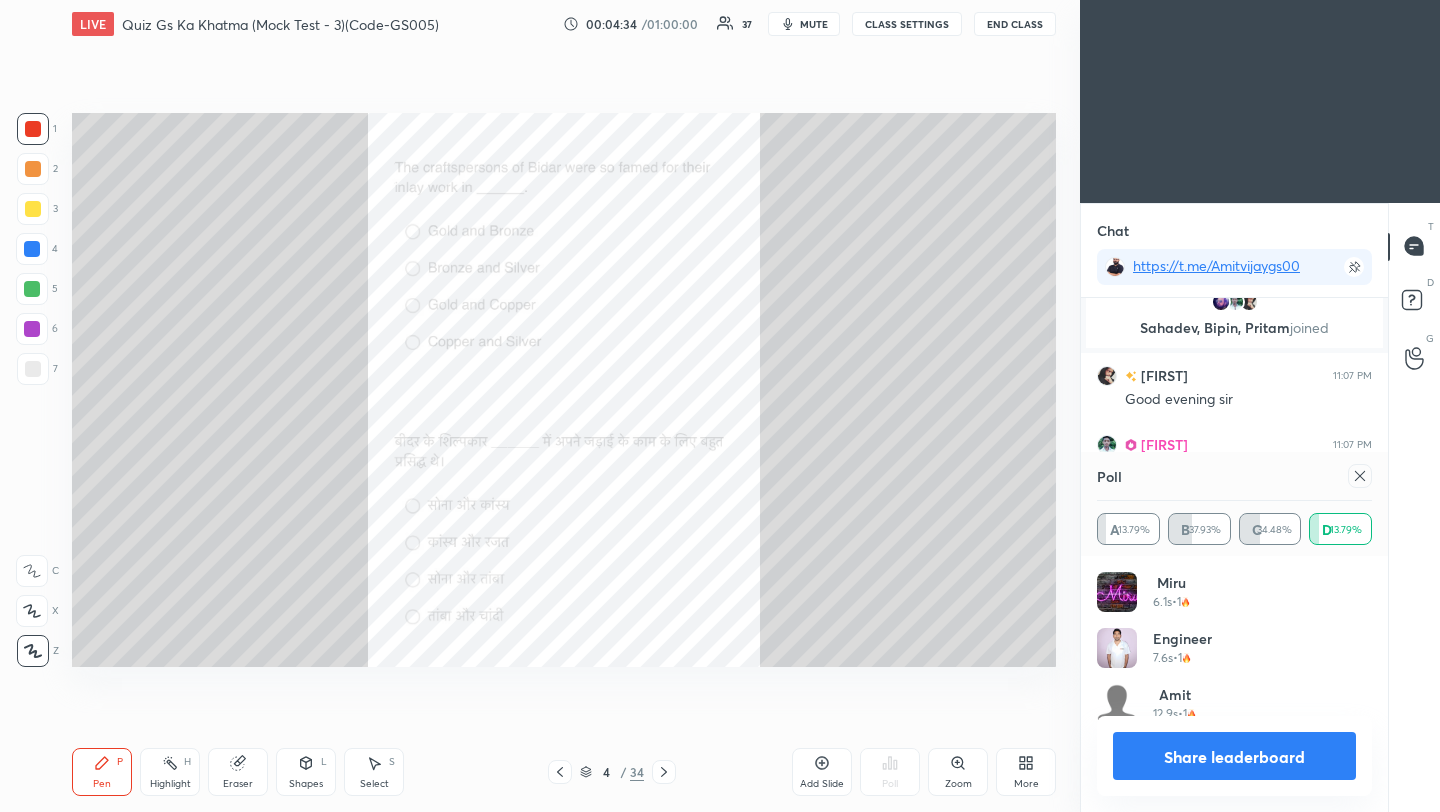 click 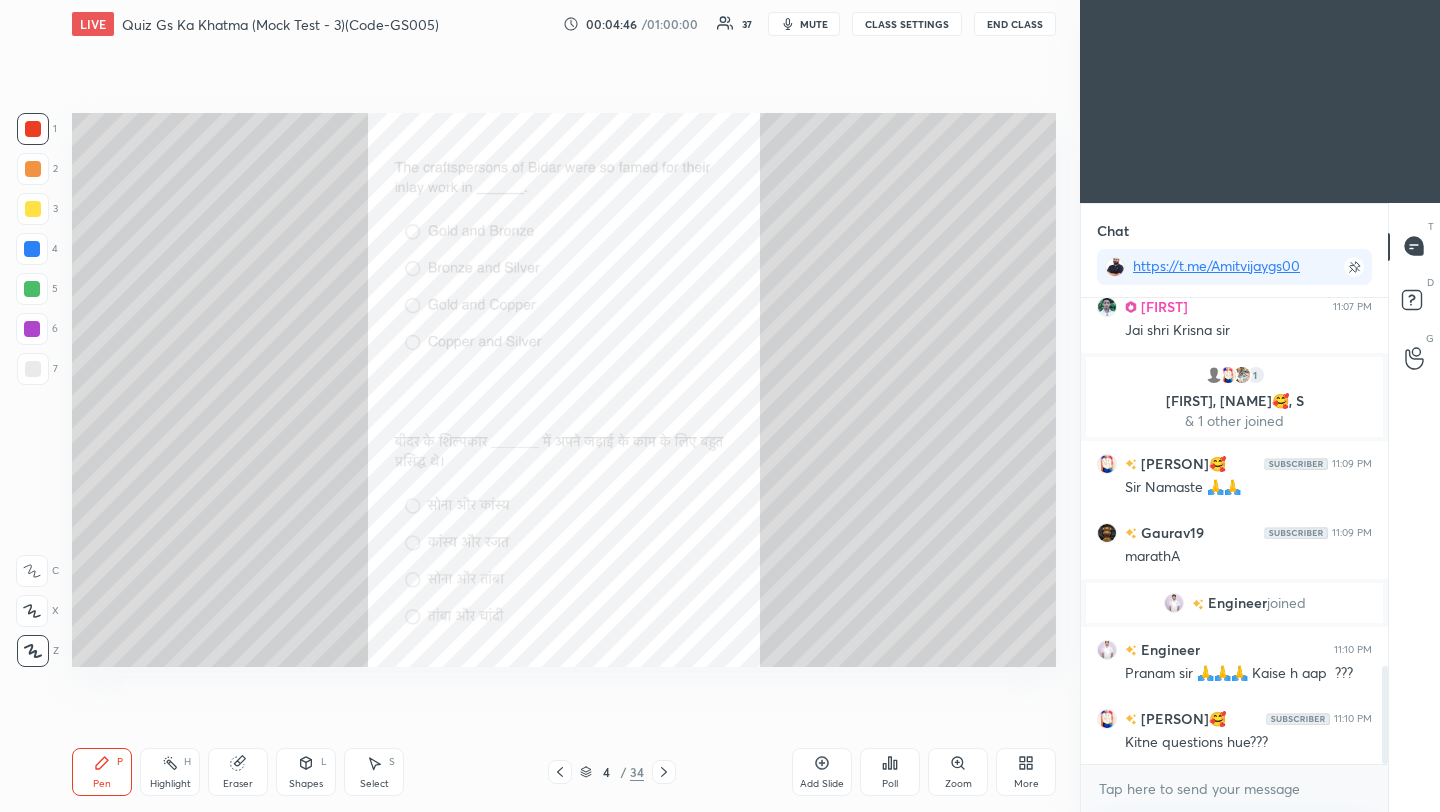 click 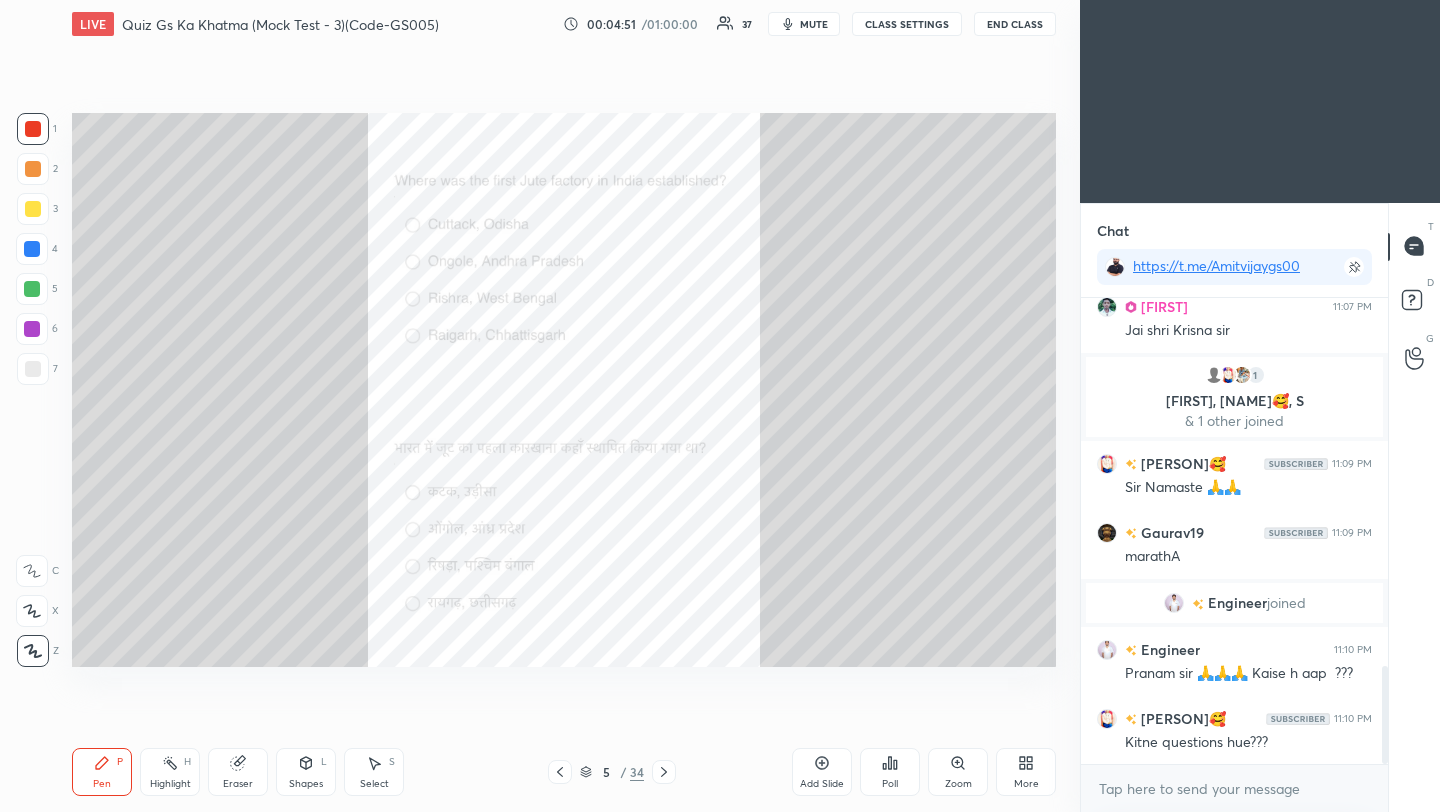 click on "Poll" at bounding box center (890, 772) 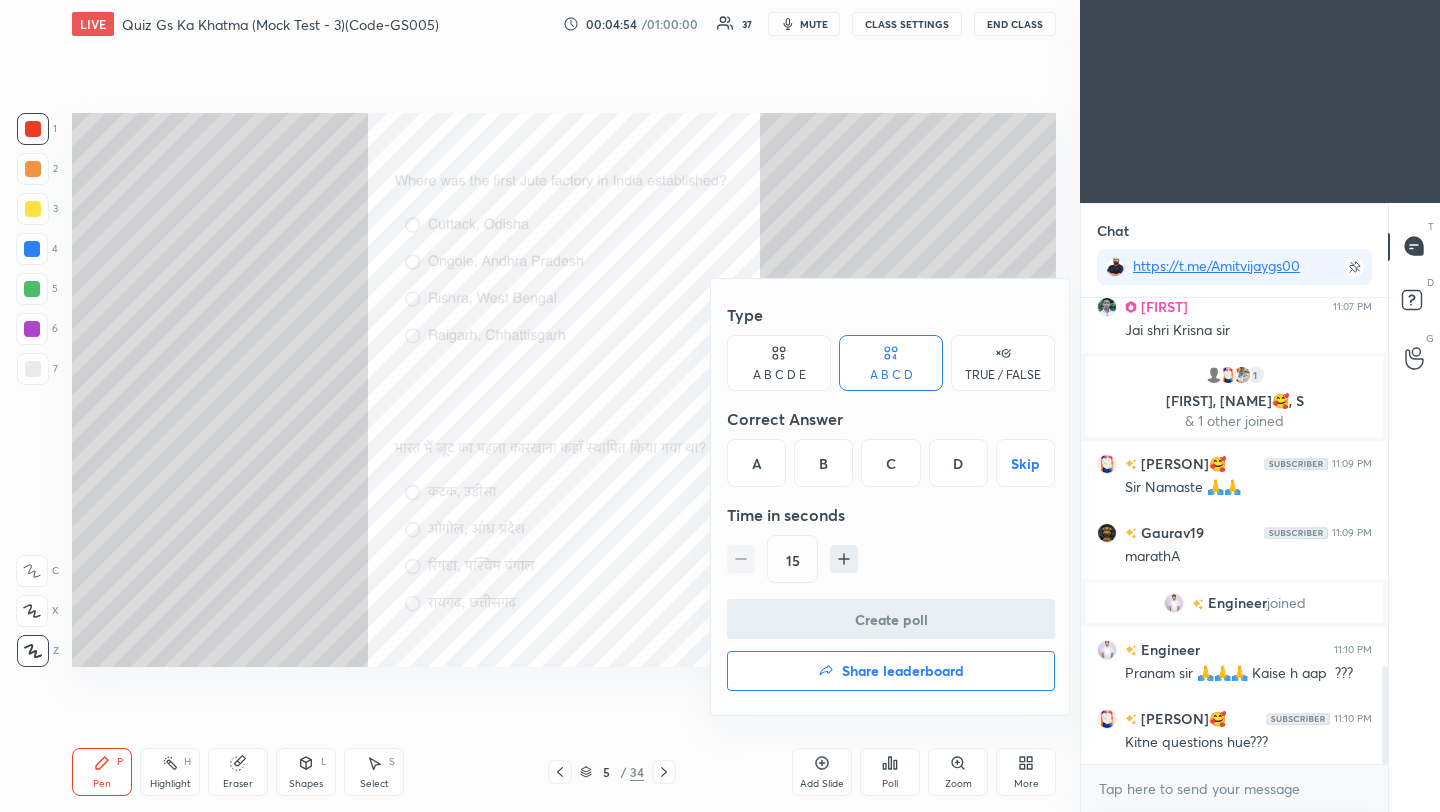 click on "C" at bounding box center (890, 463) 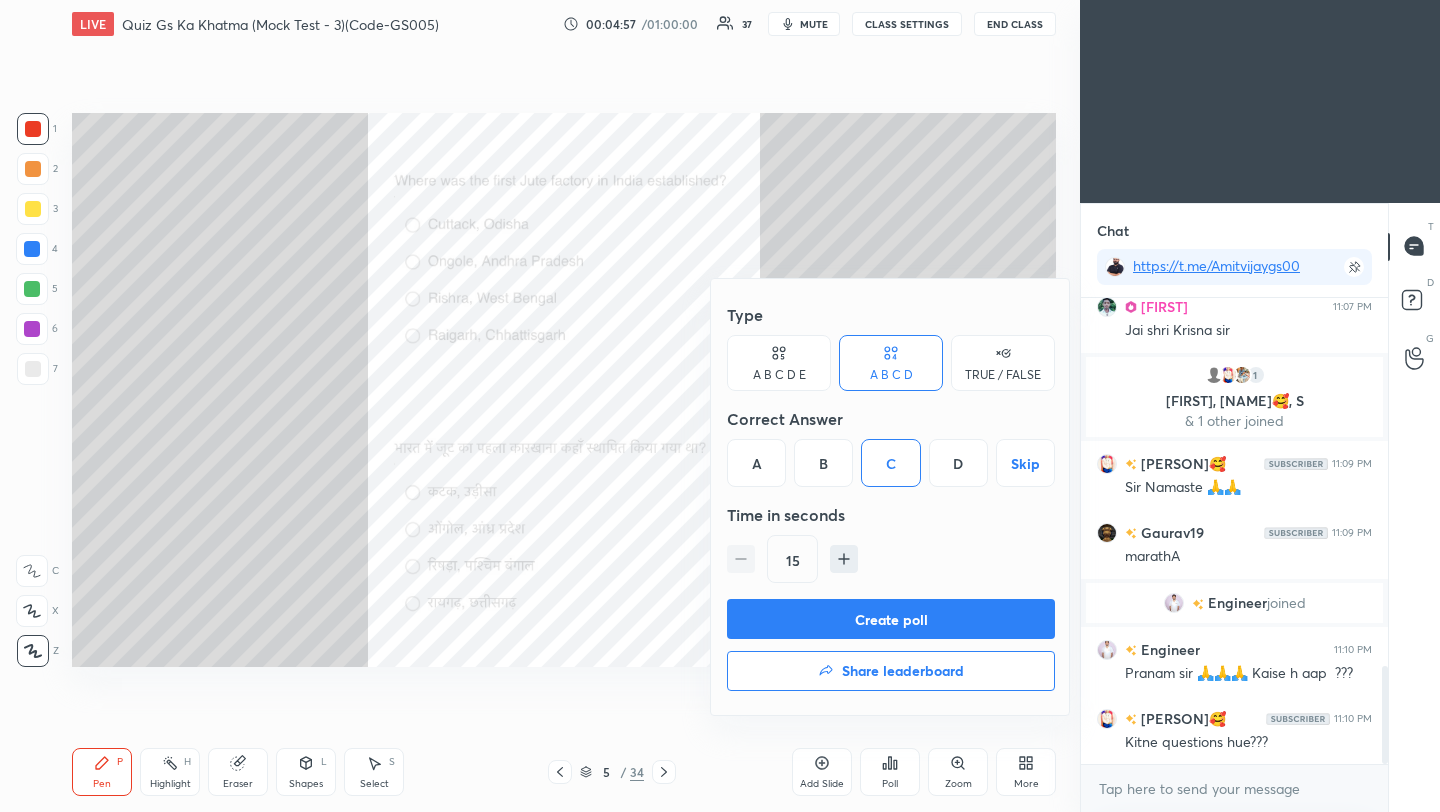 click on "Create poll" at bounding box center [891, 619] 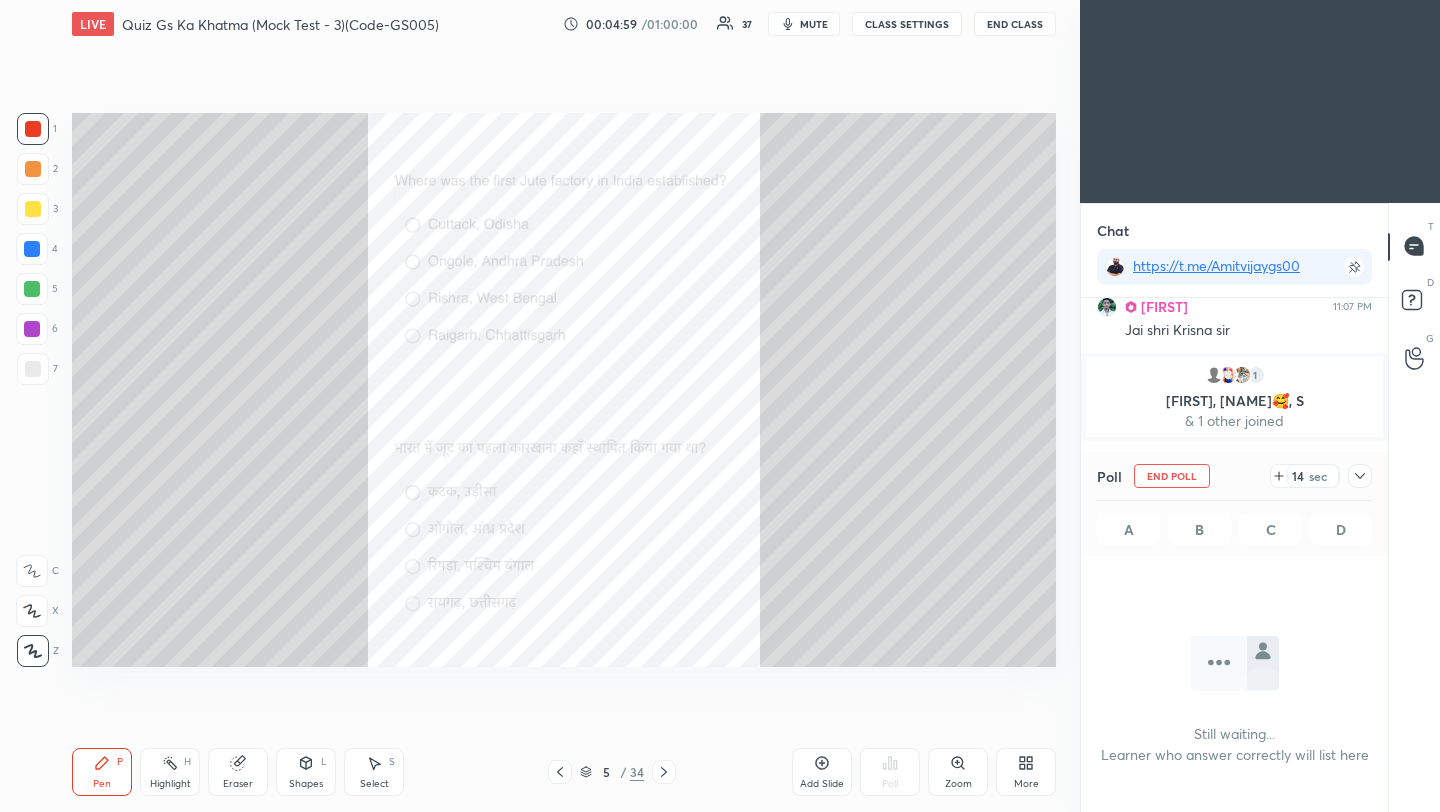 click on "14  sec" at bounding box center (1321, 476) 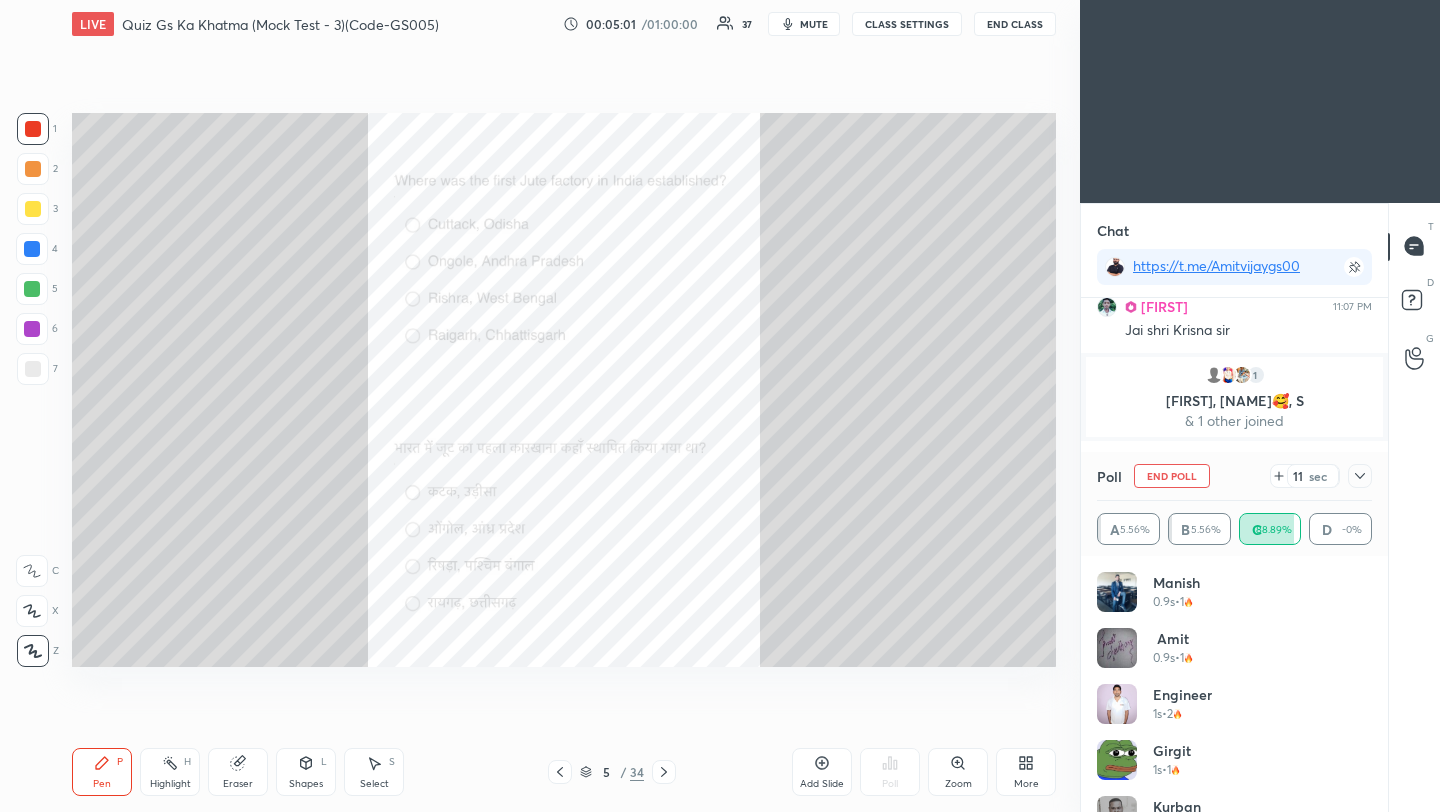 click 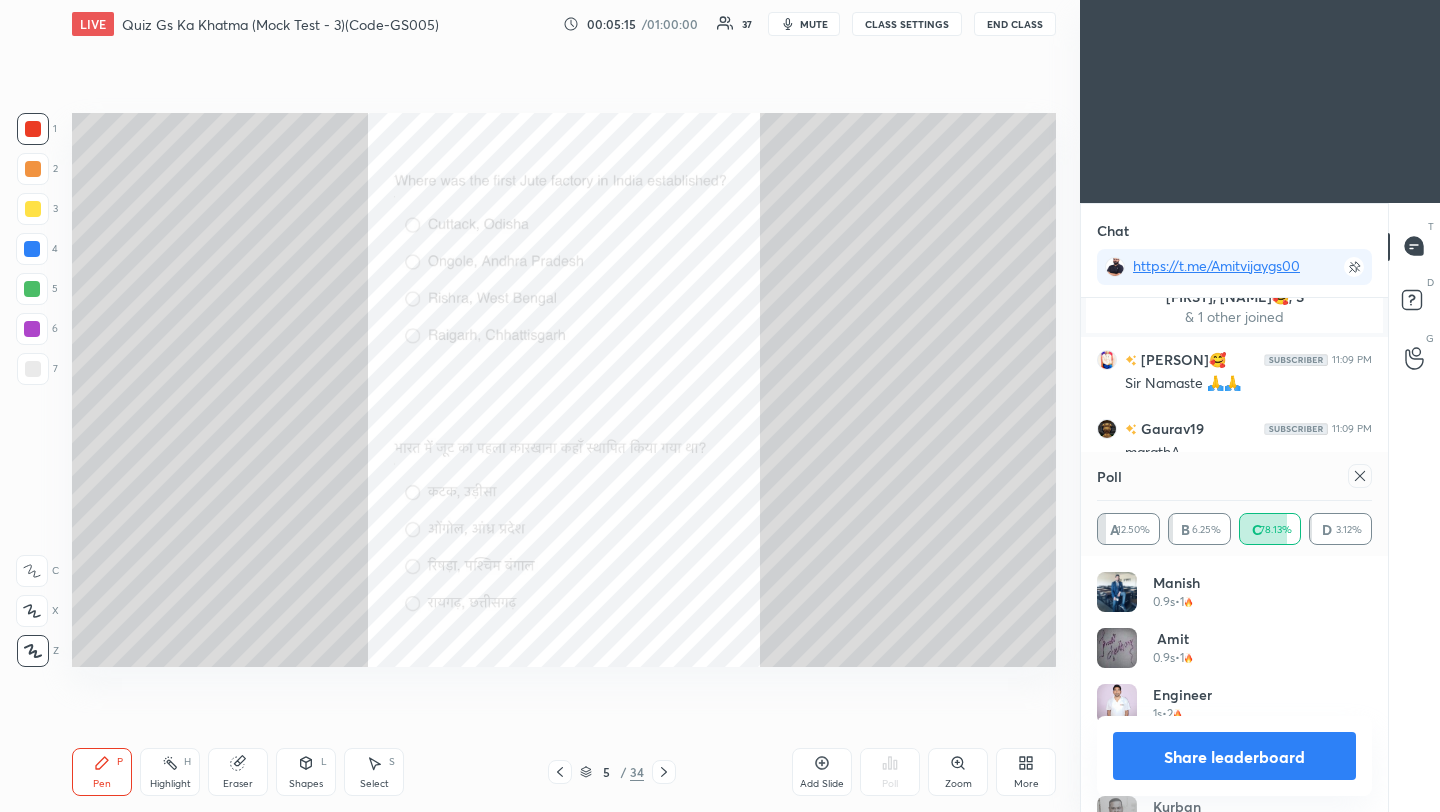 click 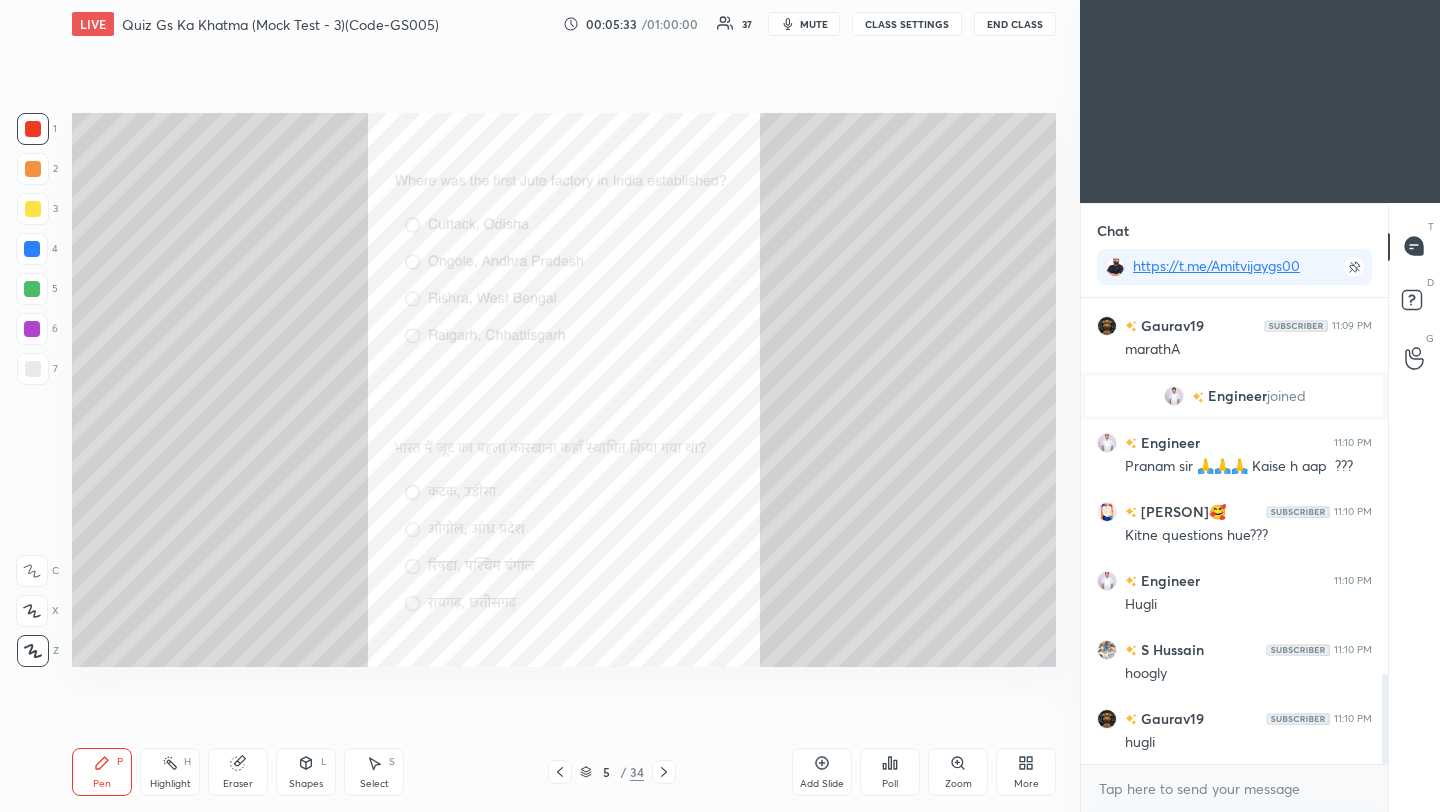 click 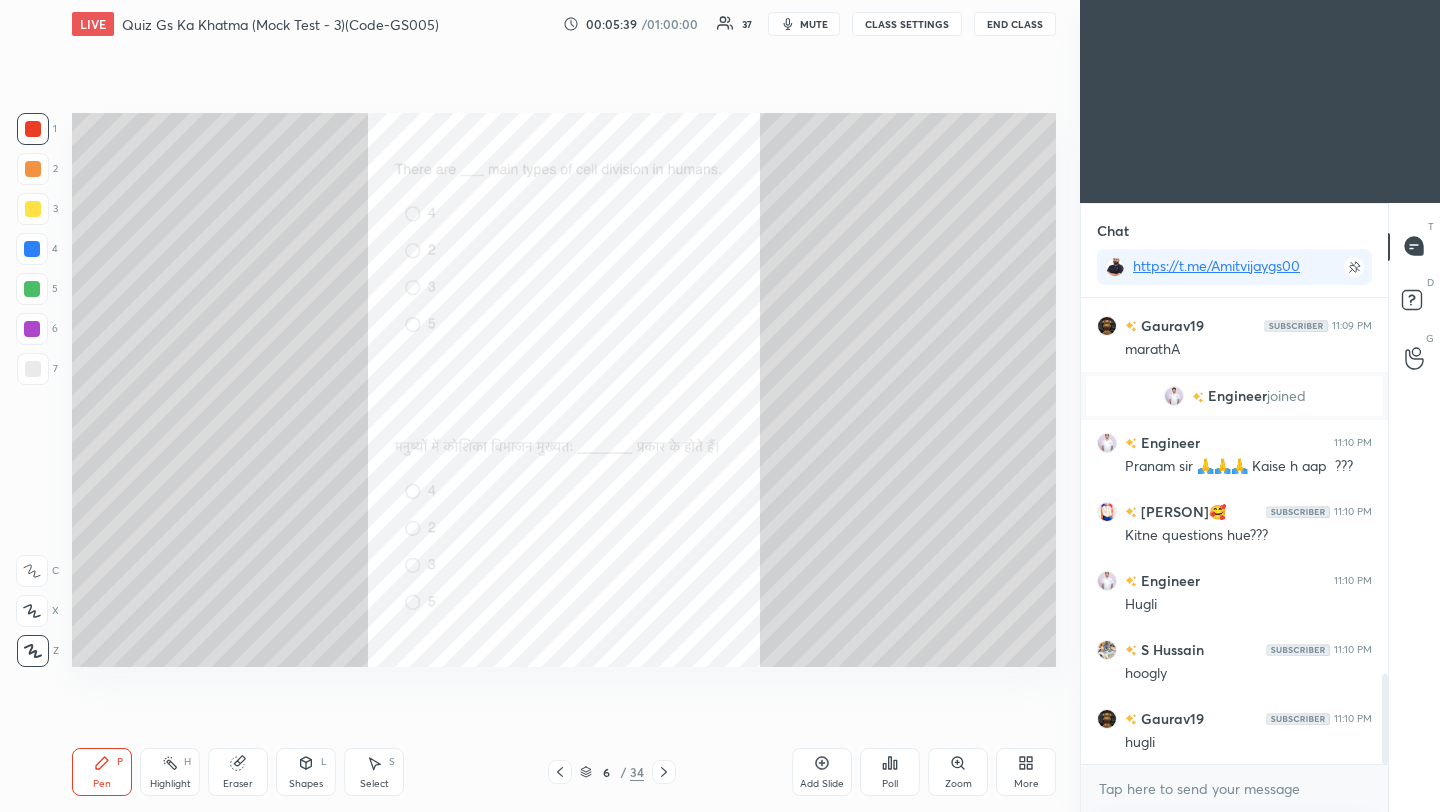 click 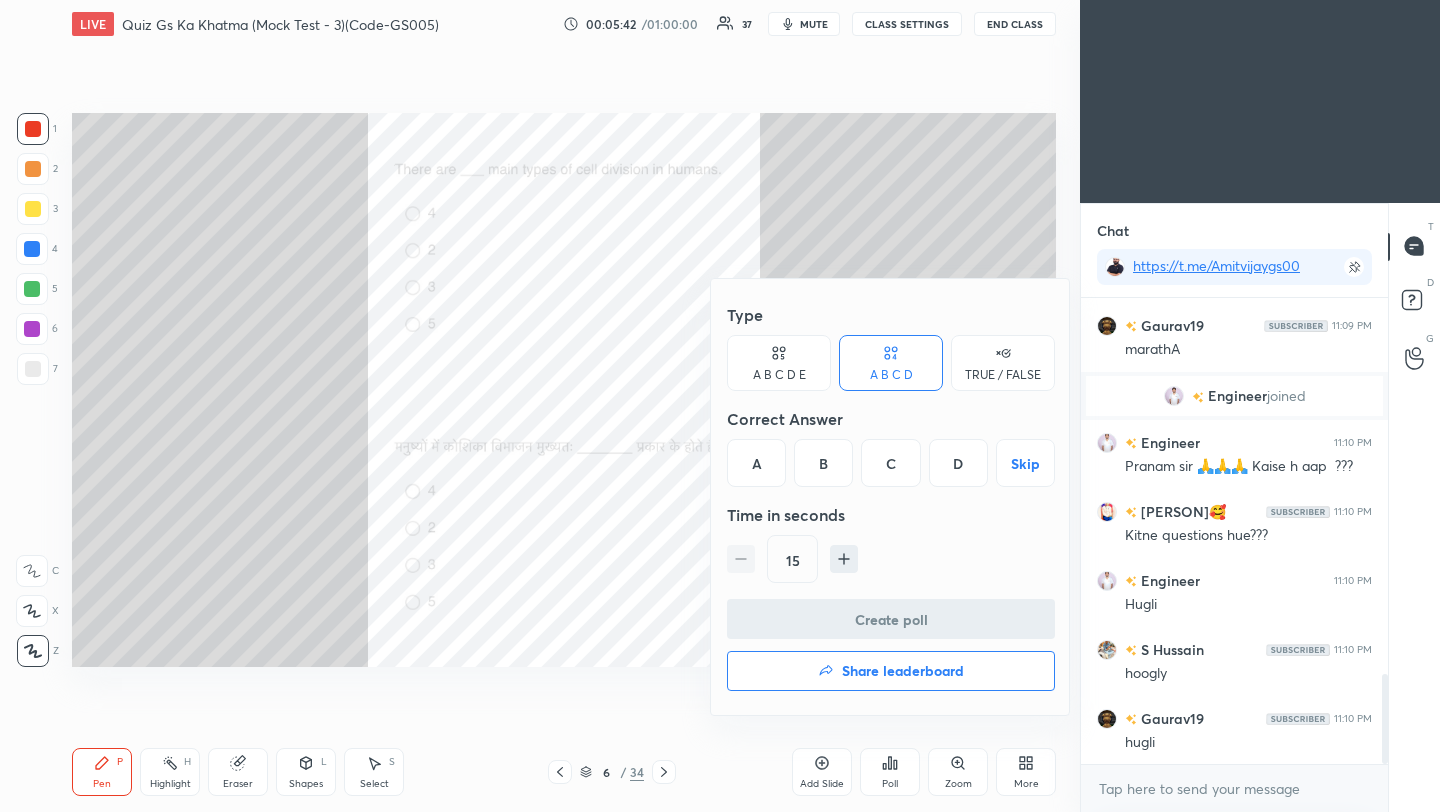 drag, startPoint x: 828, startPoint y: 469, endPoint x: 830, endPoint y: 490, distance: 21.095022 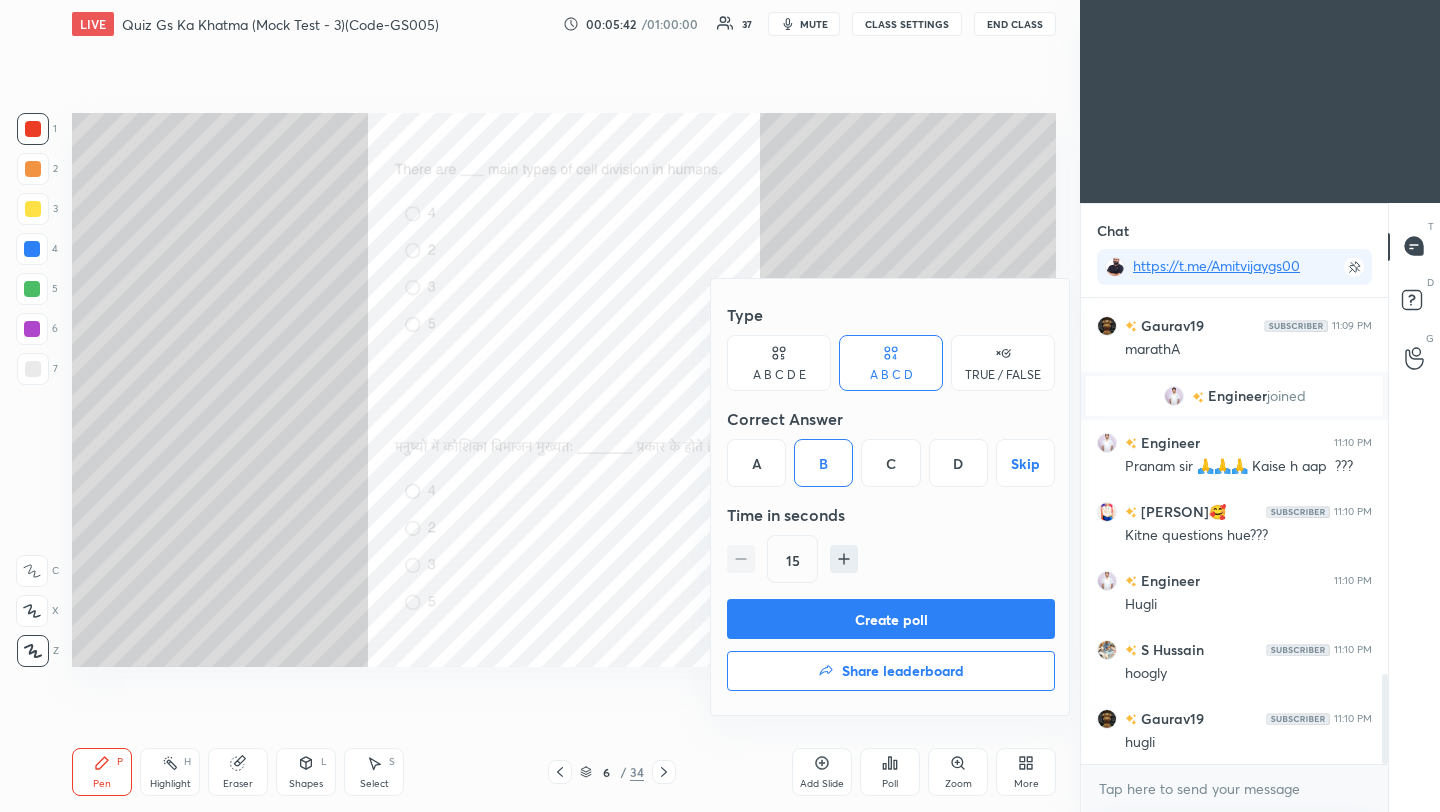 click on "Create poll" at bounding box center [891, 619] 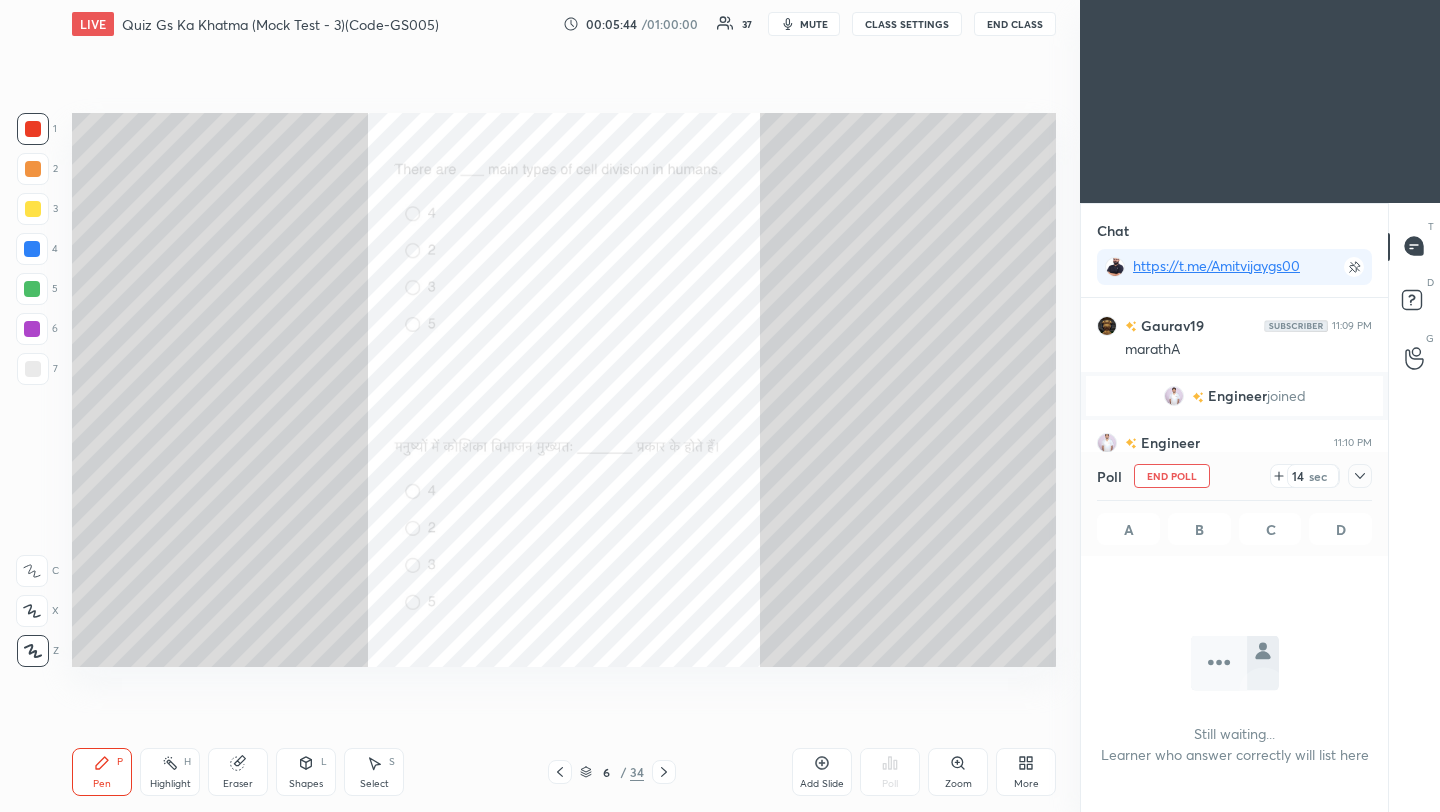 click 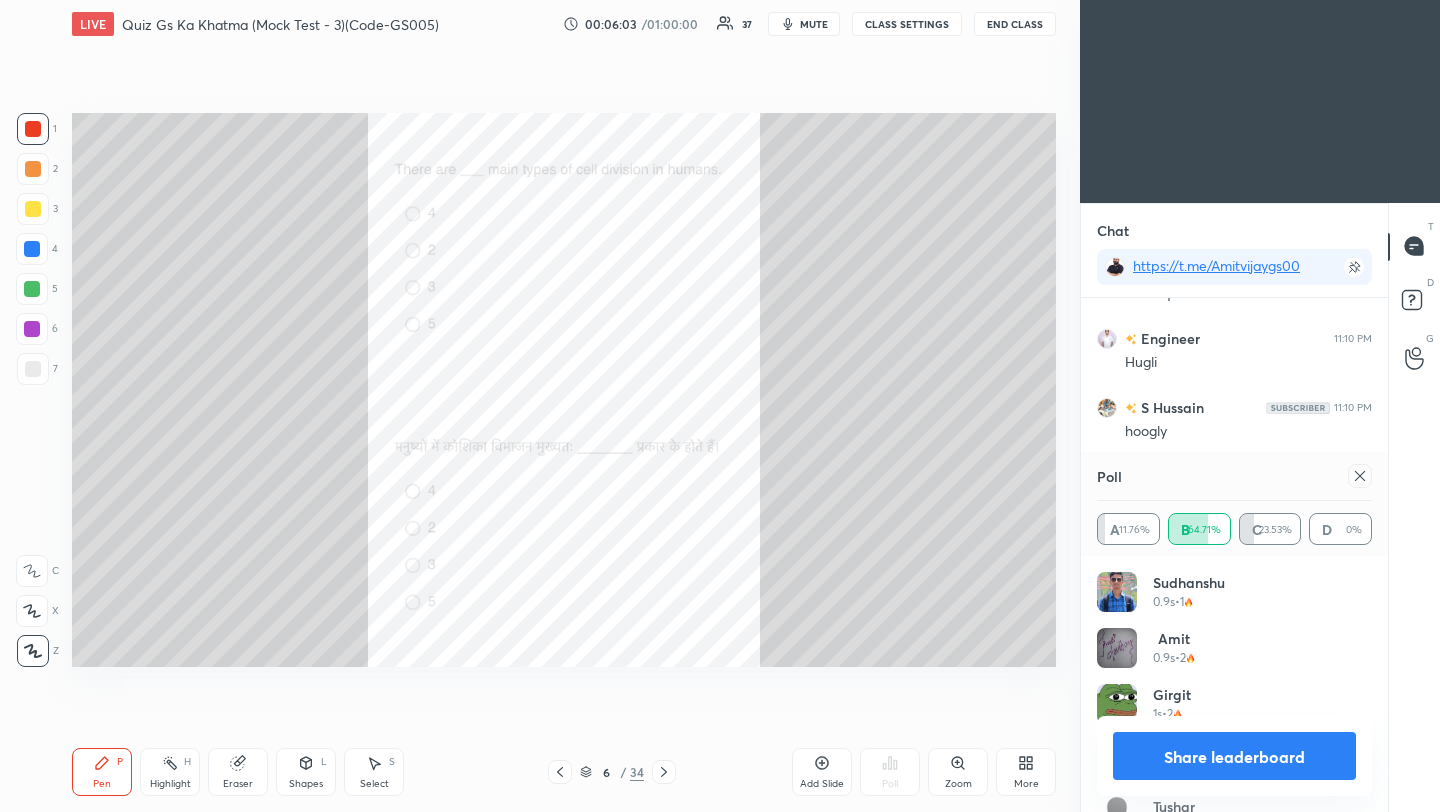click 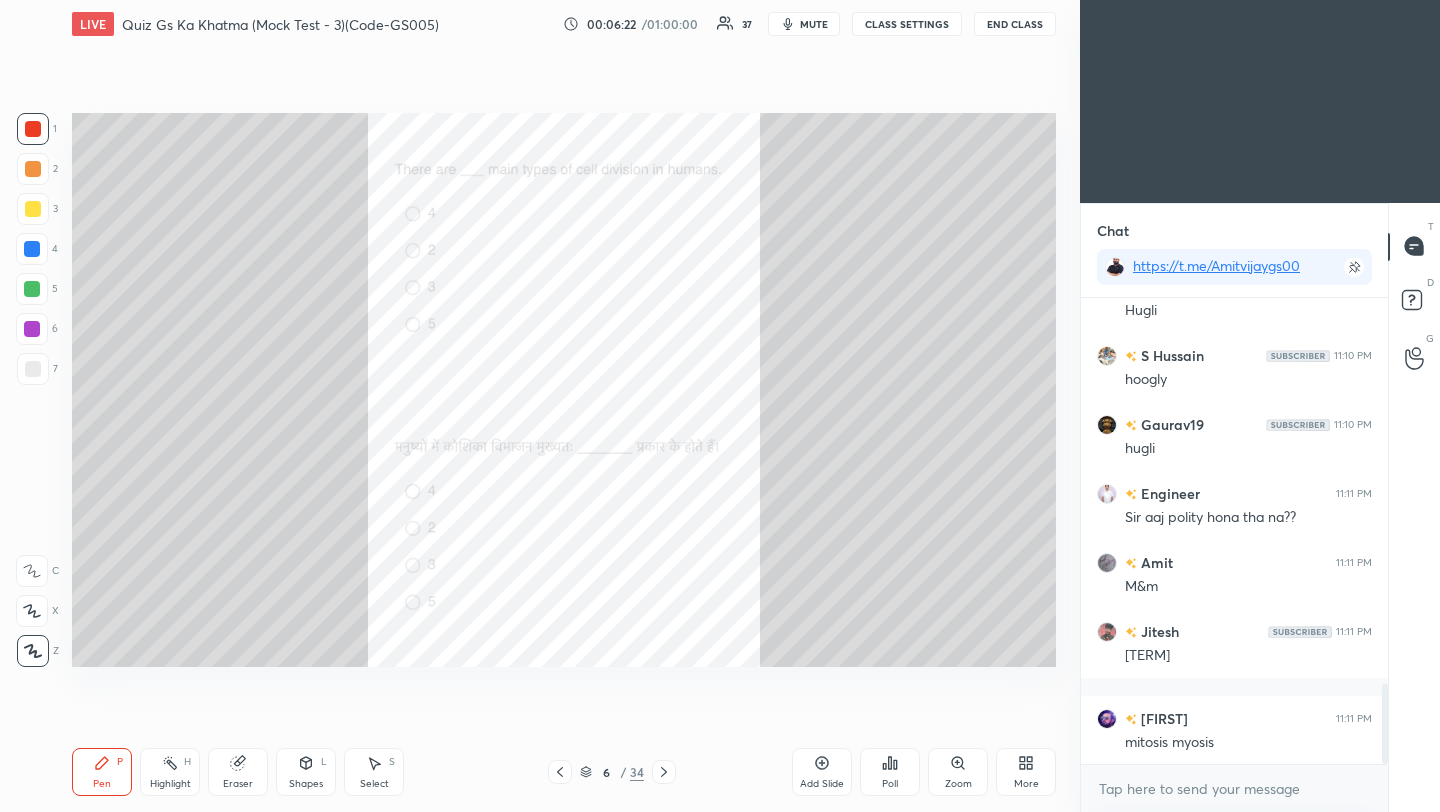 click 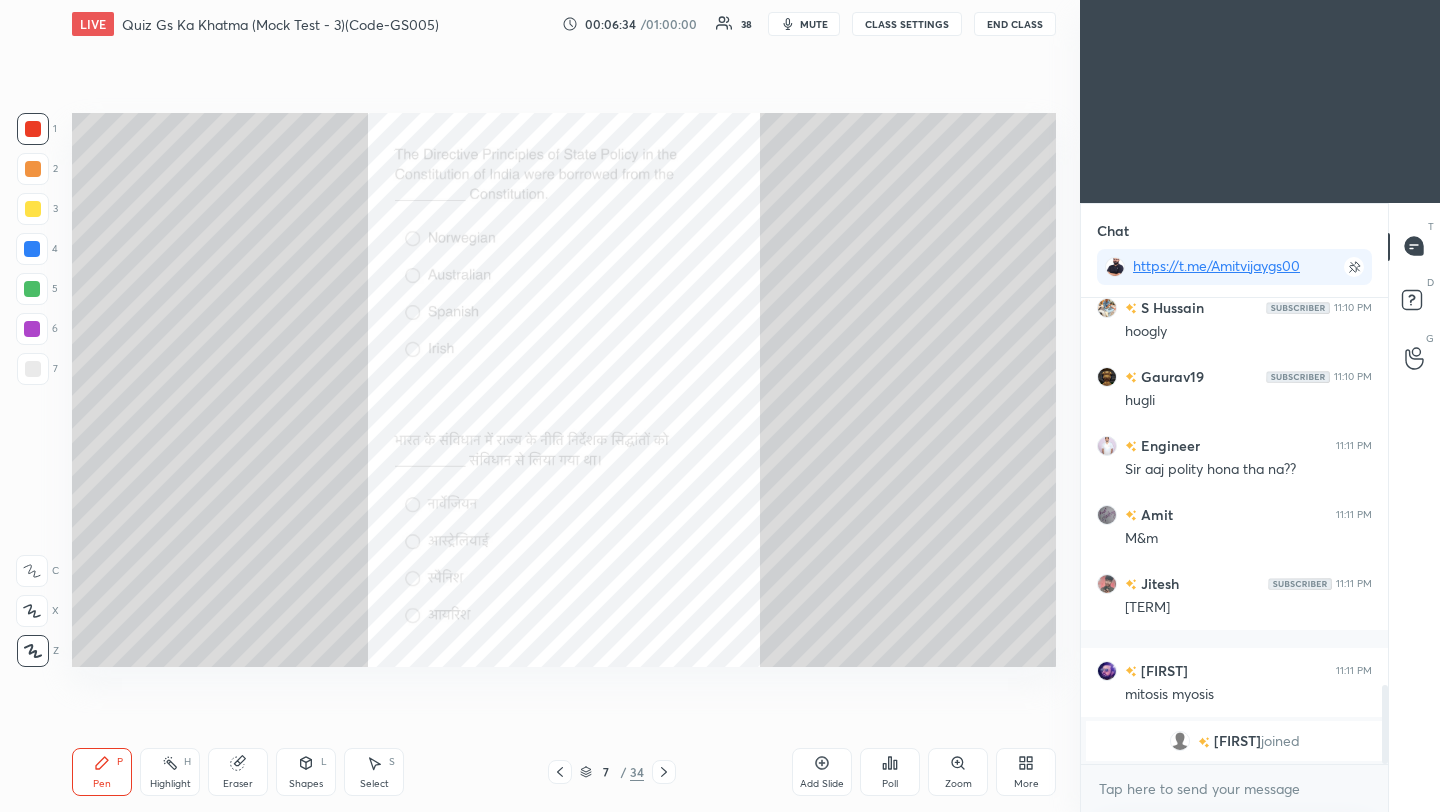 click on "Poll" at bounding box center (890, 772) 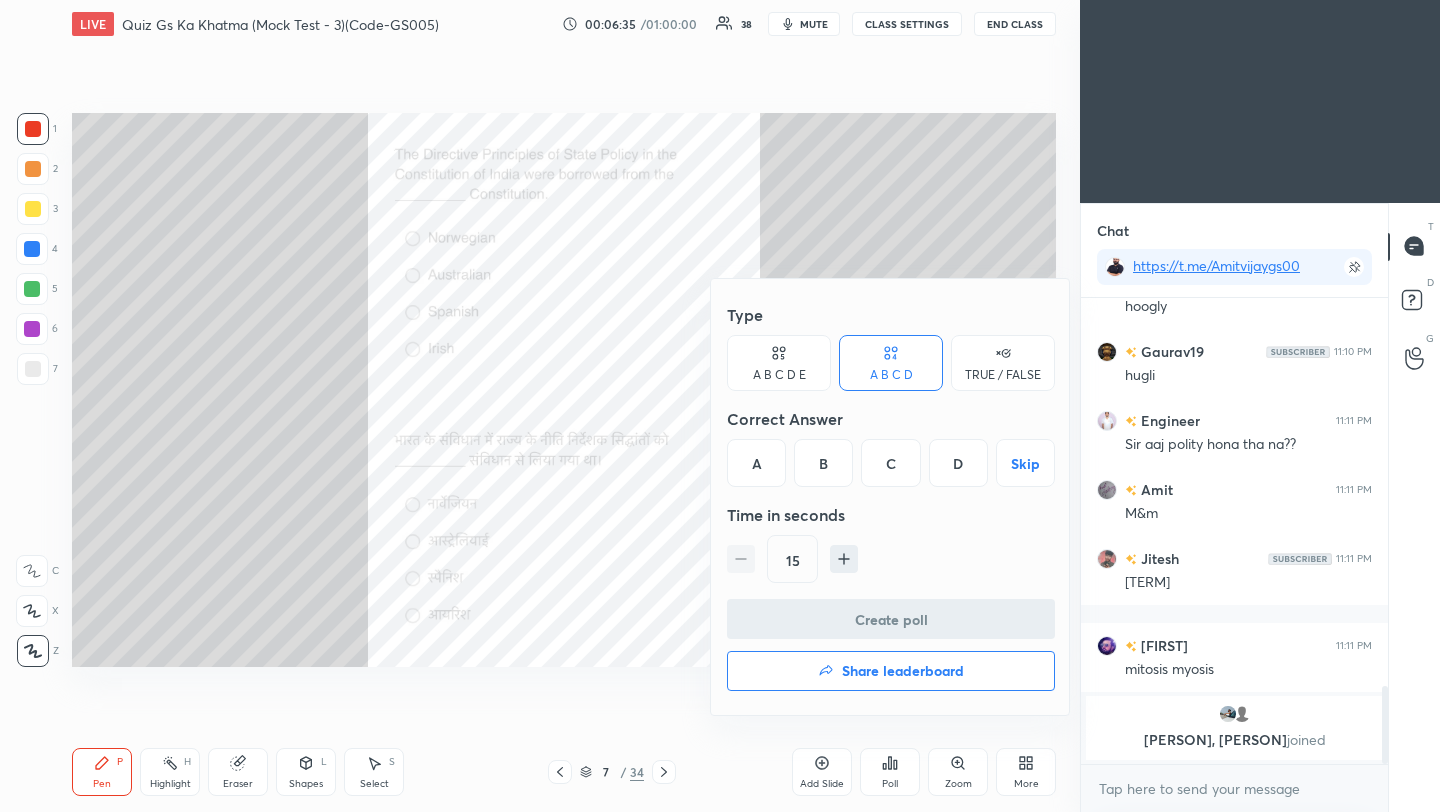 click on "D" at bounding box center [958, 463] 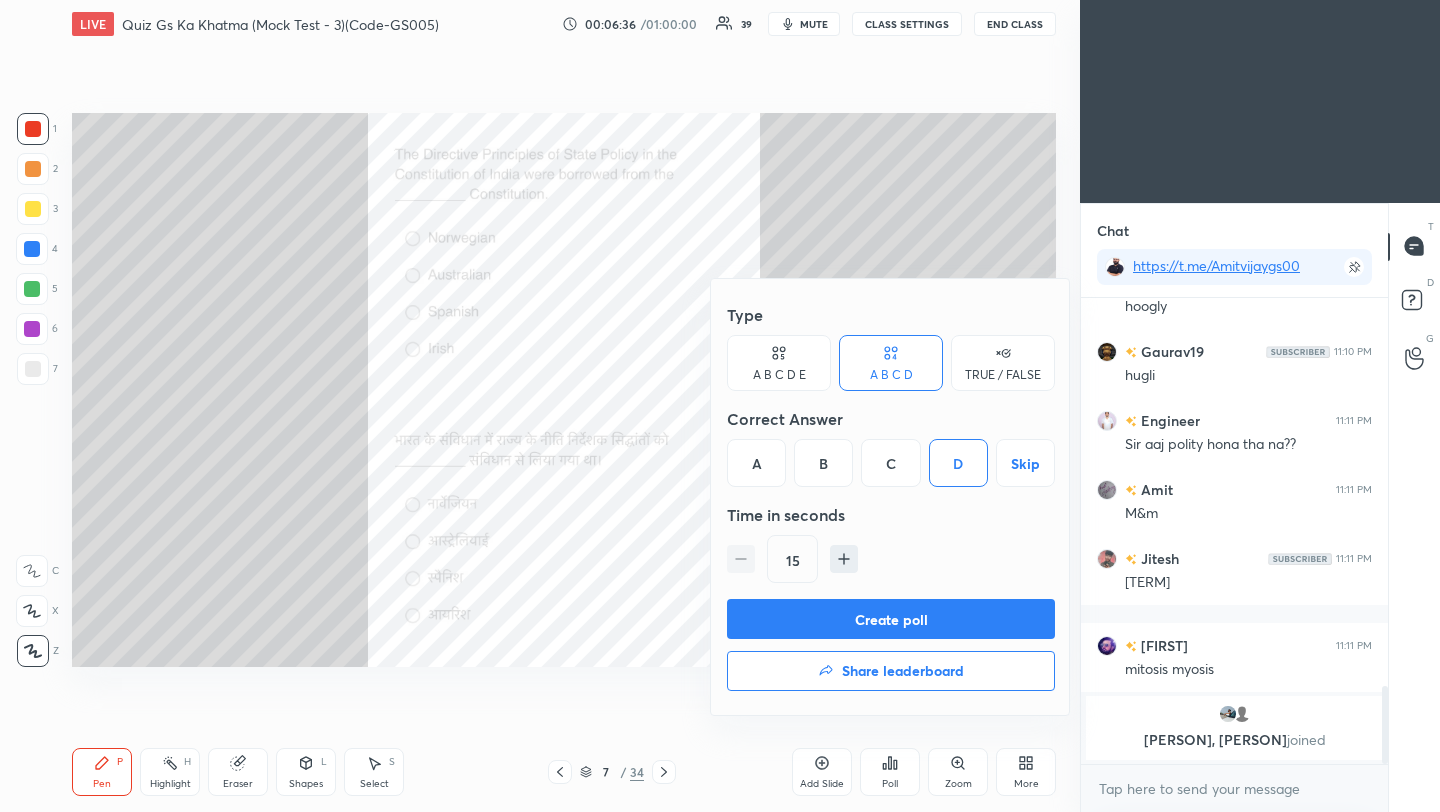 click on "Create poll" at bounding box center (891, 619) 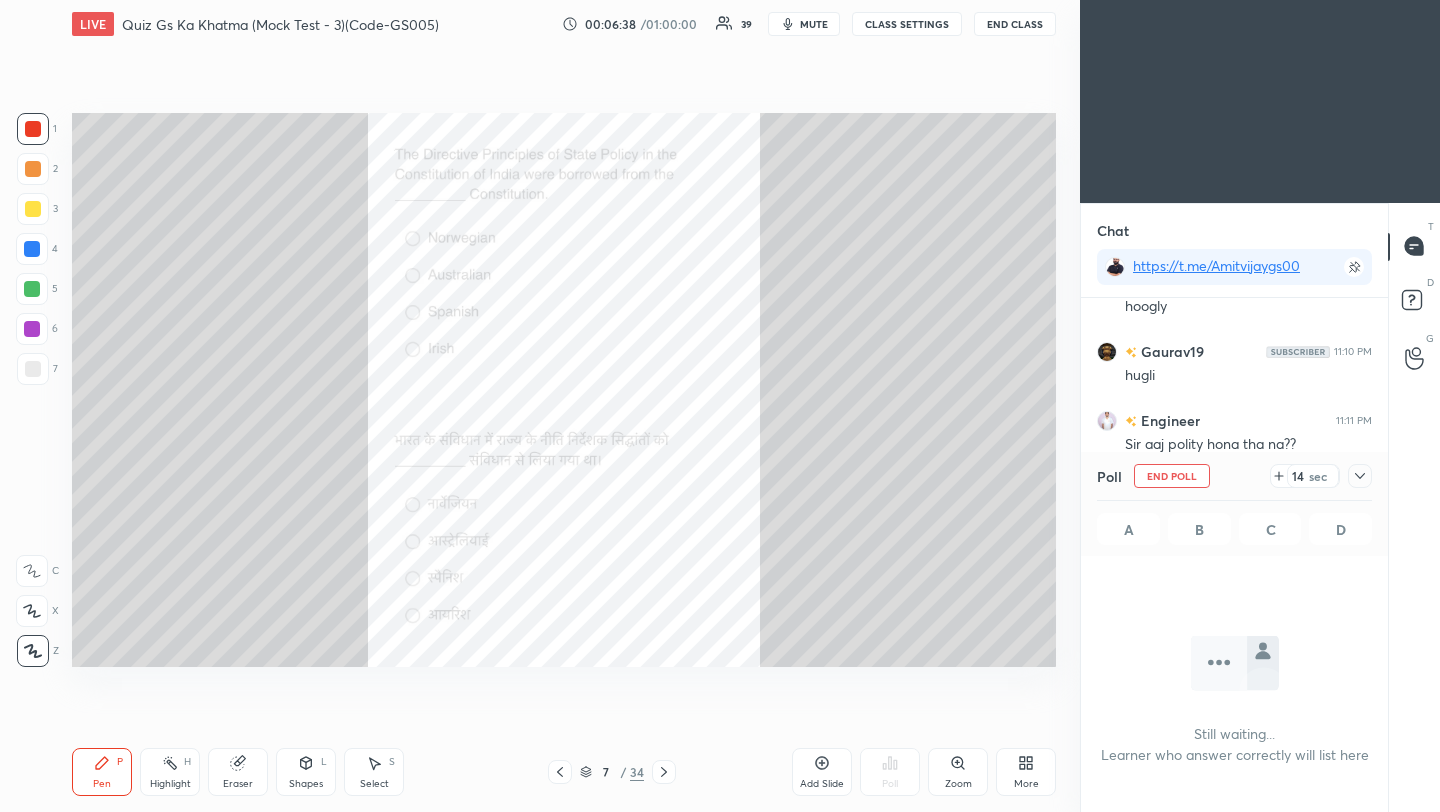 click 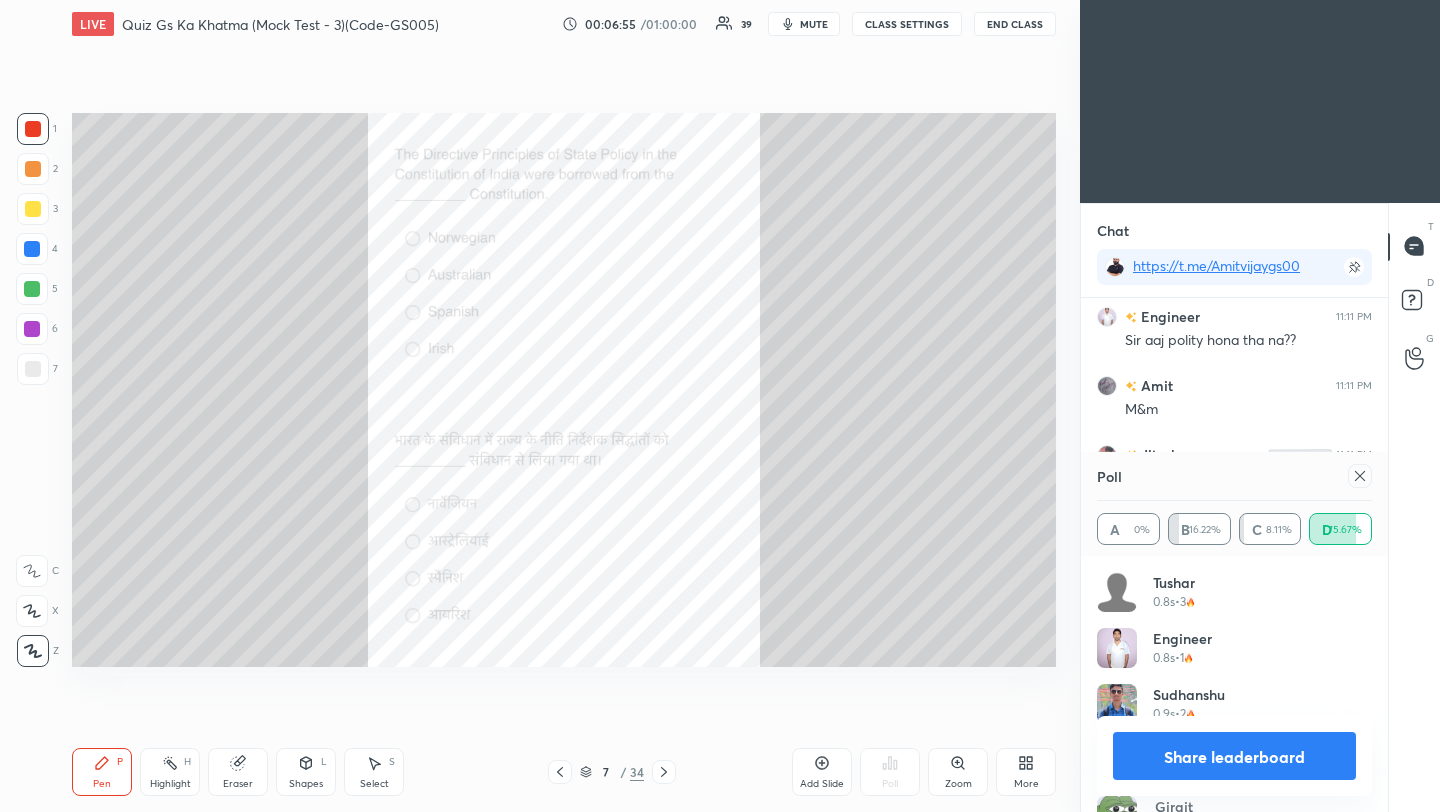 click 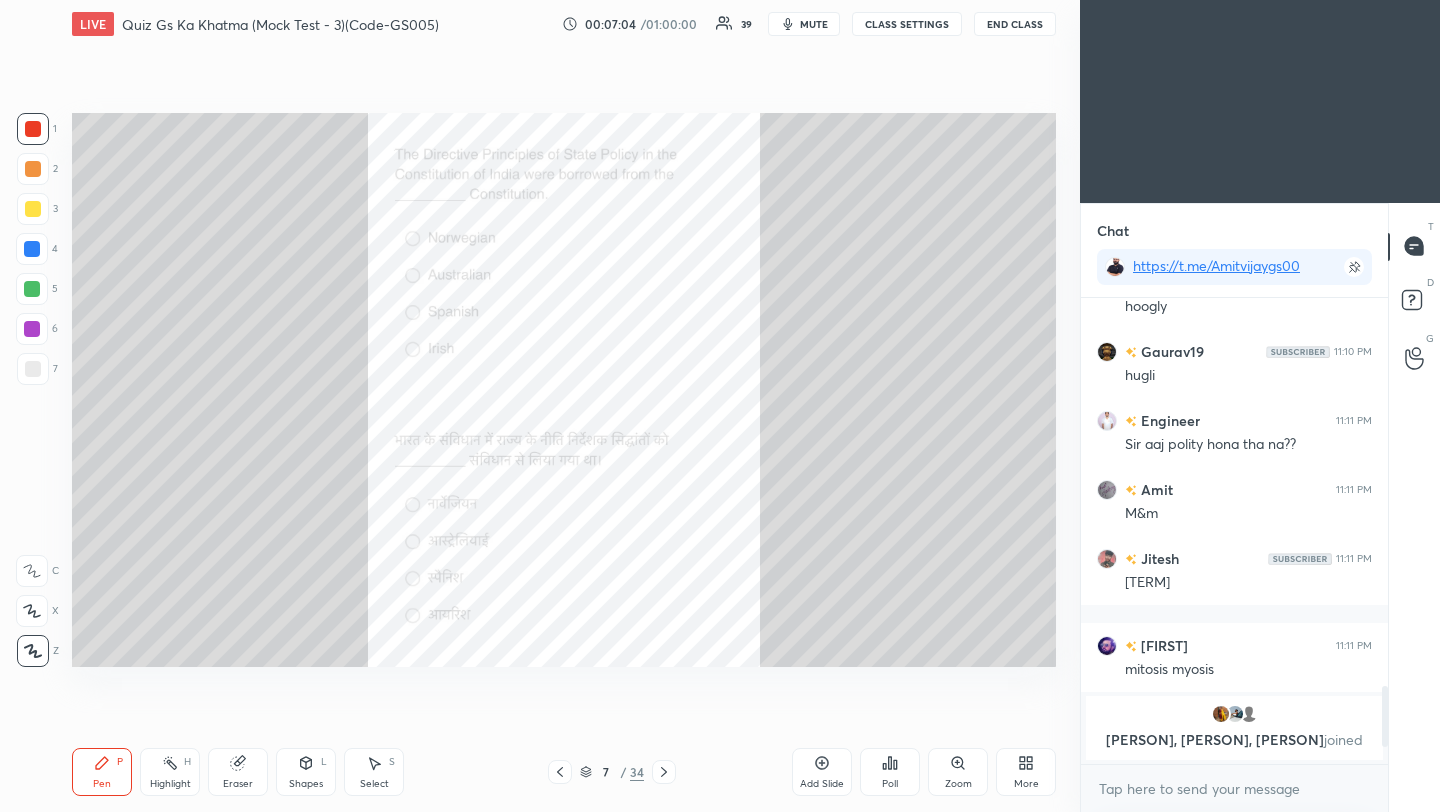 click on "Setting up your live class Poll for   secs No correct answer Start poll" at bounding box center [564, 390] 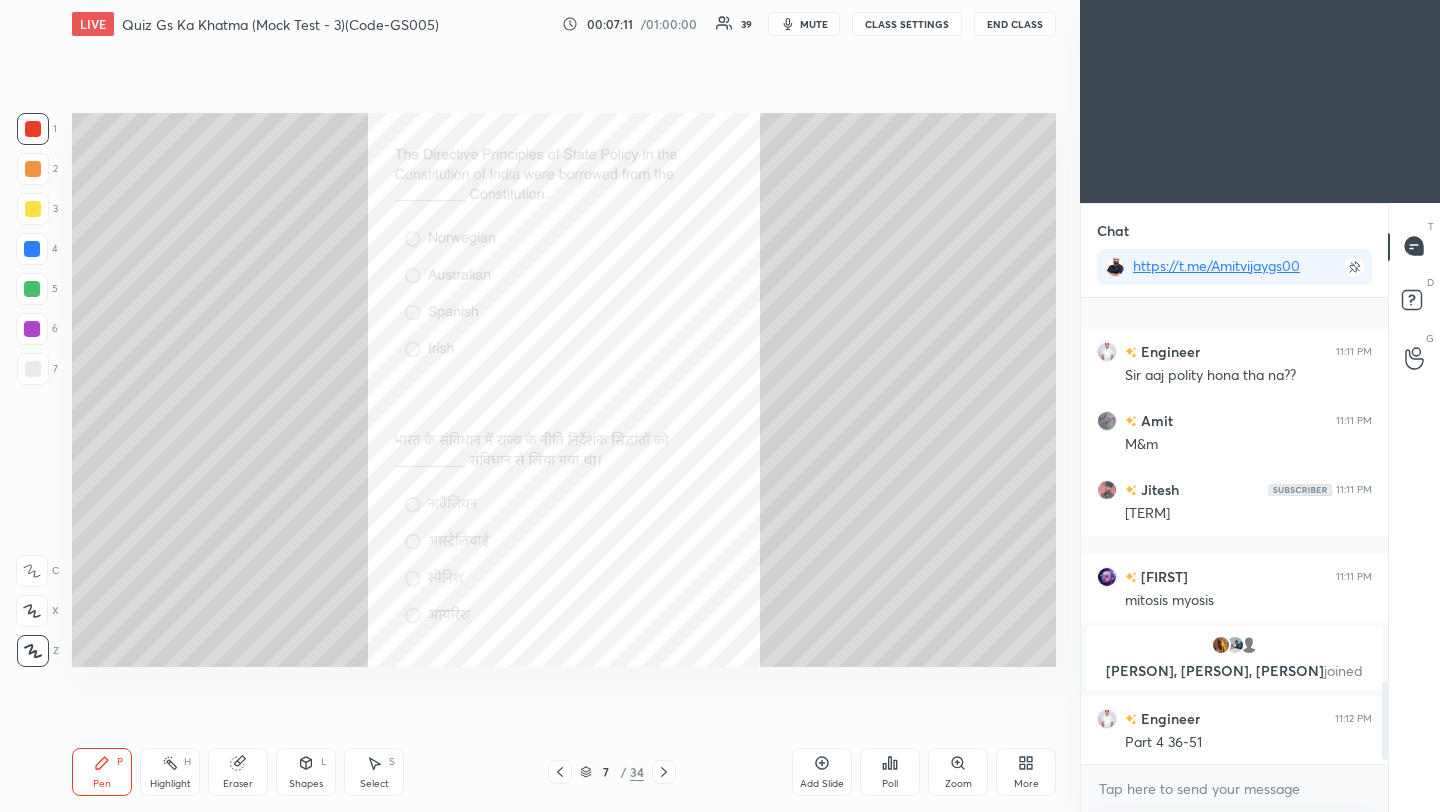scroll, scrollTop: 2337, scrollLeft: 0, axis: vertical 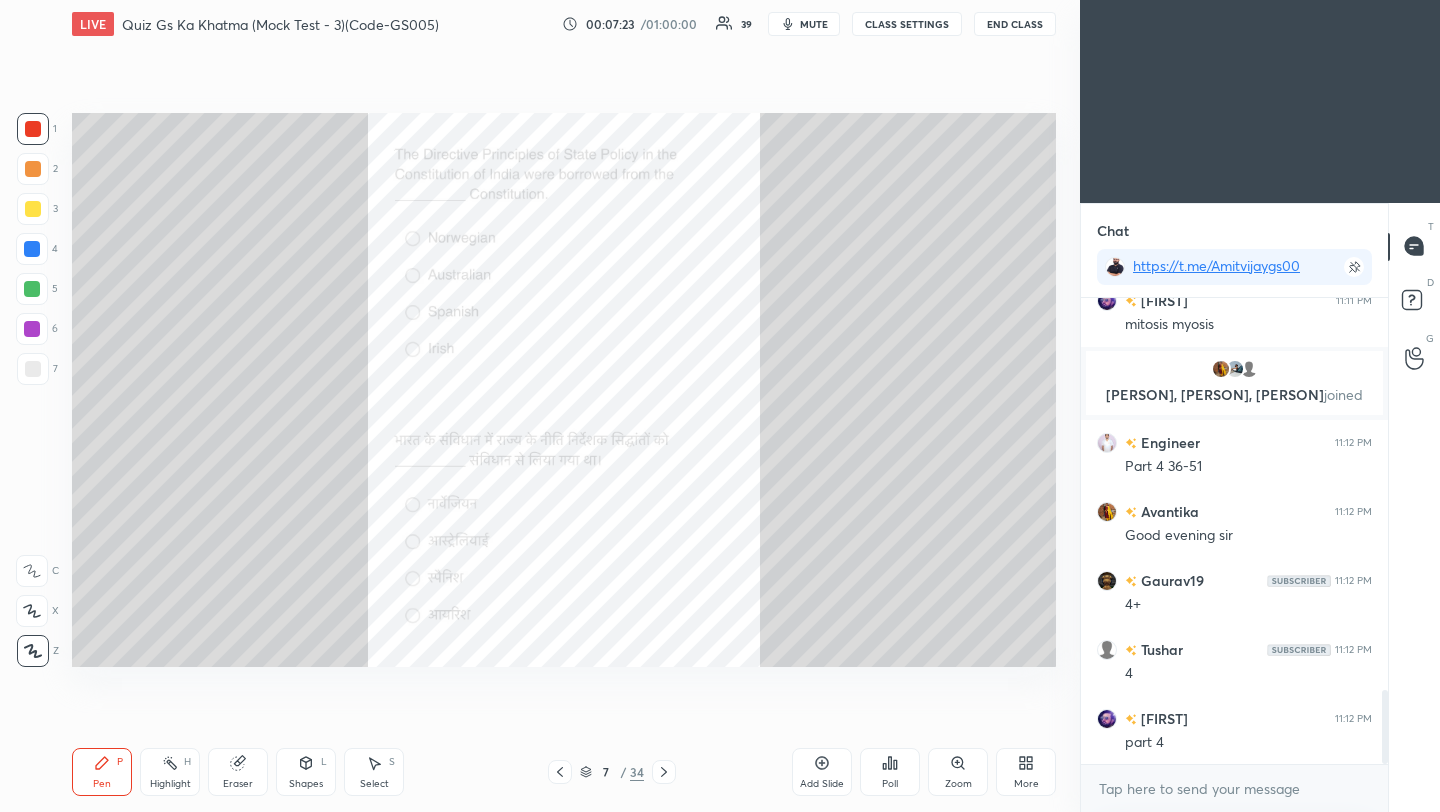 click 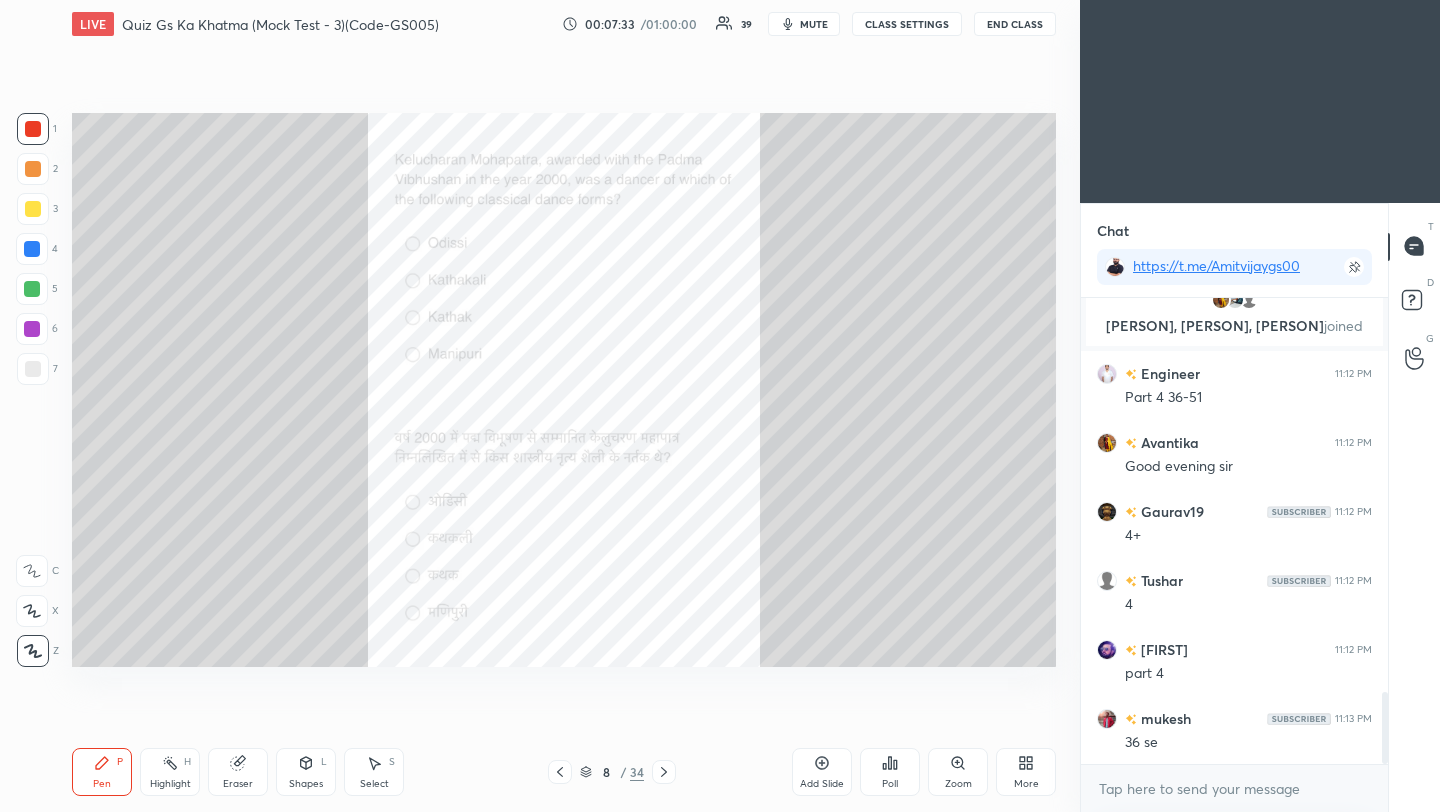 click 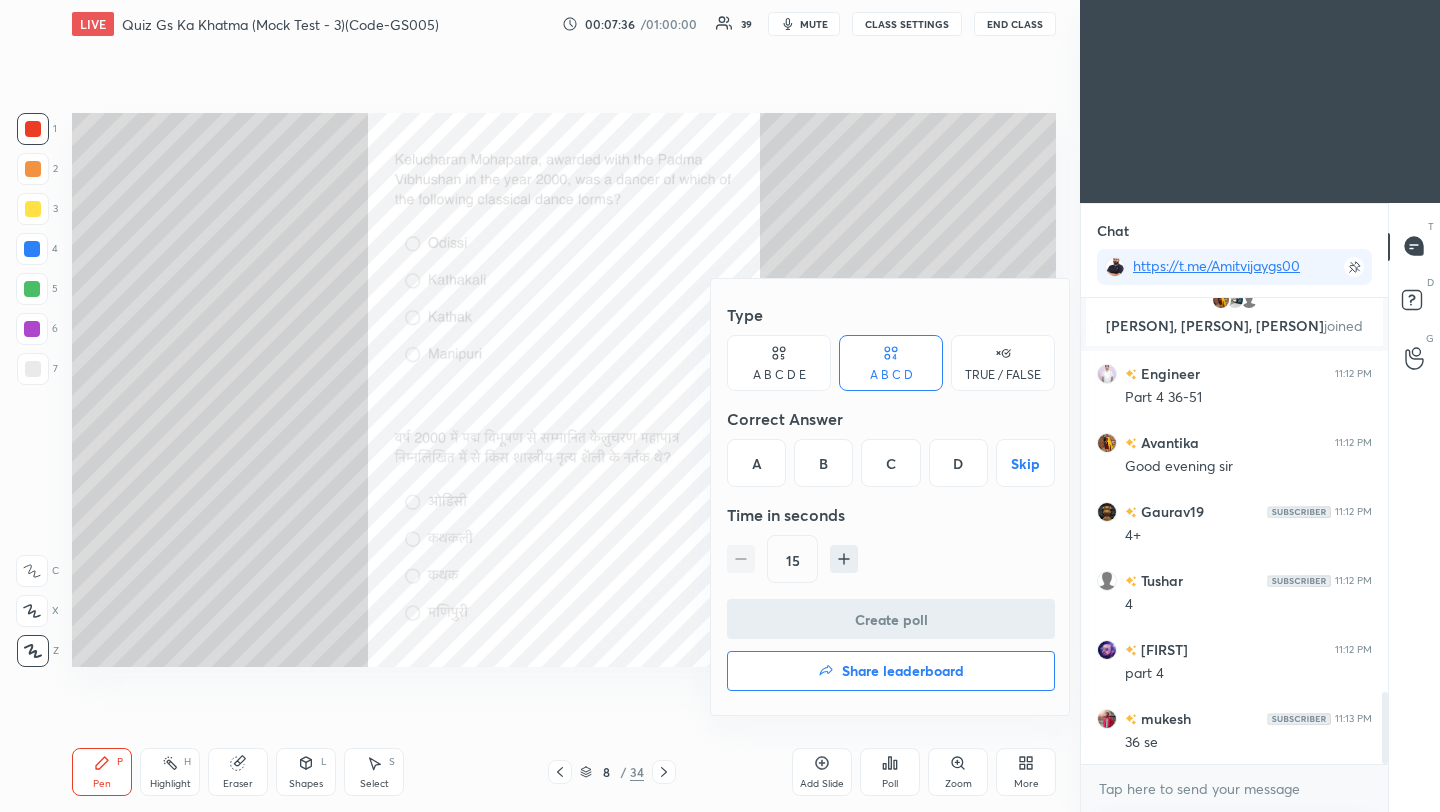 click at bounding box center [720, 406] 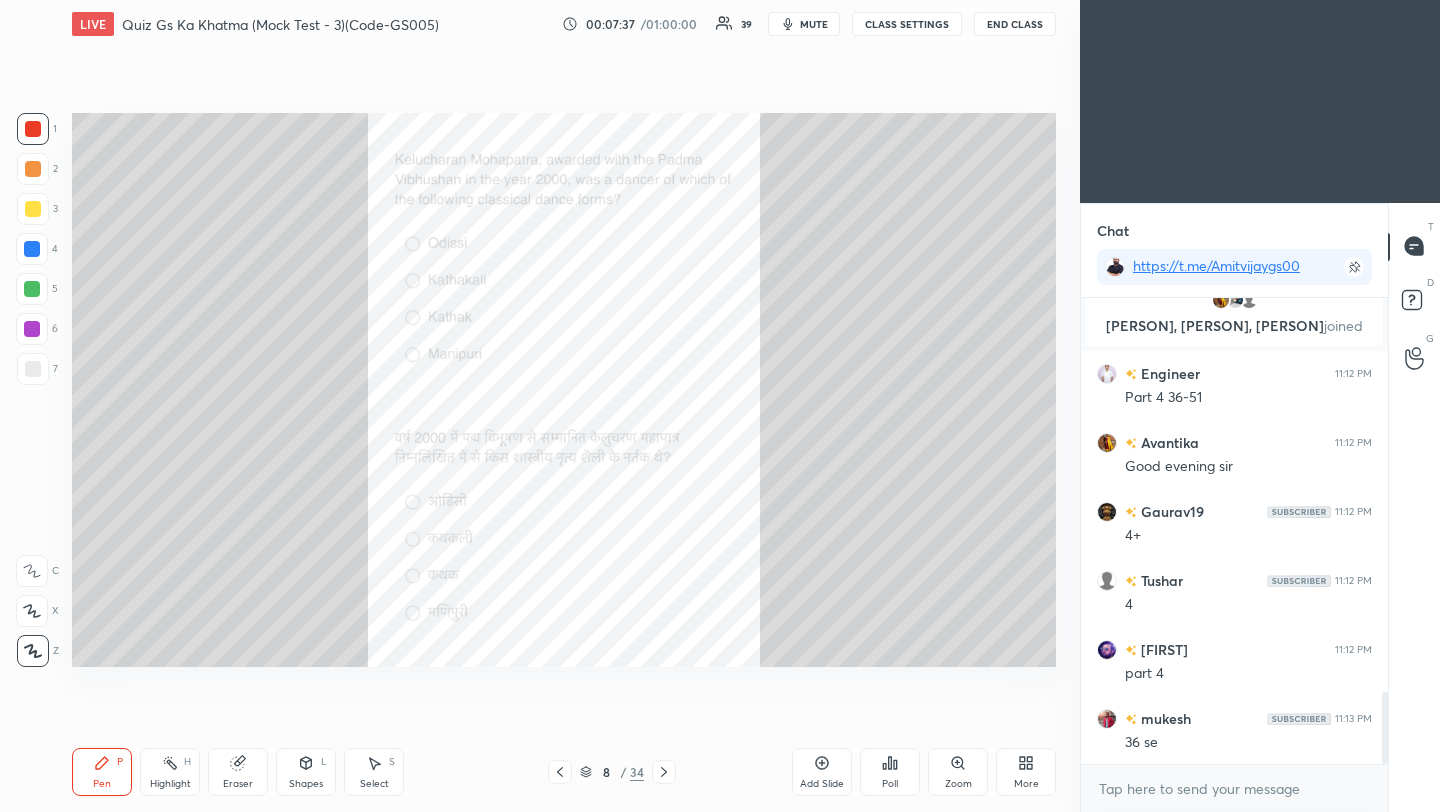 click 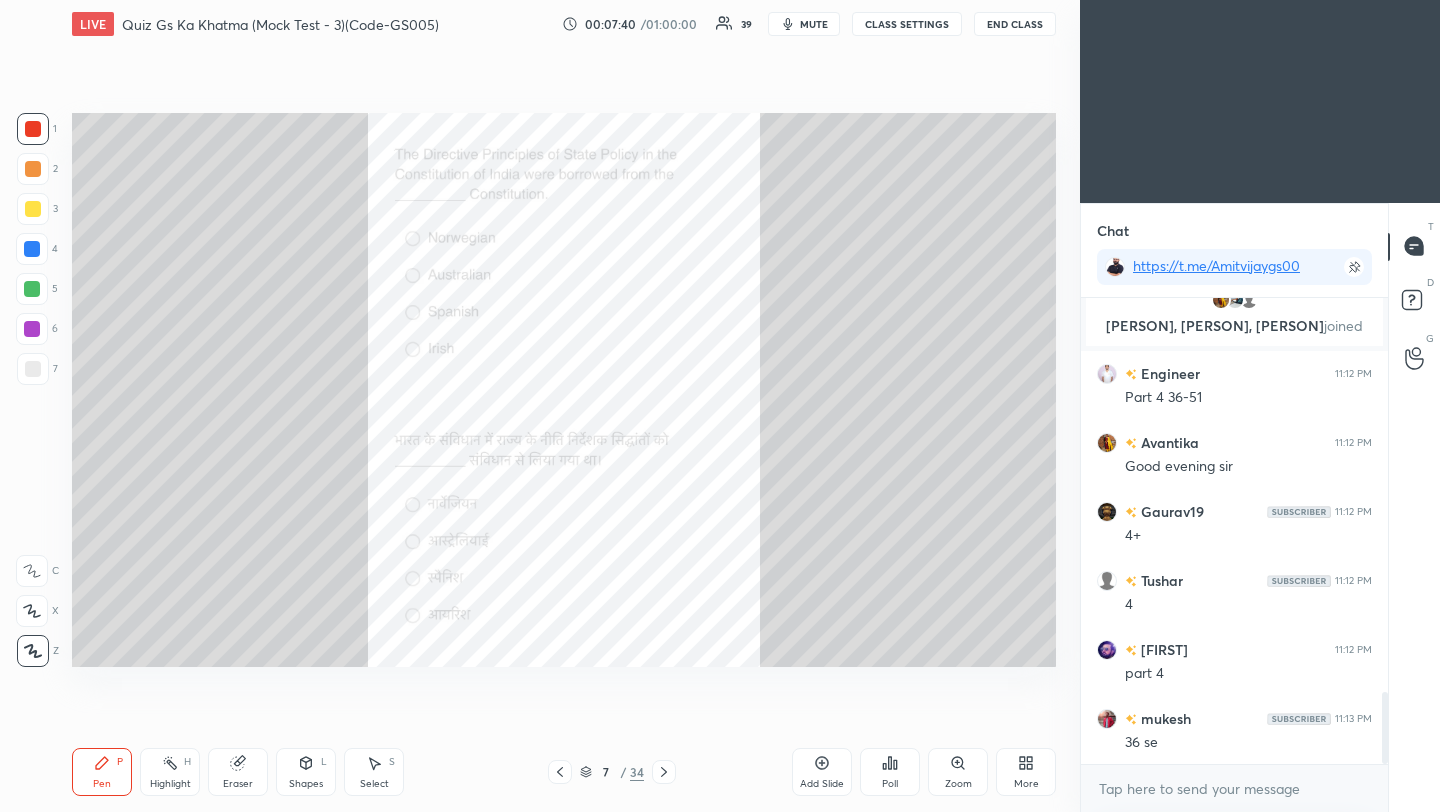click 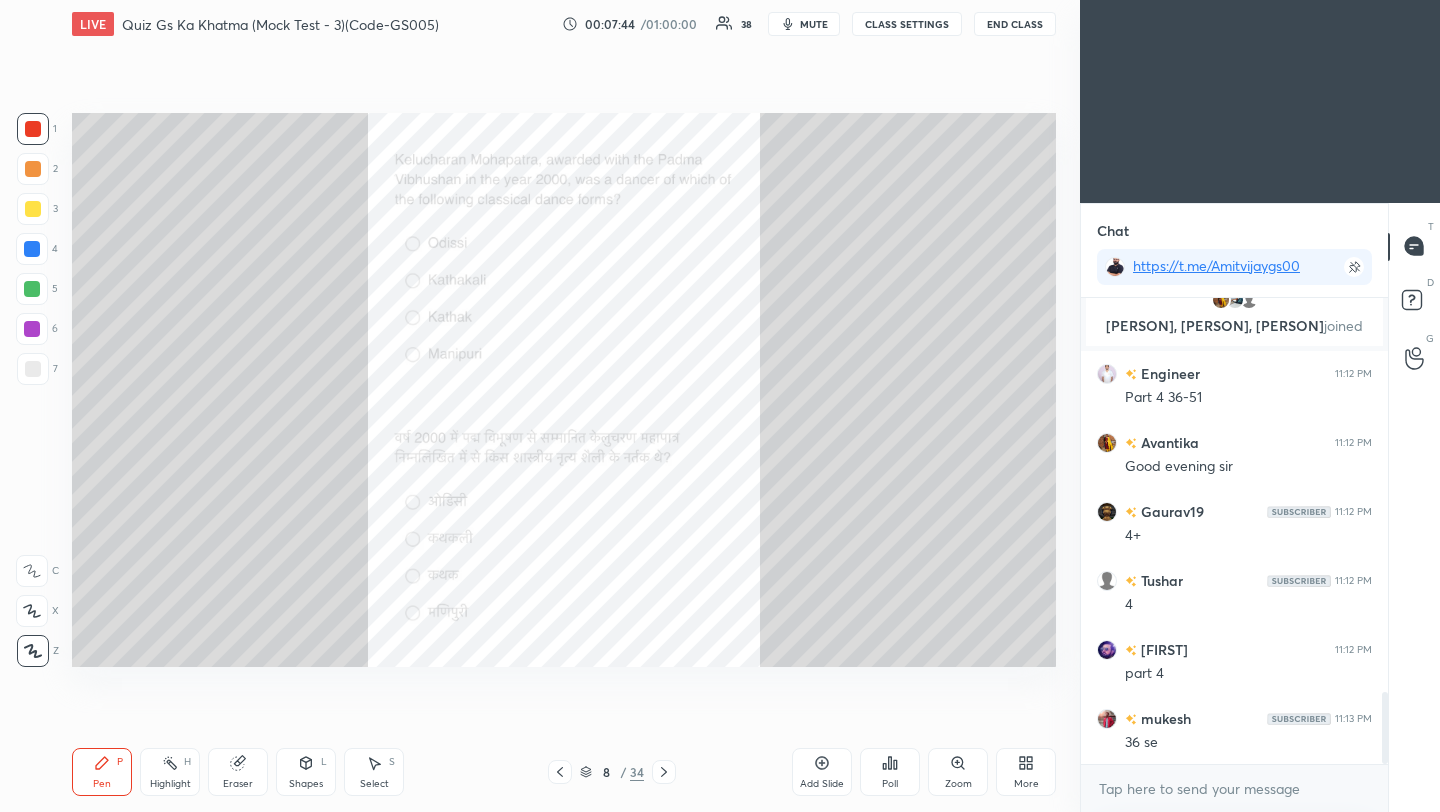 click on "Poll" at bounding box center [890, 784] 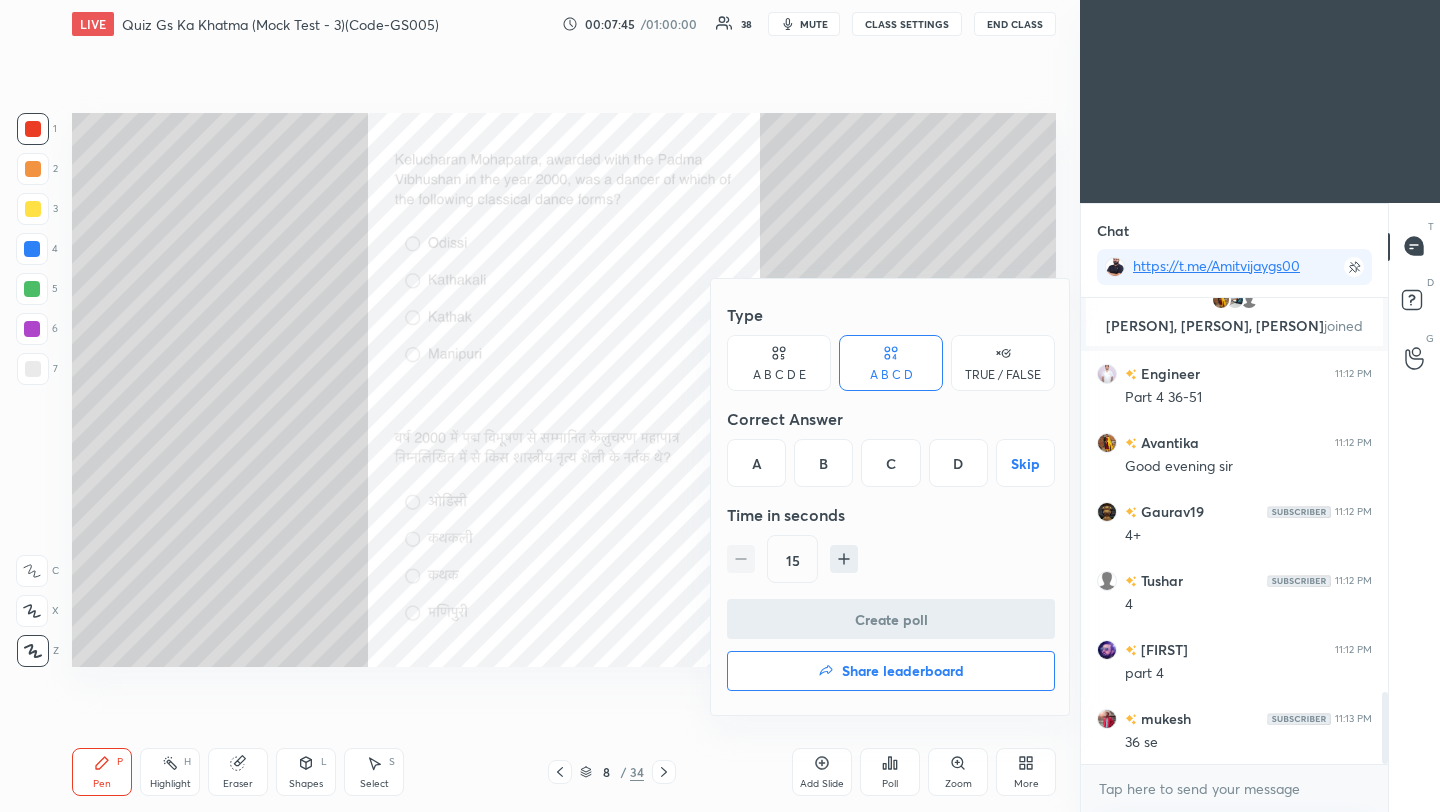 click on "A" at bounding box center (756, 463) 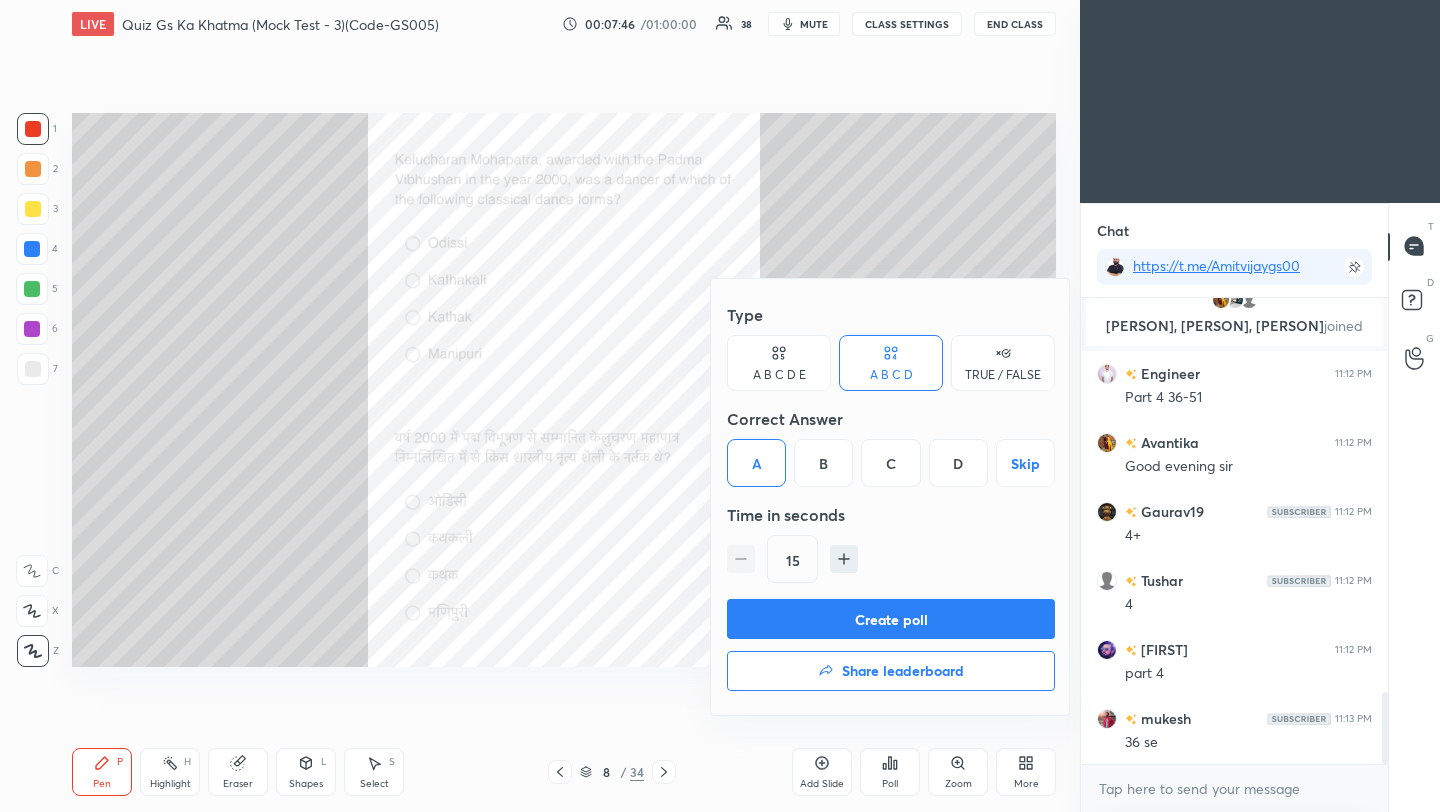 click on "Create poll" at bounding box center (891, 619) 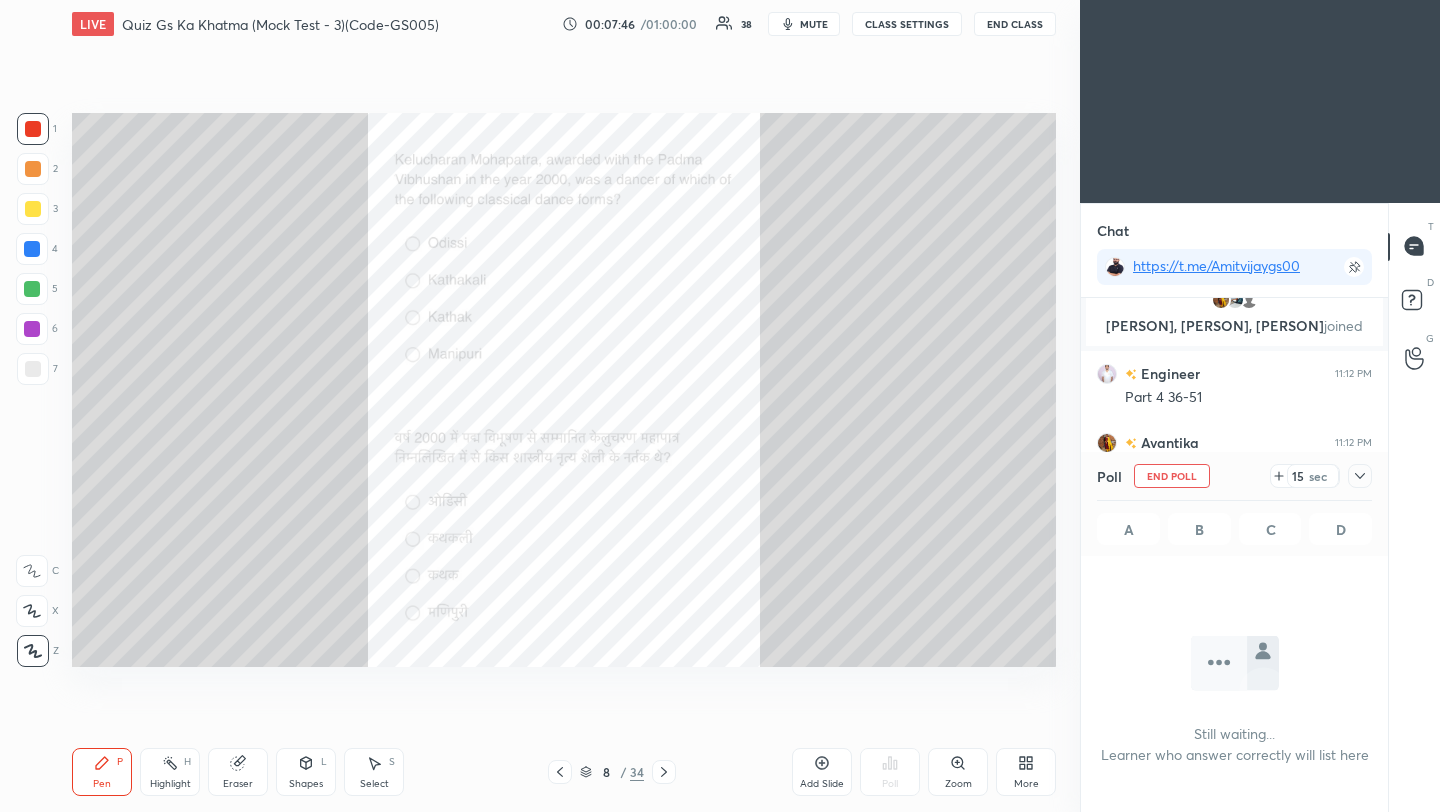 scroll, scrollTop: 362, scrollLeft: 301, axis: both 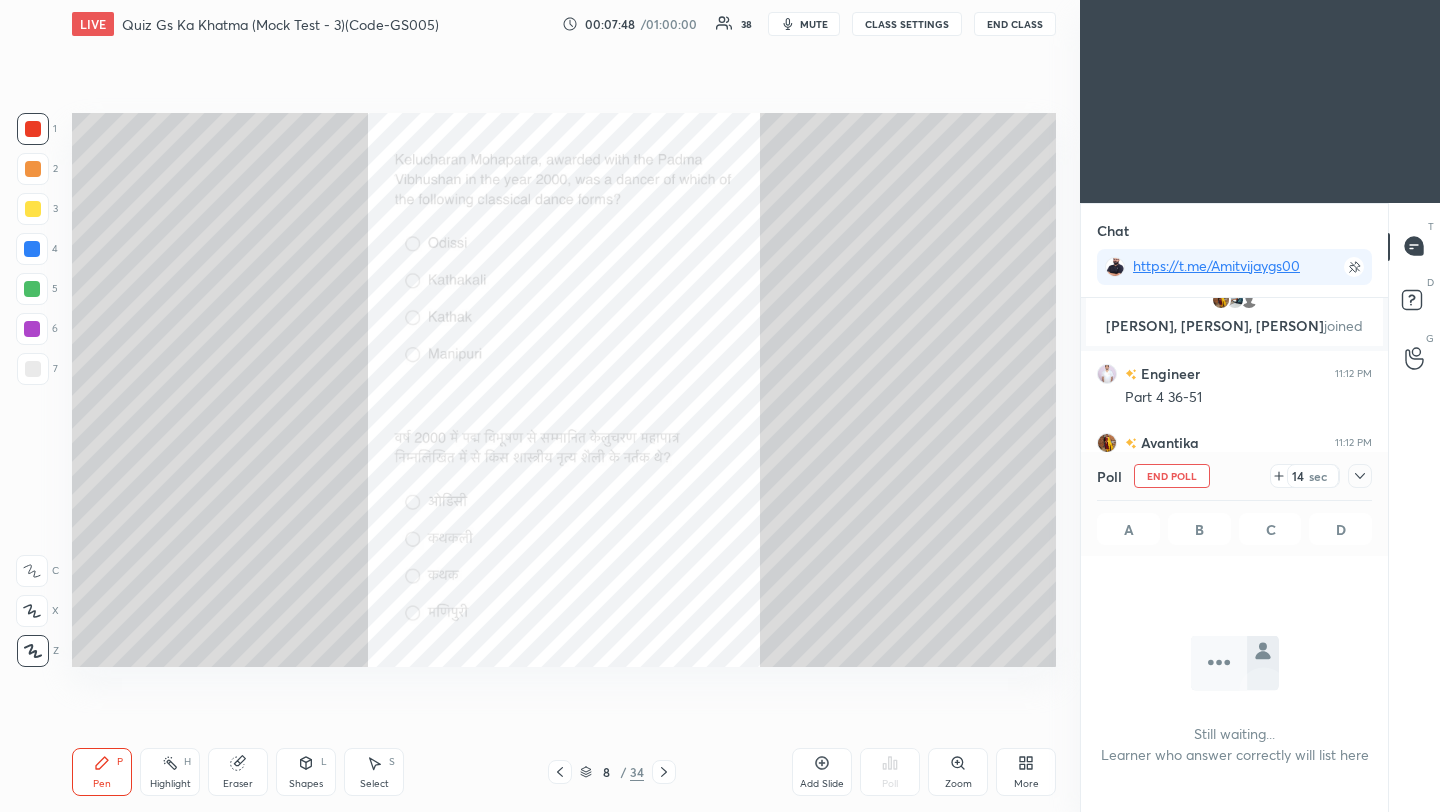click 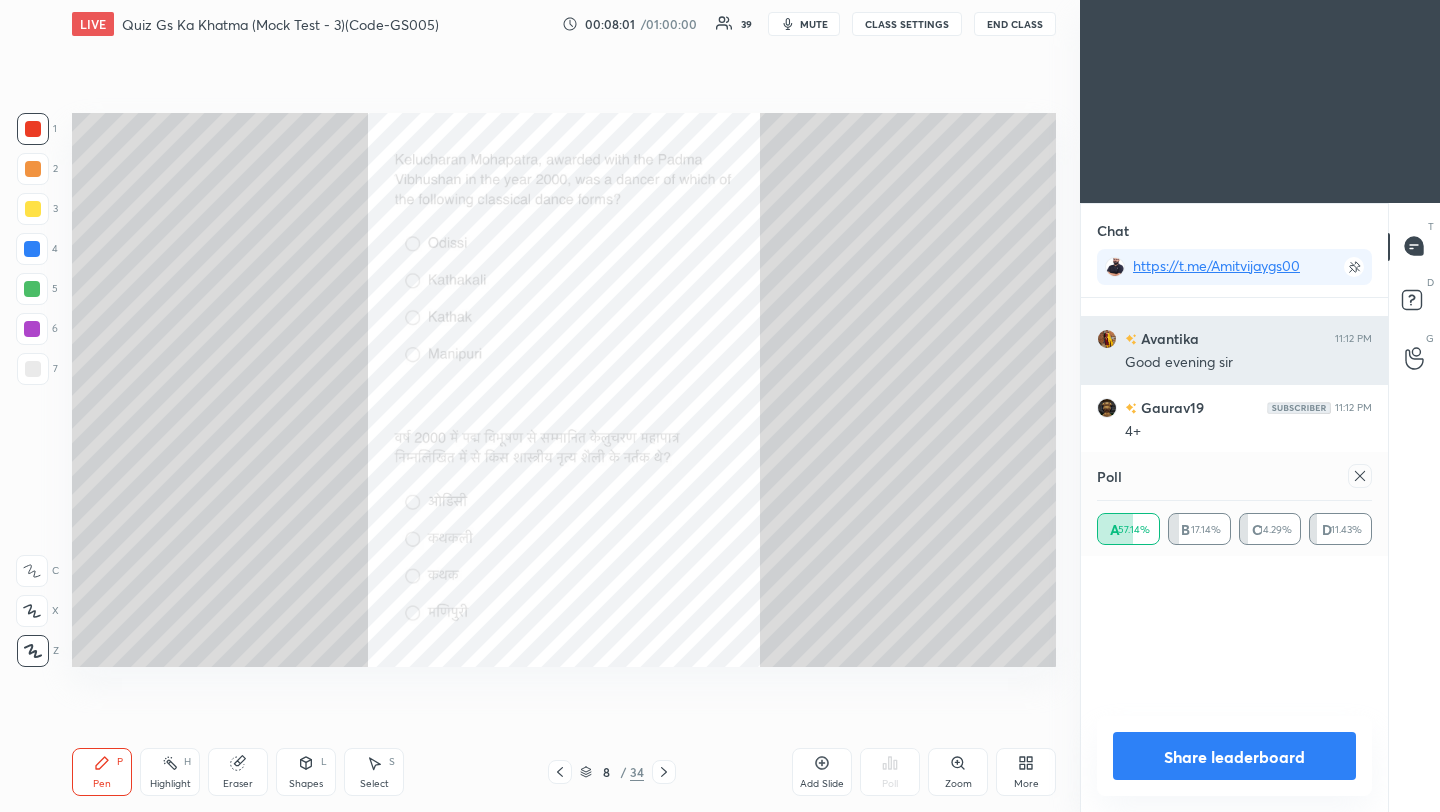 scroll, scrollTop: 7, scrollLeft: 7, axis: both 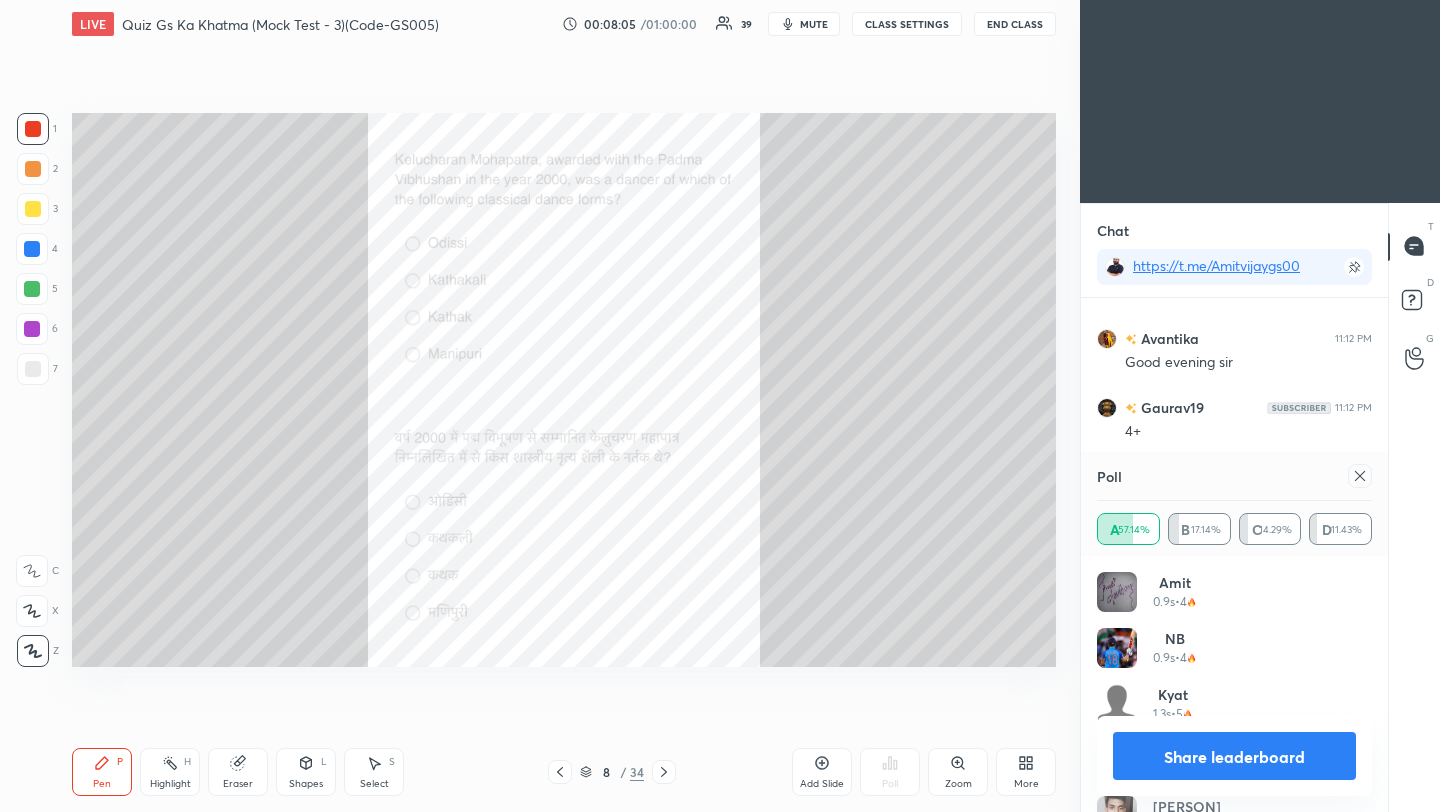 click 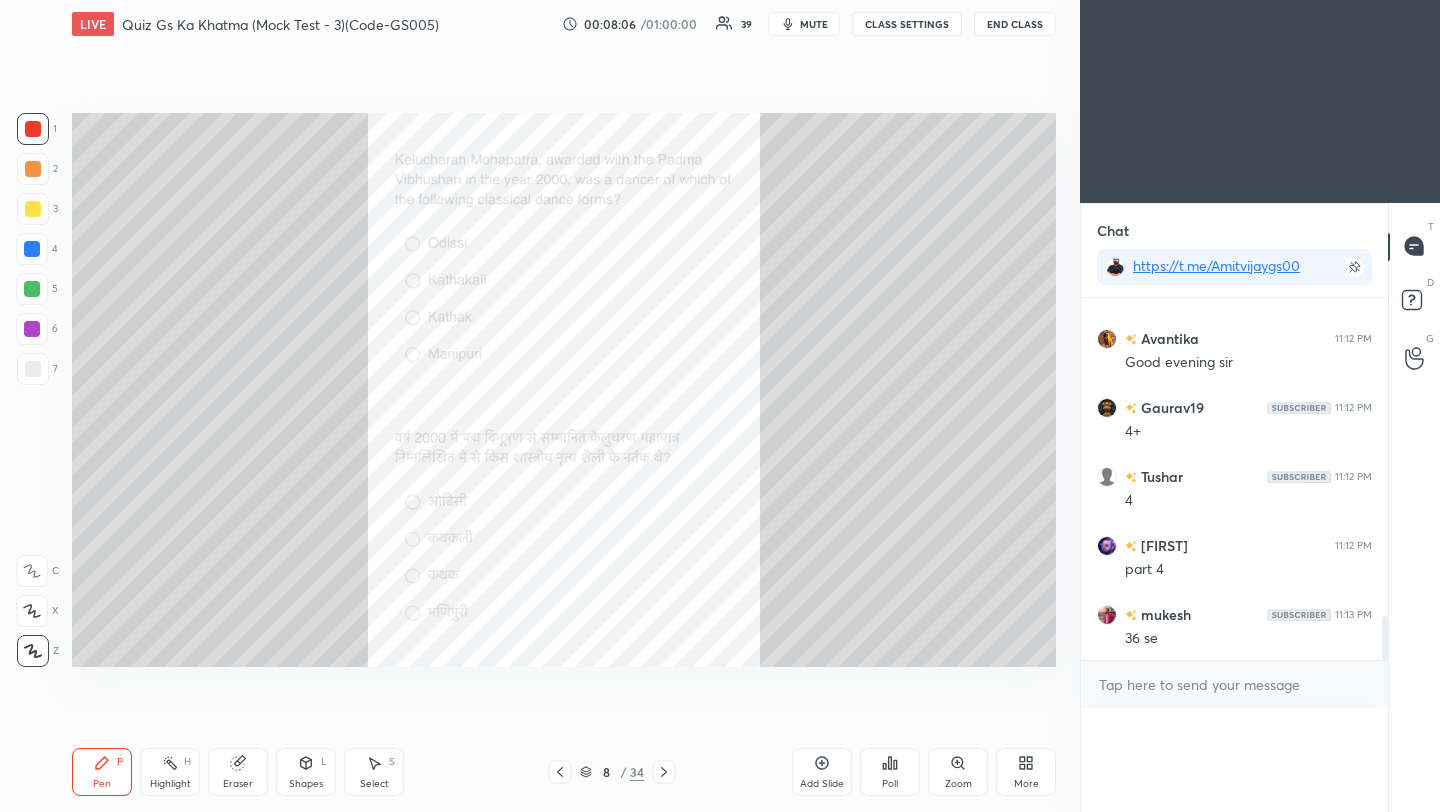 scroll, scrollTop: 1, scrollLeft: 7, axis: both 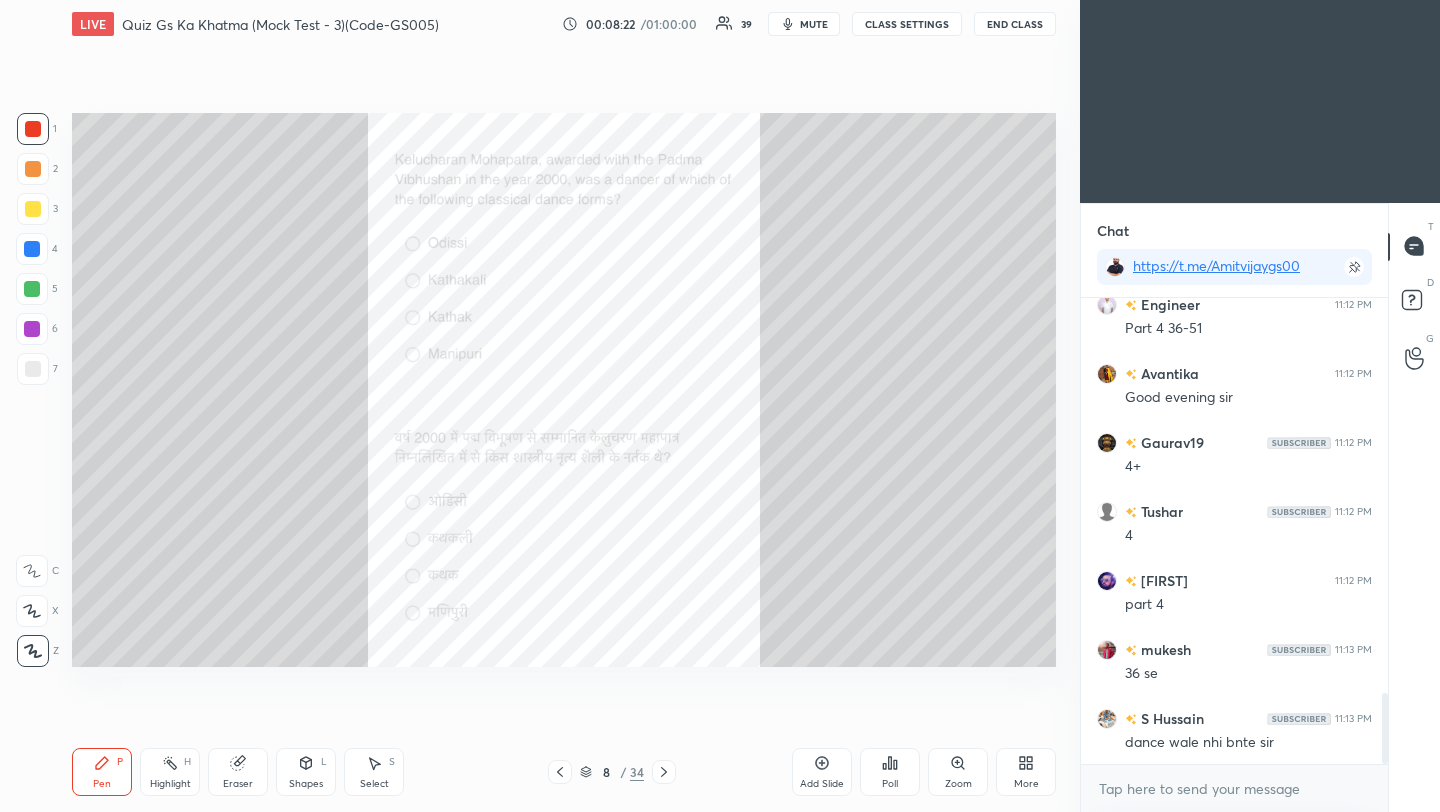 click 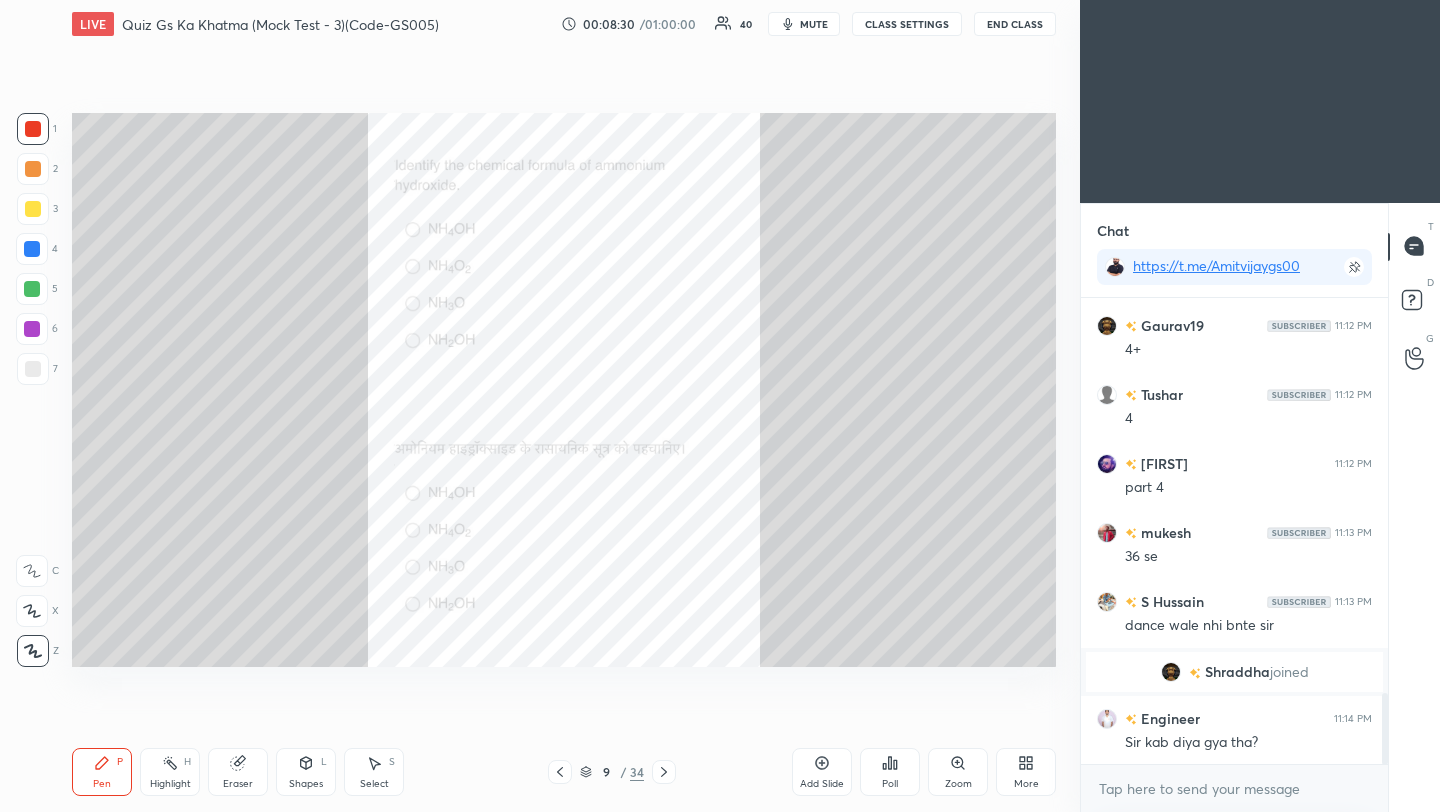 click on "Poll" at bounding box center (890, 772) 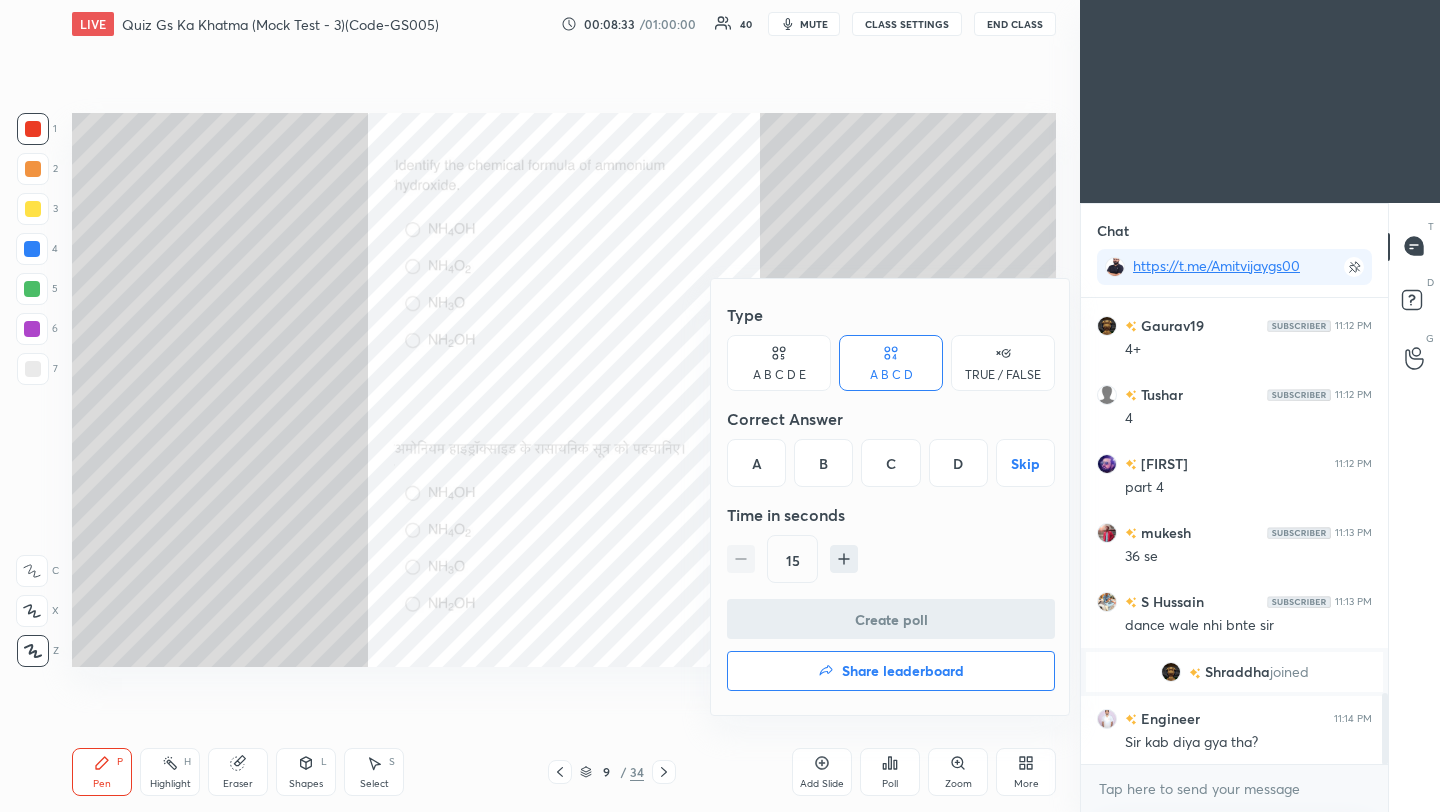 drag, startPoint x: 761, startPoint y: 466, endPoint x: 768, endPoint y: 497, distance: 31.780497 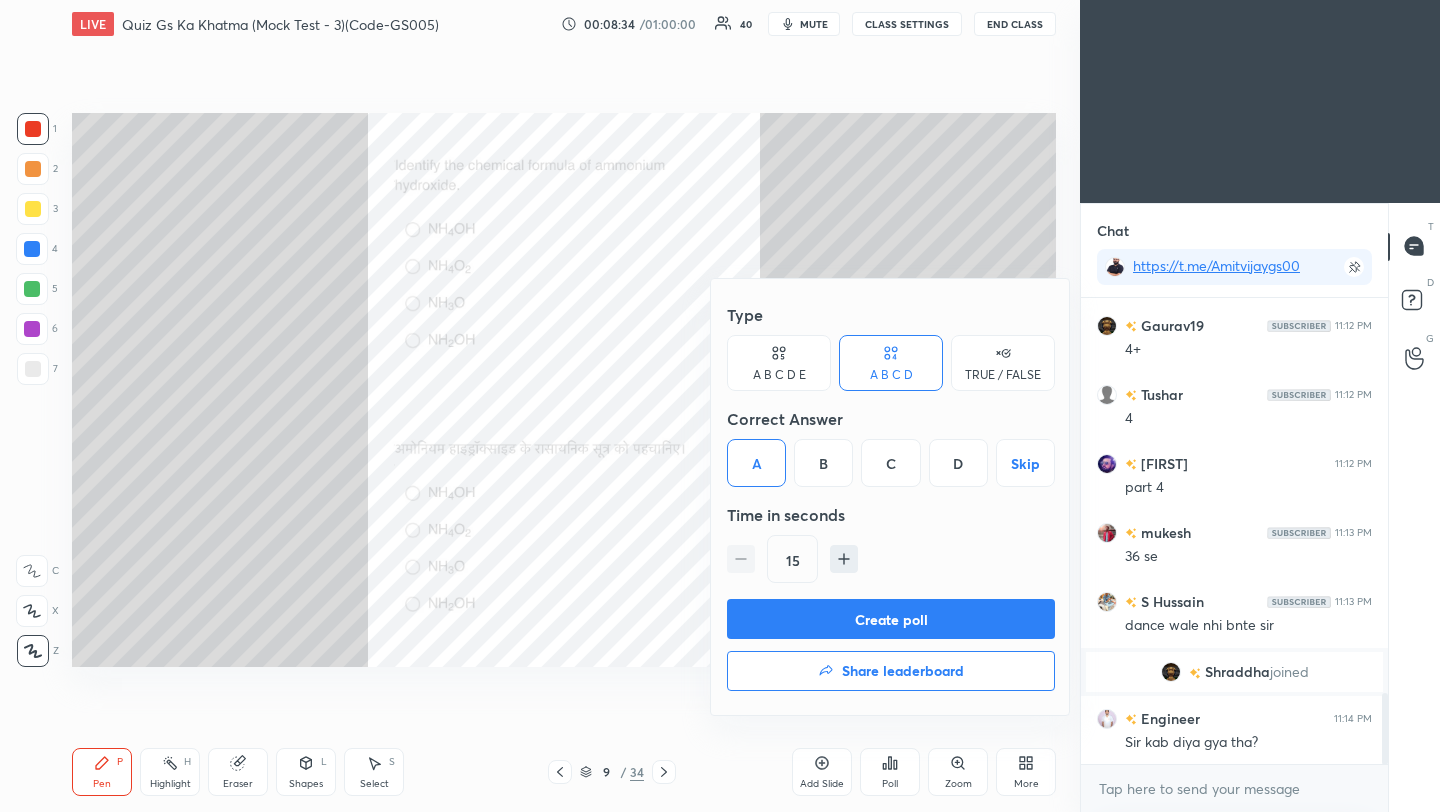 click on "Create poll" at bounding box center (891, 619) 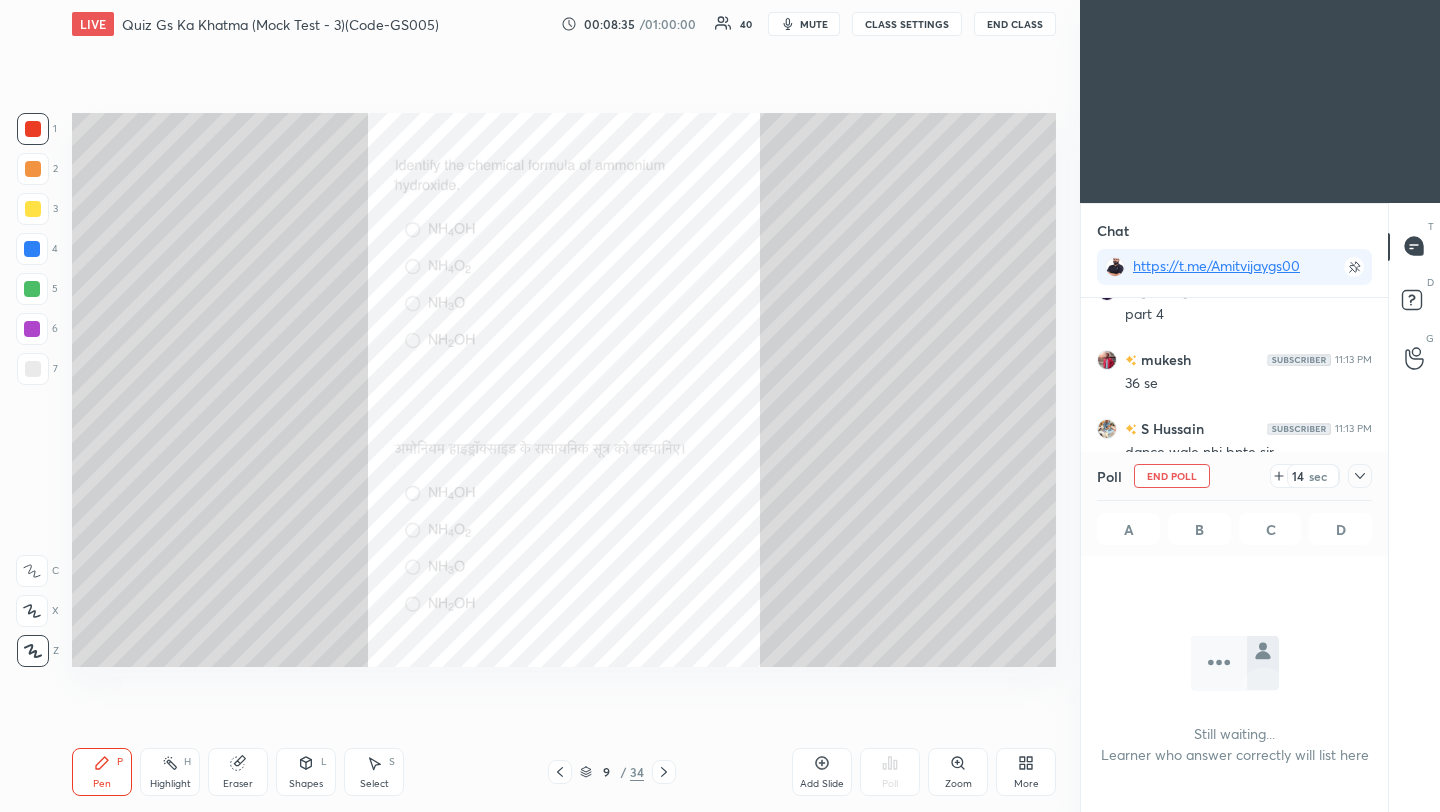 click 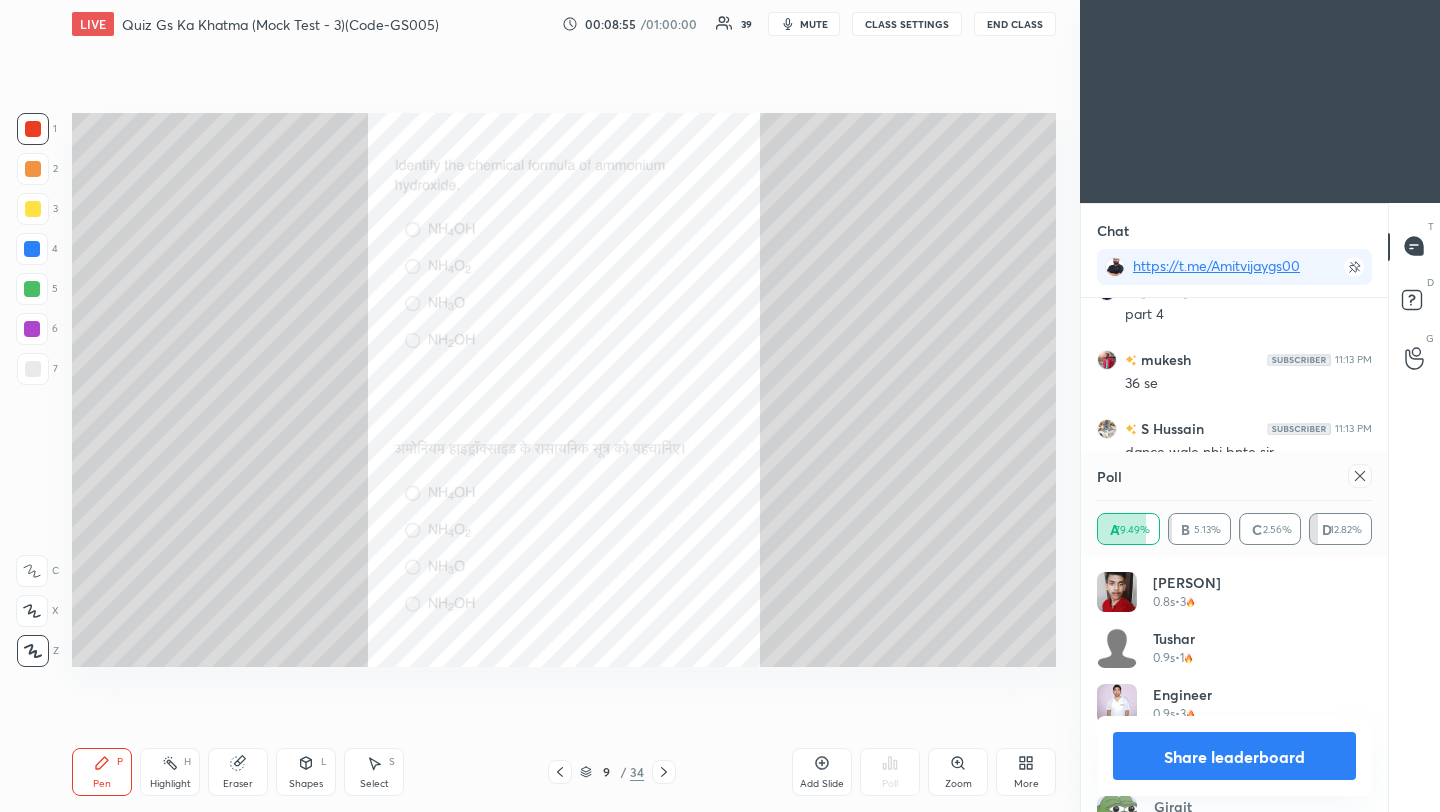 click 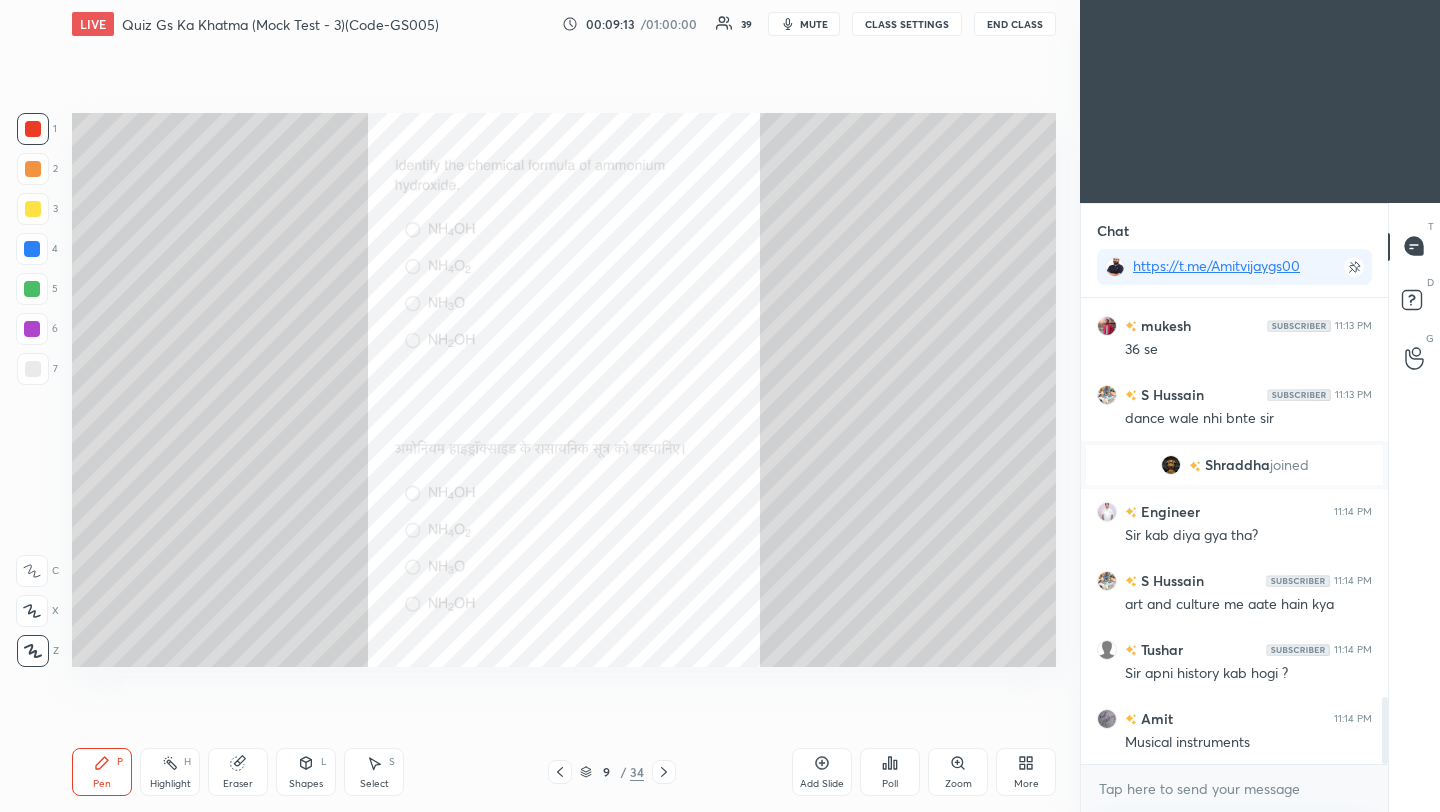 click 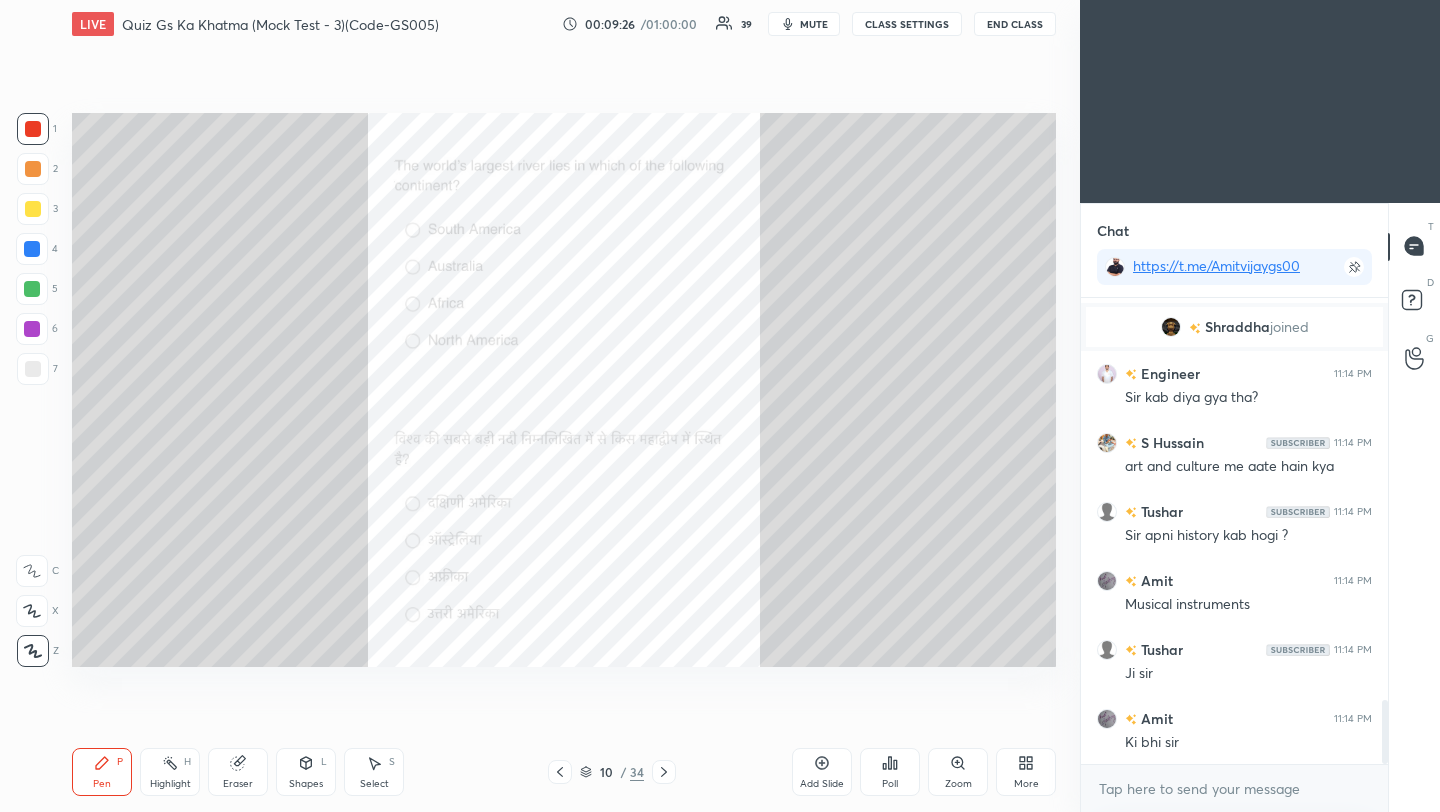 click on "Poll" at bounding box center (890, 784) 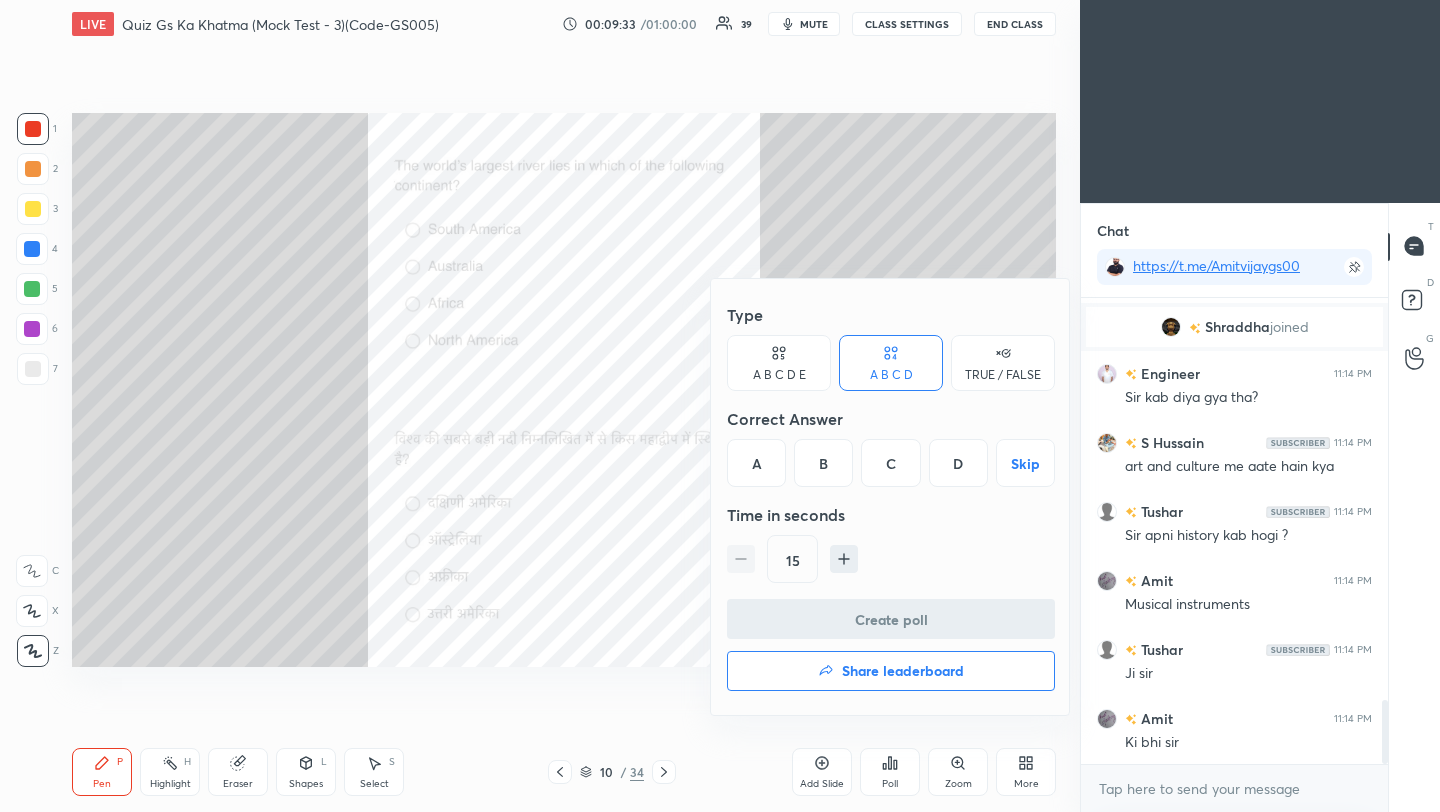 click on "A" at bounding box center (756, 463) 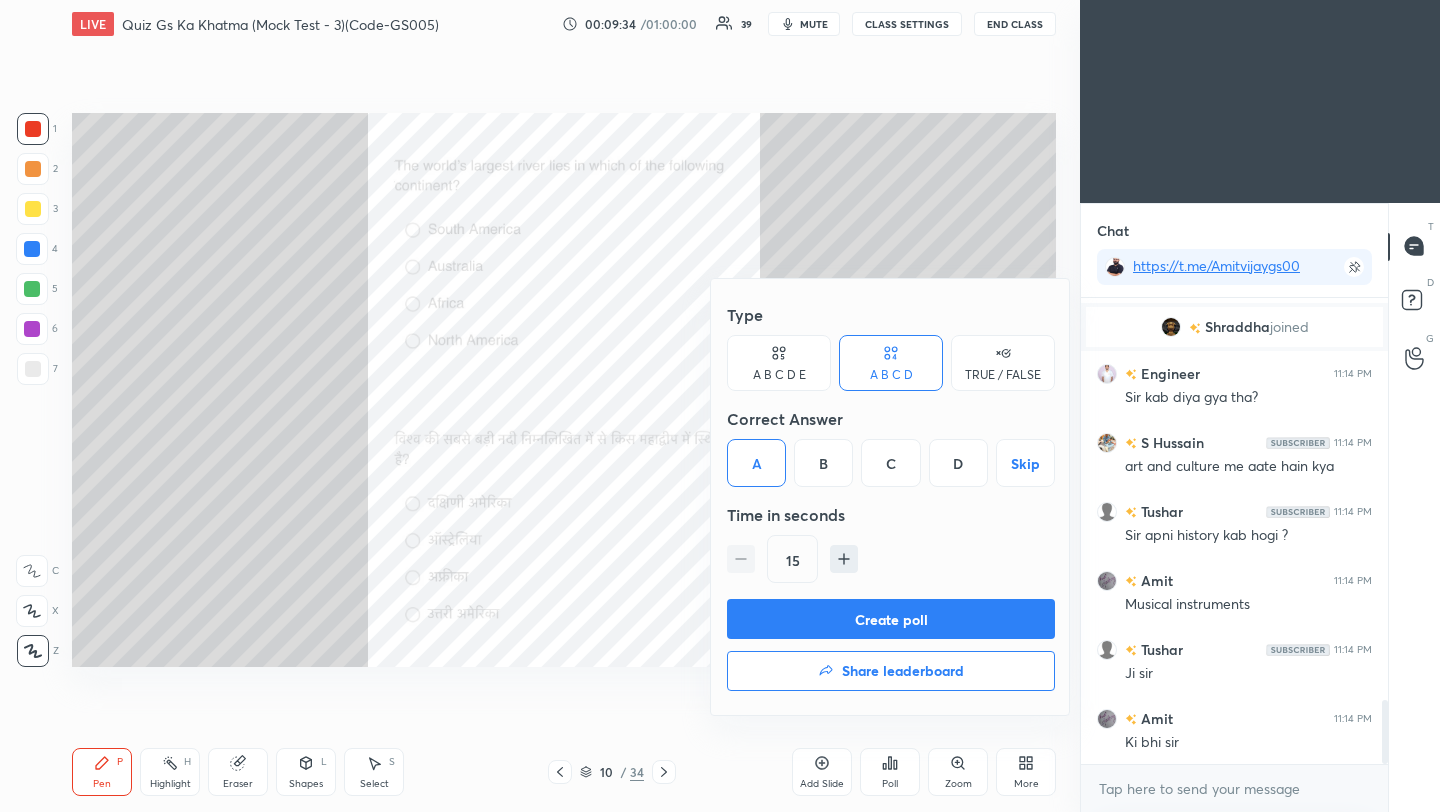 click on "Create poll" at bounding box center (891, 619) 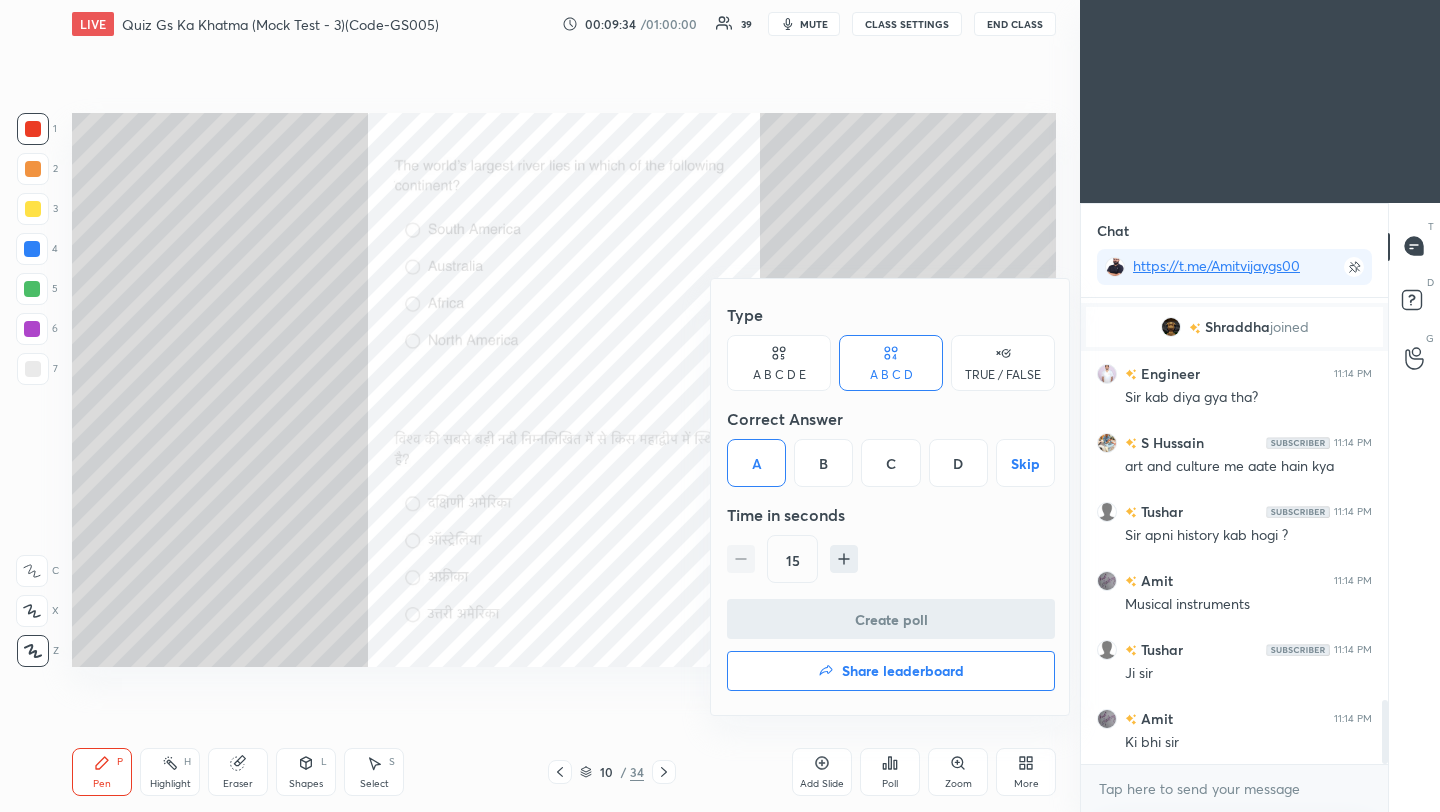 scroll, scrollTop: 418, scrollLeft: 301, axis: both 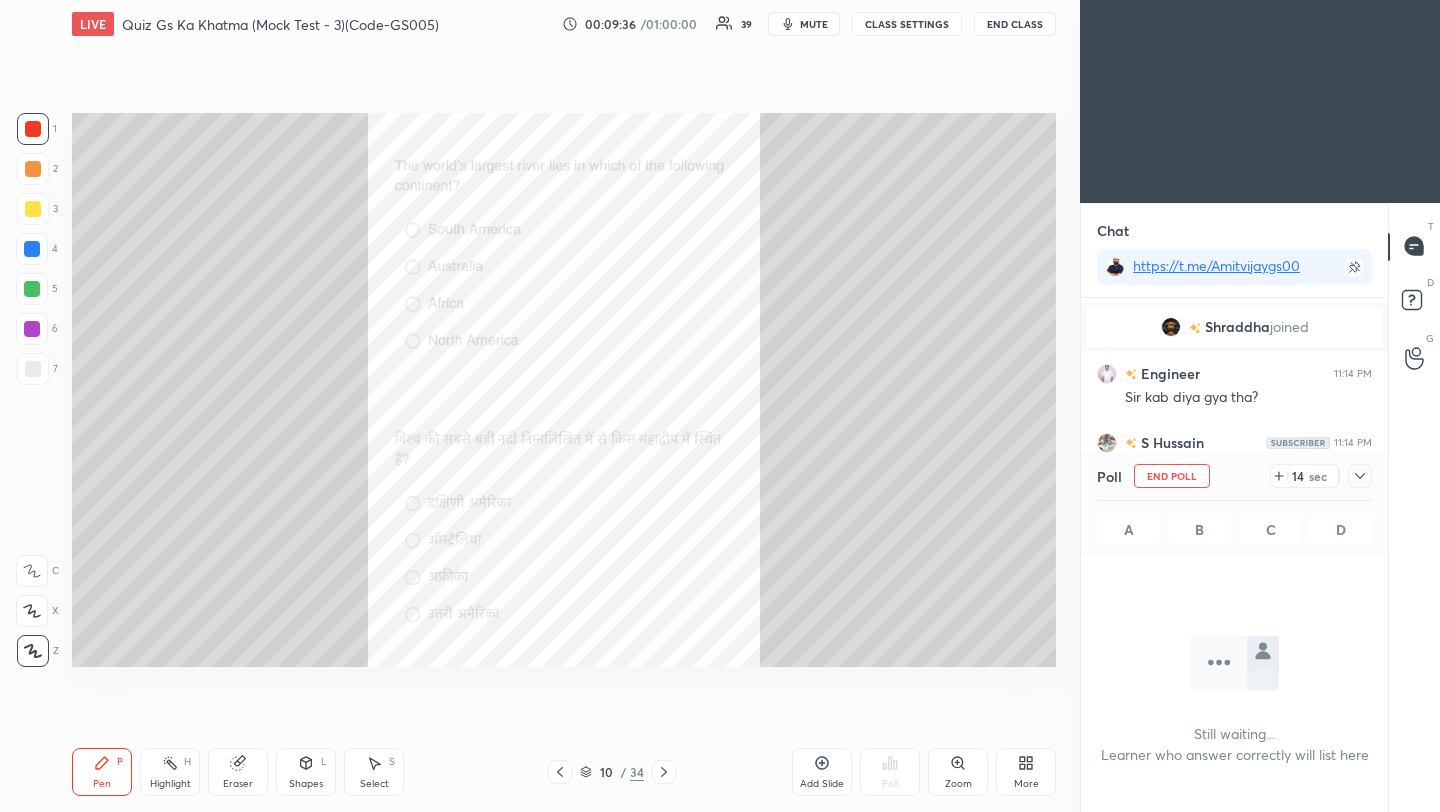 click 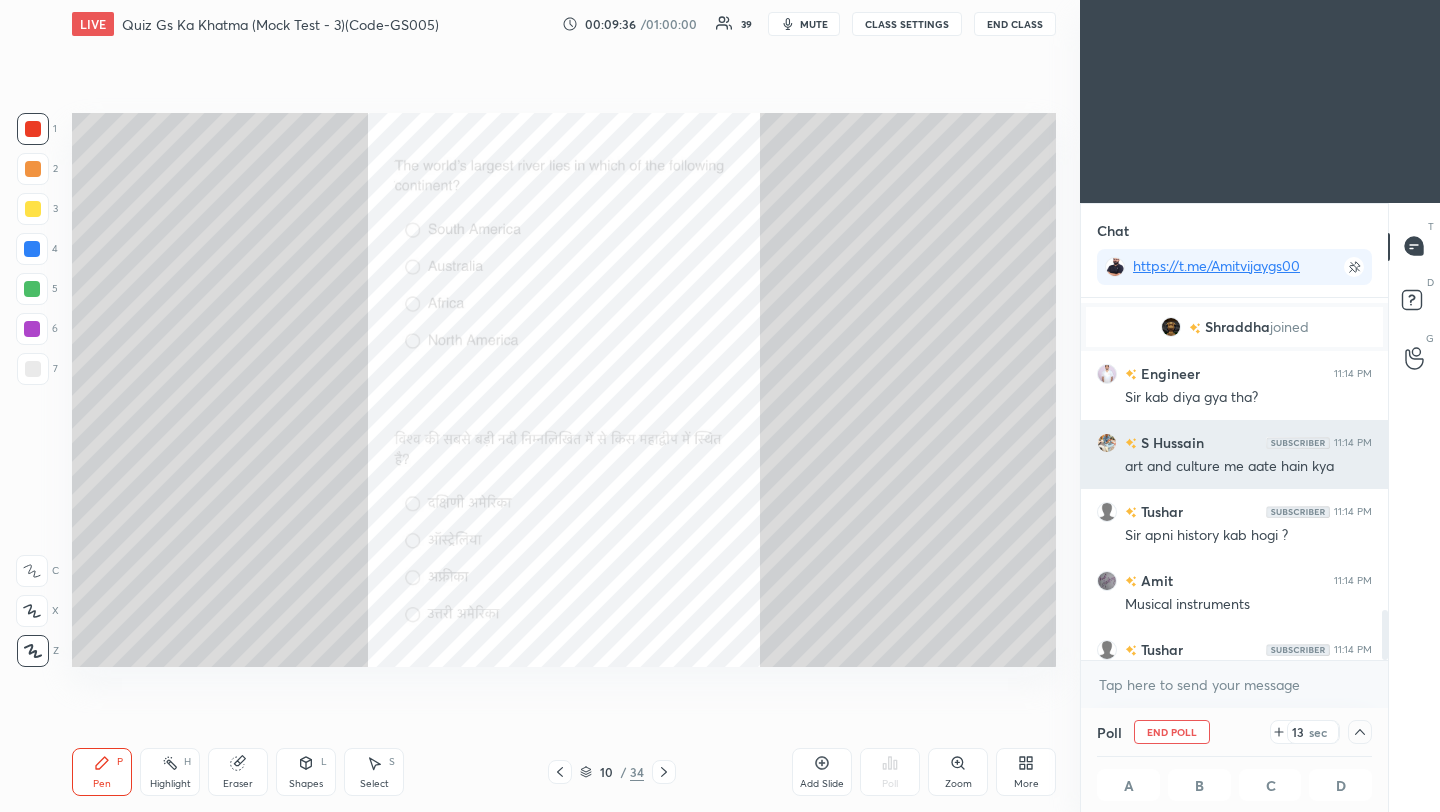 scroll, scrollTop: 0, scrollLeft: 0, axis: both 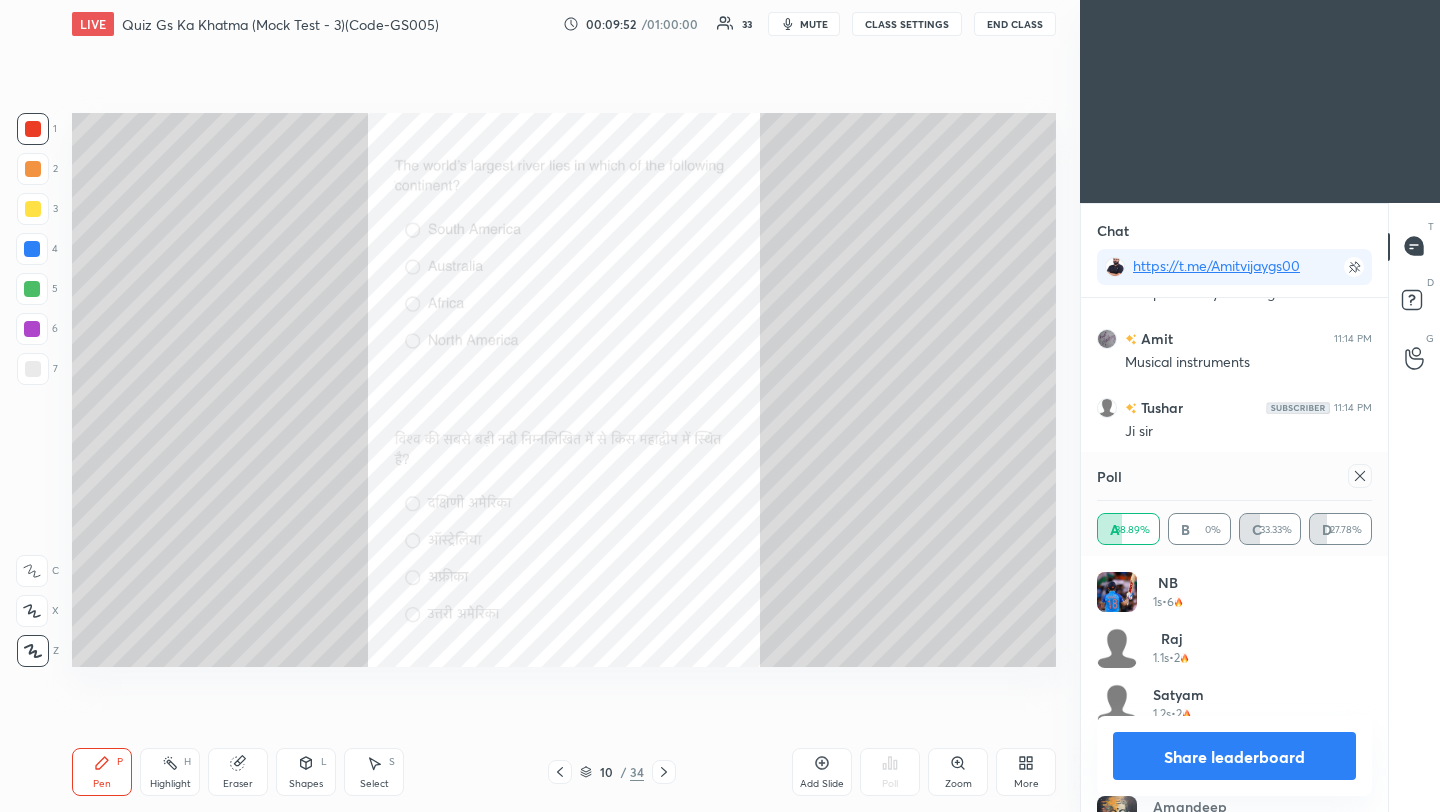 click 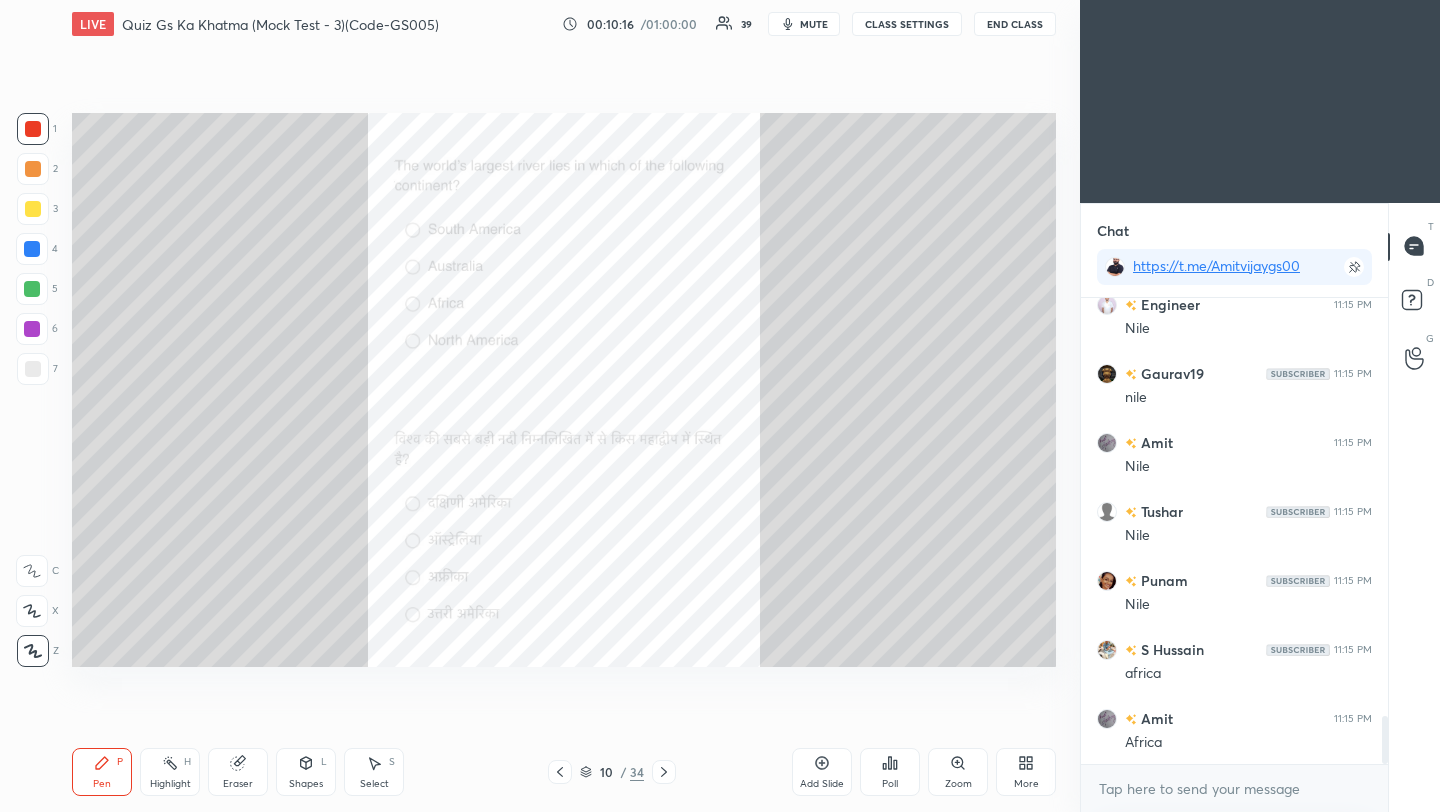 click 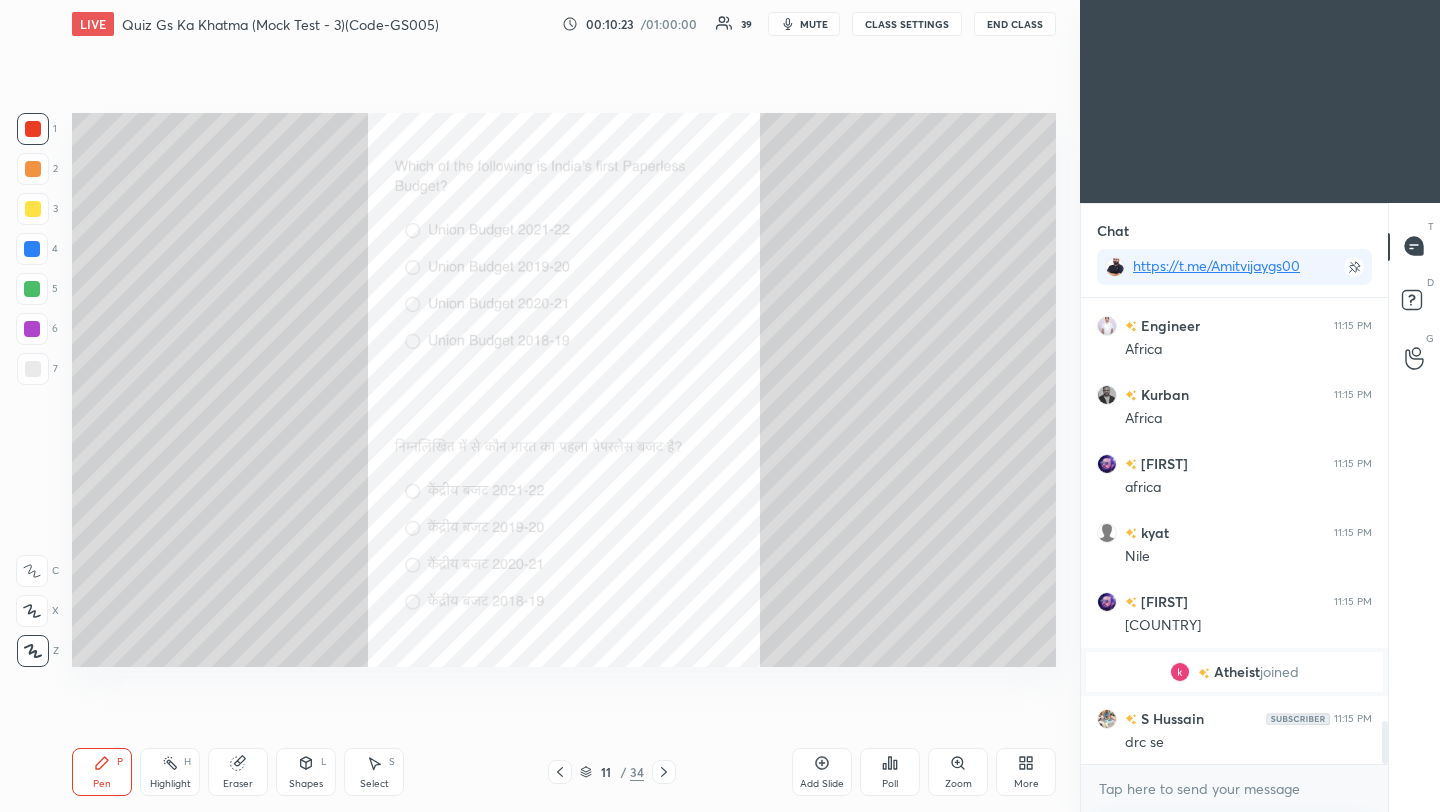 click on "Poll" at bounding box center [890, 772] 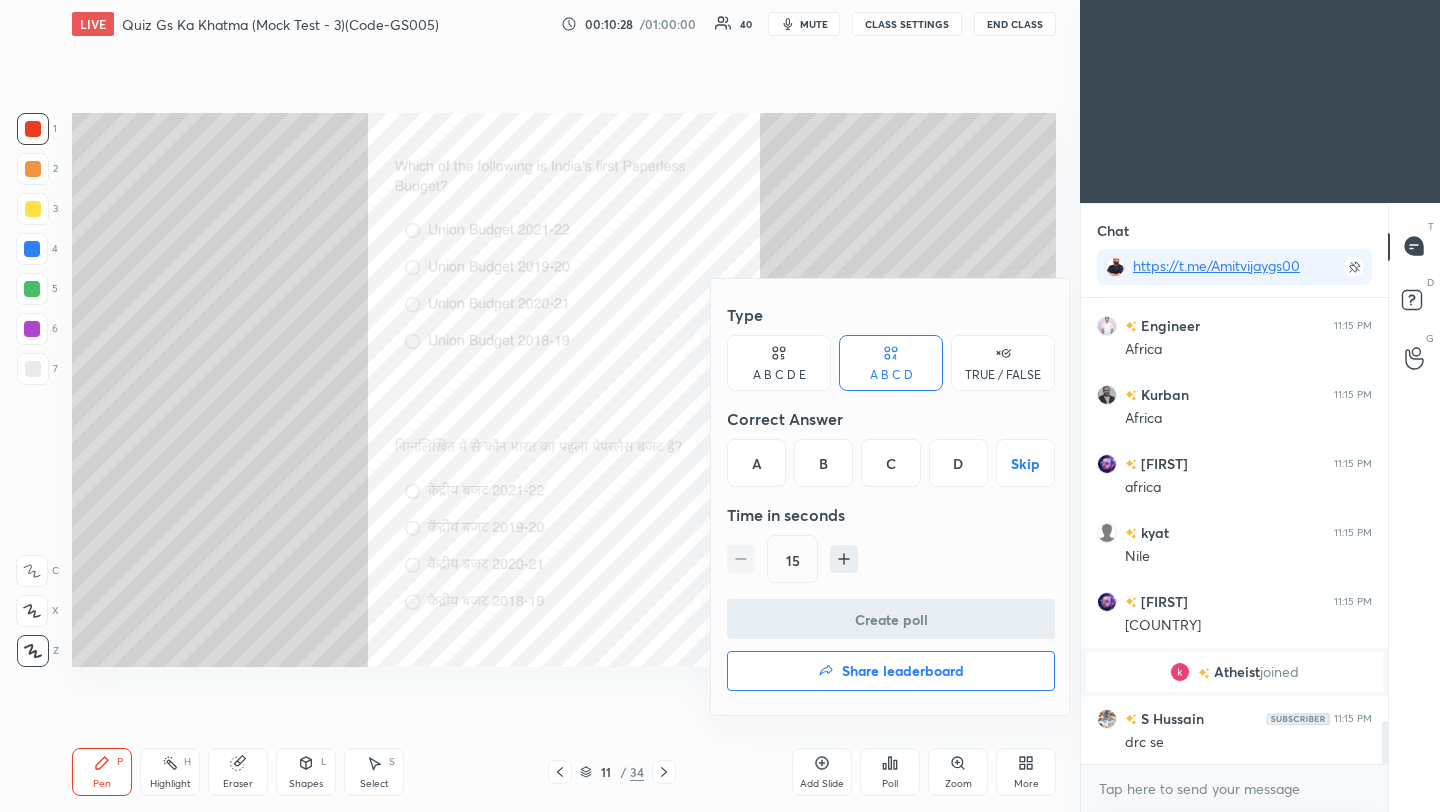 click on "A" at bounding box center (756, 463) 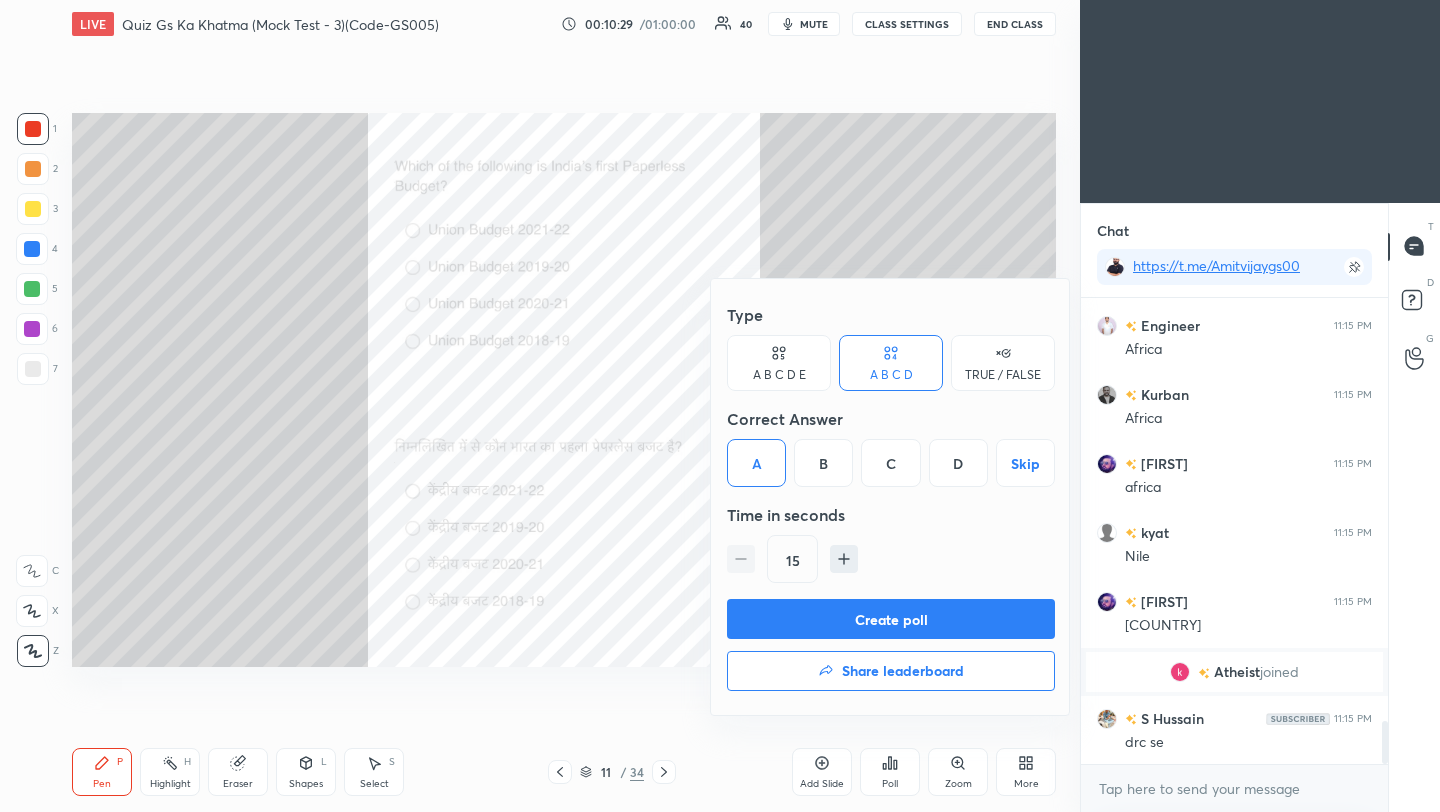 click on "Create poll" at bounding box center [891, 619] 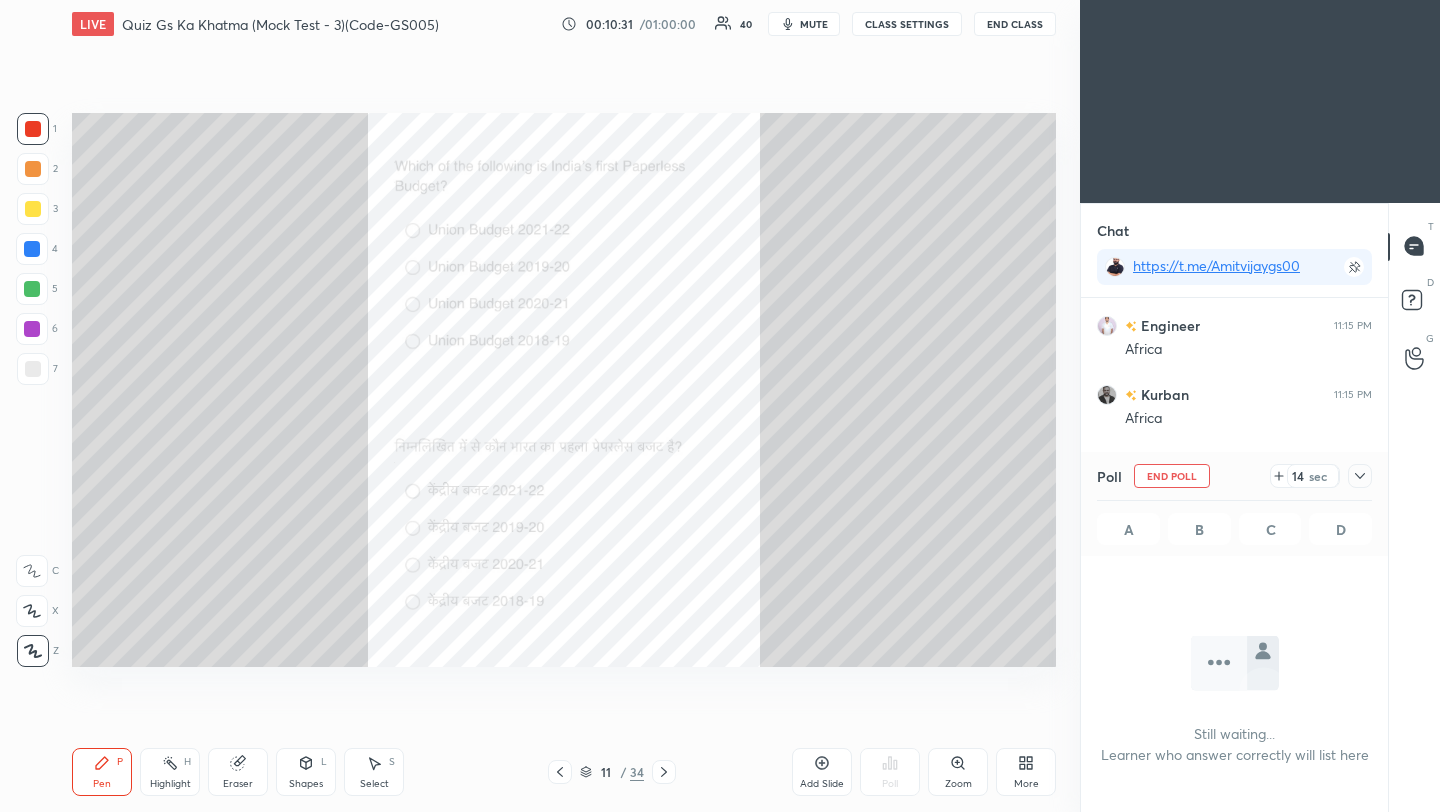 click 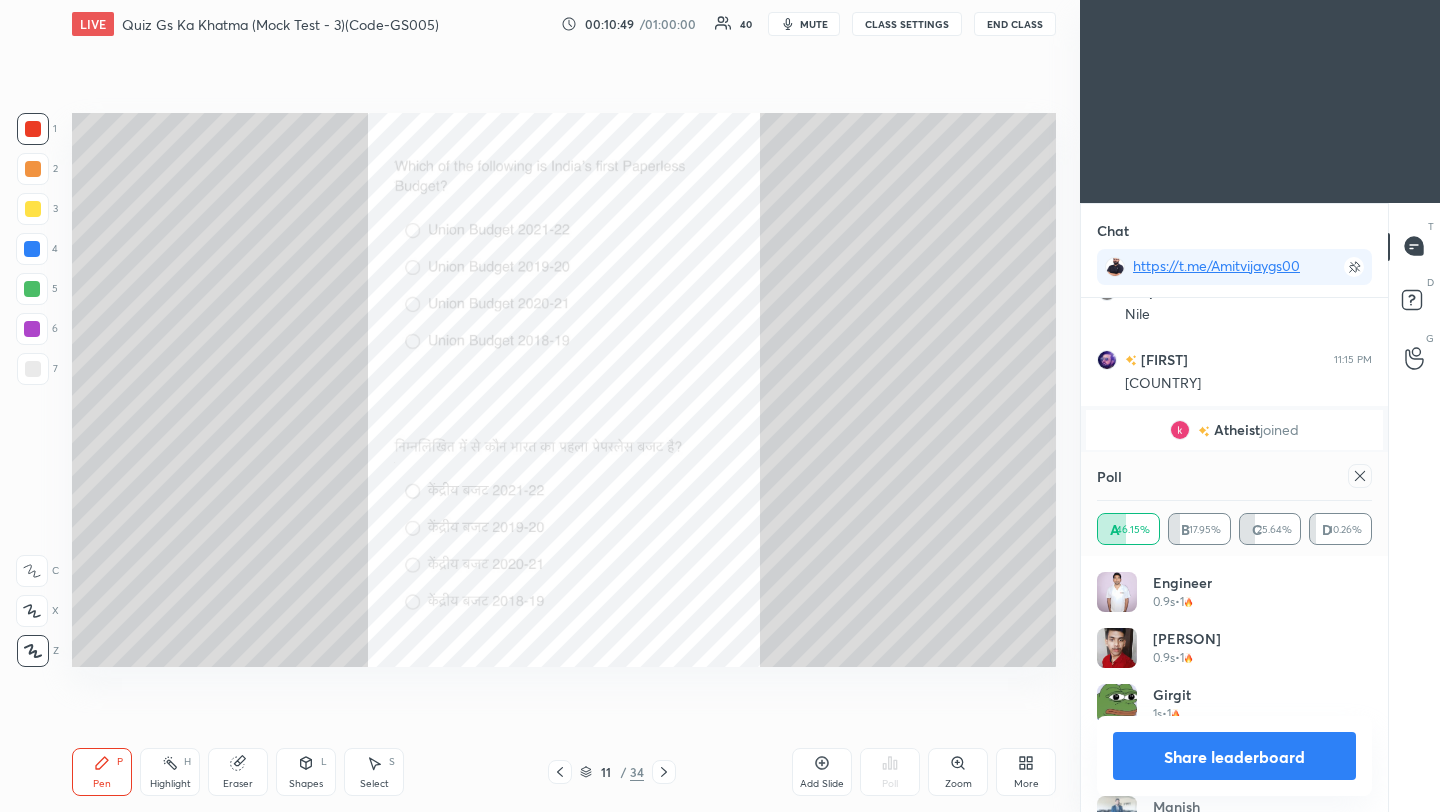 click 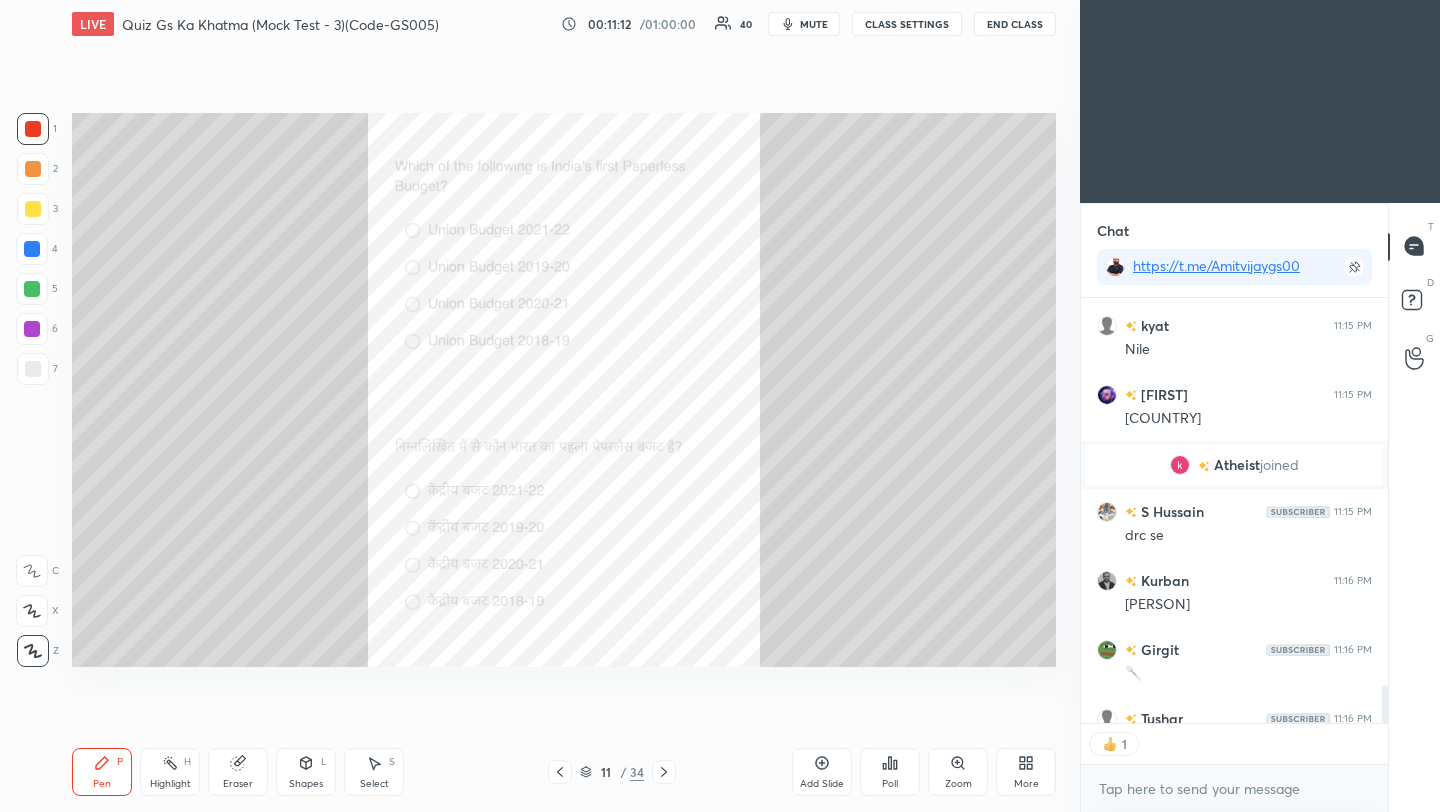 click 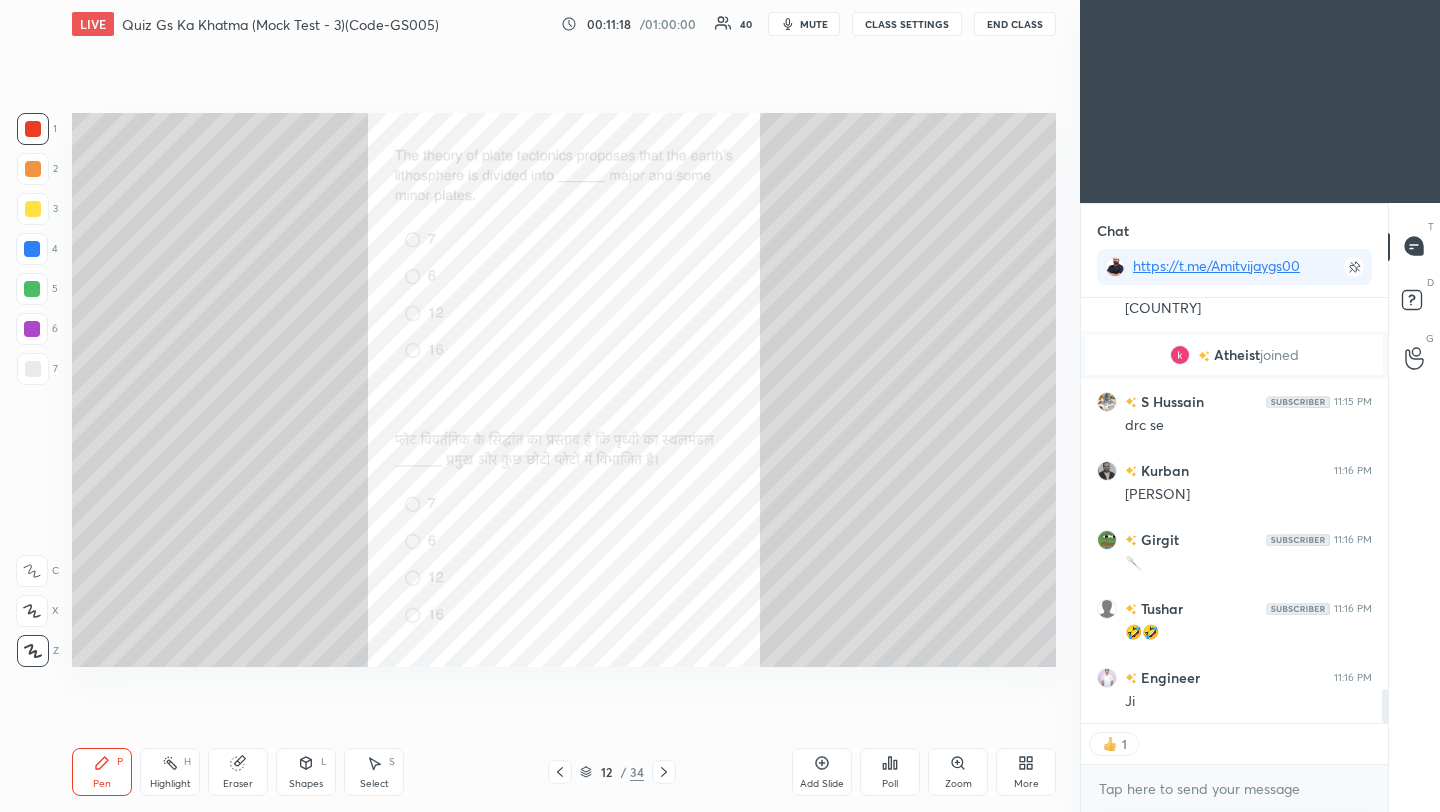 click 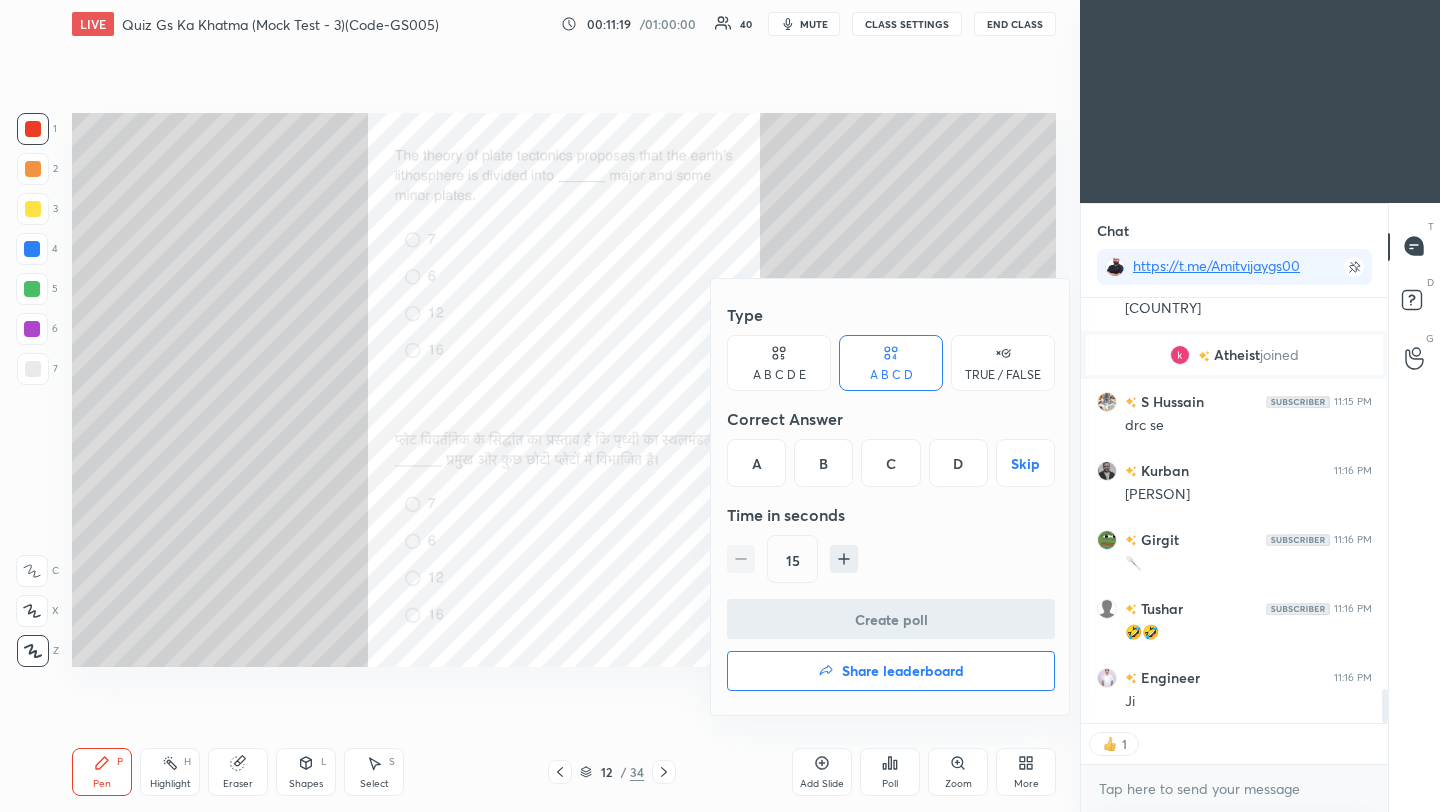 click on "A" at bounding box center (756, 463) 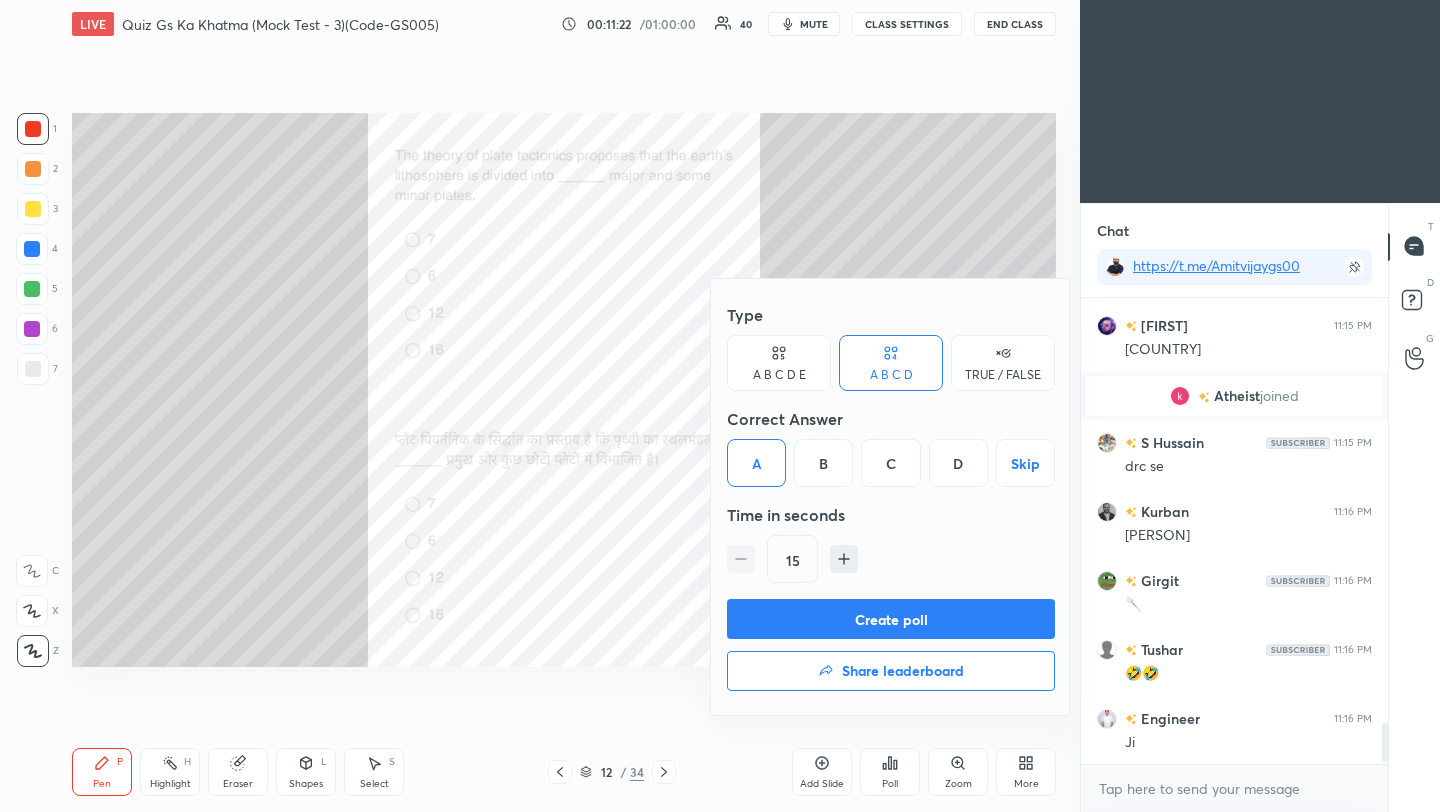 click on "Create poll" at bounding box center [891, 619] 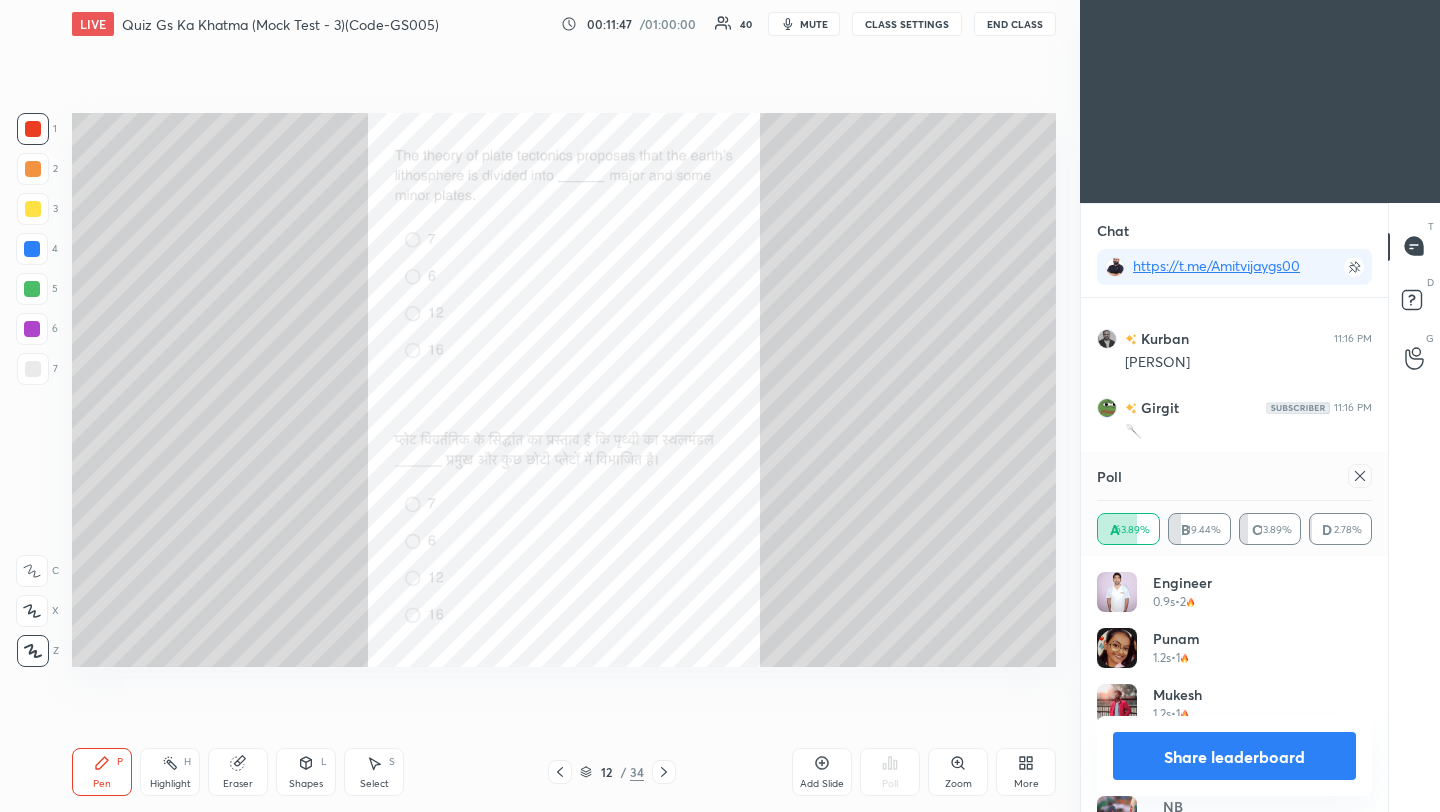 click 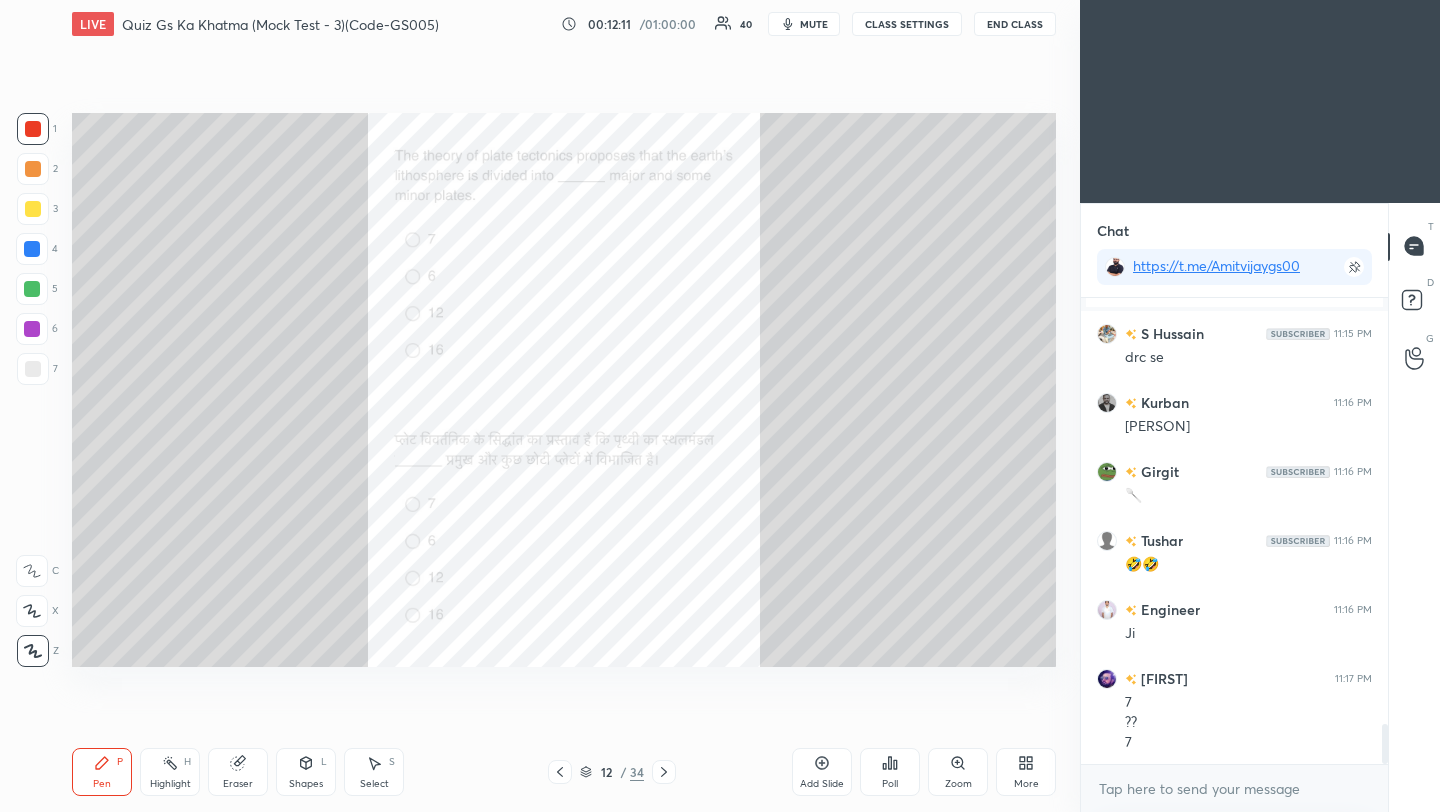 click 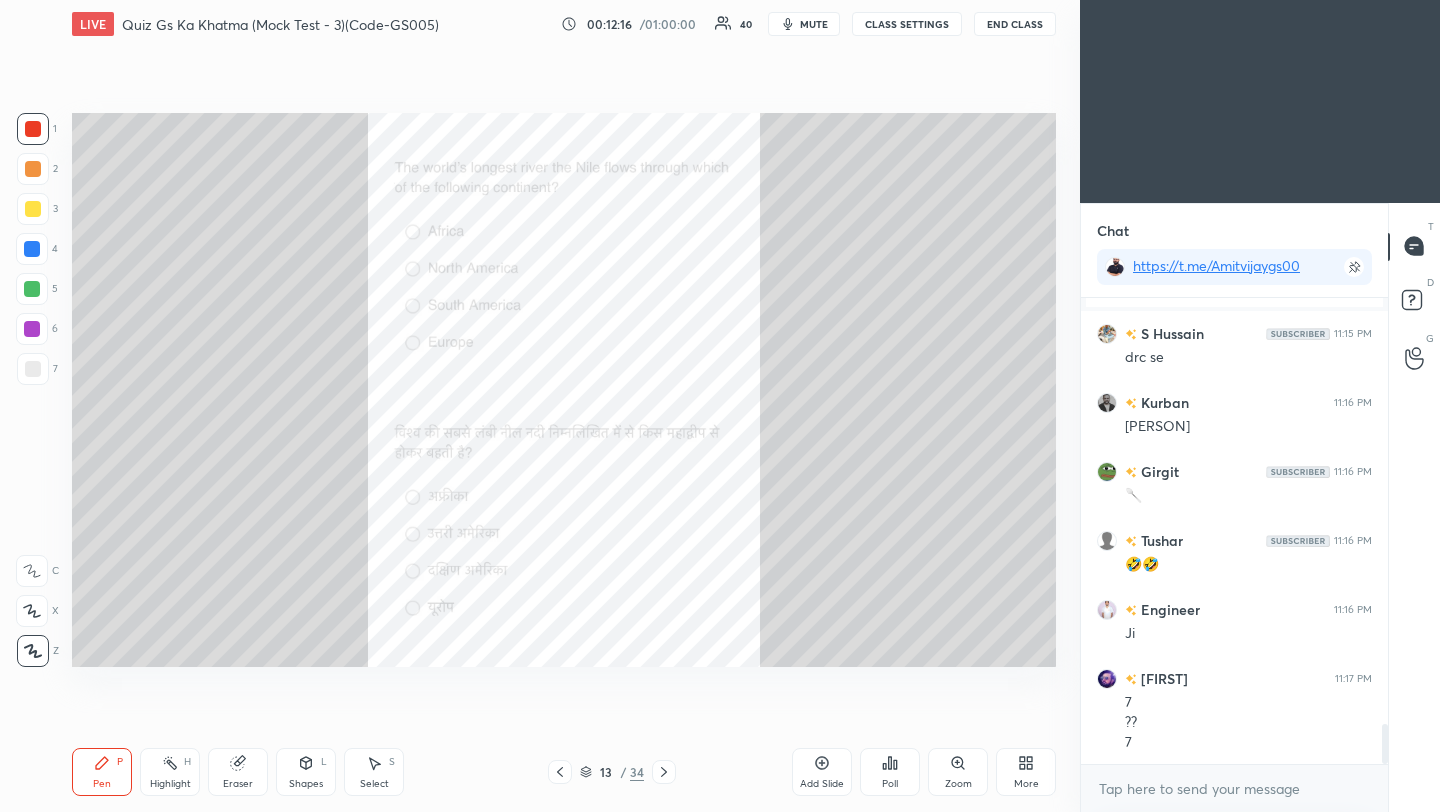 click on "Poll" at bounding box center (890, 784) 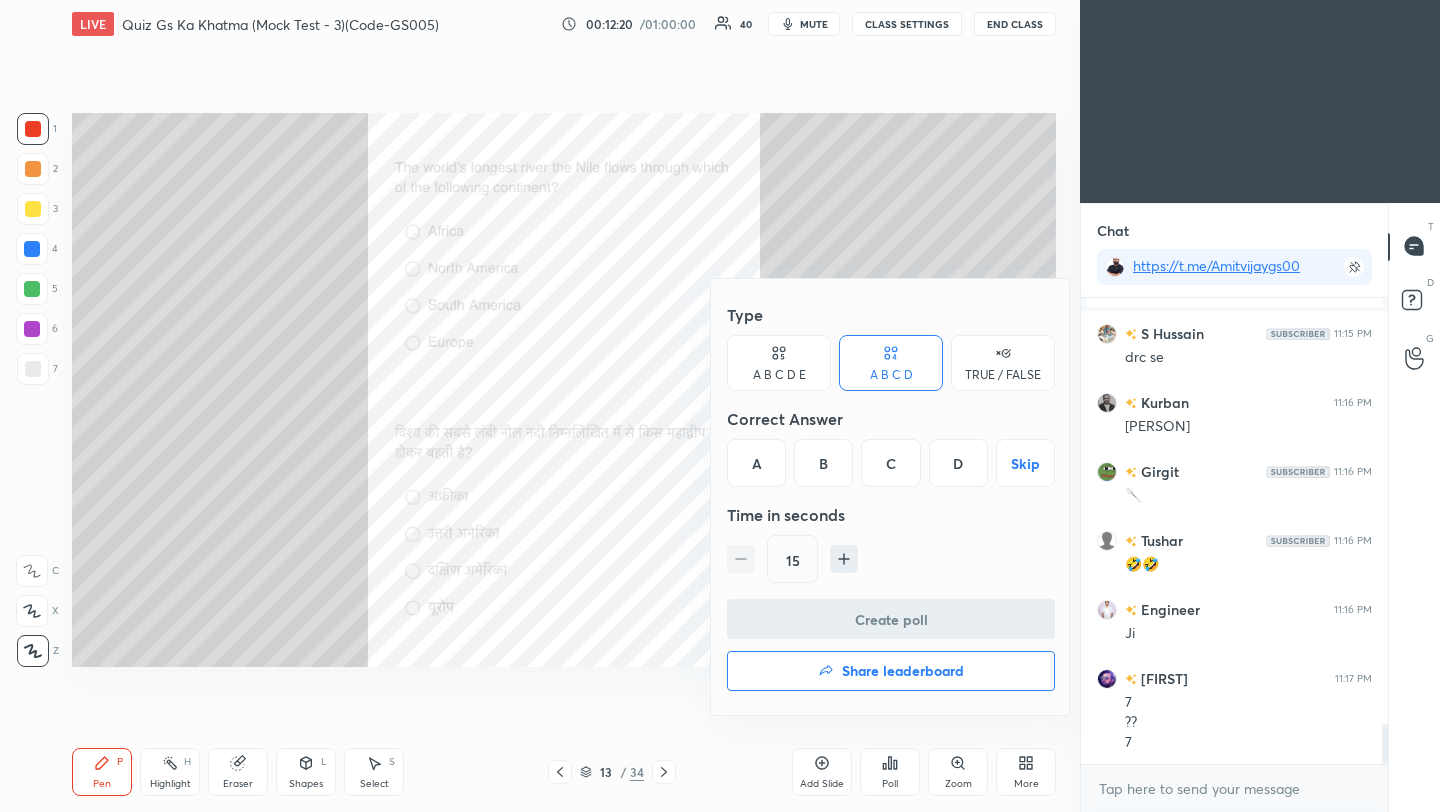 click on "A" at bounding box center [756, 463] 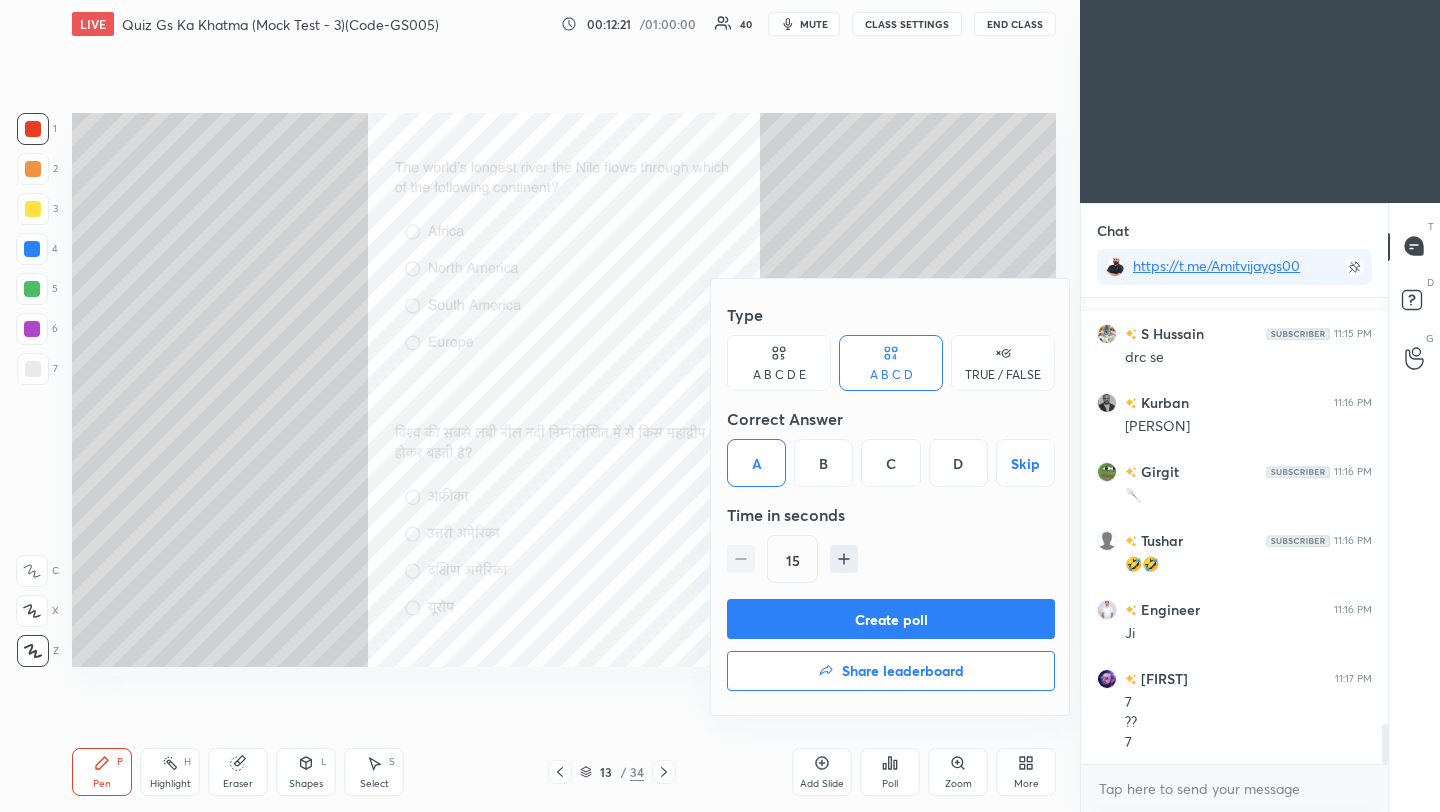 click on "Create poll" at bounding box center [891, 619] 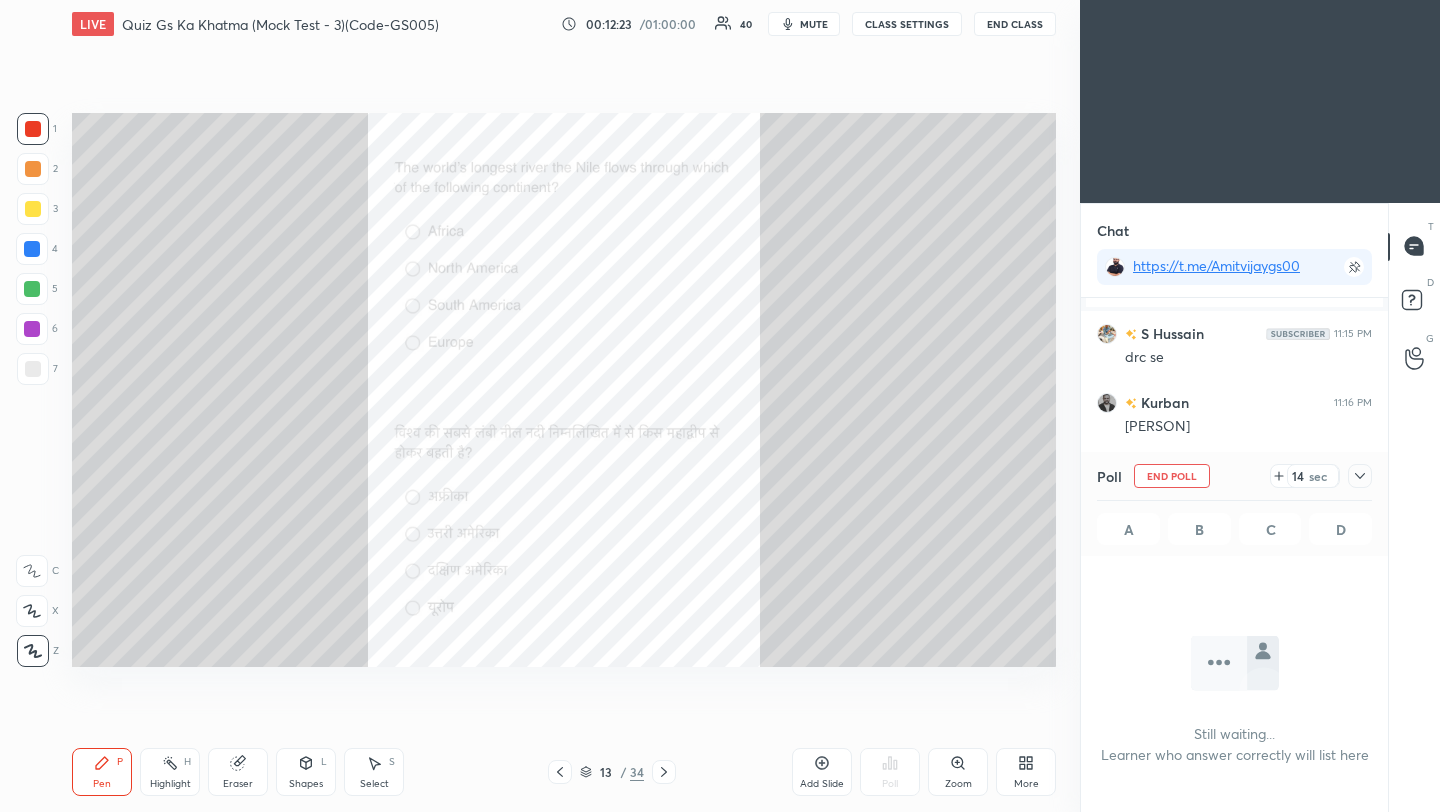 click 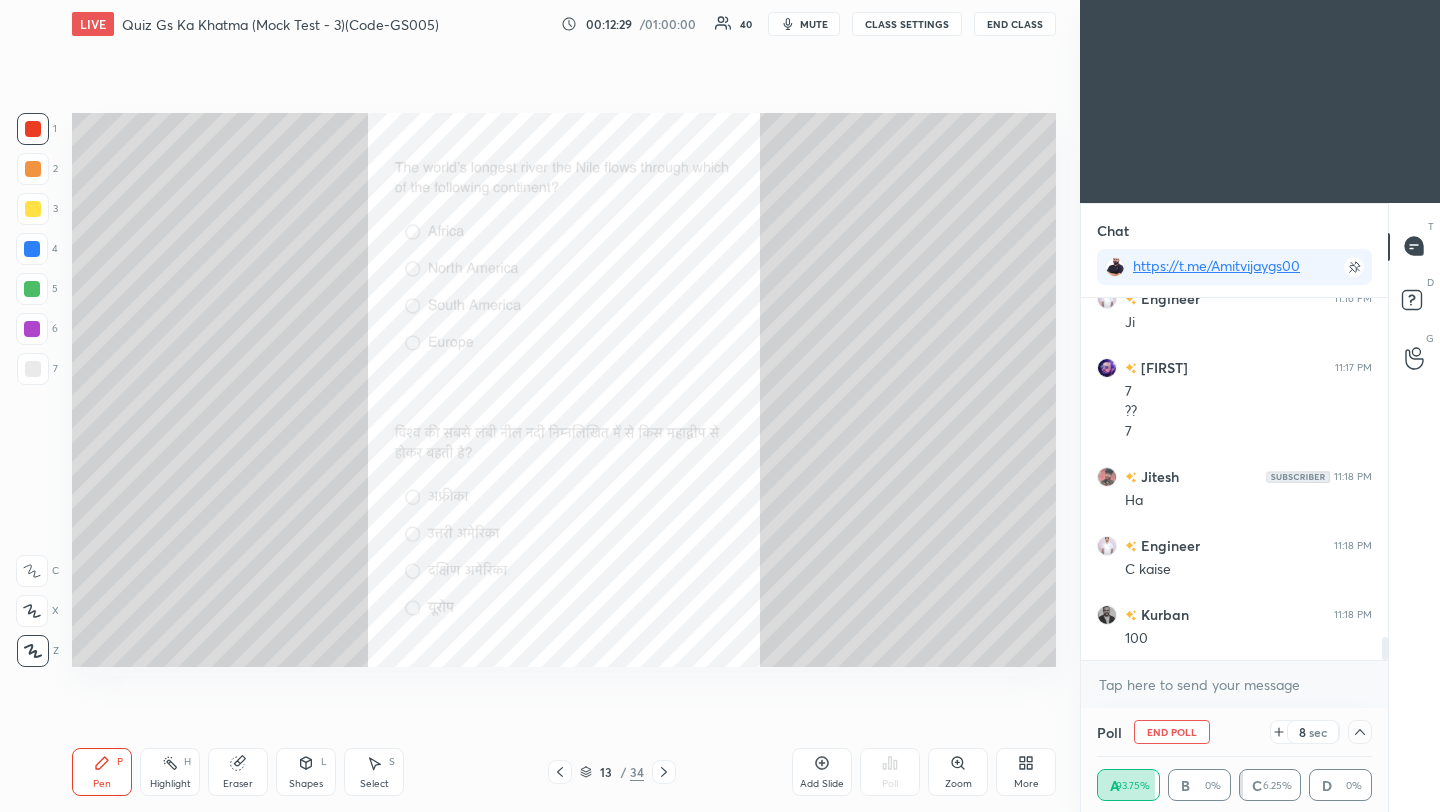 click on "End Class" at bounding box center (1015, 24) 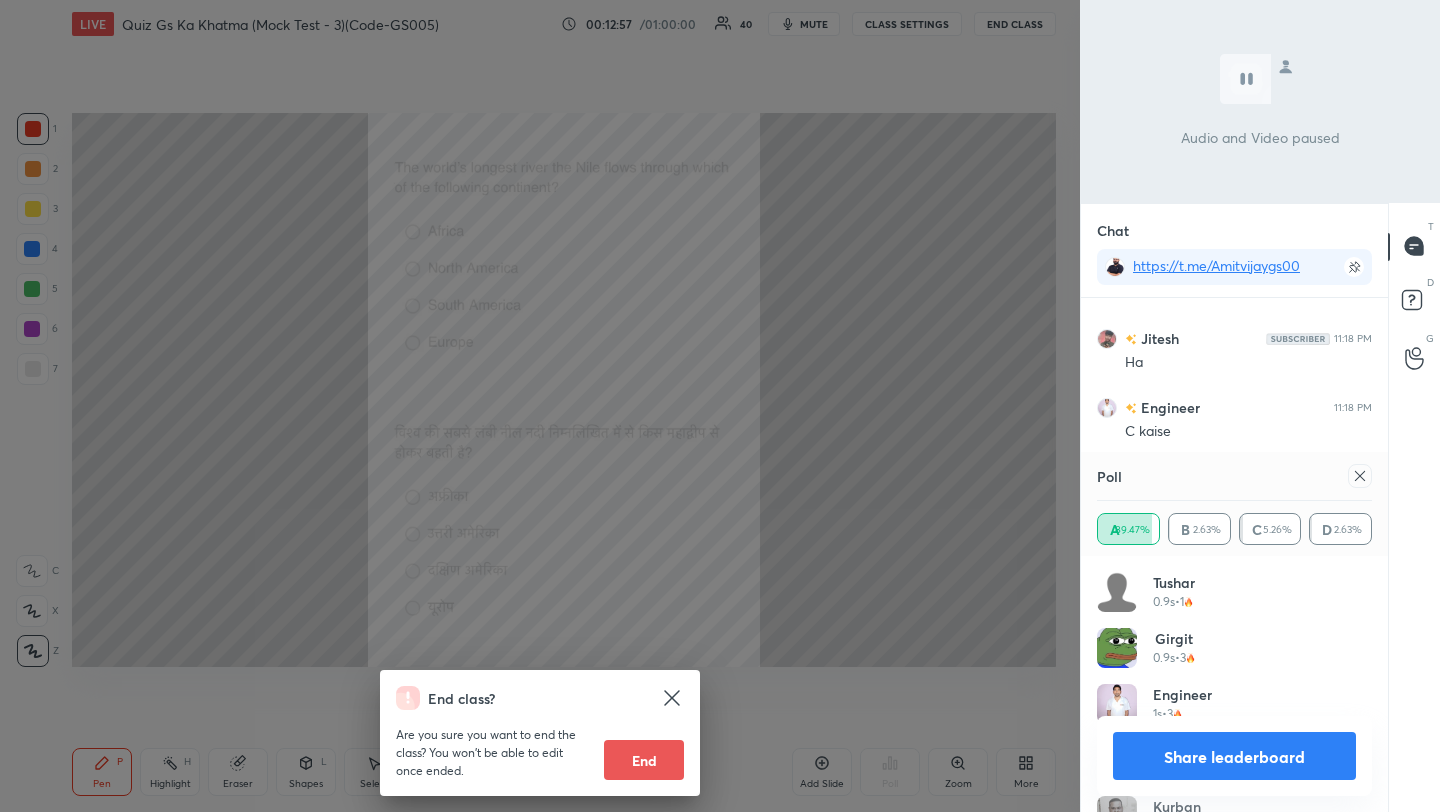 scroll, scrollTop: 5476, scrollLeft: 0, axis: vertical 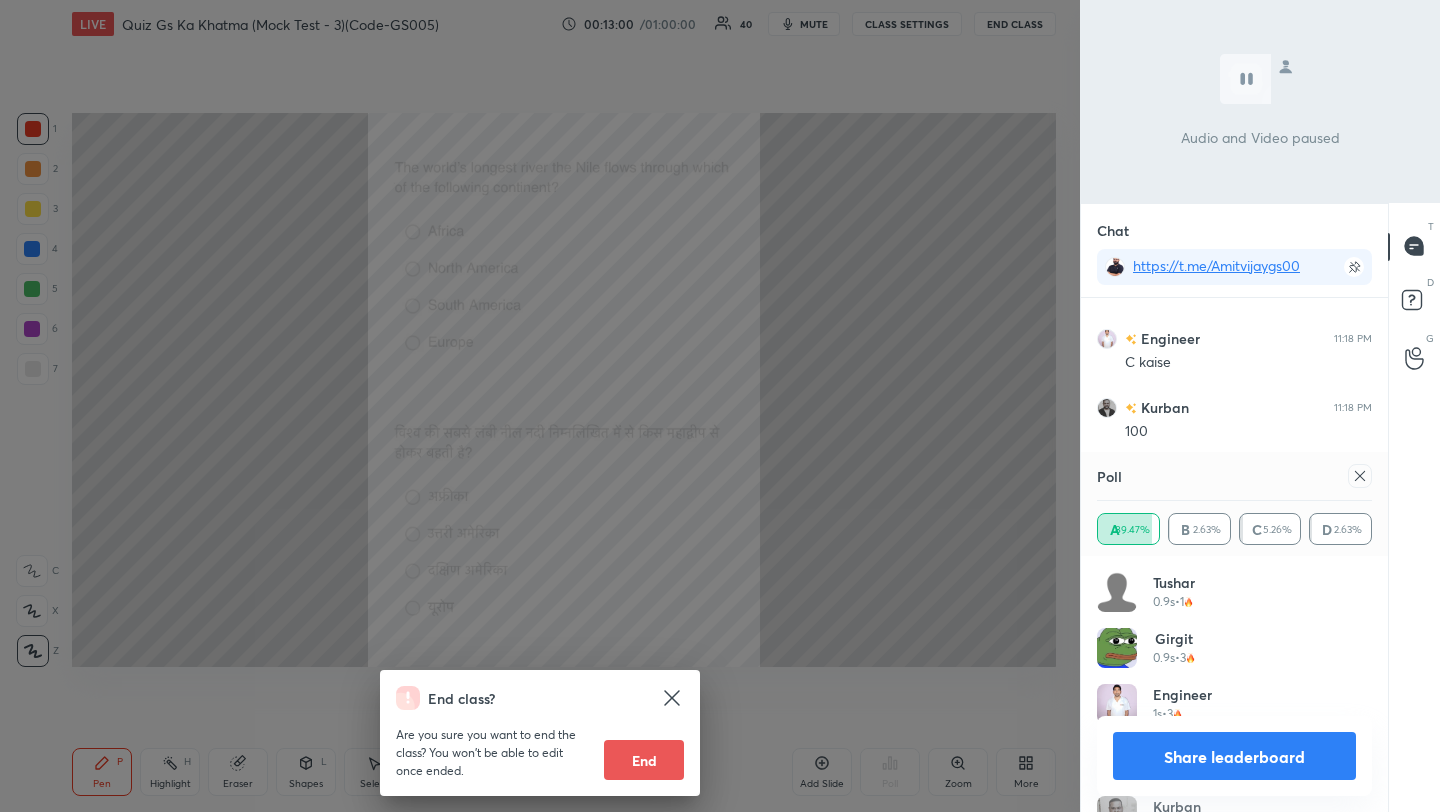 drag, startPoint x: 1032, startPoint y: 139, endPoint x: 970, endPoint y: 206, distance: 91.28527 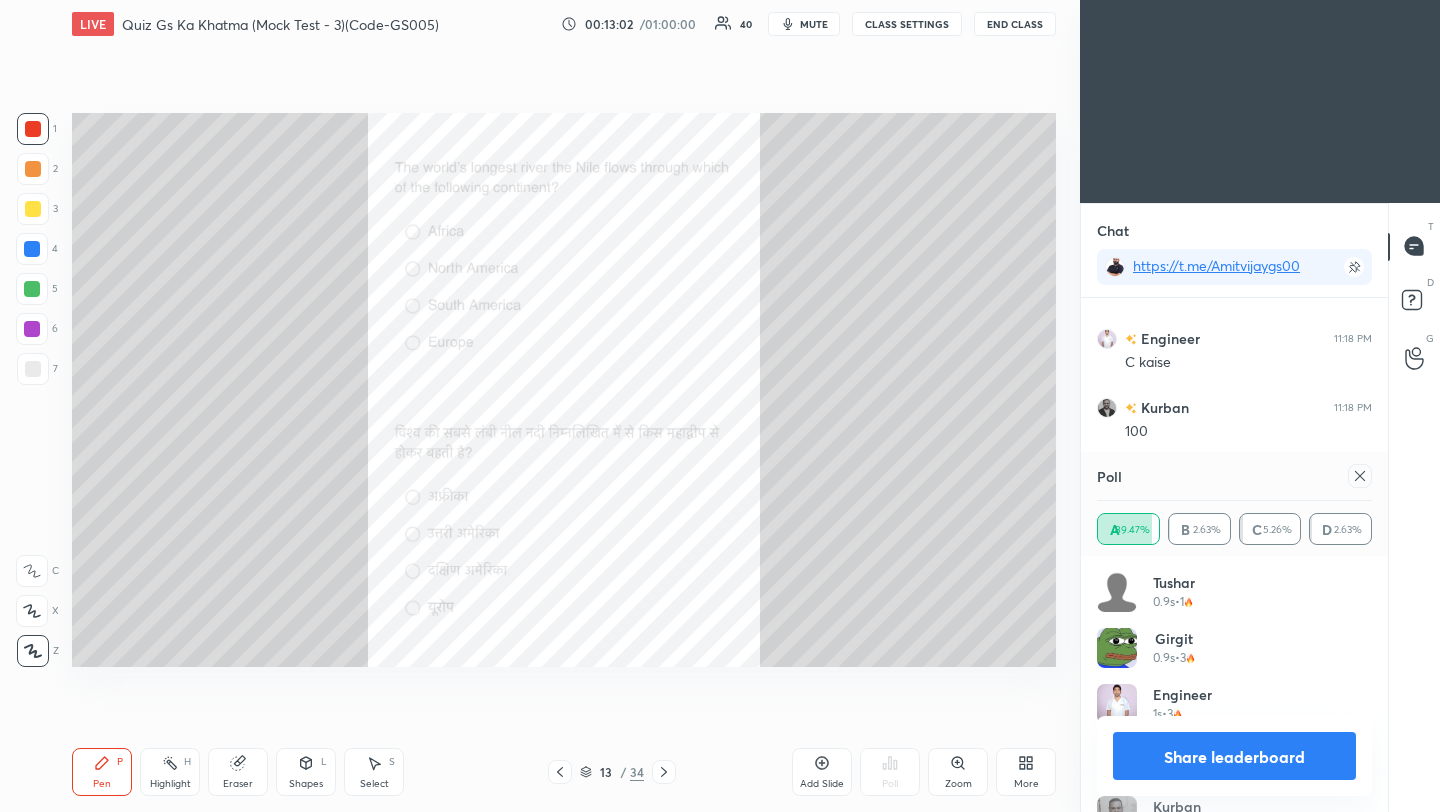 click 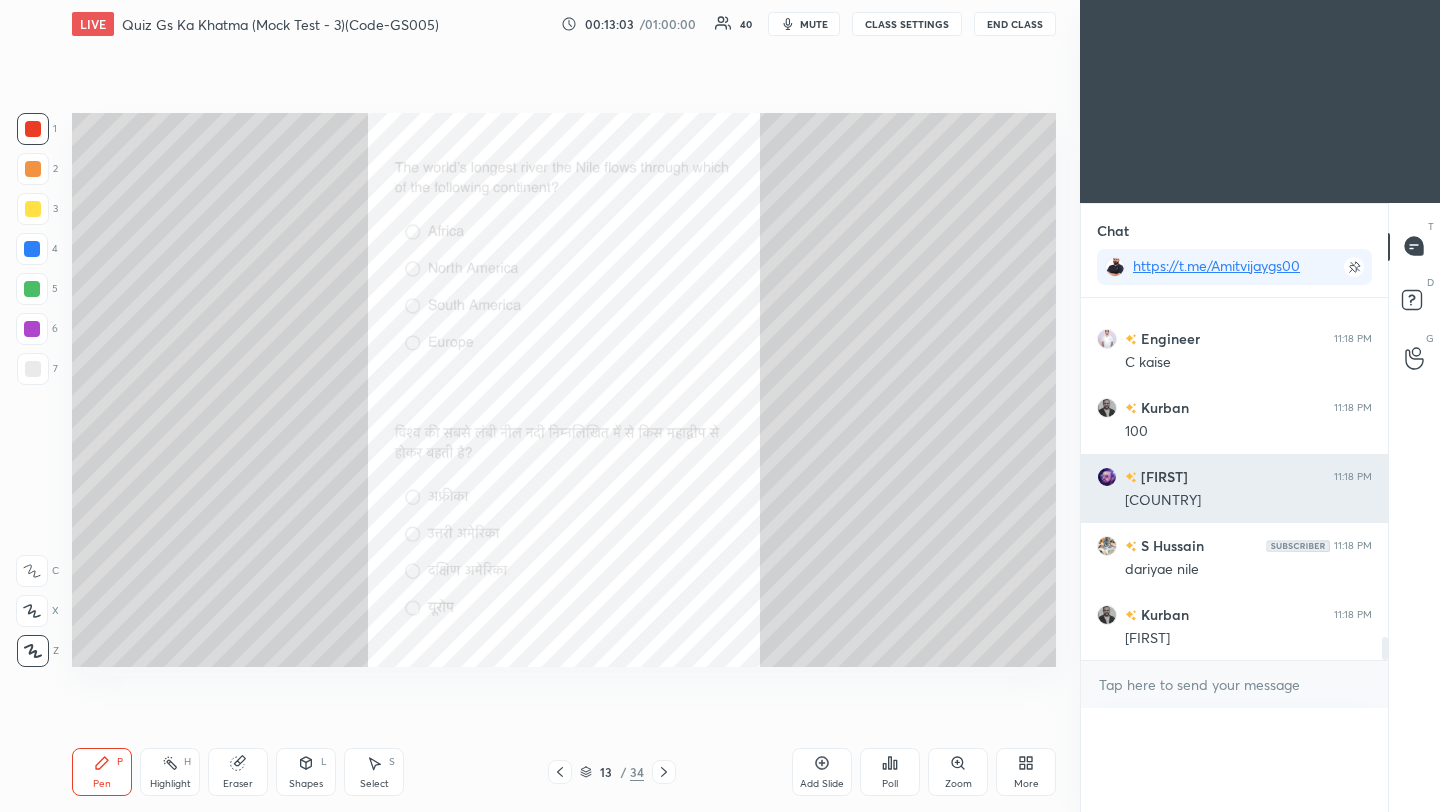 scroll, scrollTop: 0, scrollLeft: 0, axis: both 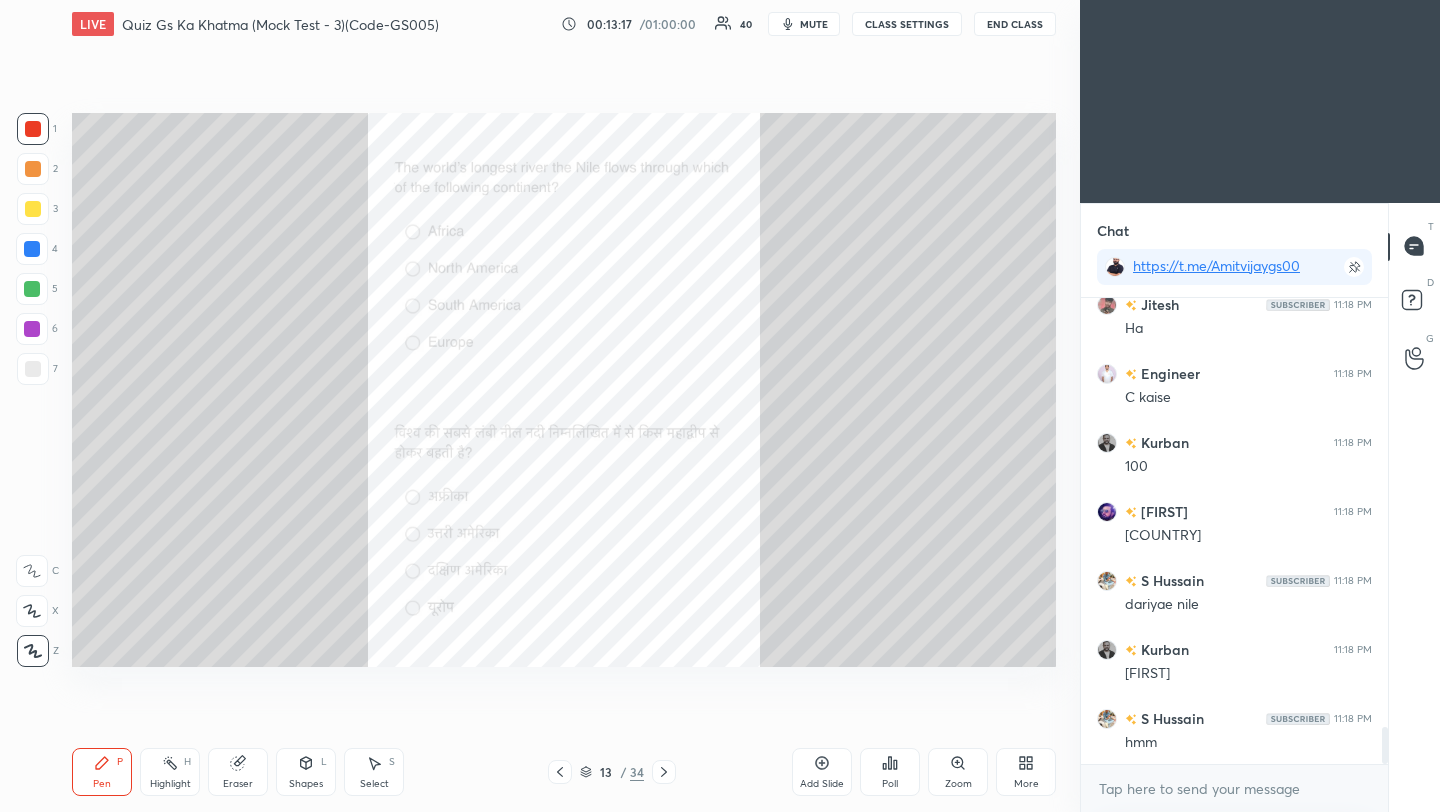 click on "End Class" at bounding box center [1015, 24] 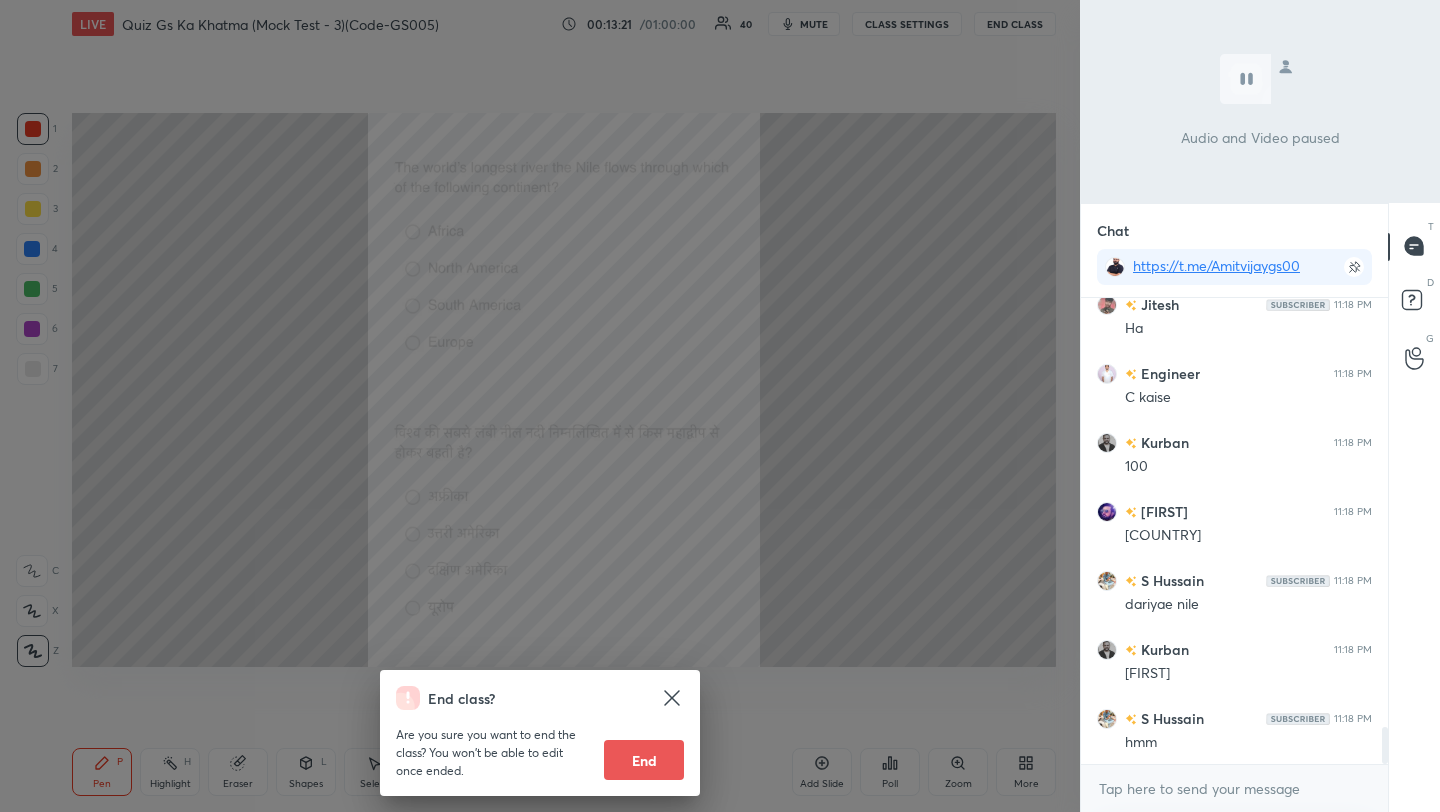 click on "End class? Are you sure you want to end the class? You won’t be able to edit once ended. End" at bounding box center [540, 406] 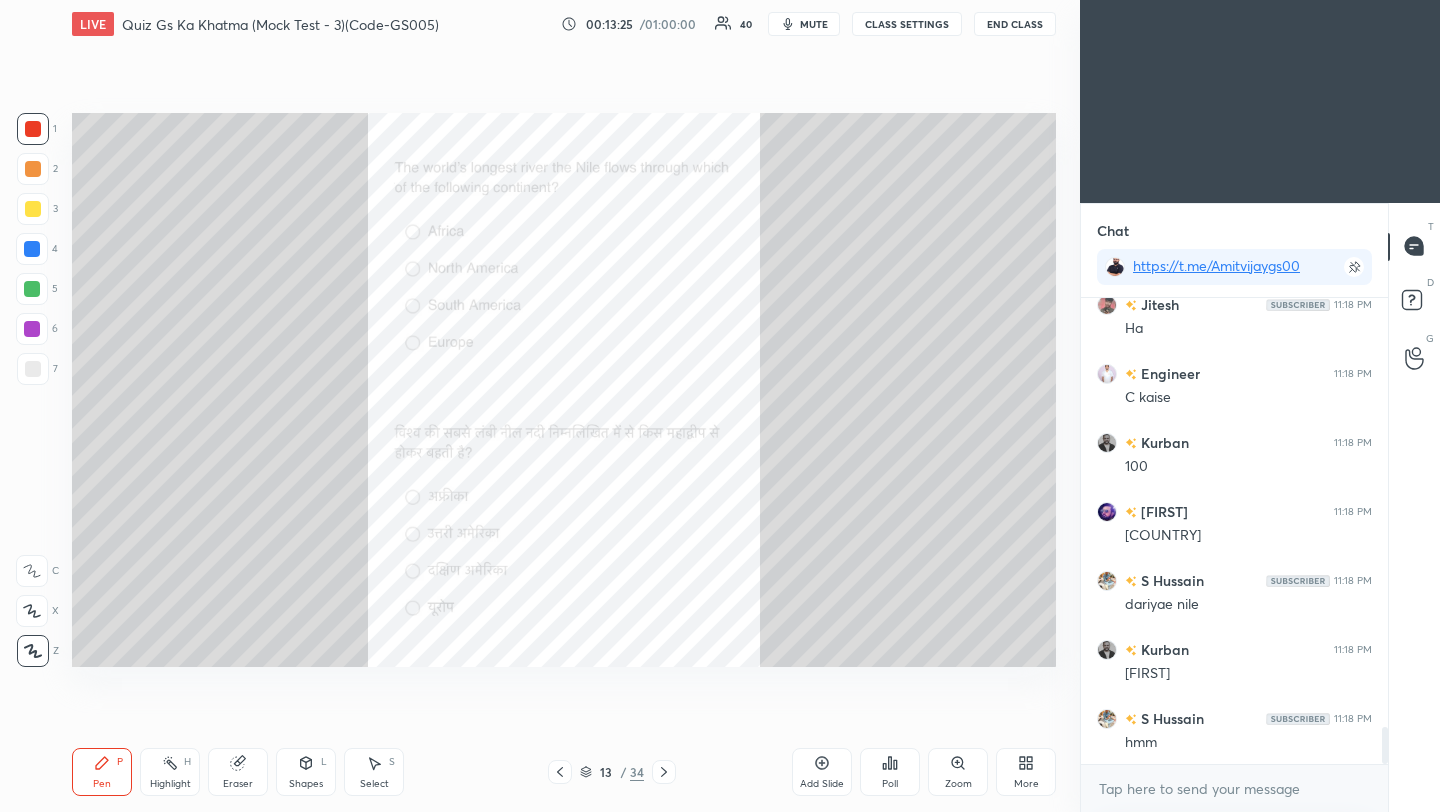 click 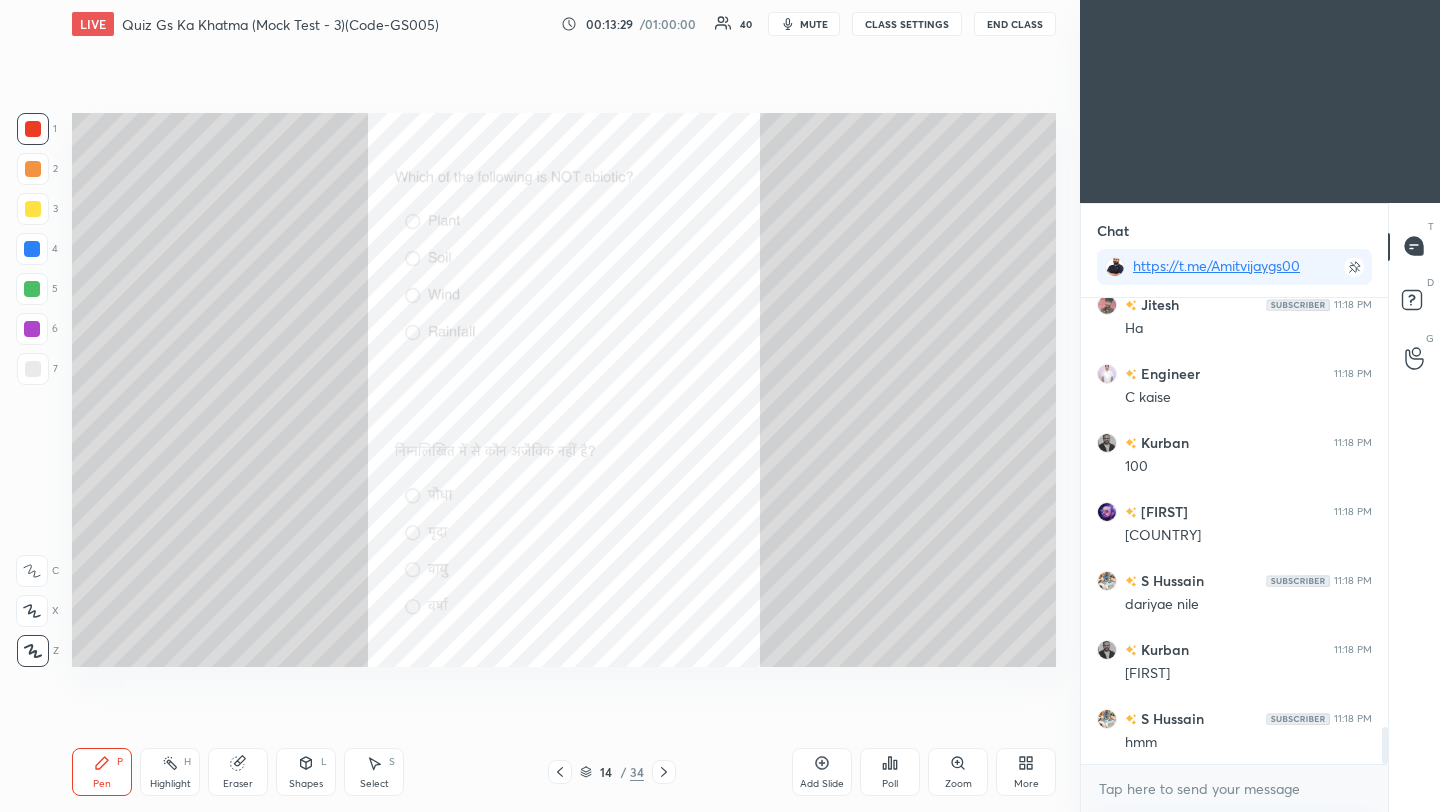 click 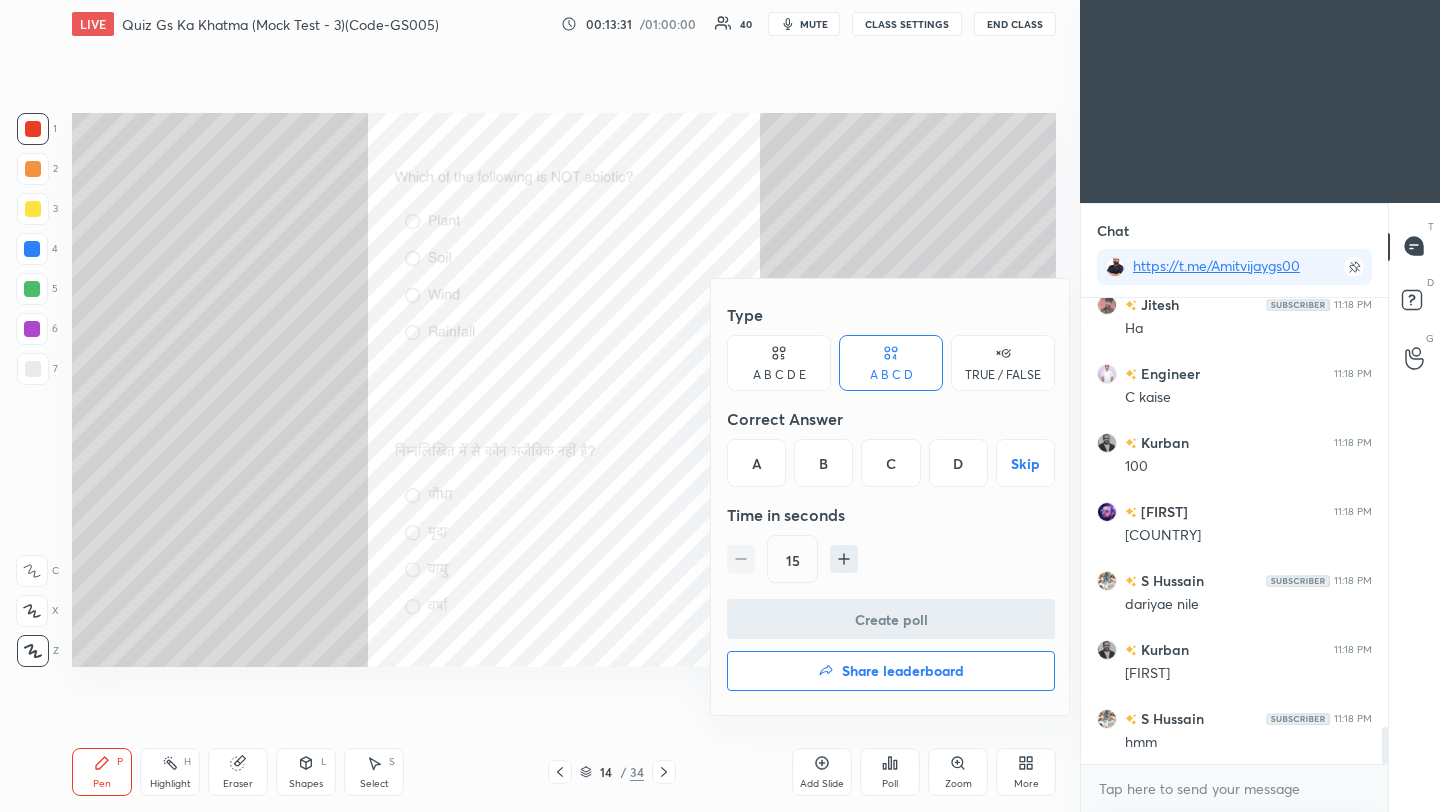 drag, startPoint x: 755, startPoint y: 460, endPoint x: 771, endPoint y: 593, distance: 133.95895 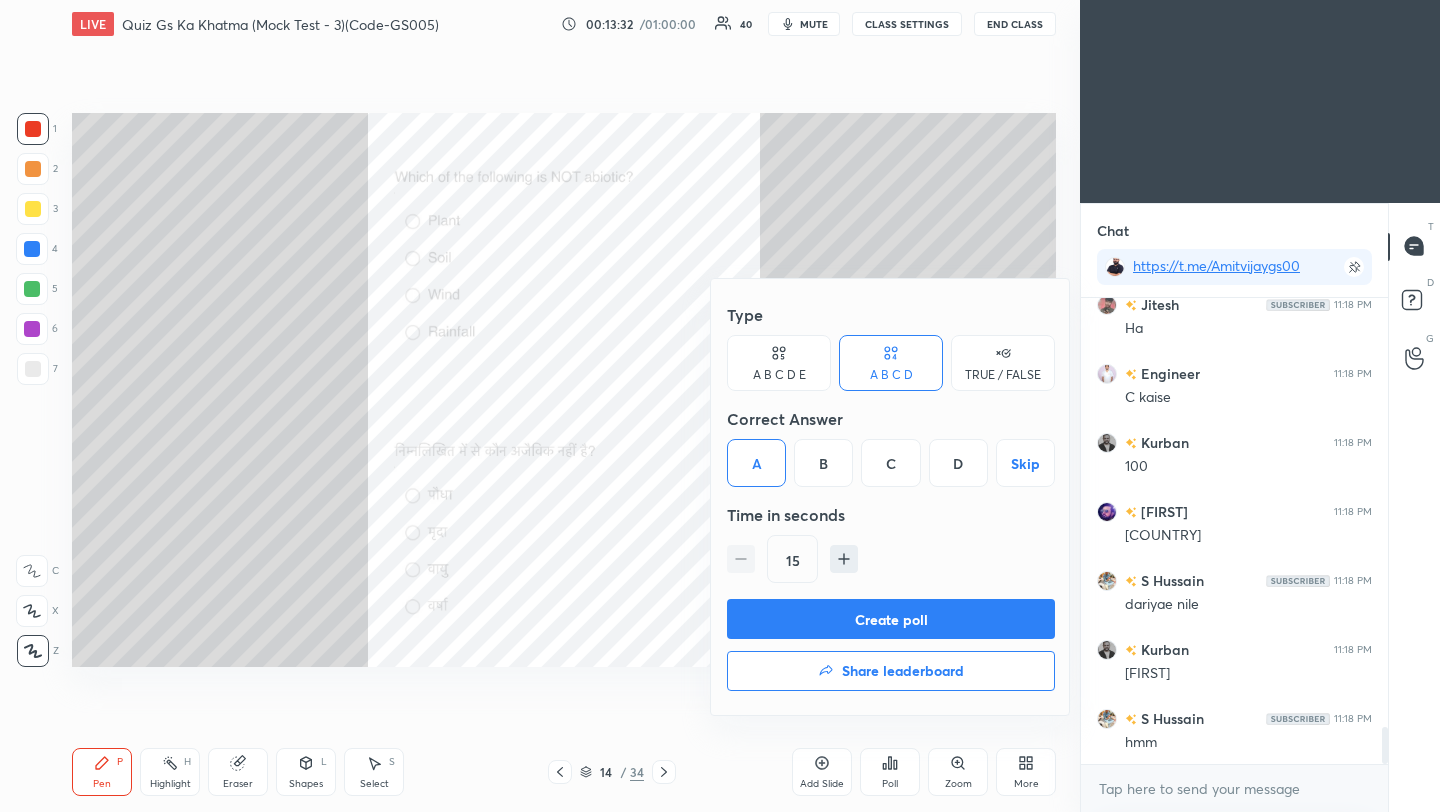 click on "Create poll" at bounding box center [891, 619] 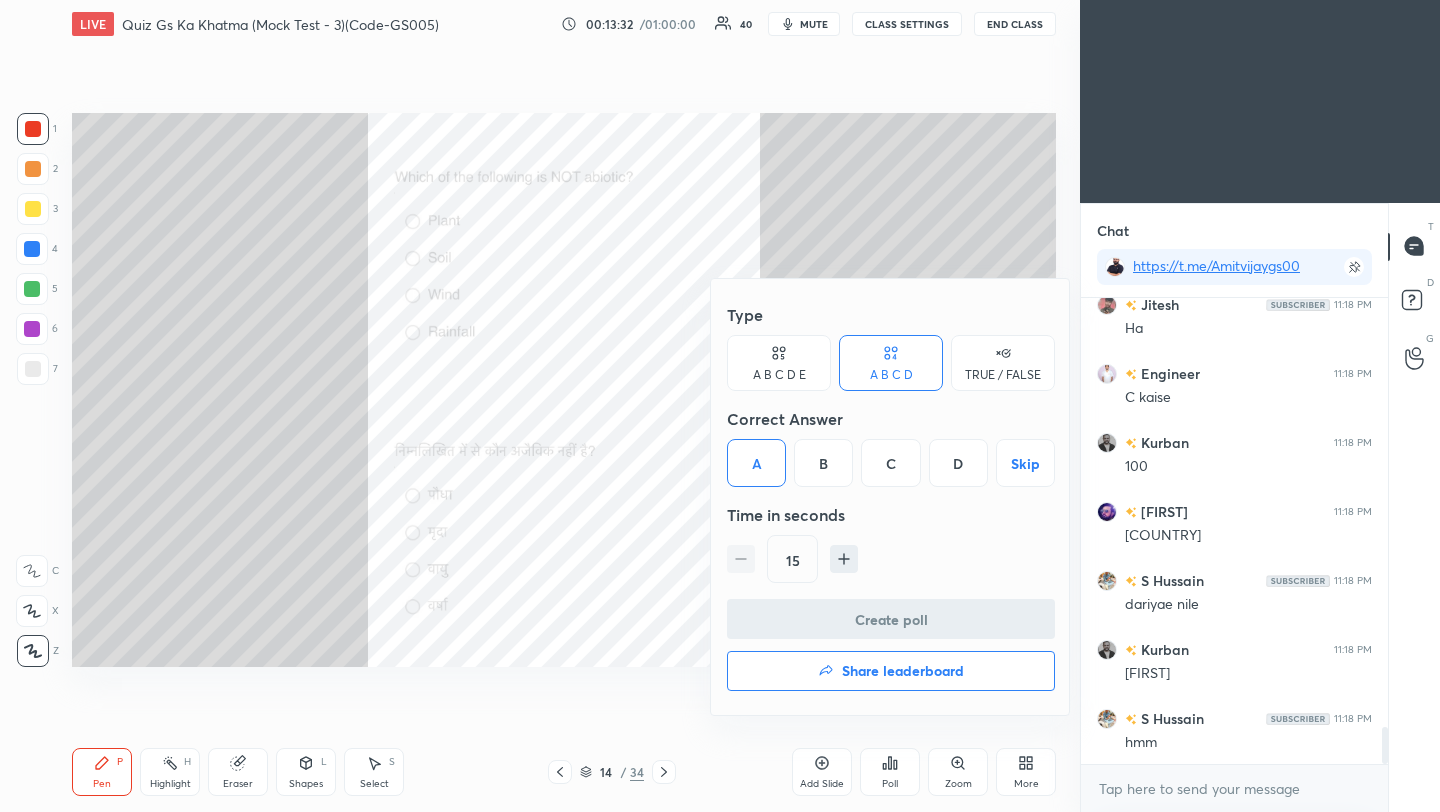 scroll, scrollTop: 427, scrollLeft: 301, axis: both 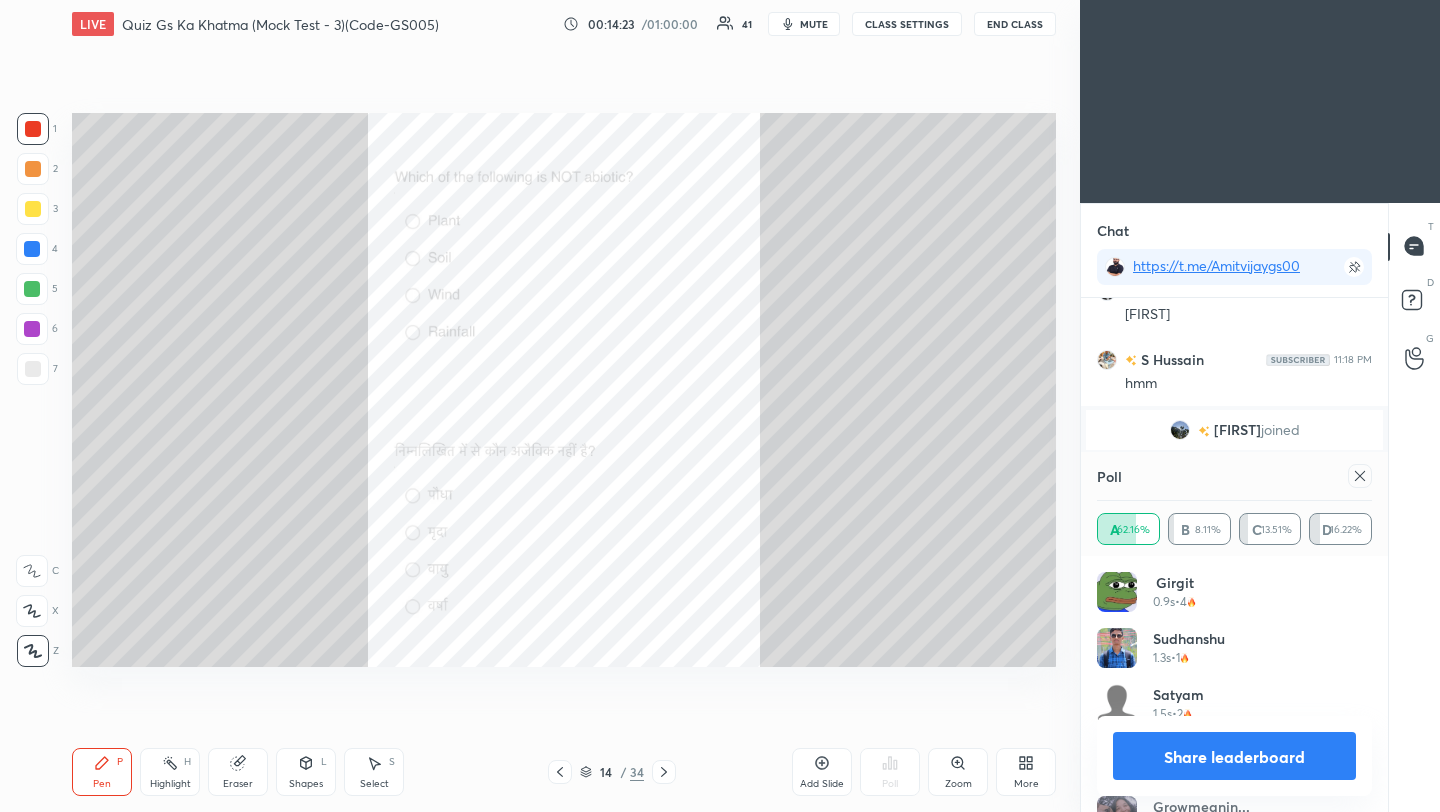 click 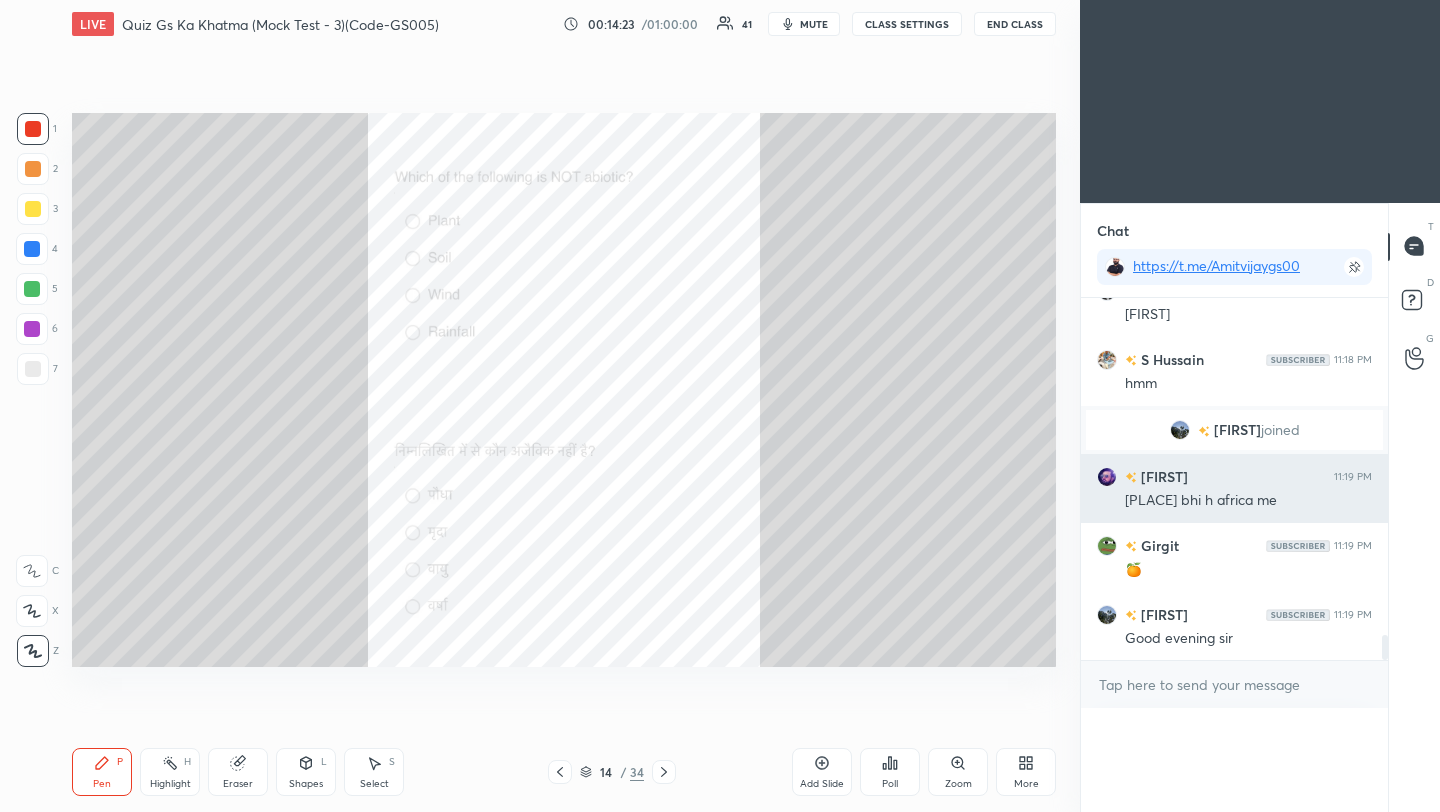 scroll, scrollTop: 176, scrollLeft: 269, axis: both 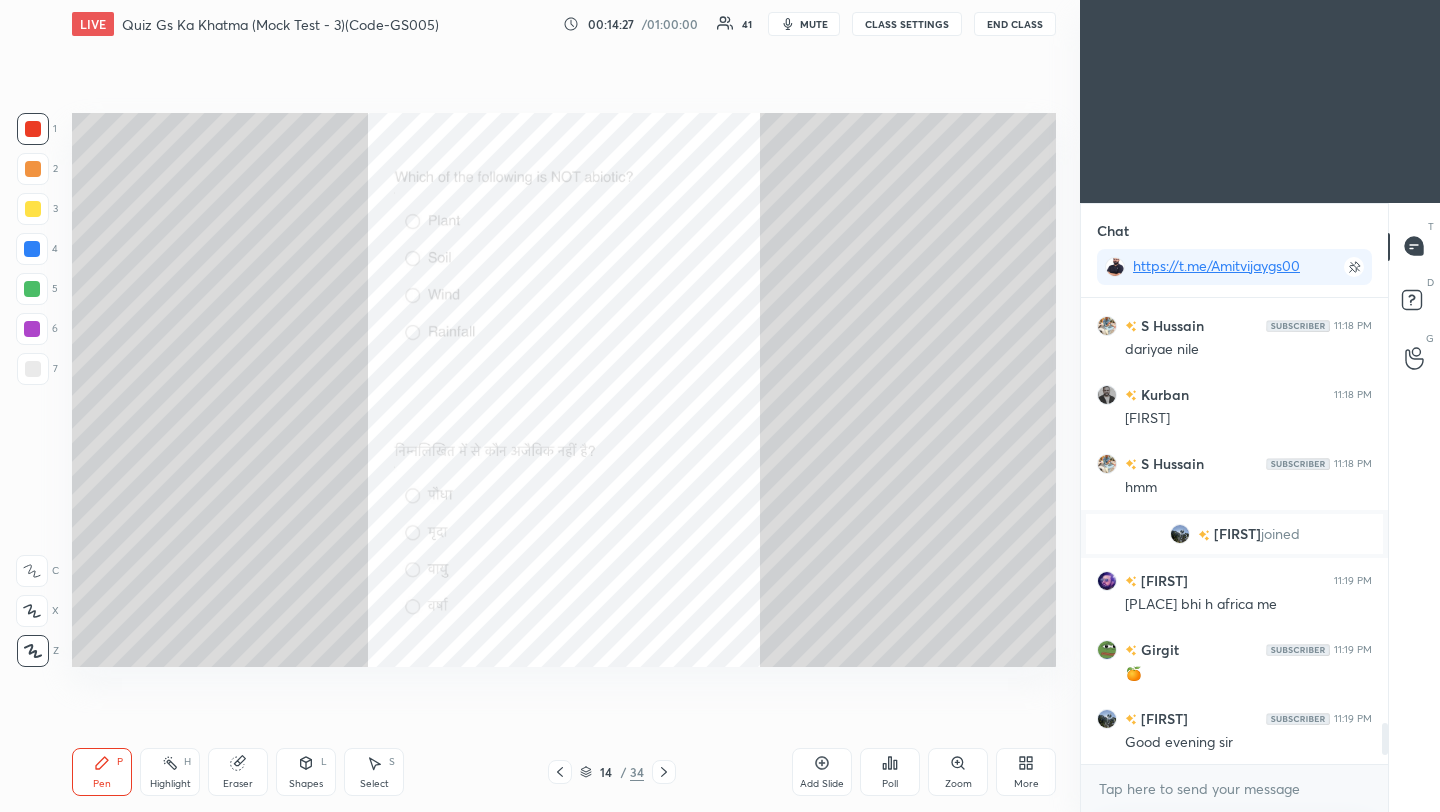 click 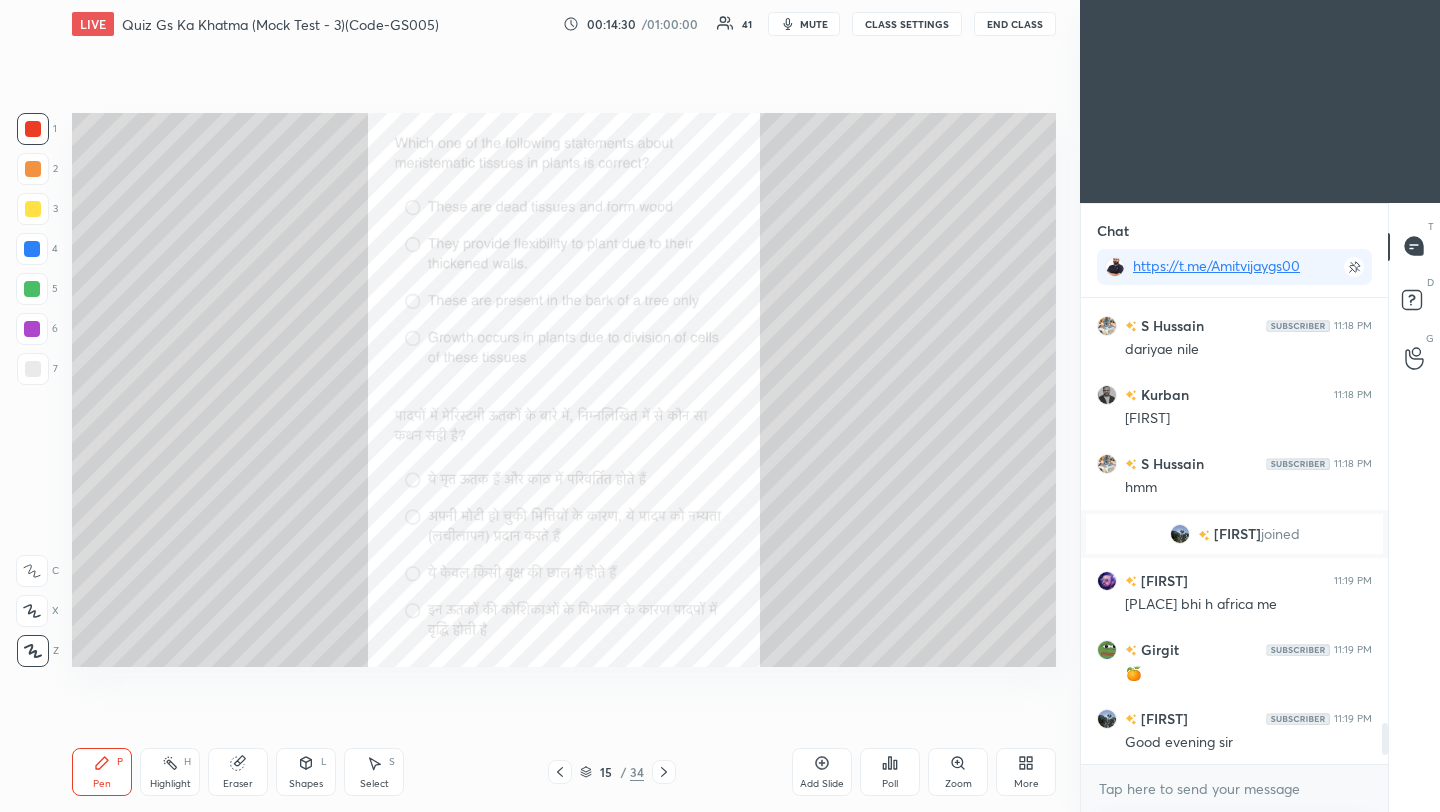 click 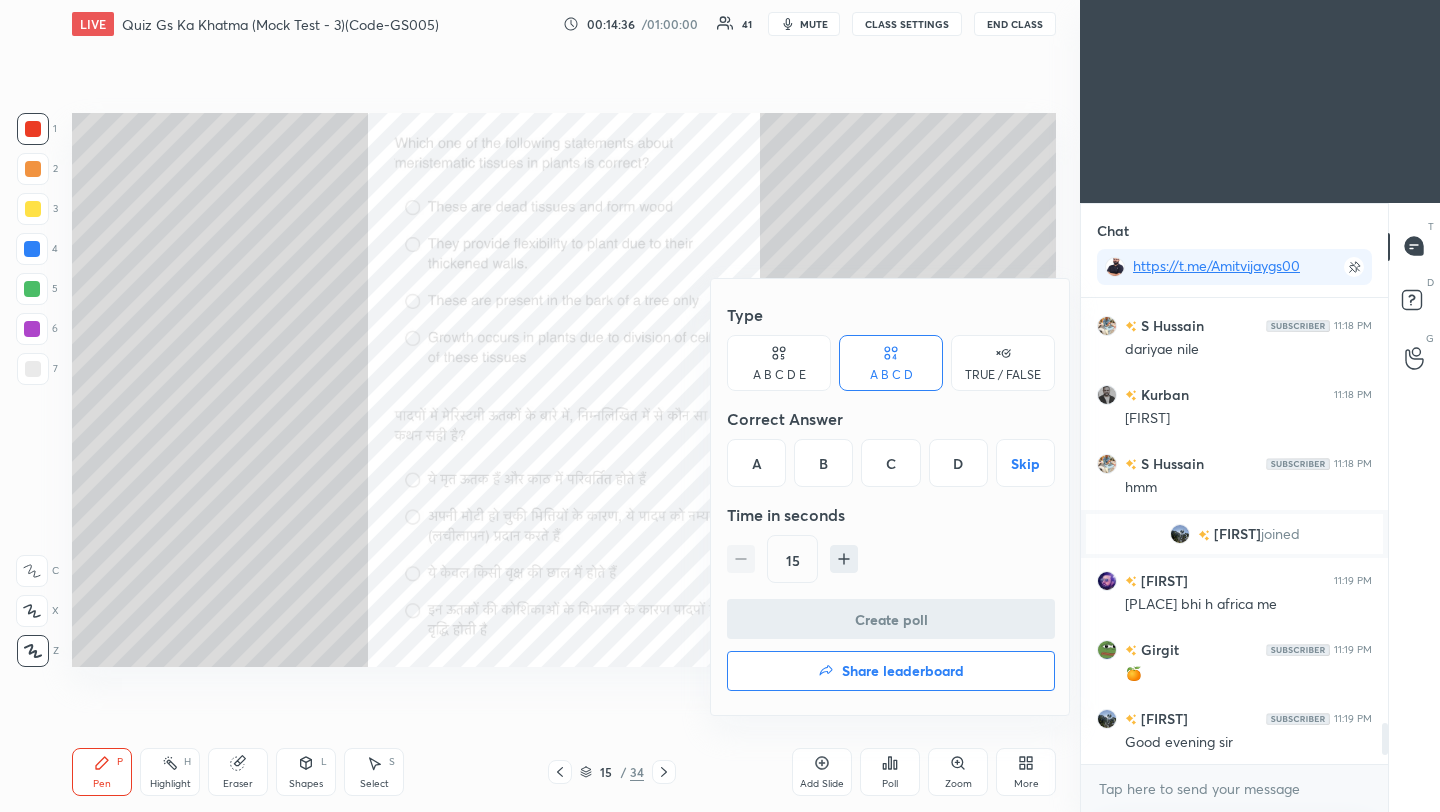 click on "D" at bounding box center [958, 463] 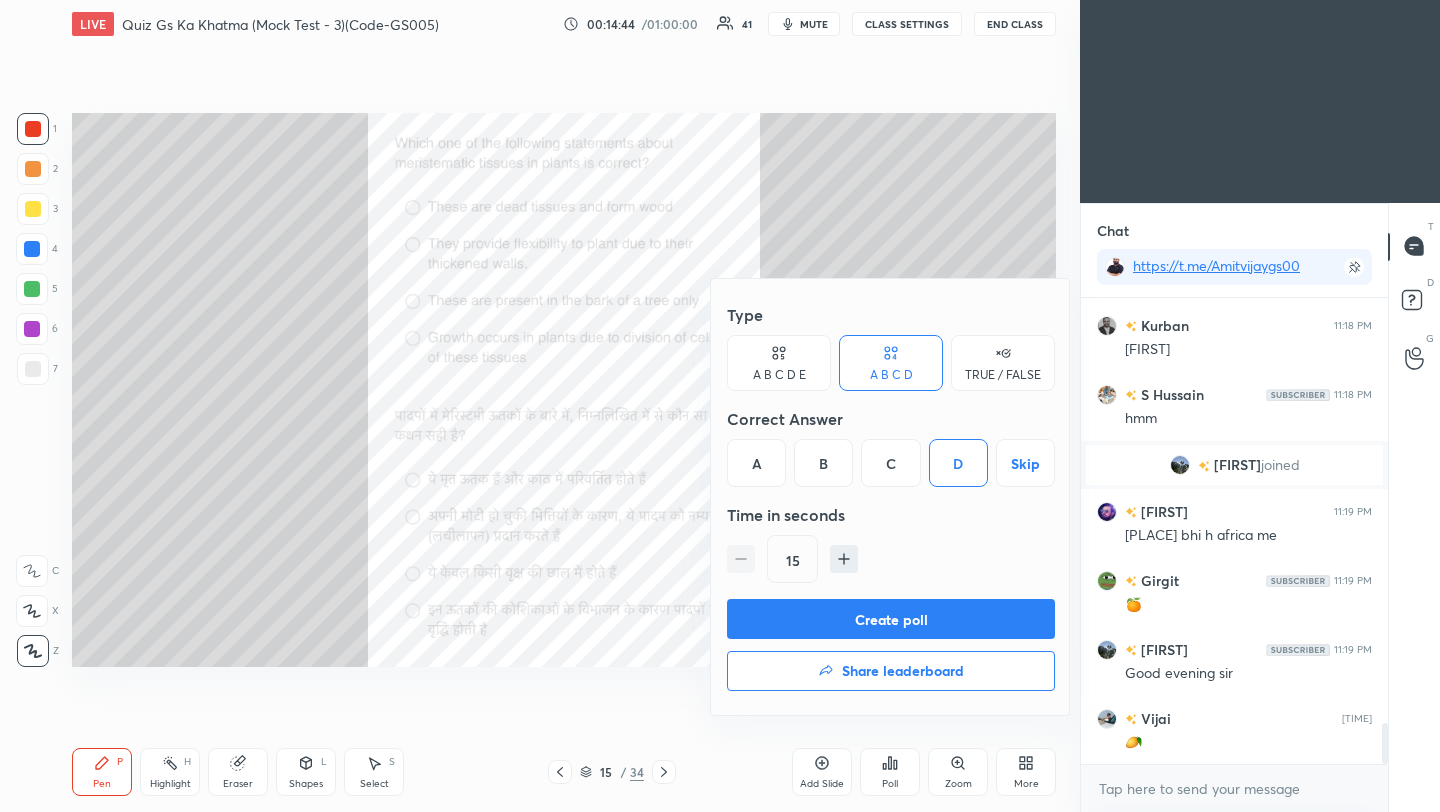 click on "Create poll" at bounding box center [891, 619] 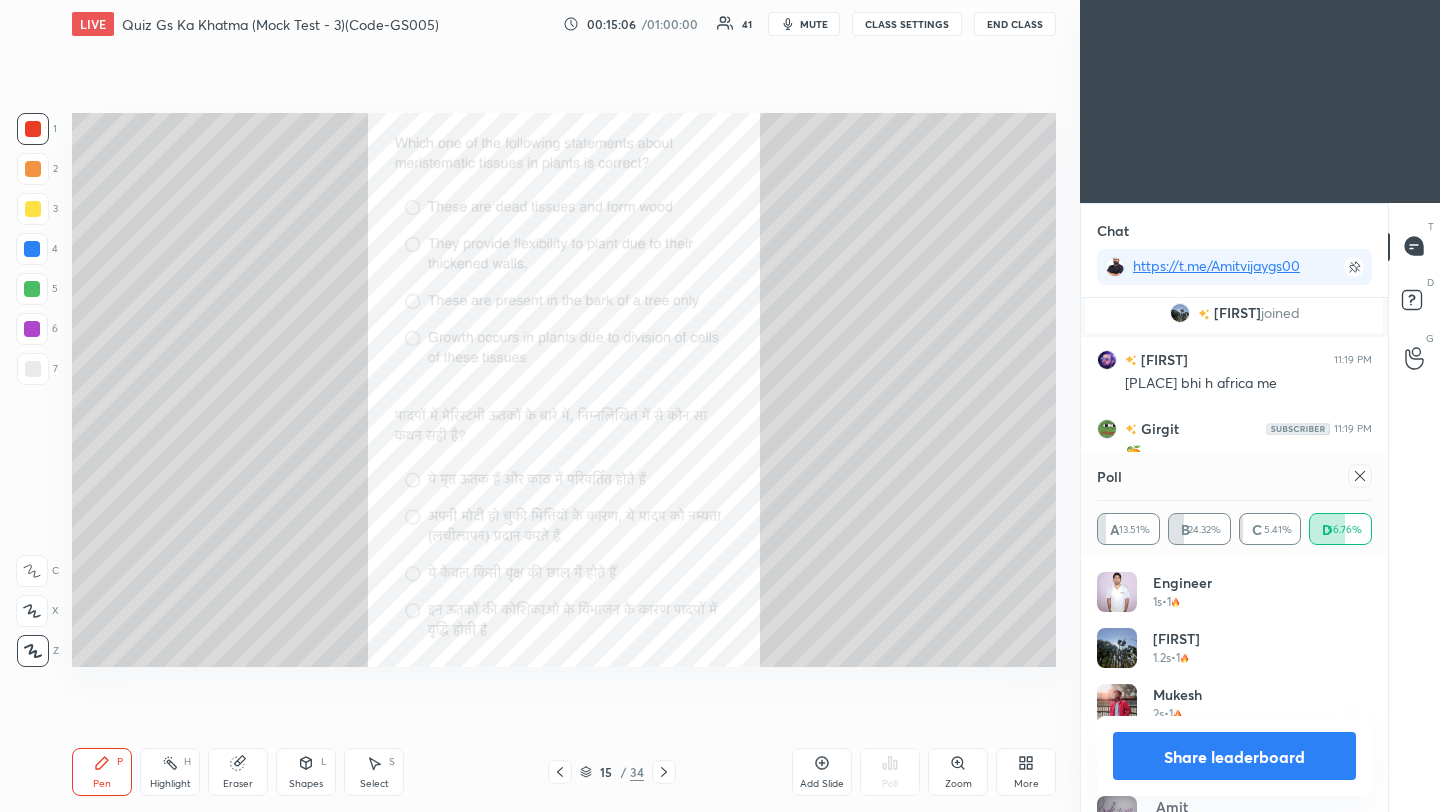 click at bounding box center (1360, 476) 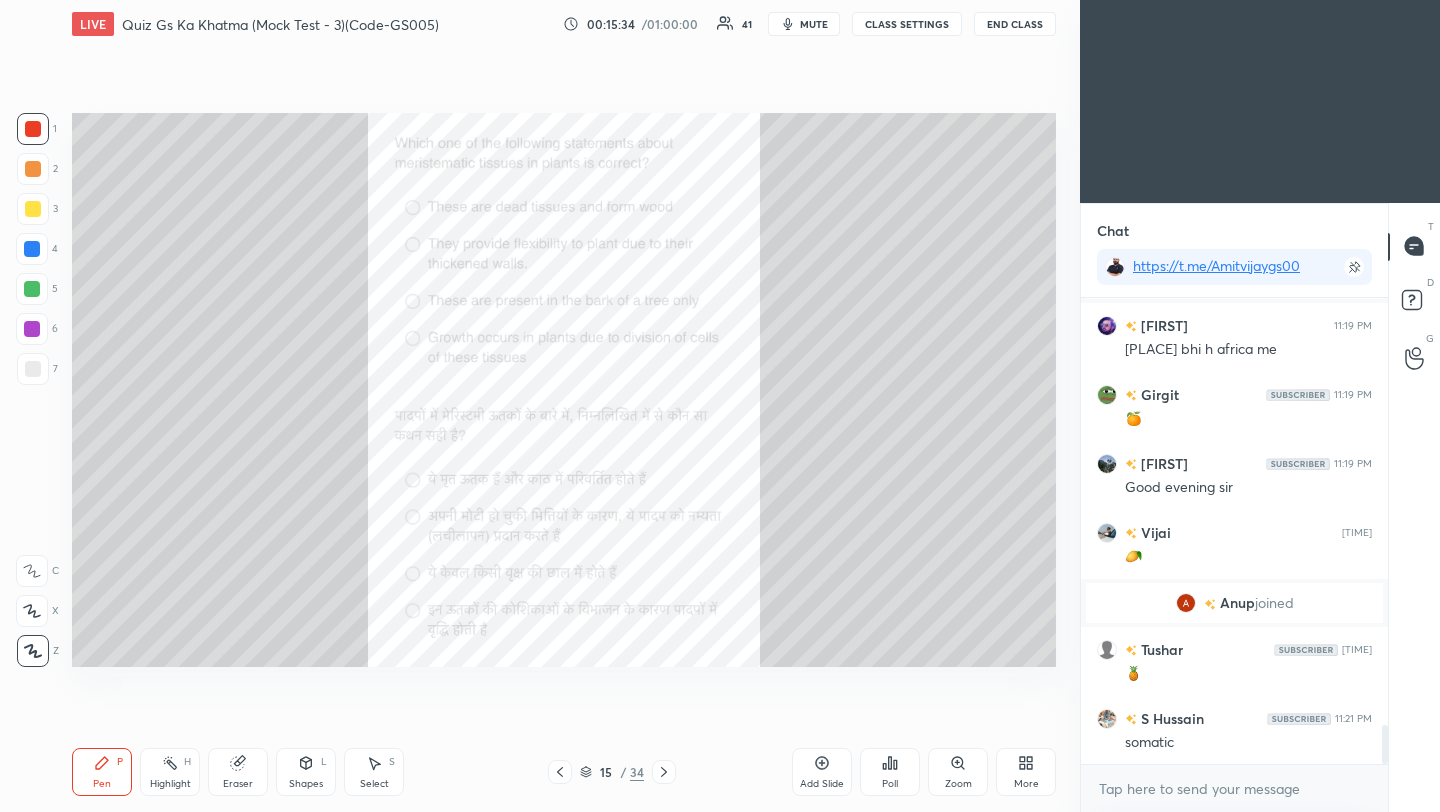 click 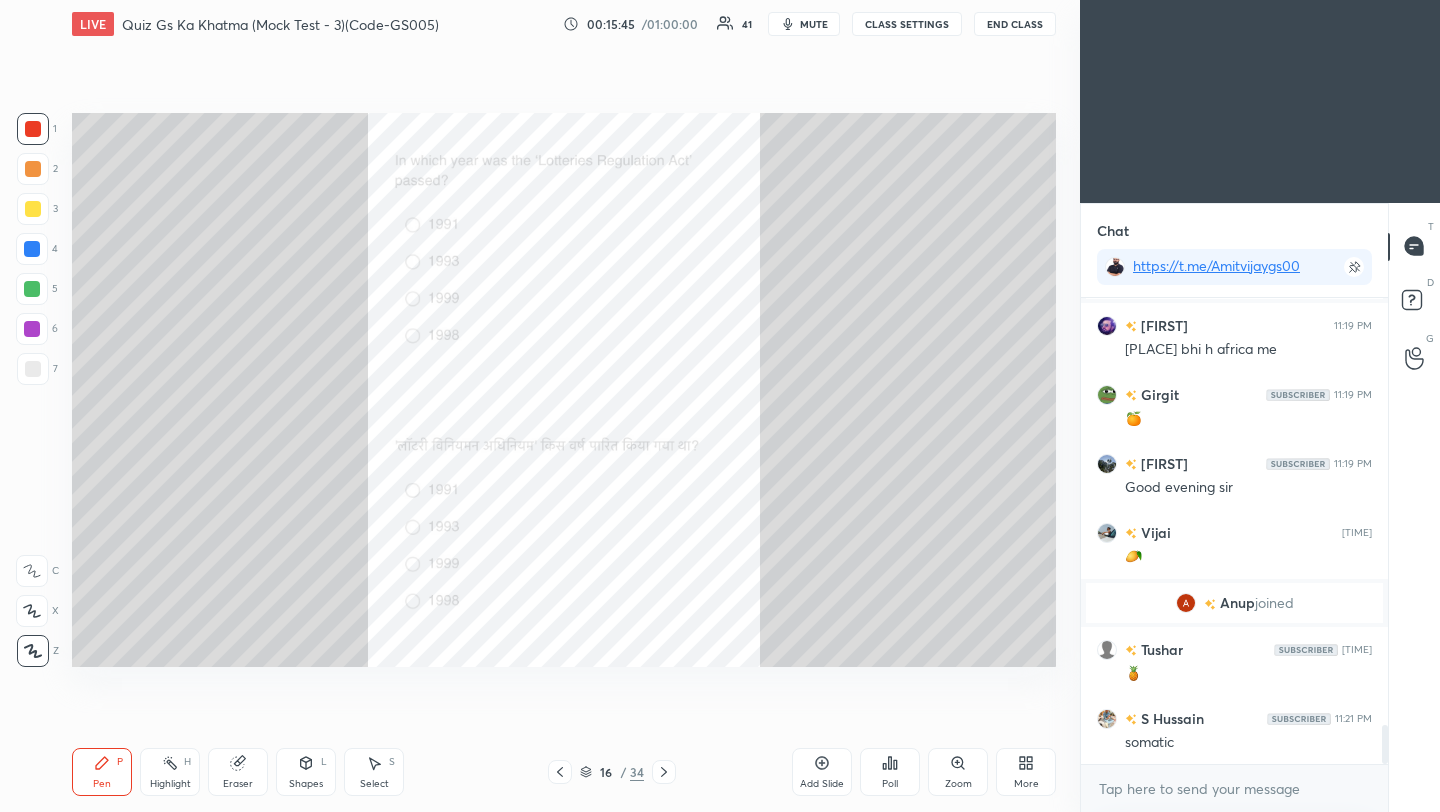 click on "Poll" at bounding box center [890, 772] 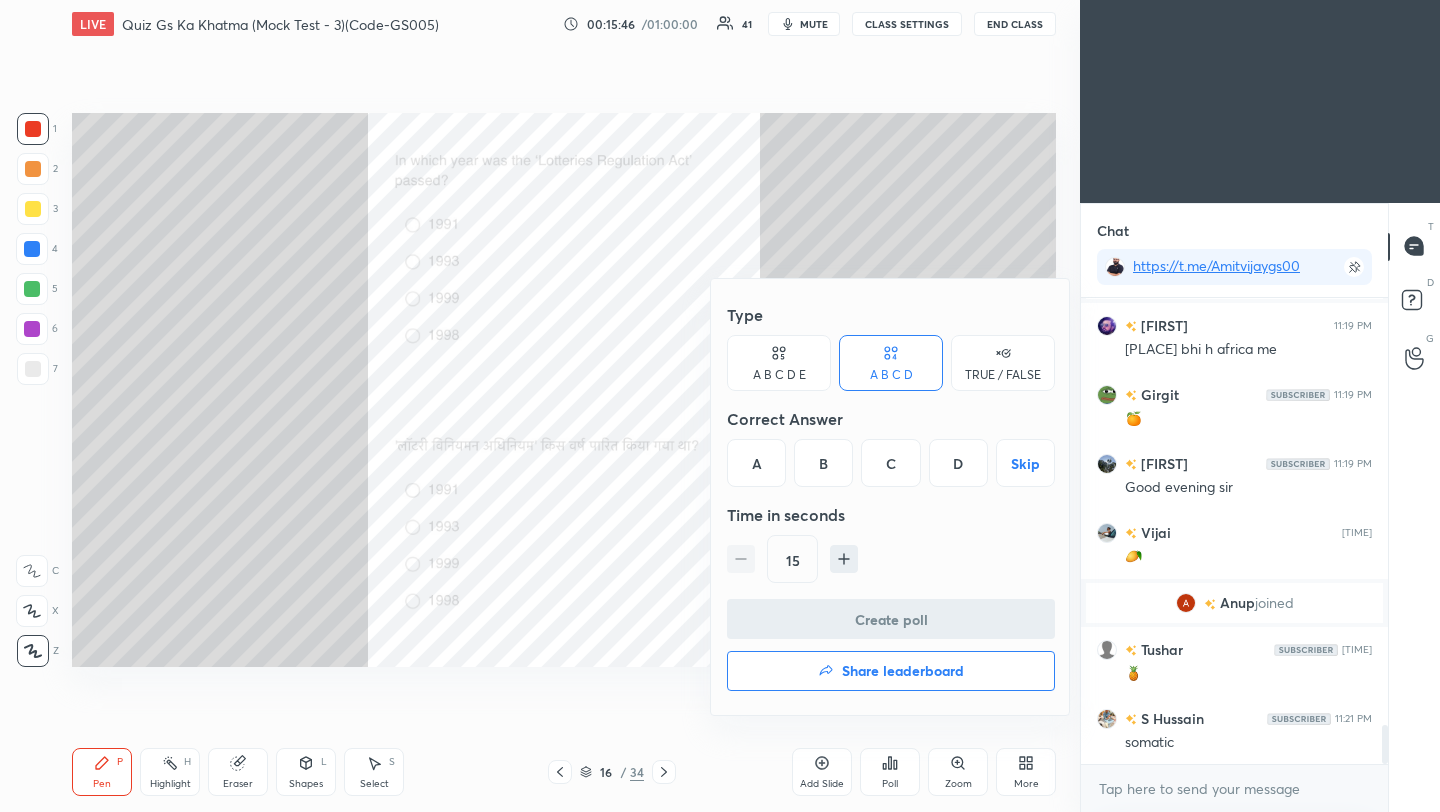 click on "D" at bounding box center [958, 463] 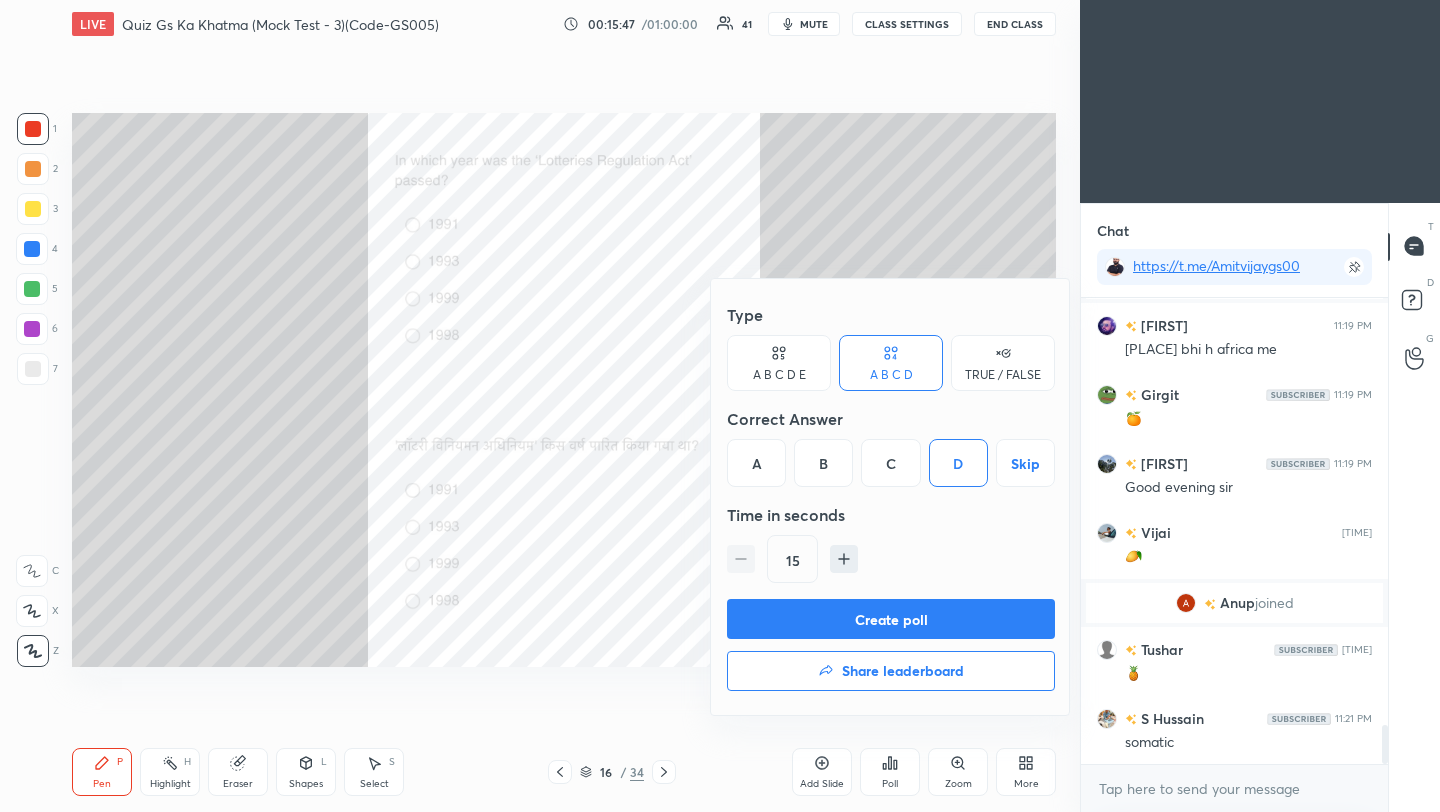 click on "Create poll" at bounding box center [891, 619] 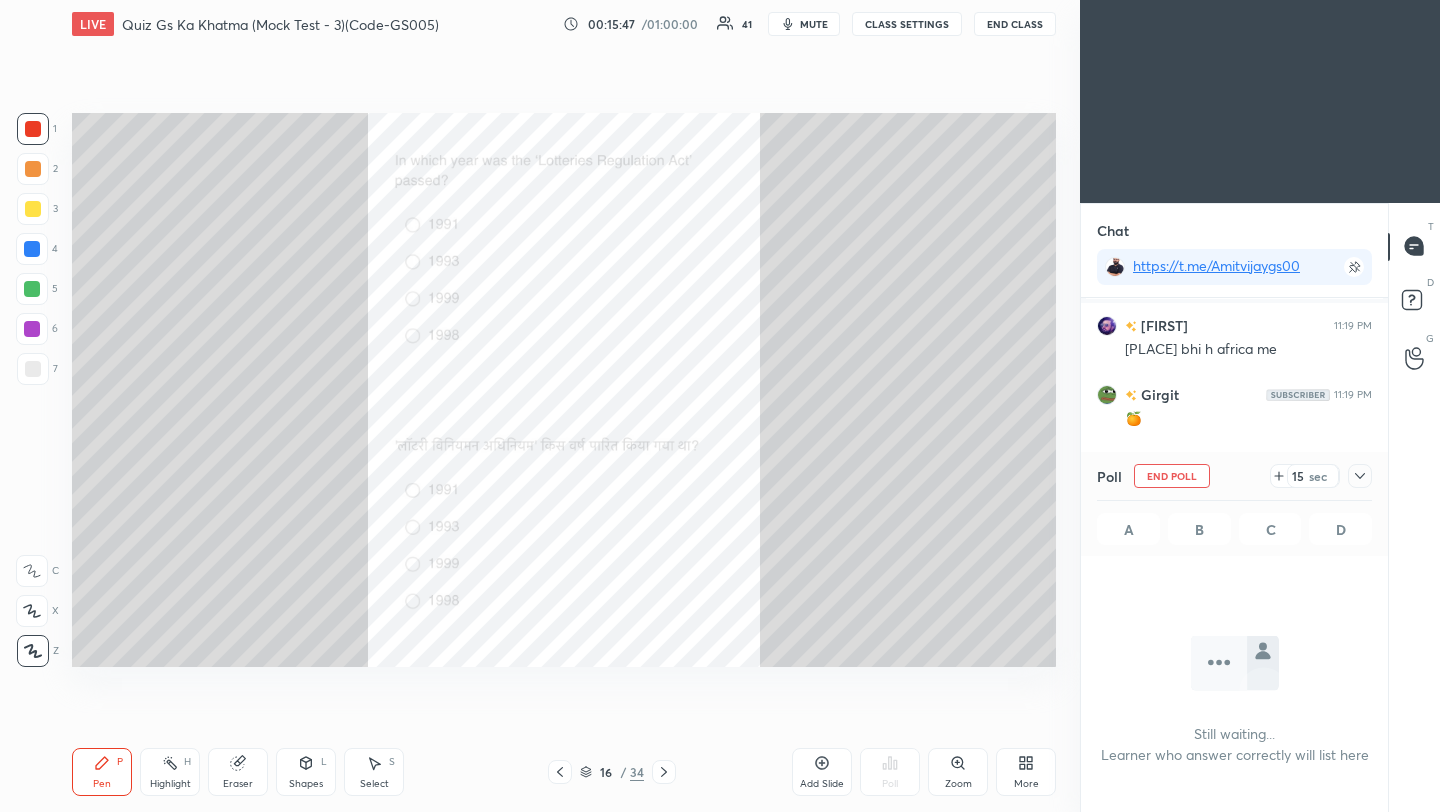 scroll, scrollTop: 362, scrollLeft: 301, axis: both 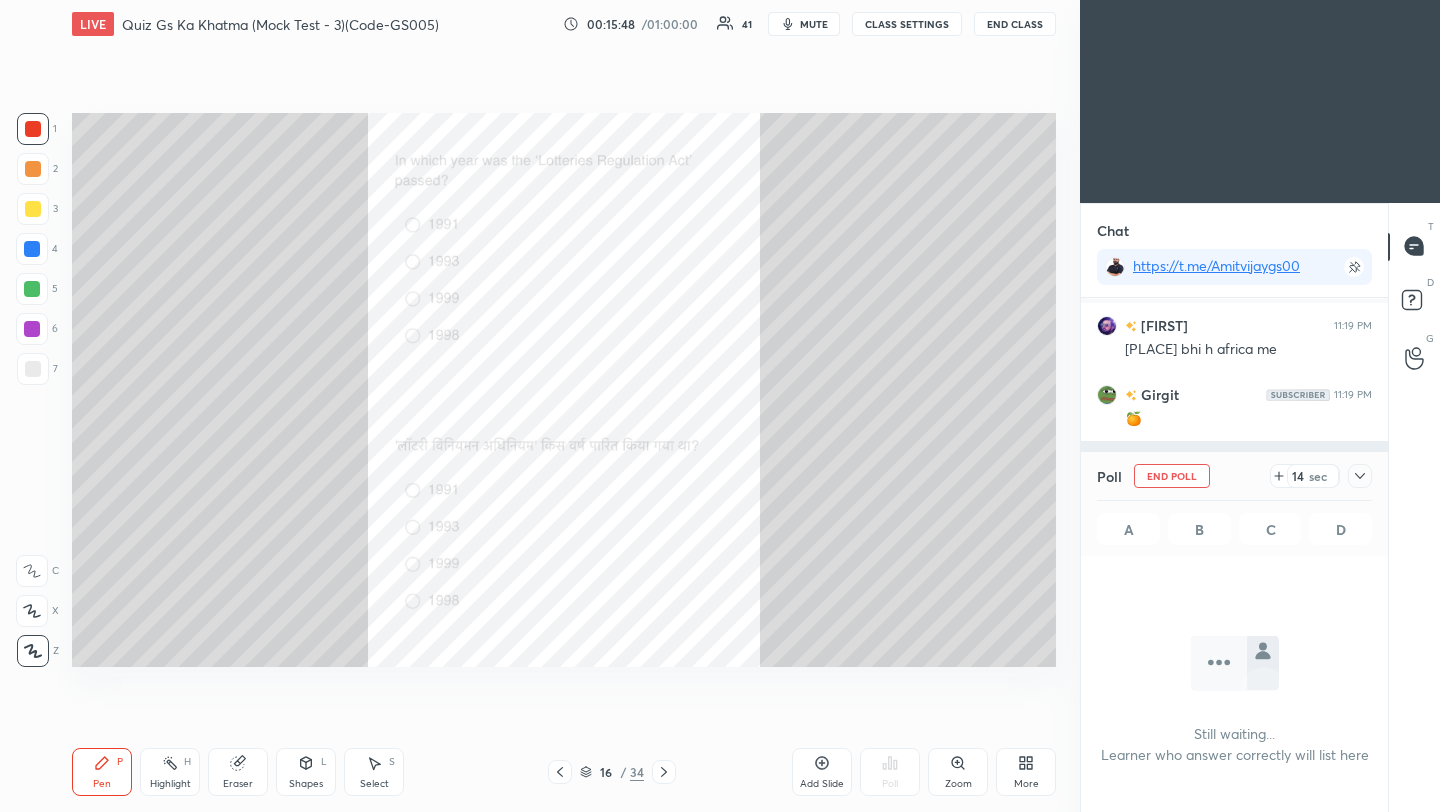 drag, startPoint x: 1365, startPoint y: 478, endPoint x: 1355, endPoint y: 452, distance: 27.856777 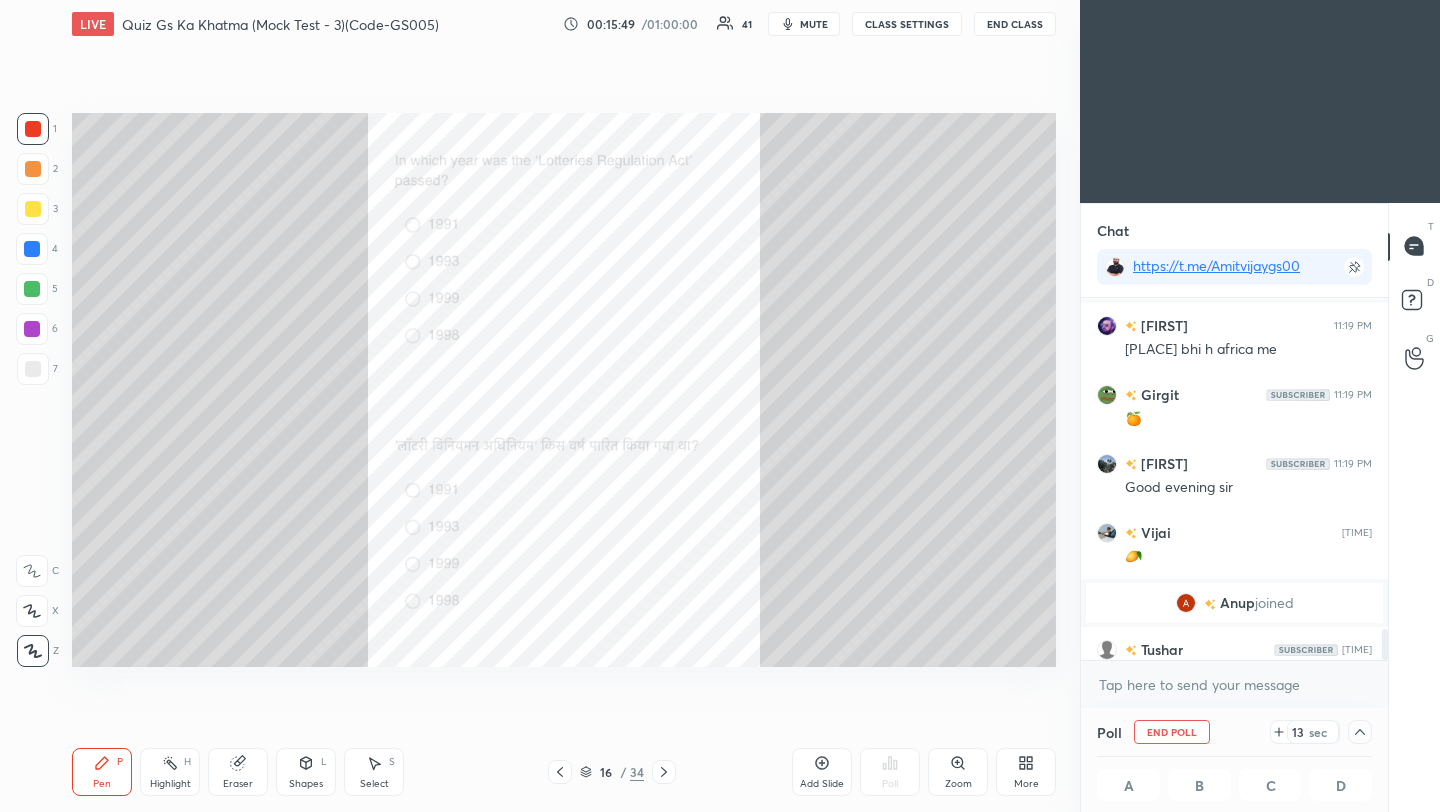 scroll, scrollTop: 1, scrollLeft: 7, axis: both 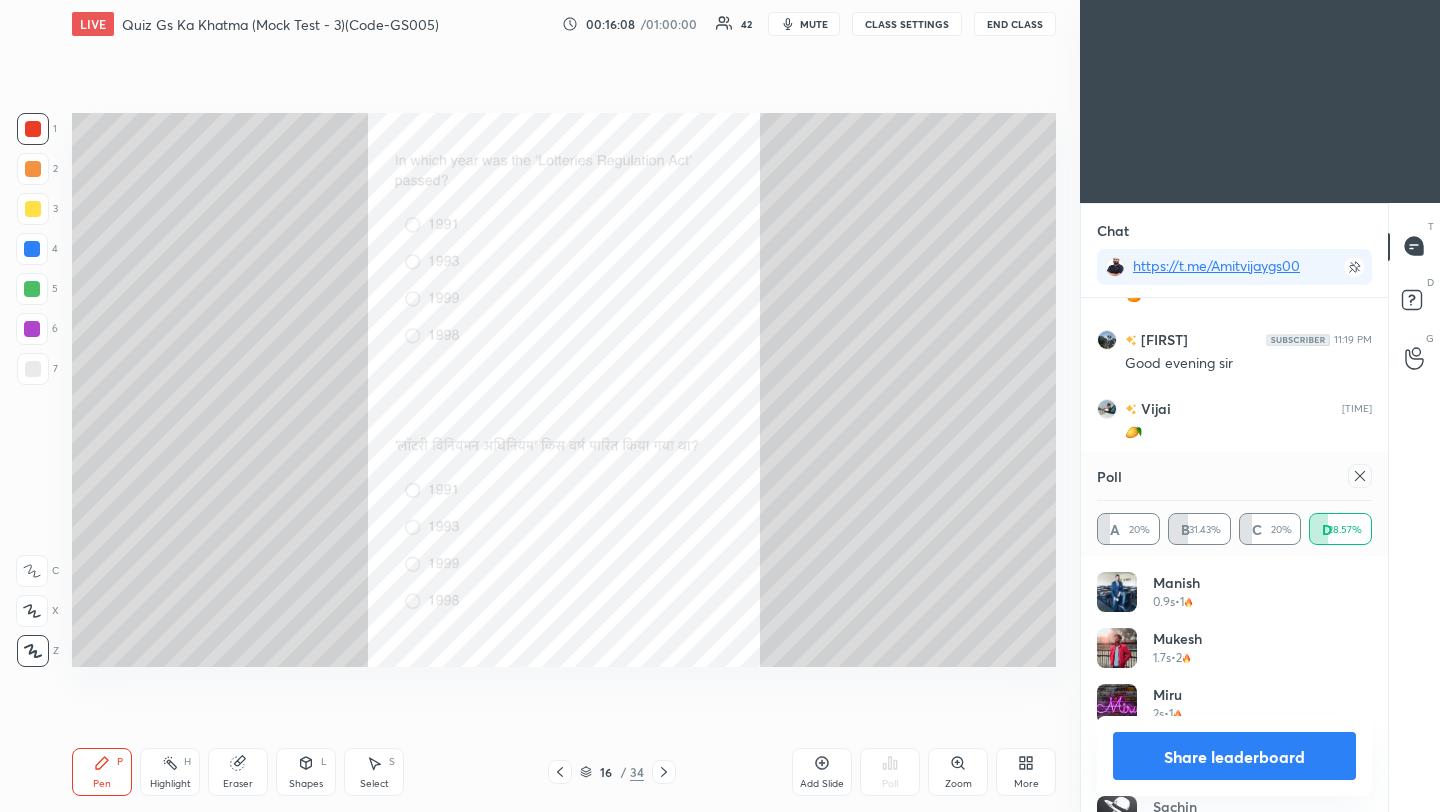click 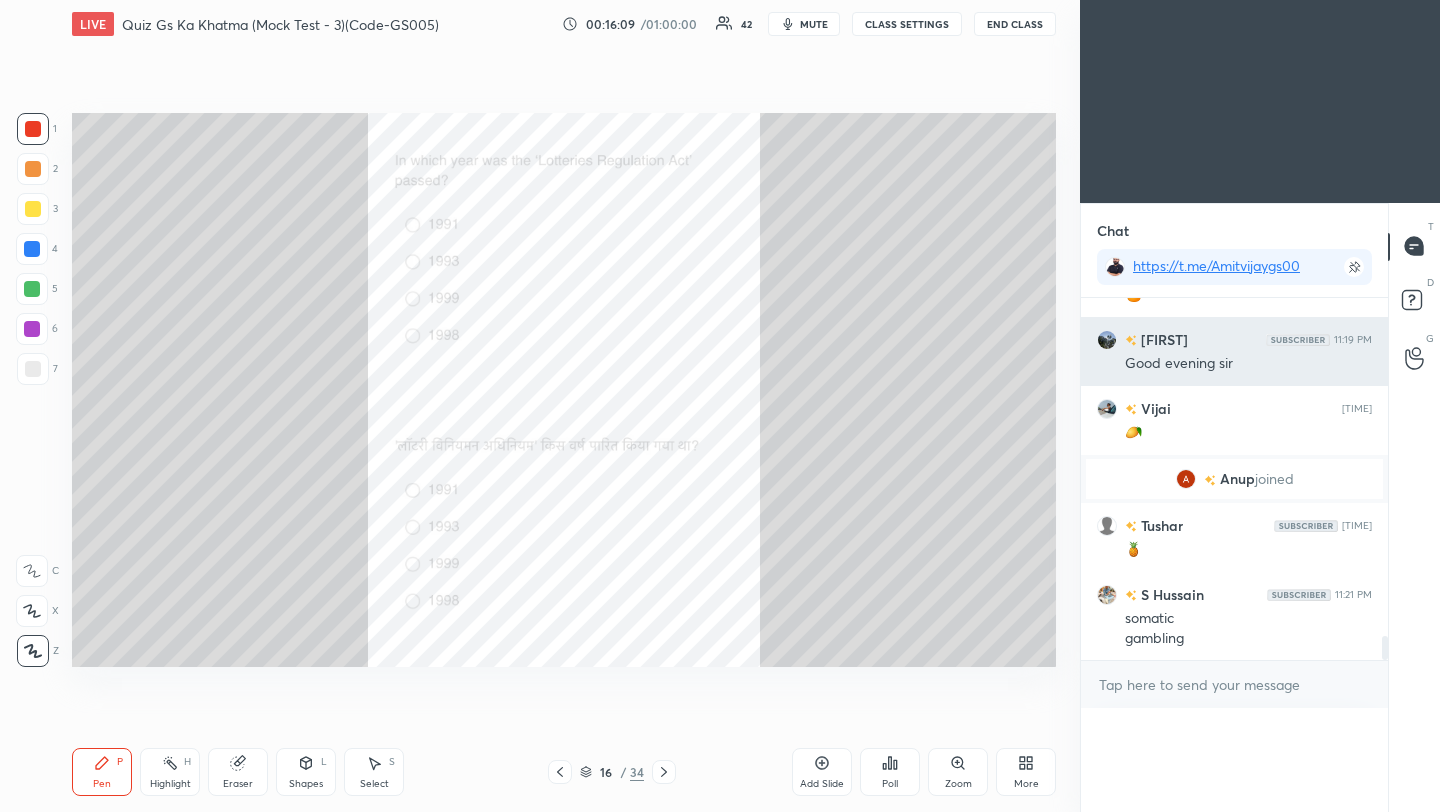 scroll, scrollTop: 0, scrollLeft: 0, axis: both 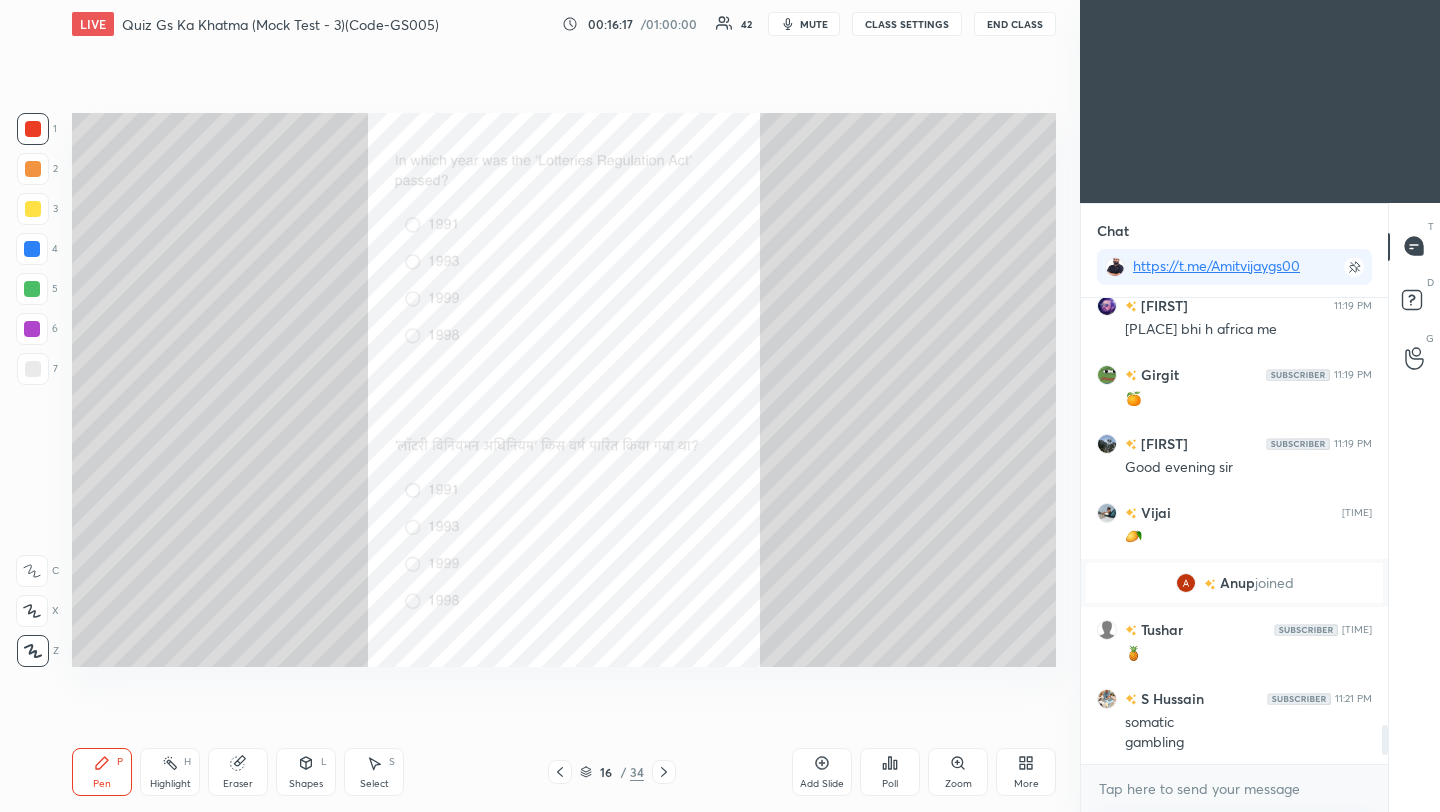 click at bounding box center (664, 772) 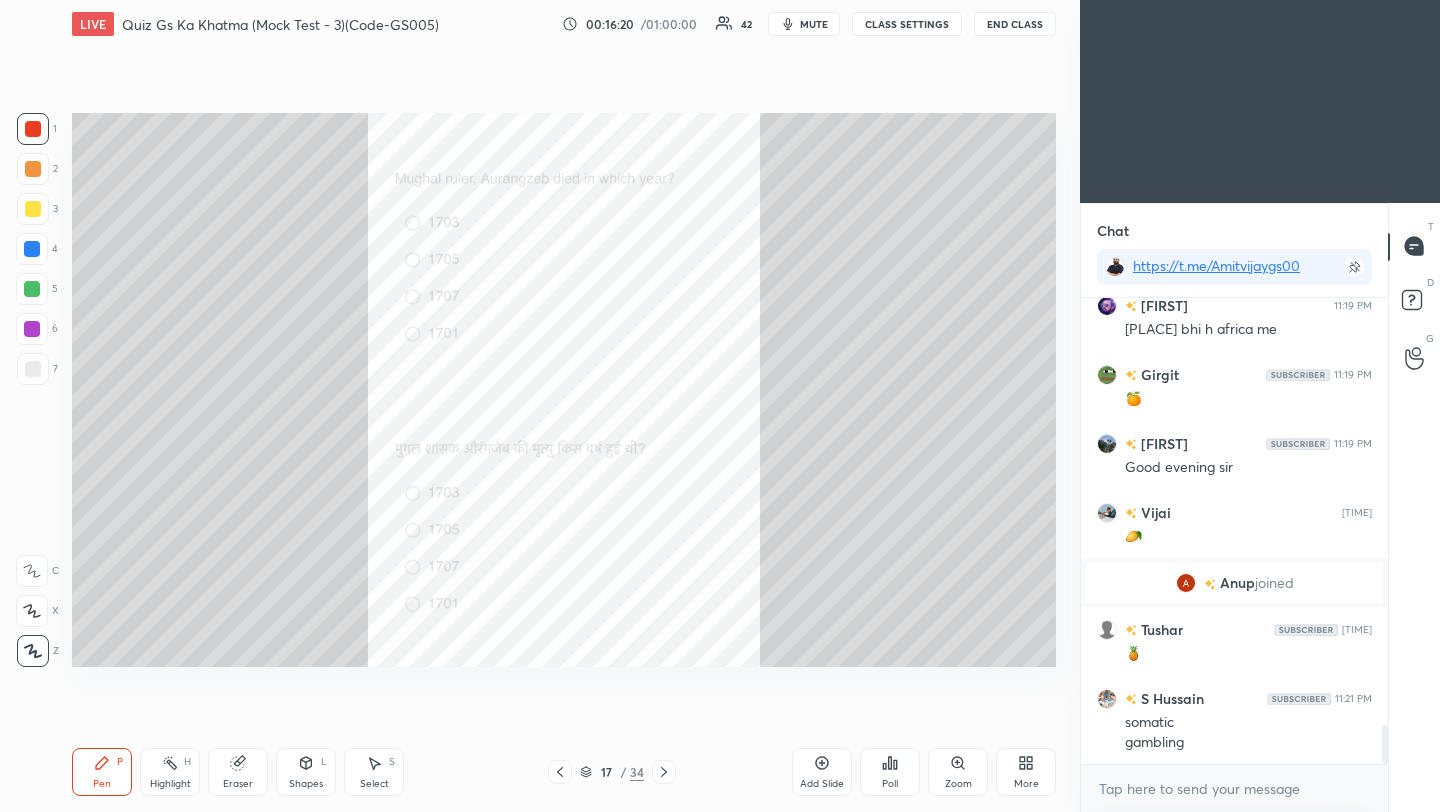 scroll, scrollTop: 5150, scrollLeft: 0, axis: vertical 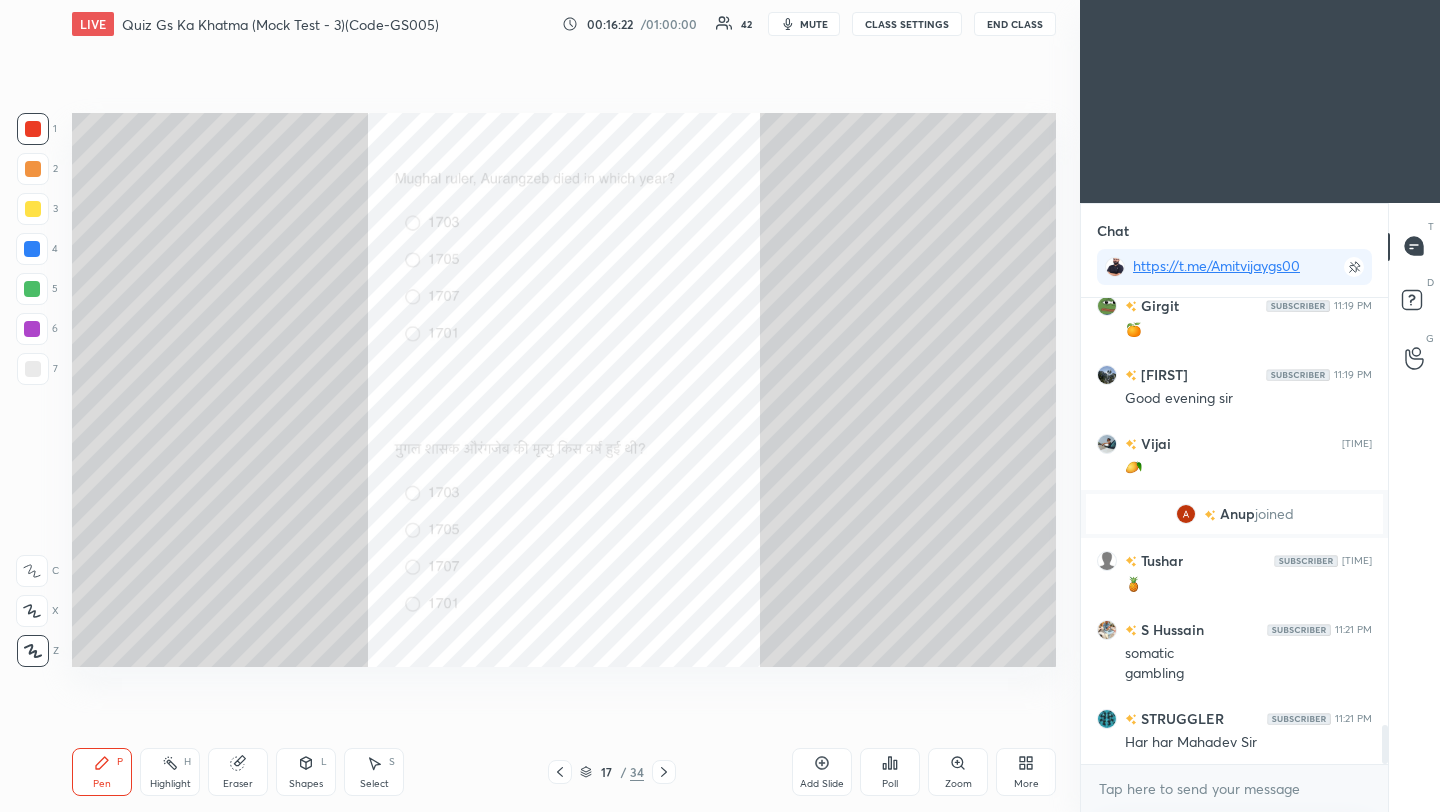 click on "Poll" at bounding box center [890, 772] 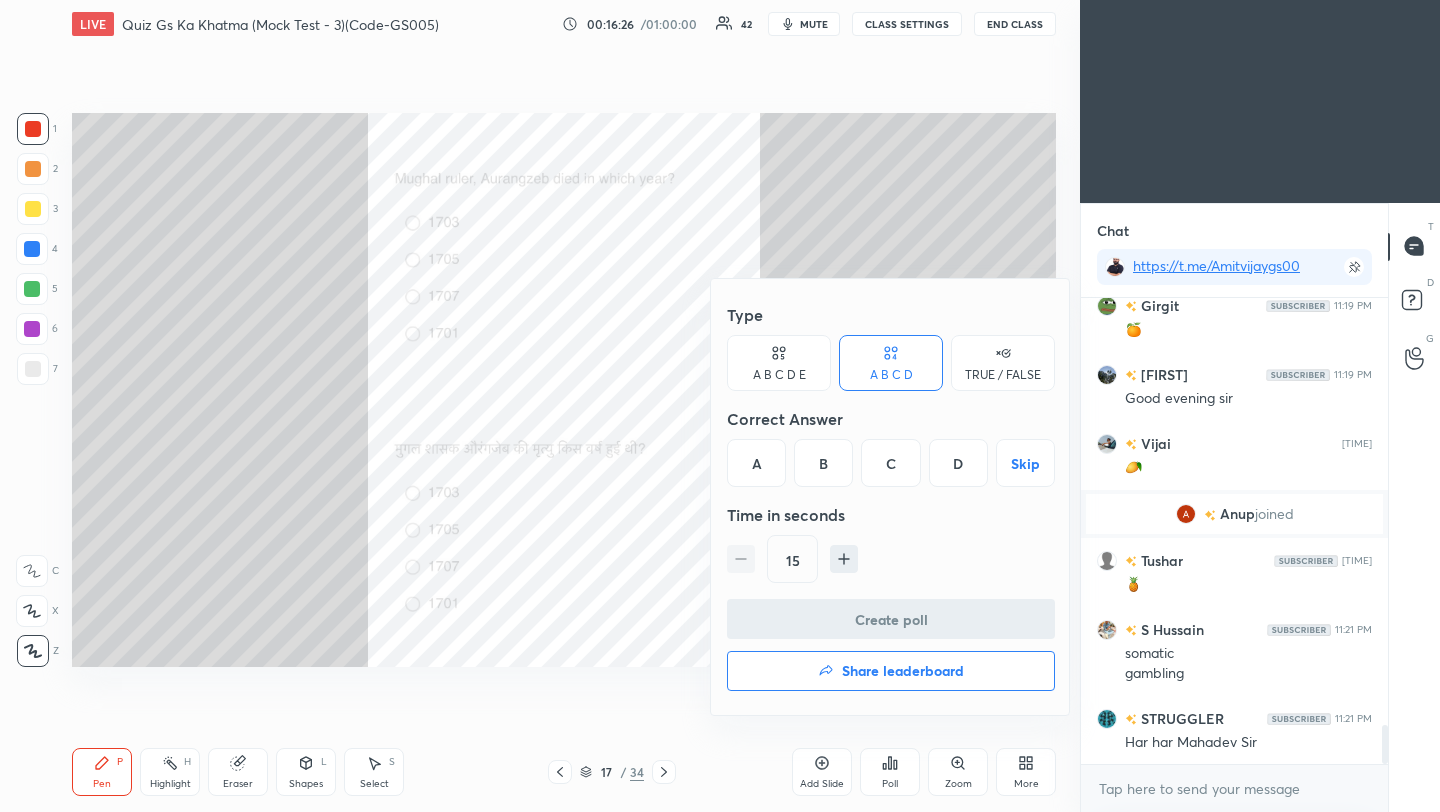 drag, startPoint x: 494, startPoint y: 197, endPoint x: 509, endPoint y: 197, distance: 15 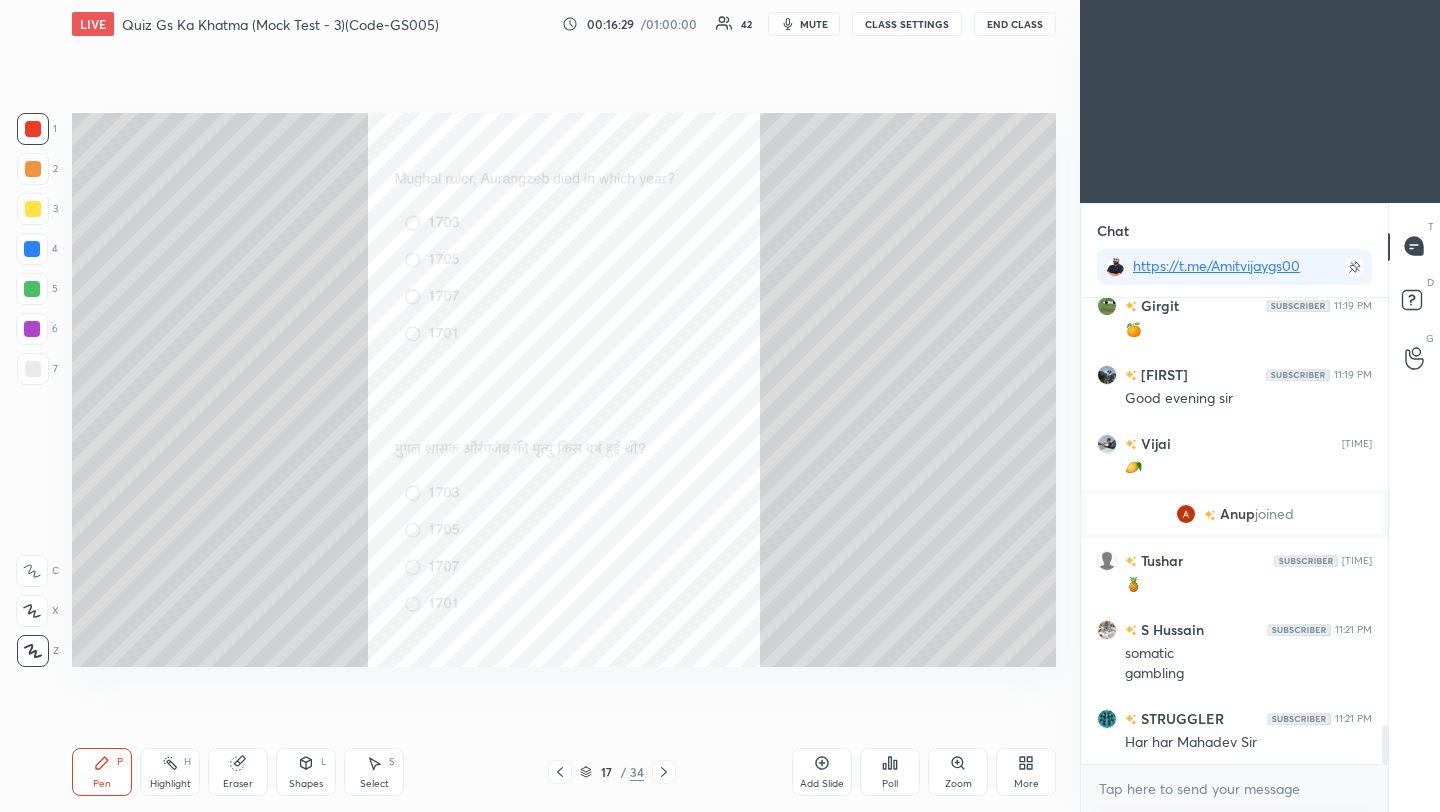 click on "Poll" at bounding box center (890, 772) 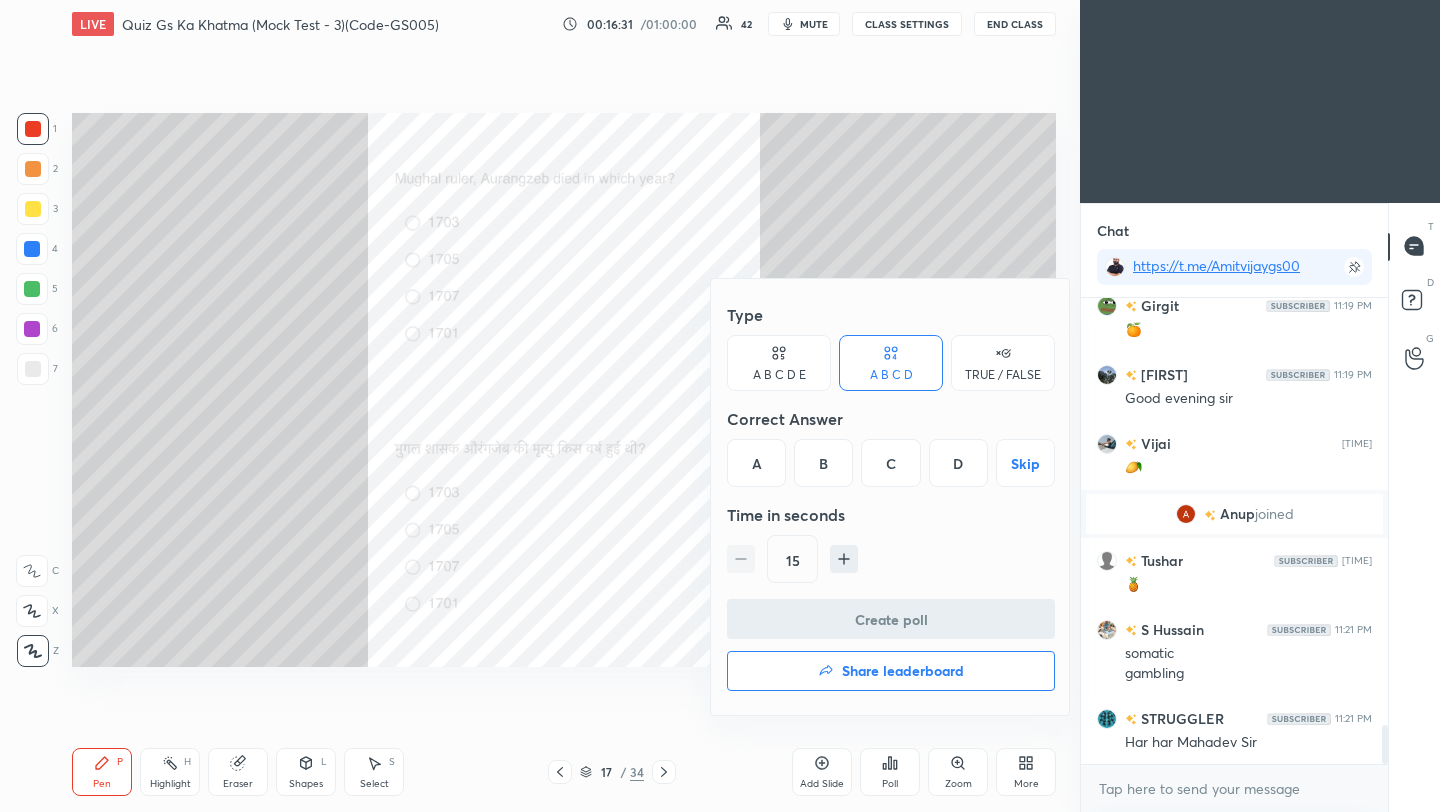 click on "C" at bounding box center [890, 463] 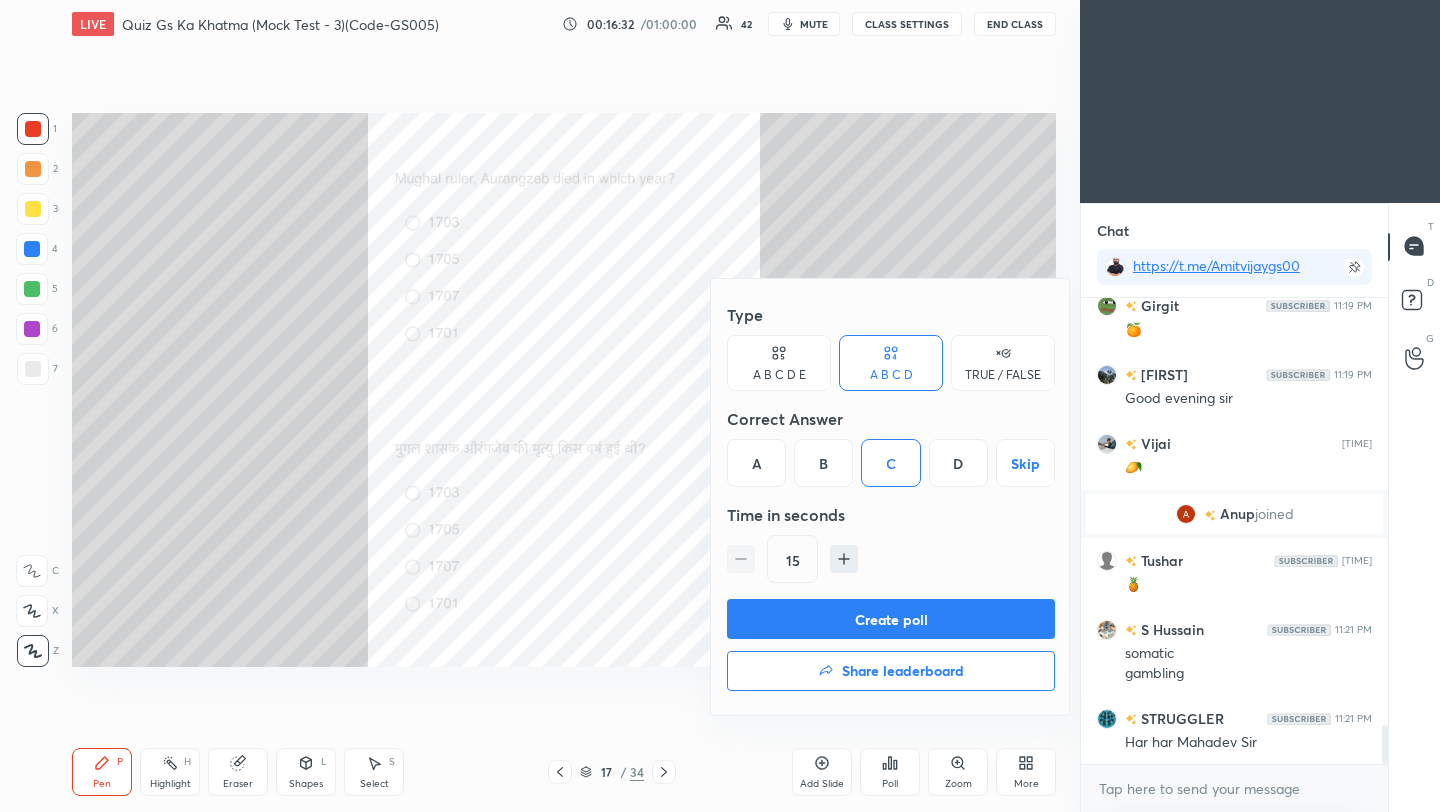 click on "Create poll" at bounding box center (891, 619) 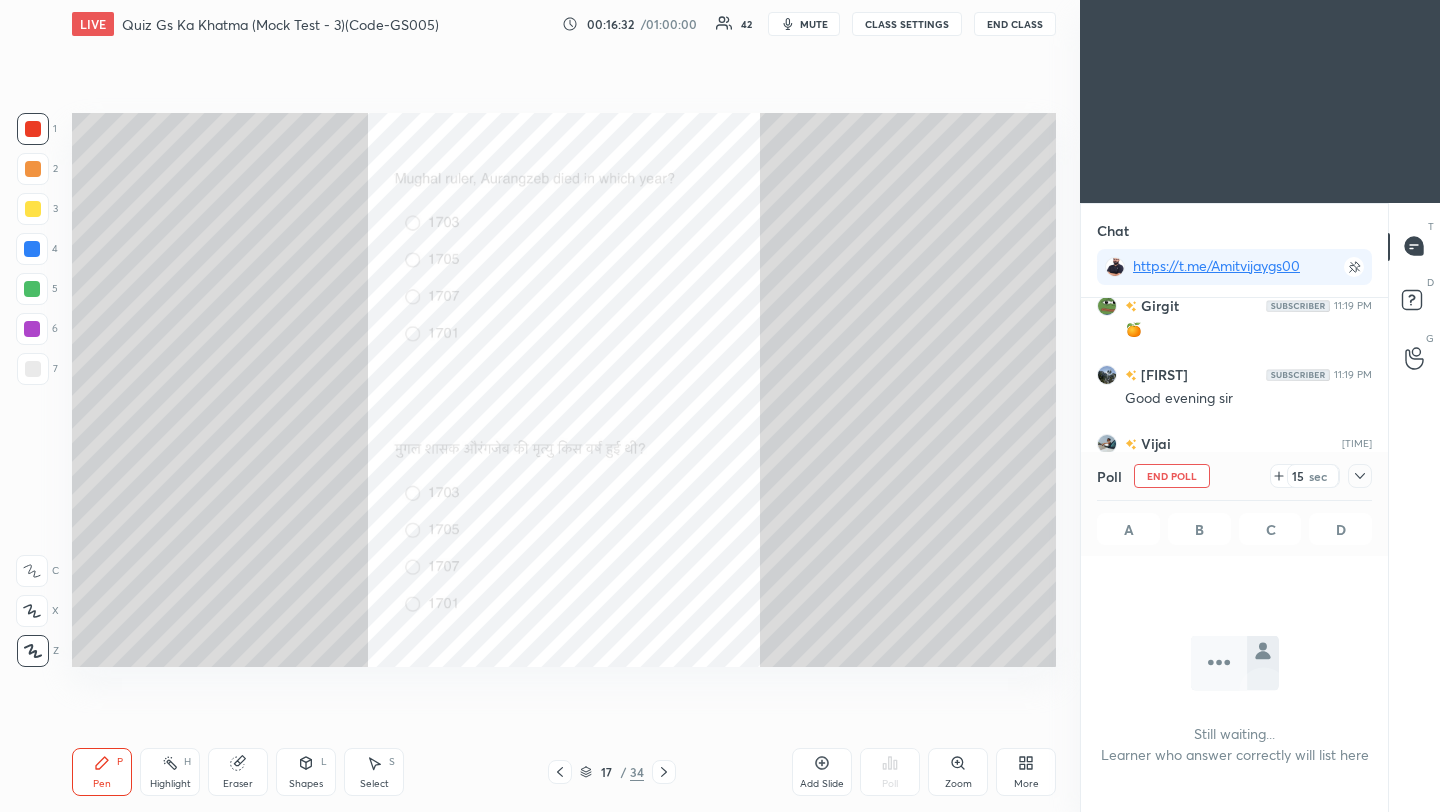 scroll, scrollTop: 373, scrollLeft: 301, axis: both 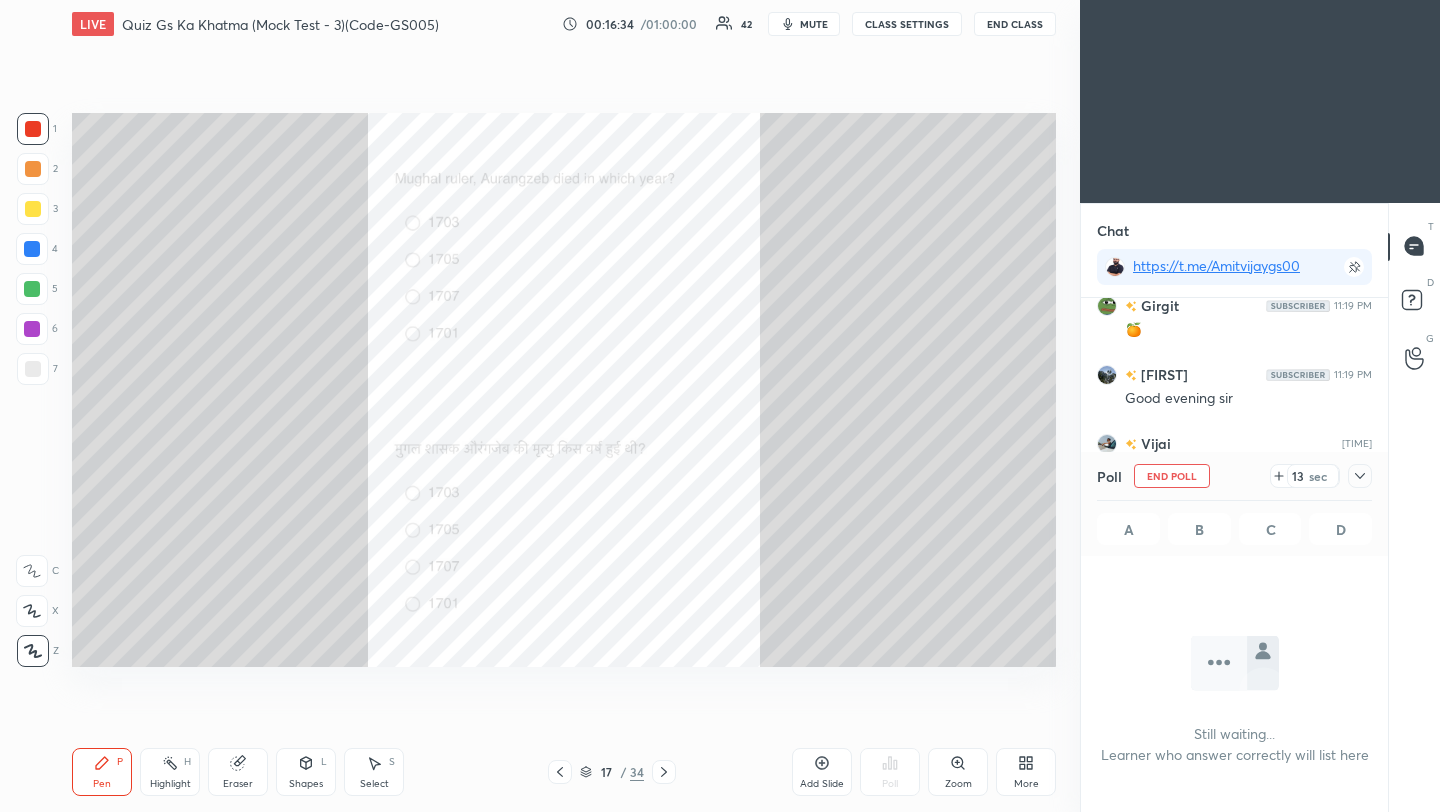 click 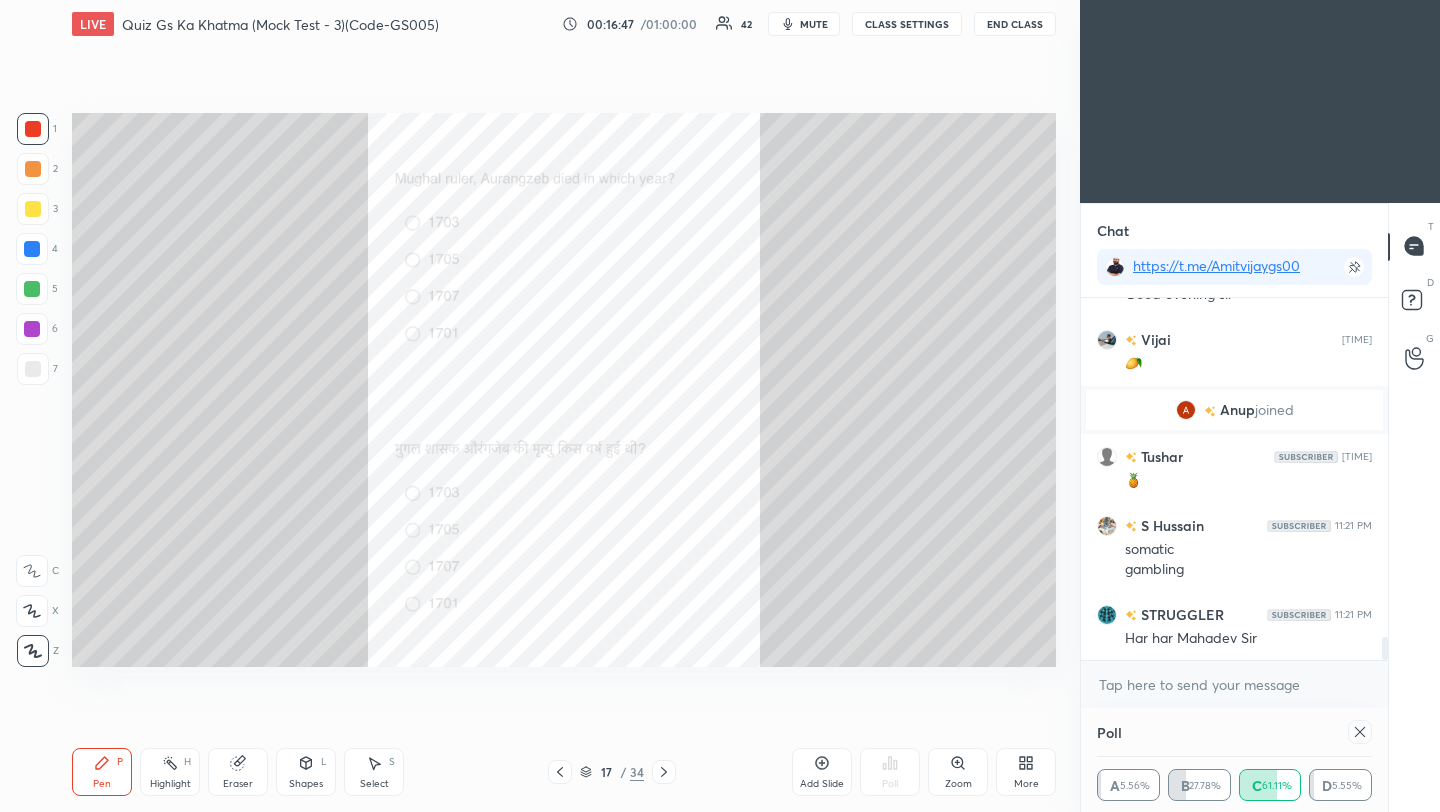 scroll, scrollTop: 7, scrollLeft: 7, axis: both 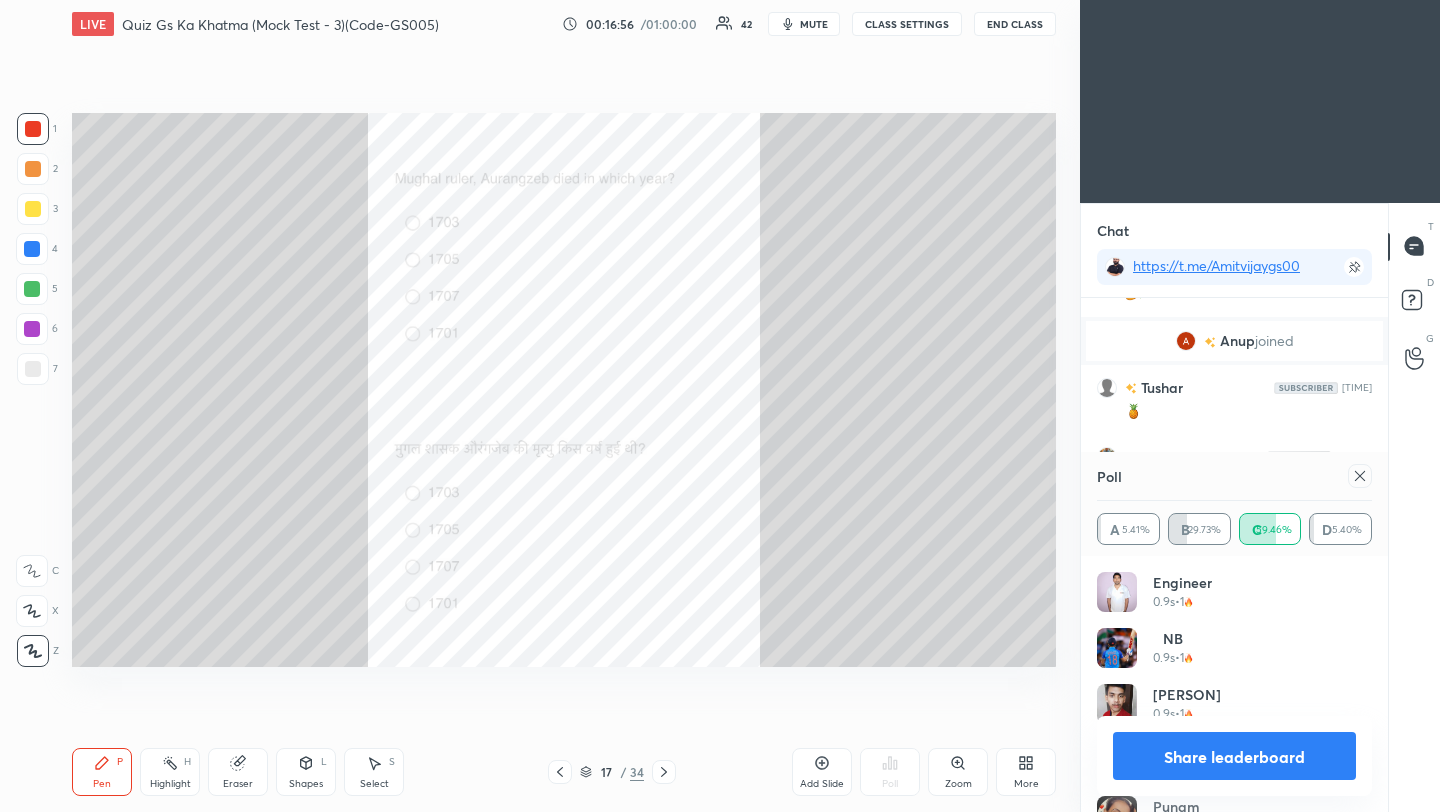click 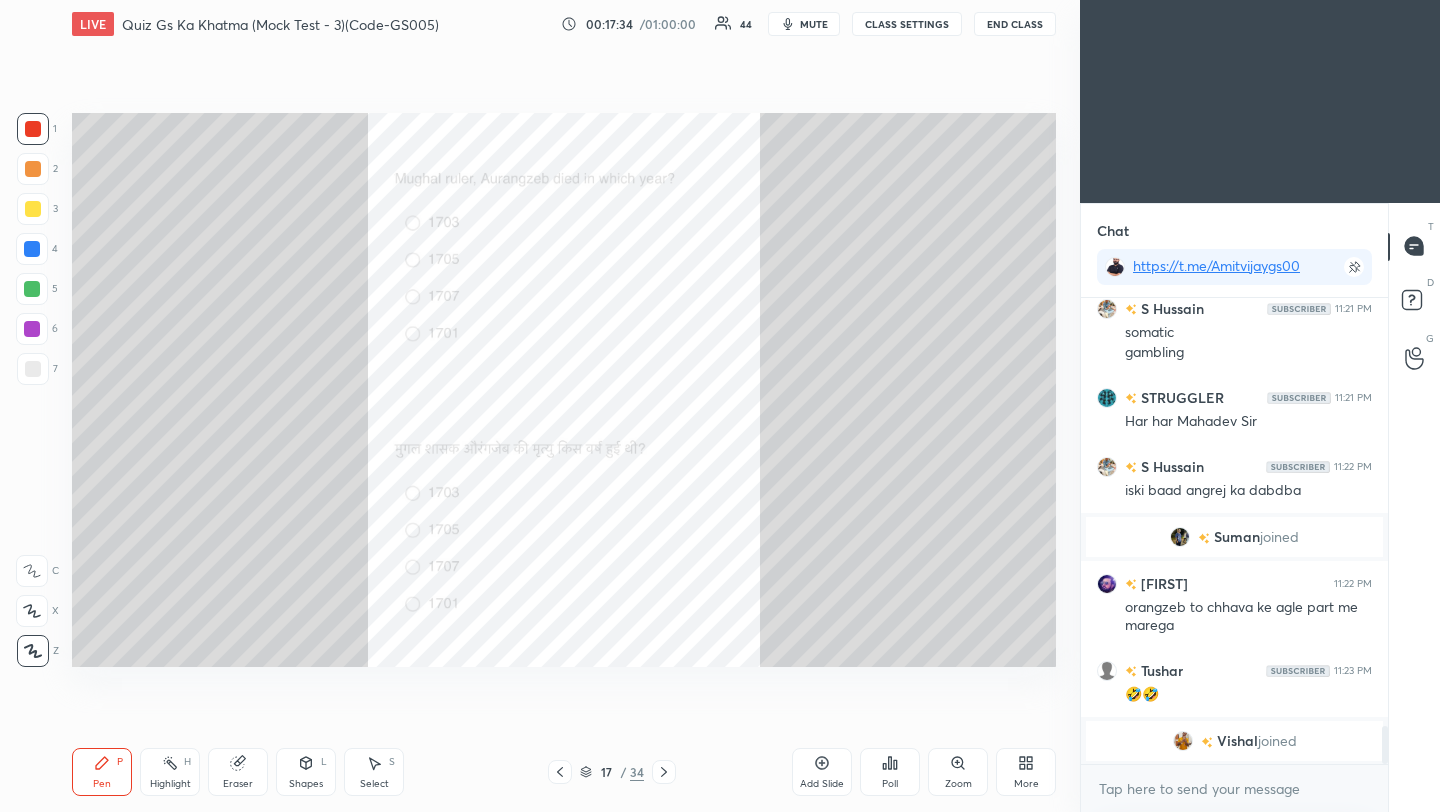 click 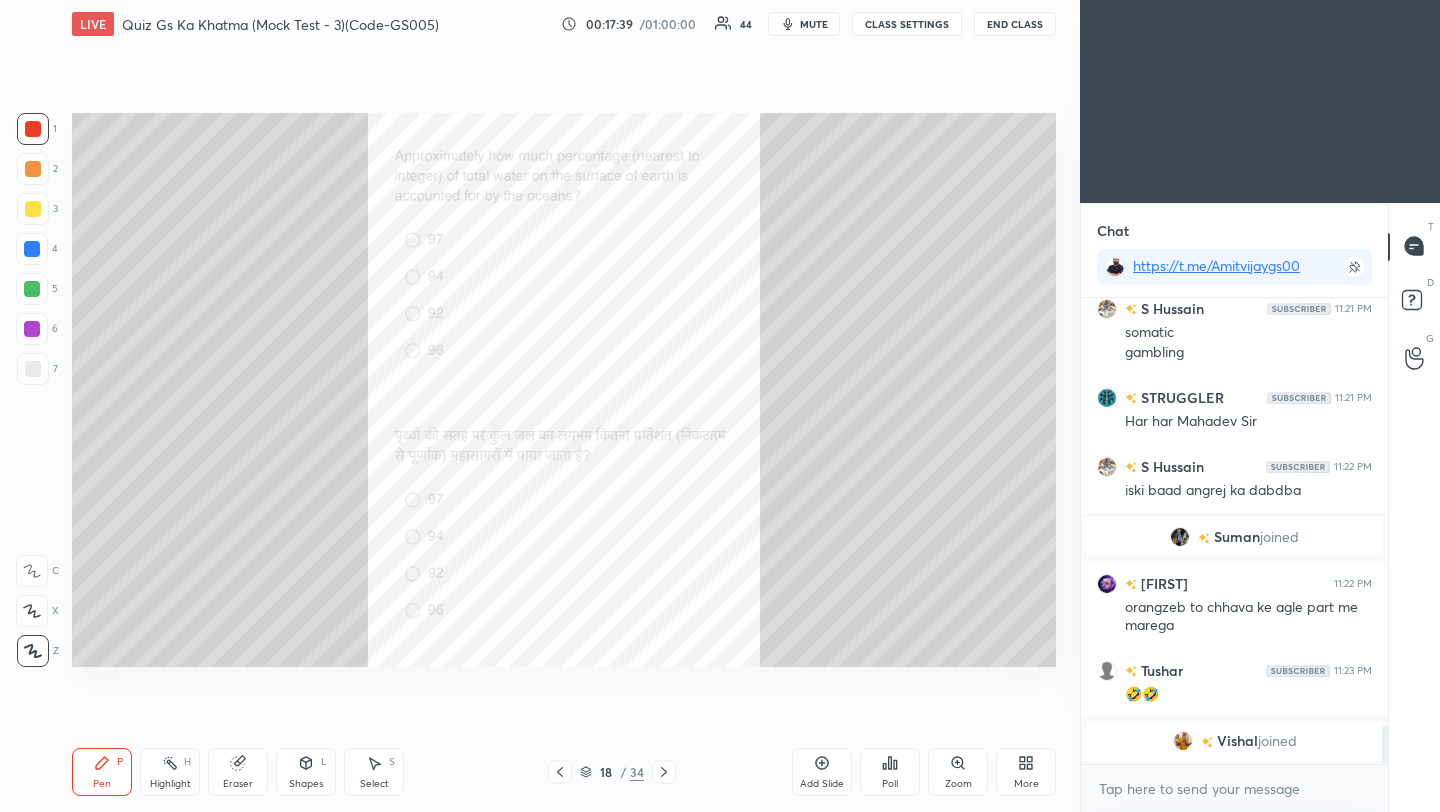 click on "Poll" at bounding box center (890, 772) 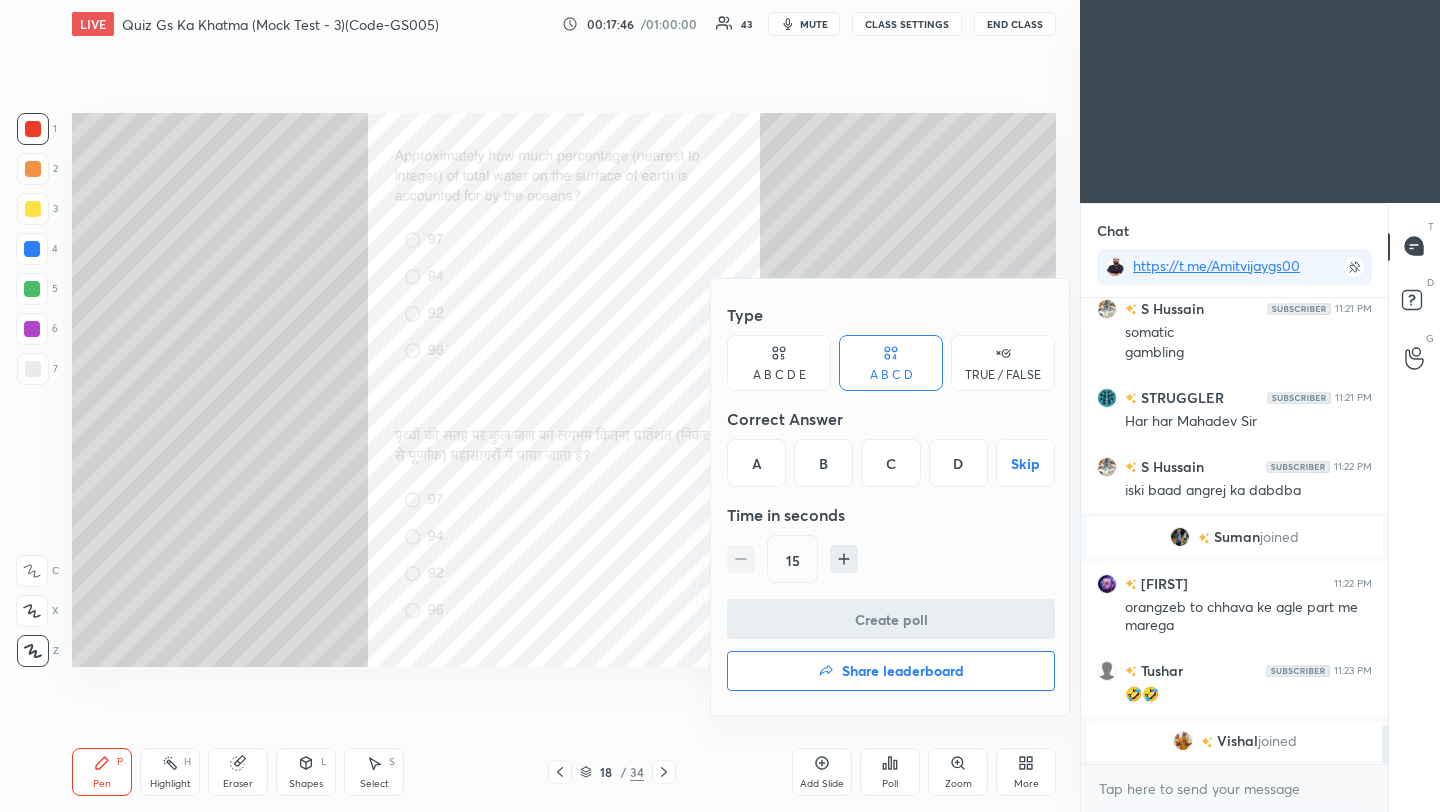 click on "A" at bounding box center [756, 463] 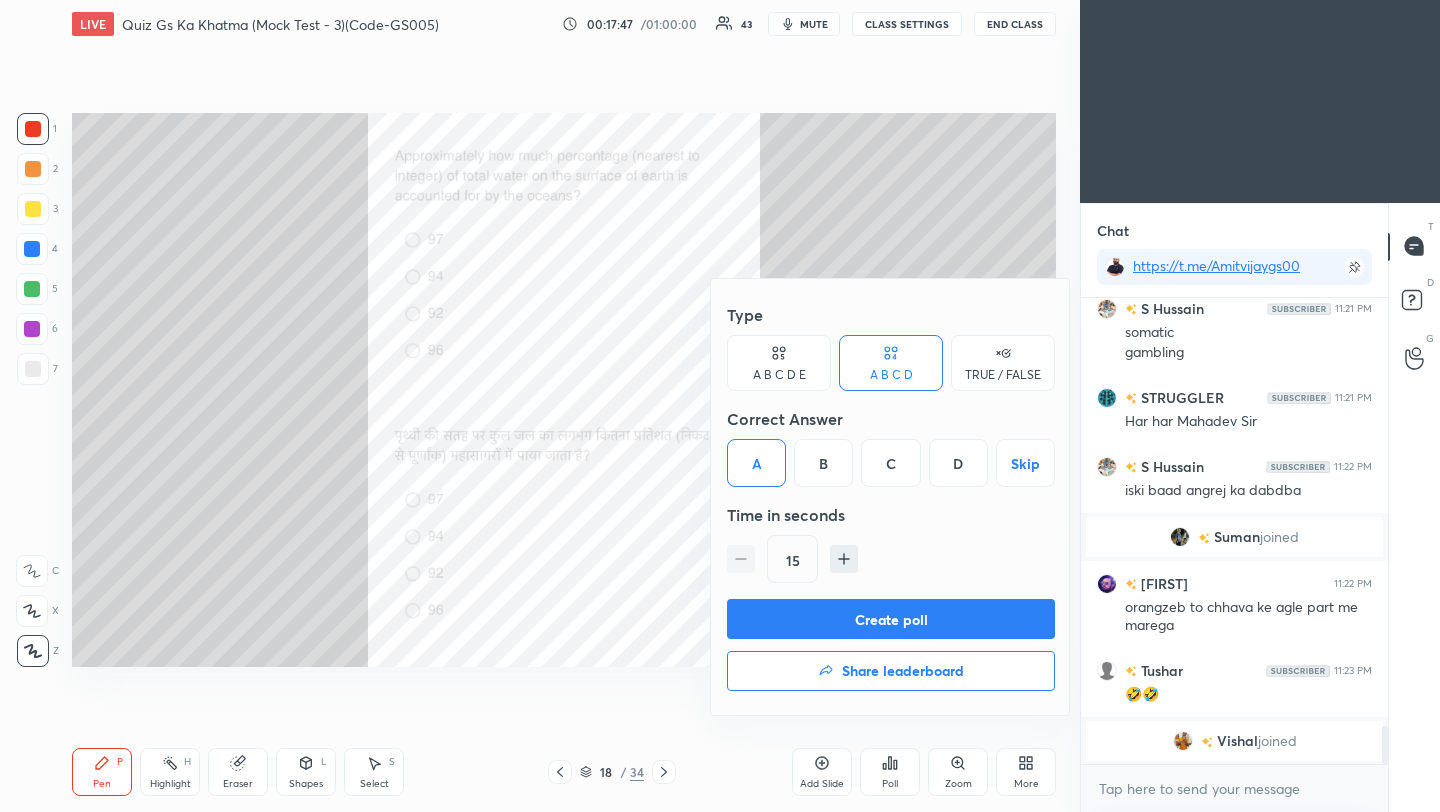 click on "Create poll" at bounding box center [891, 619] 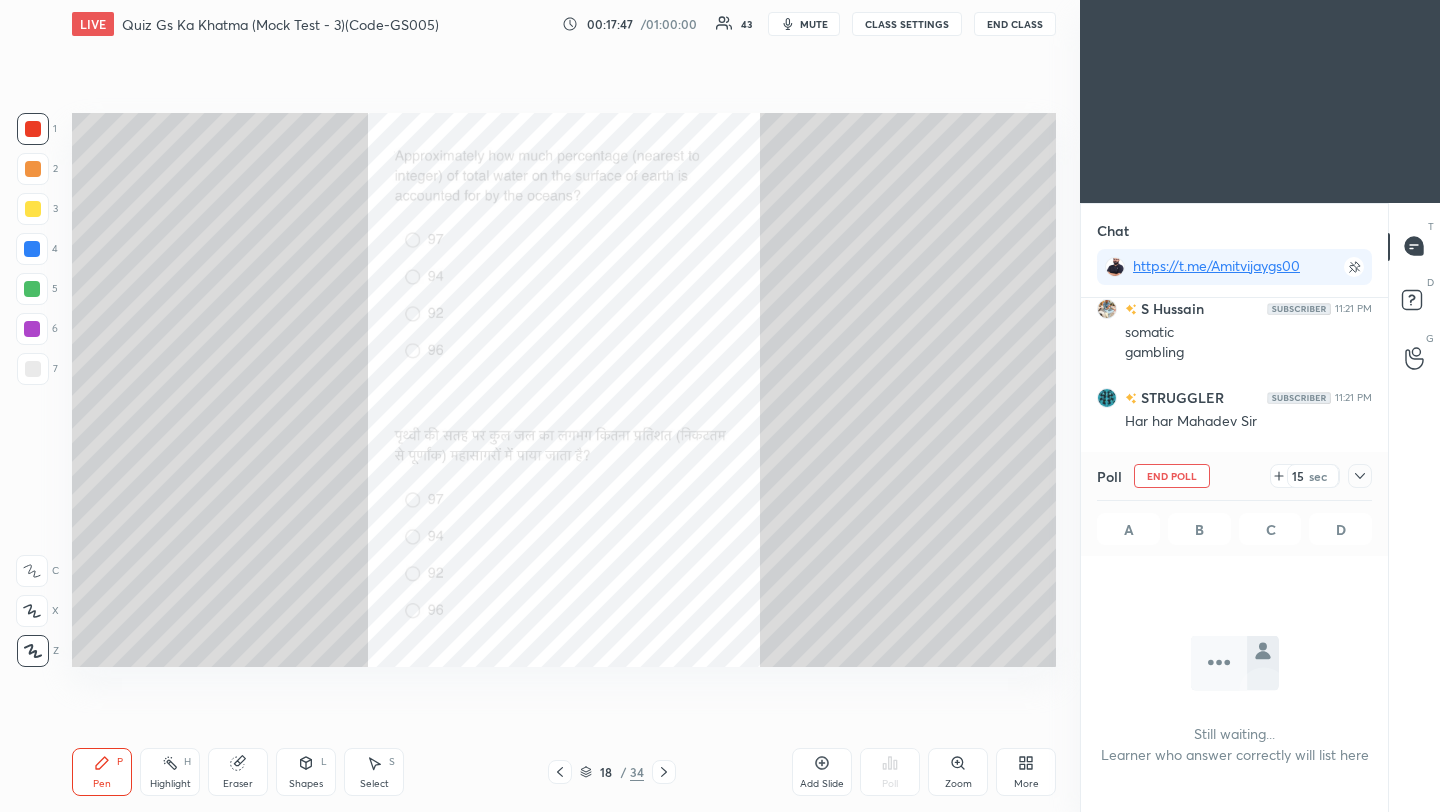 scroll, scrollTop: 381, scrollLeft: 301, axis: both 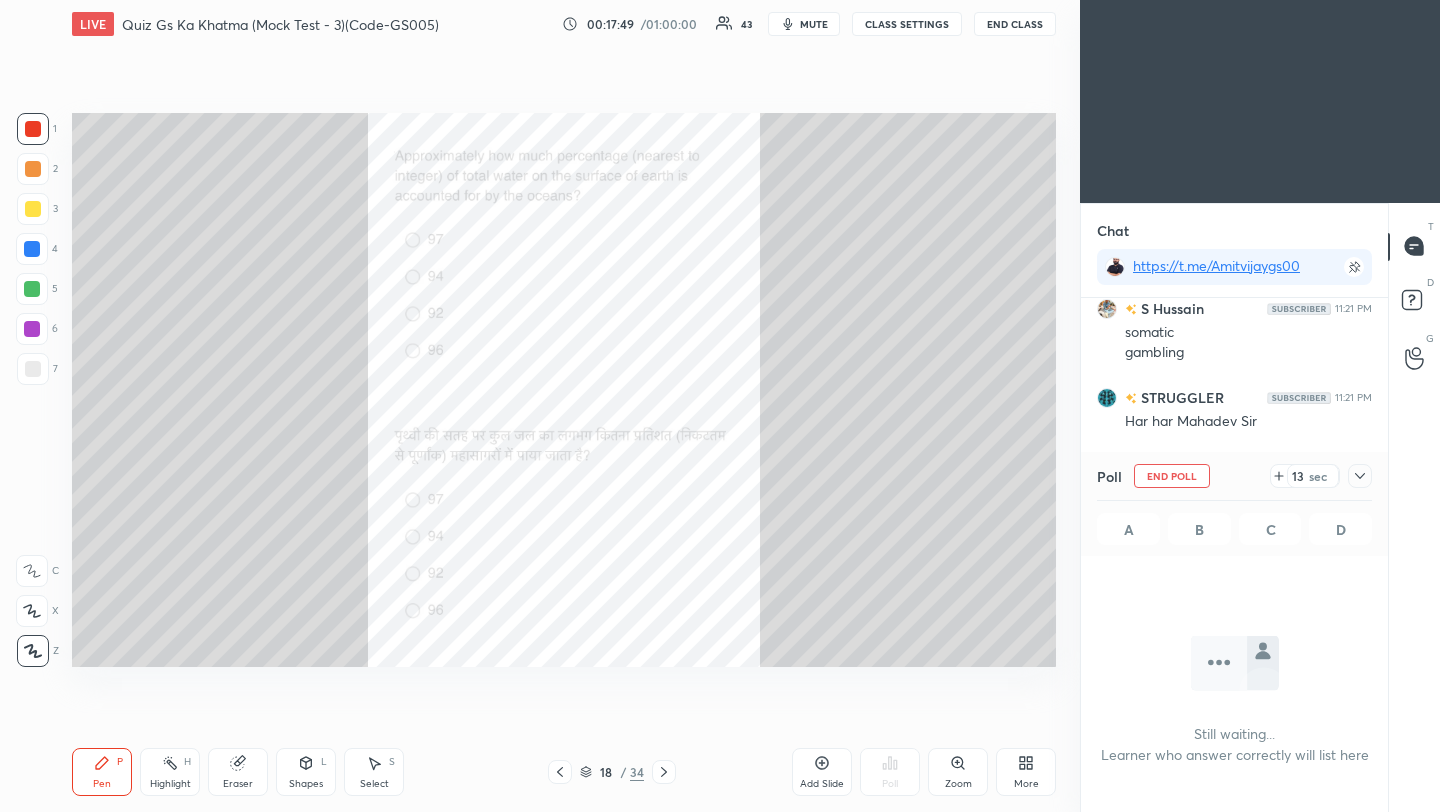 click 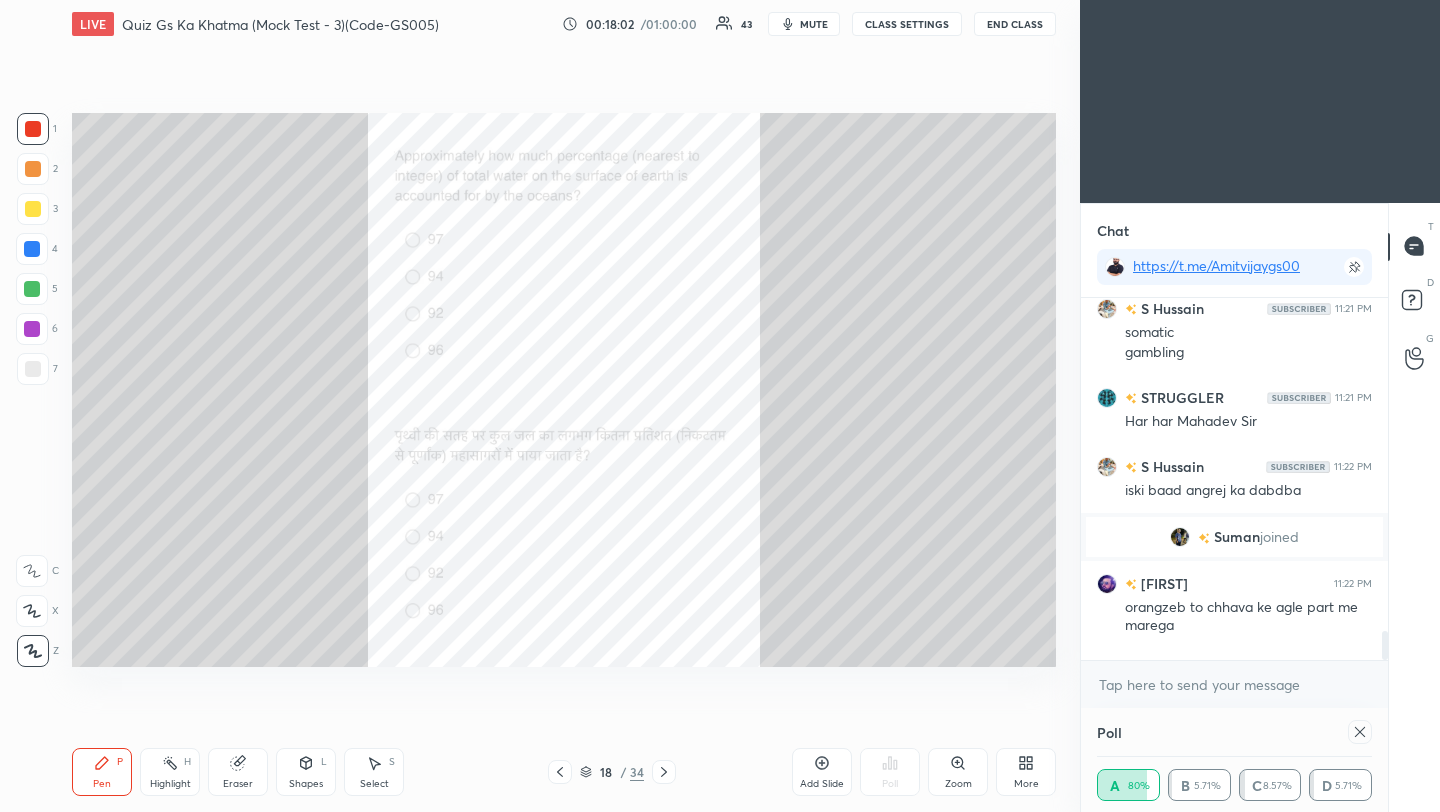 scroll, scrollTop: 6, scrollLeft: 7, axis: both 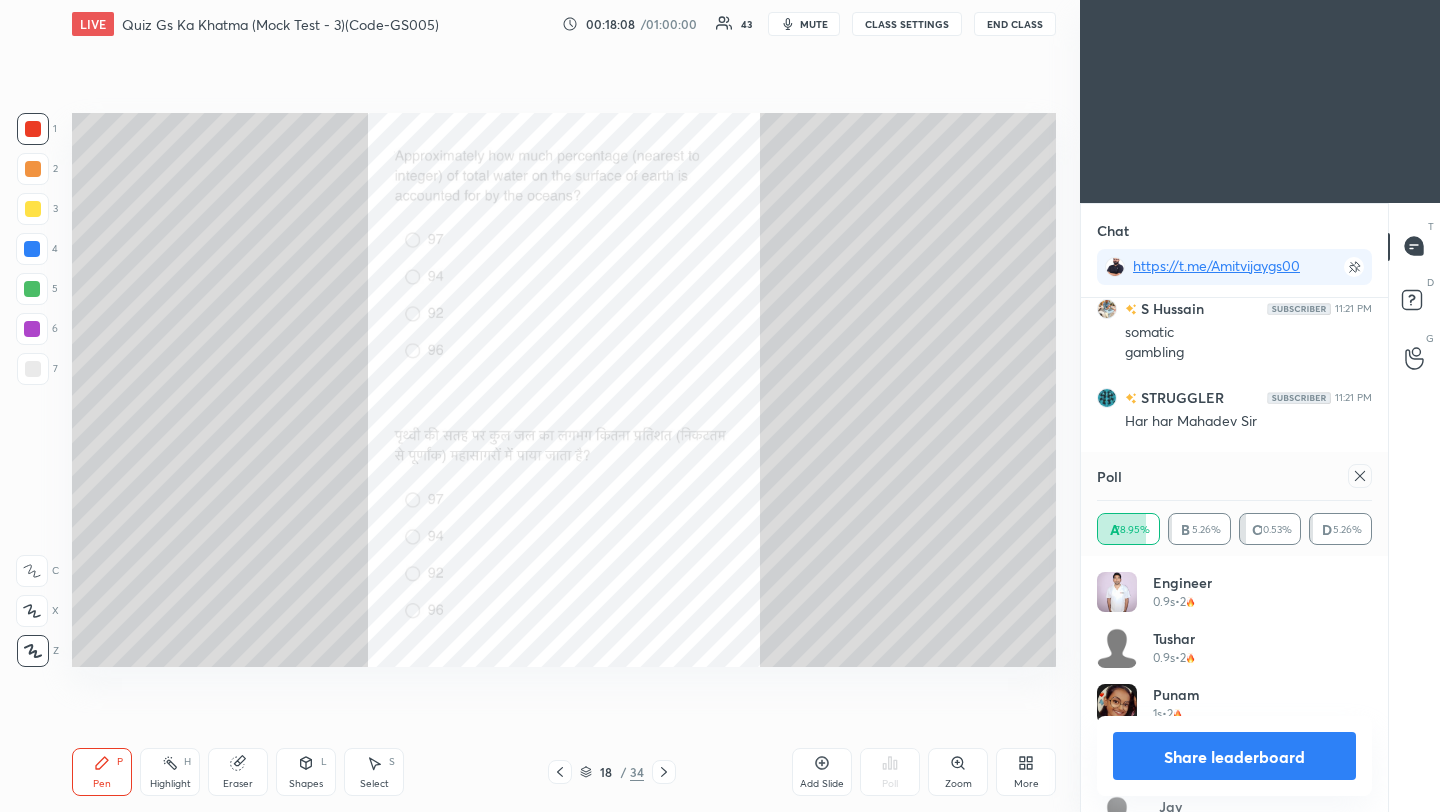 click 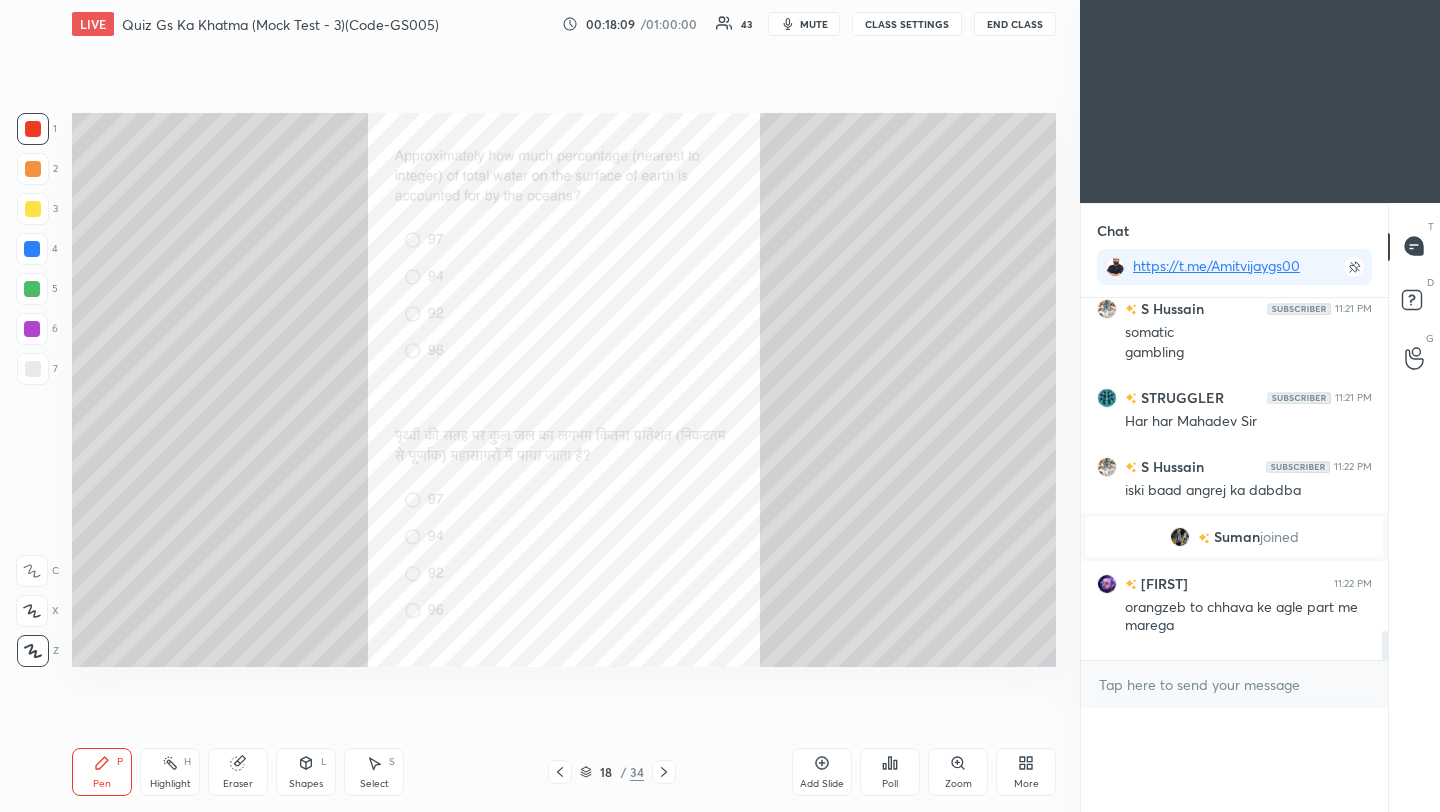 scroll, scrollTop: 1, scrollLeft: 7, axis: both 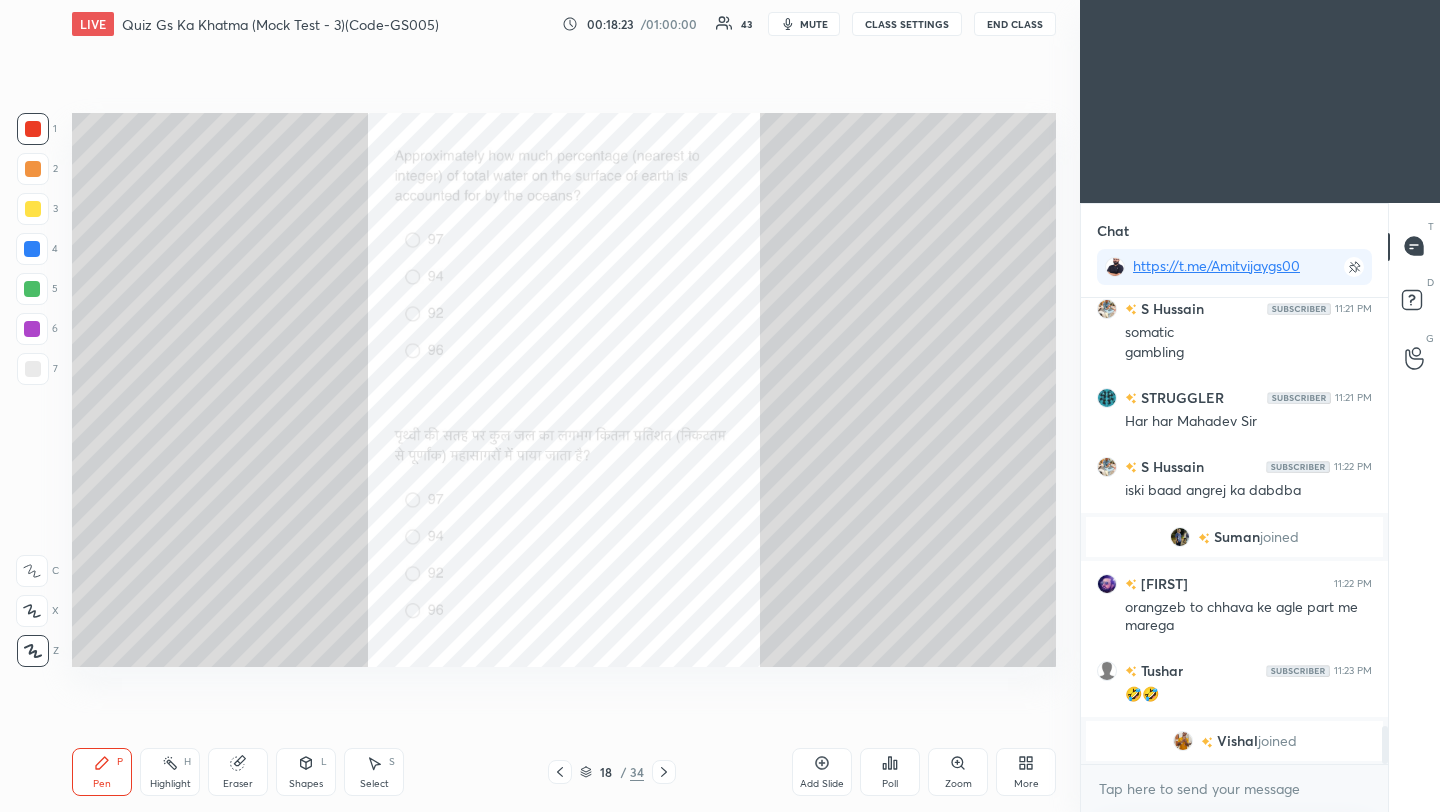 click 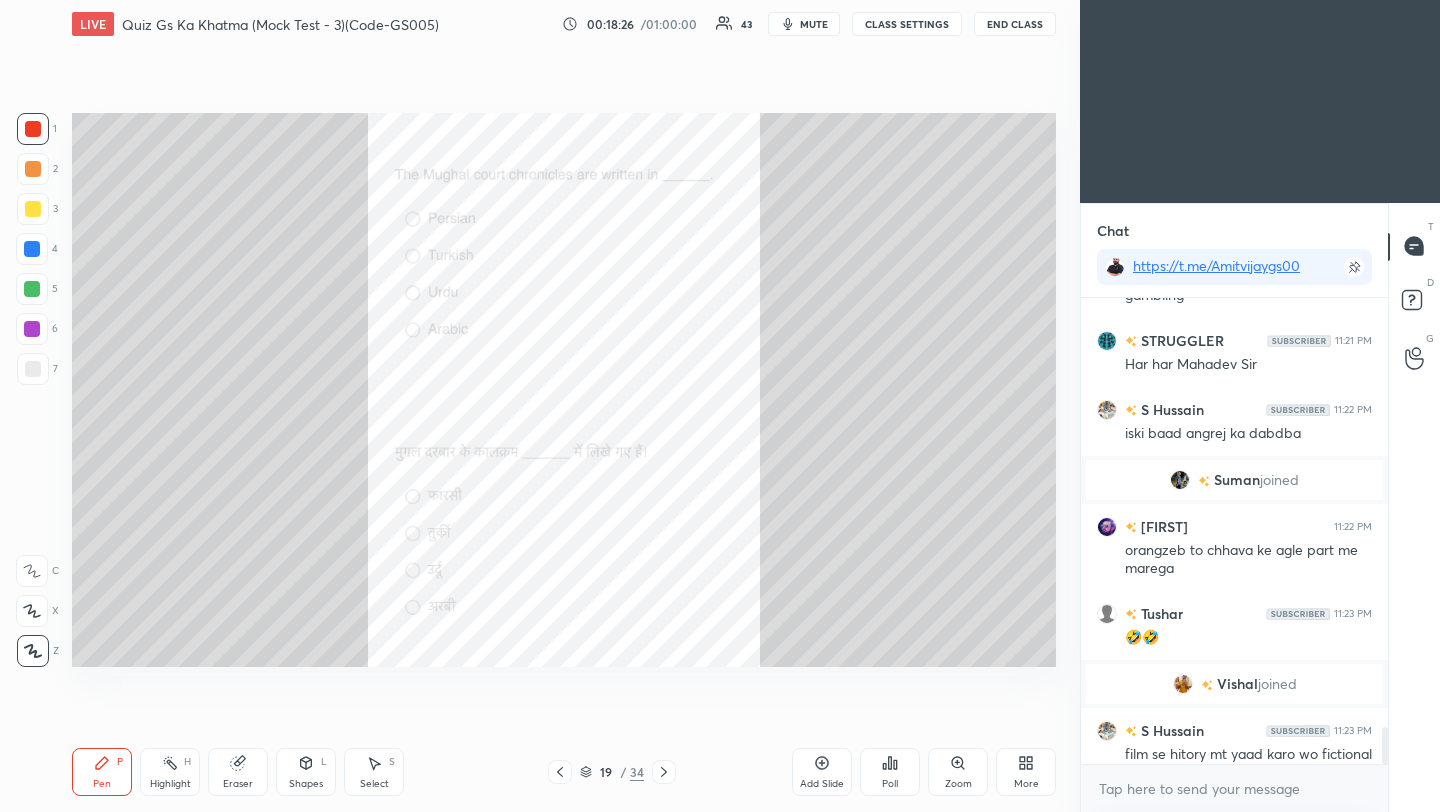 scroll, scrollTop: 5366, scrollLeft: 0, axis: vertical 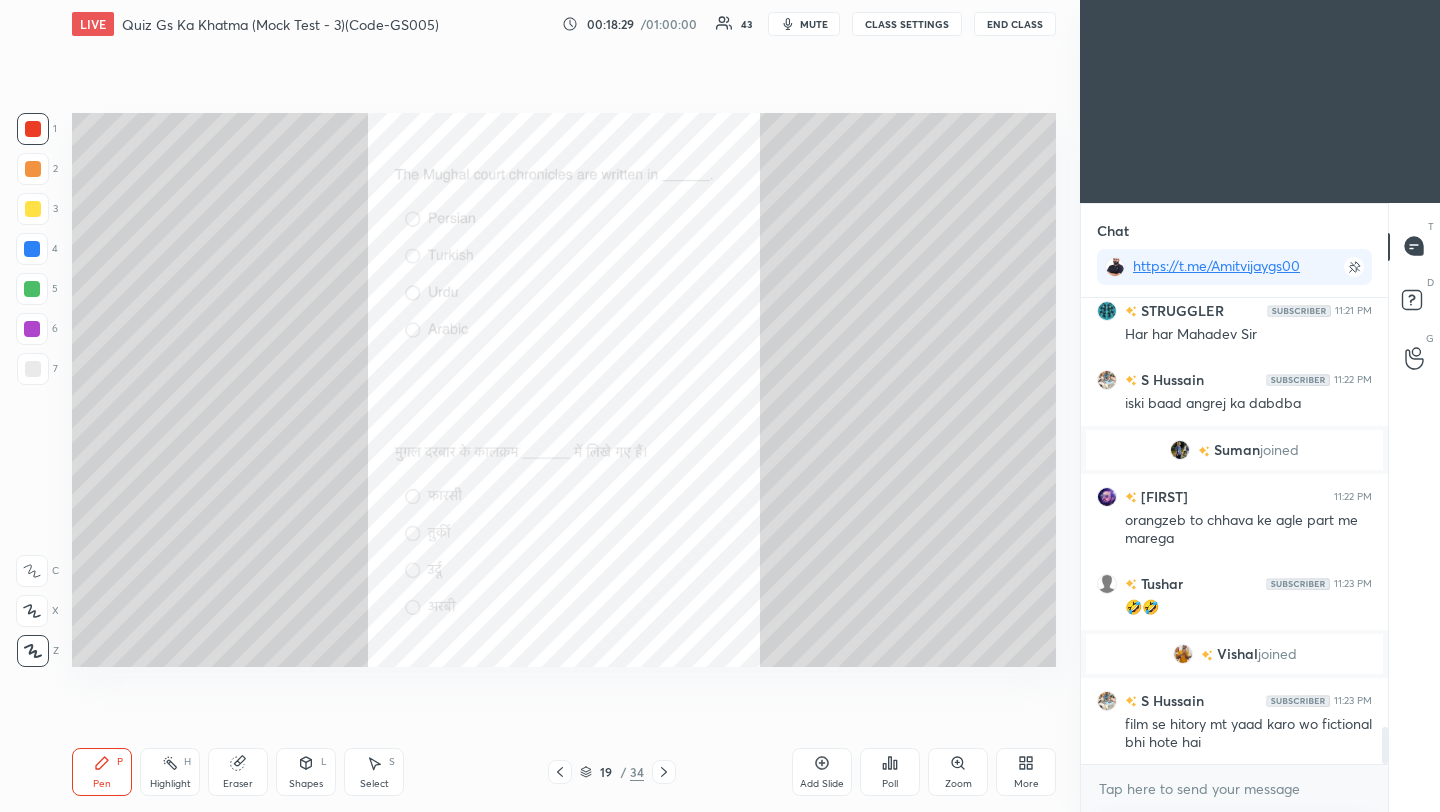 click on "Poll" at bounding box center (890, 784) 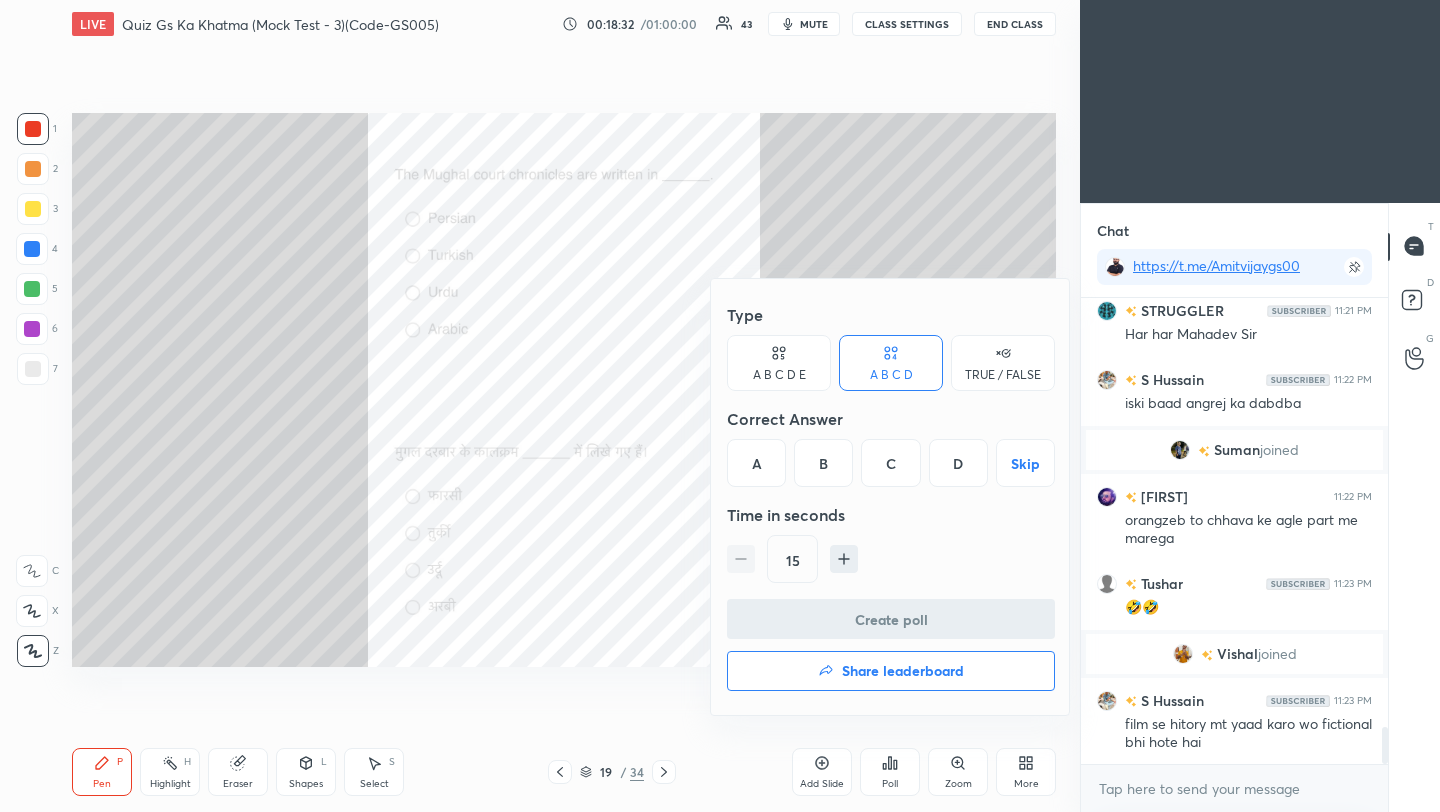 click on "A" at bounding box center (756, 463) 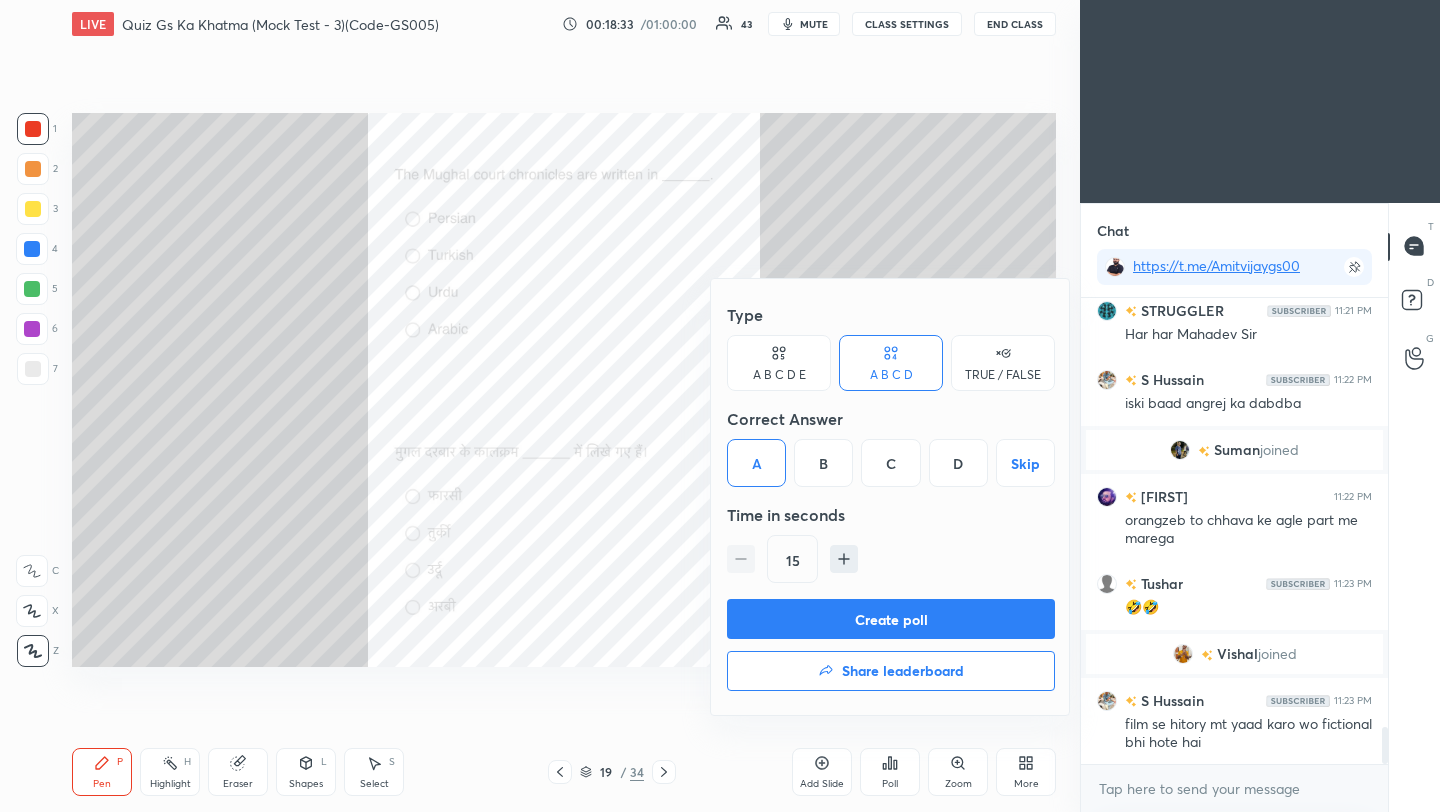 click on "Create poll" at bounding box center (891, 619) 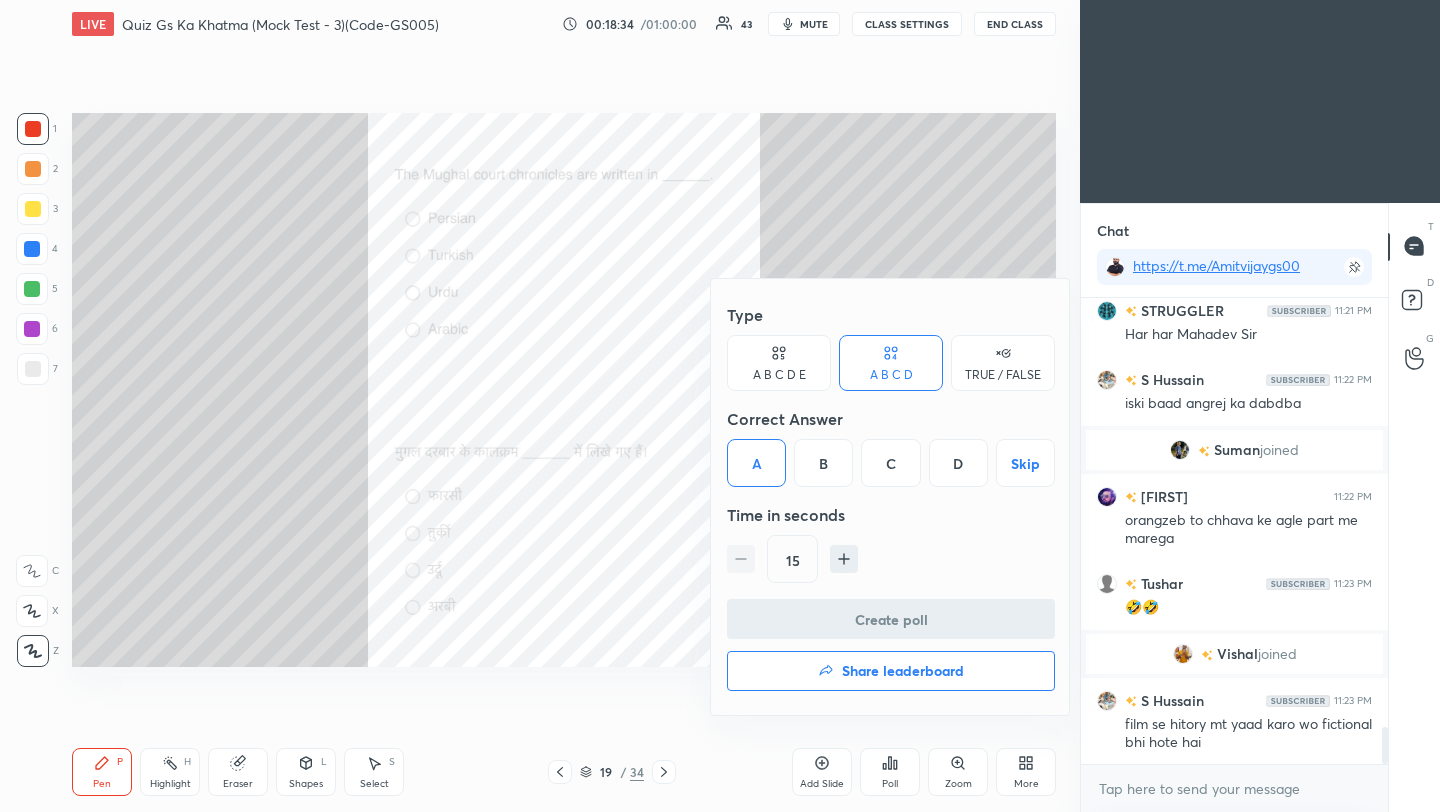 scroll, scrollTop: 428, scrollLeft: 301, axis: both 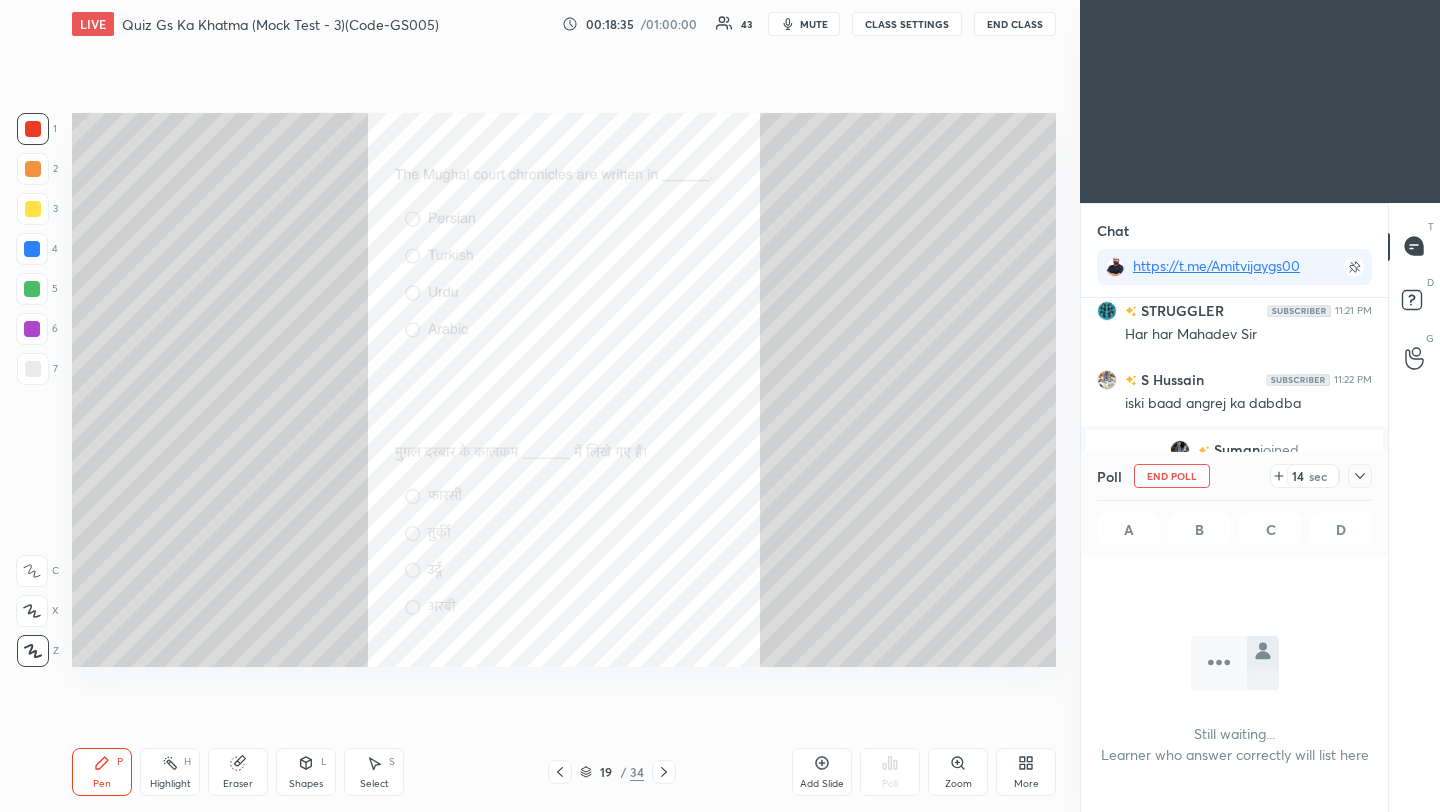 click 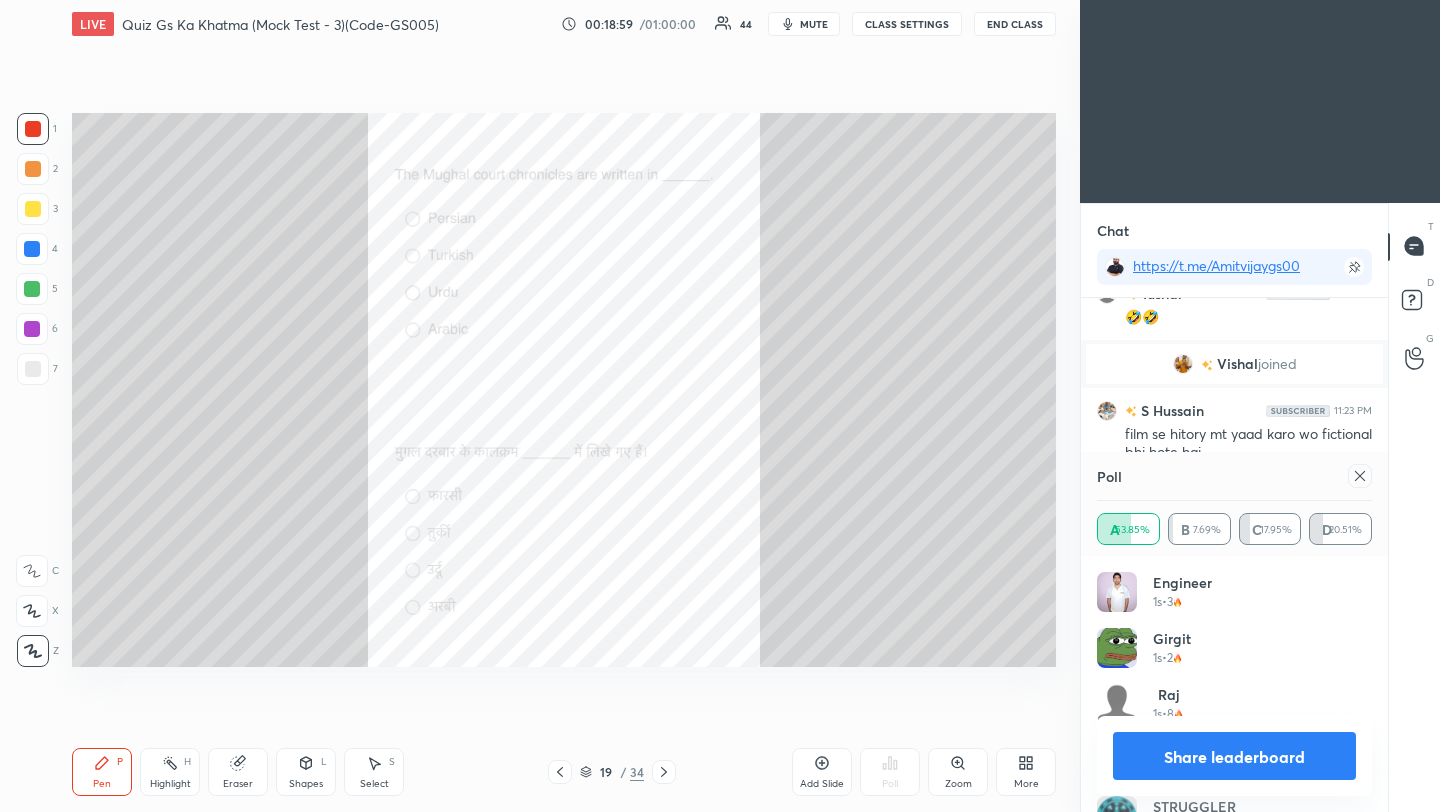 click 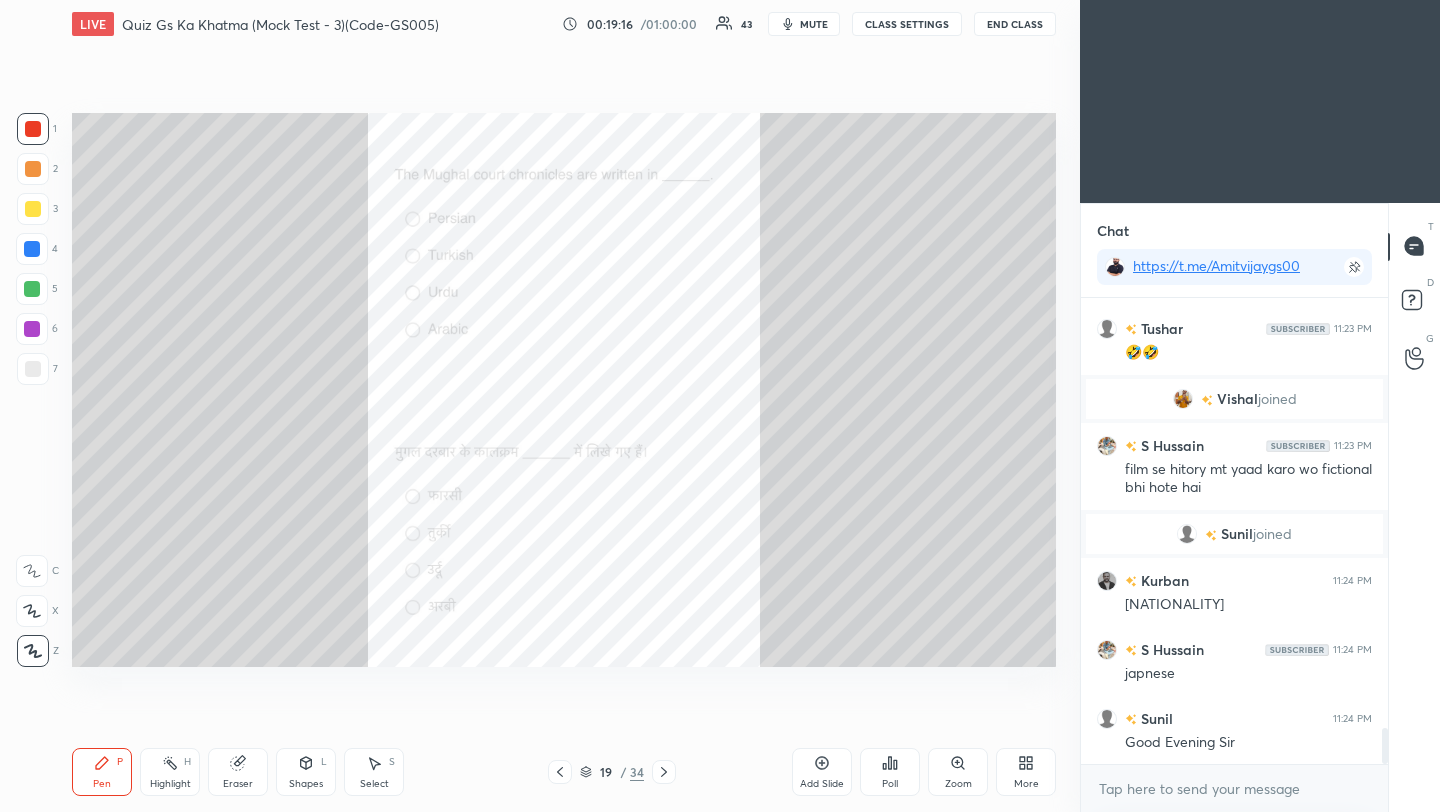 click 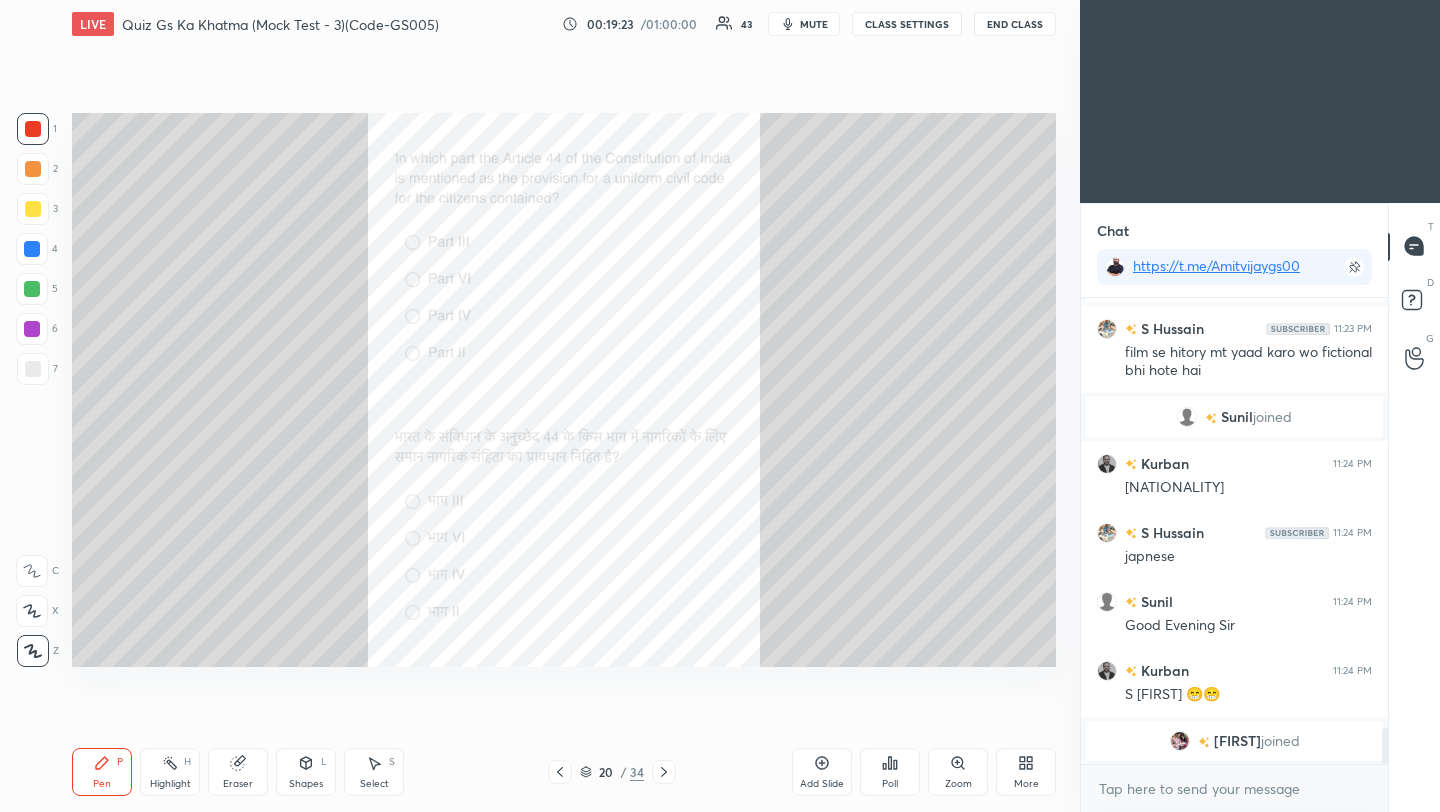 click on "Poll" at bounding box center [890, 772] 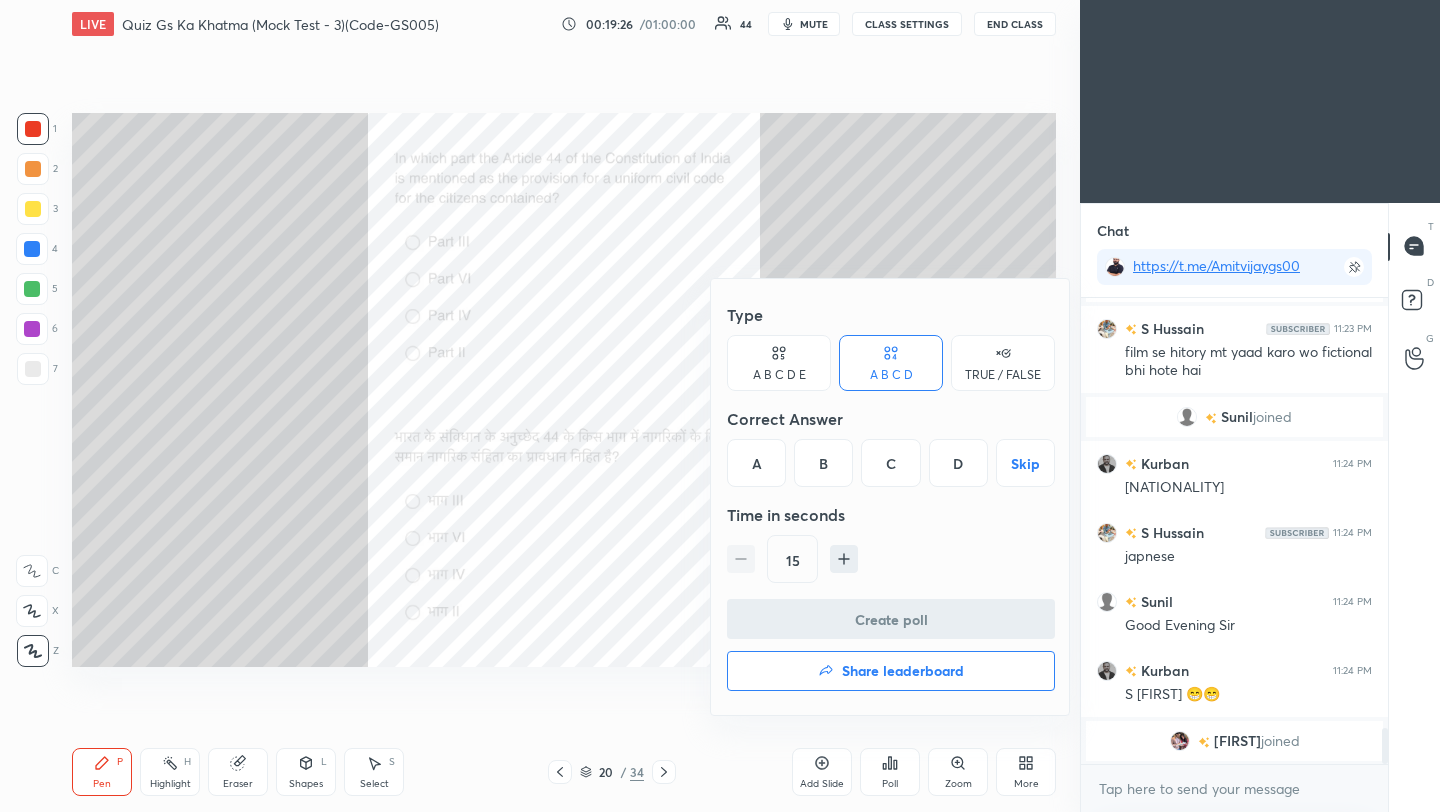 click on "C" at bounding box center [890, 463] 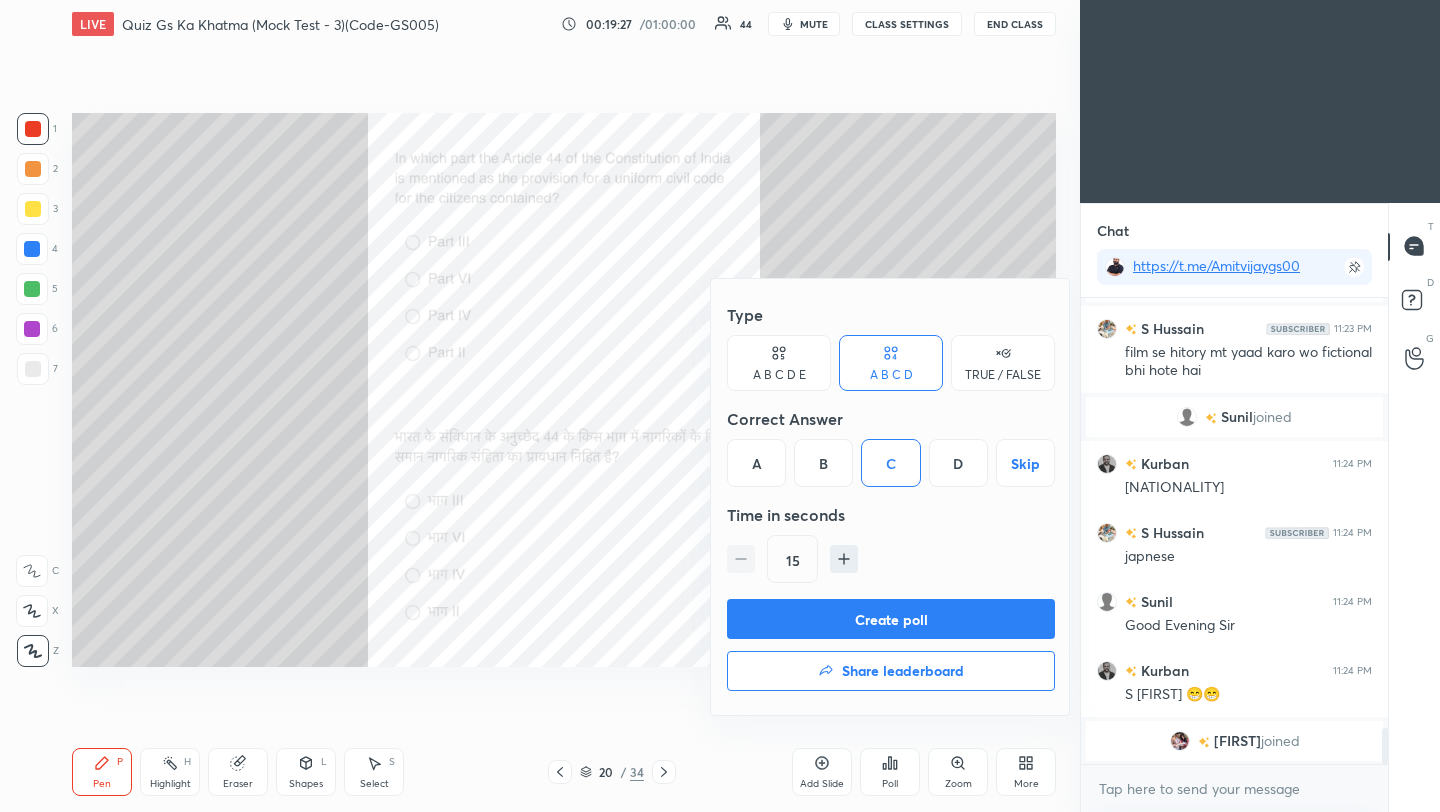 click on "Create poll" at bounding box center [891, 619] 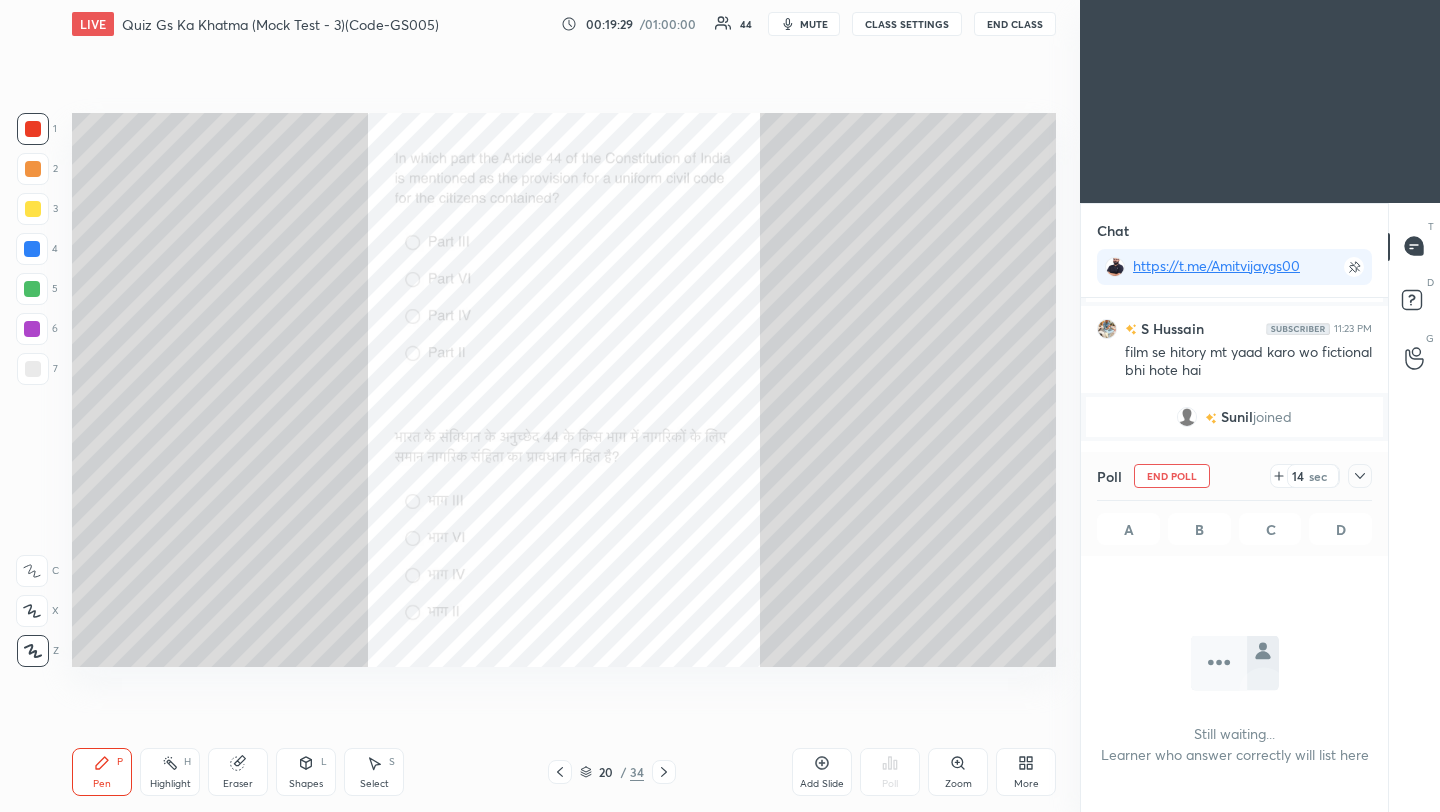 click on "End Class" at bounding box center (1015, 24) 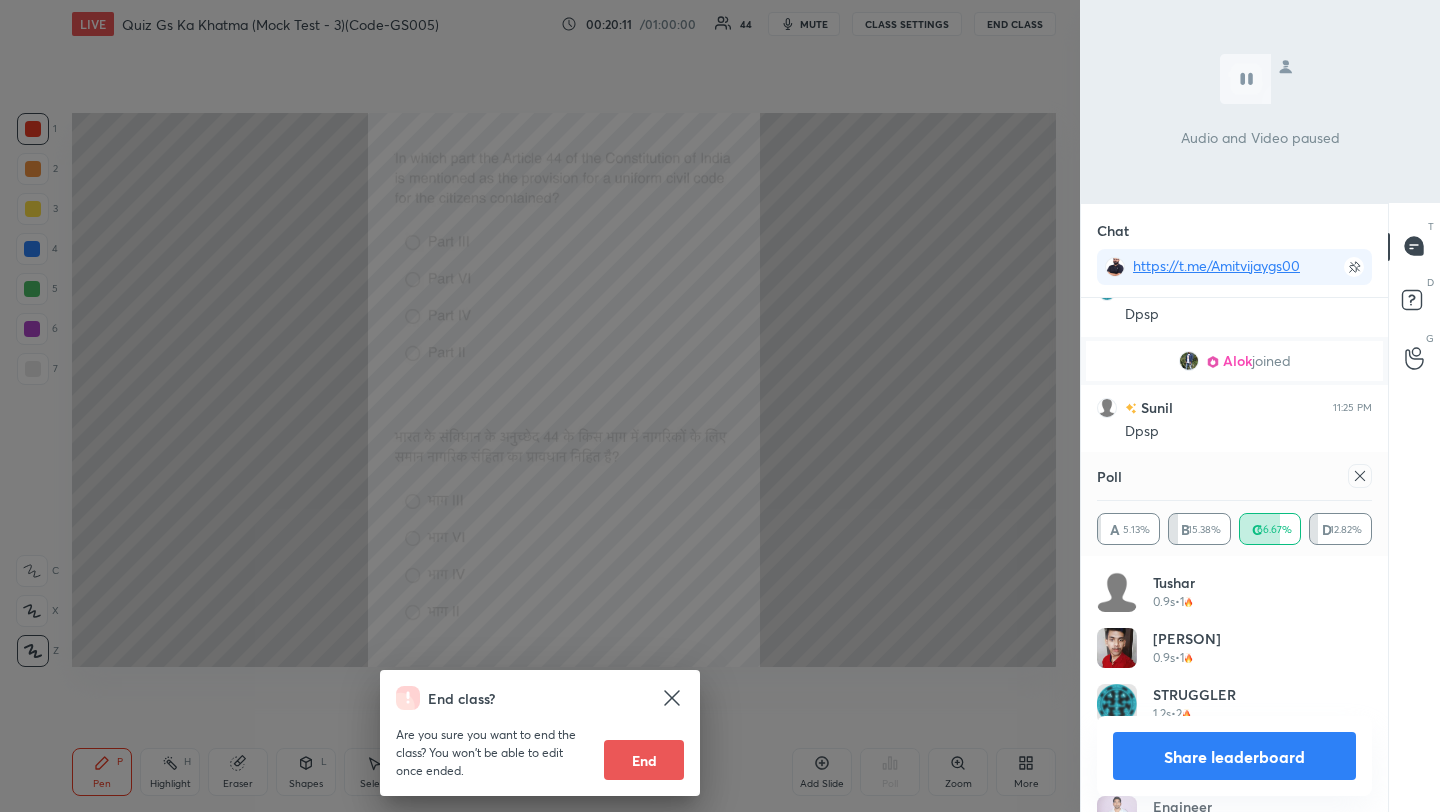 scroll, scrollTop: 6105, scrollLeft: 0, axis: vertical 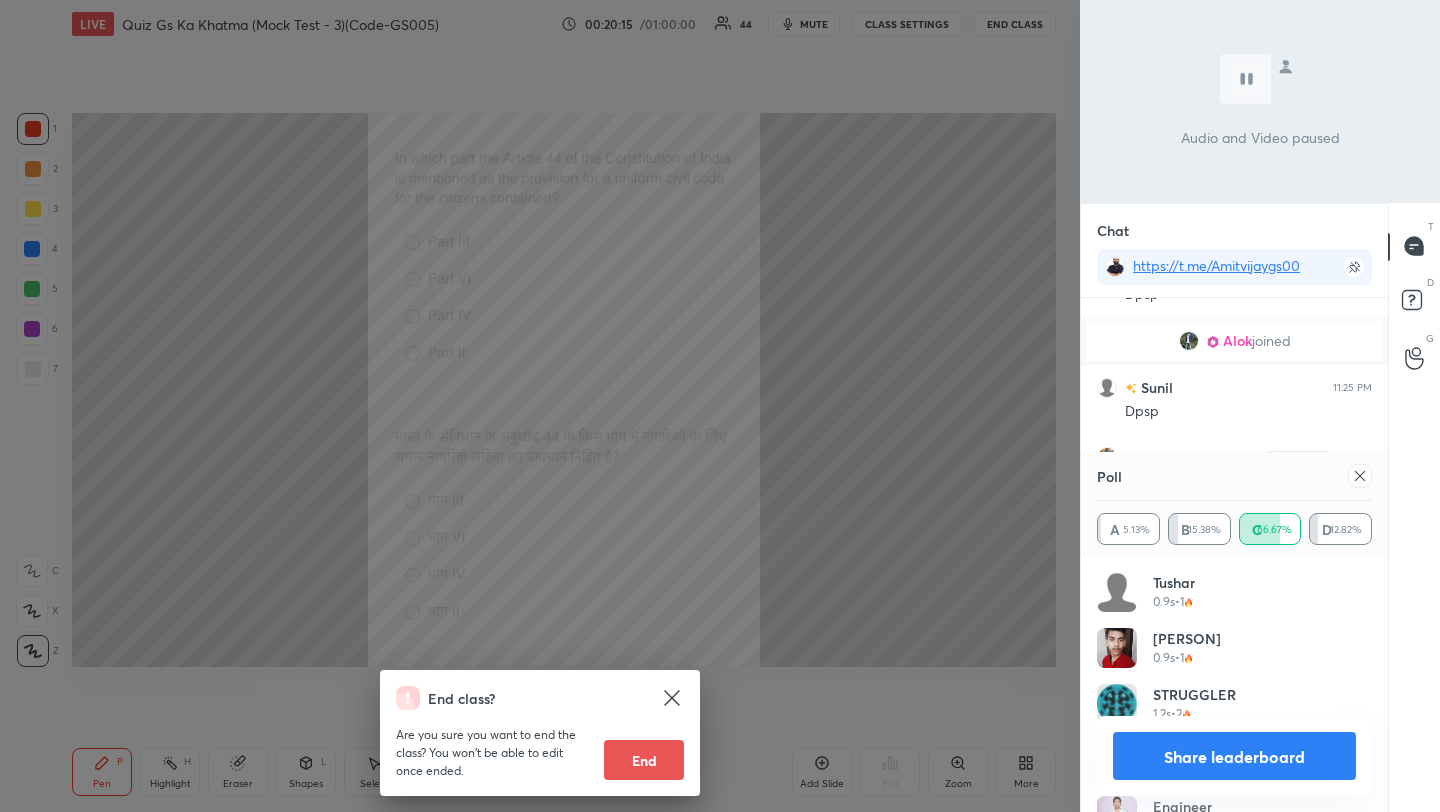 click on "End class? Are you sure you want to end the class? You won’t be able to edit once ended. End" at bounding box center [540, 406] 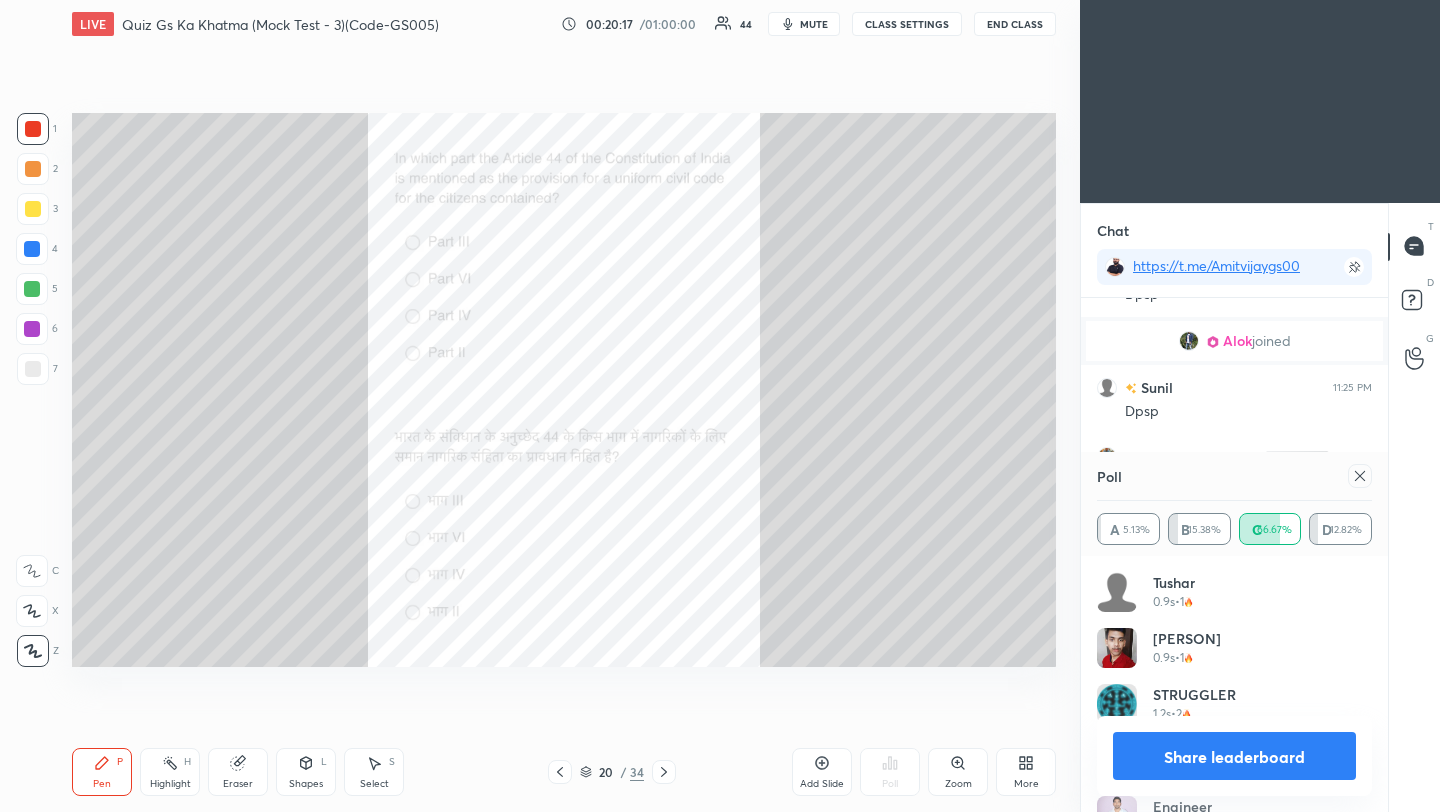 click at bounding box center (1360, 476) 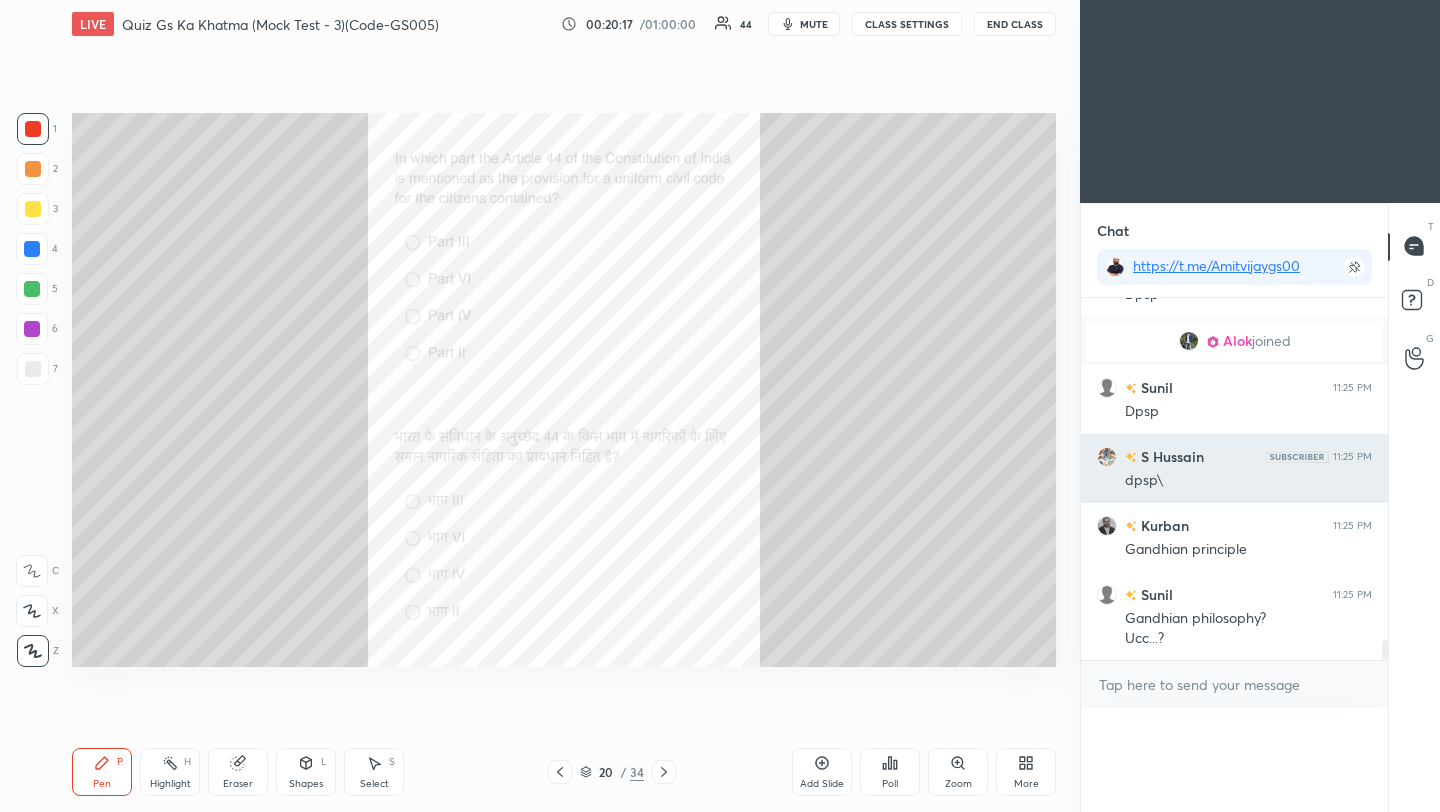 scroll, scrollTop: 121, scrollLeft: 269, axis: both 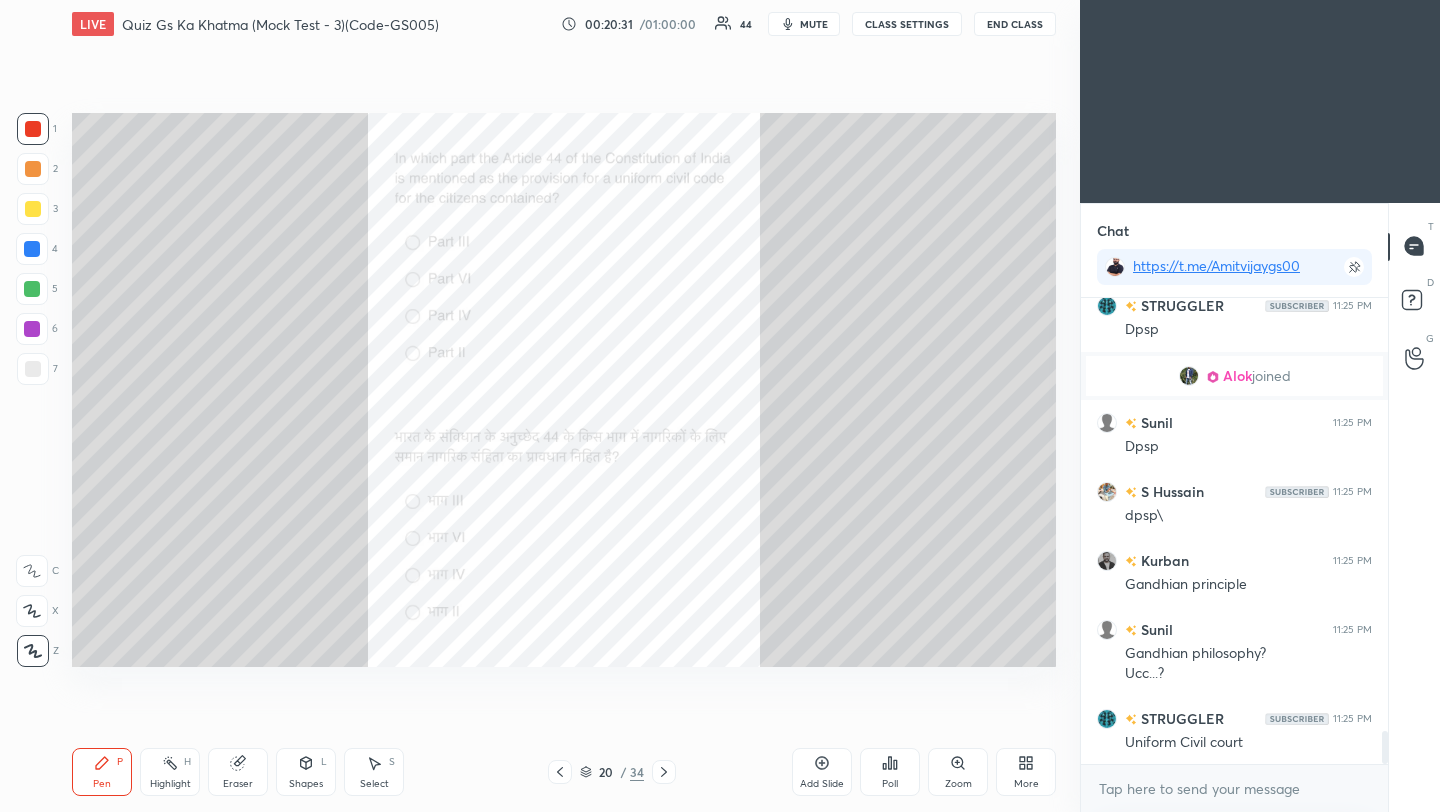 click 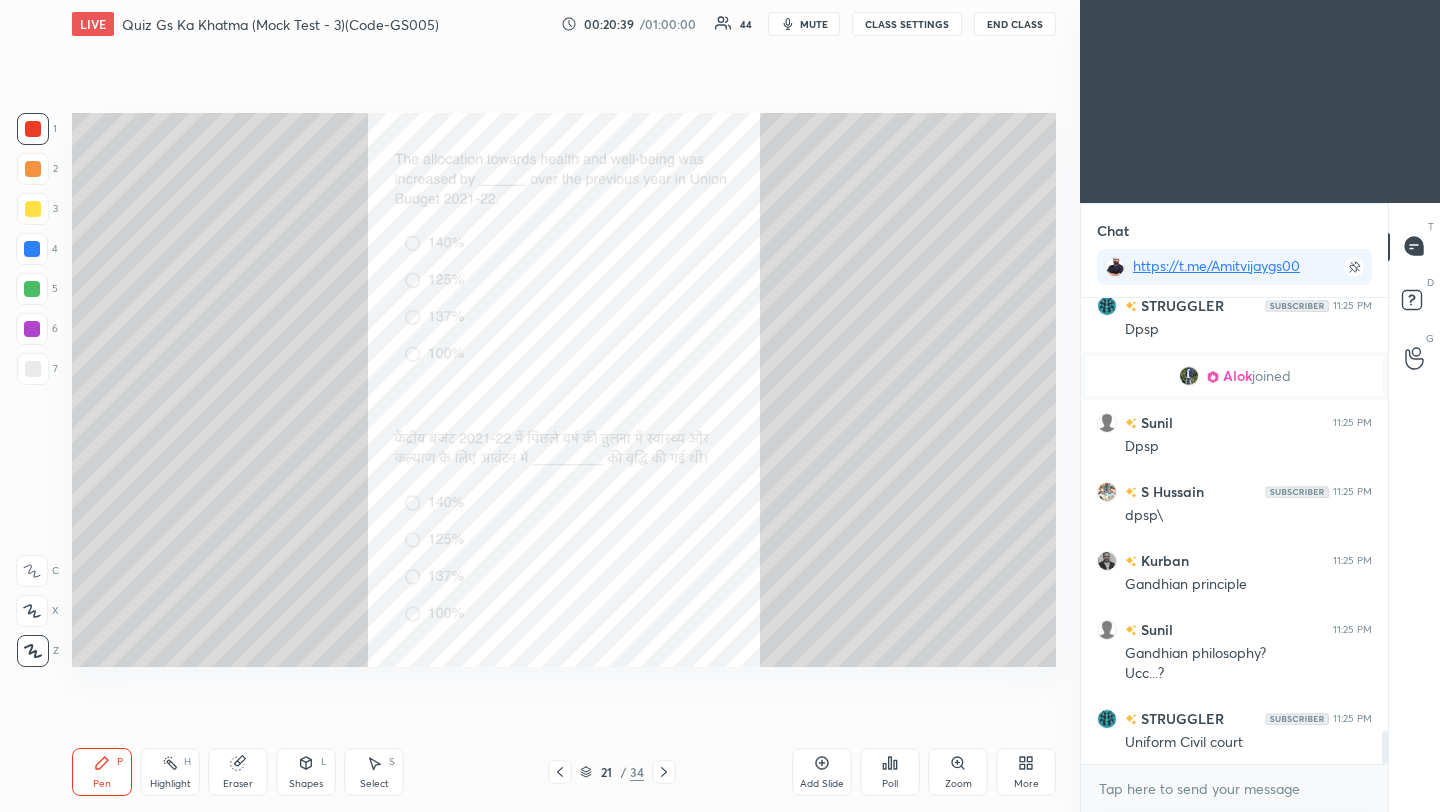 click on "Poll" at bounding box center (890, 784) 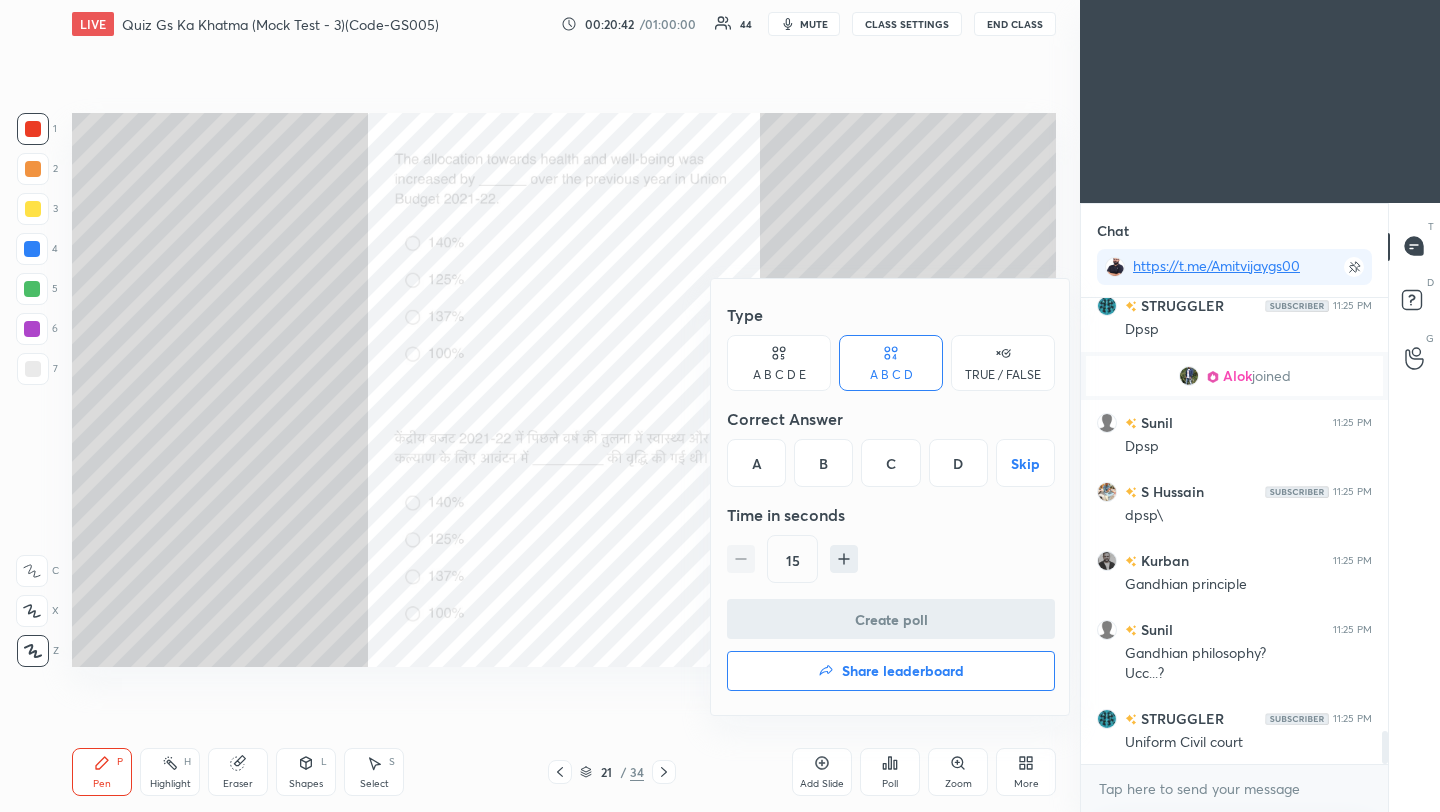 drag, startPoint x: 896, startPoint y: 468, endPoint x: 870, endPoint y: 555, distance: 90.80198 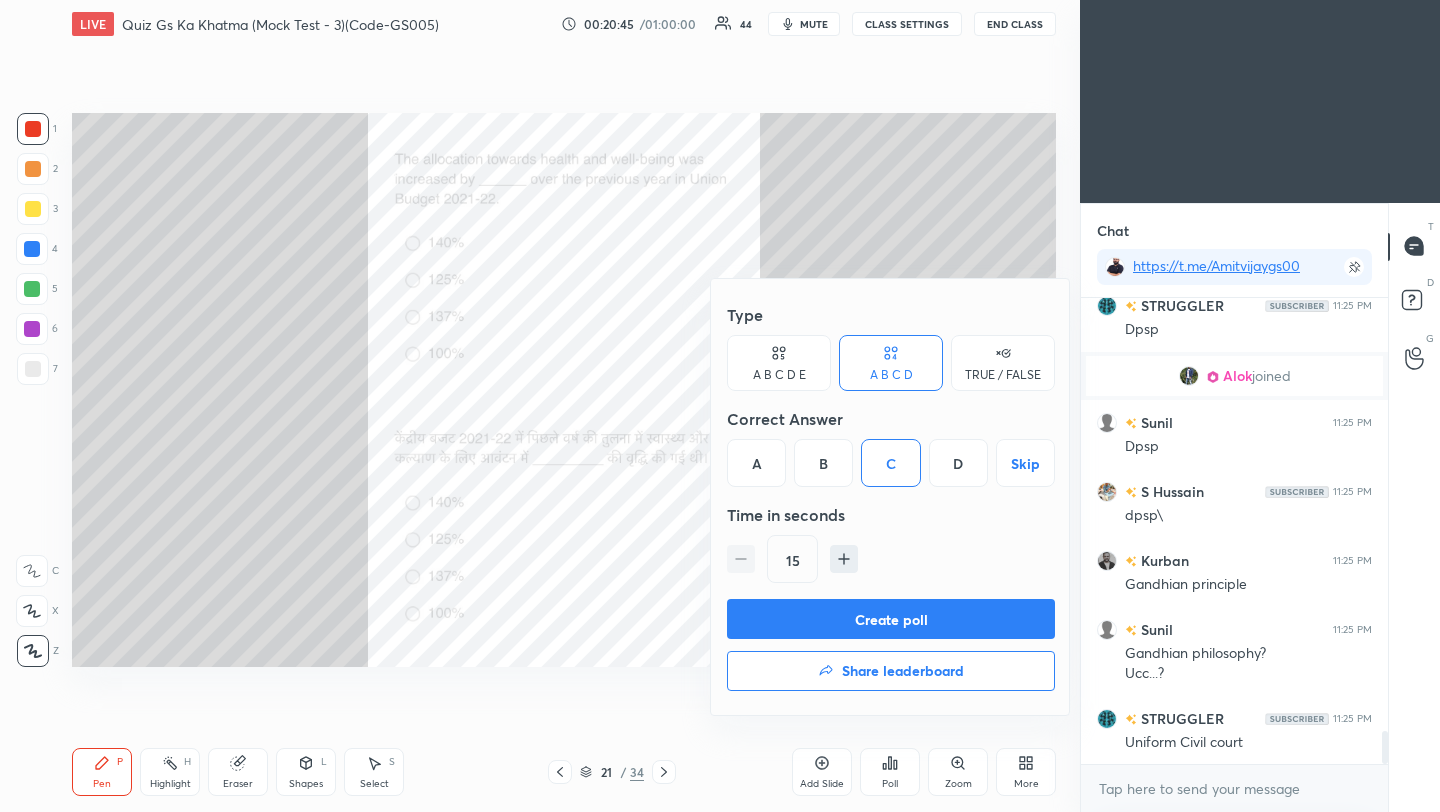 scroll, scrollTop: 6139, scrollLeft: 0, axis: vertical 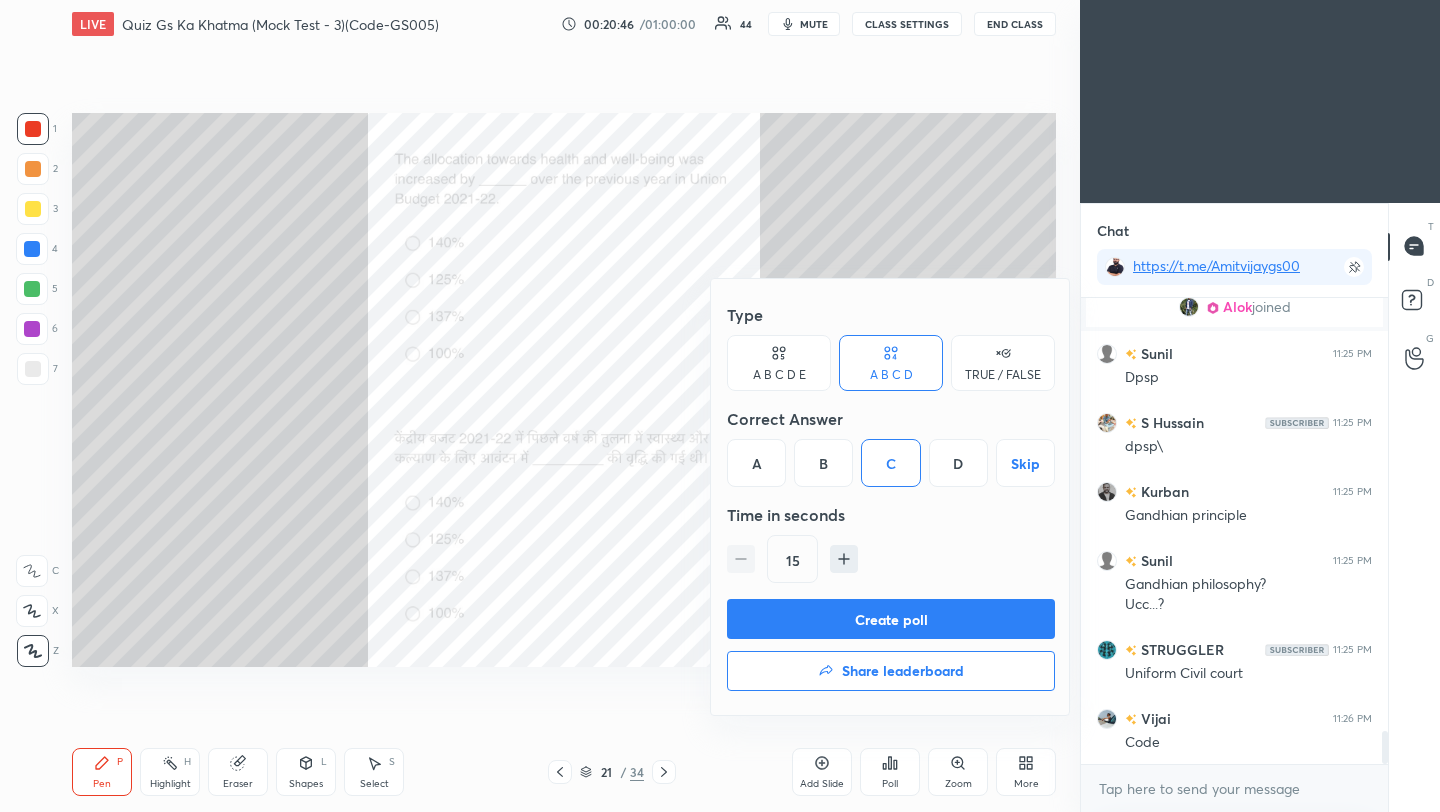 click on "Create poll" at bounding box center [891, 619] 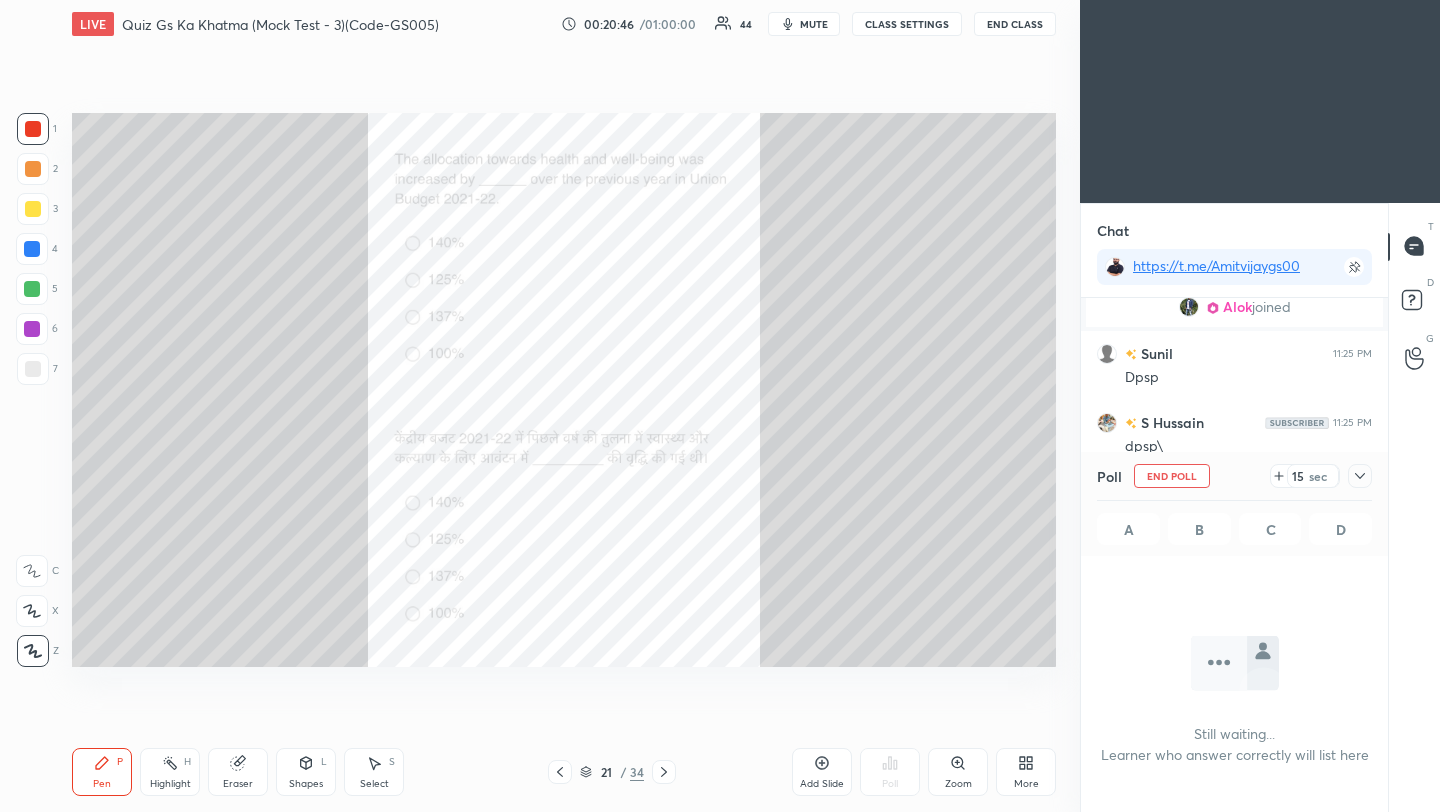 scroll, scrollTop: 362, scrollLeft: 301, axis: both 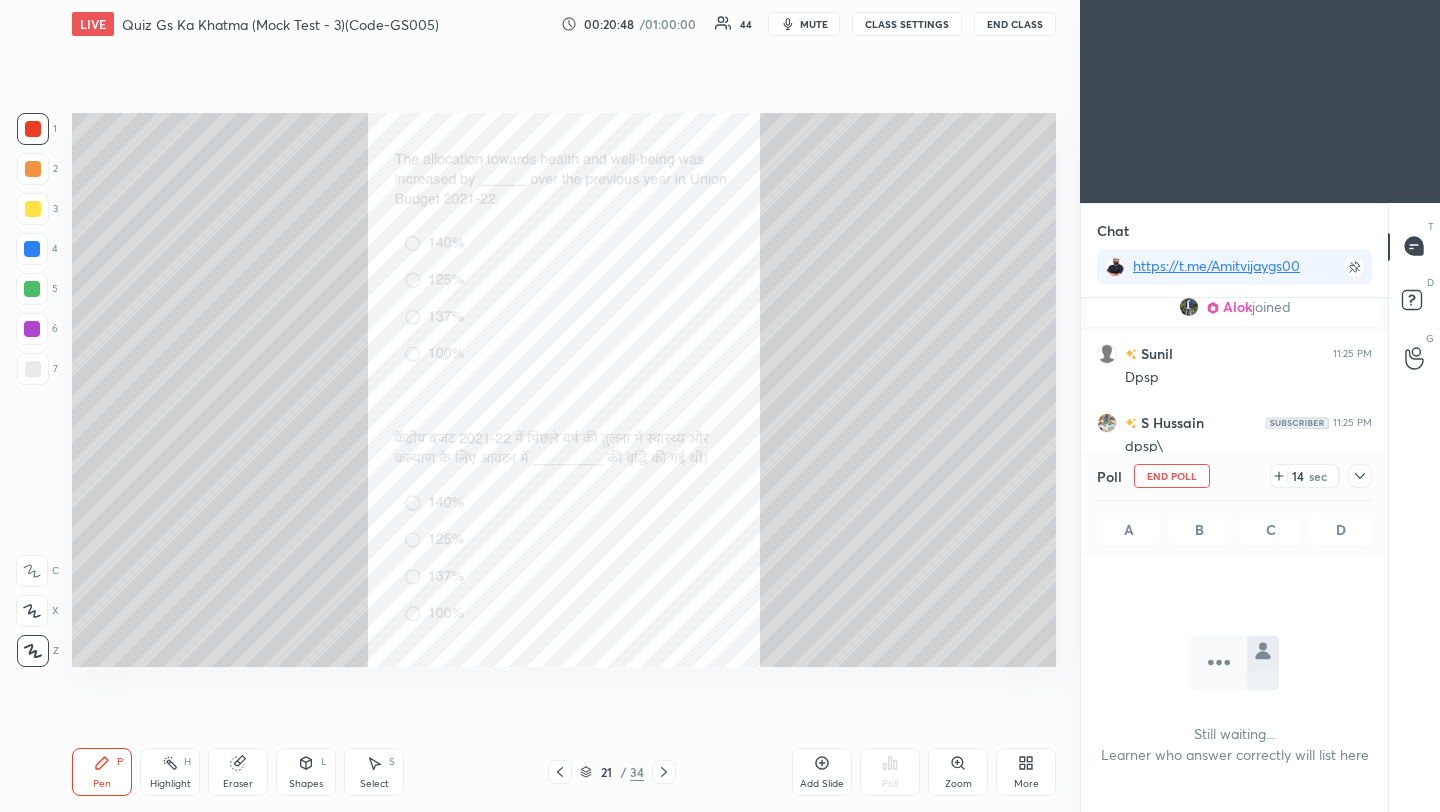 drag, startPoint x: 1363, startPoint y: 472, endPoint x: 1360, endPoint y: 482, distance: 10.440307 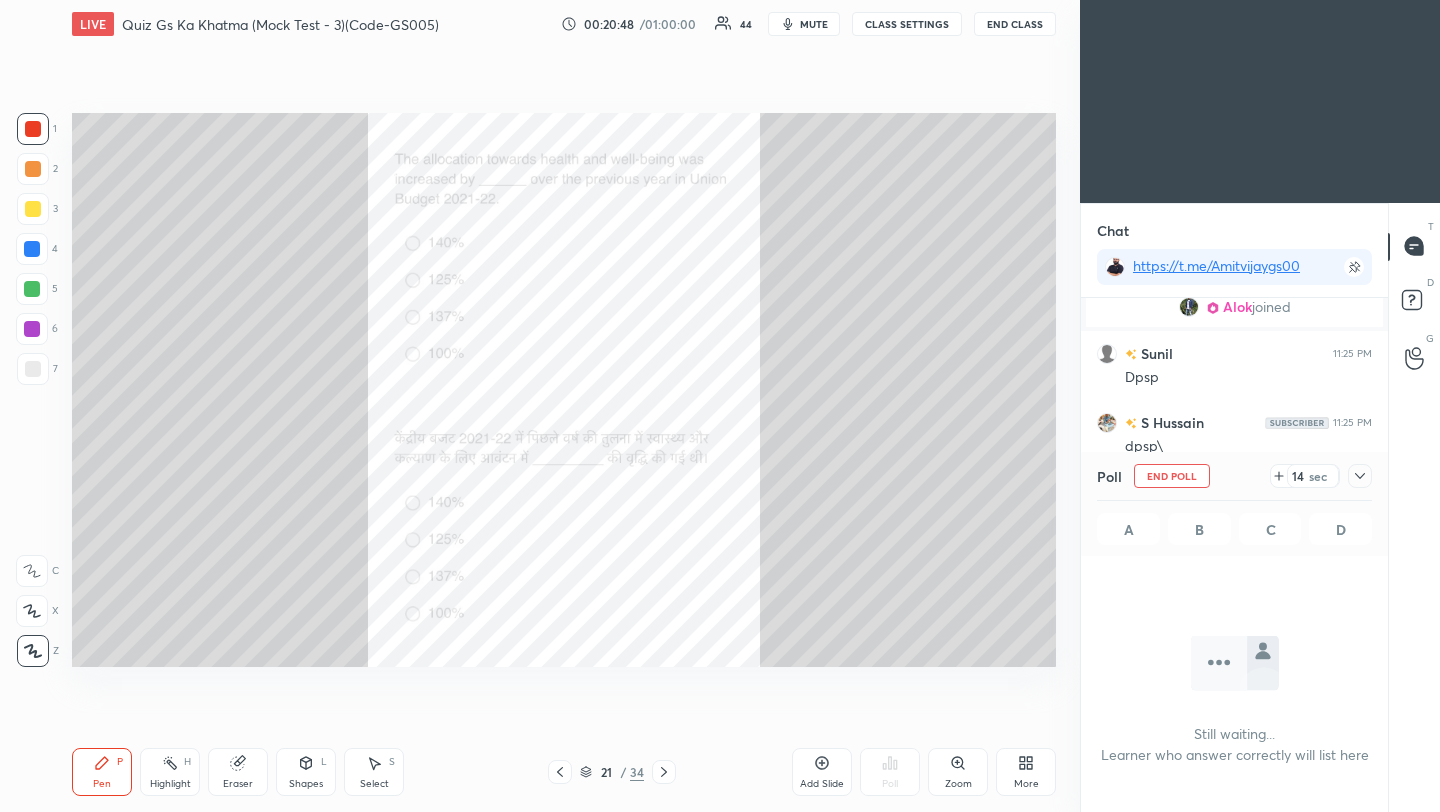 click 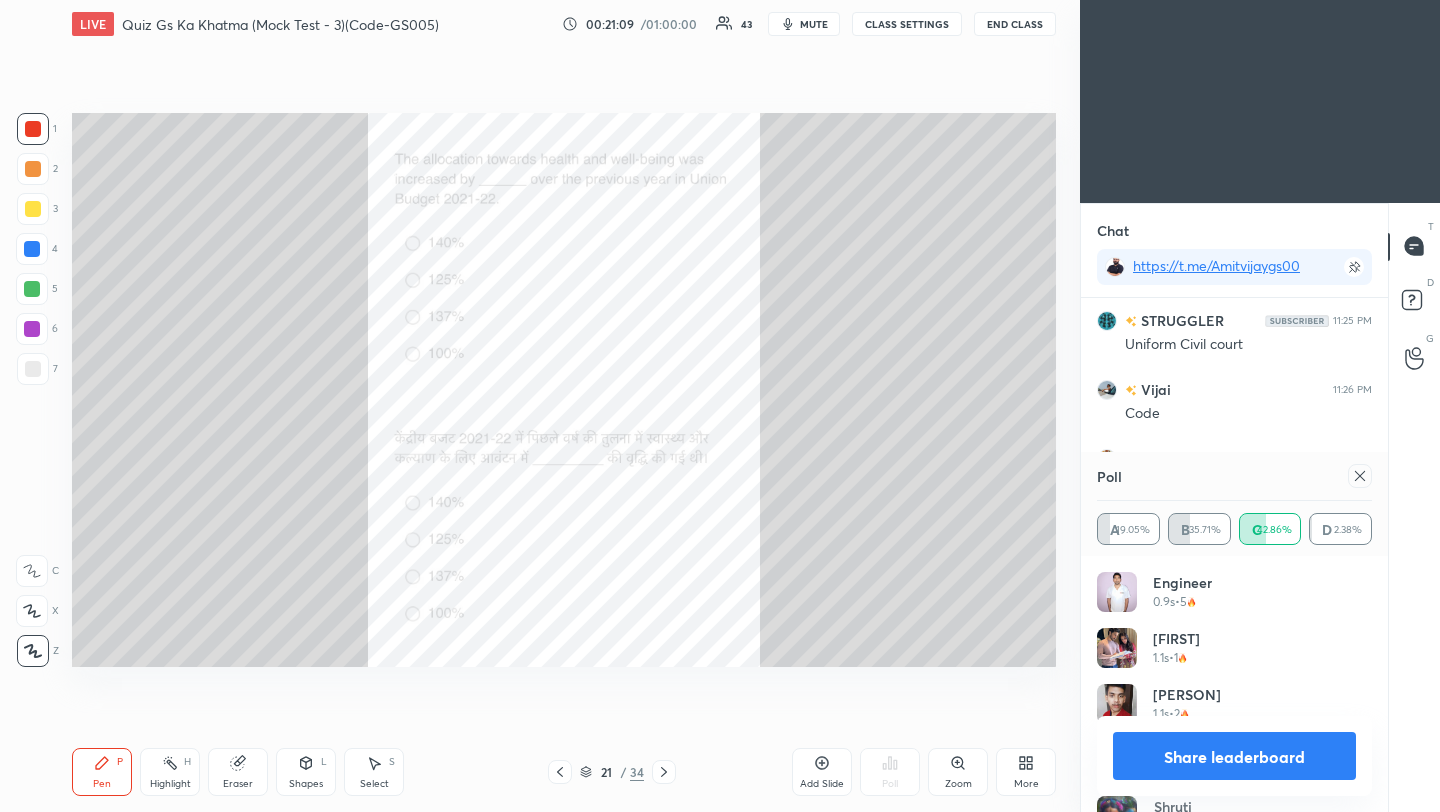 click 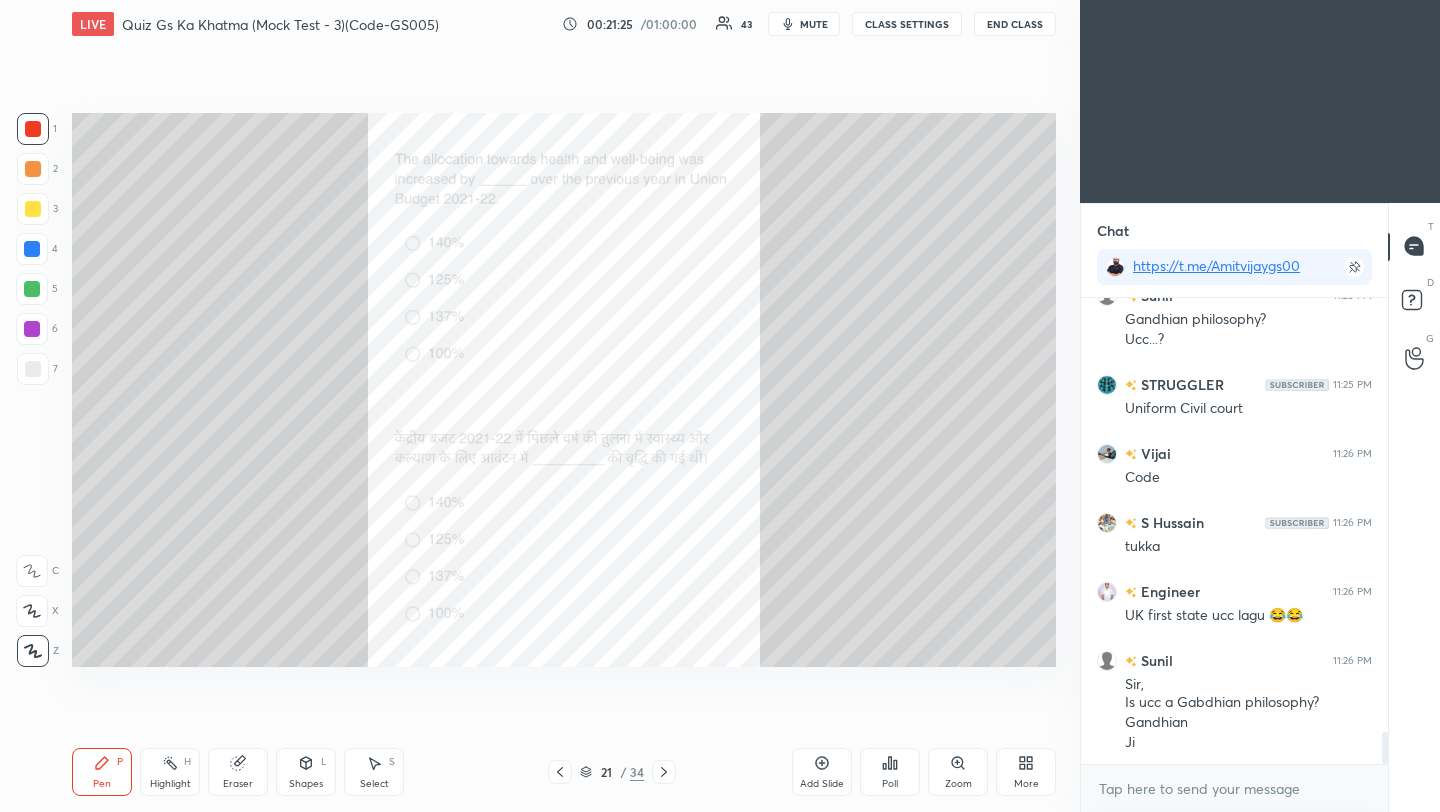click 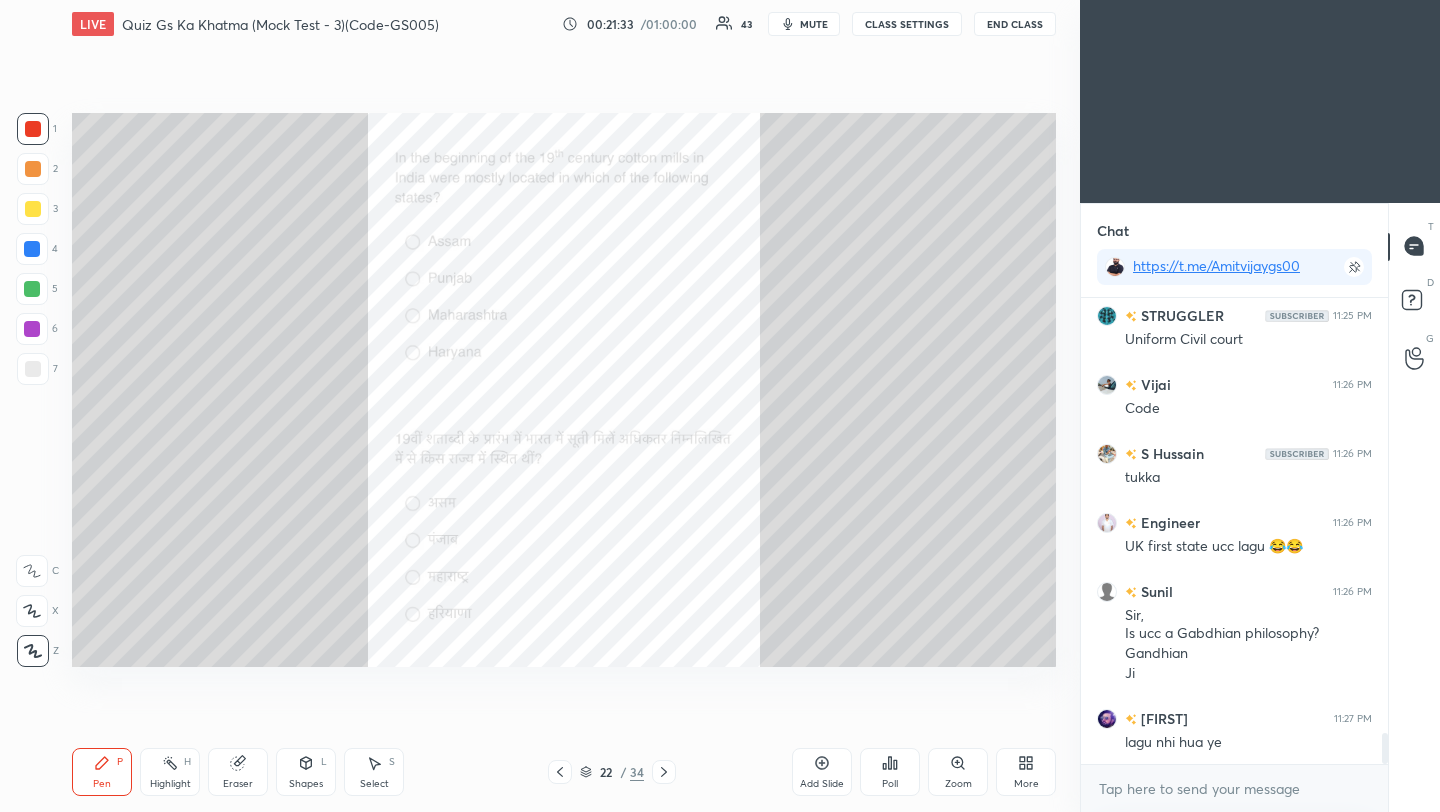click on "Poll" at bounding box center [890, 772] 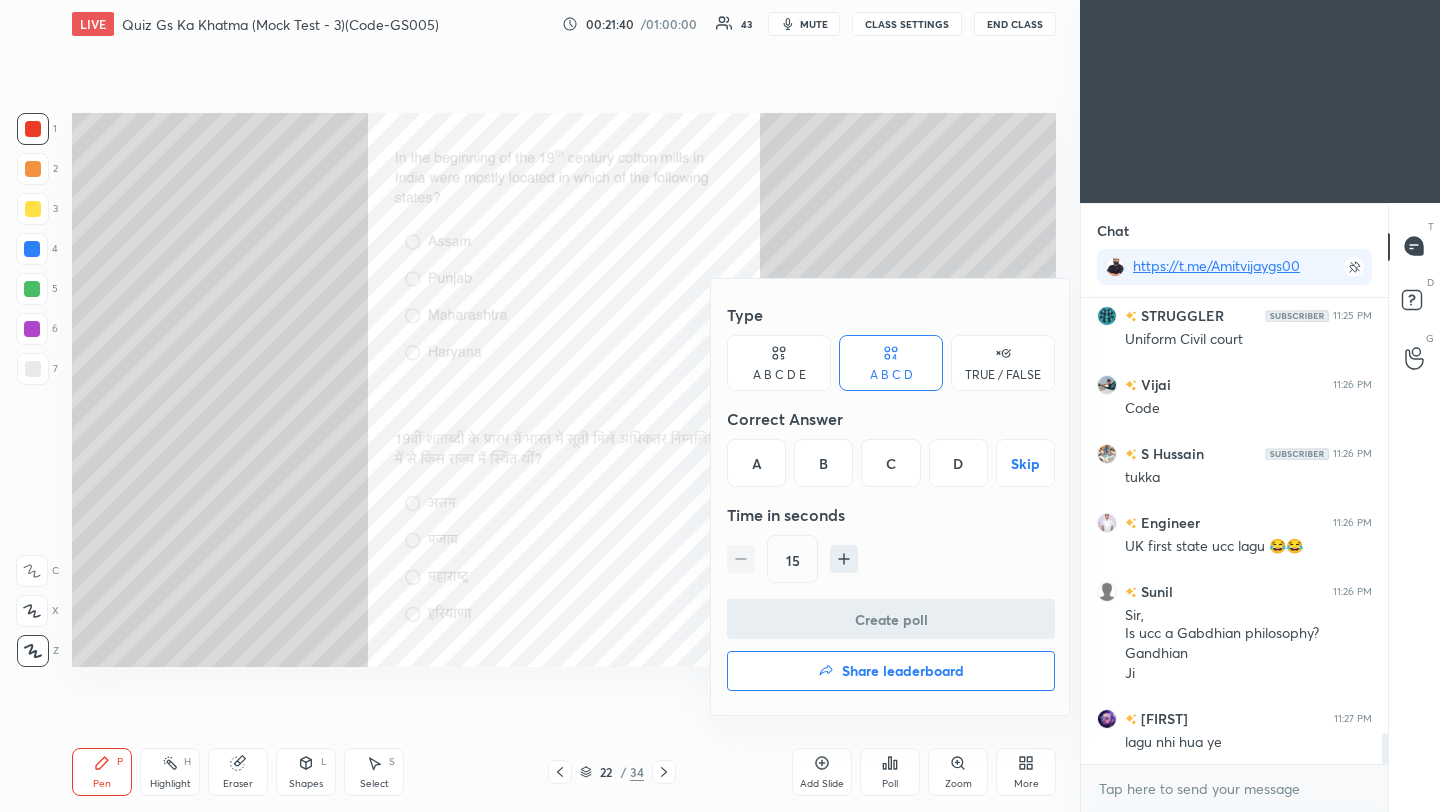 click on "C" at bounding box center [890, 463] 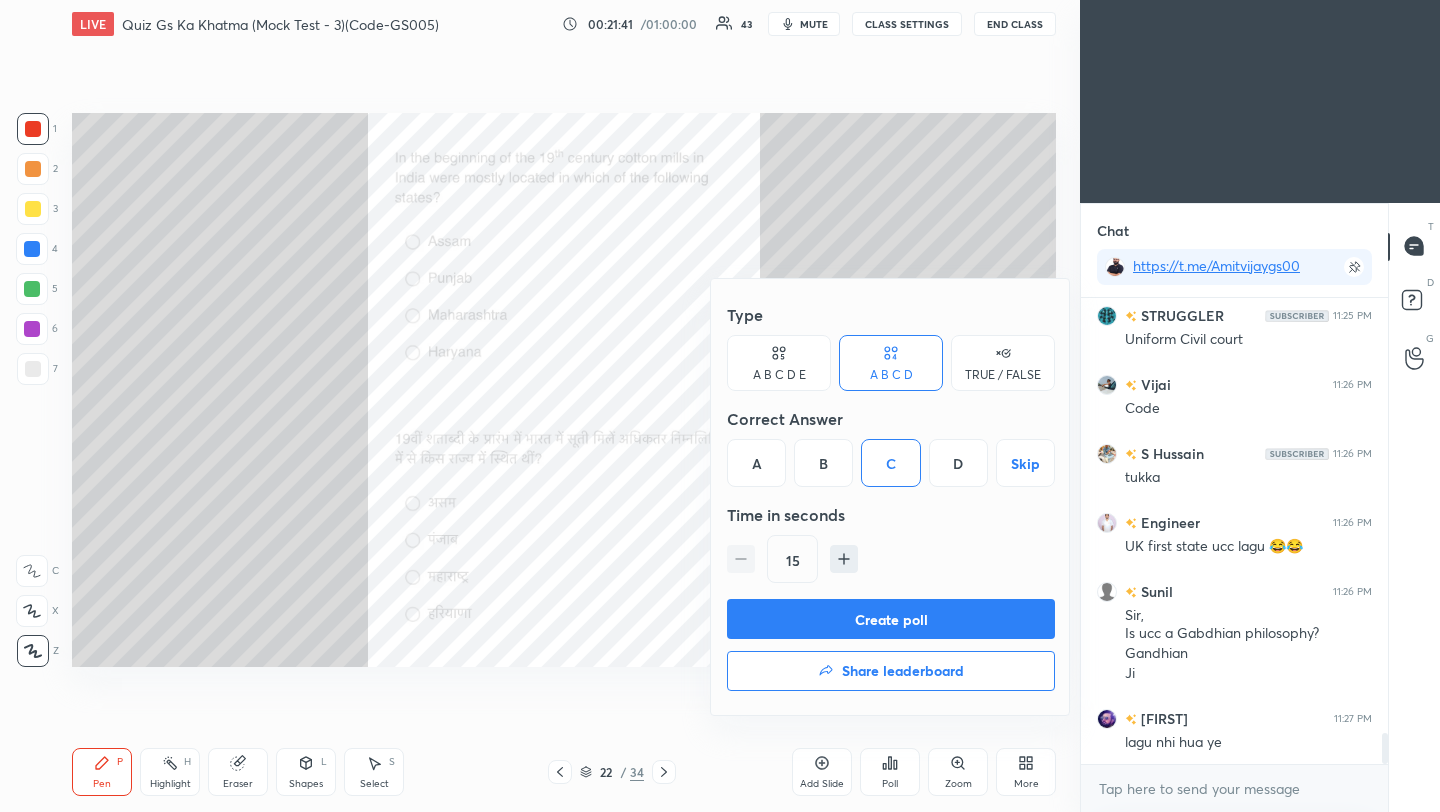 click on "Create poll" at bounding box center (891, 619) 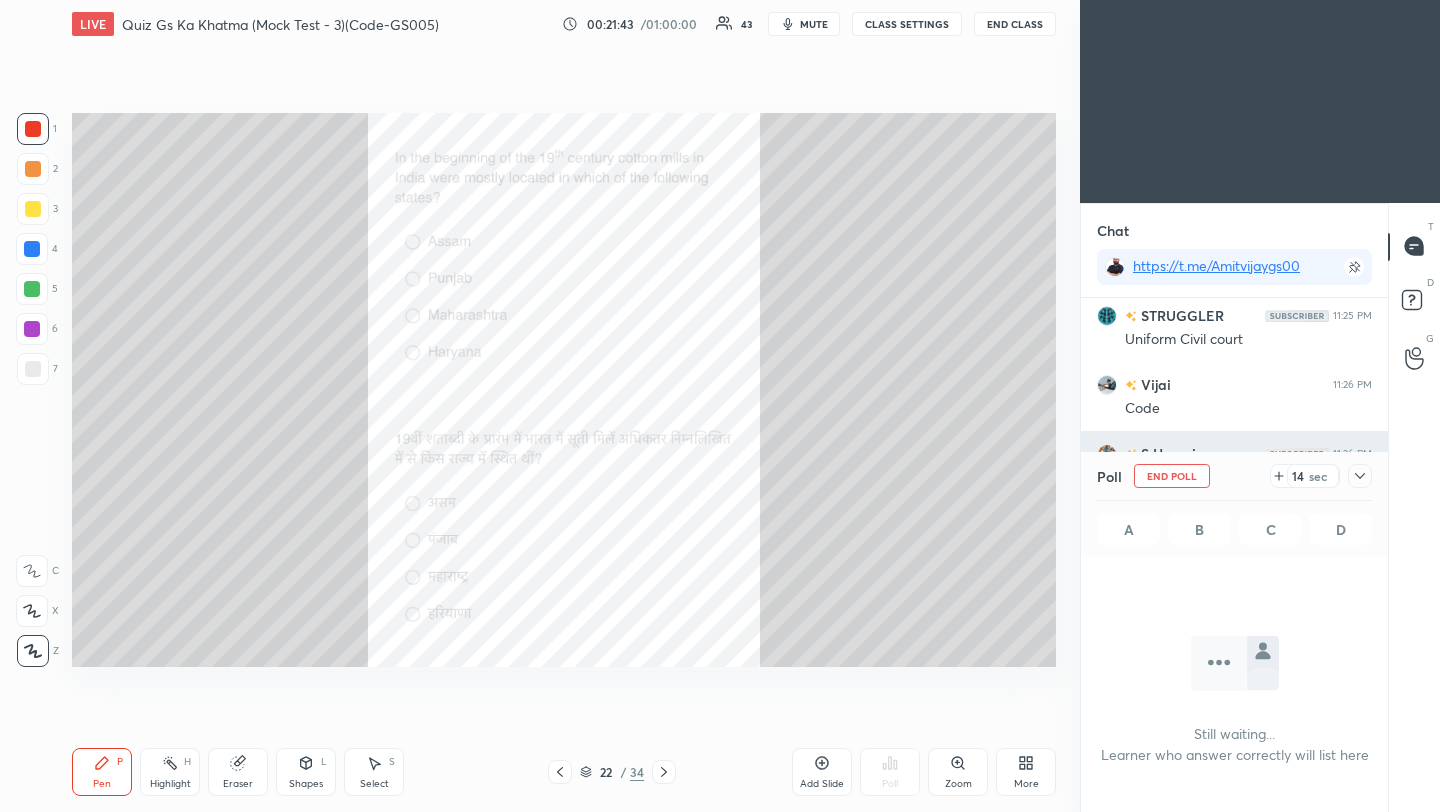 click 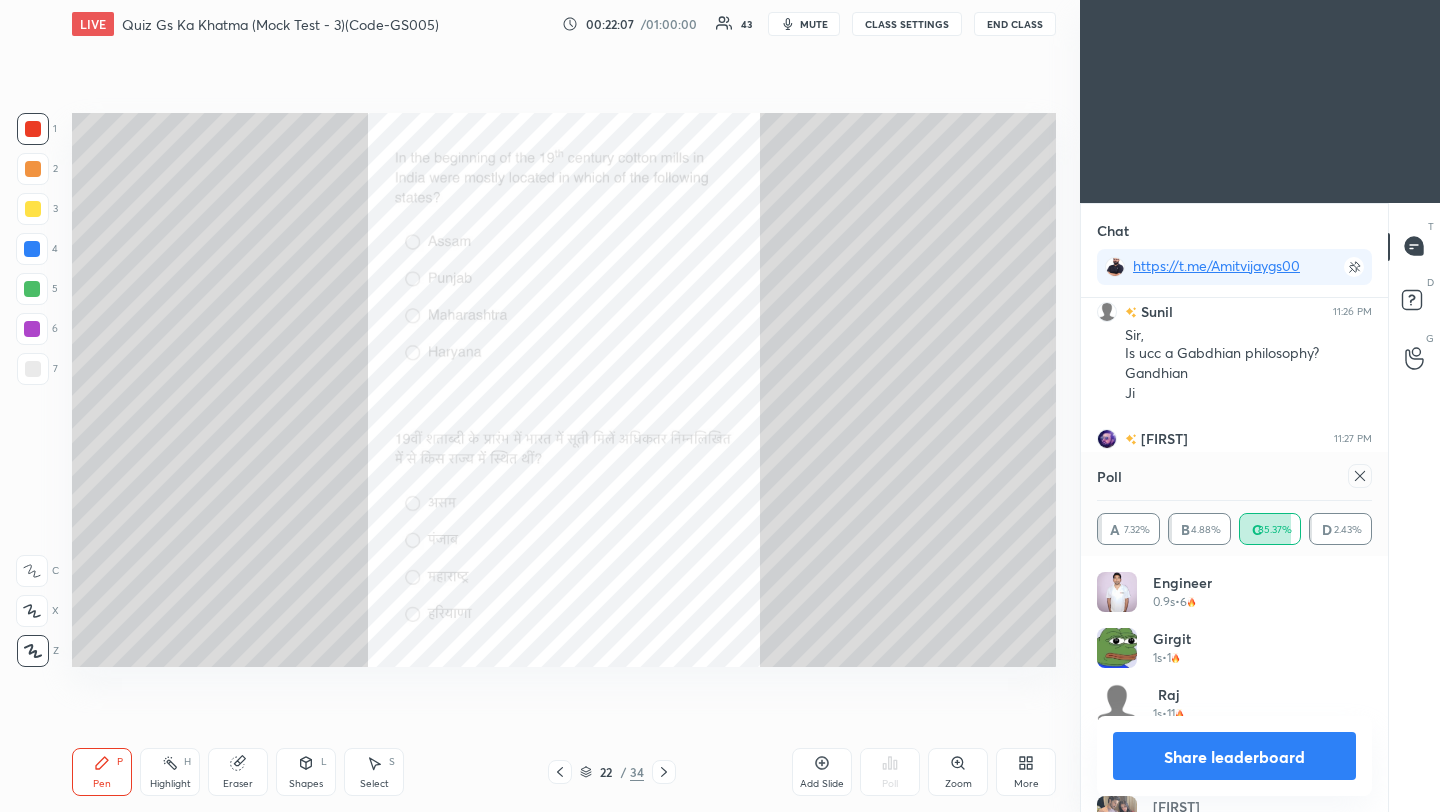 click 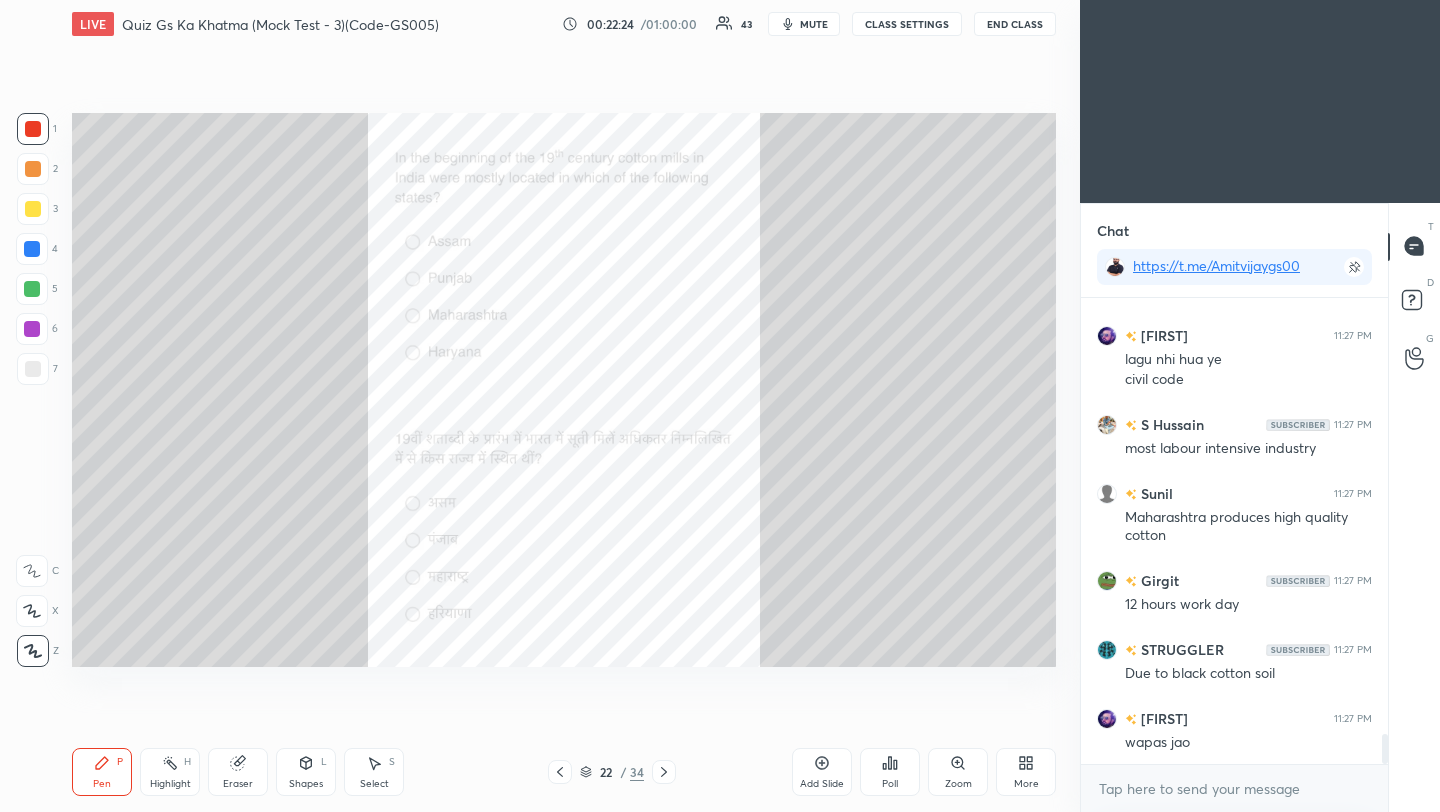 click 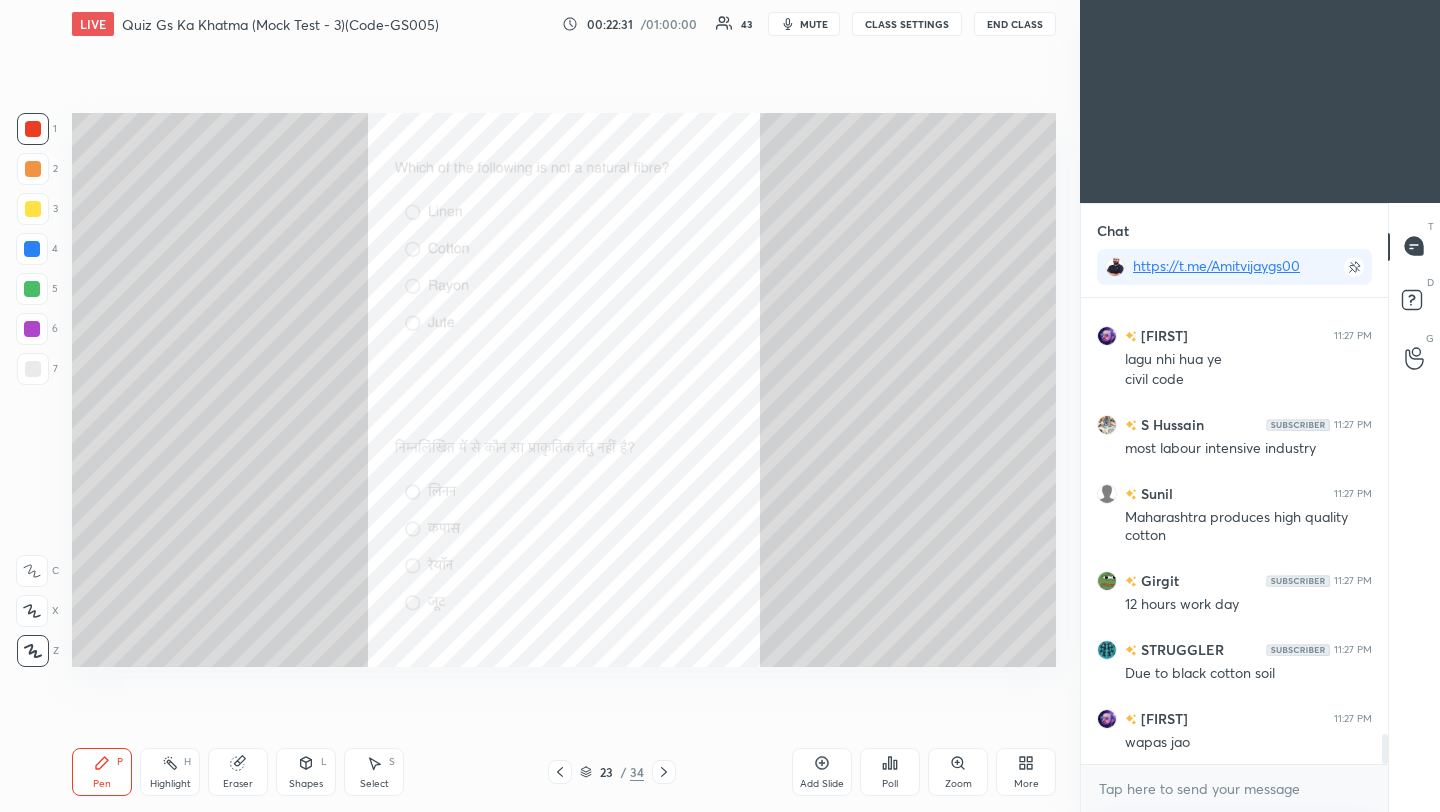 click on "Poll" at bounding box center (890, 772) 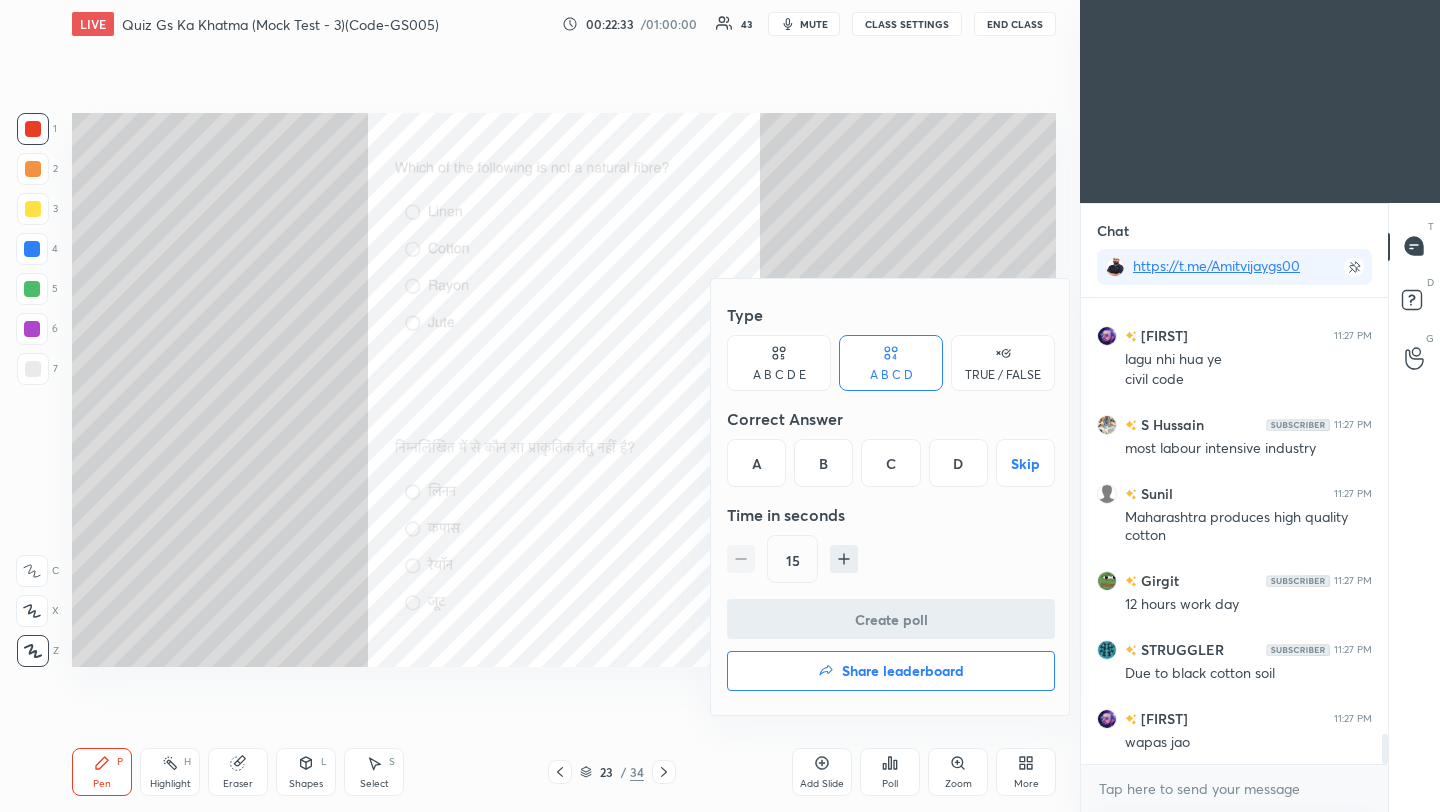 drag, startPoint x: 895, startPoint y: 463, endPoint x: 888, endPoint y: 492, distance: 29.832869 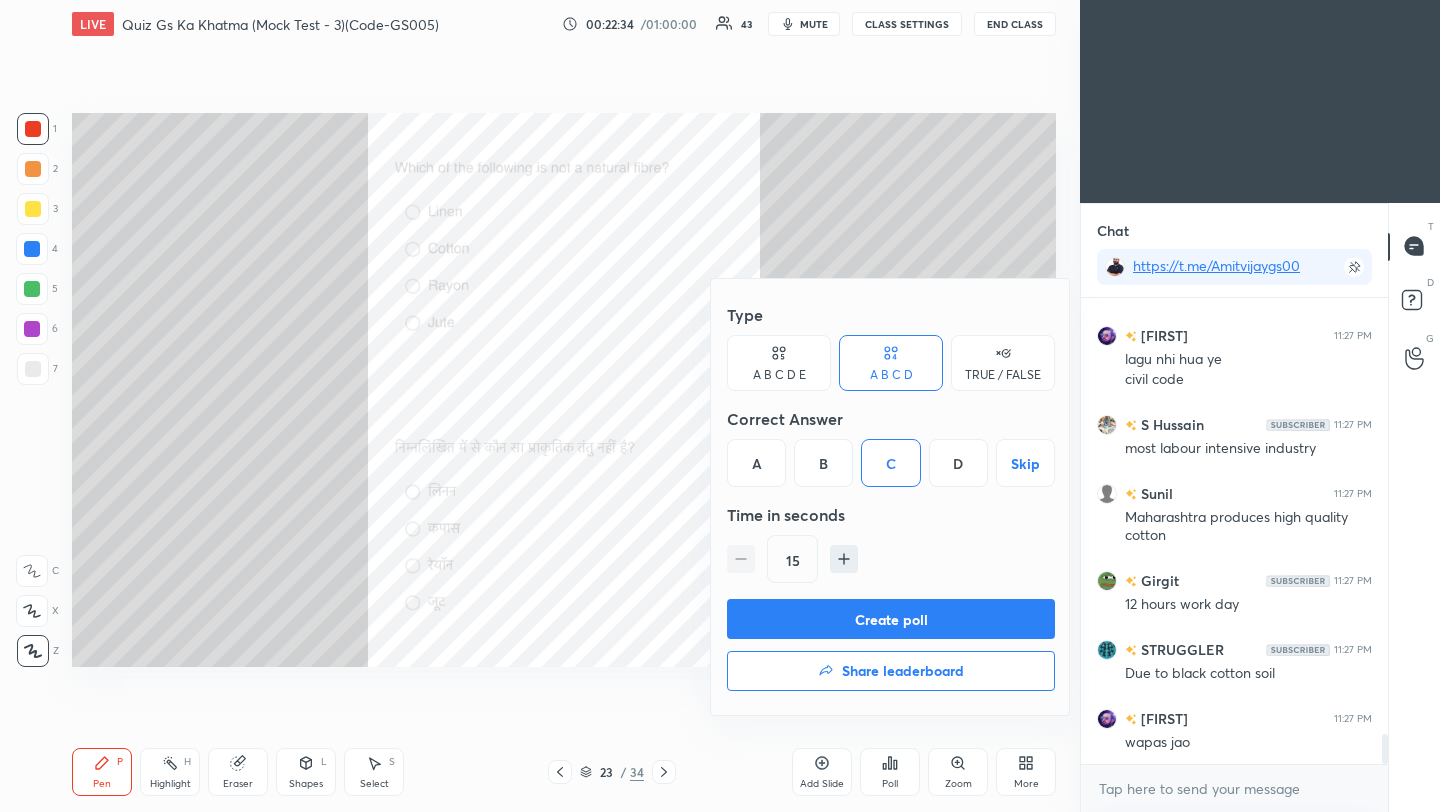 click on "Create poll" at bounding box center (891, 619) 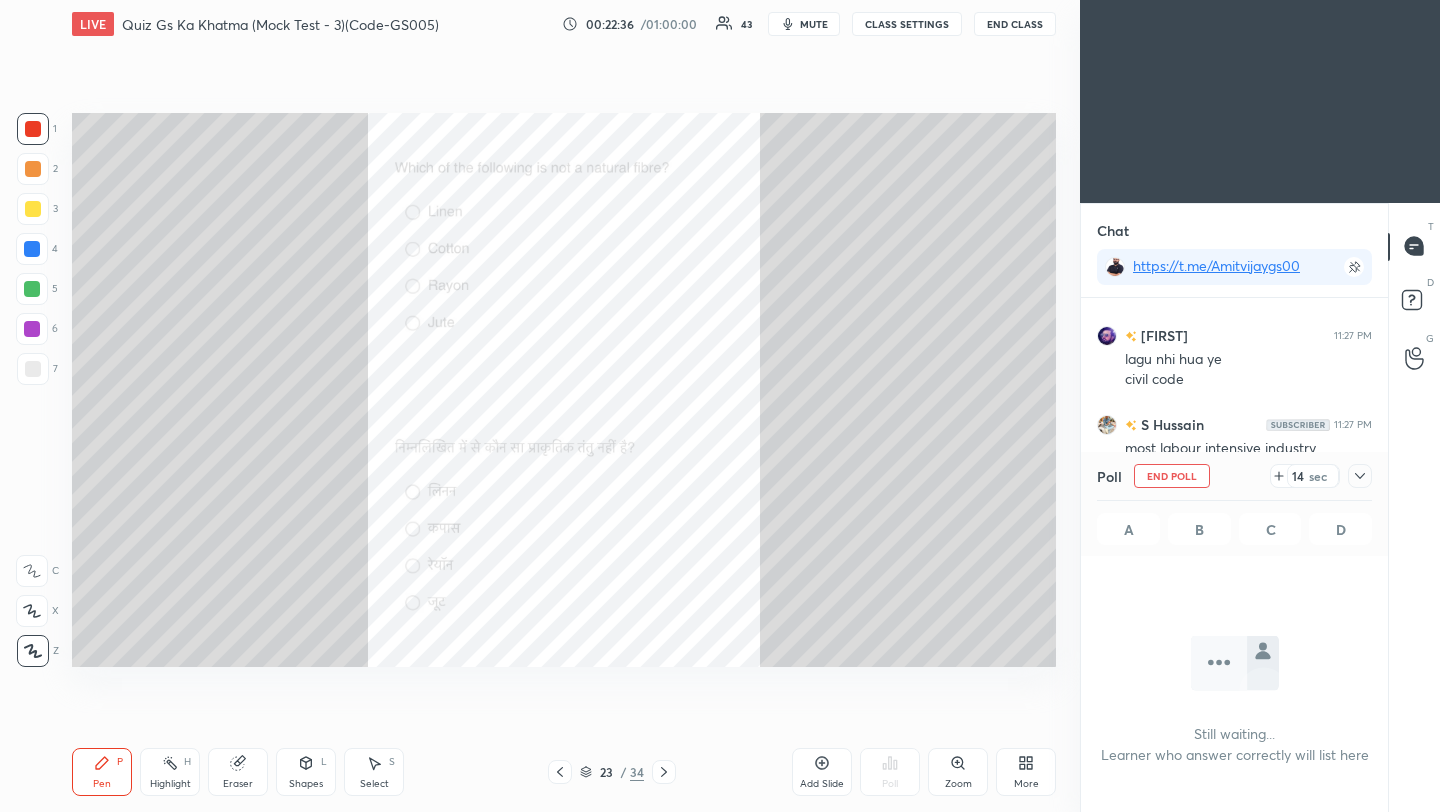click 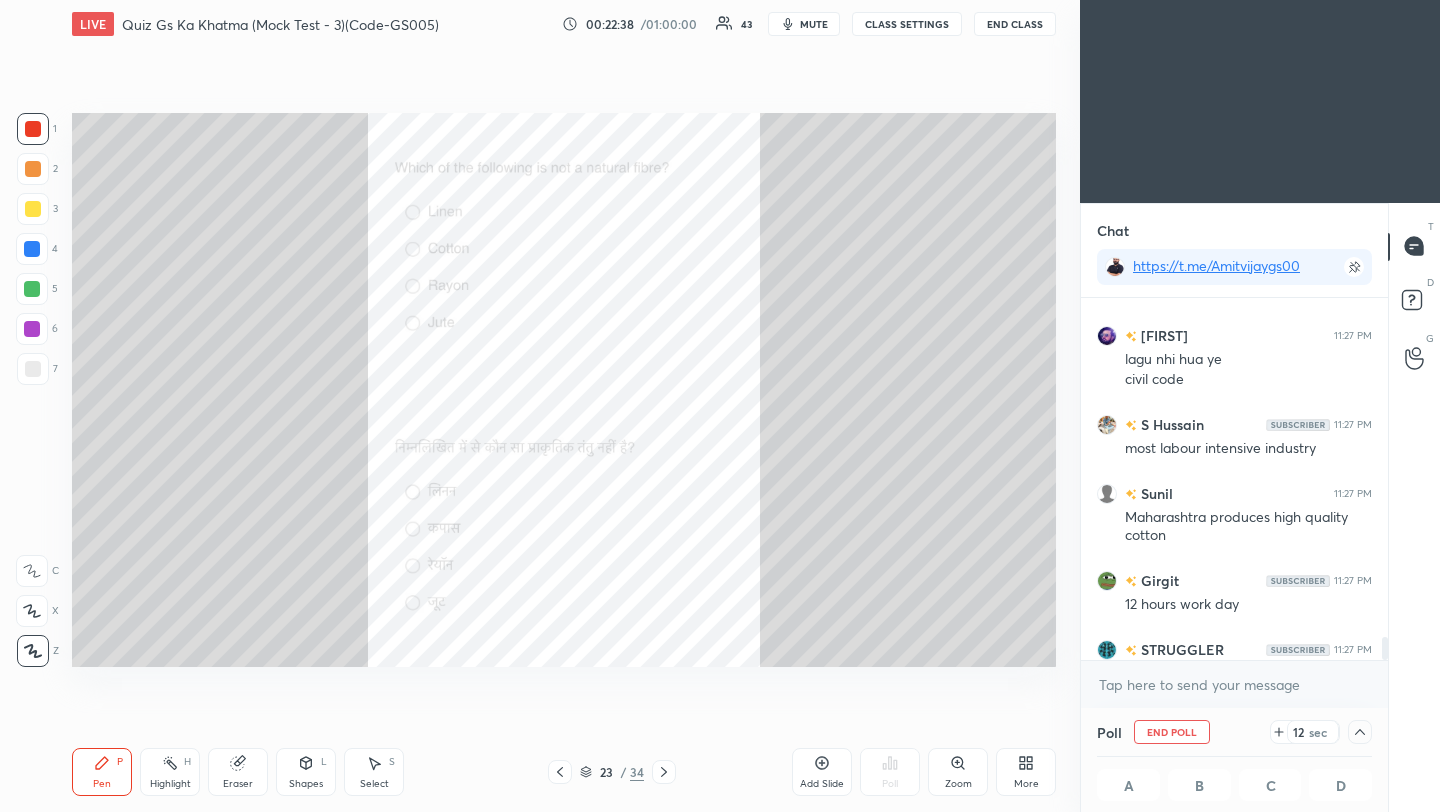 click on "End Class" at bounding box center [1015, 24] 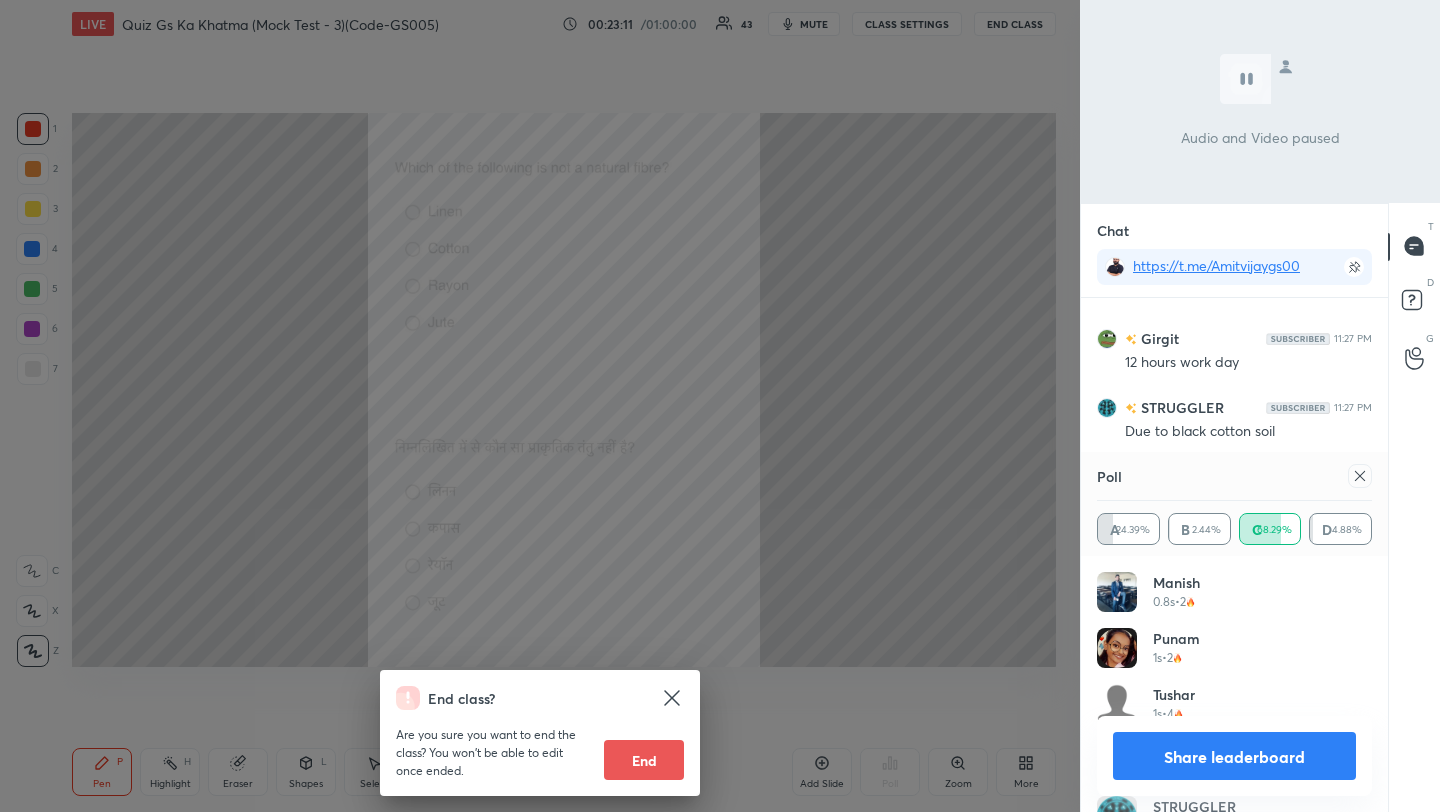 scroll, scrollTop: 7167, scrollLeft: 0, axis: vertical 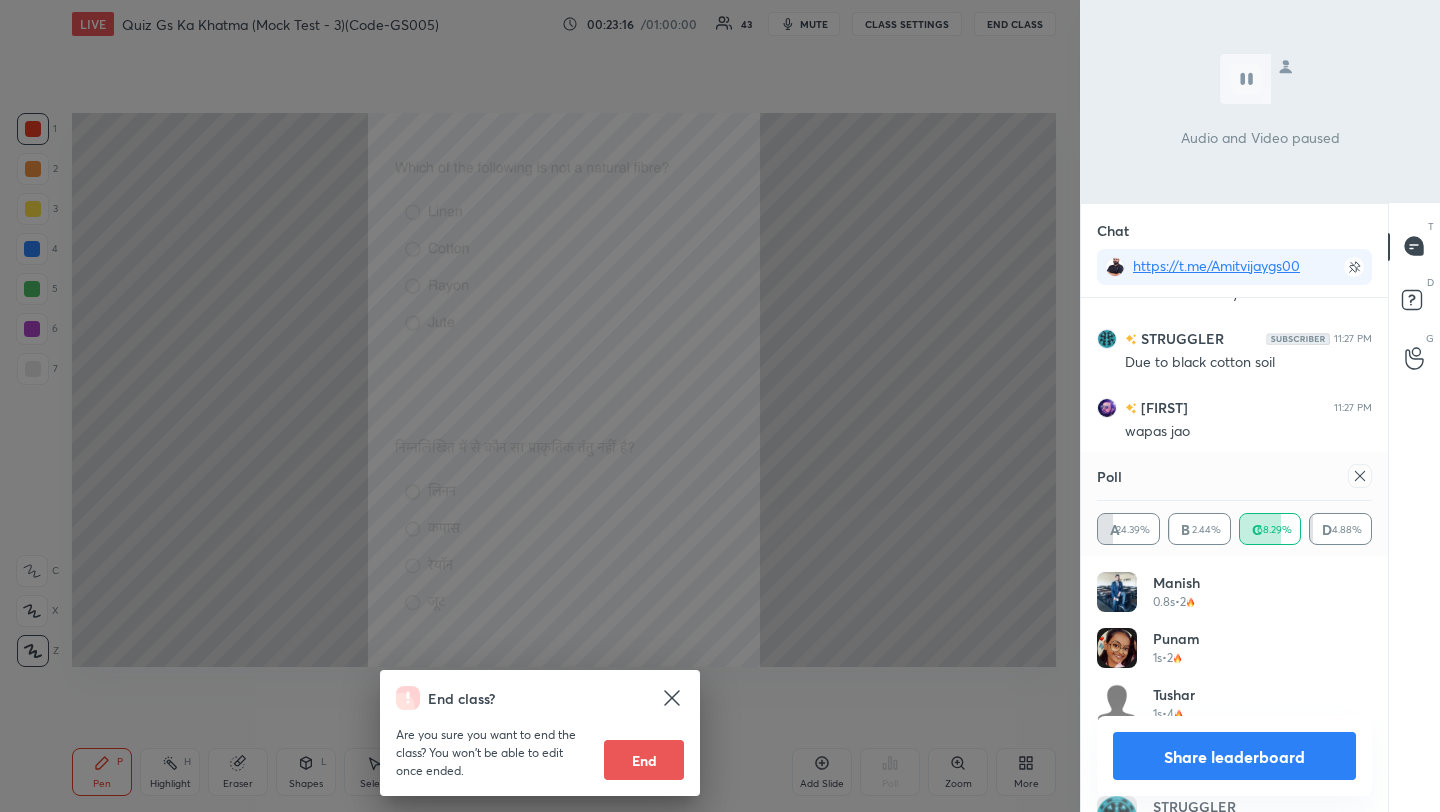 click on "End class? Are you sure you want to end the class? You won’t be able to edit once ended. End" at bounding box center [540, 406] 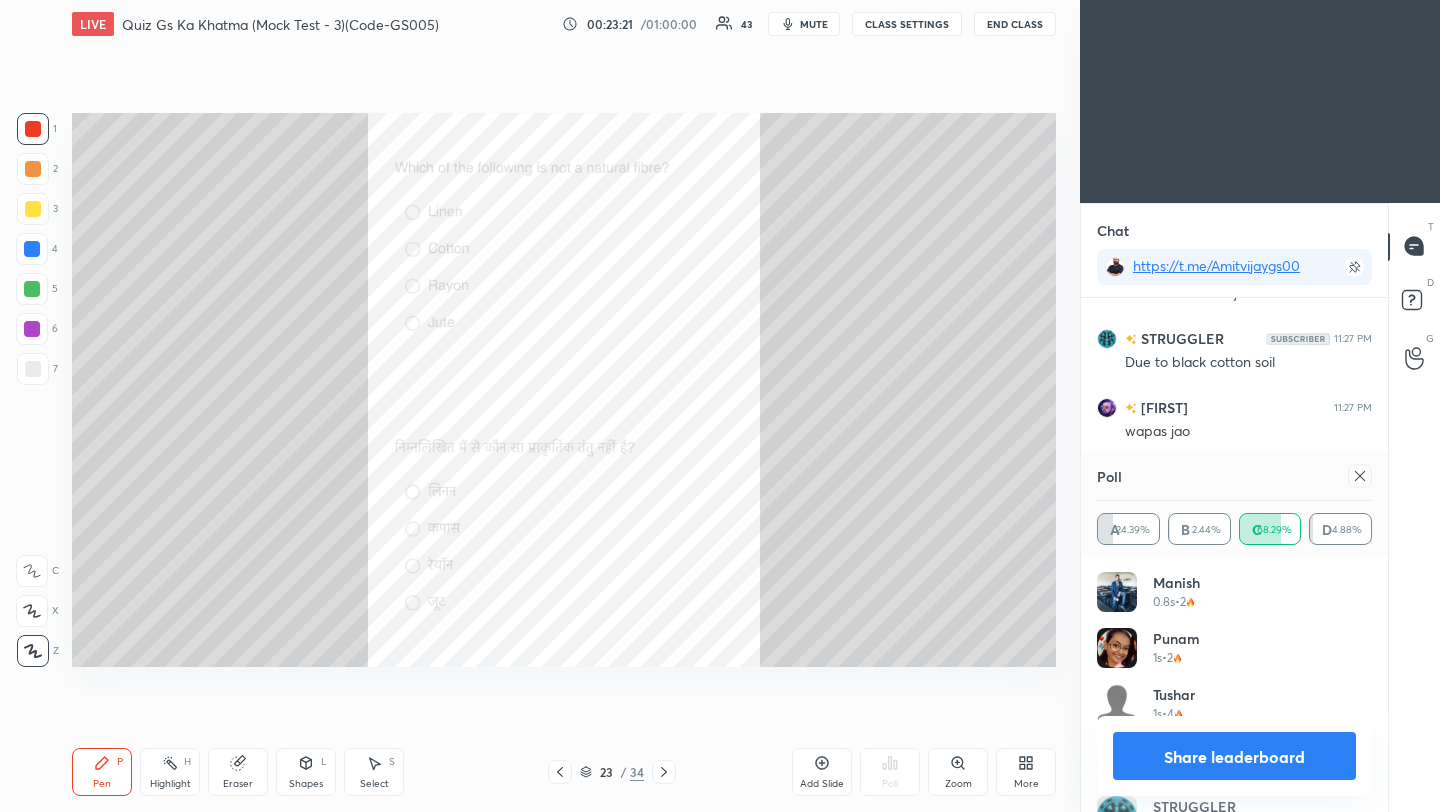 click on "Chat https://t.me/[USERNAME] [NAME] 11:27 PM Maharashtra produces high quality cotton [NAME] 11:27 PM 12 hours work day STRUGGLER 11:27 PM Due to black cotton soil [NAME] 11:27 PM abhi to gujarat hoga S Hussain 11:28 PM textile disease brown lungs [NAME] 11:28 PM Regur soil black cotton soil [NAME] 11:28 PM Sir bar. Bar kha chale jate hai JUMP TO LATEST Enable hand raising Enable raise hand to speak to learners. Once enabled, chat will be turned off temporarily. Enable x   introducing Raise a hand with a doubt Now learners can raise their hand along with a doubt  How it works? Doubts asked by learners will show up here NEW DOUBTS ASKED No one has raised a hand yet Can't raise hand Looks like educator just invited you to speak. Please wait before you can raise your hand again. Got it Poll A 24.39% B 2.44% C 68.29% D 4.88% [NAME] 0.8s  •  2 [NAME] 1s  •  2 [NAME] 1s  •  4 [NAME] 1.1s  •  2 STRUGGLER 1.2s  •  5 [NAME]... 1.3s  •  2 [NAME] 1.6s  •  2 [NAME] 1.9s  •  2 Share leaderboard T D G" at bounding box center [1260, 508] 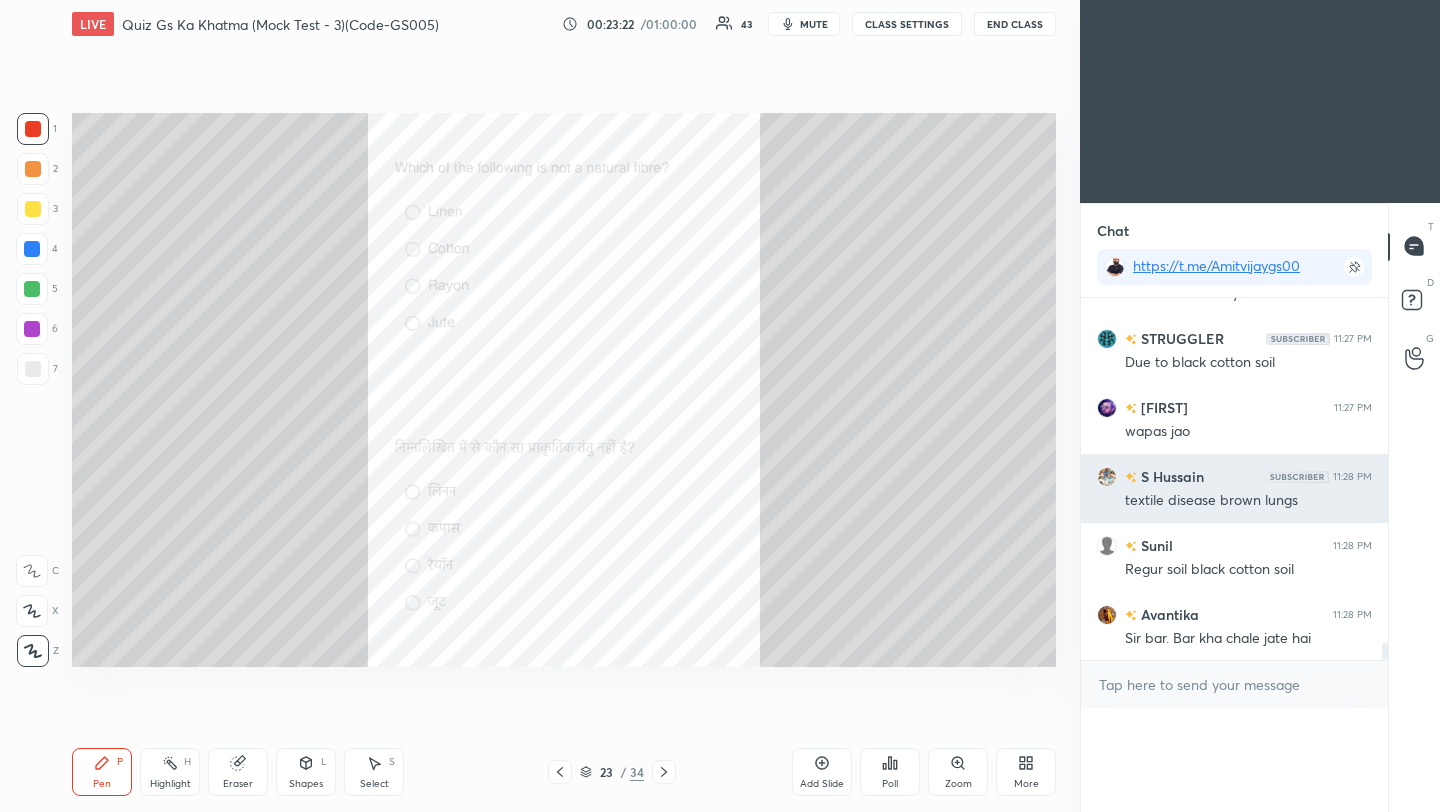 scroll, scrollTop: 1, scrollLeft: 7, axis: both 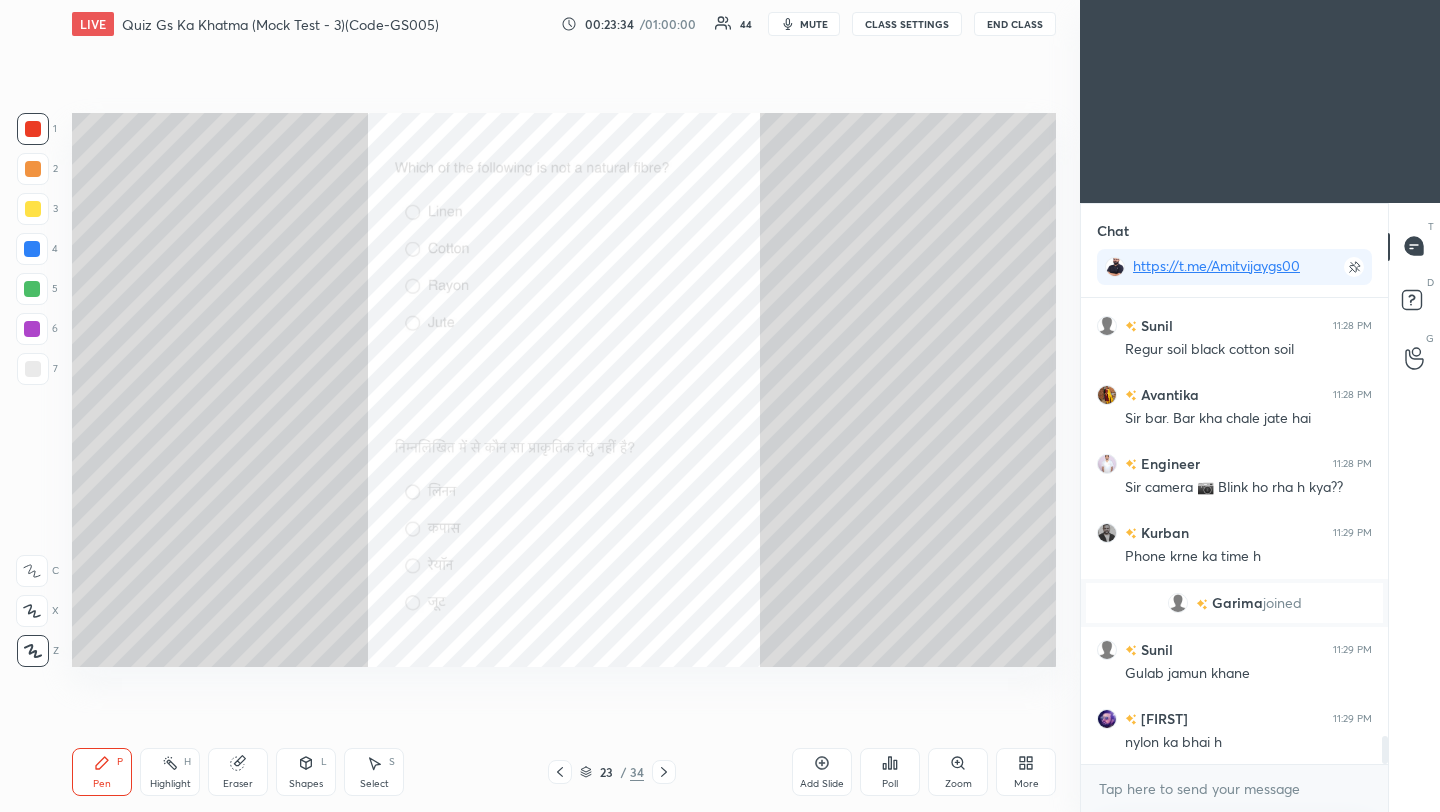 click 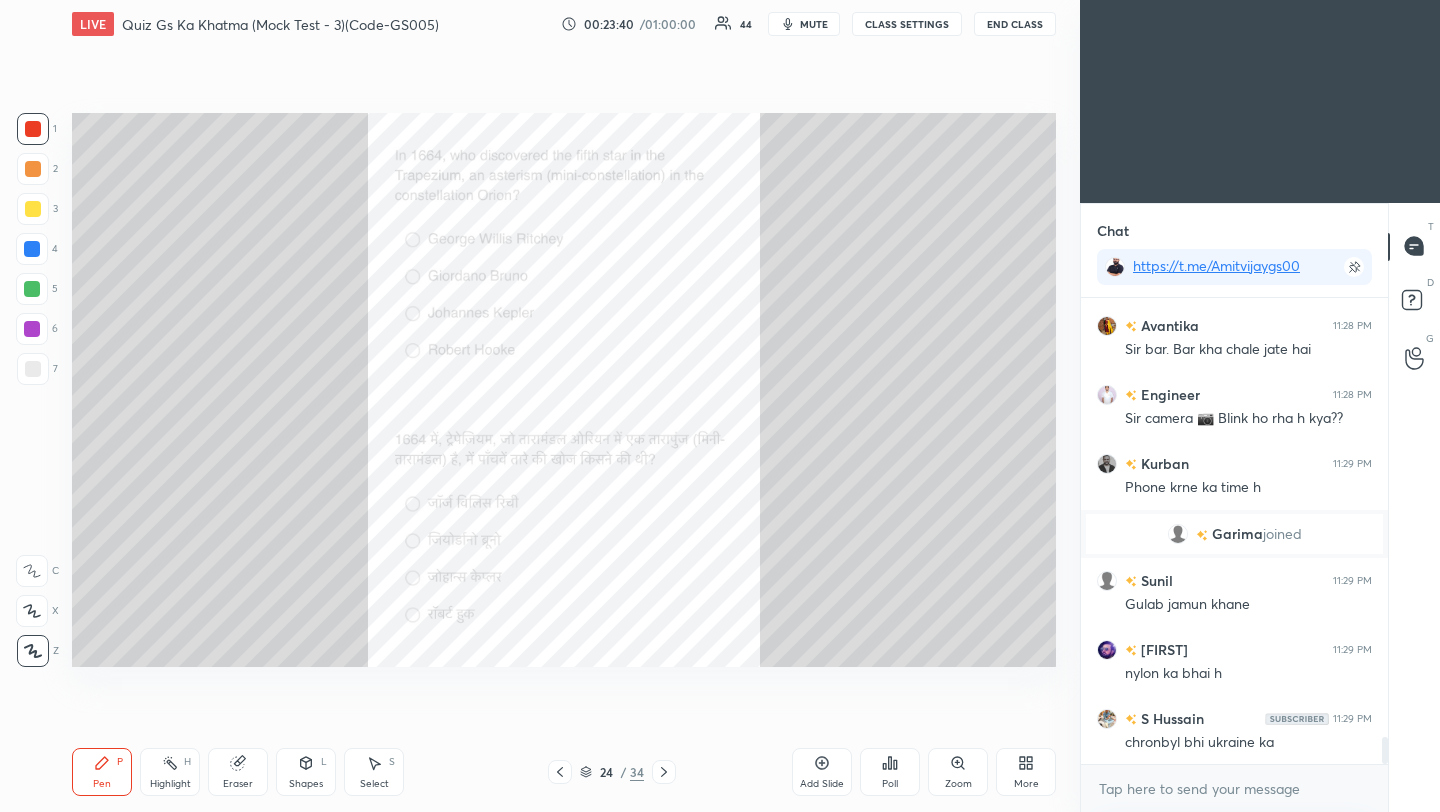 scroll, scrollTop: 7525, scrollLeft: 0, axis: vertical 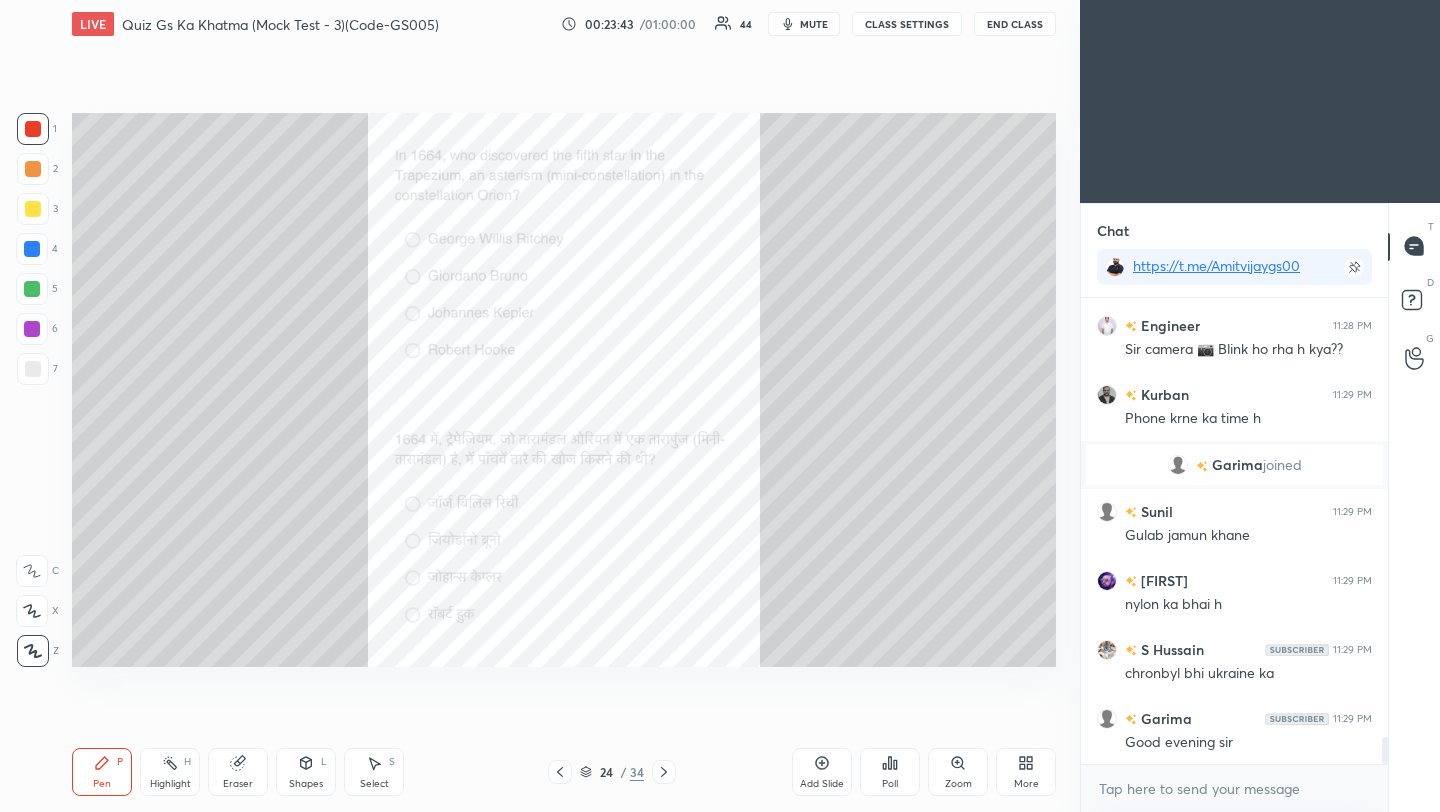 click on "Poll" at bounding box center (890, 772) 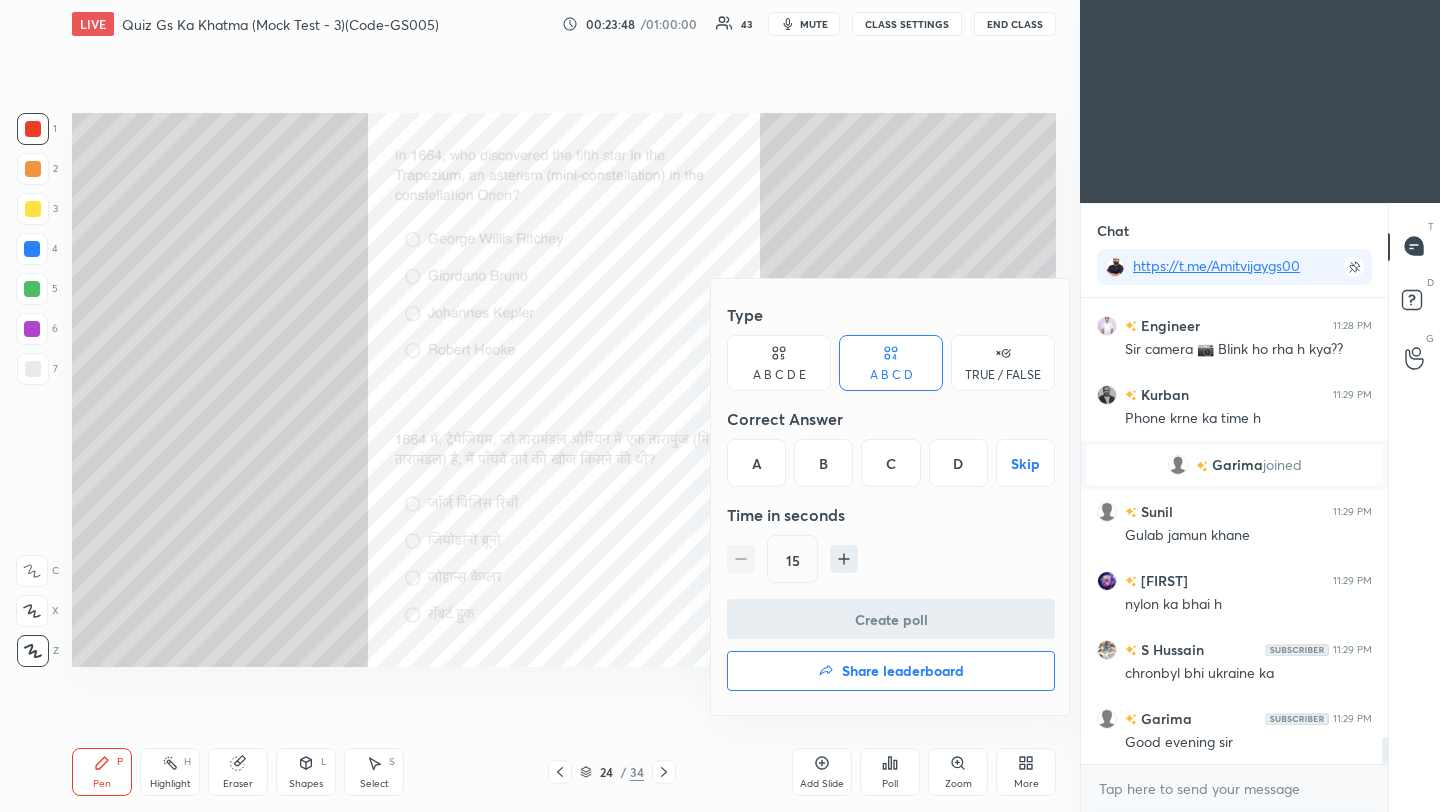 click on "D" at bounding box center (958, 463) 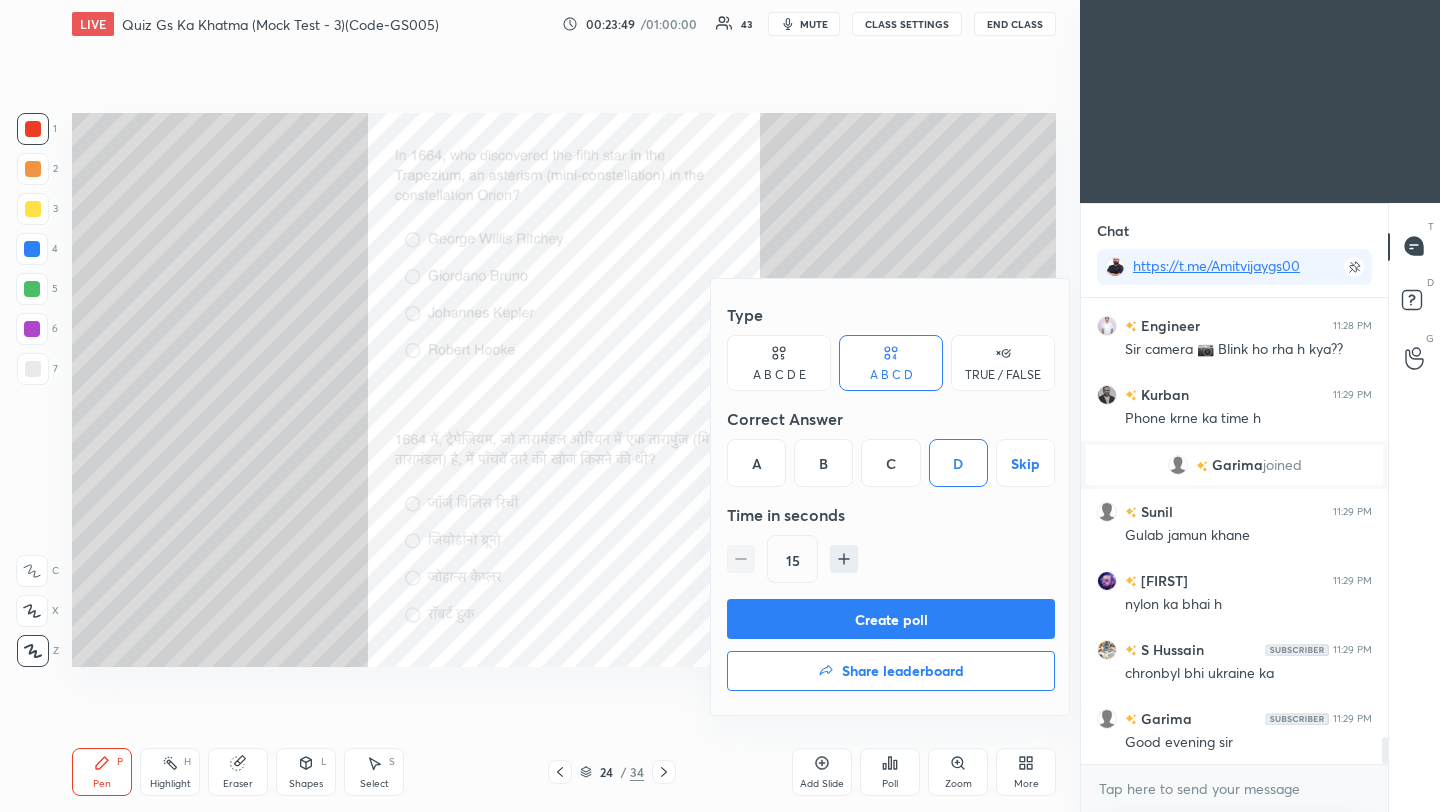 click on "Create poll" at bounding box center [891, 619] 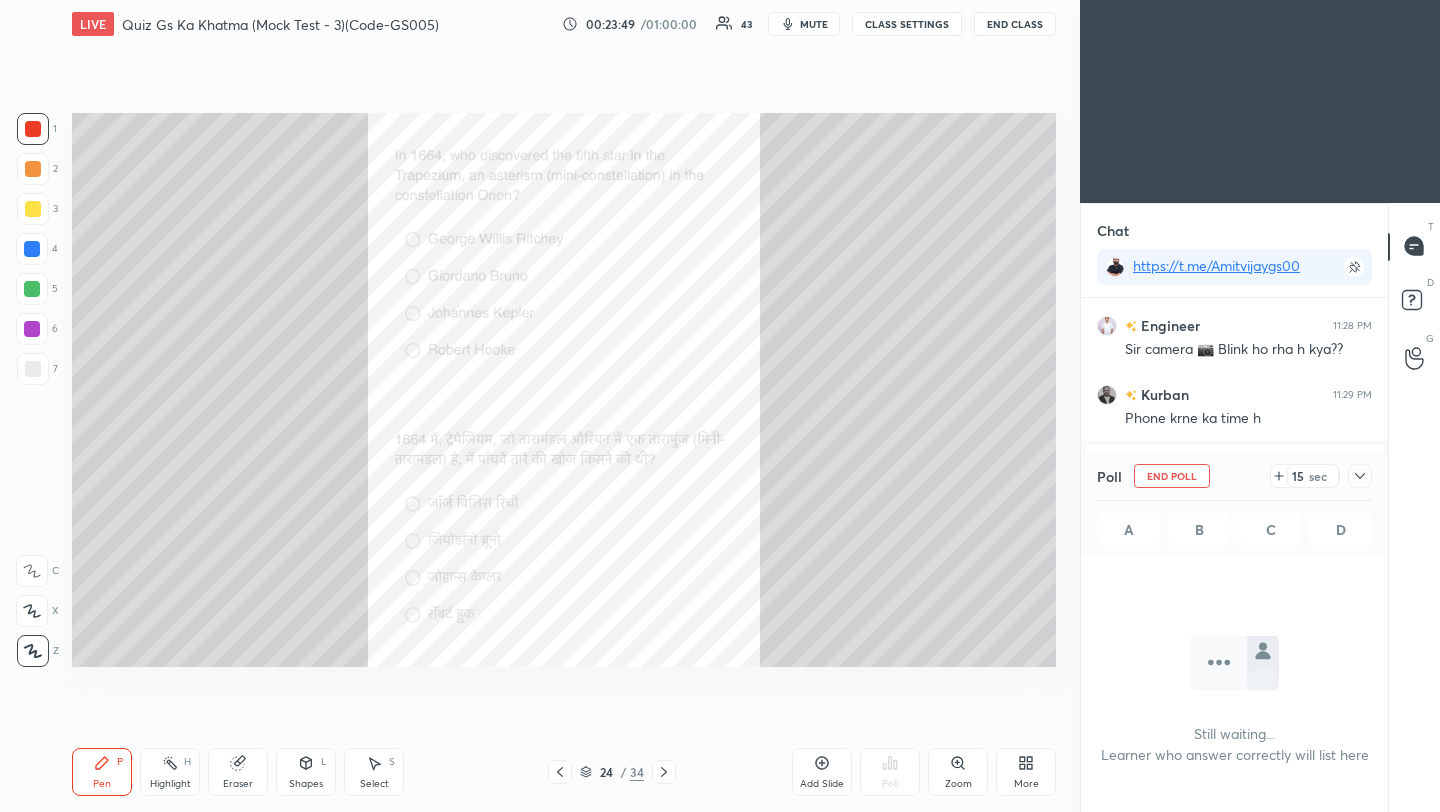 scroll, scrollTop: 367, scrollLeft: 301, axis: both 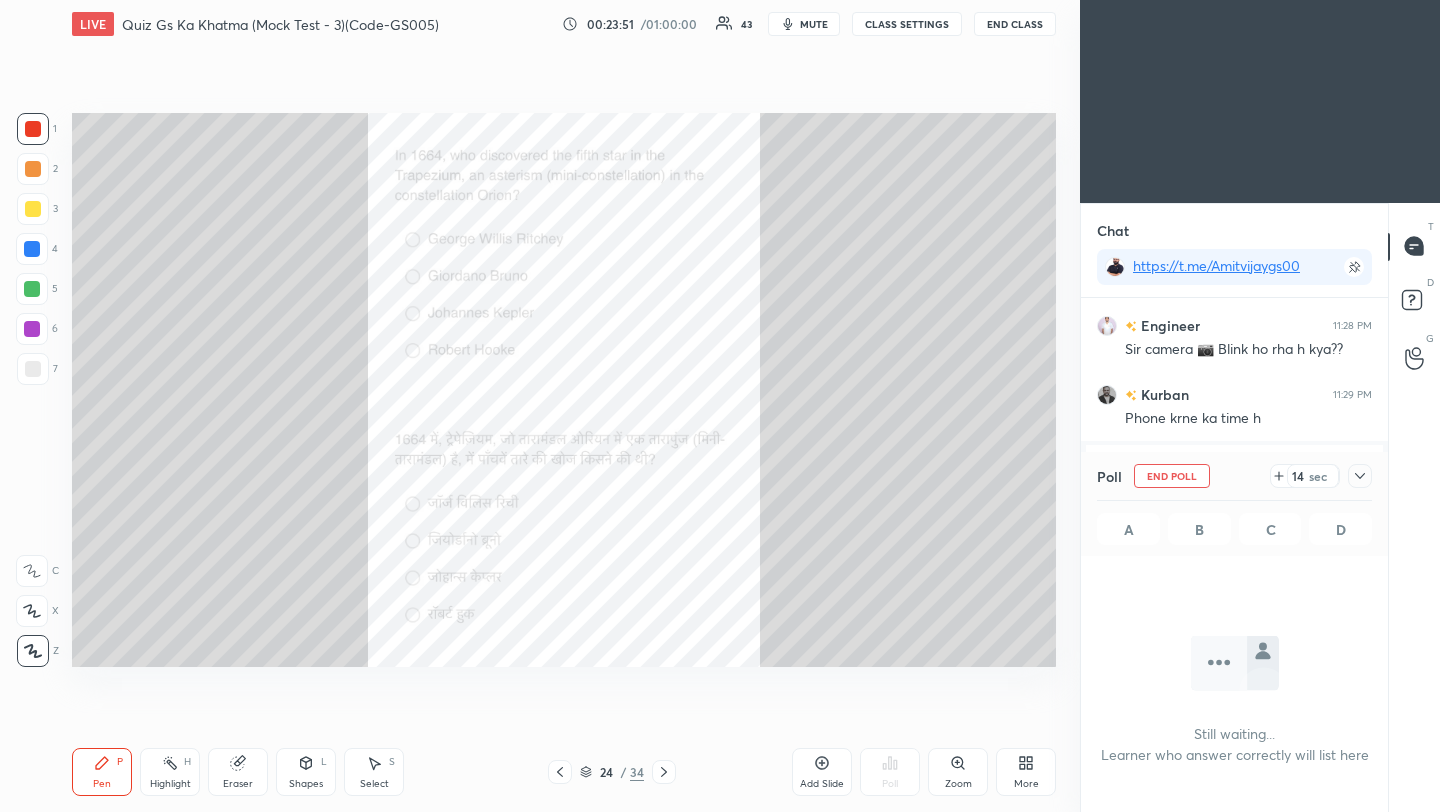 click 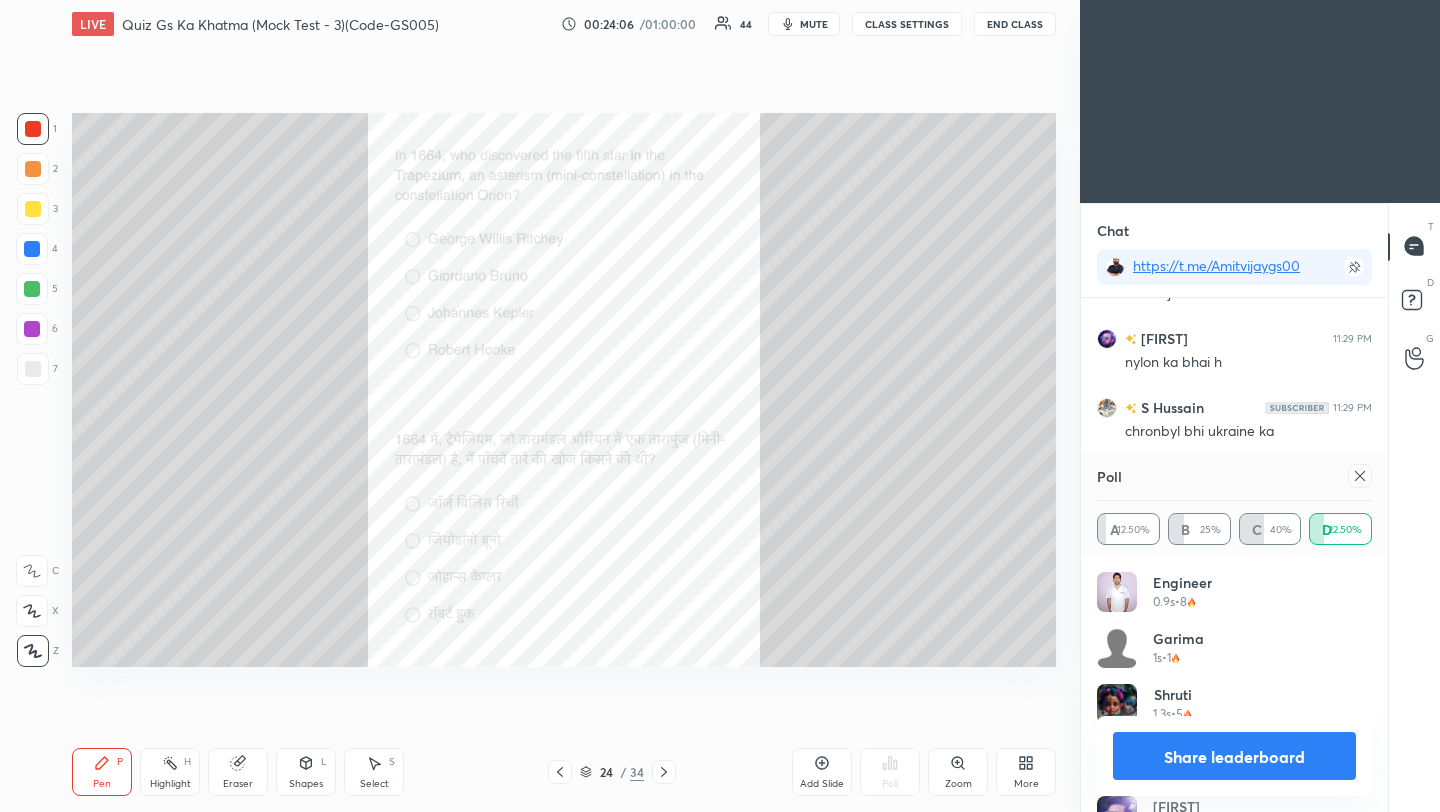 click 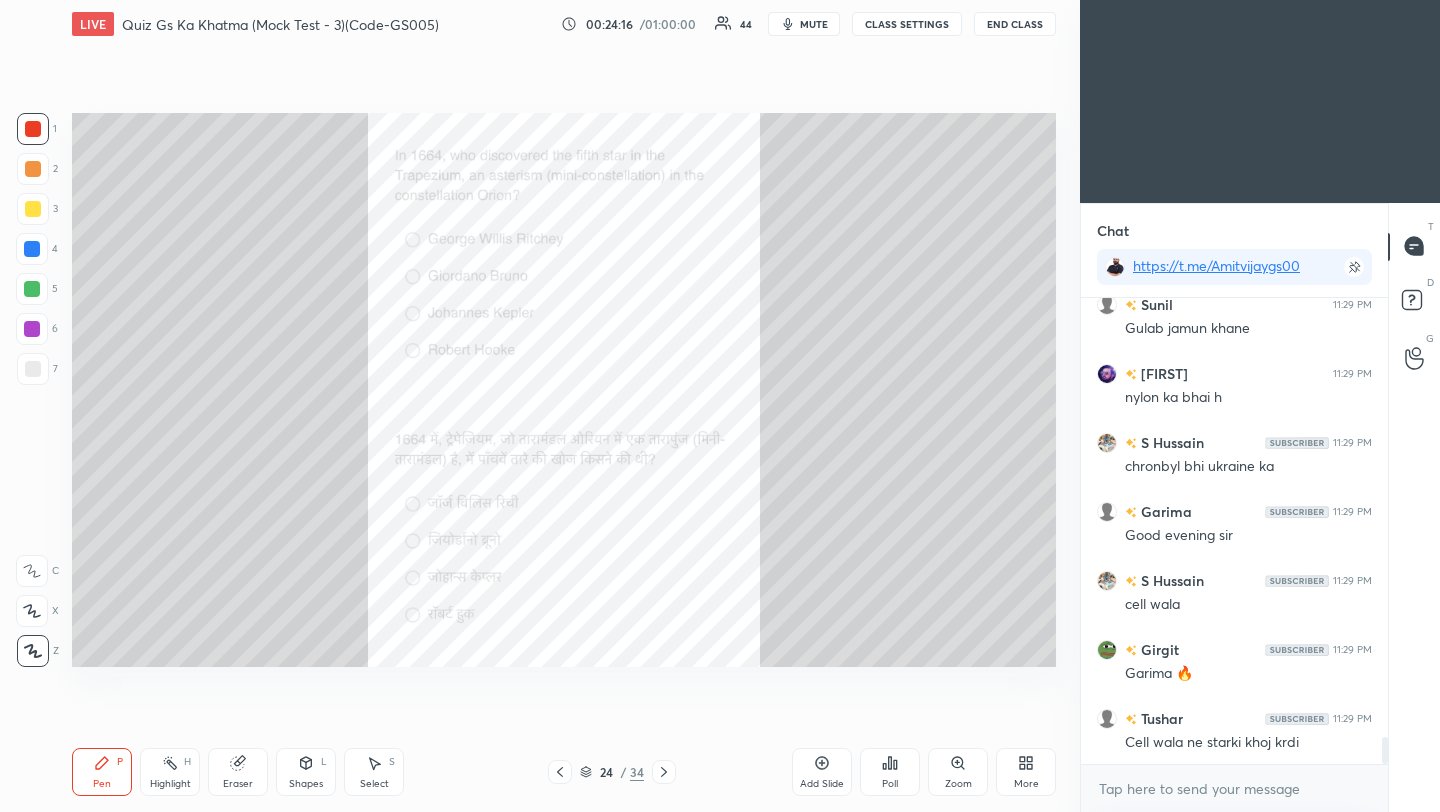 click on "Setting up your live class Poll for   secs No correct answer Start poll" at bounding box center (564, 390) 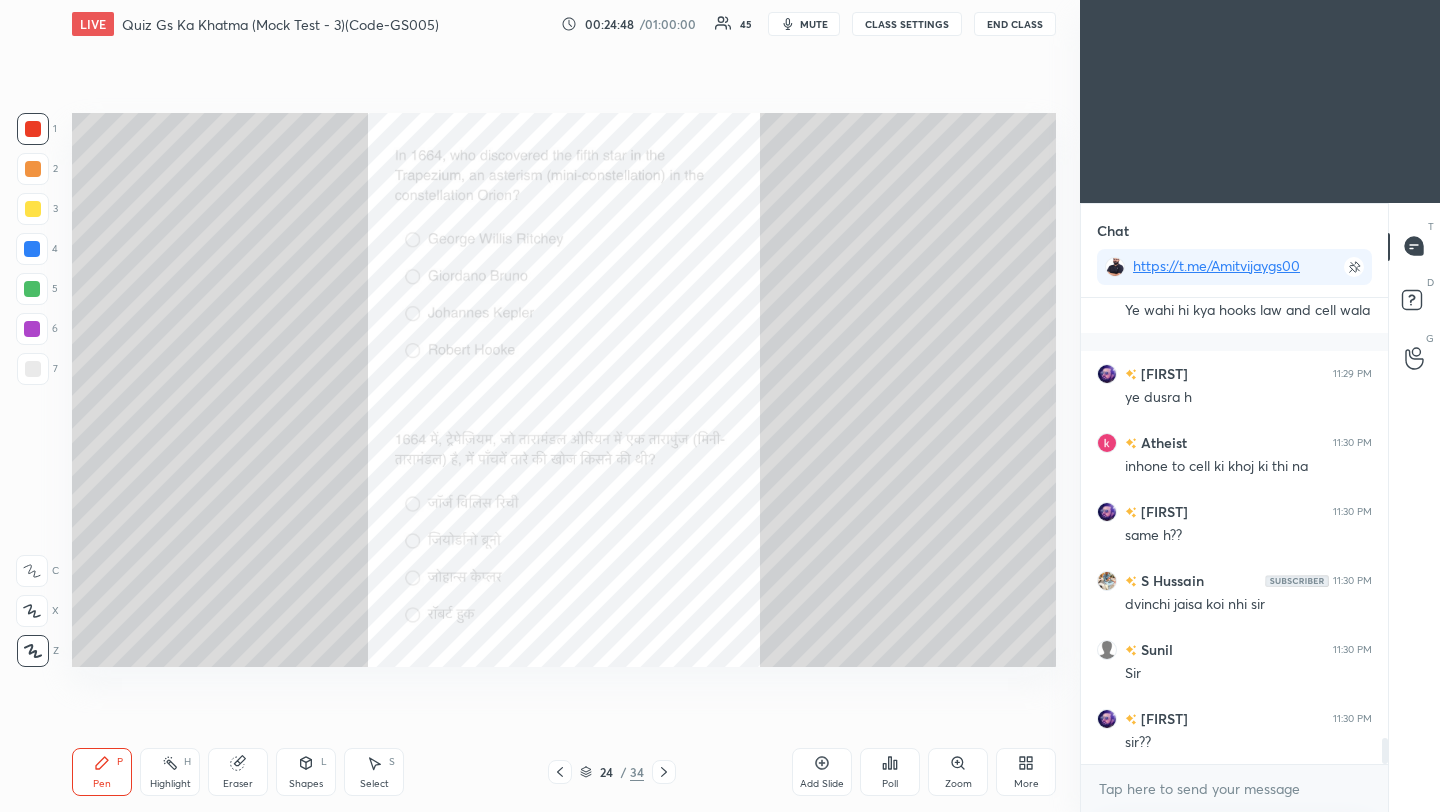 click on "Setting up your live class Poll for   secs No correct answer Start poll" at bounding box center (564, 390) 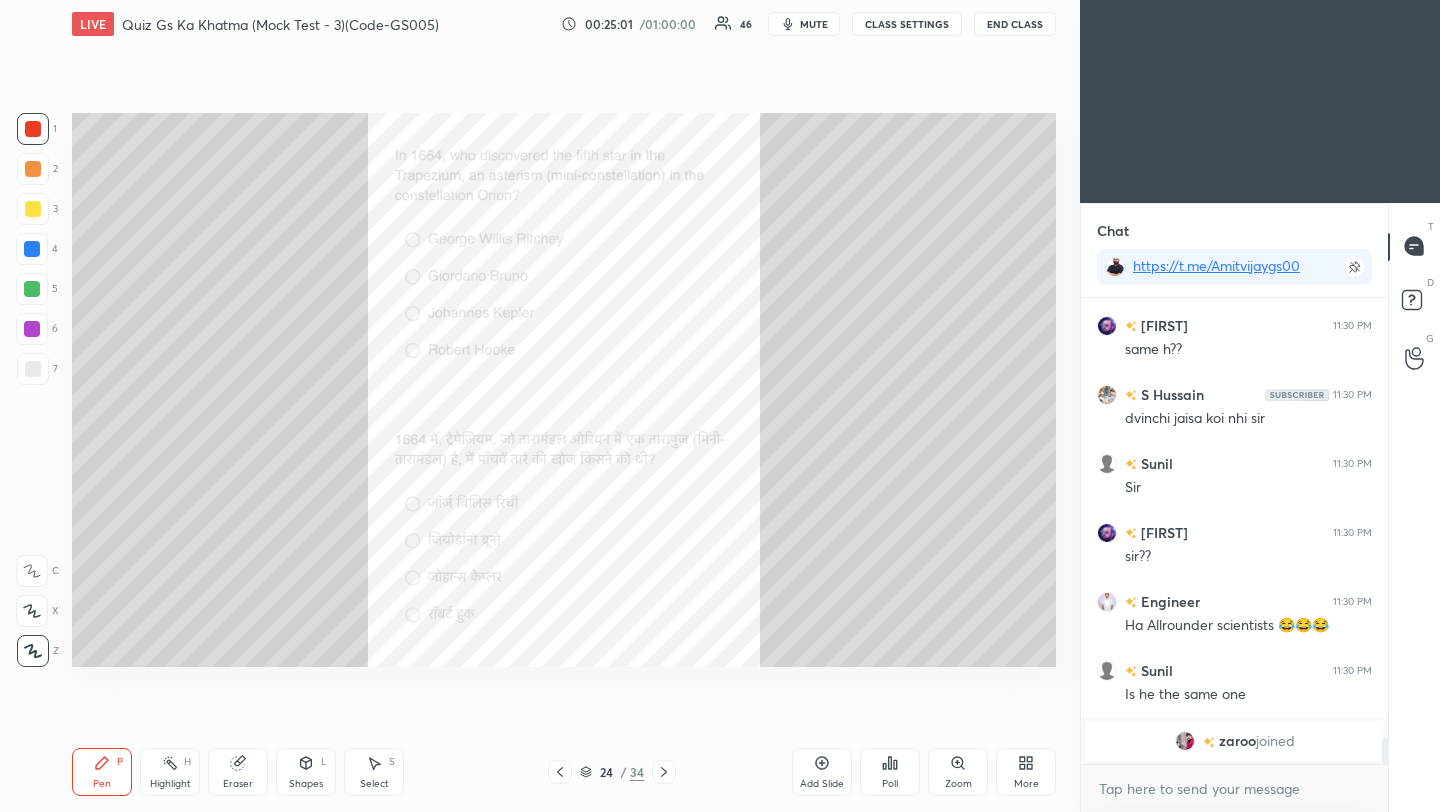 click 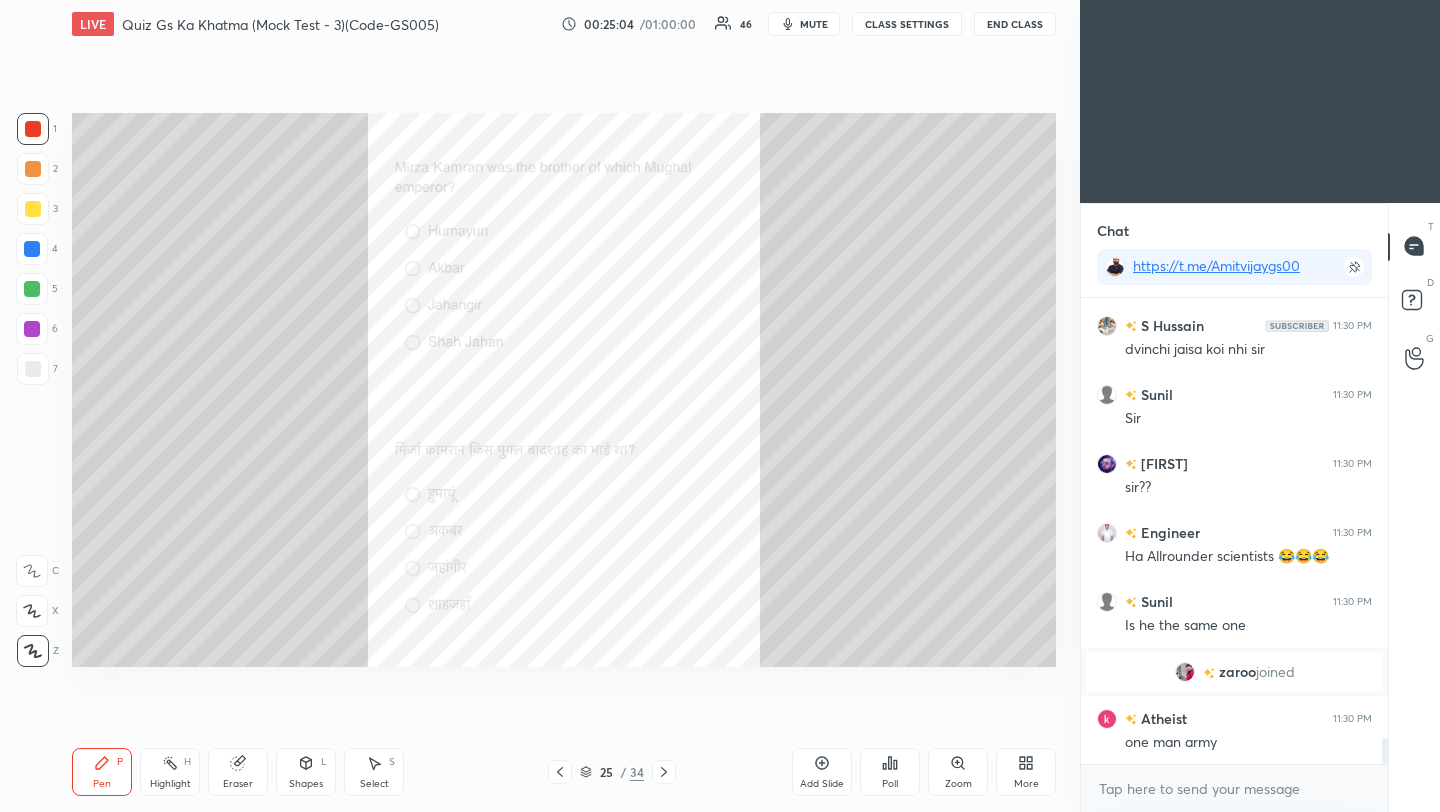 click on "Poll" at bounding box center (890, 772) 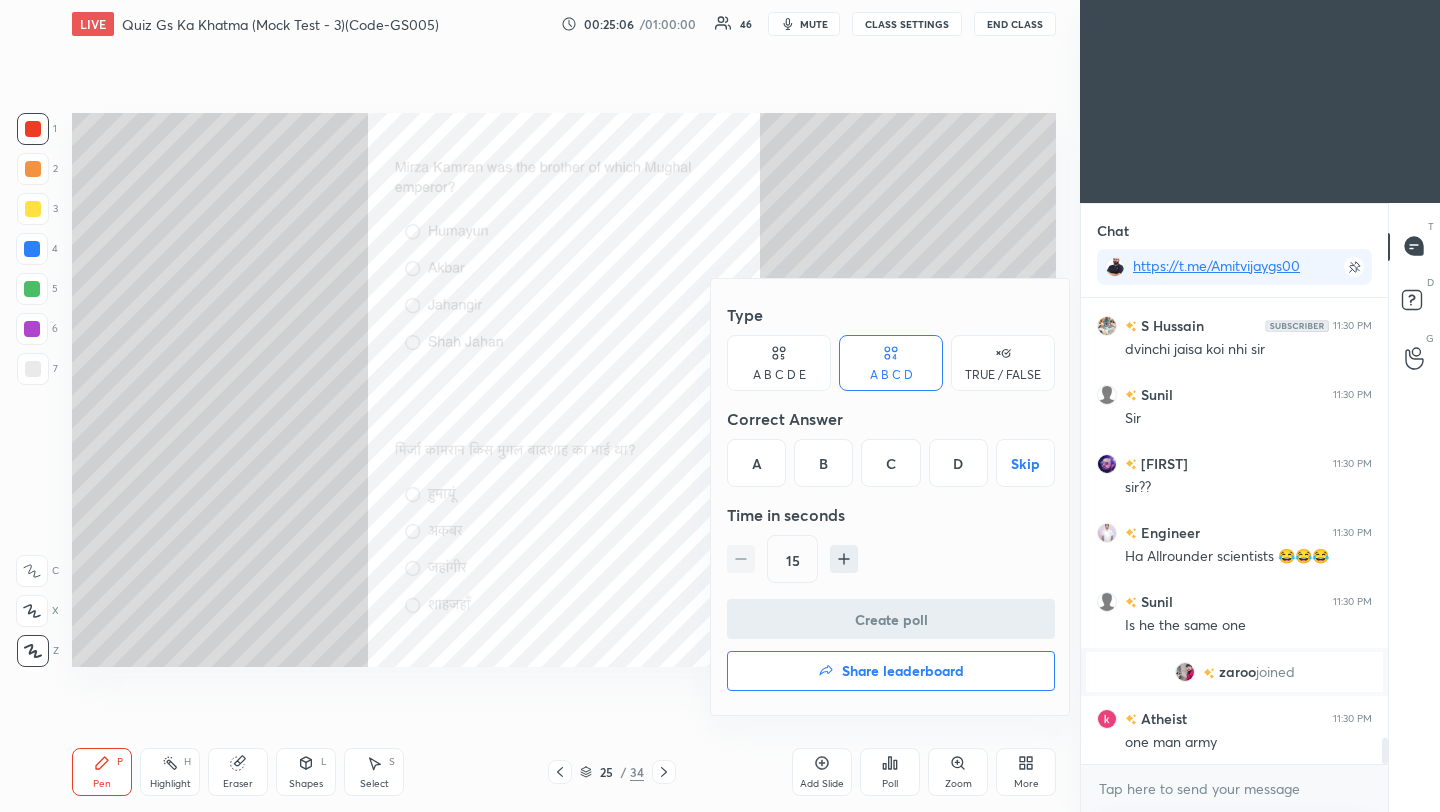 click on "A" at bounding box center [756, 463] 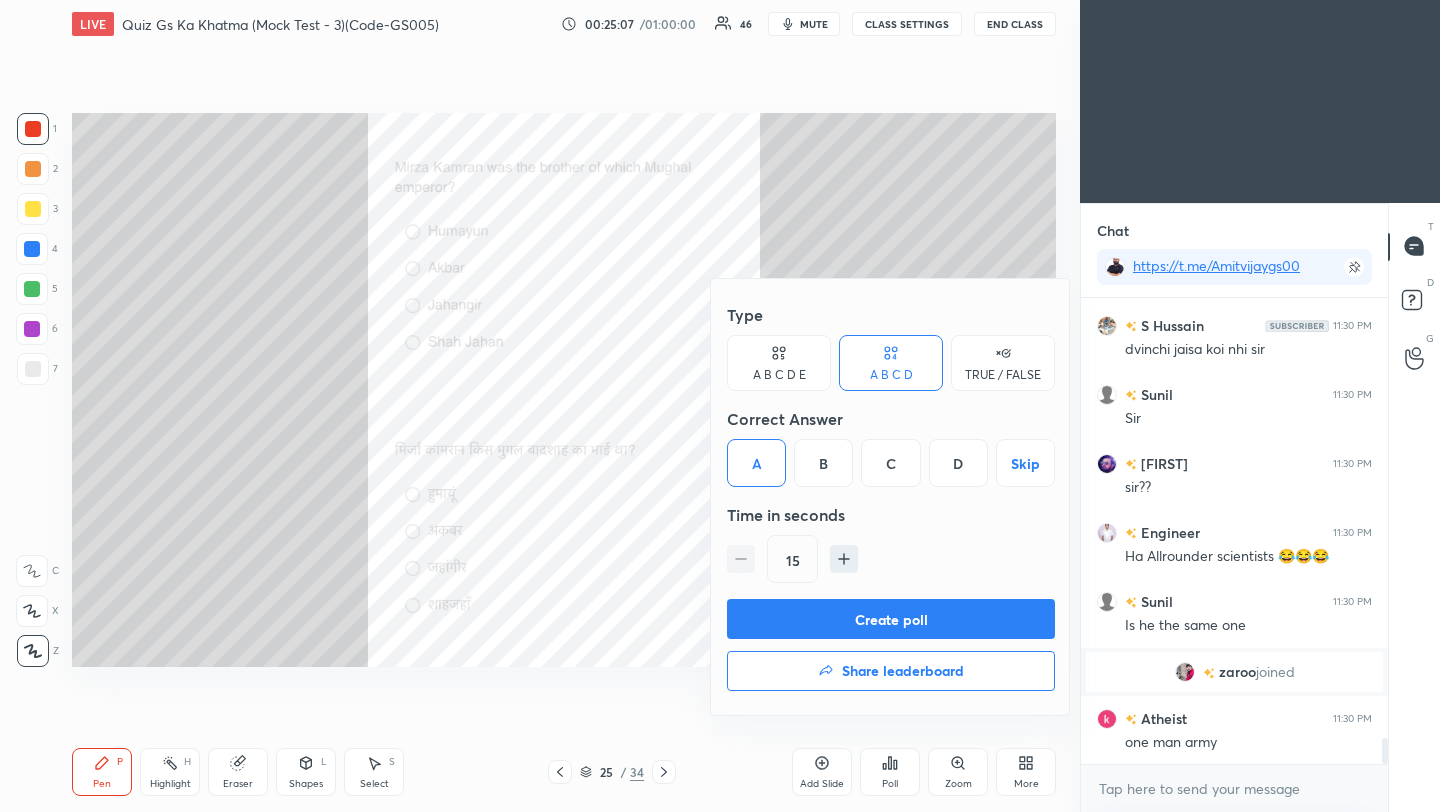 click on "Create poll" at bounding box center [891, 619] 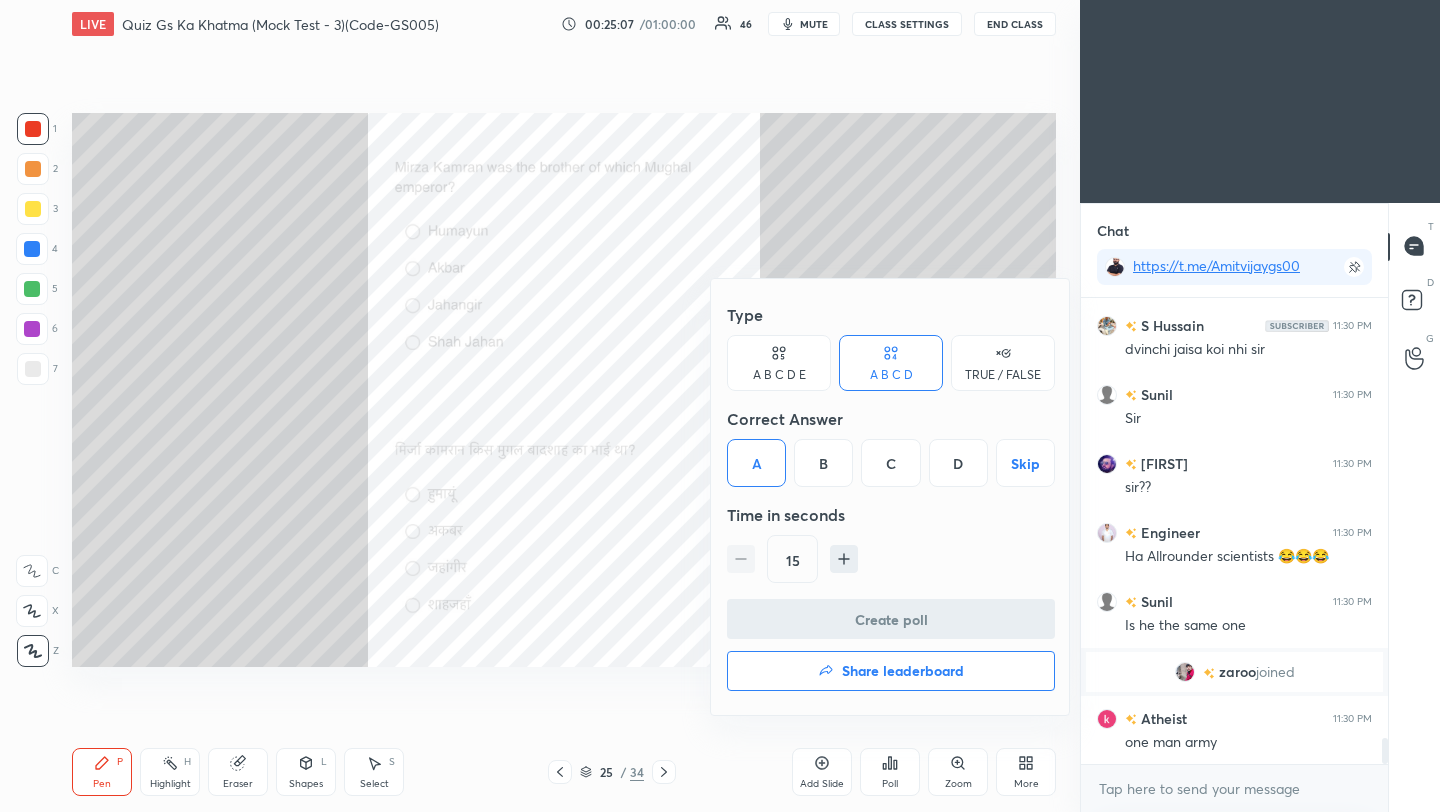 scroll, scrollTop: 417, scrollLeft: 301, axis: both 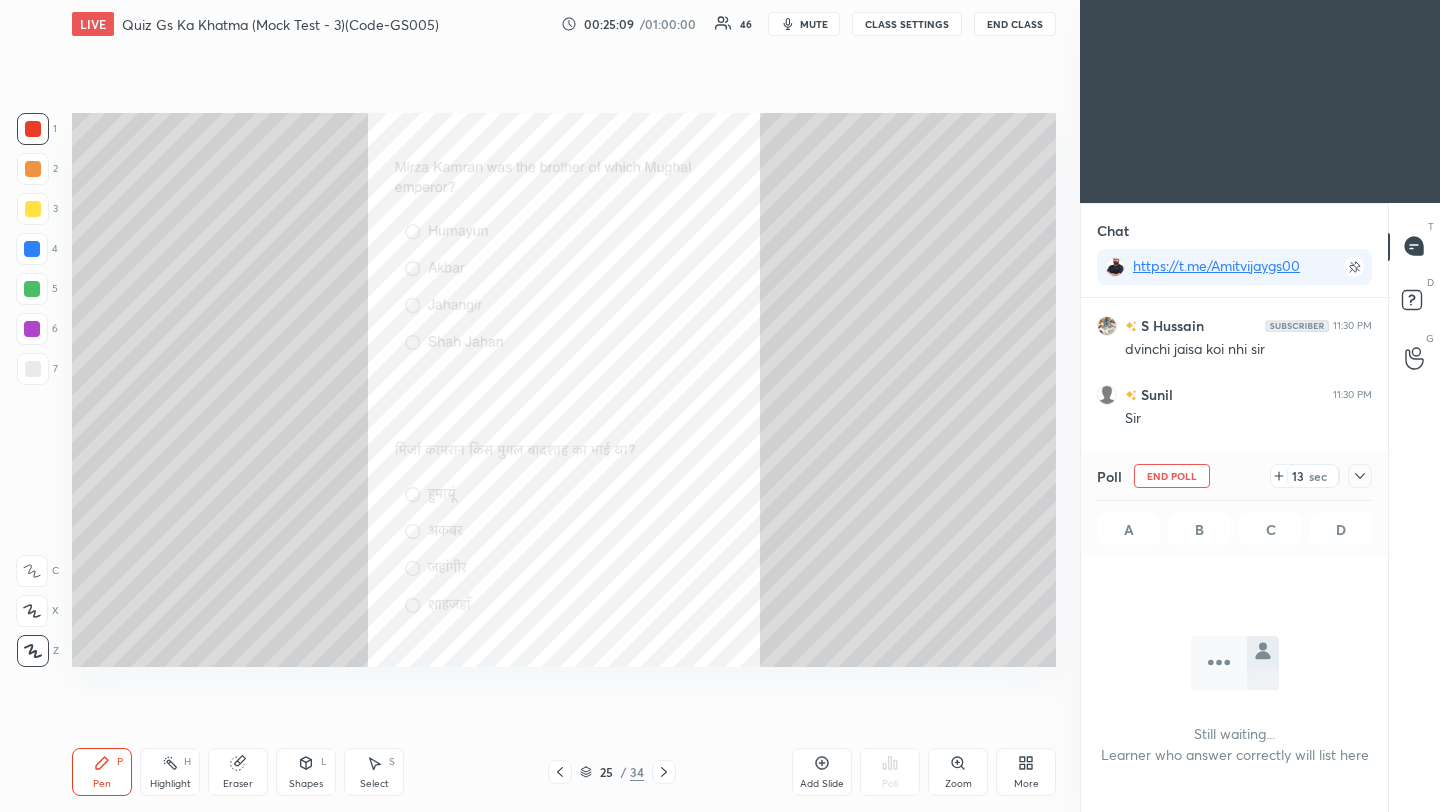 click on "End Class" at bounding box center (1015, 24) 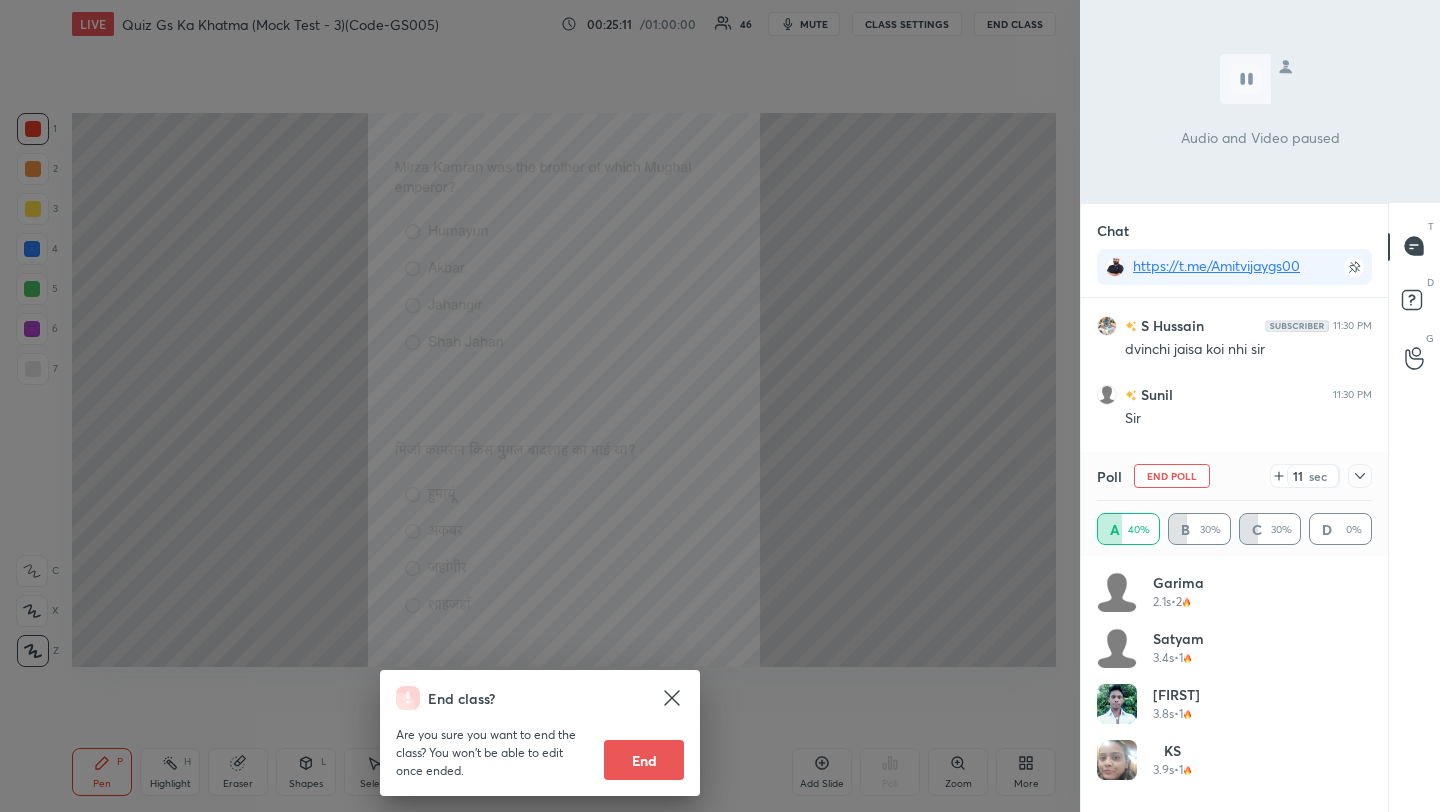 scroll, scrollTop: 7, scrollLeft: 7, axis: both 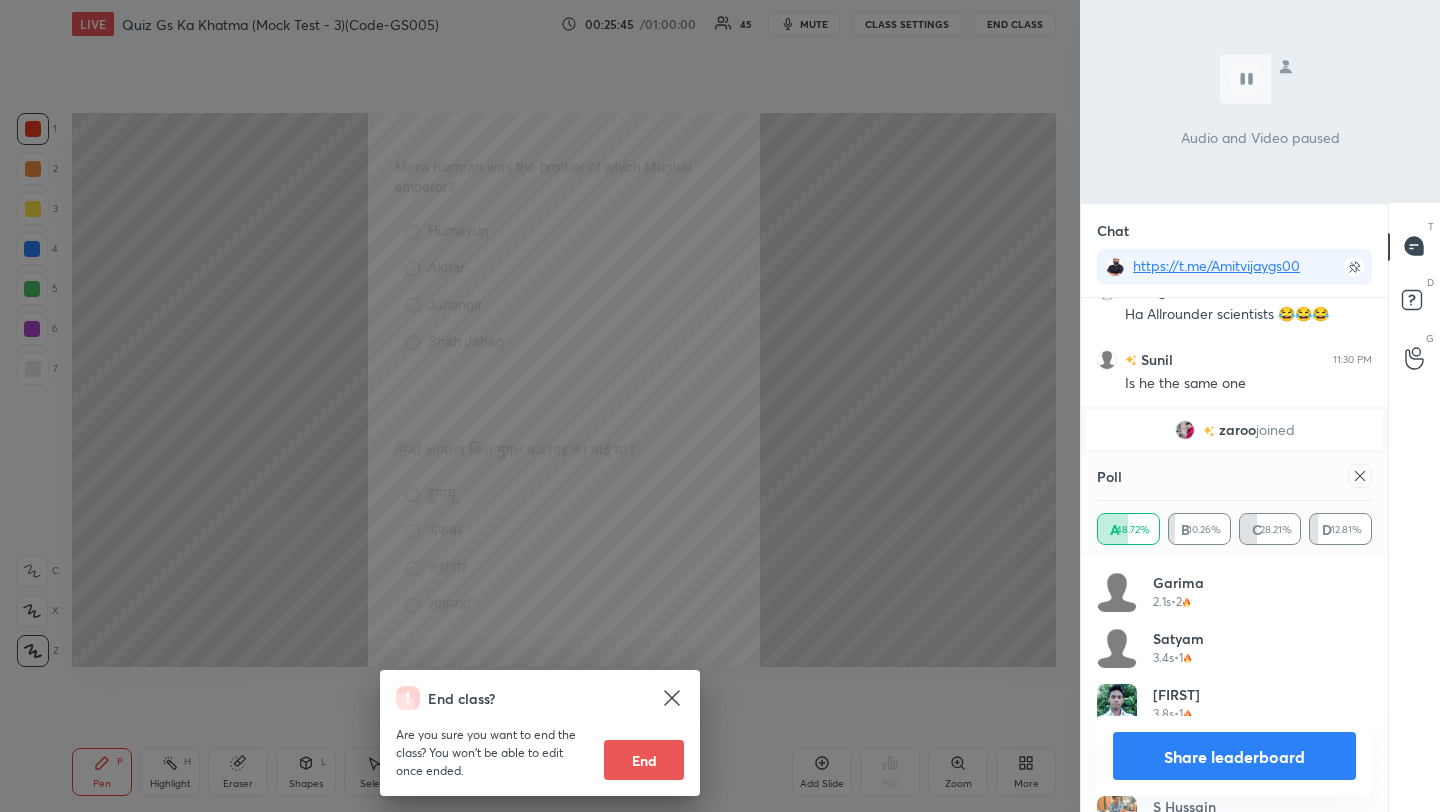 click on "End class? Are you sure you want to end the class? You won’t be able to edit once ended. End" at bounding box center [540, 406] 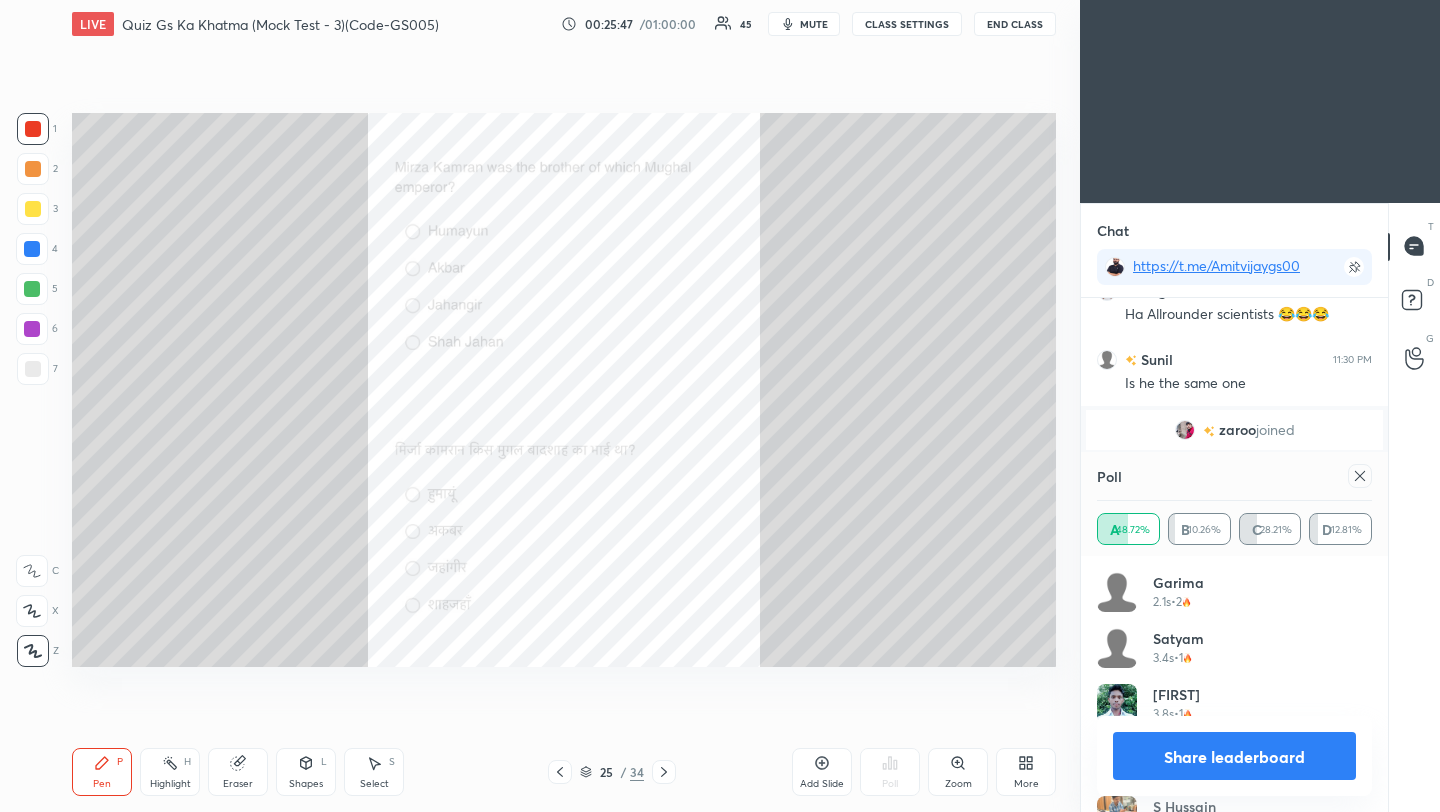 click 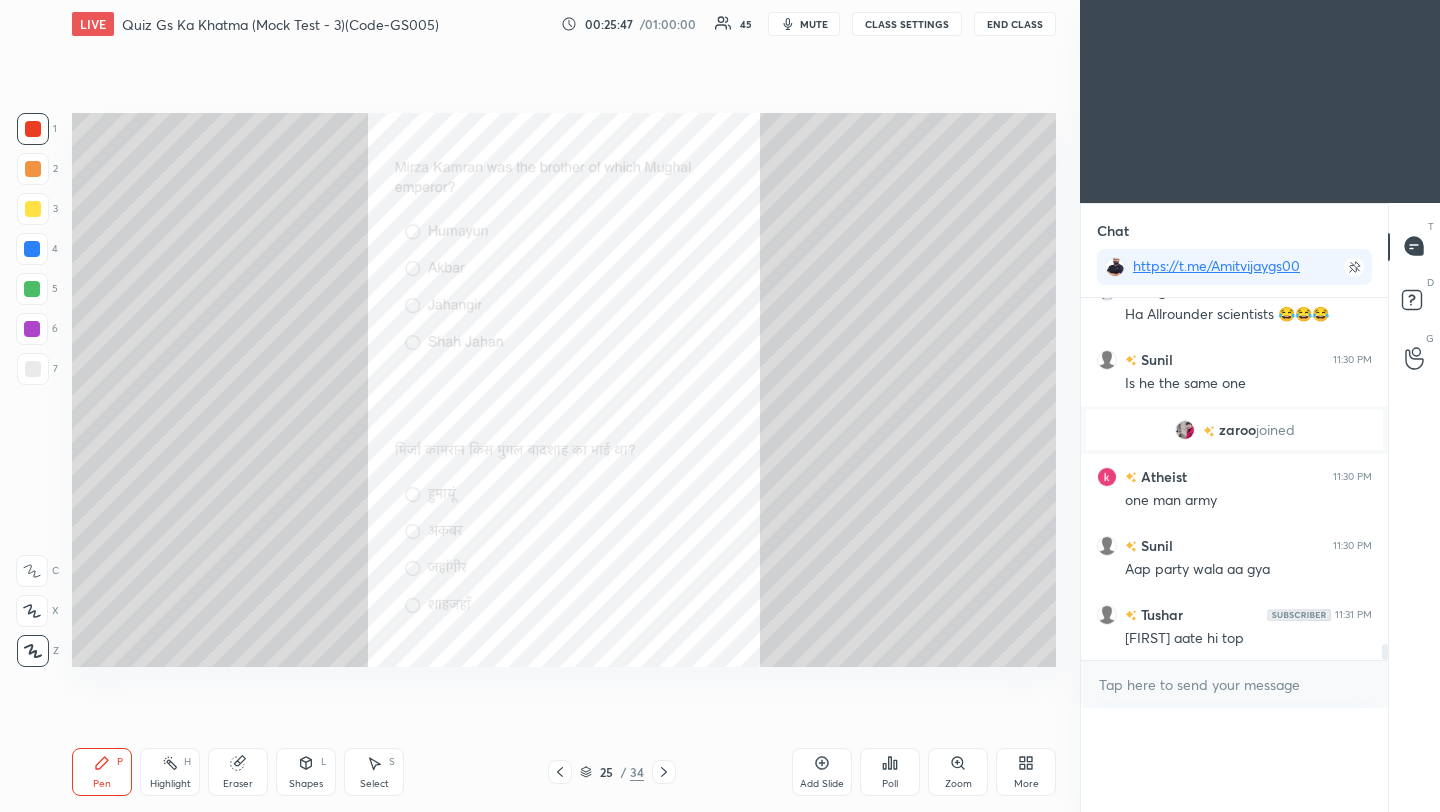 scroll, scrollTop: 121, scrollLeft: 269, axis: both 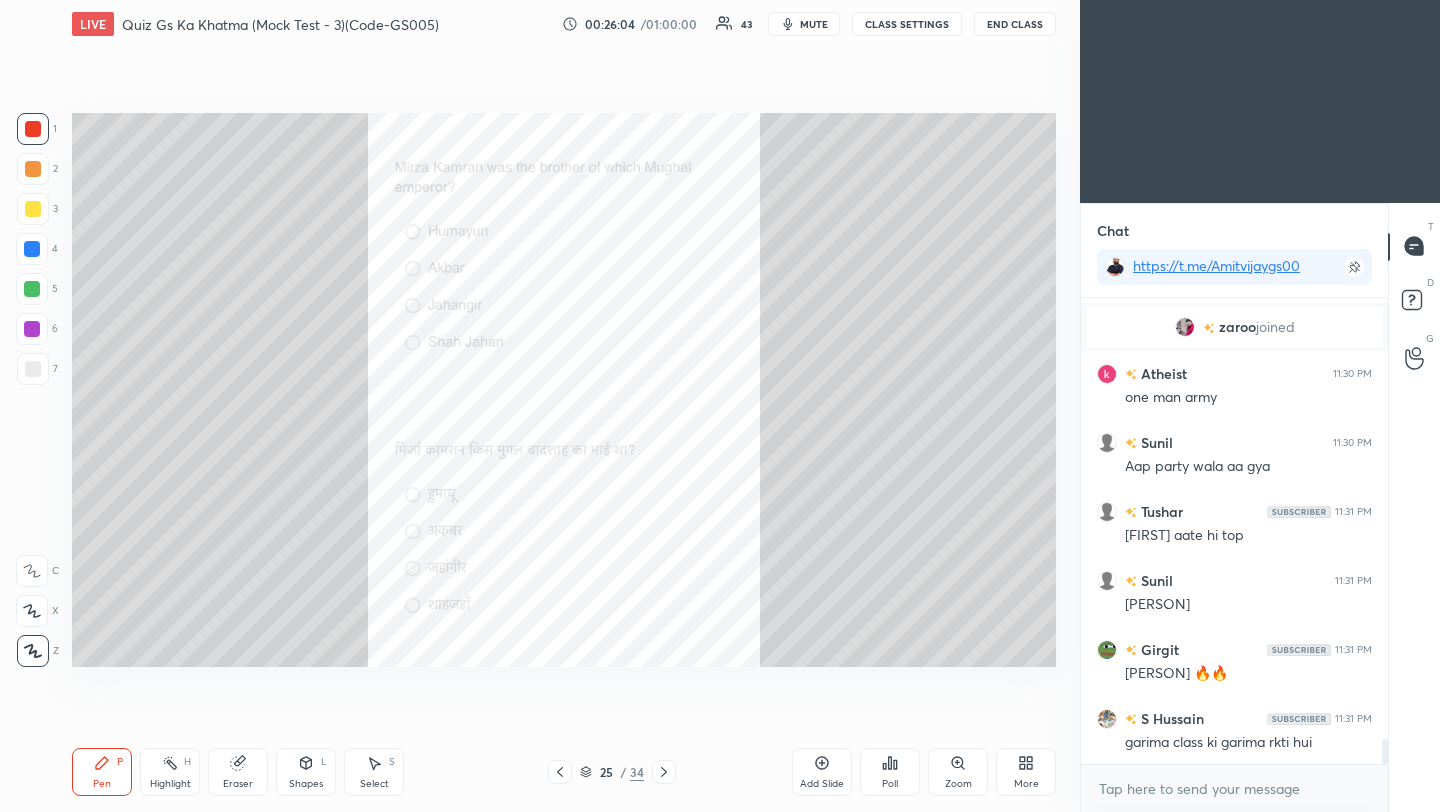 click 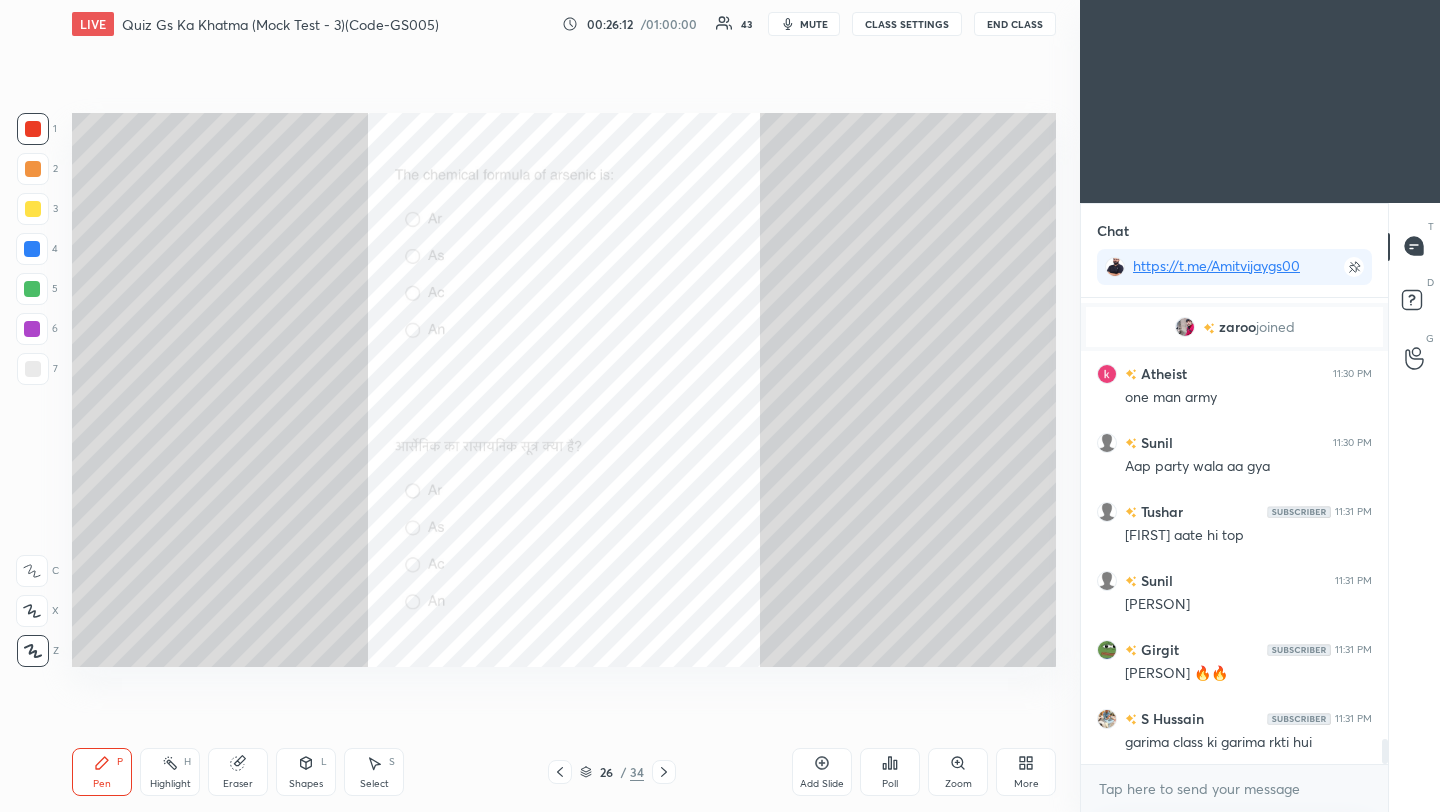 click on "Poll" at bounding box center (890, 772) 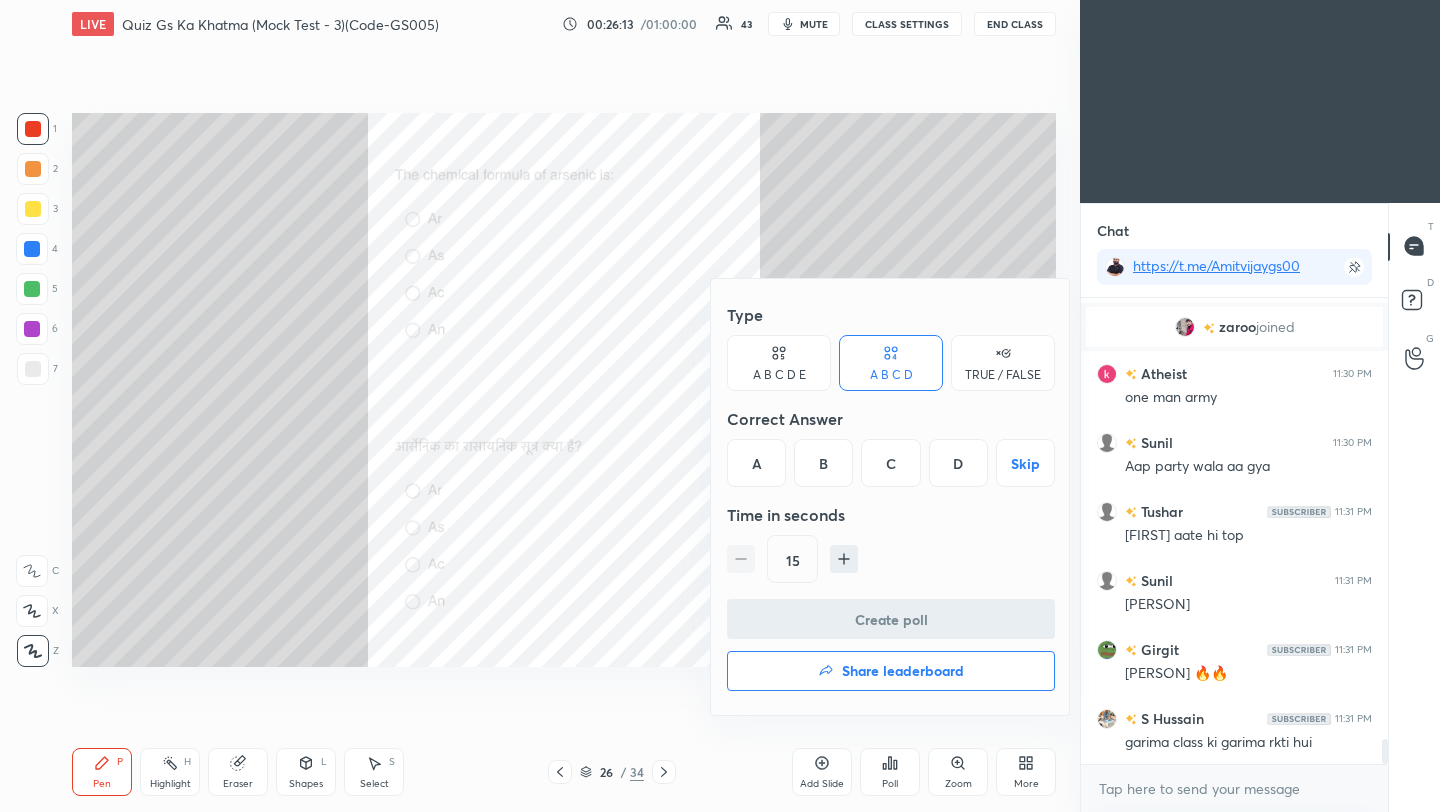 click on "B" at bounding box center (823, 463) 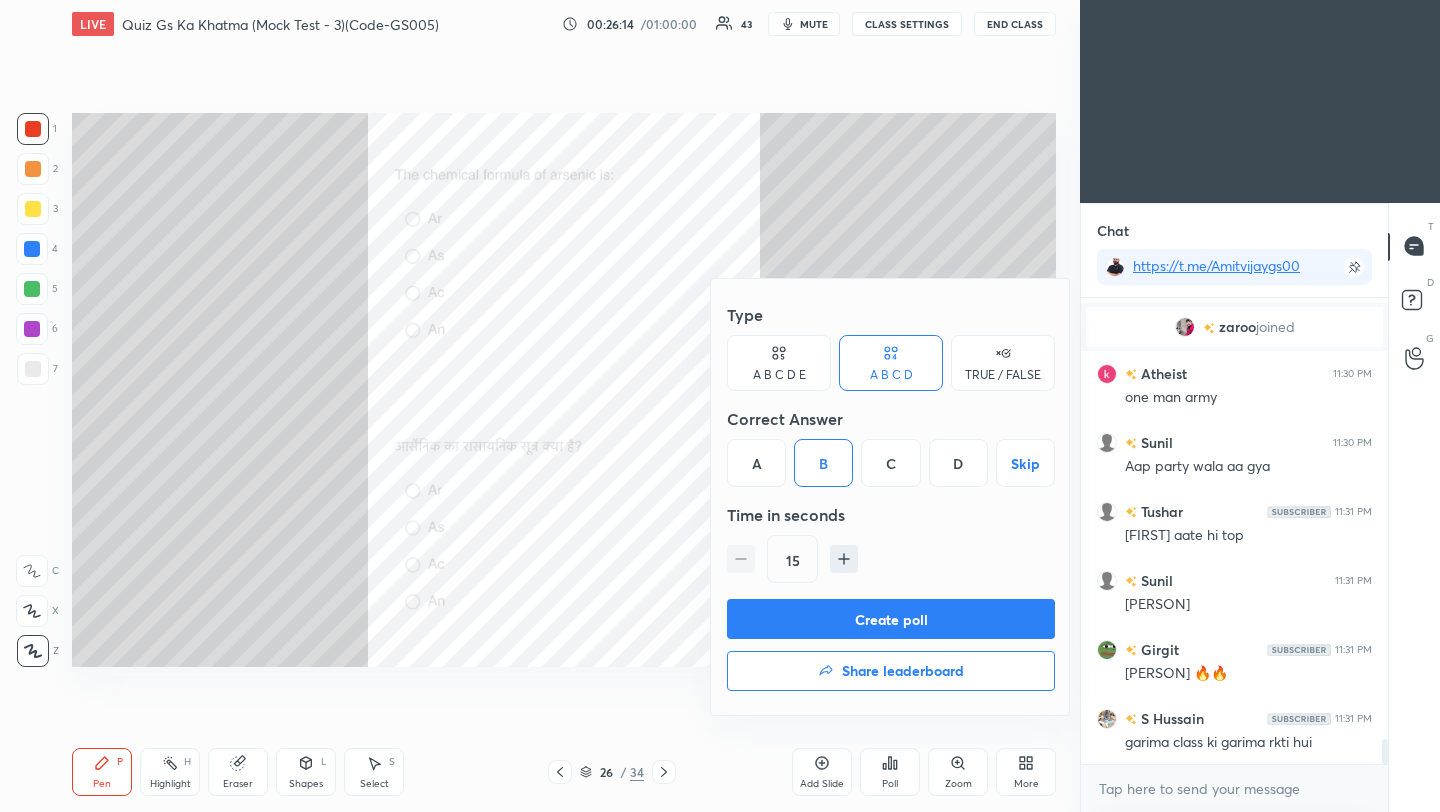 click on "Create poll" at bounding box center (891, 619) 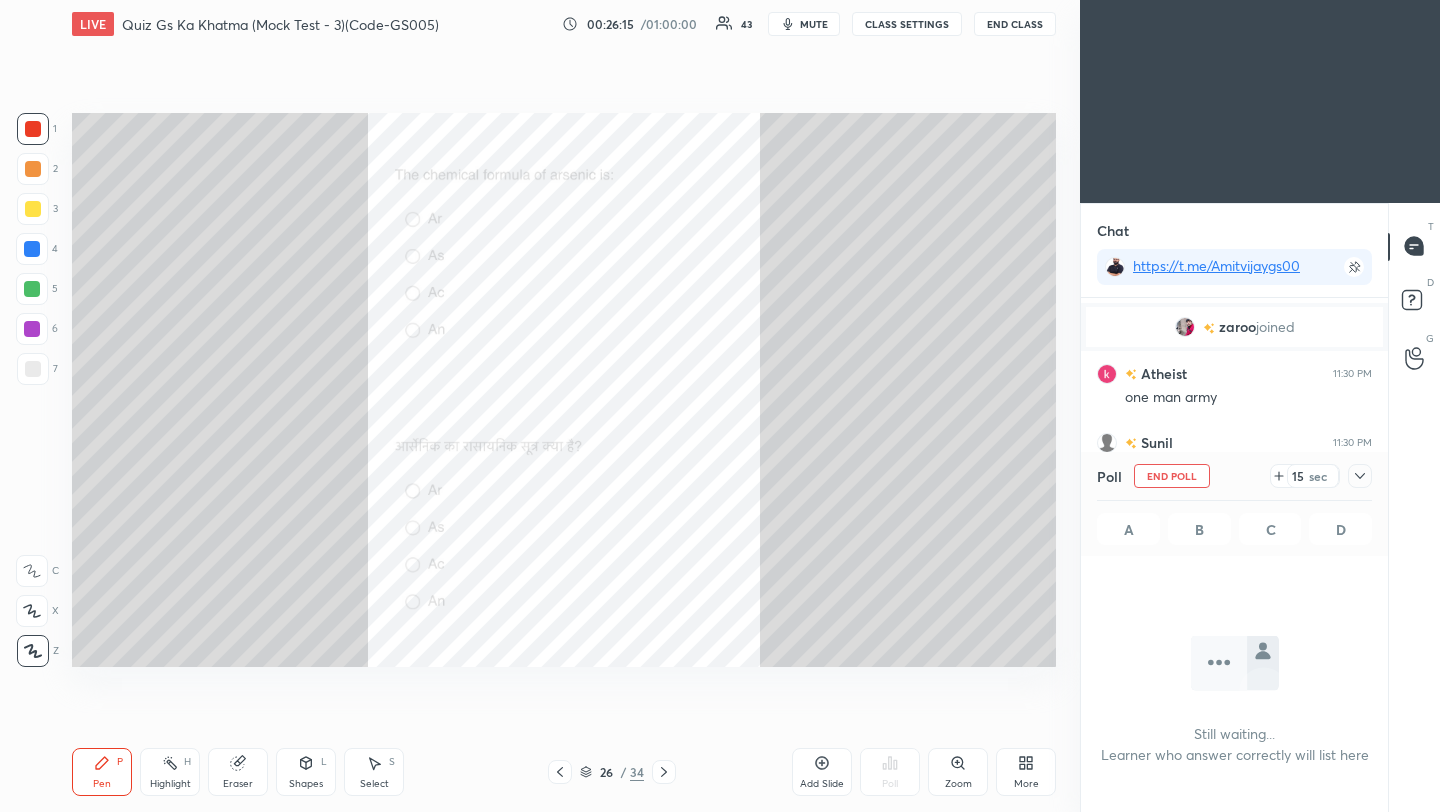 scroll, scrollTop: 367, scrollLeft: 301, axis: both 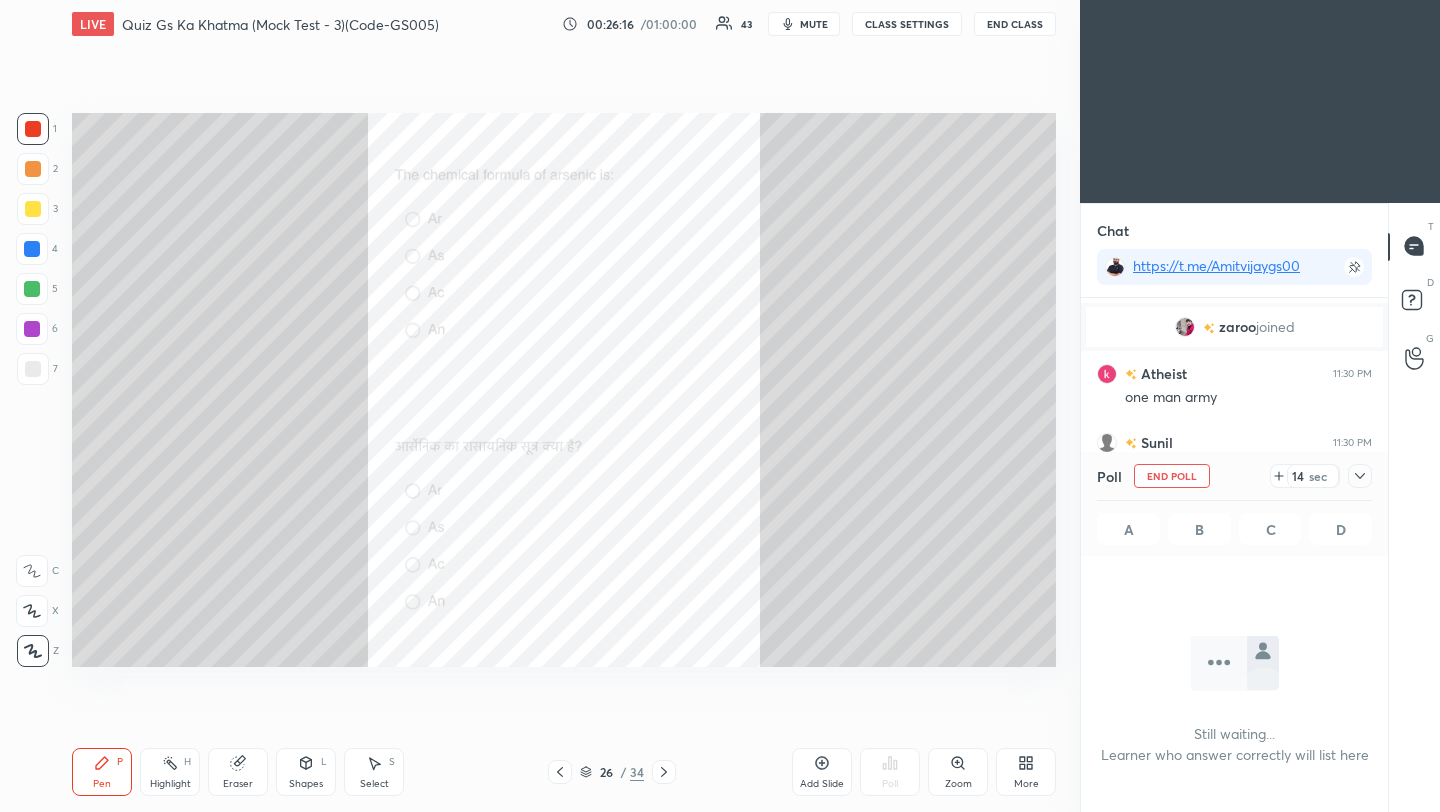 click 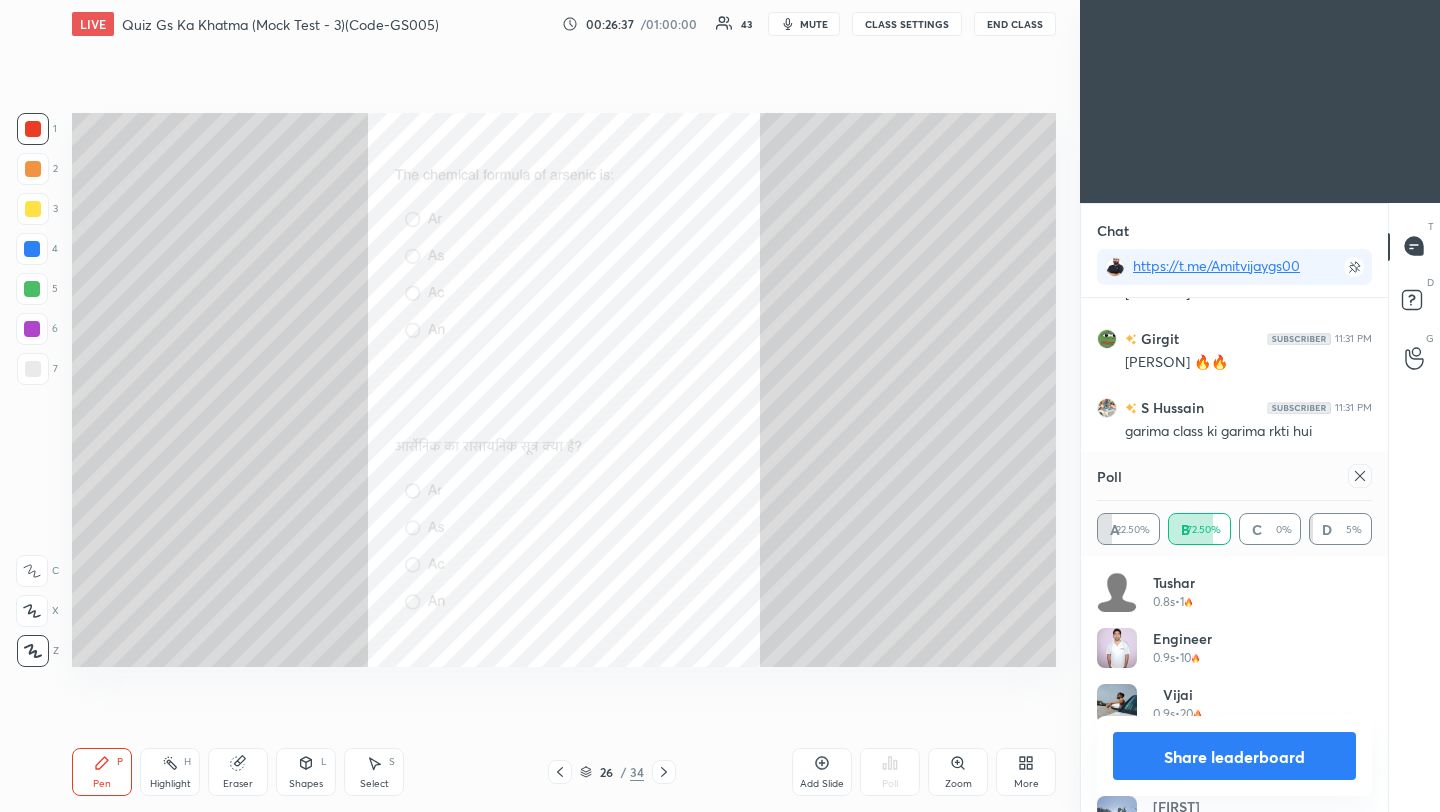 click 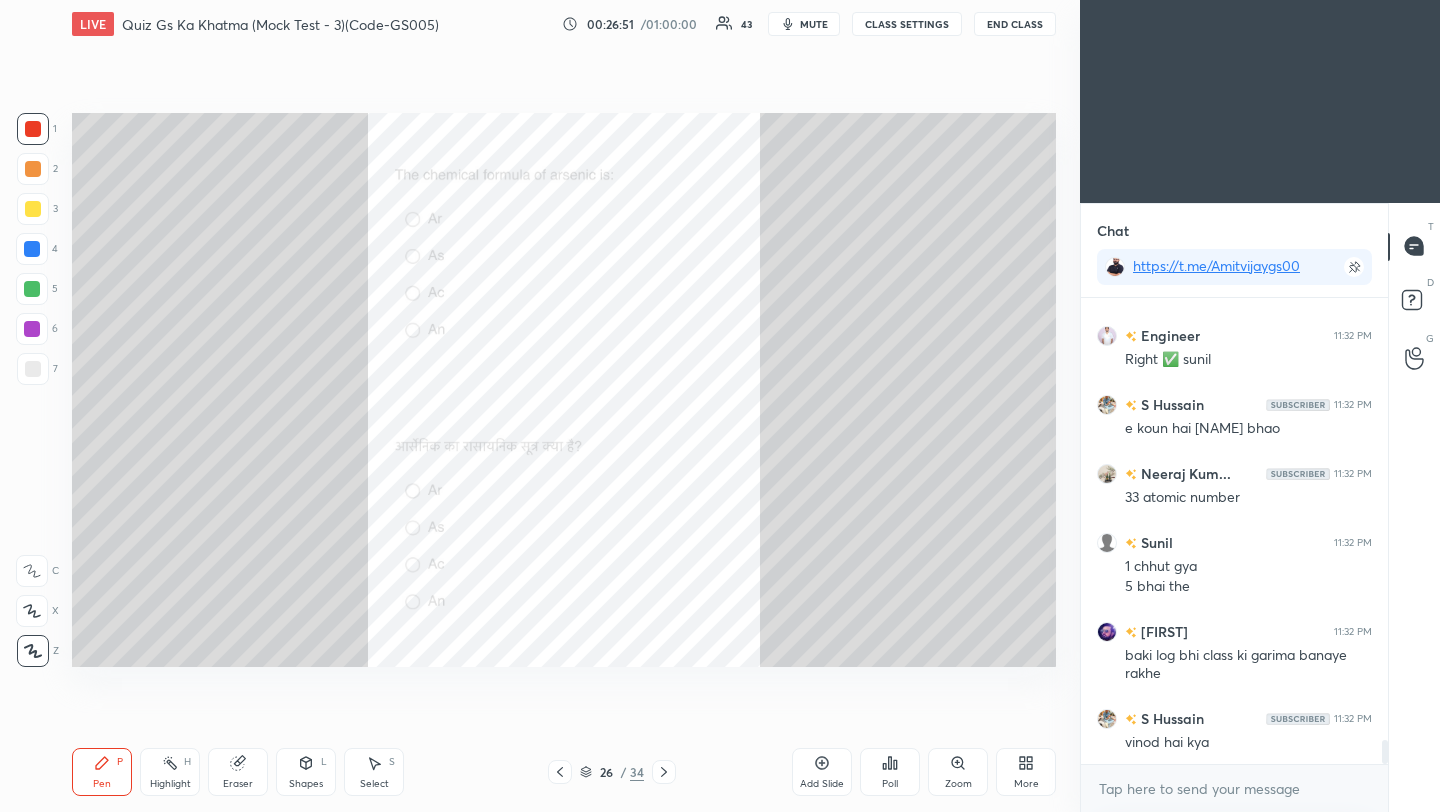 click 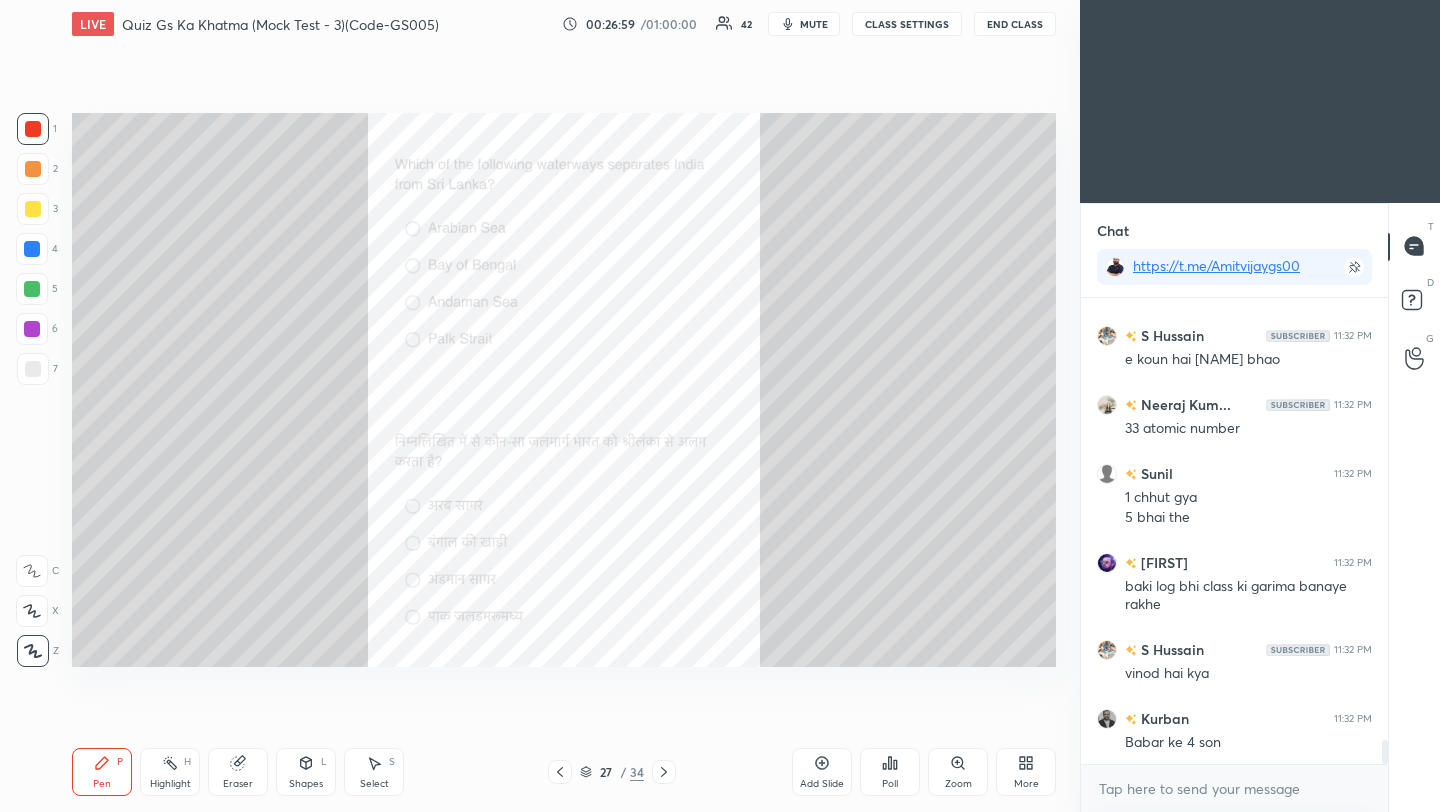 click on "Poll" at bounding box center [890, 784] 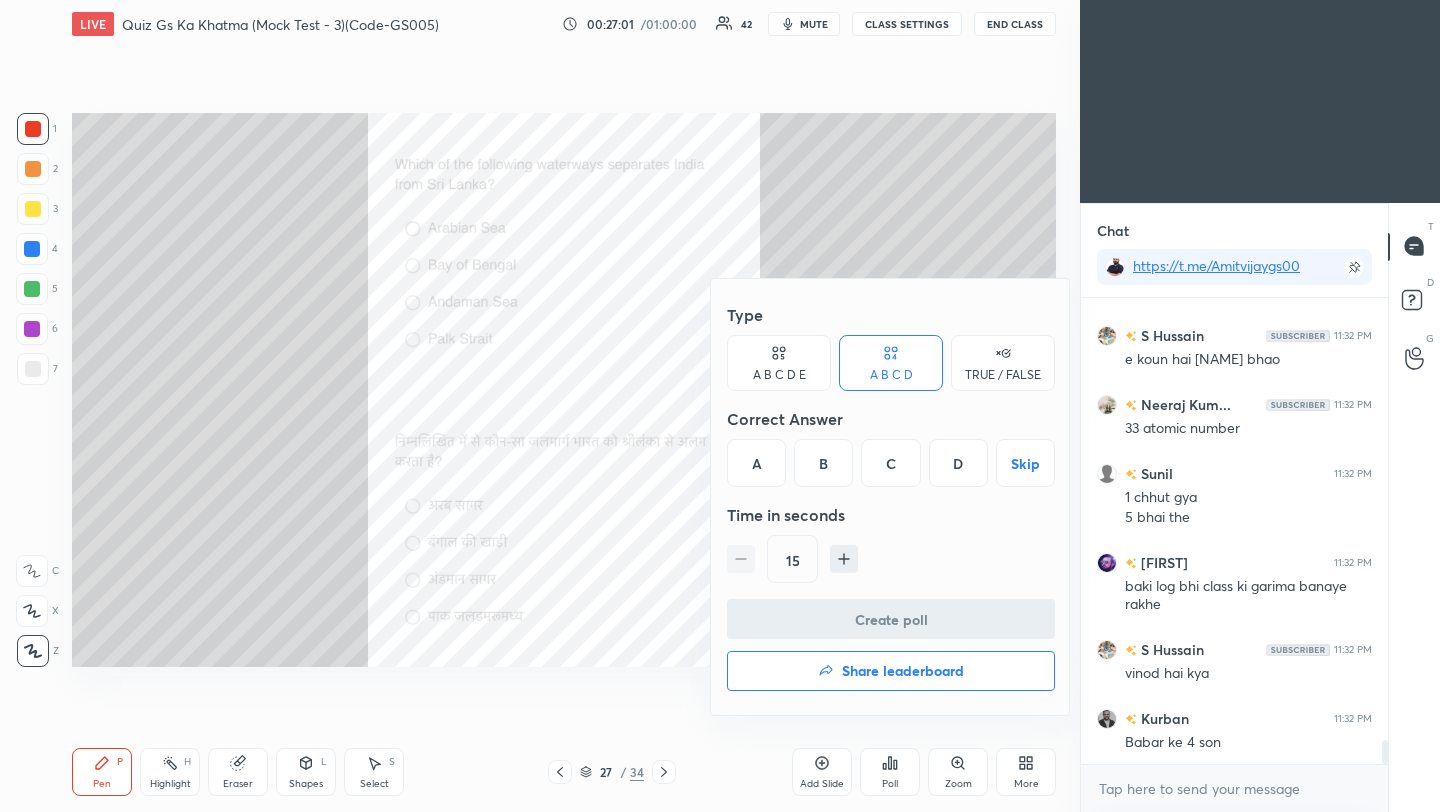 click on "D" at bounding box center [958, 463] 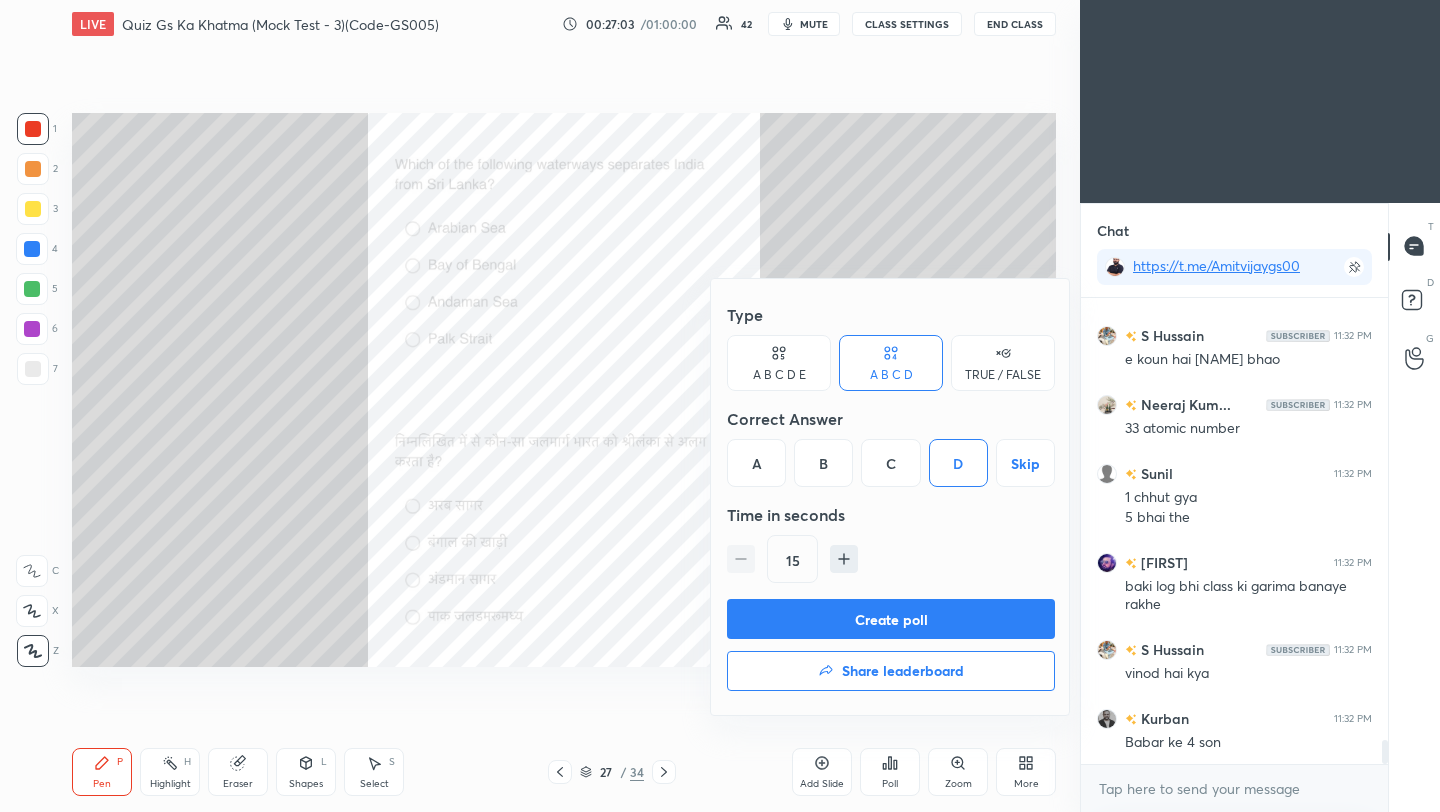 click on "Create poll" at bounding box center (891, 619) 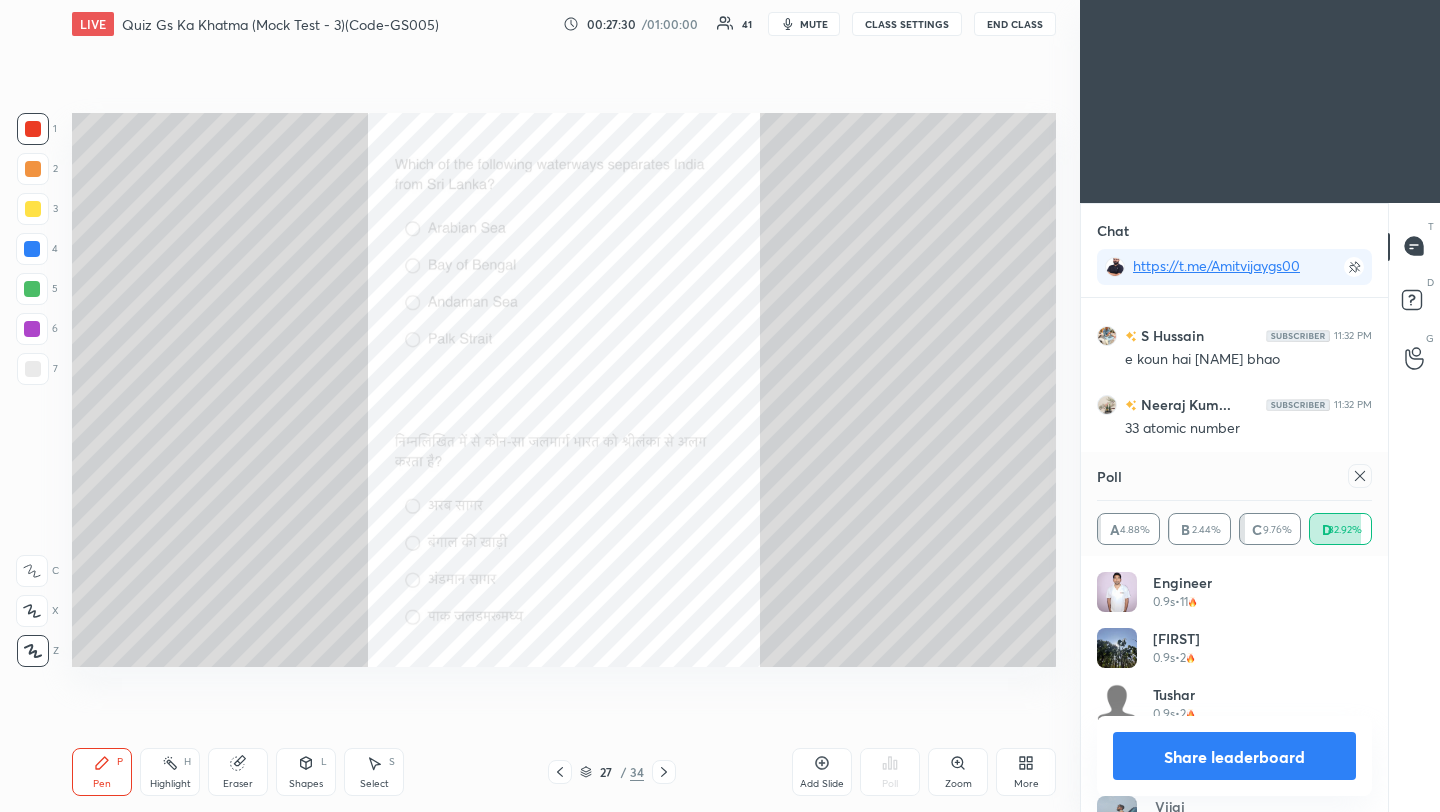 click 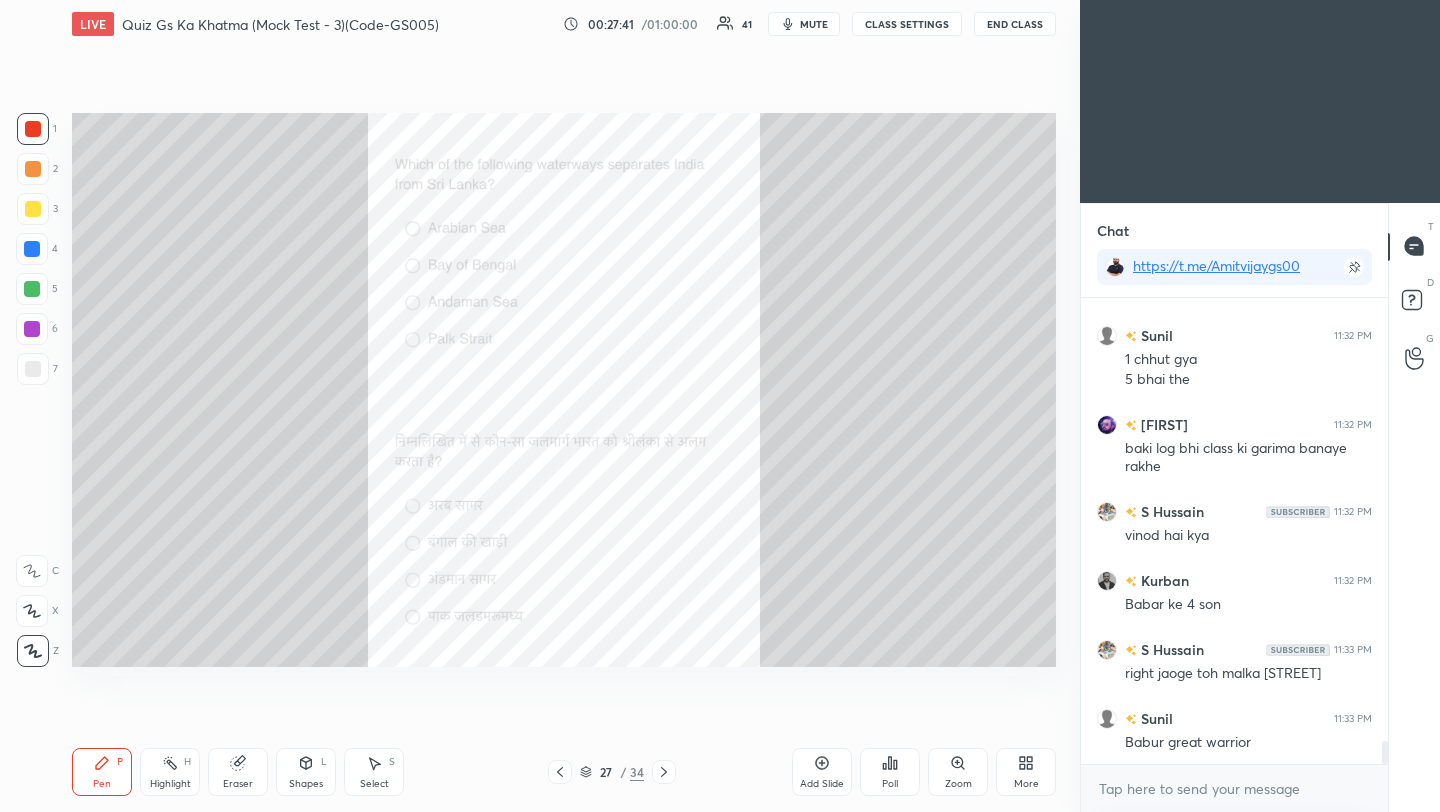 click 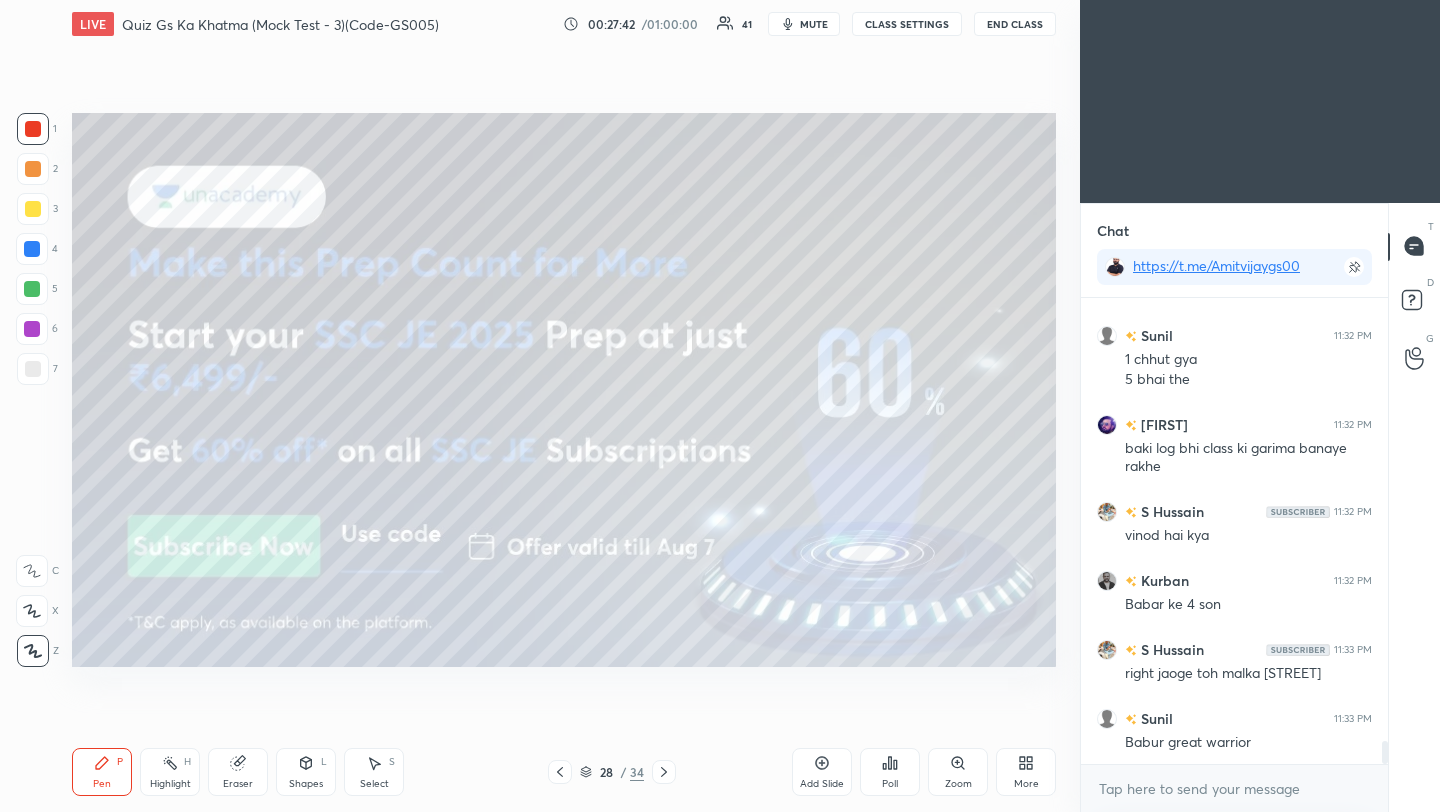 click 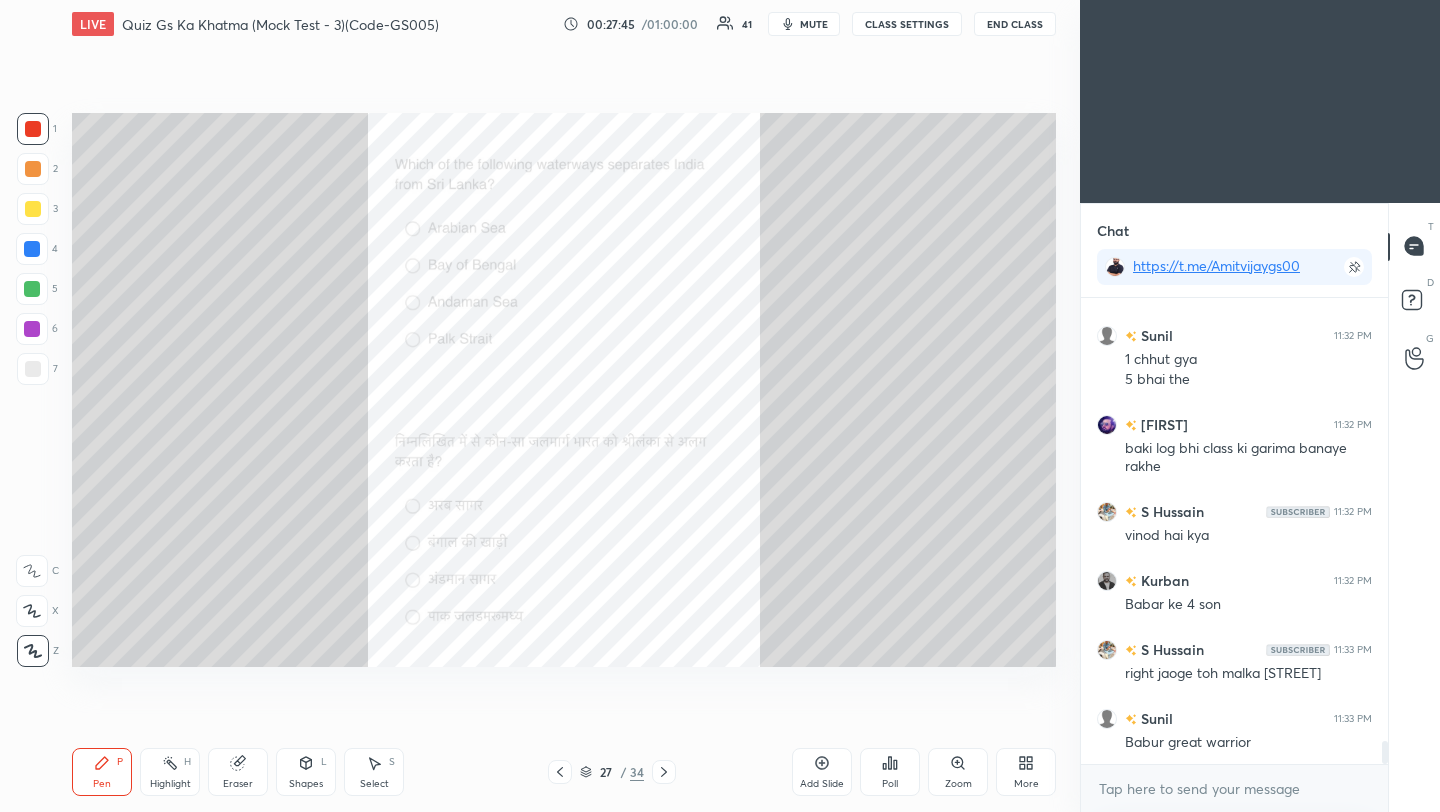 click 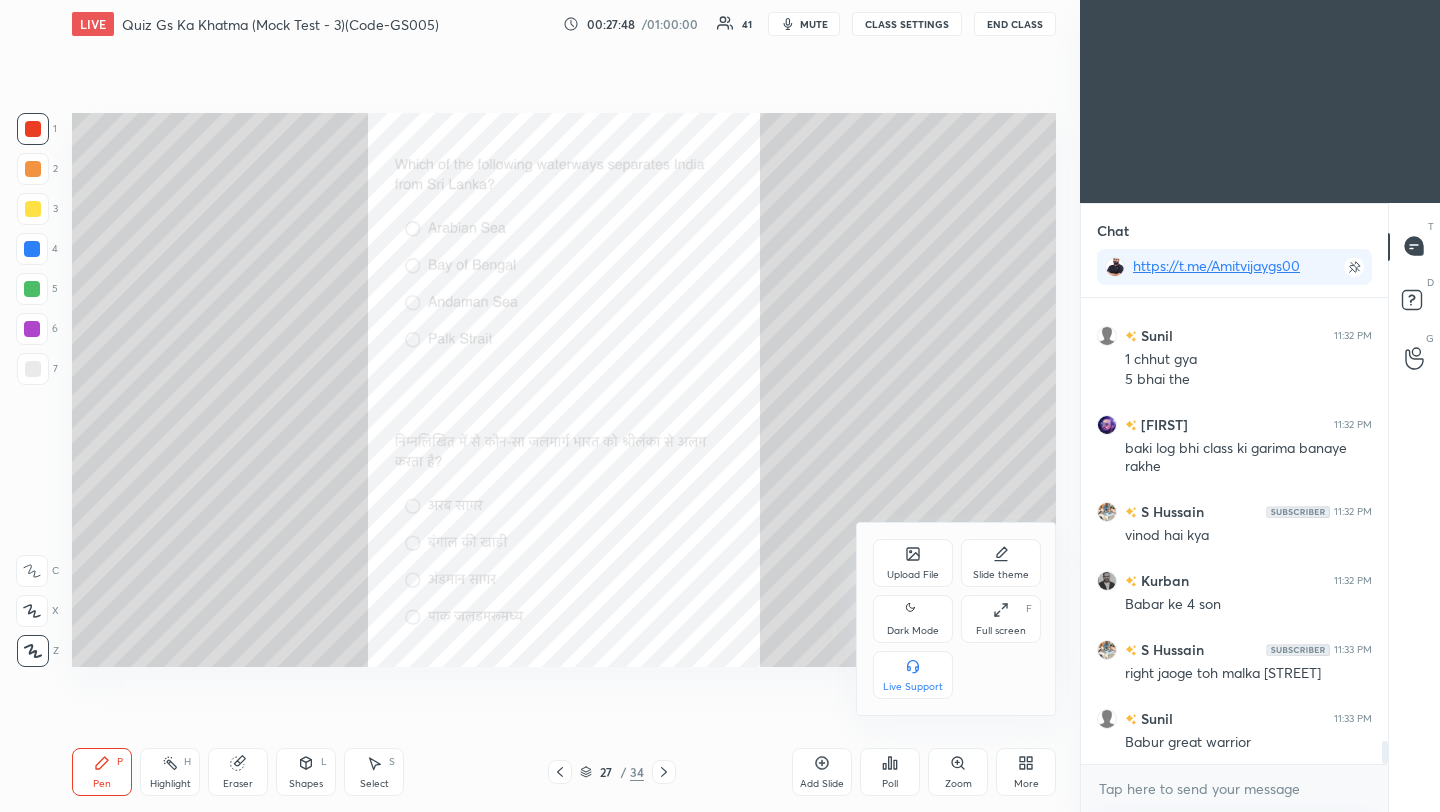click on "Upload File" at bounding box center [913, 563] 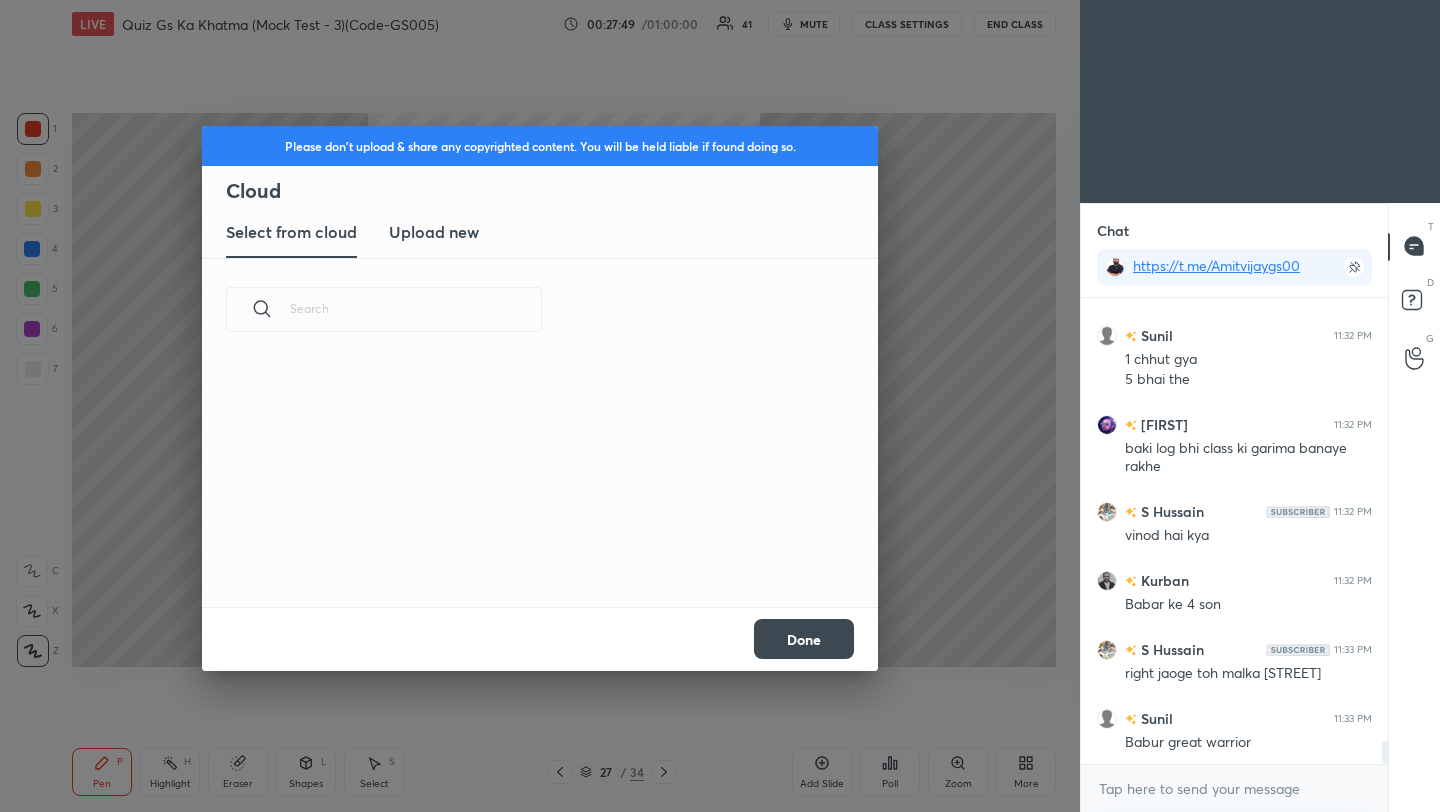 scroll, scrollTop: 7, scrollLeft: 11, axis: both 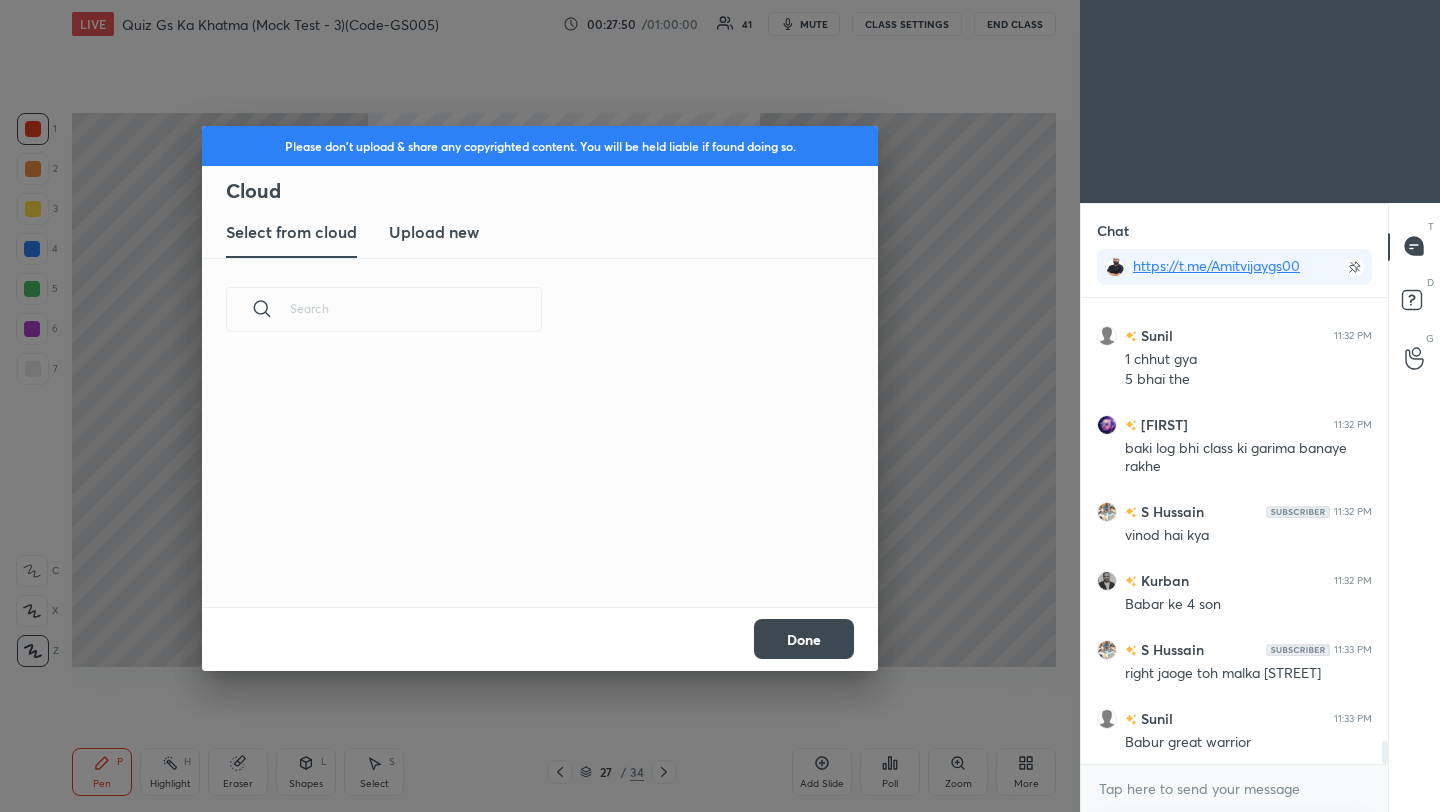 click on "Upload new" at bounding box center (434, 232) 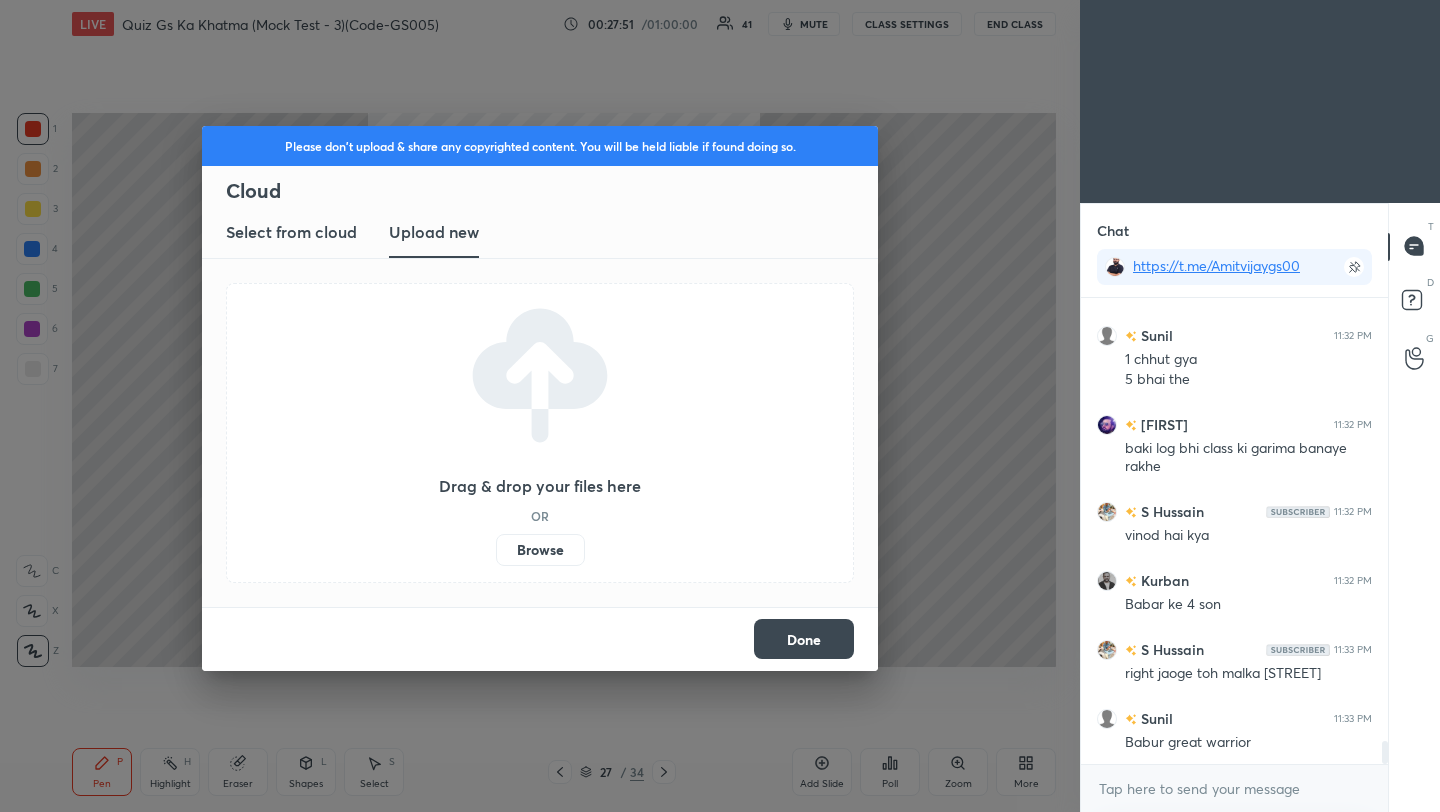 click on "Browse" at bounding box center (540, 550) 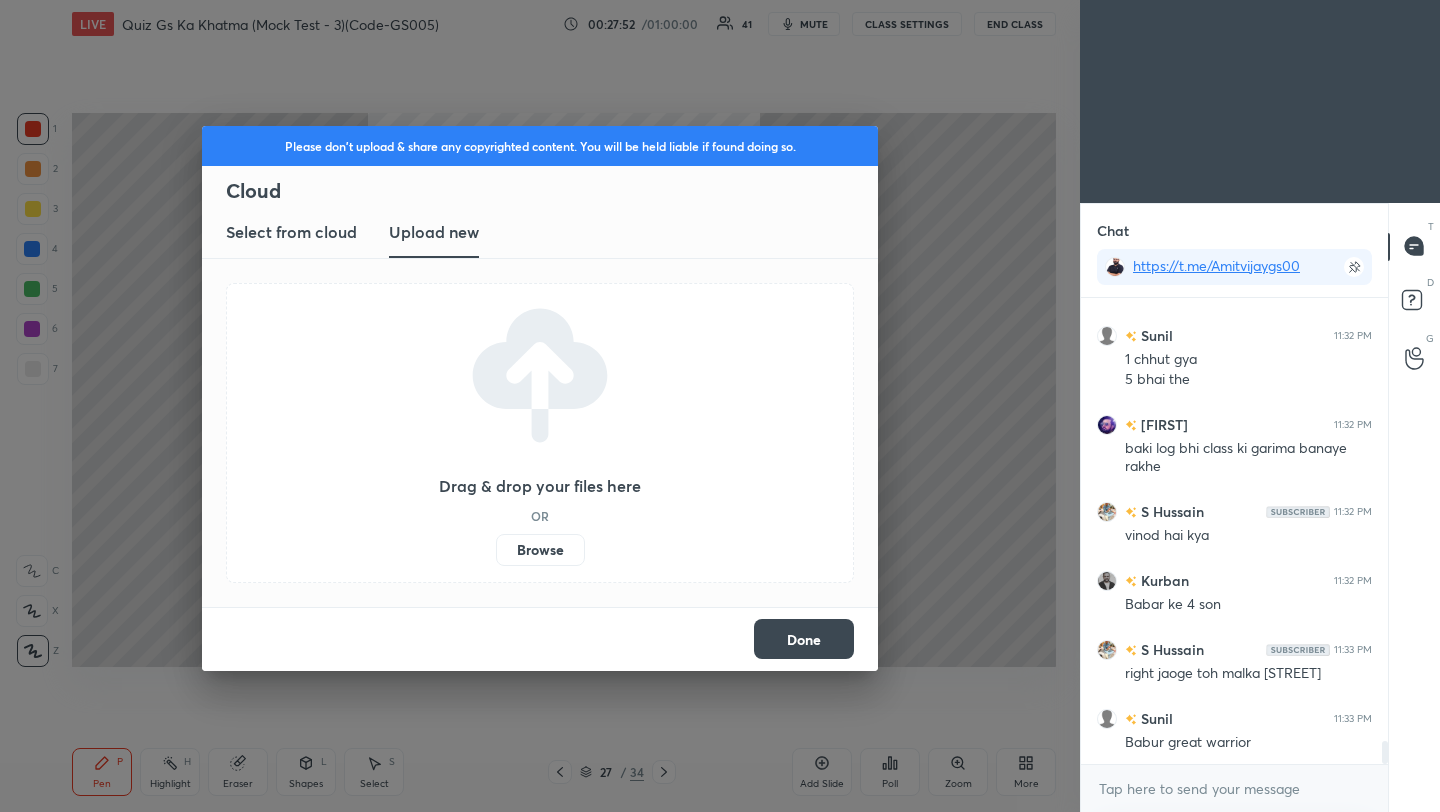 scroll, scrollTop: 8861, scrollLeft: 0, axis: vertical 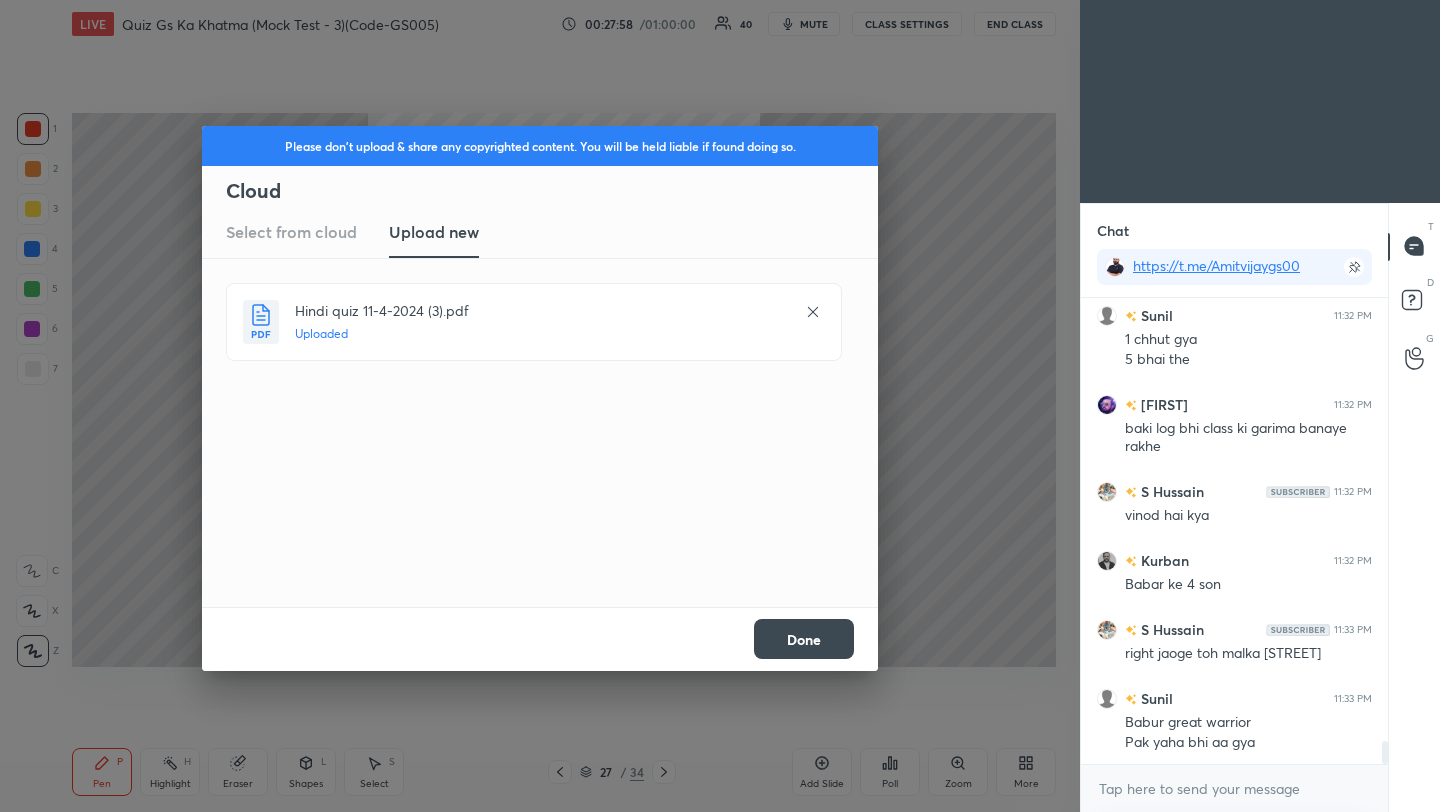 click on "Done" at bounding box center (804, 639) 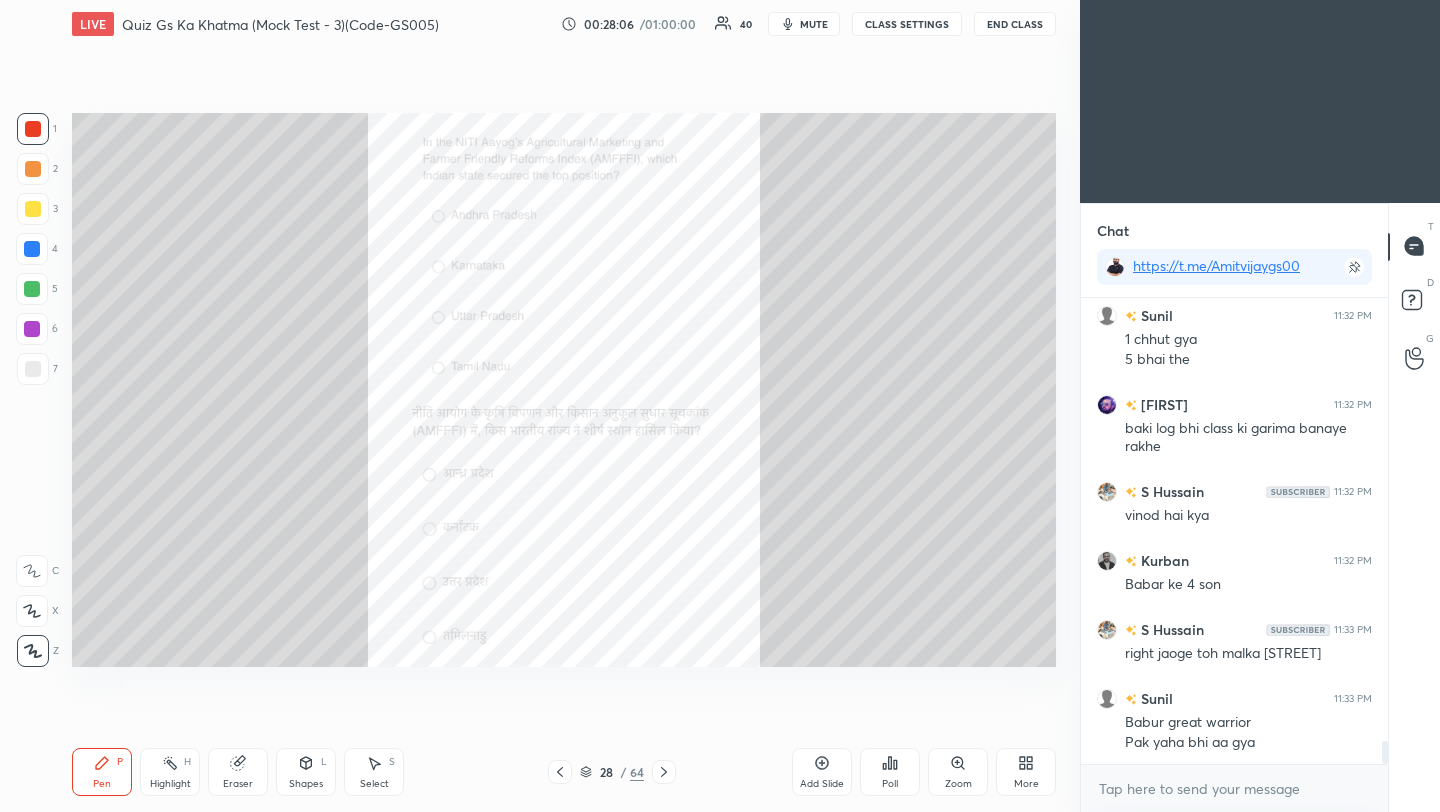 scroll, scrollTop: 8930, scrollLeft: 0, axis: vertical 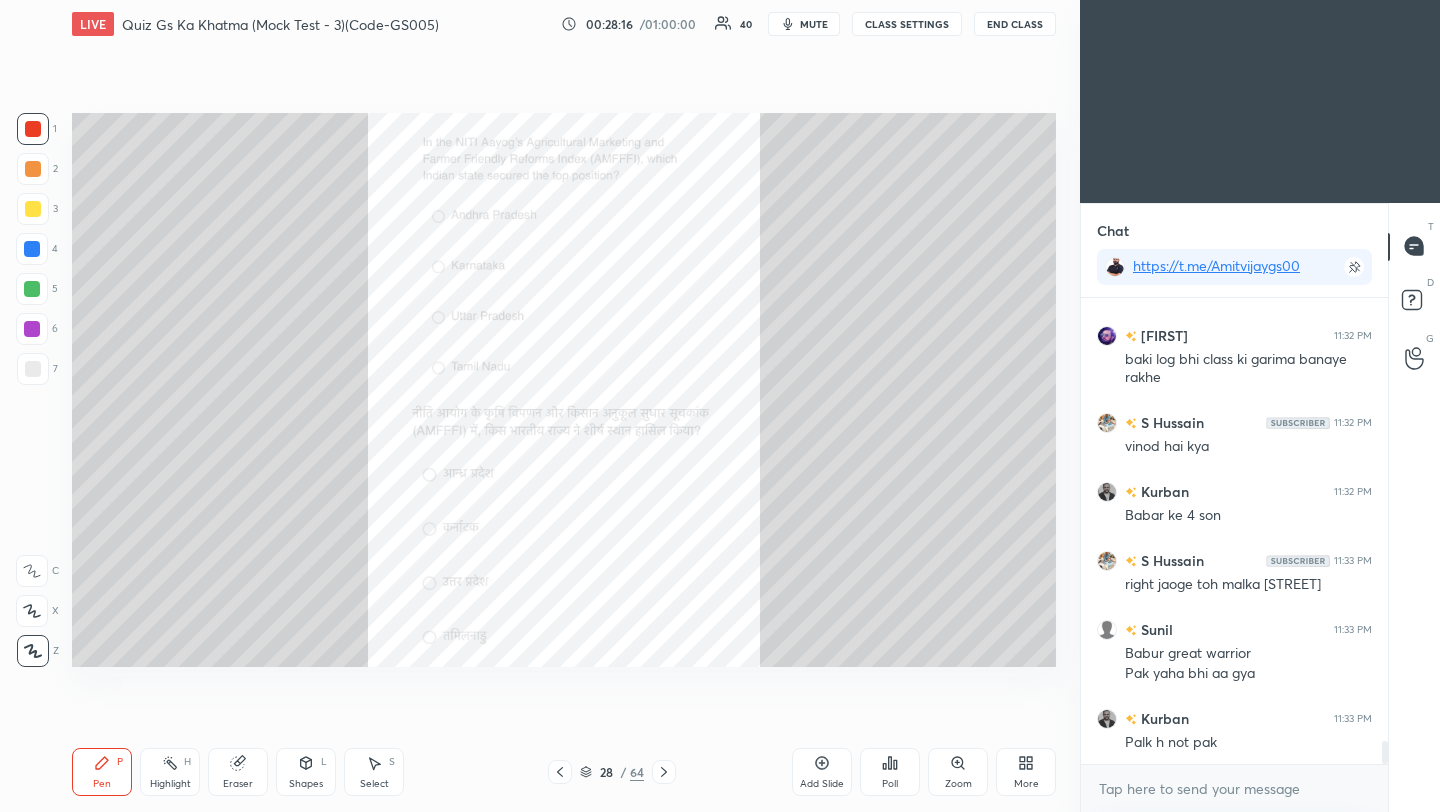 click on "Poll" at bounding box center [890, 772] 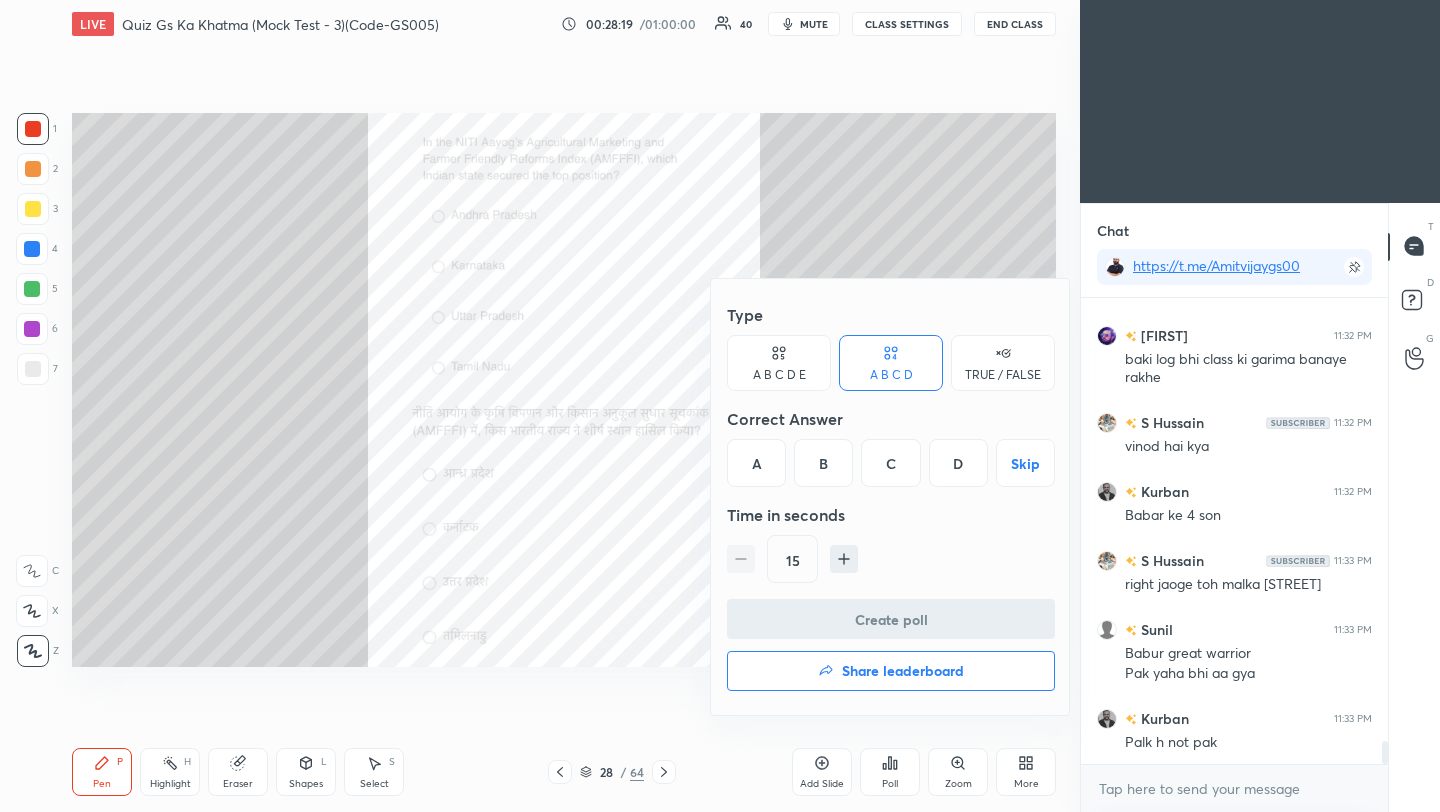 click on "A" at bounding box center (756, 463) 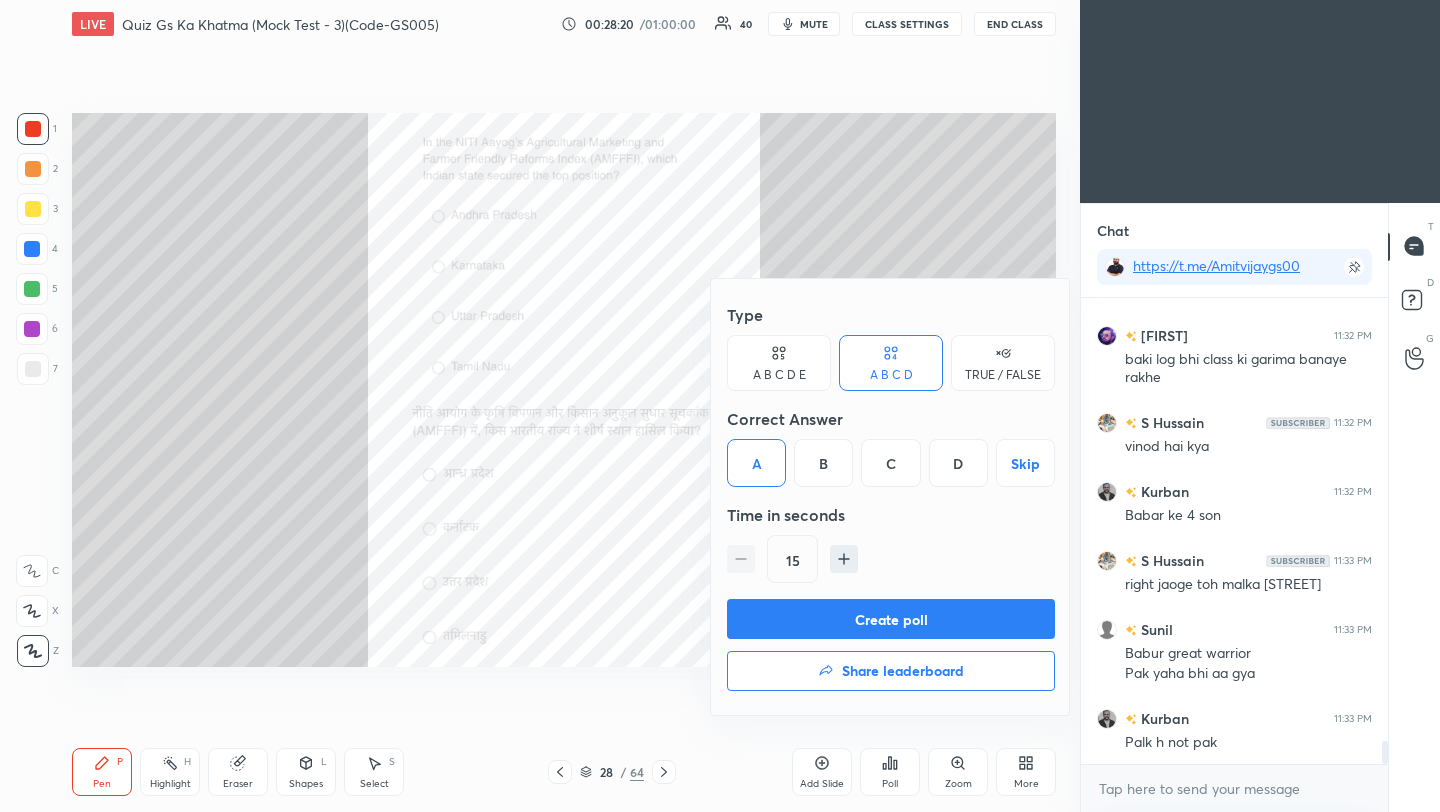 click on "Create poll" at bounding box center [891, 619] 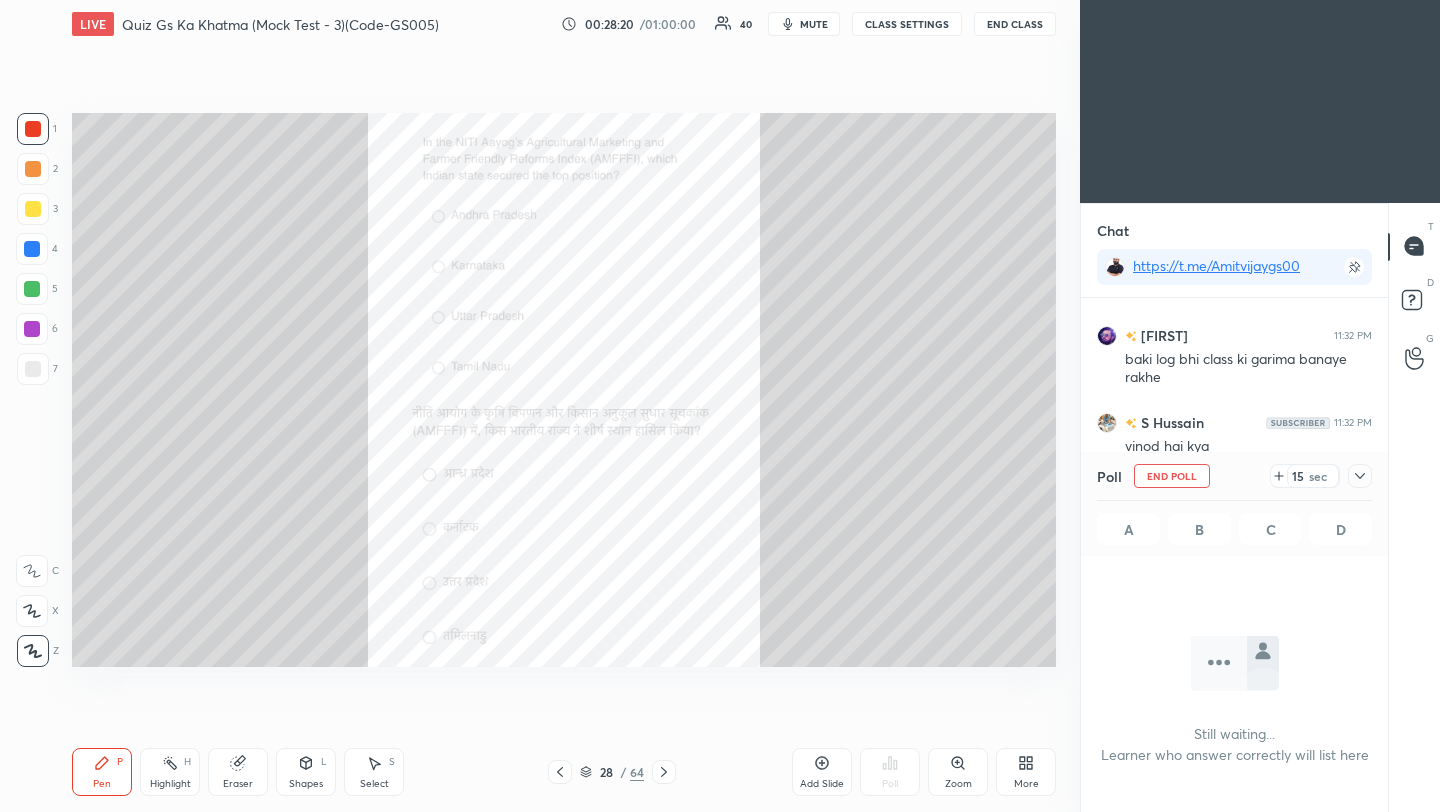 scroll, scrollTop: 418, scrollLeft: 301, axis: both 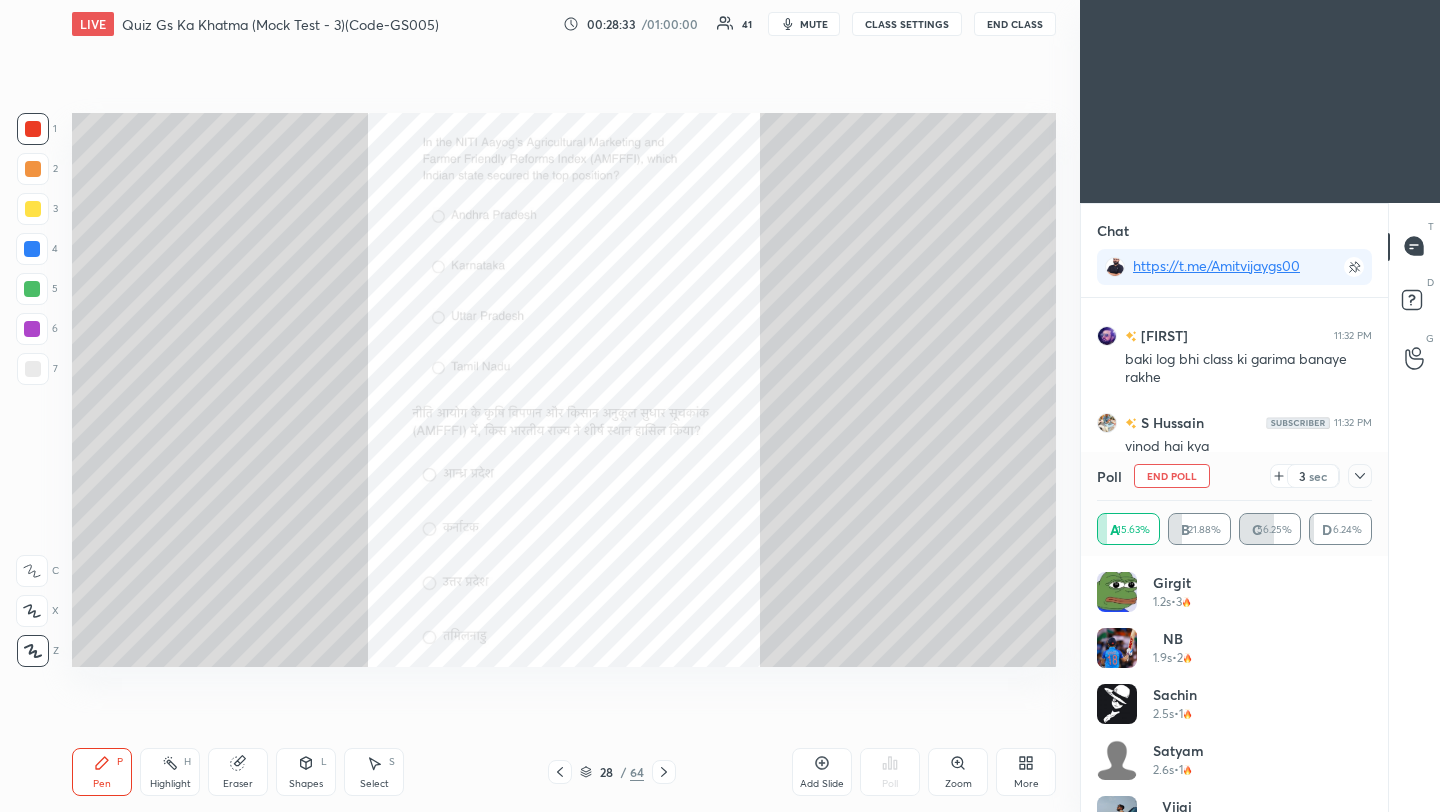 click 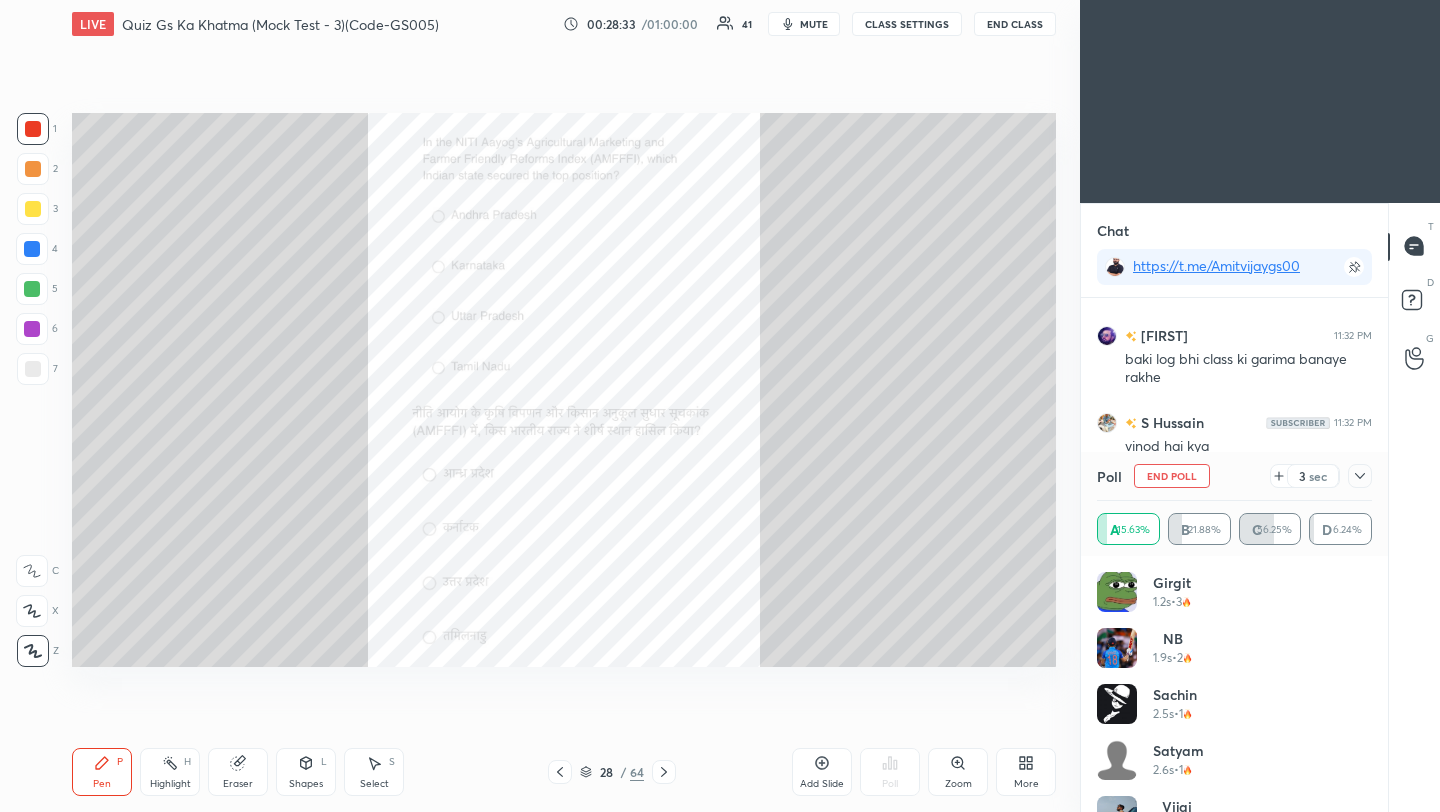 scroll, scrollTop: 153, scrollLeft: 269, axis: both 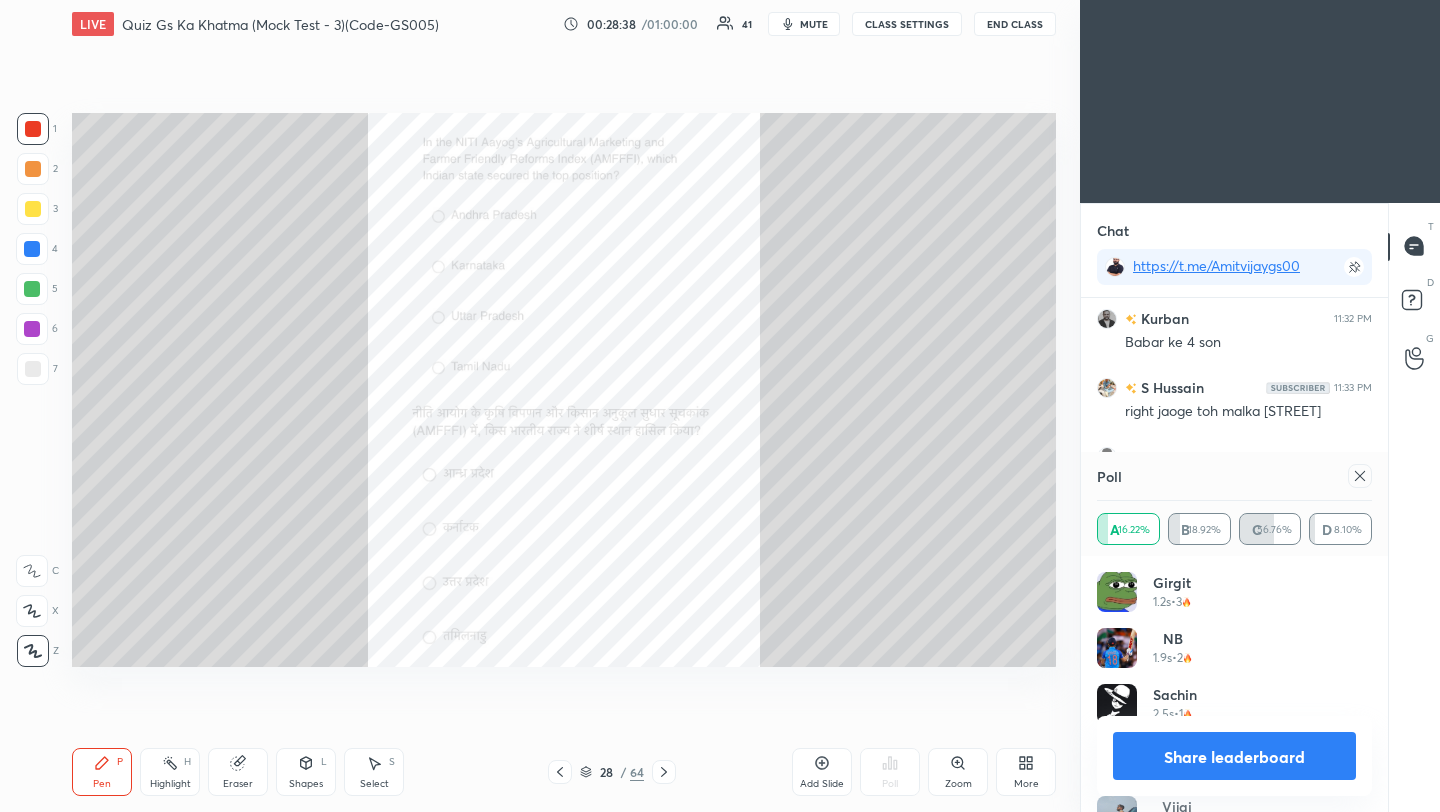 click on "Poll A 16.22% B 18.92% C 56.76% D 8.10%" at bounding box center [1234, 504] 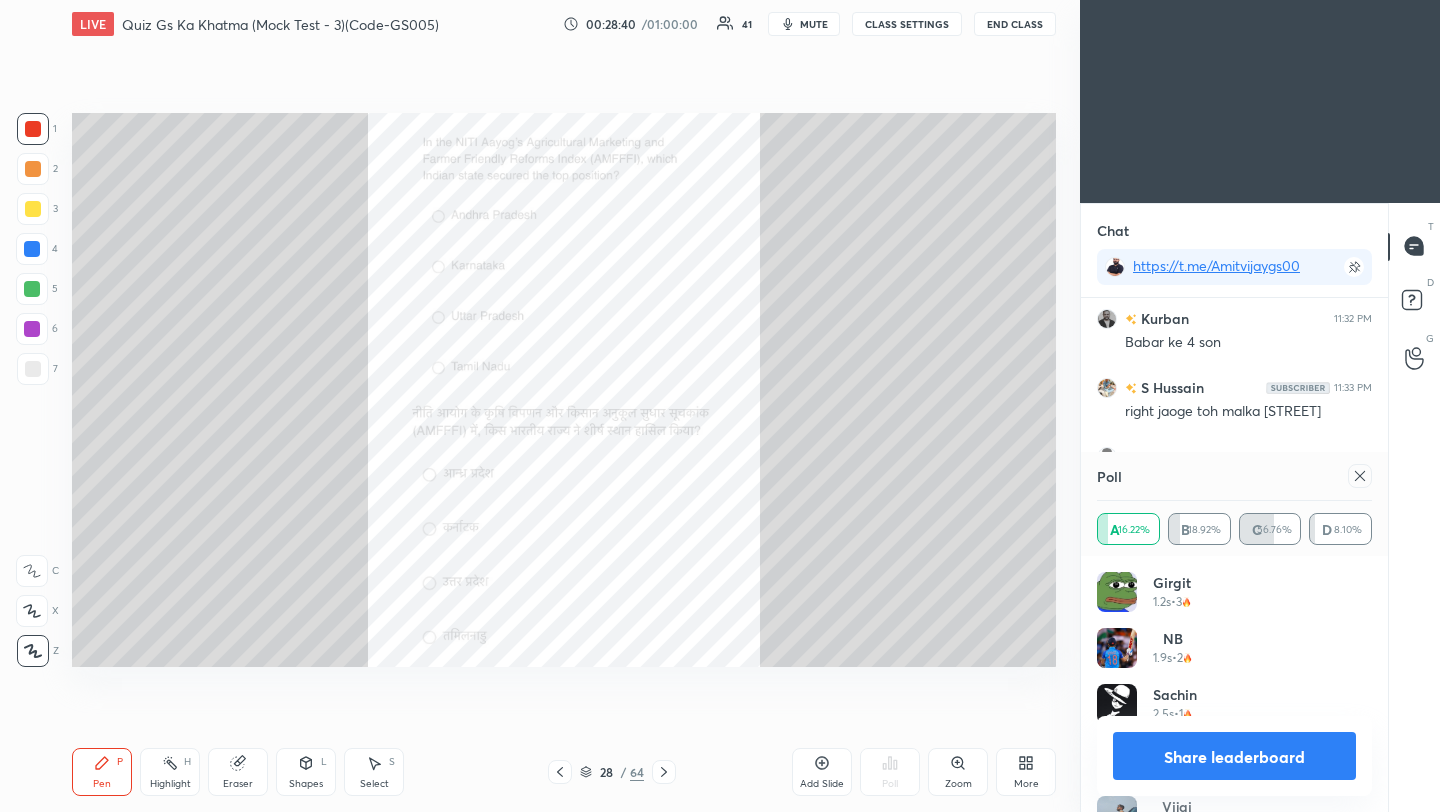click at bounding box center [1360, 476] 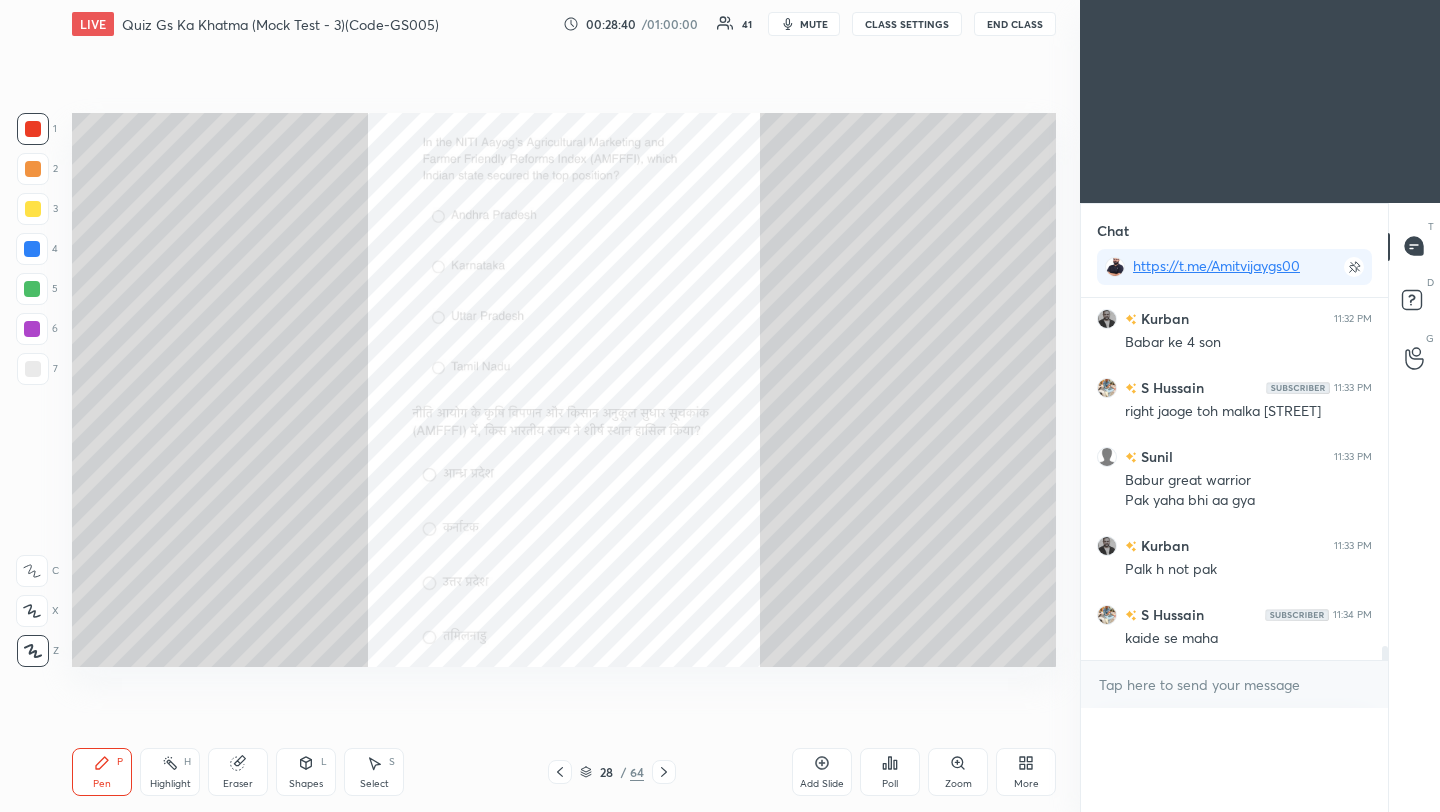 scroll, scrollTop: 150, scrollLeft: 269, axis: both 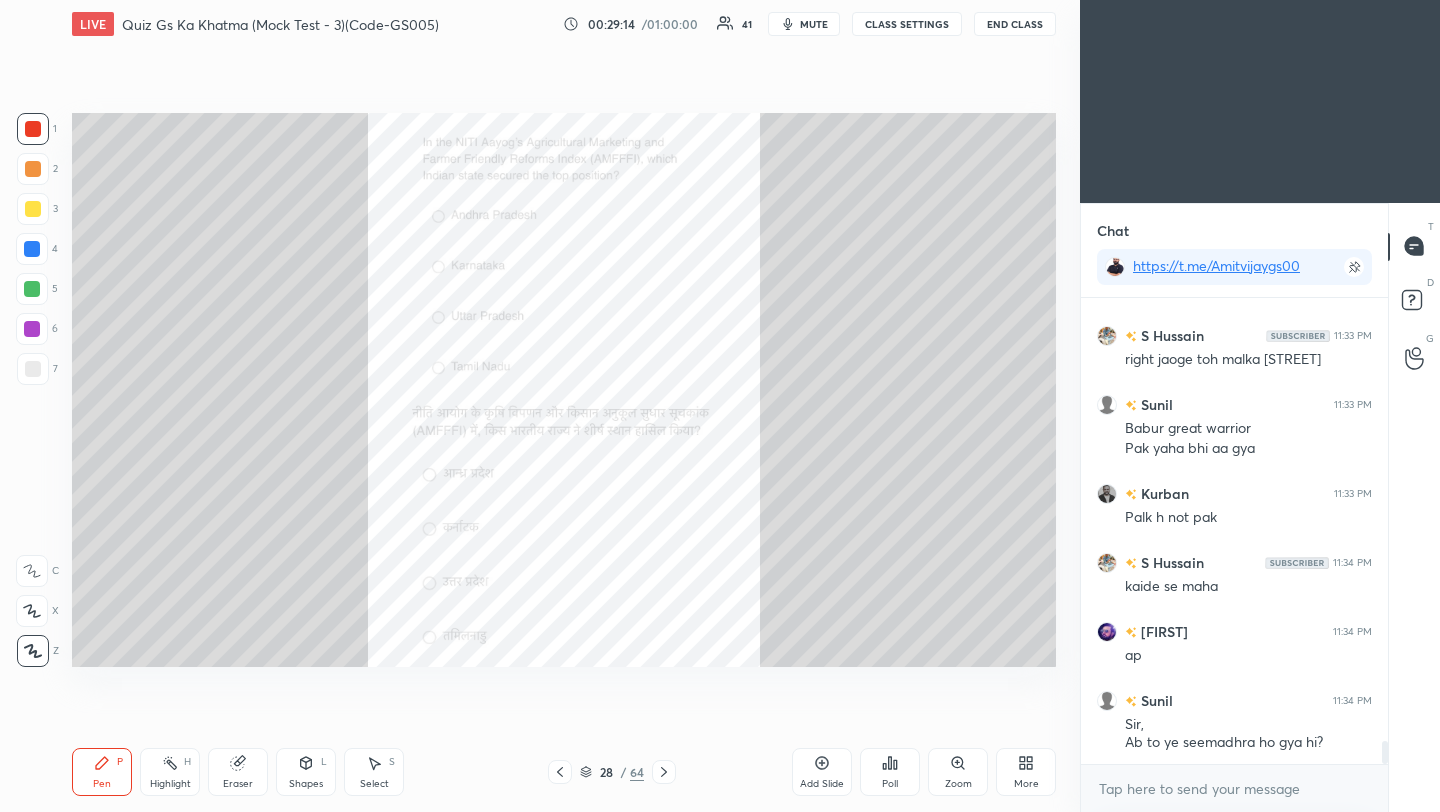 click 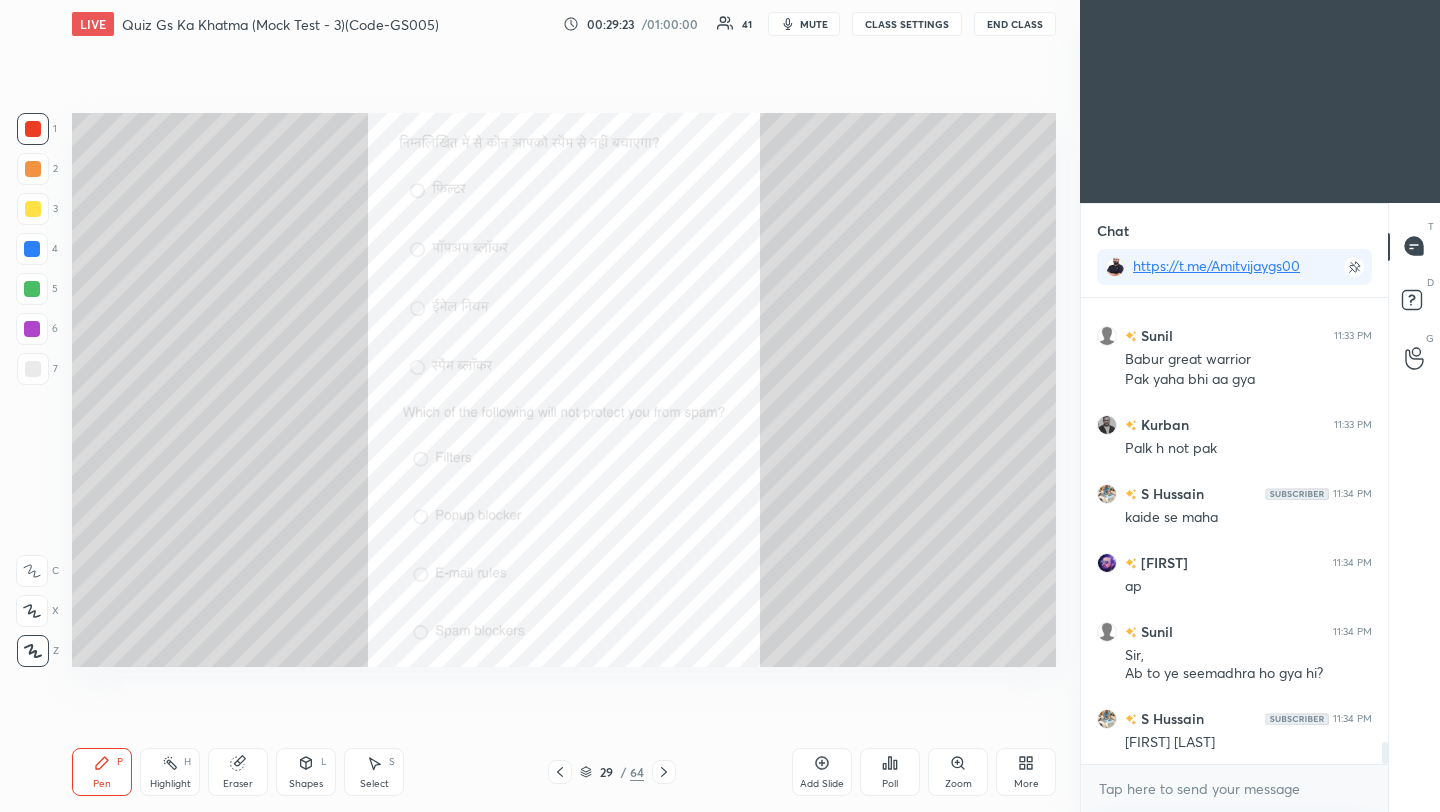 click on "Poll" at bounding box center [890, 772] 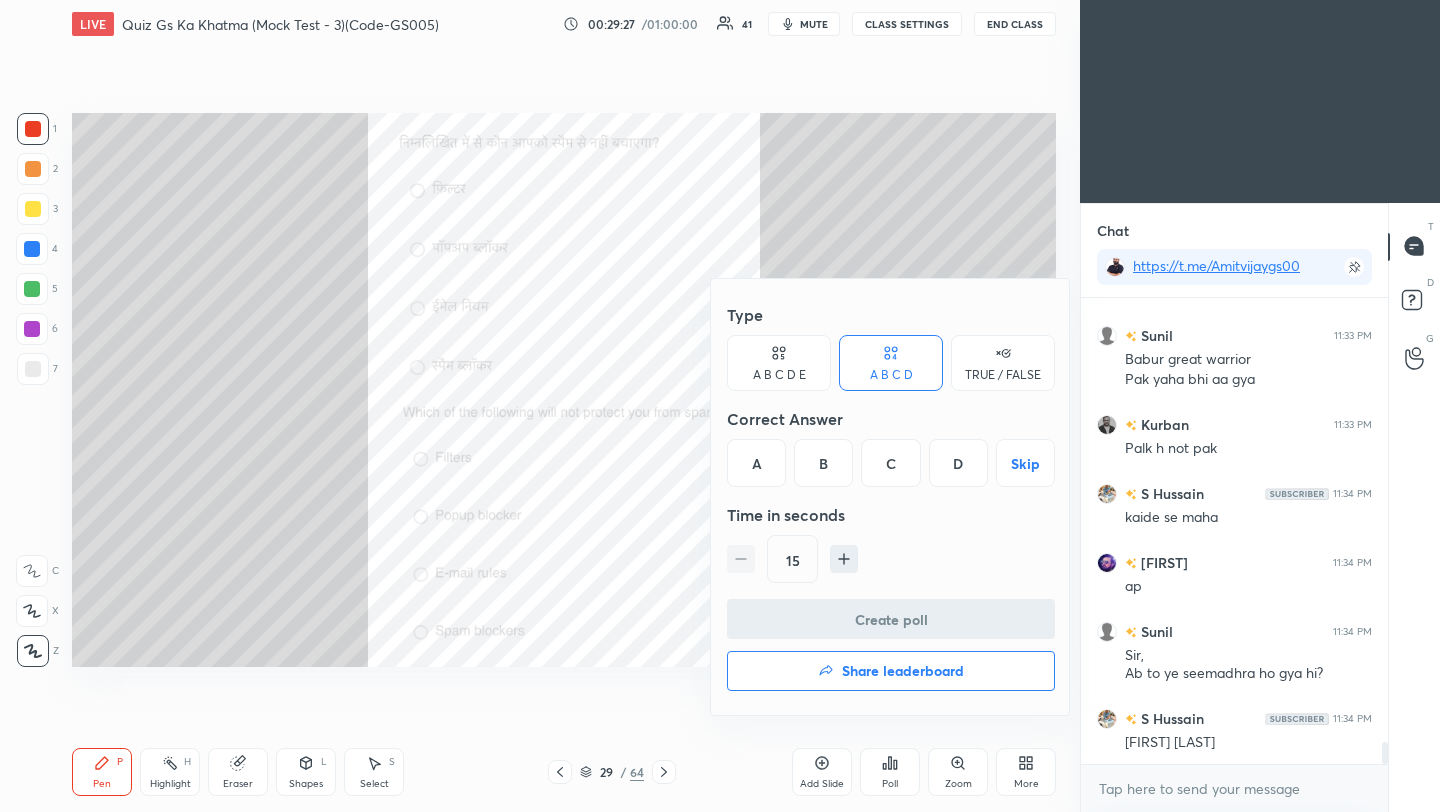 click on "B" at bounding box center (823, 463) 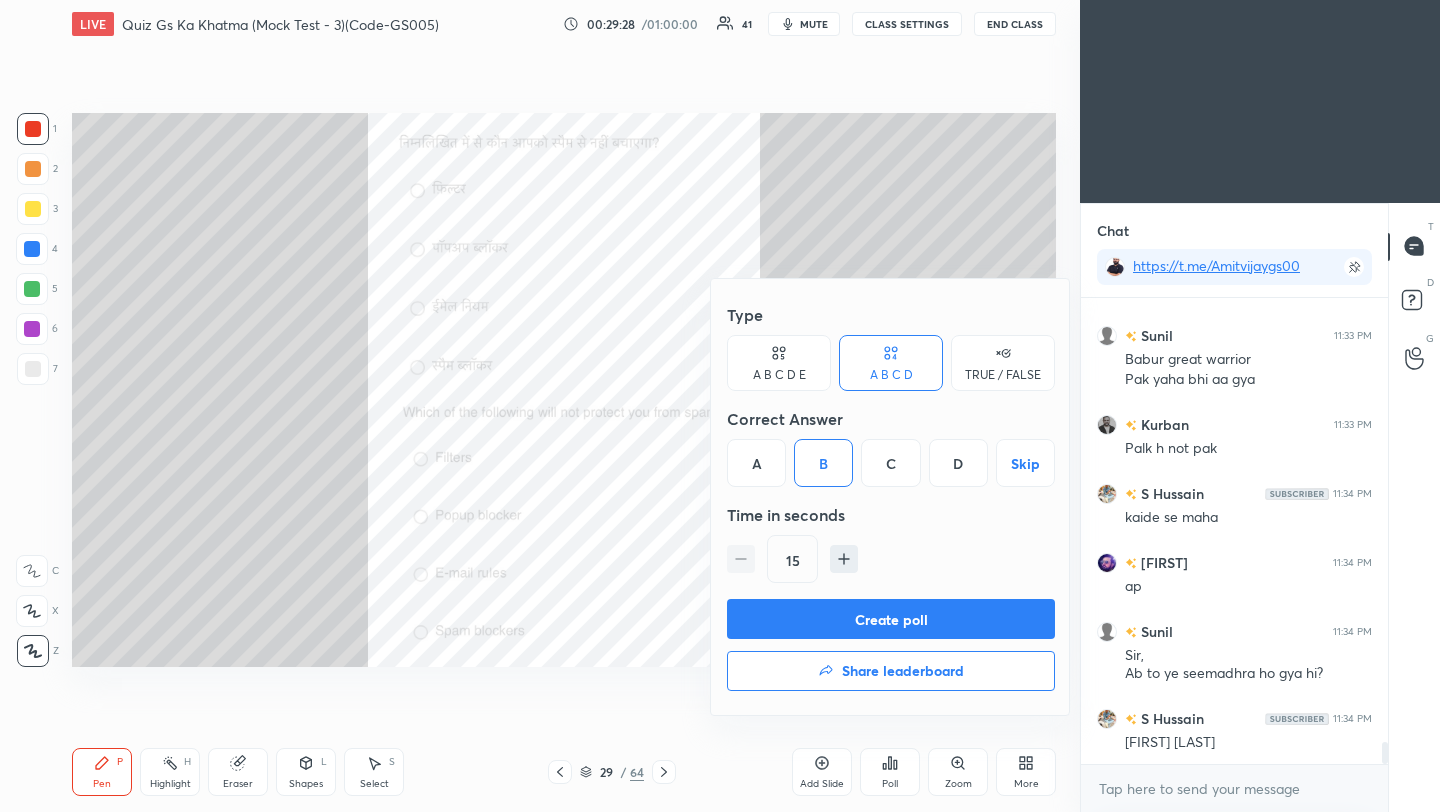 click on "Create poll" at bounding box center [891, 619] 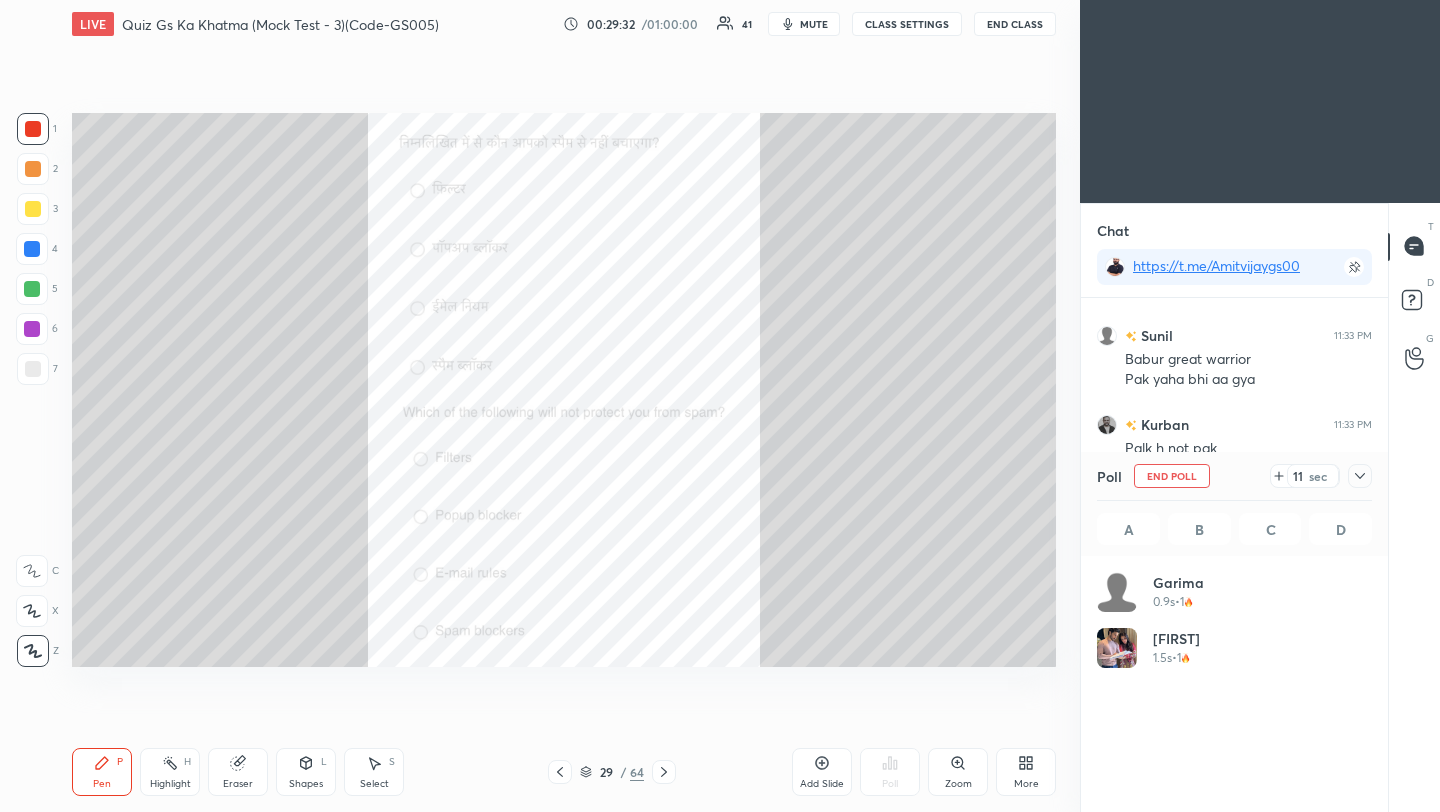 click 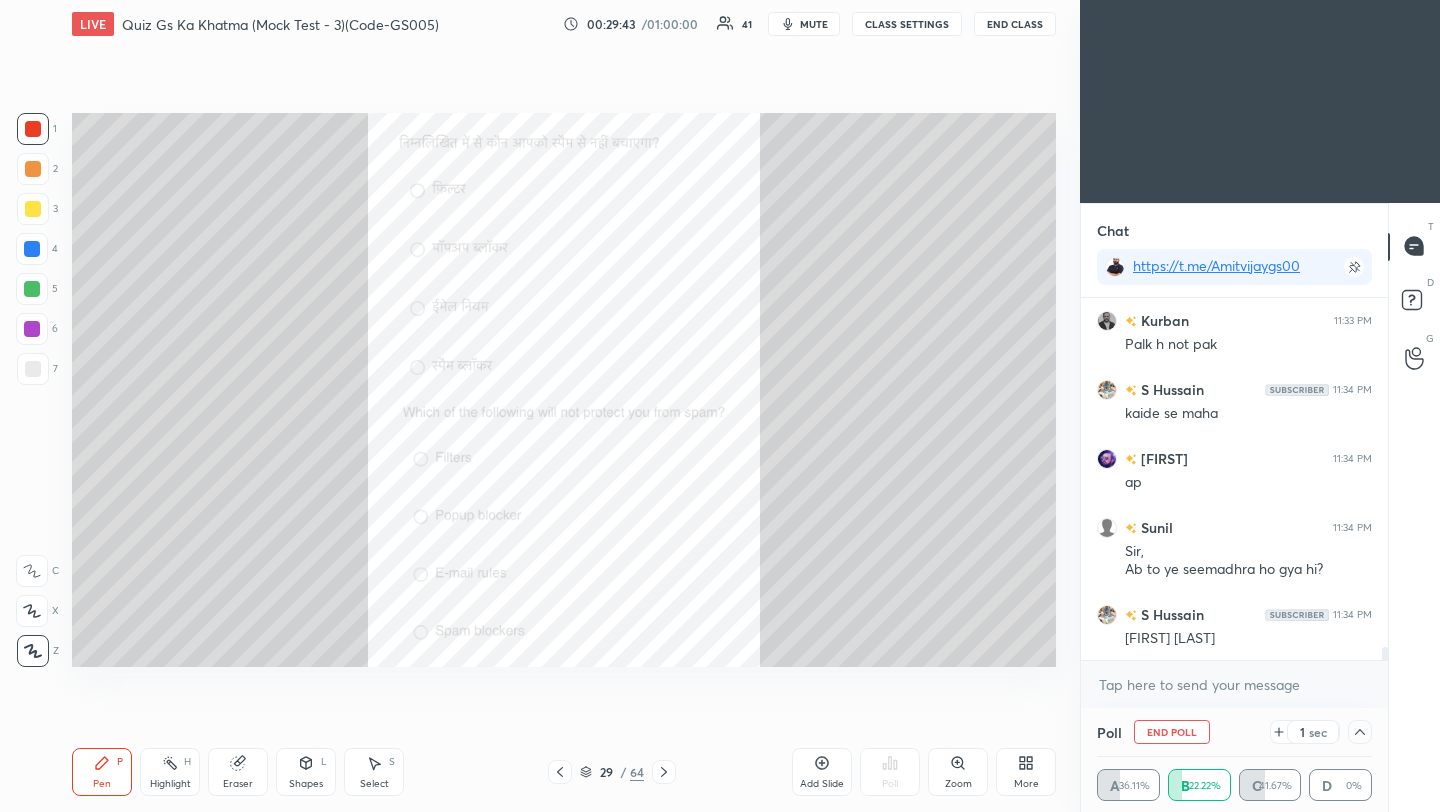 scroll, scrollTop: 9397, scrollLeft: 0, axis: vertical 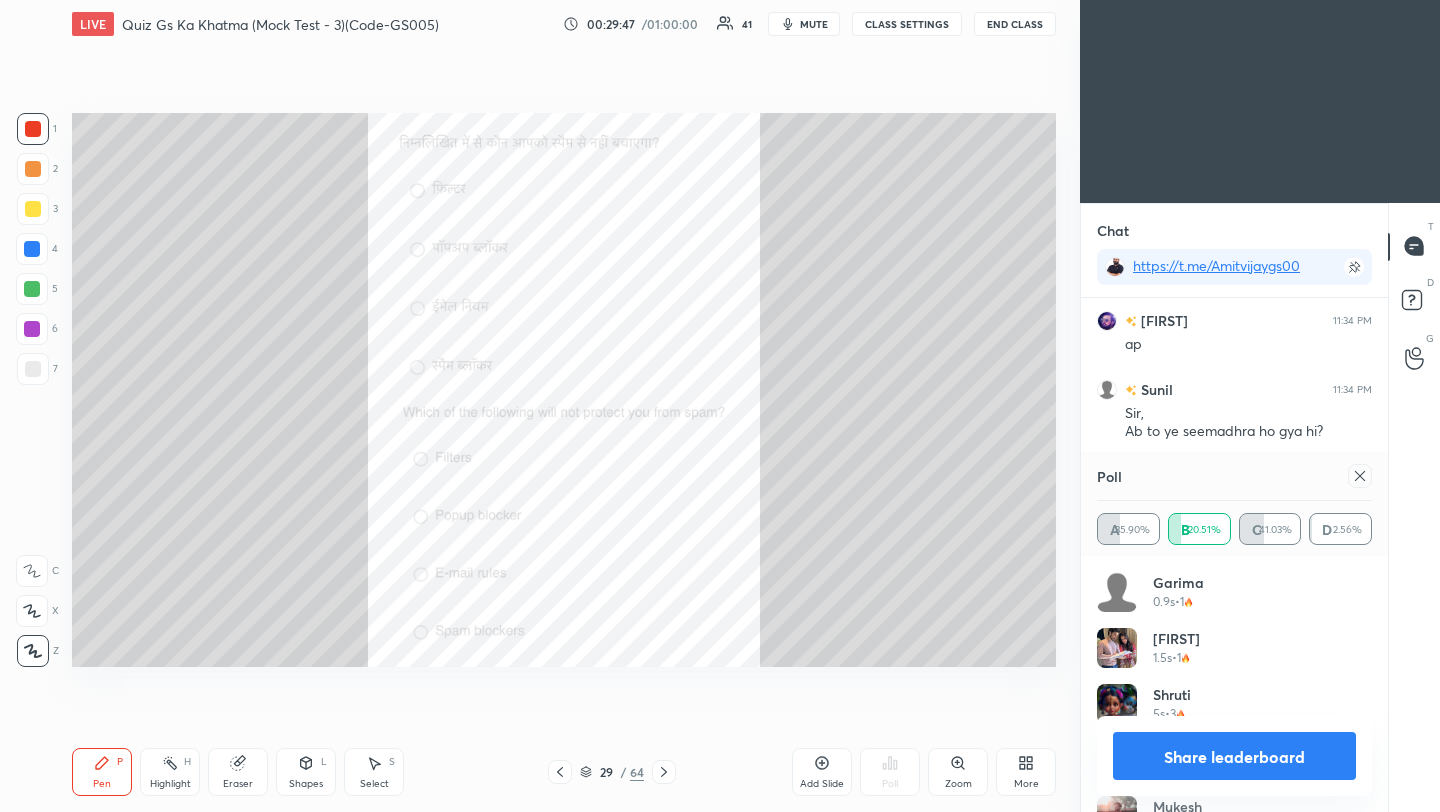 click 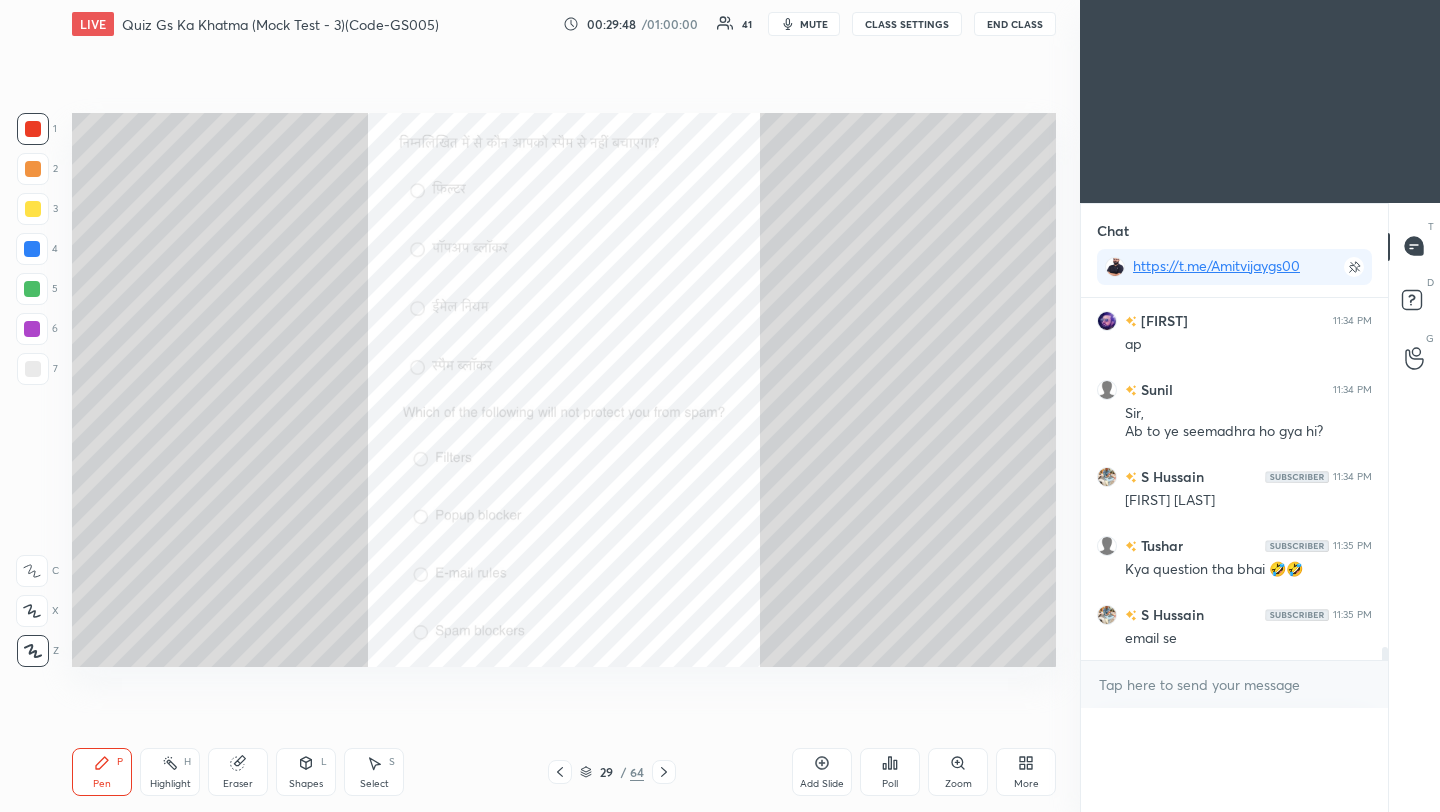 scroll, scrollTop: 0, scrollLeft: 0, axis: both 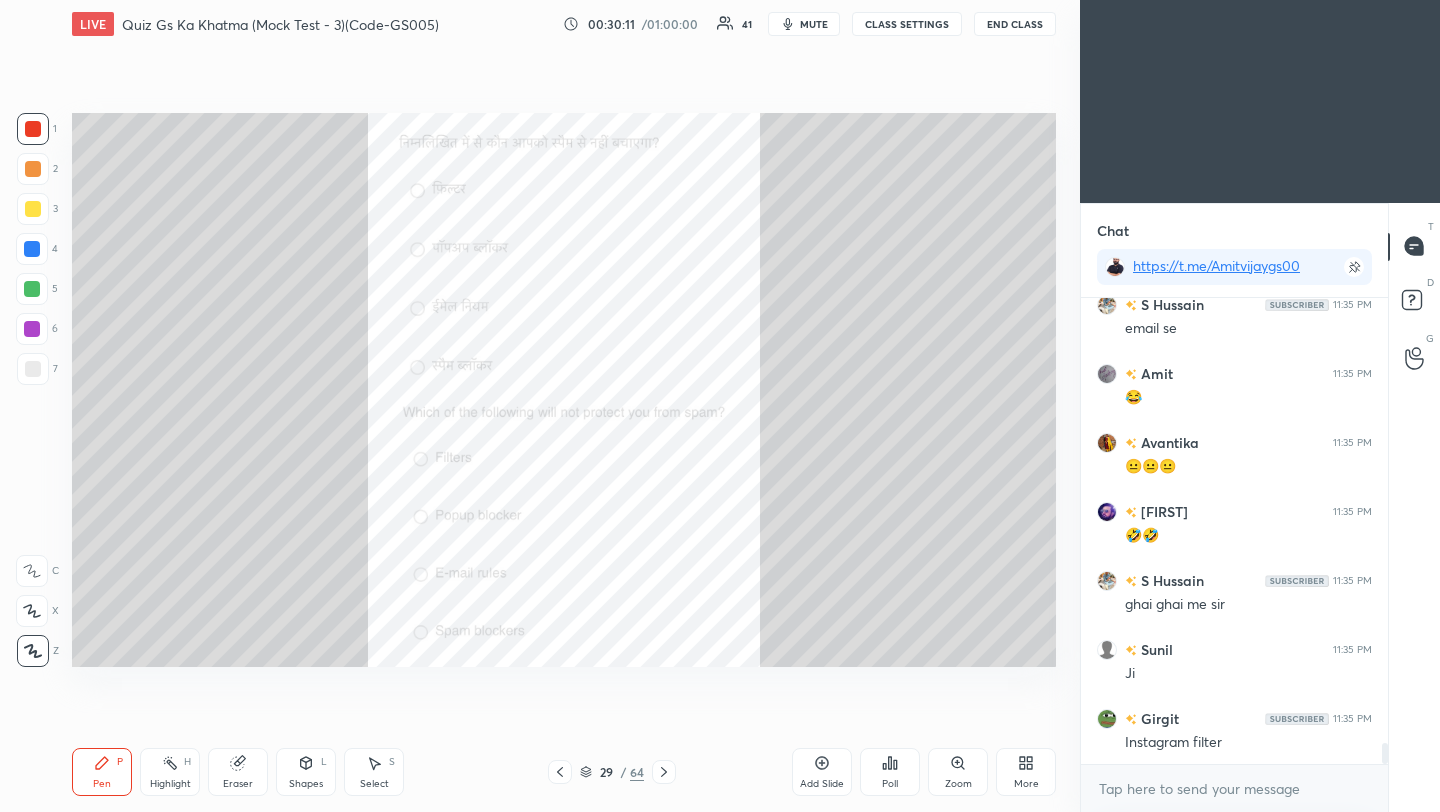 click at bounding box center [664, 772] 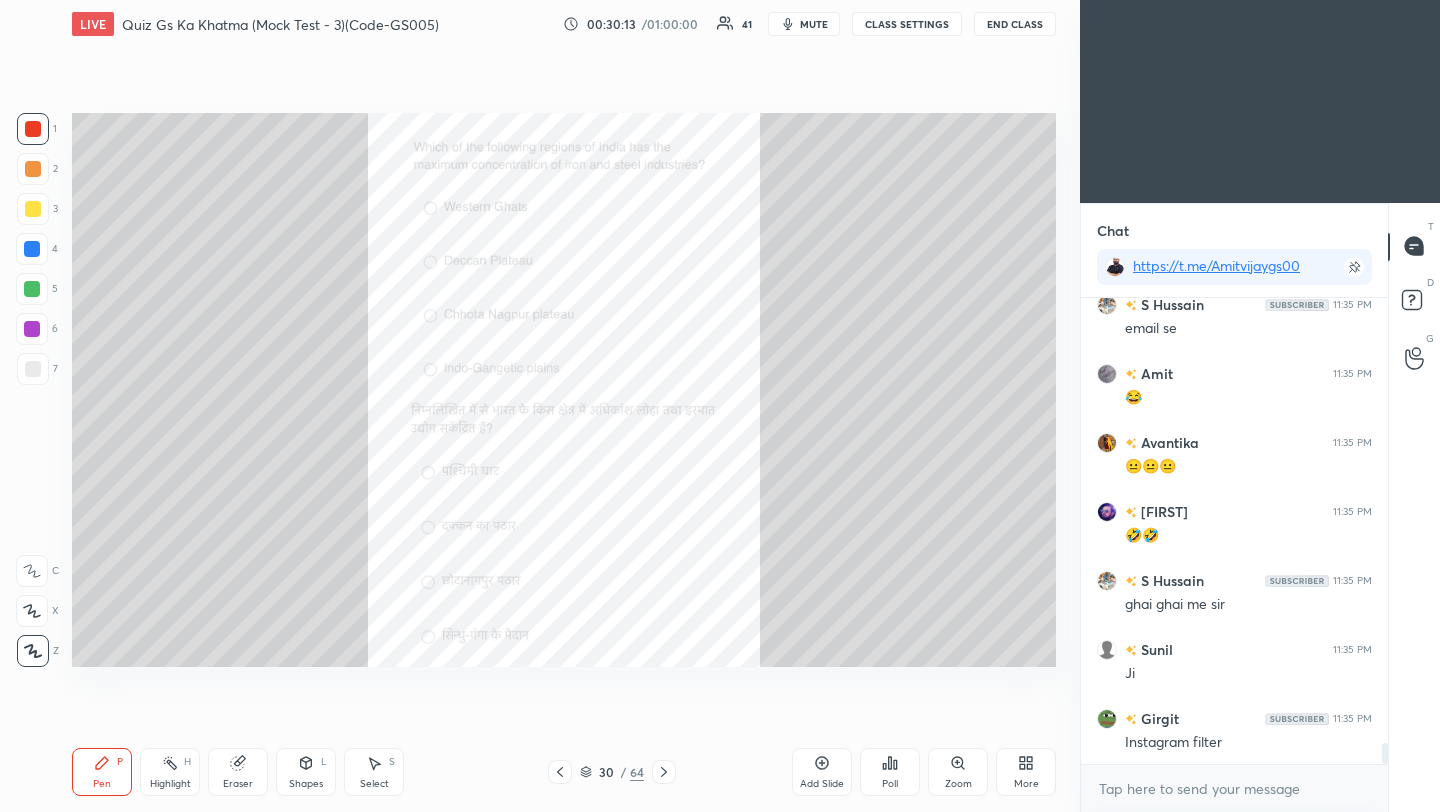 click on "Poll" at bounding box center [890, 784] 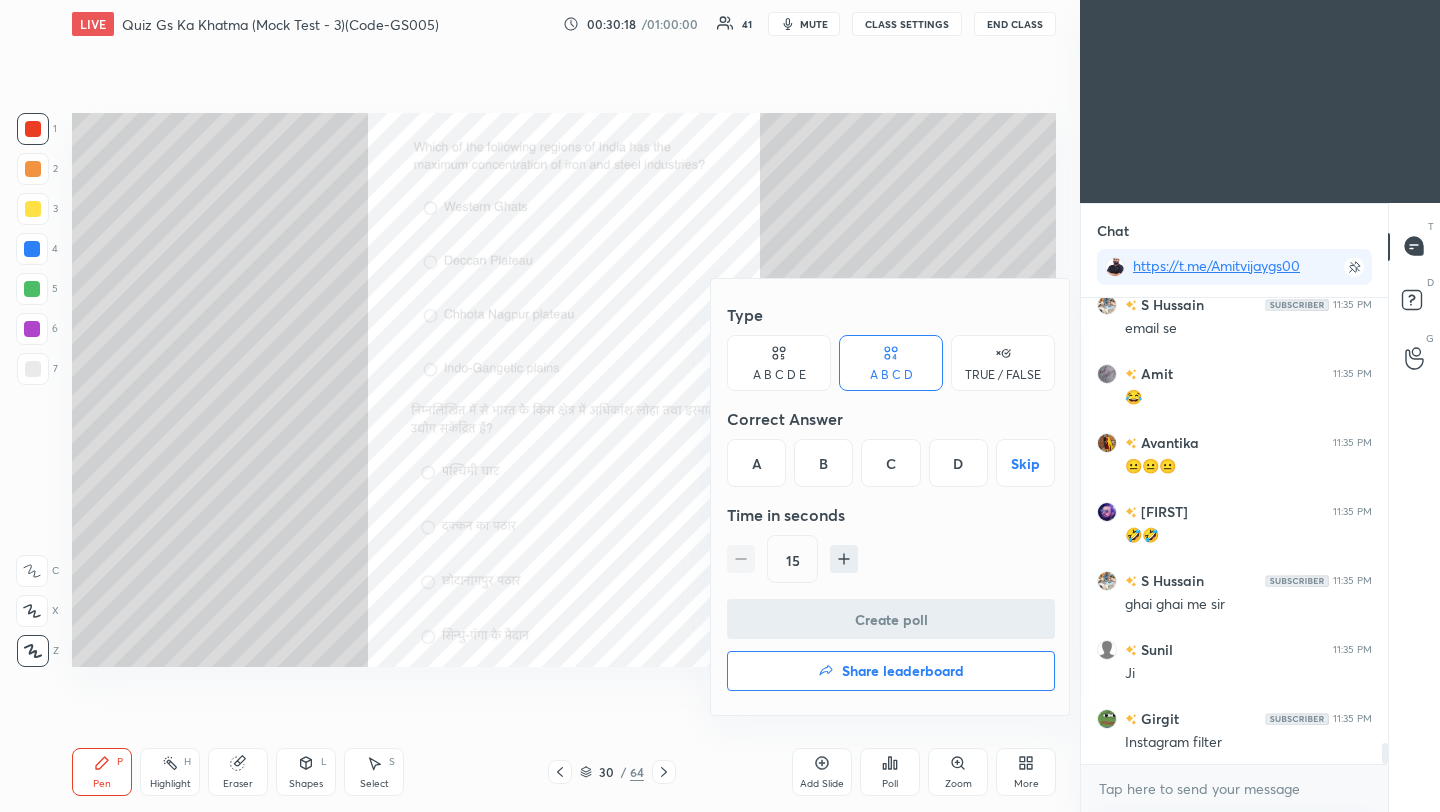 drag, startPoint x: 896, startPoint y: 474, endPoint x: 878, endPoint y: 566, distance: 93.74433 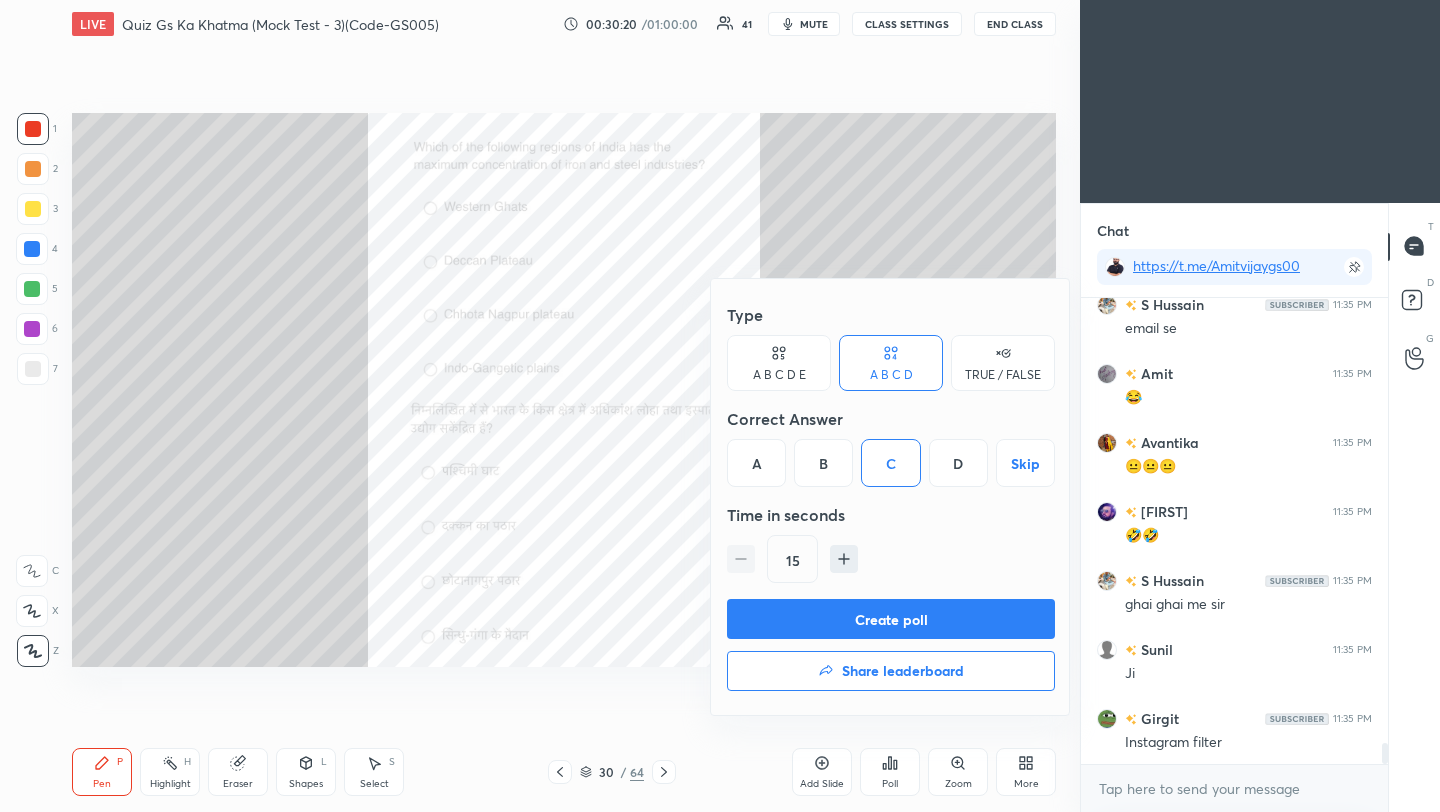 click on "Create poll" at bounding box center [891, 619] 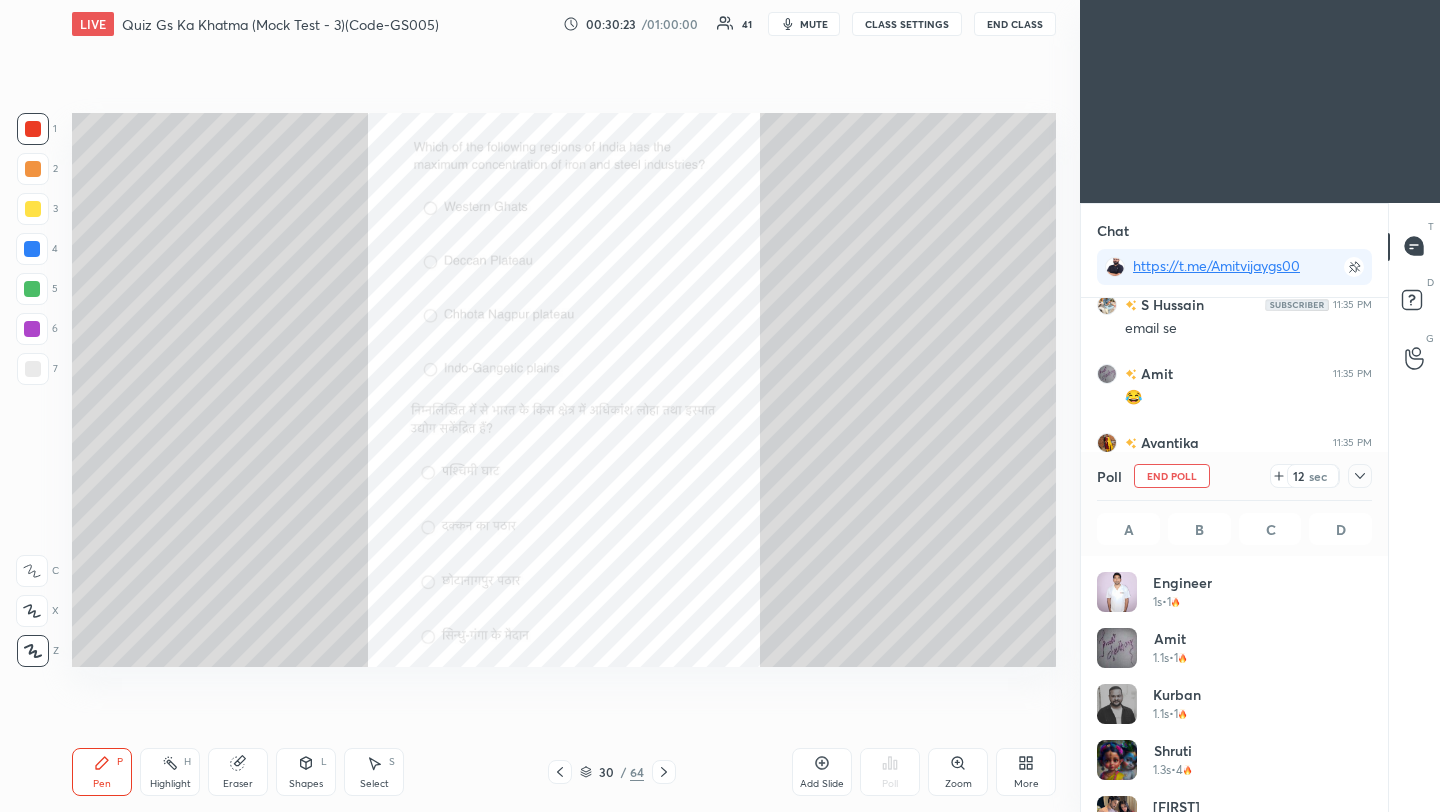 click 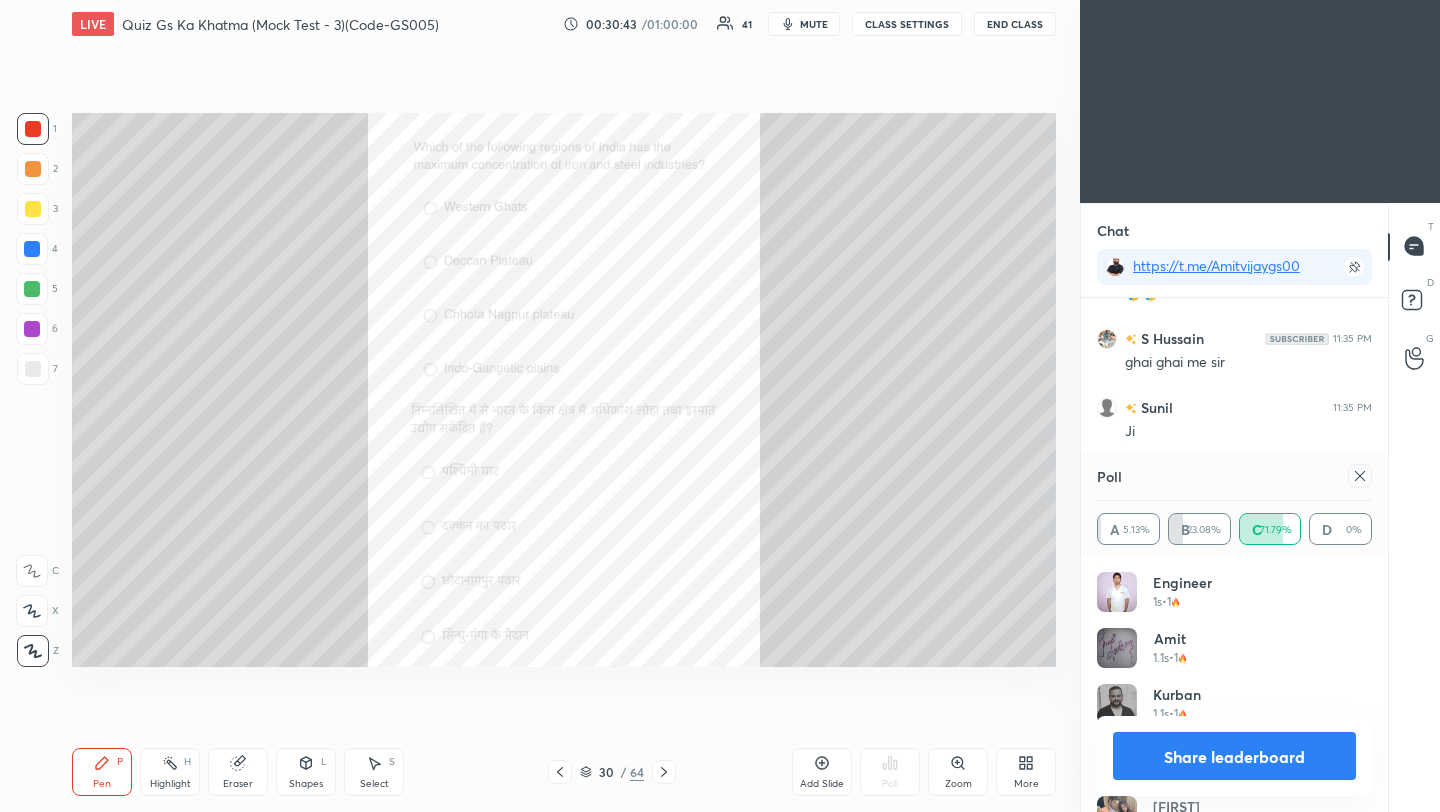 click 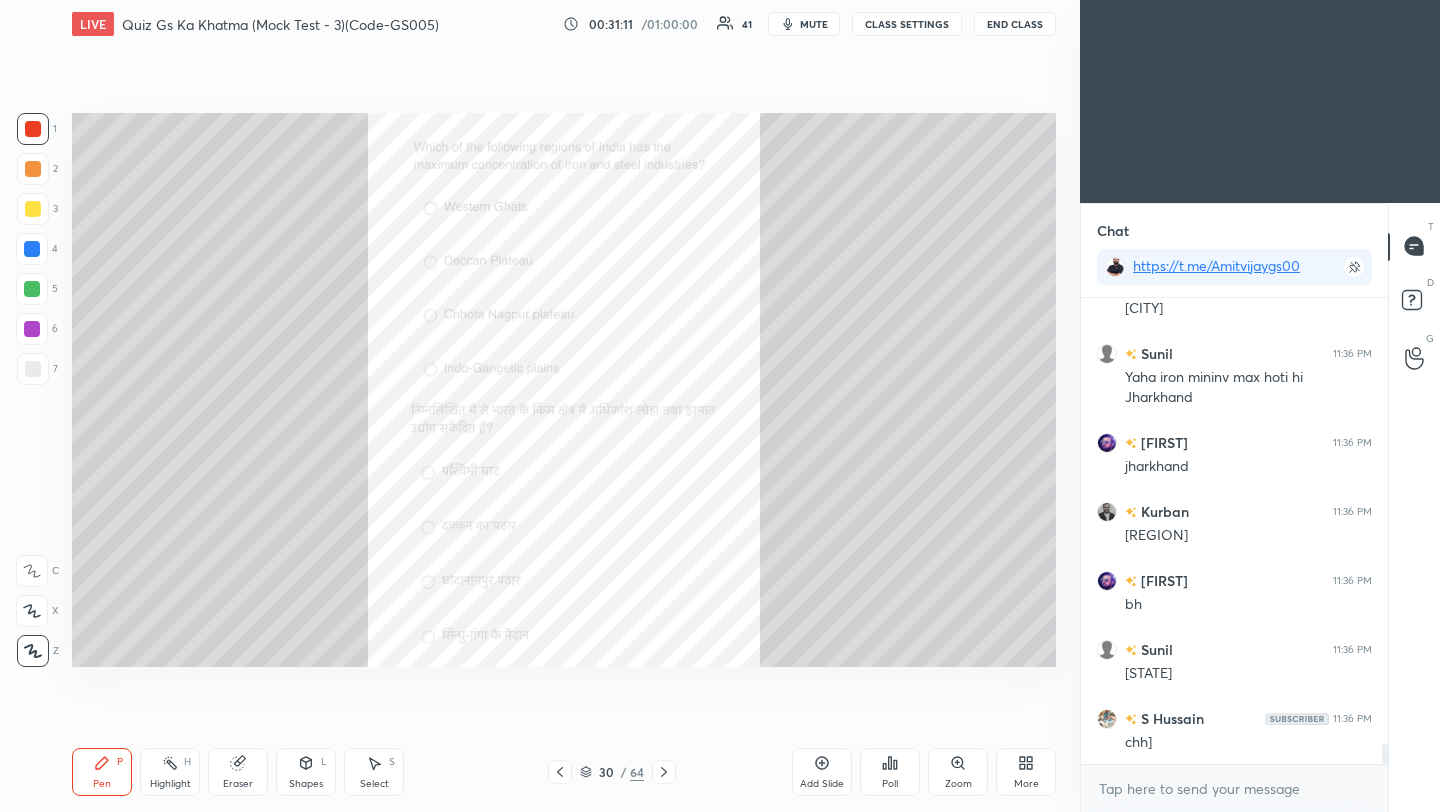 click 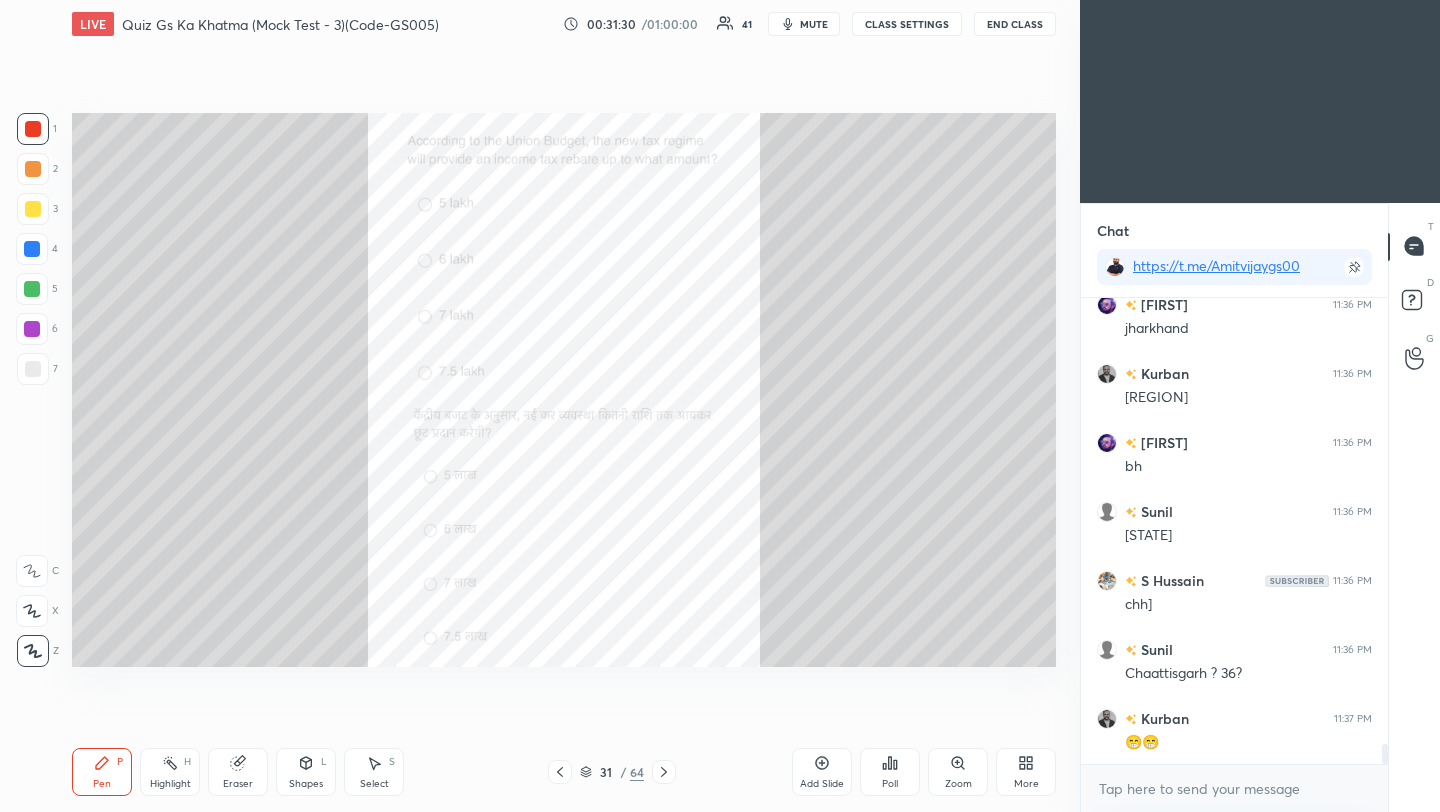click 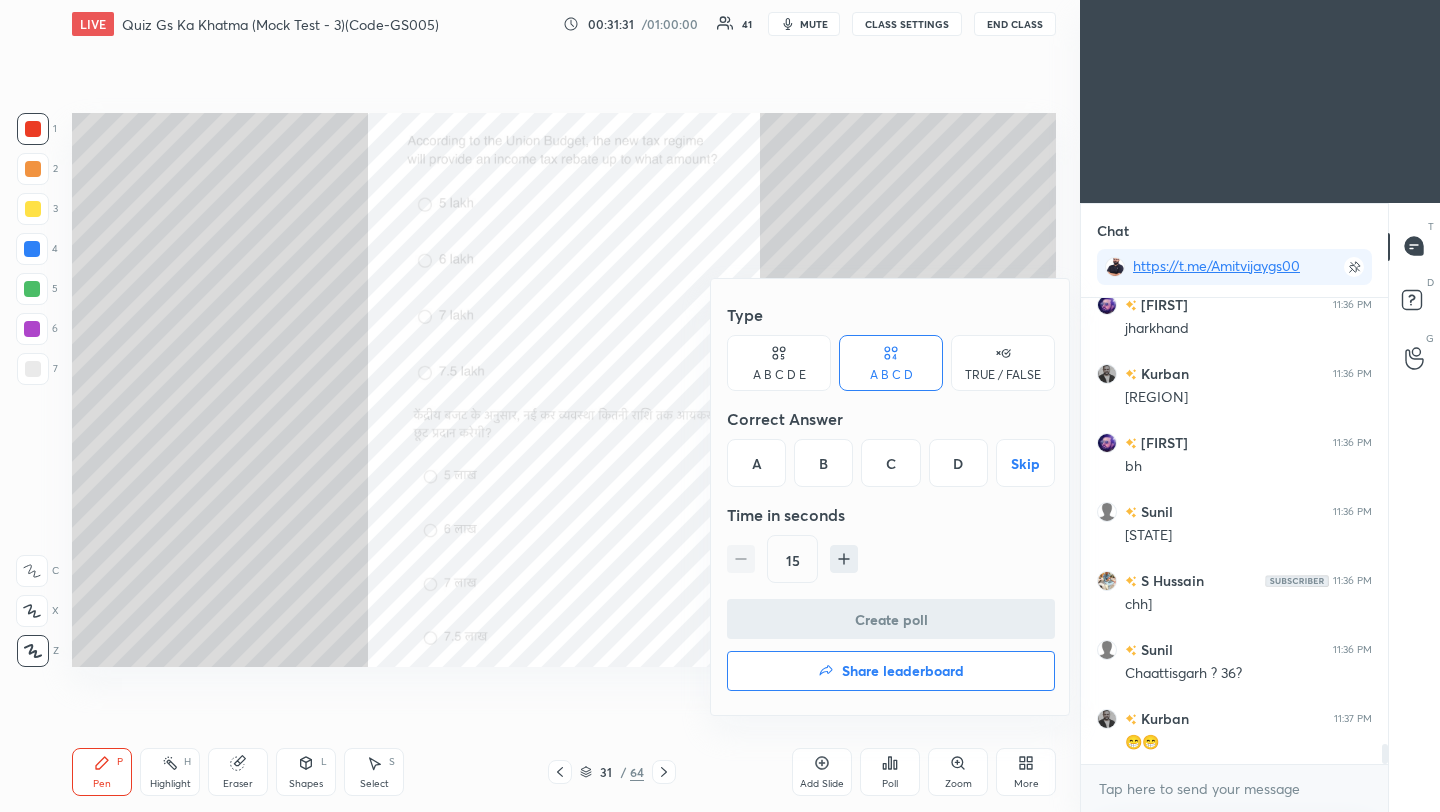 click on "A" at bounding box center [756, 463] 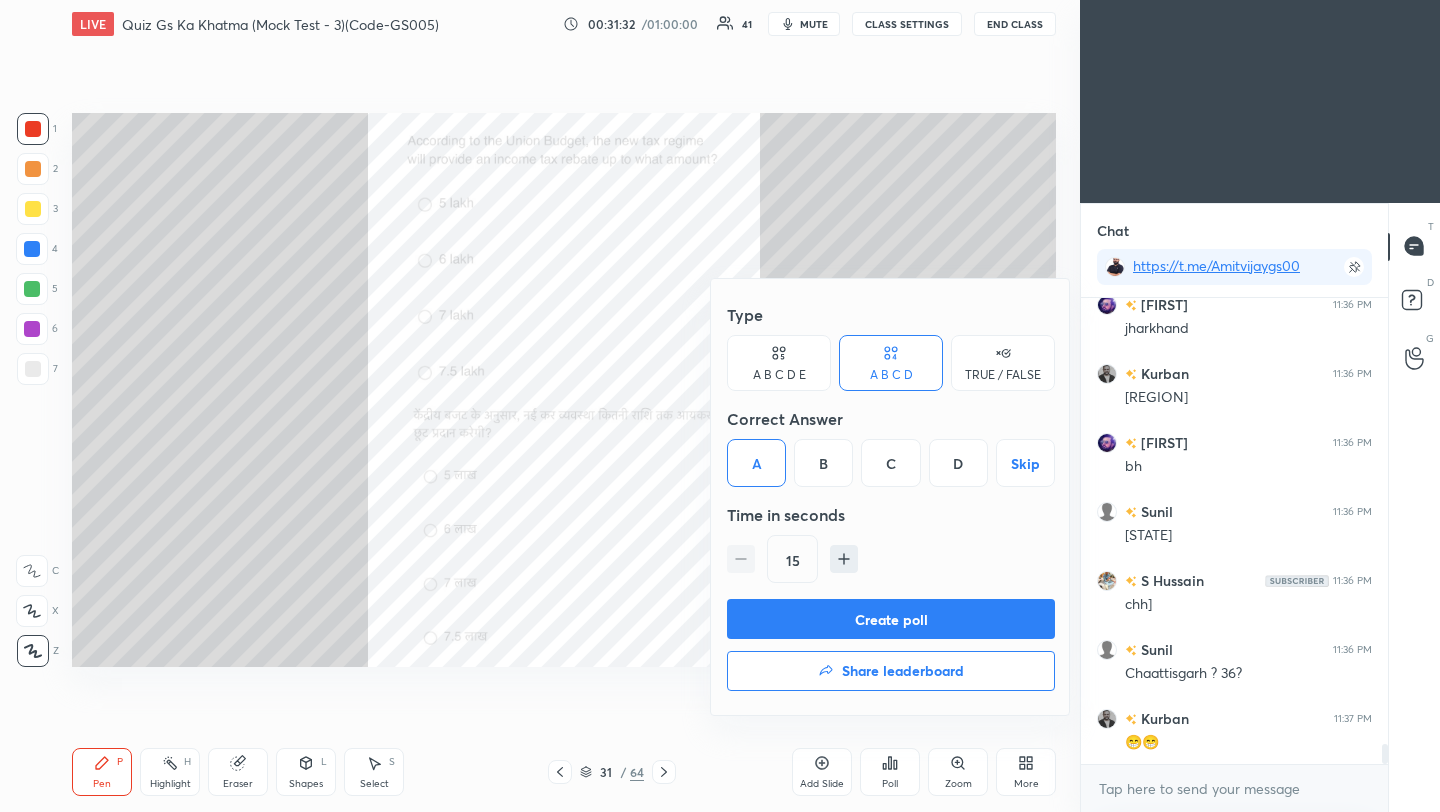 click on "Create poll" at bounding box center (891, 619) 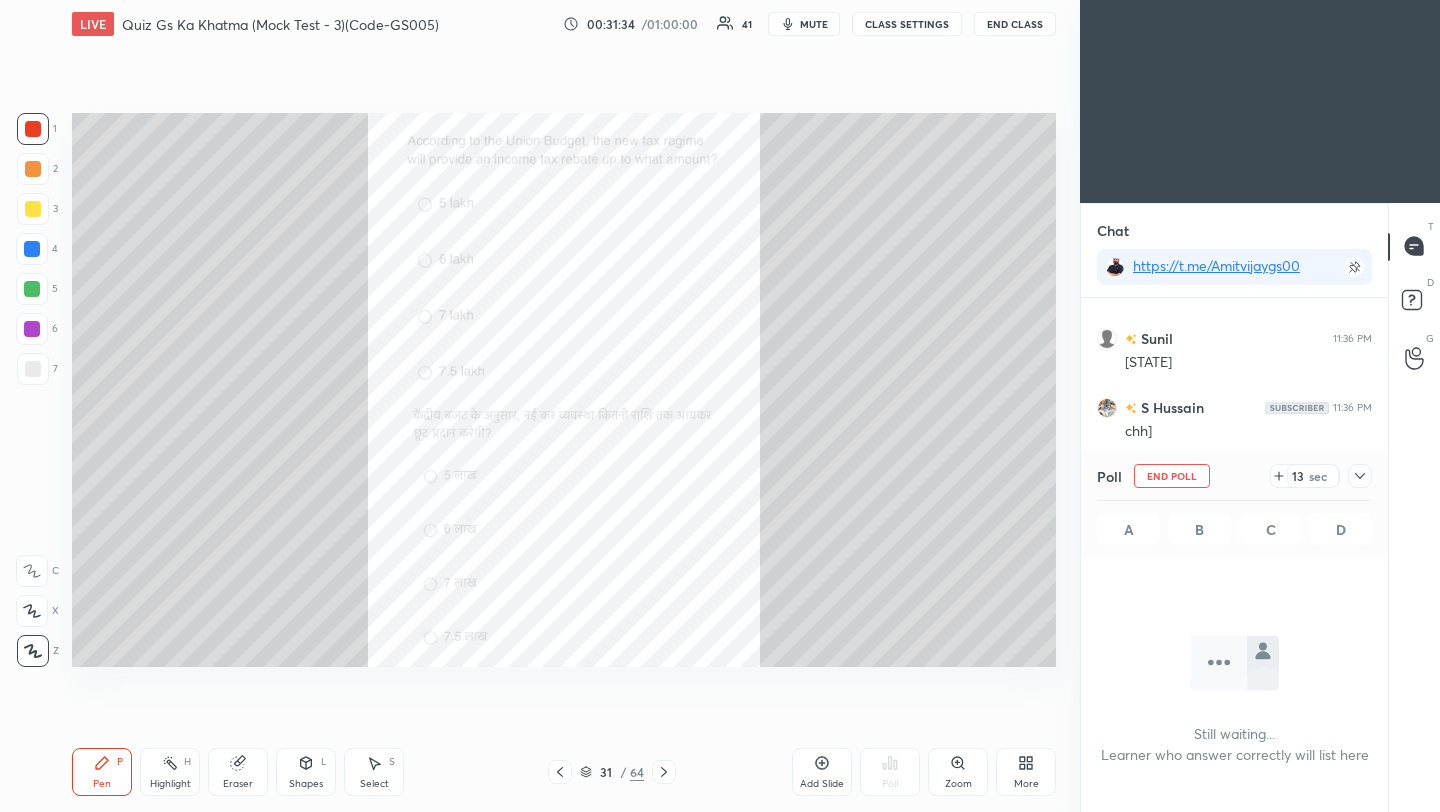 click 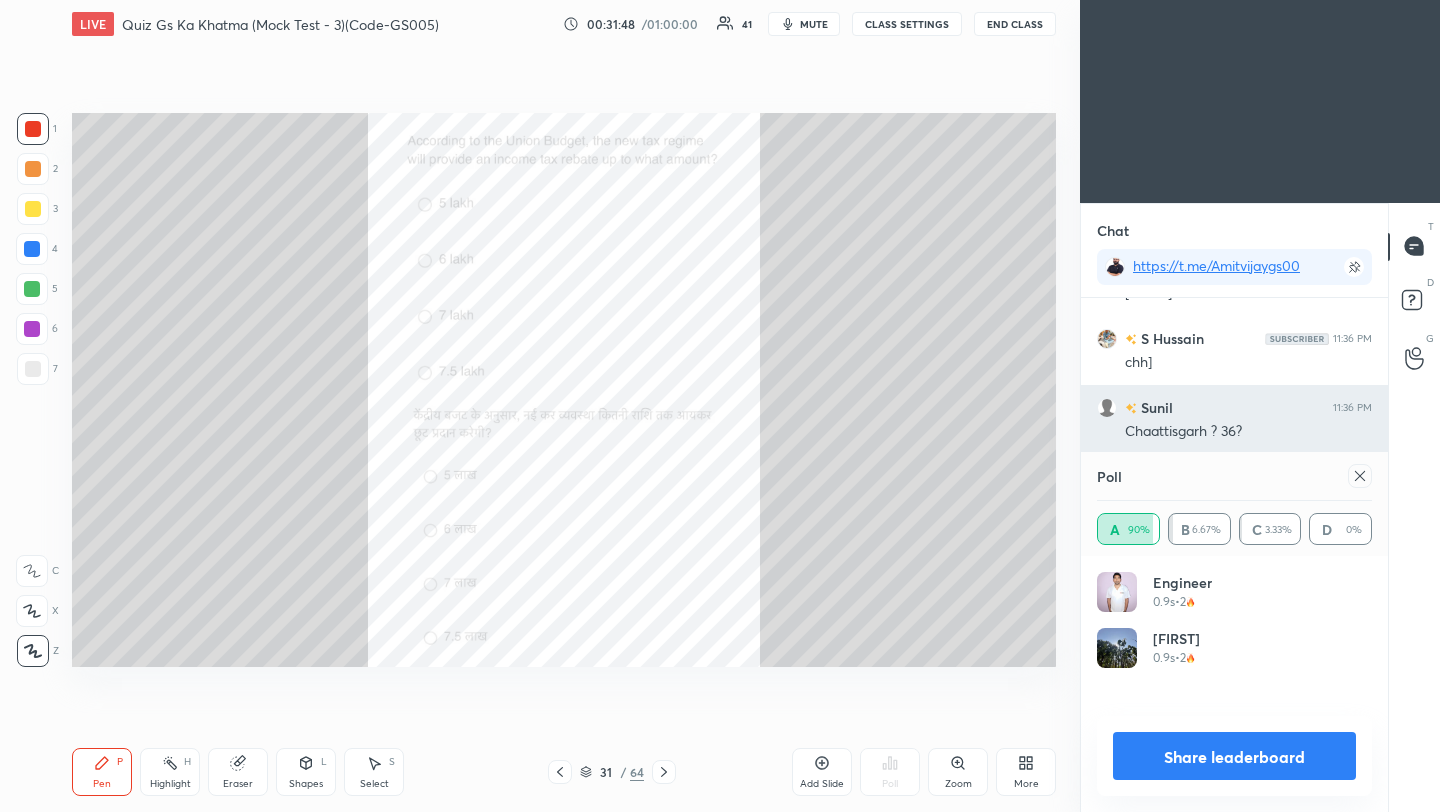 scroll, scrollTop: 7, scrollLeft: 7, axis: both 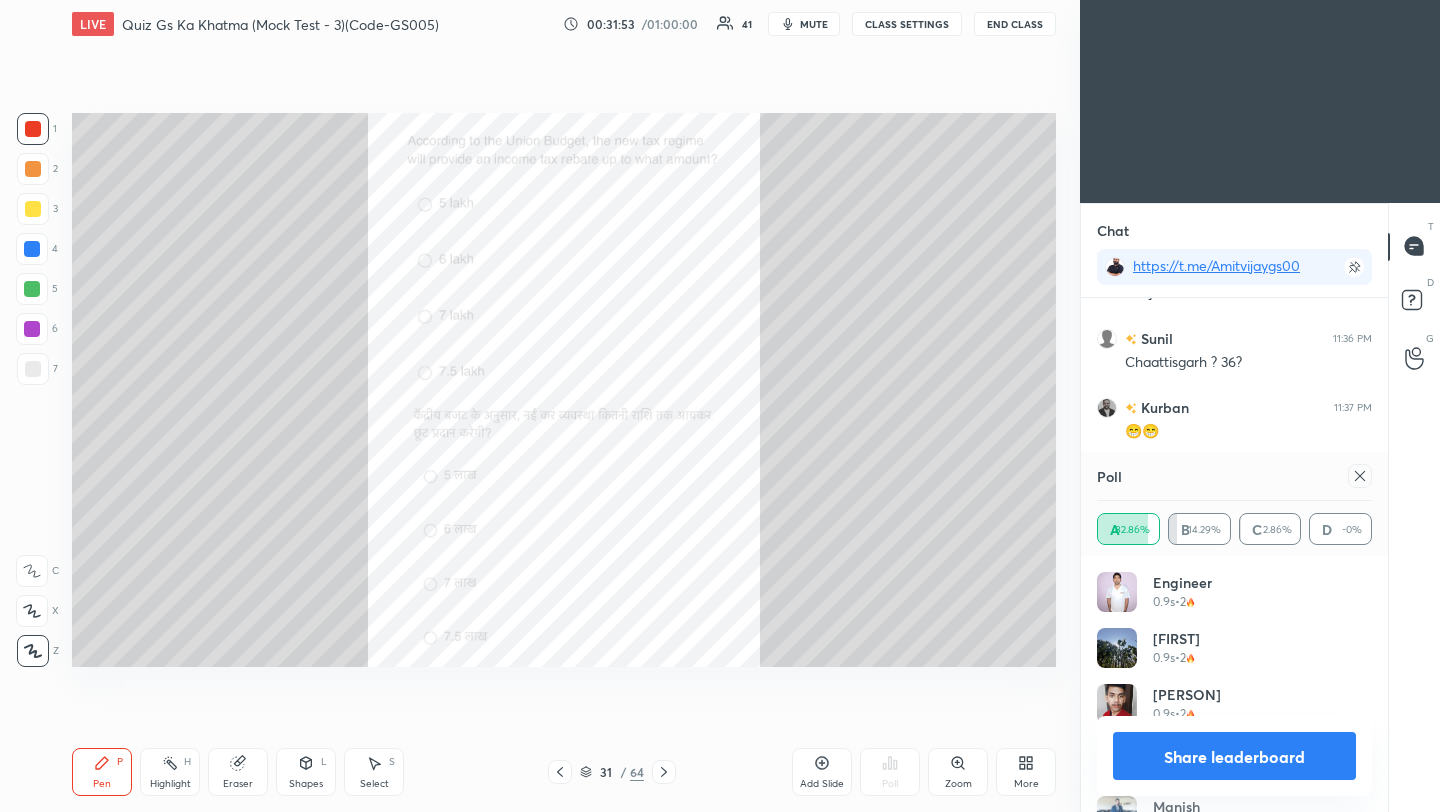 click 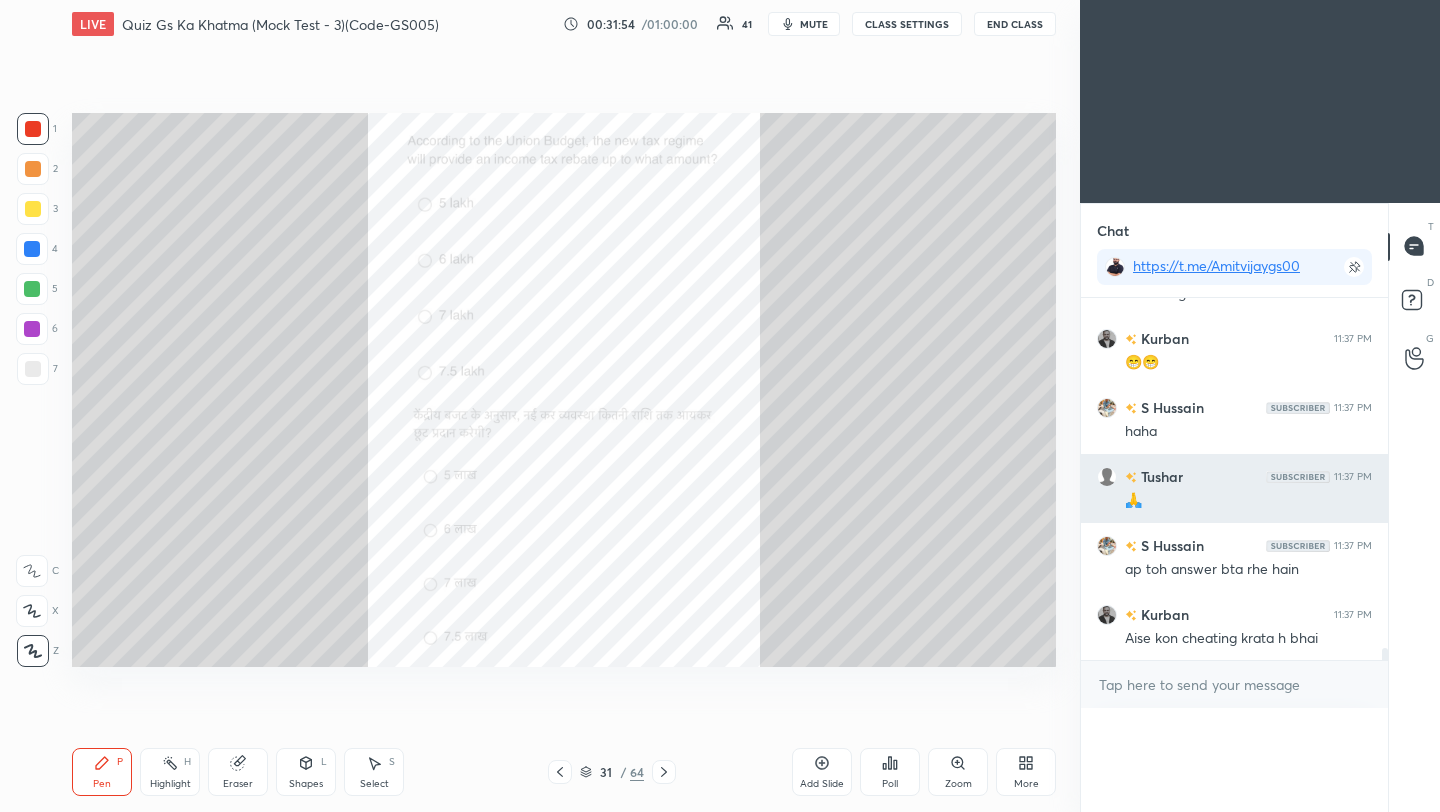 scroll, scrollTop: 0, scrollLeft: 0, axis: both 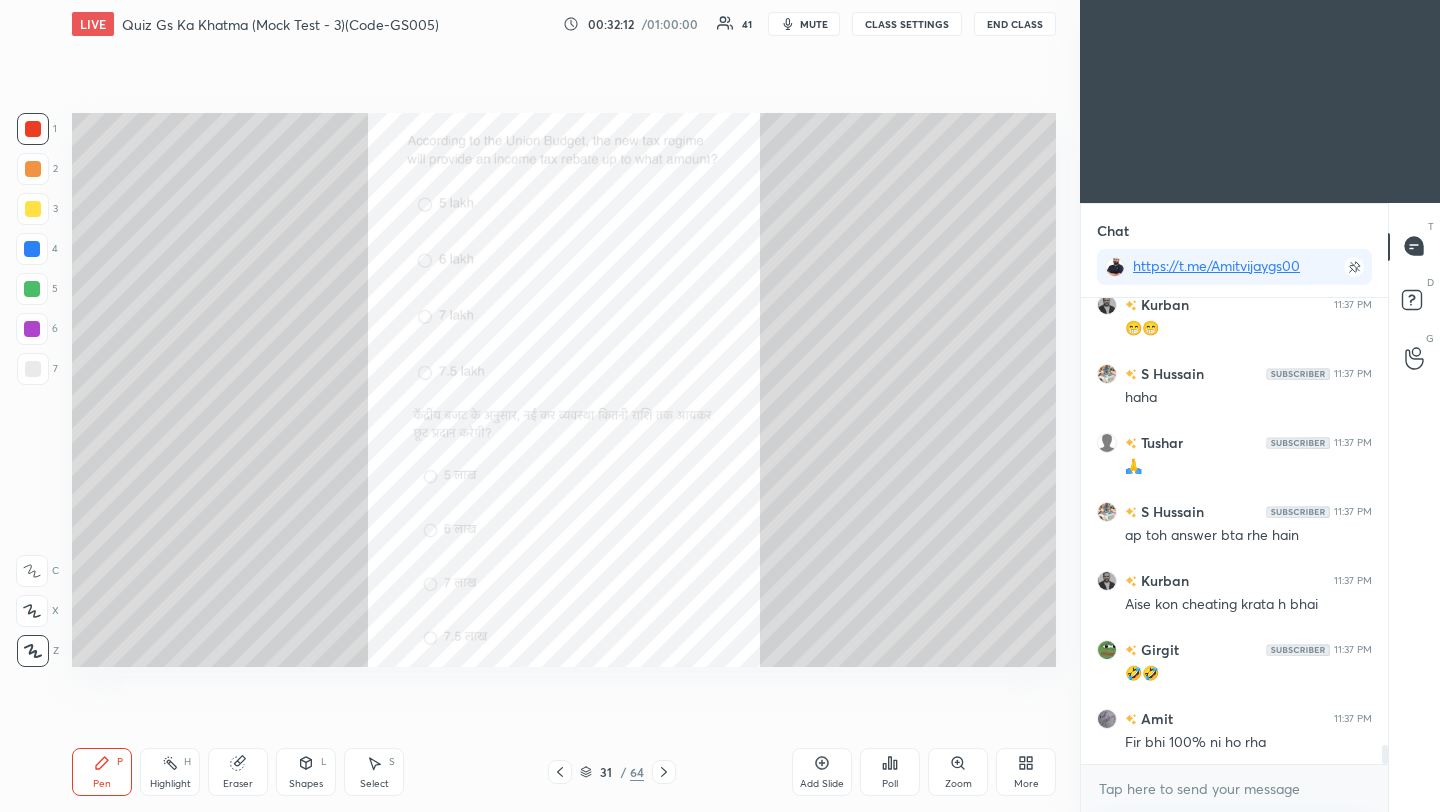click 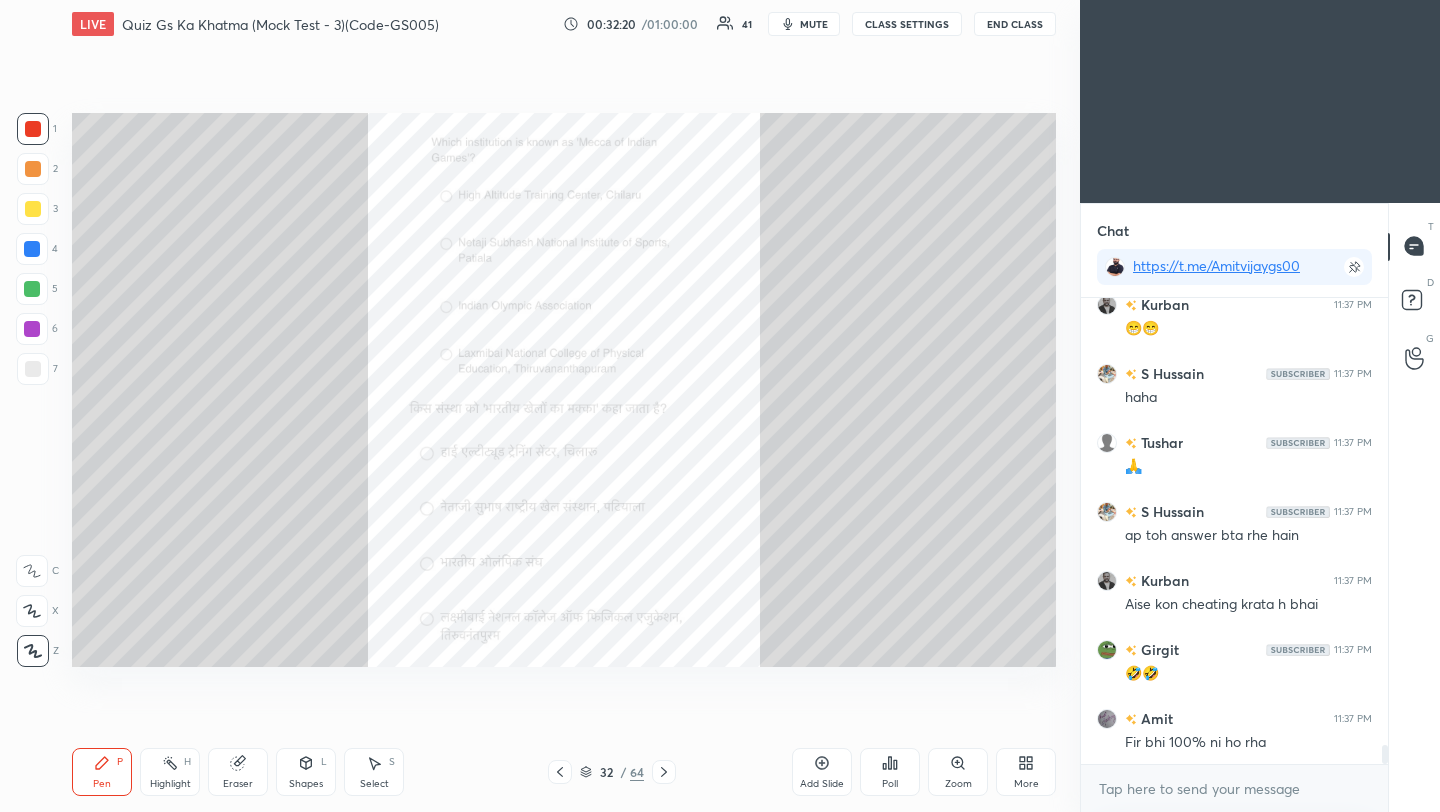 click on "Poll" at bounding box center [890, 772] 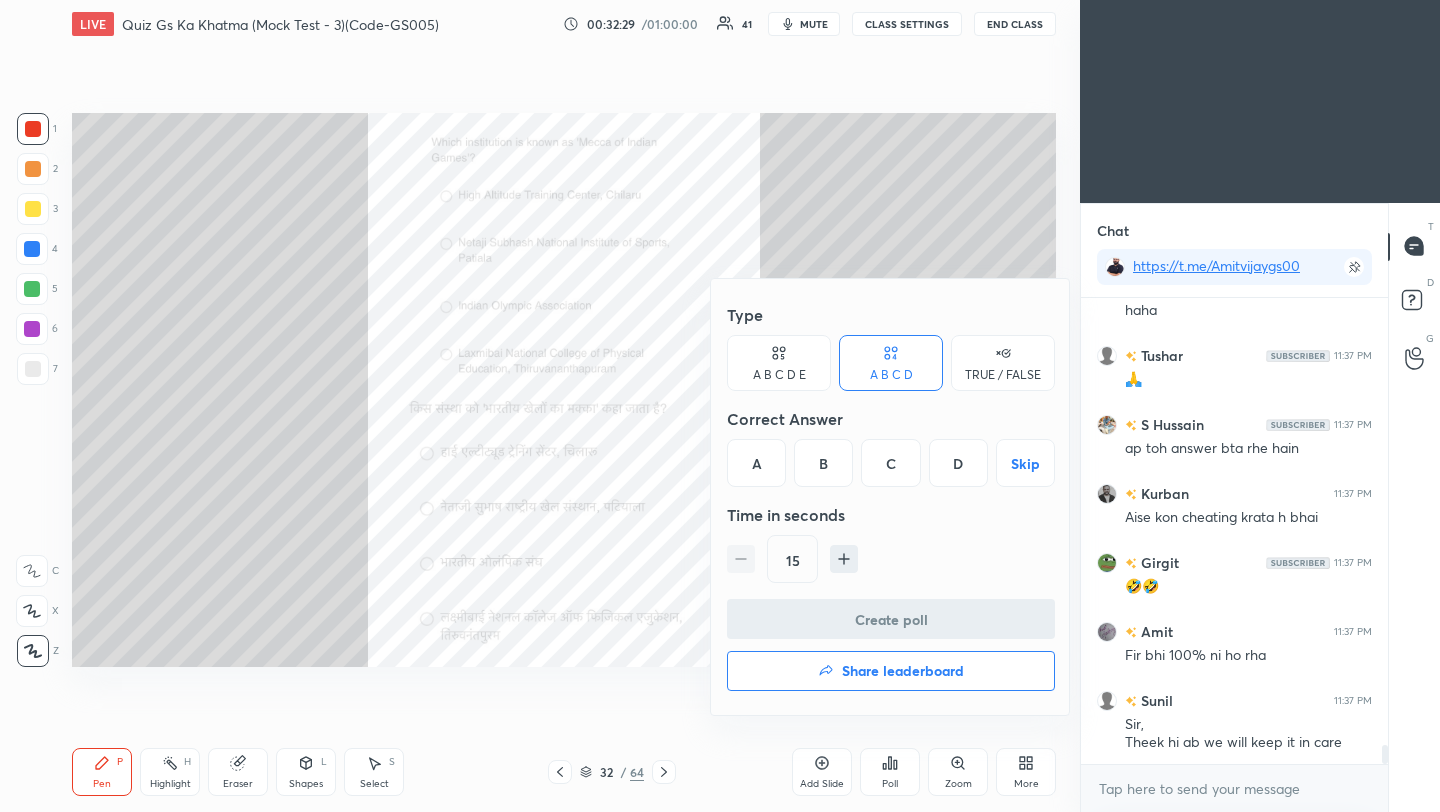click on "B" at bounding box center (823, 463) 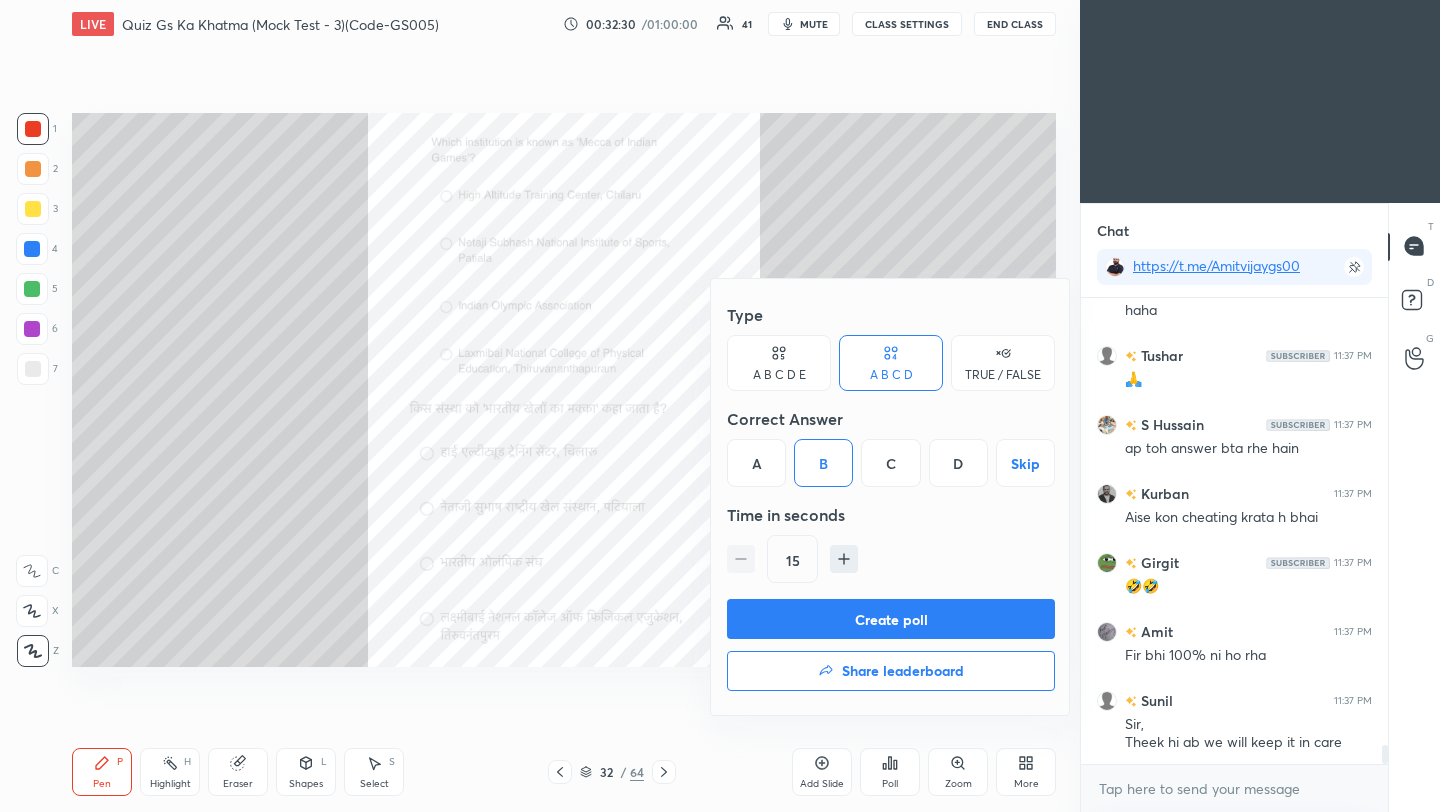 click on "Create poll" at bounding box center [891, 619] 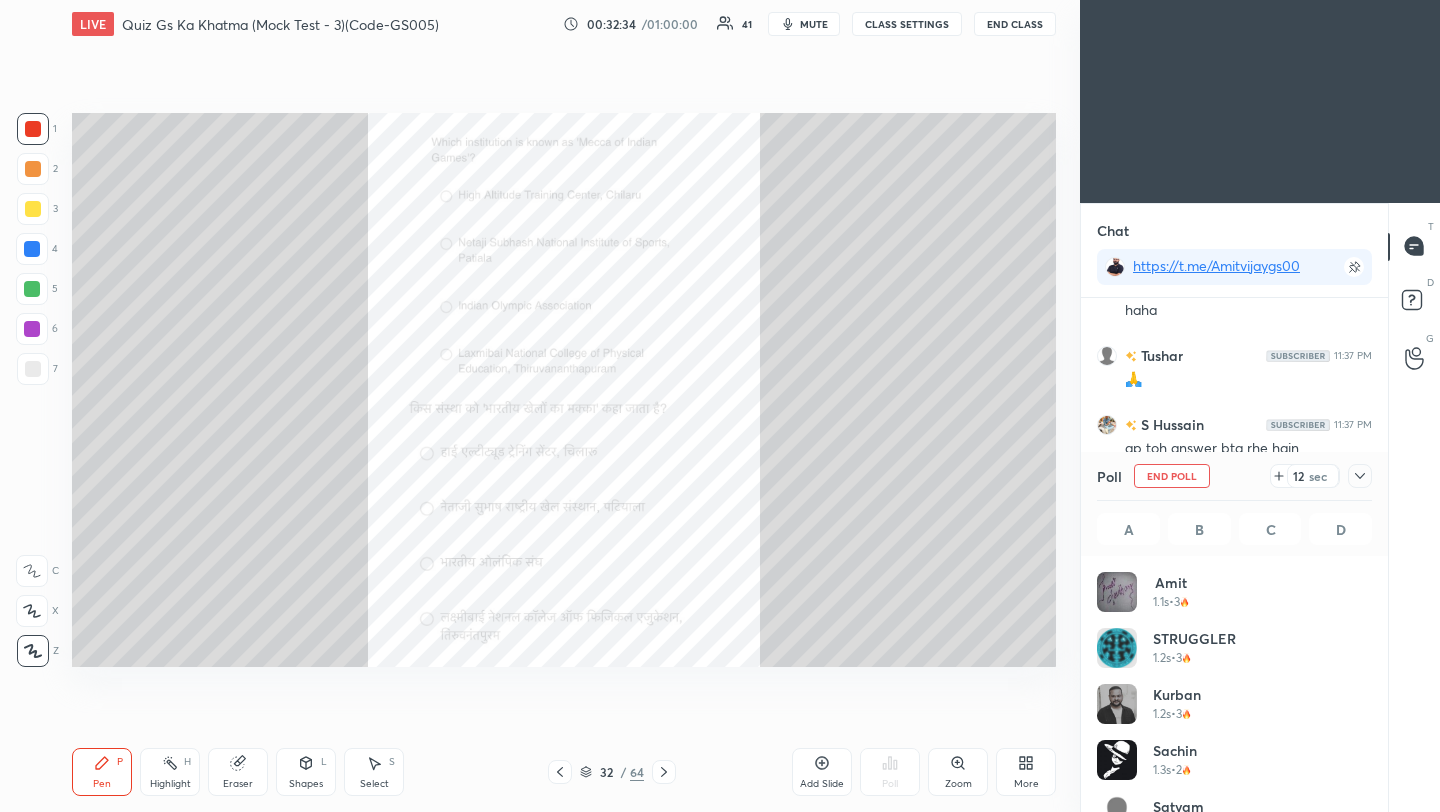 click 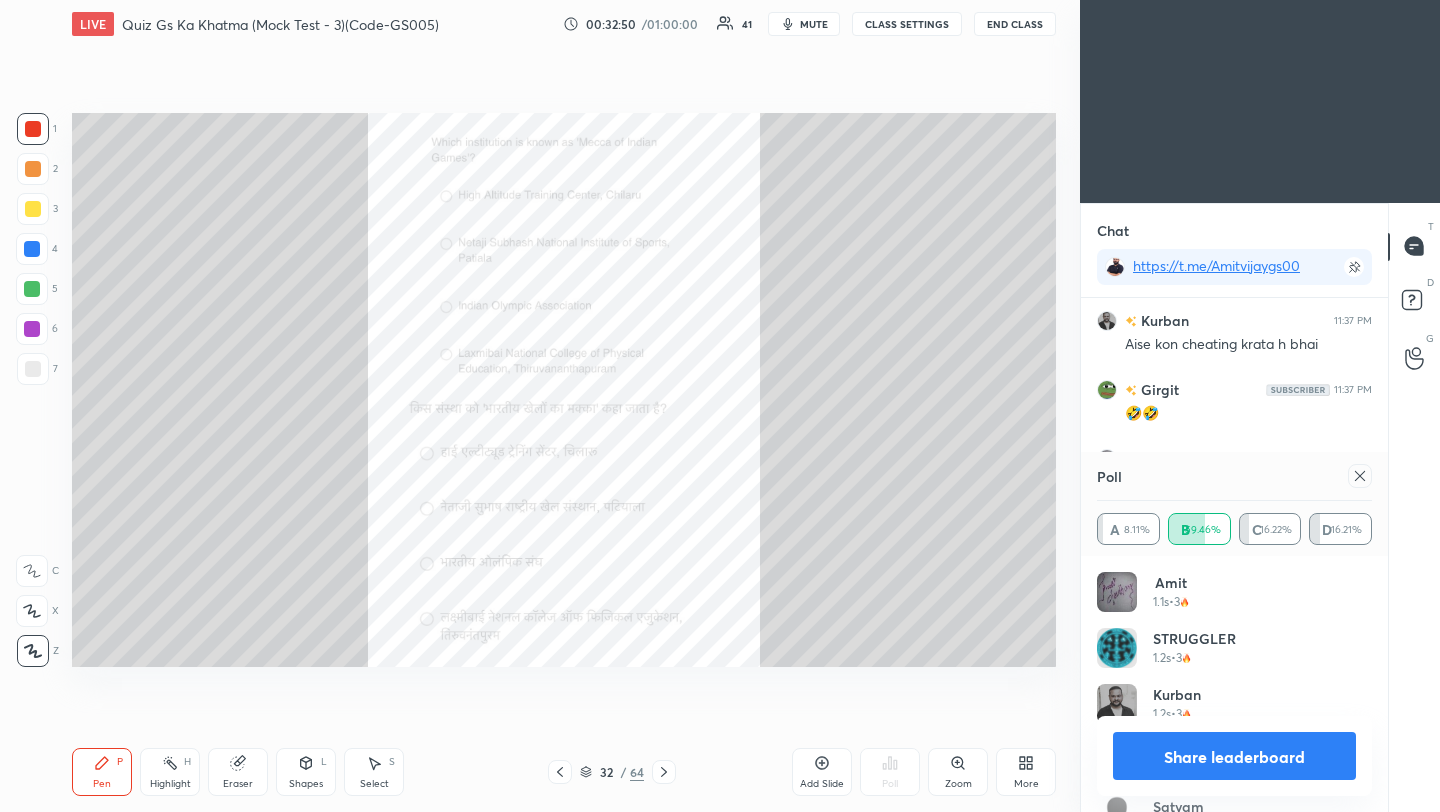 click 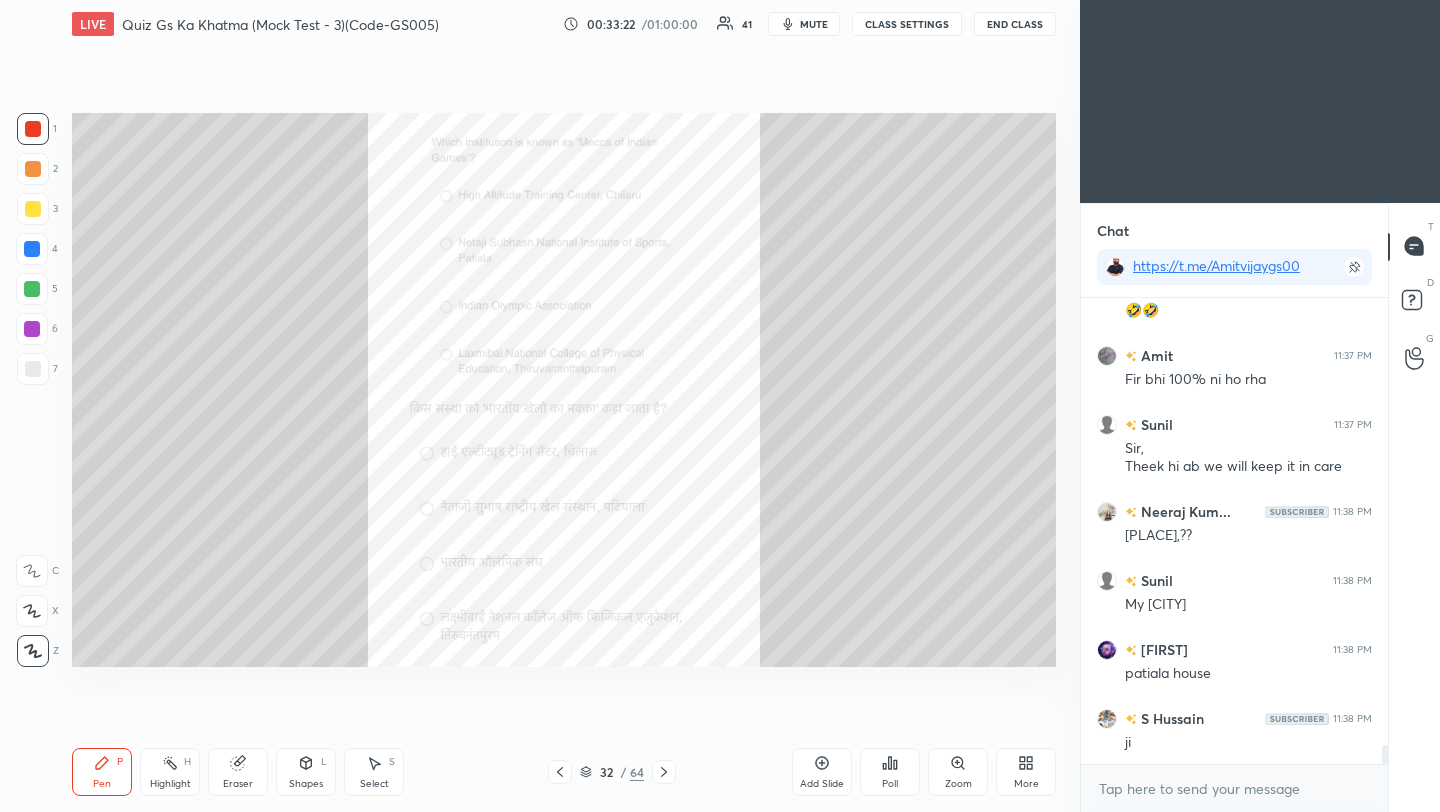 click 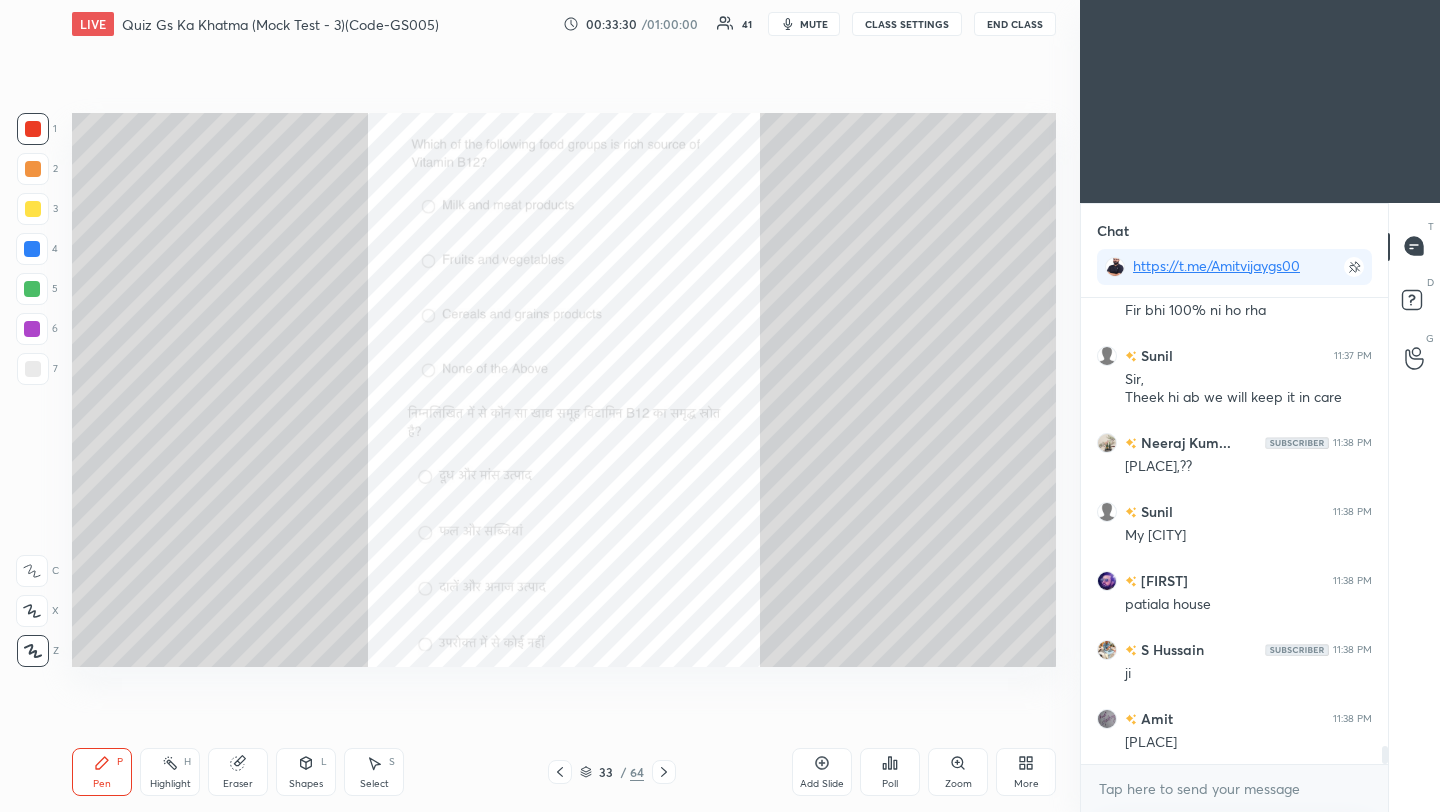 click on "Poll" at bounding box center [890, 772] 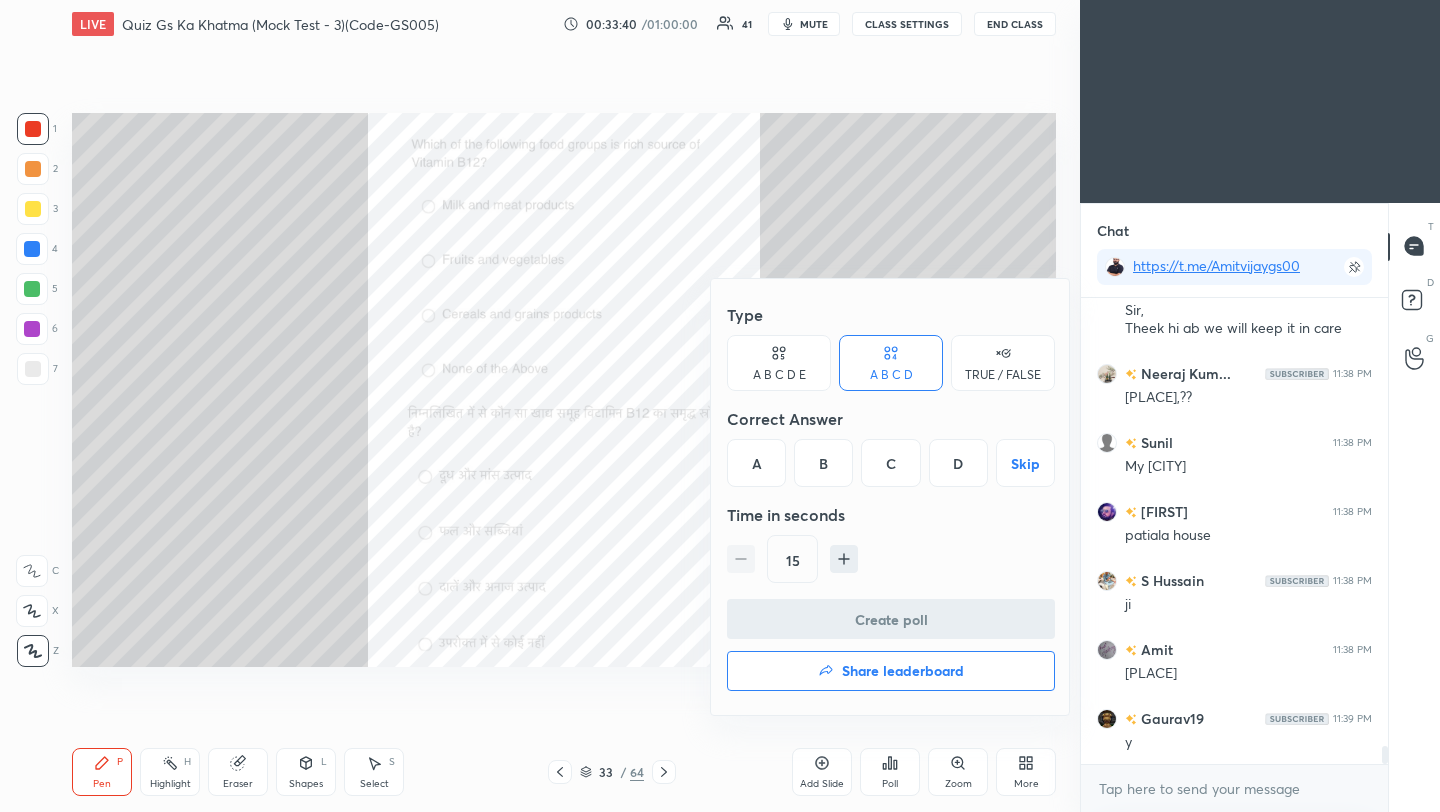 scroll, scrollTop: 11488, scrollLeft: 0, axis: vertical 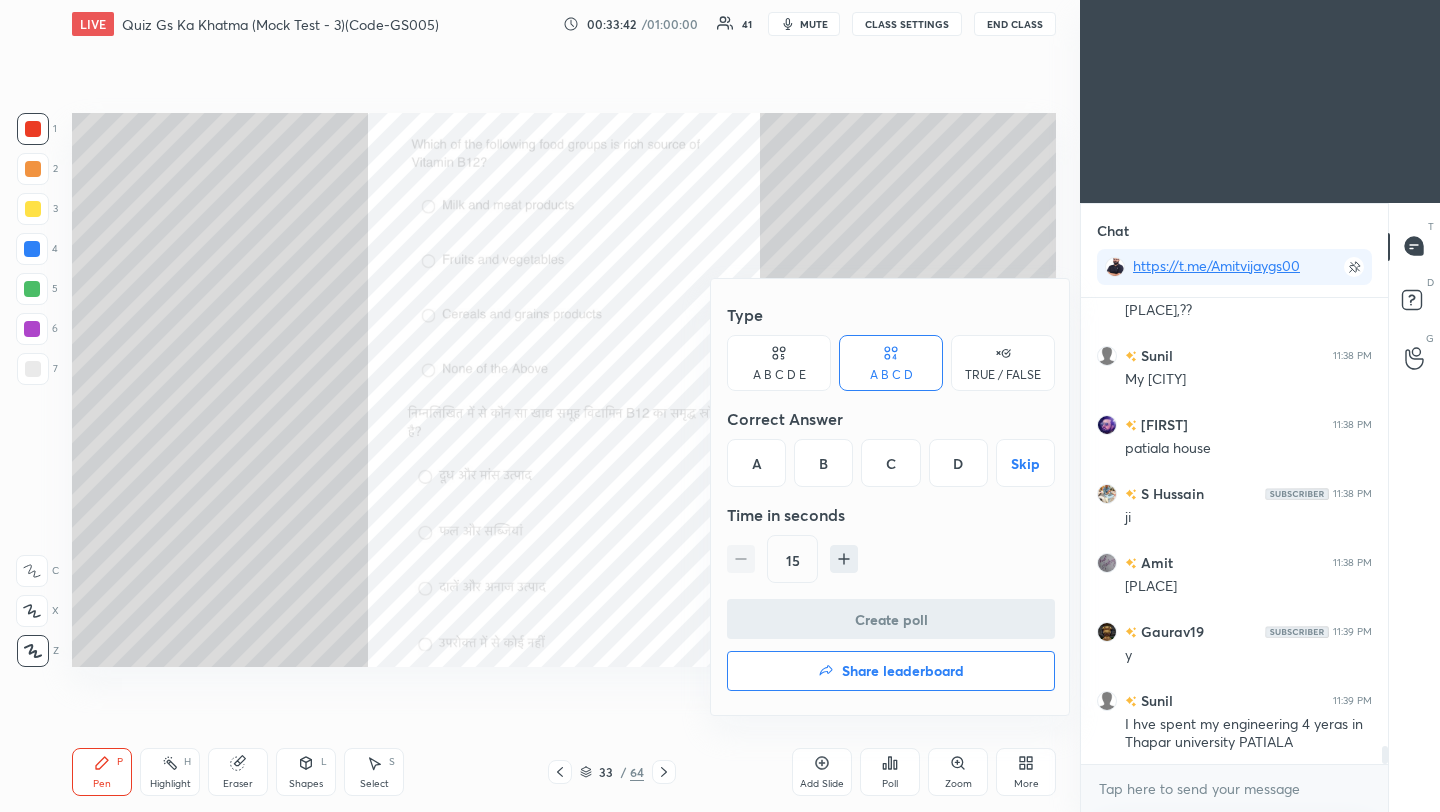 click on "A" at bounding box center [756, 463] 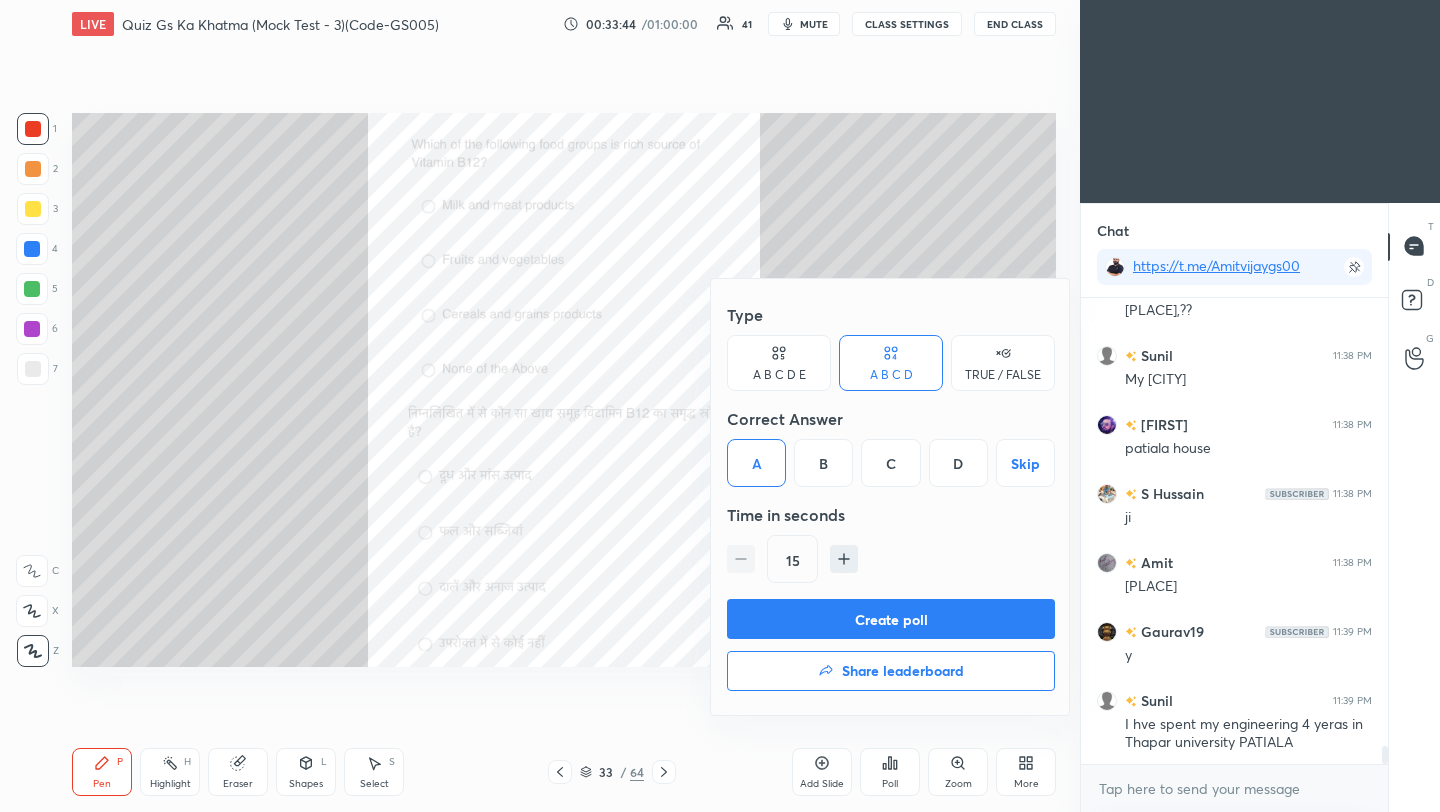 click on "Create poll" at bounding box center [891, 619] 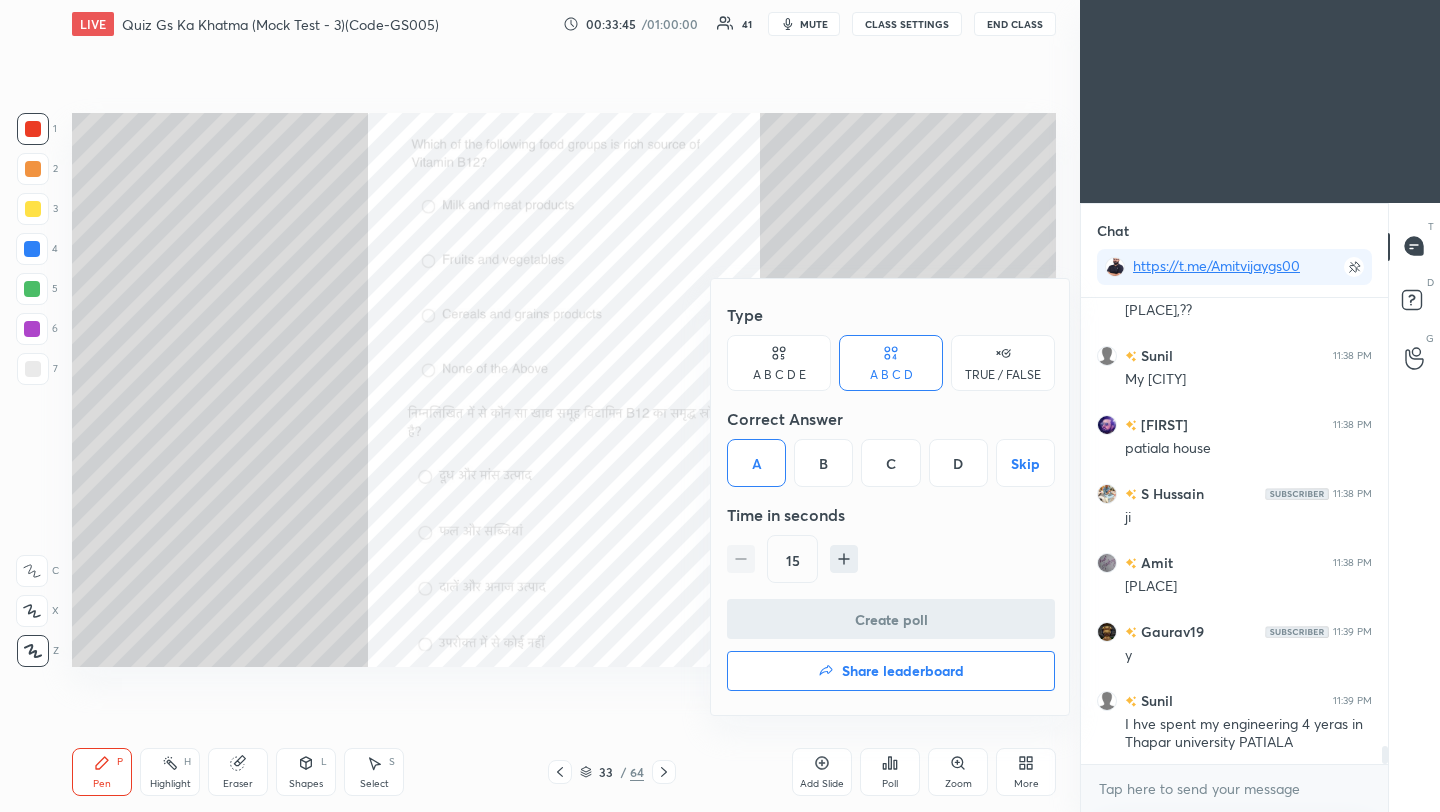 scroll, scrollTop: 418, scrollLeft: 301, axis: both 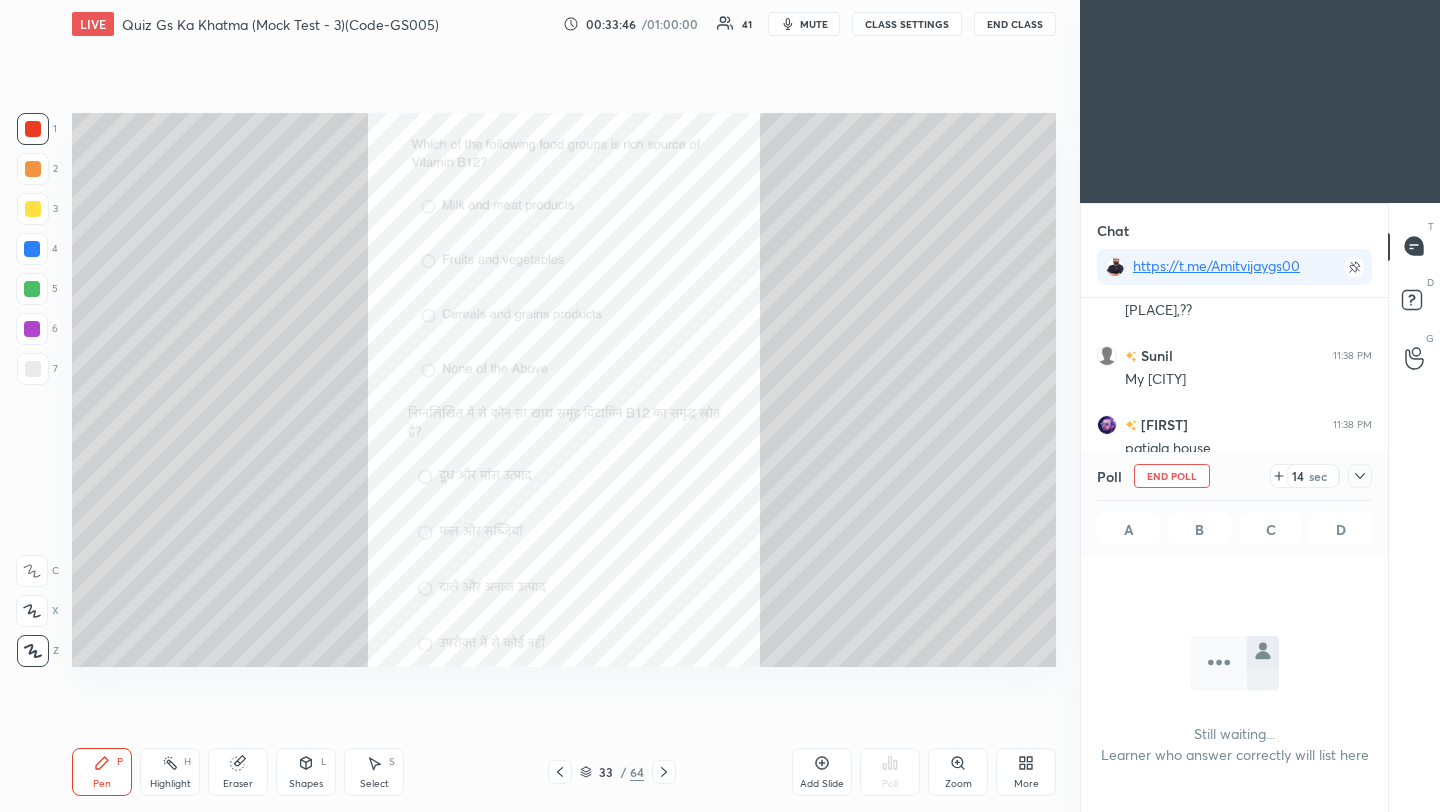 click 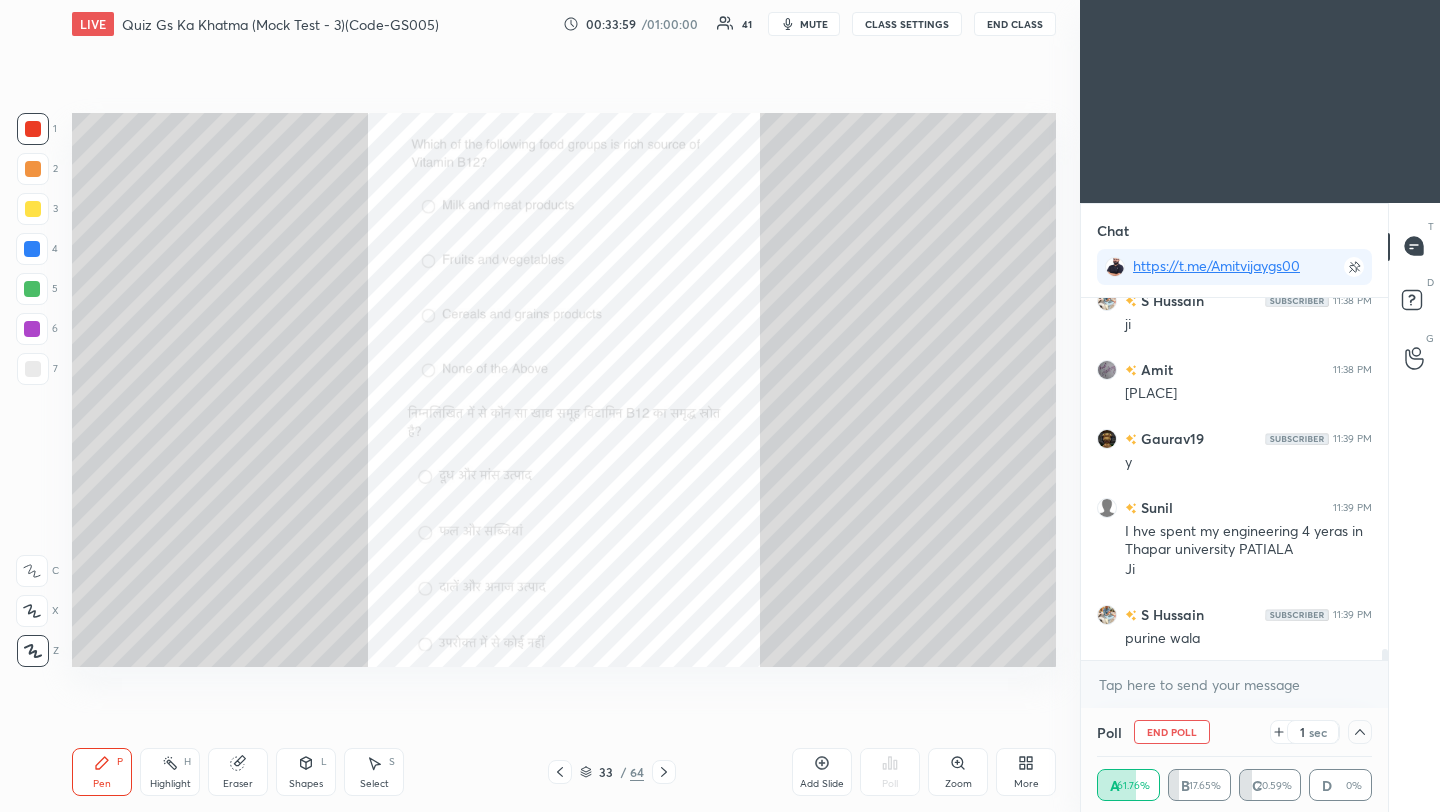 scroll, scrollTop: 11750, scrollLeft: 0, axis: vertical 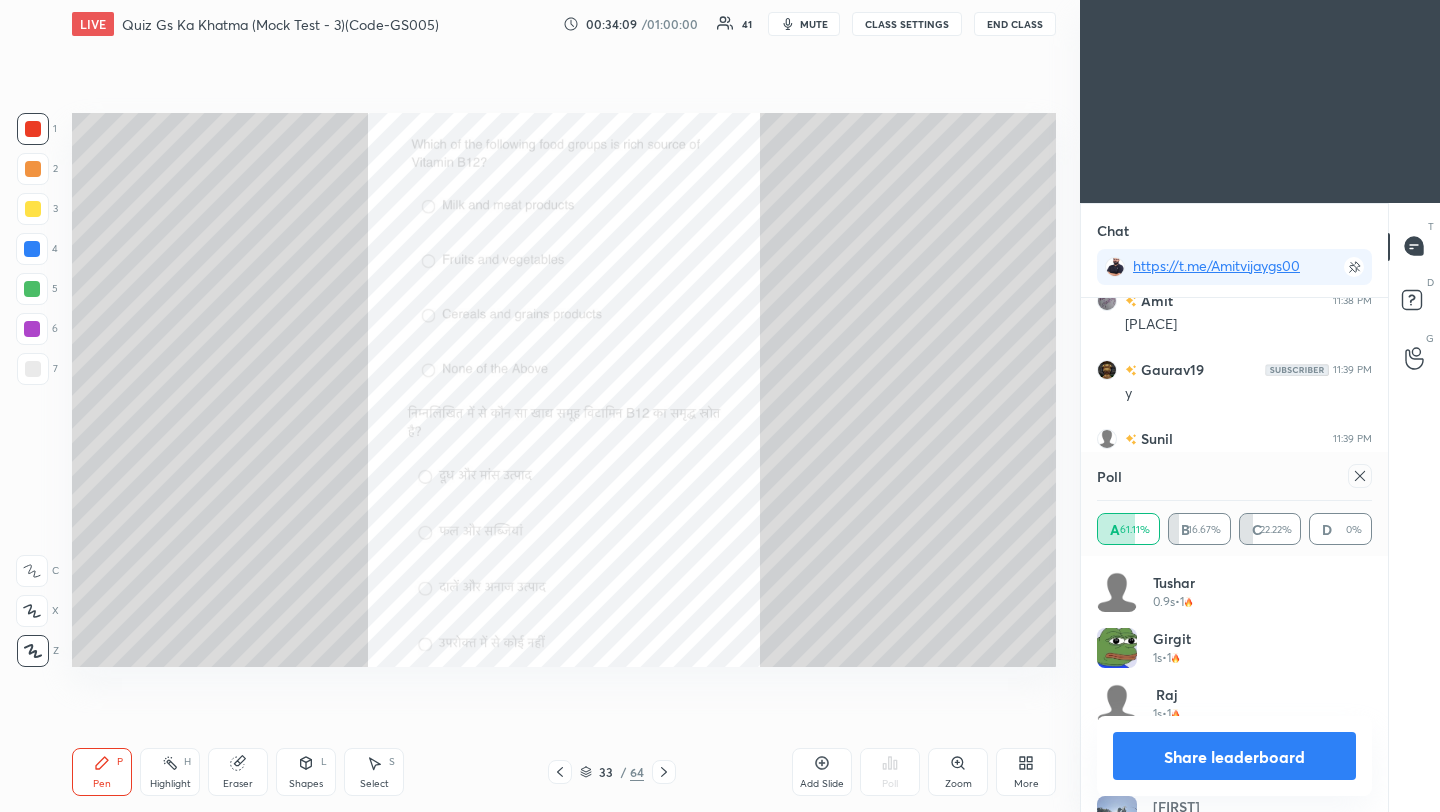 click 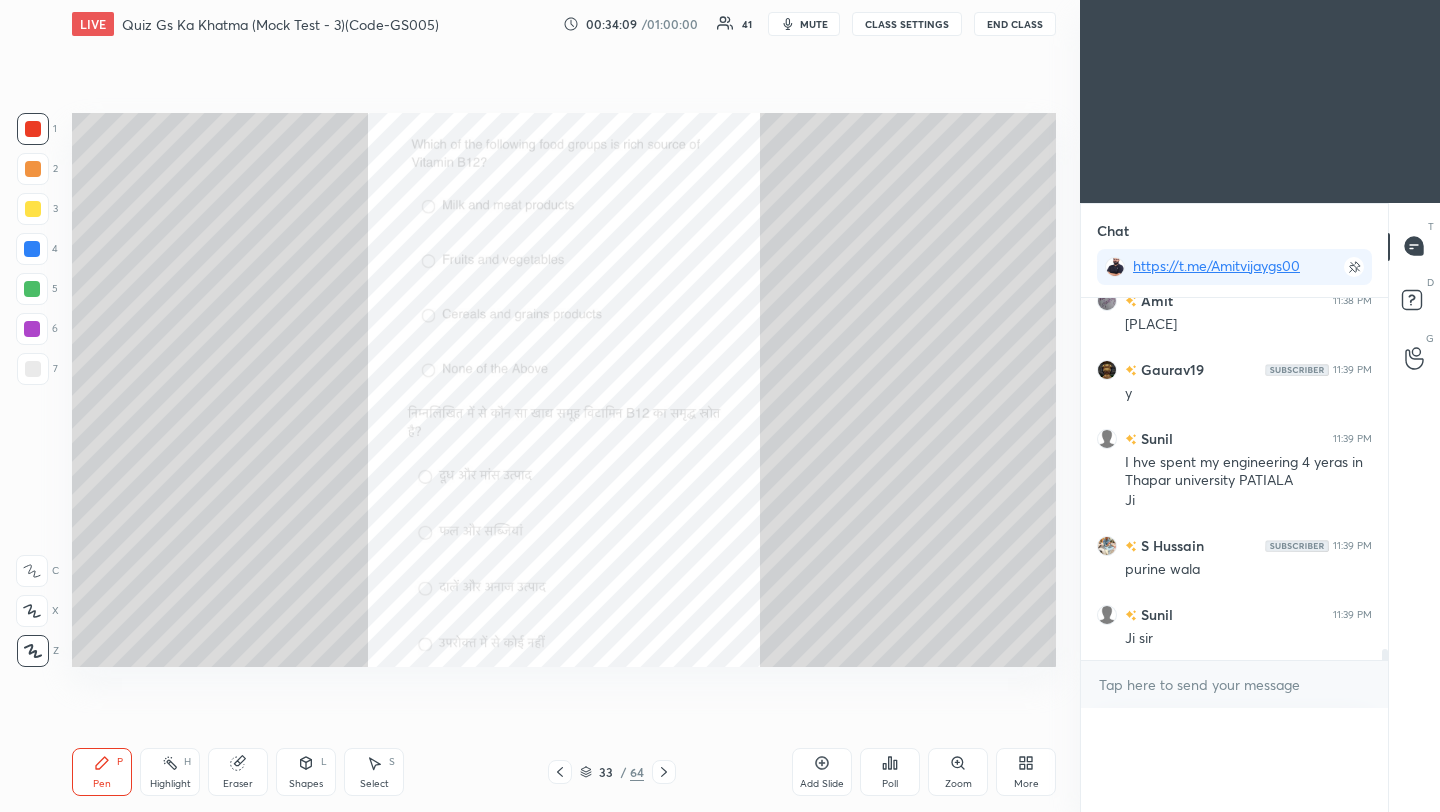 scroll, scrollTop: 0, scrollLeft: 0, axis: both 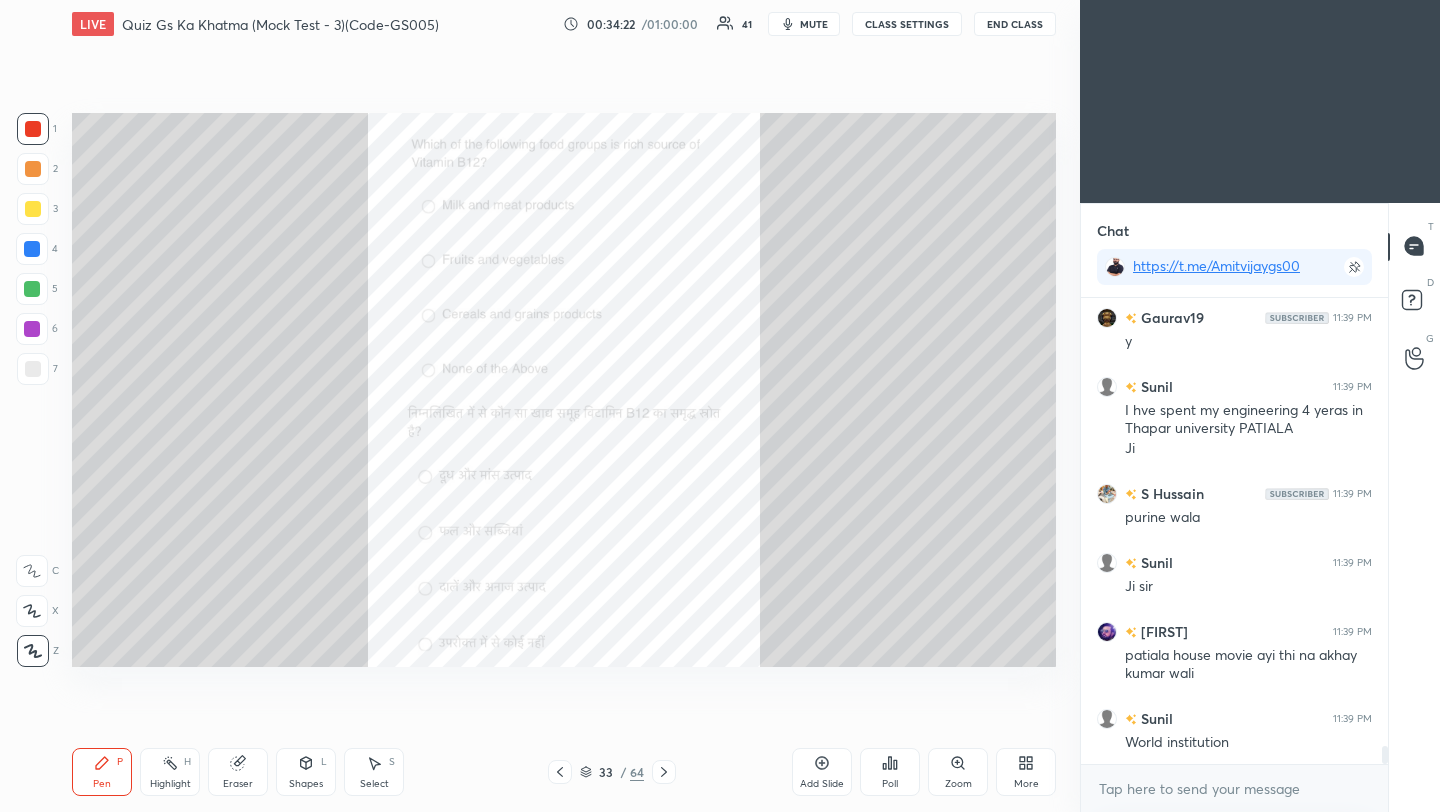 click 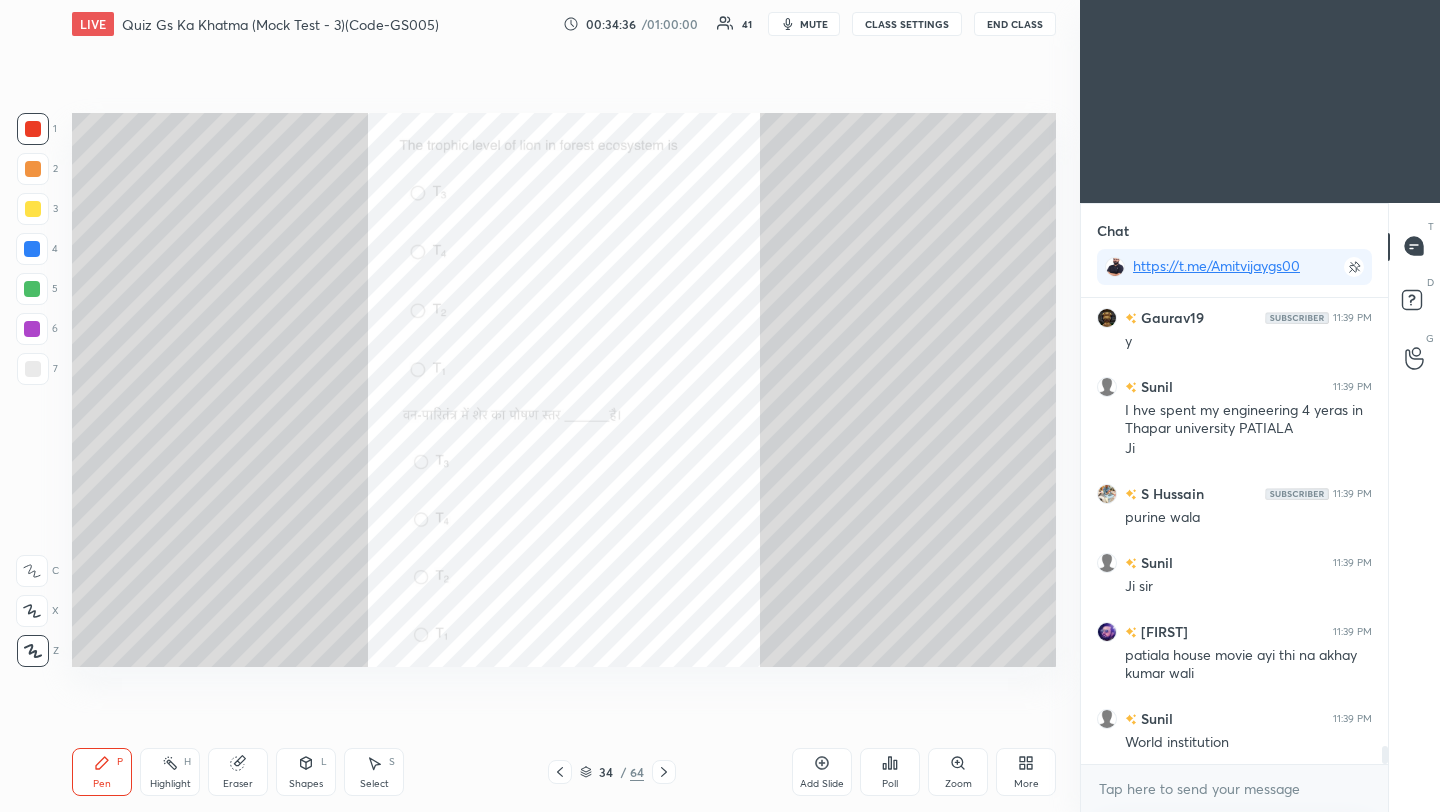 click on "Poll" at bounding box center [890, 772] 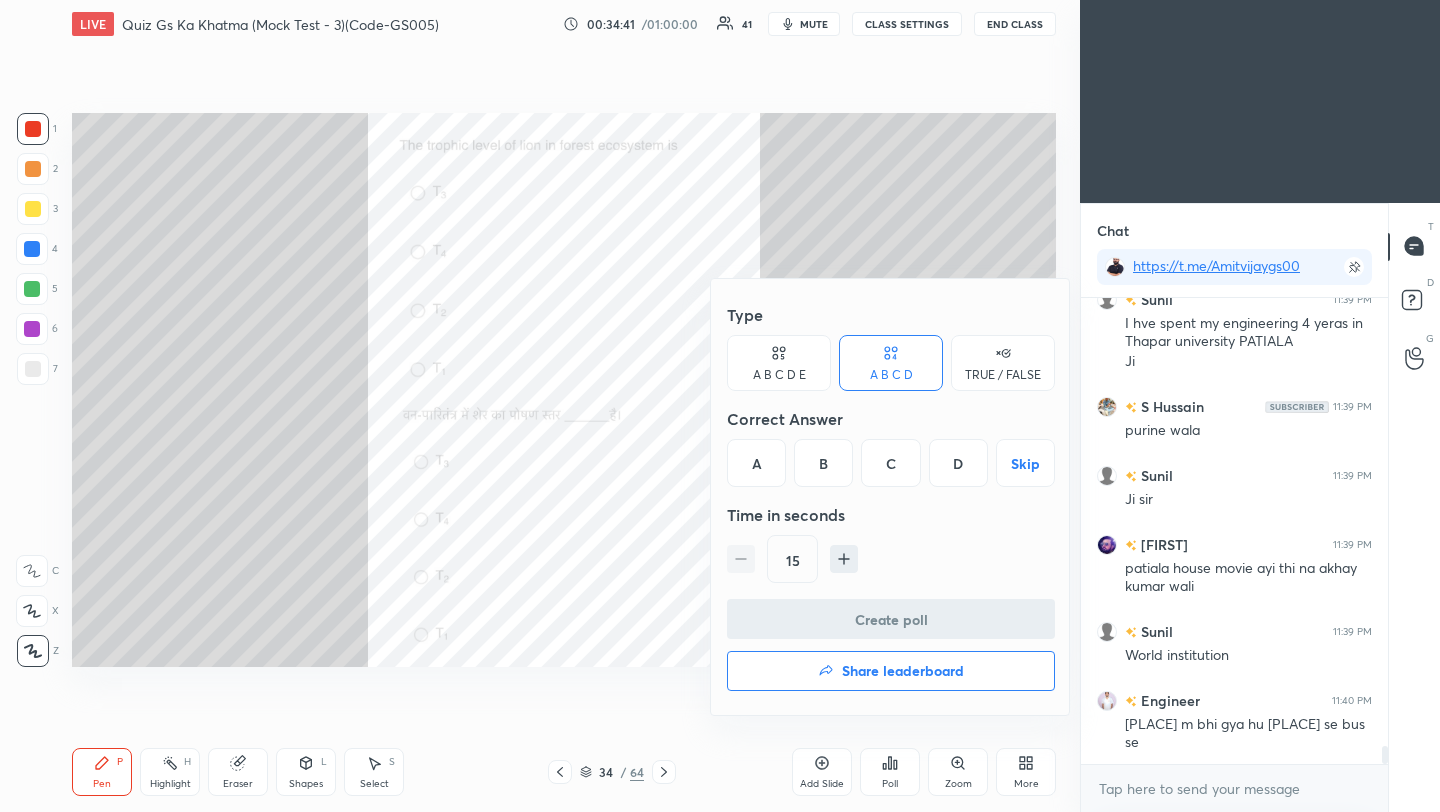 click on "B" at bounding box center (823, 463) 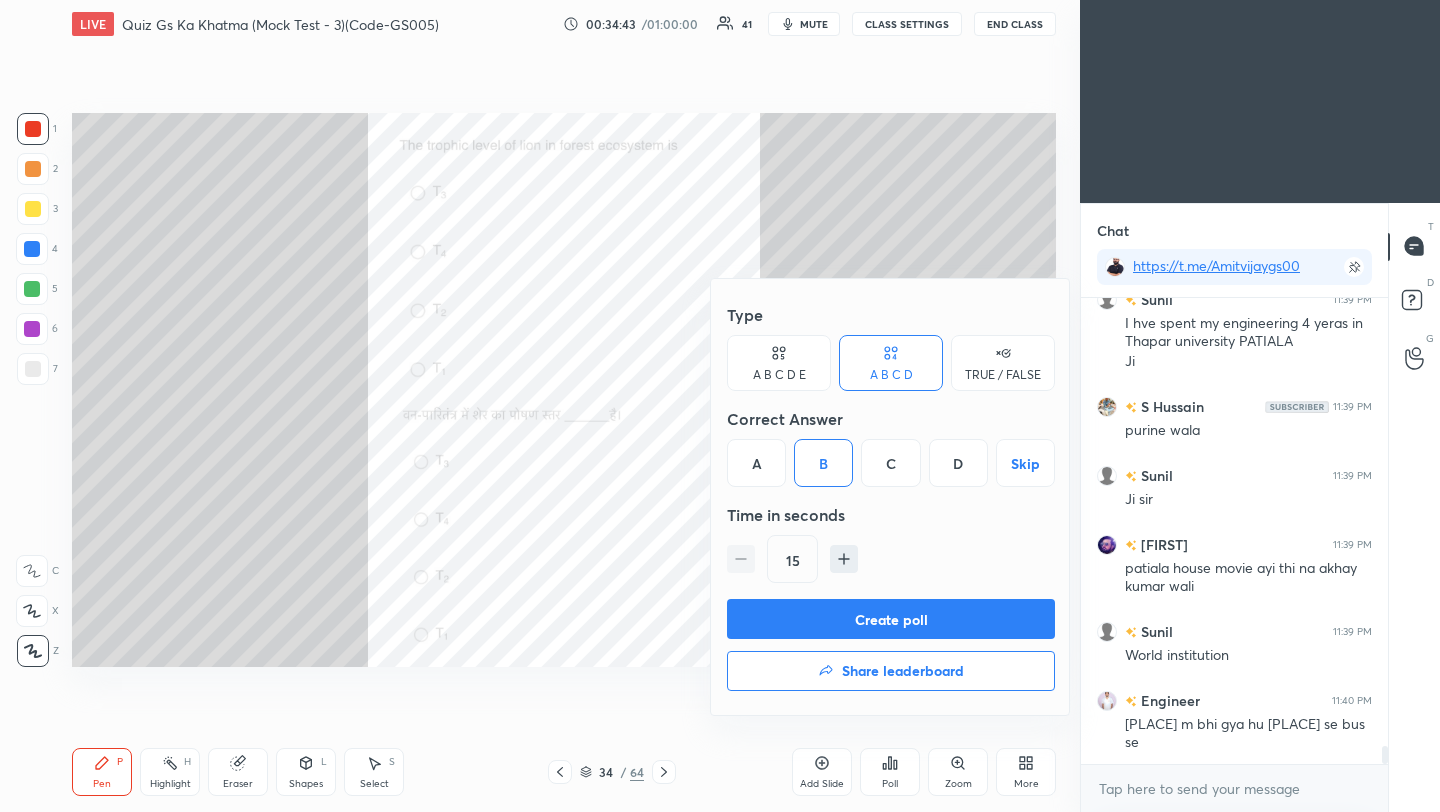 click on "Create poll" at bounding box center (891, 619) 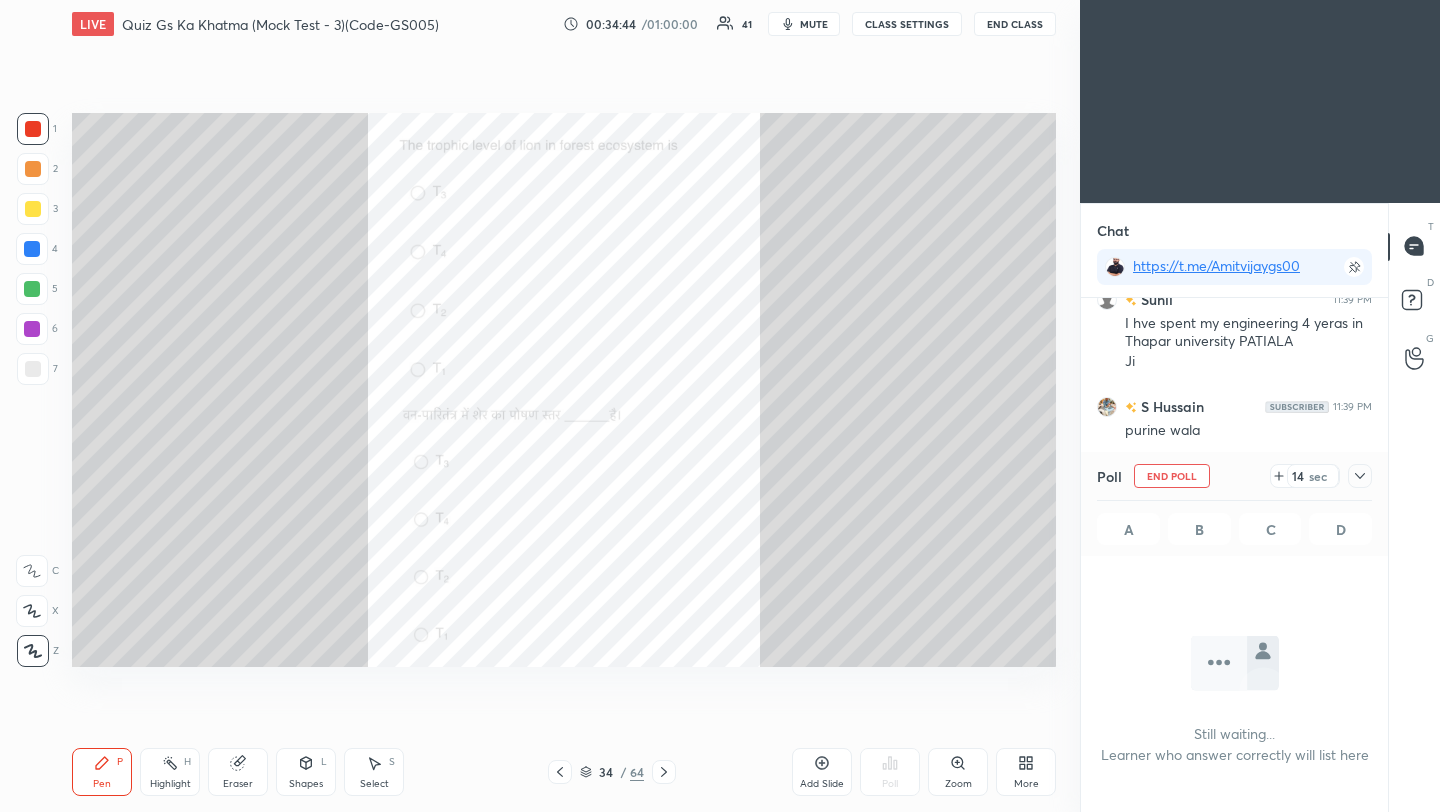 click 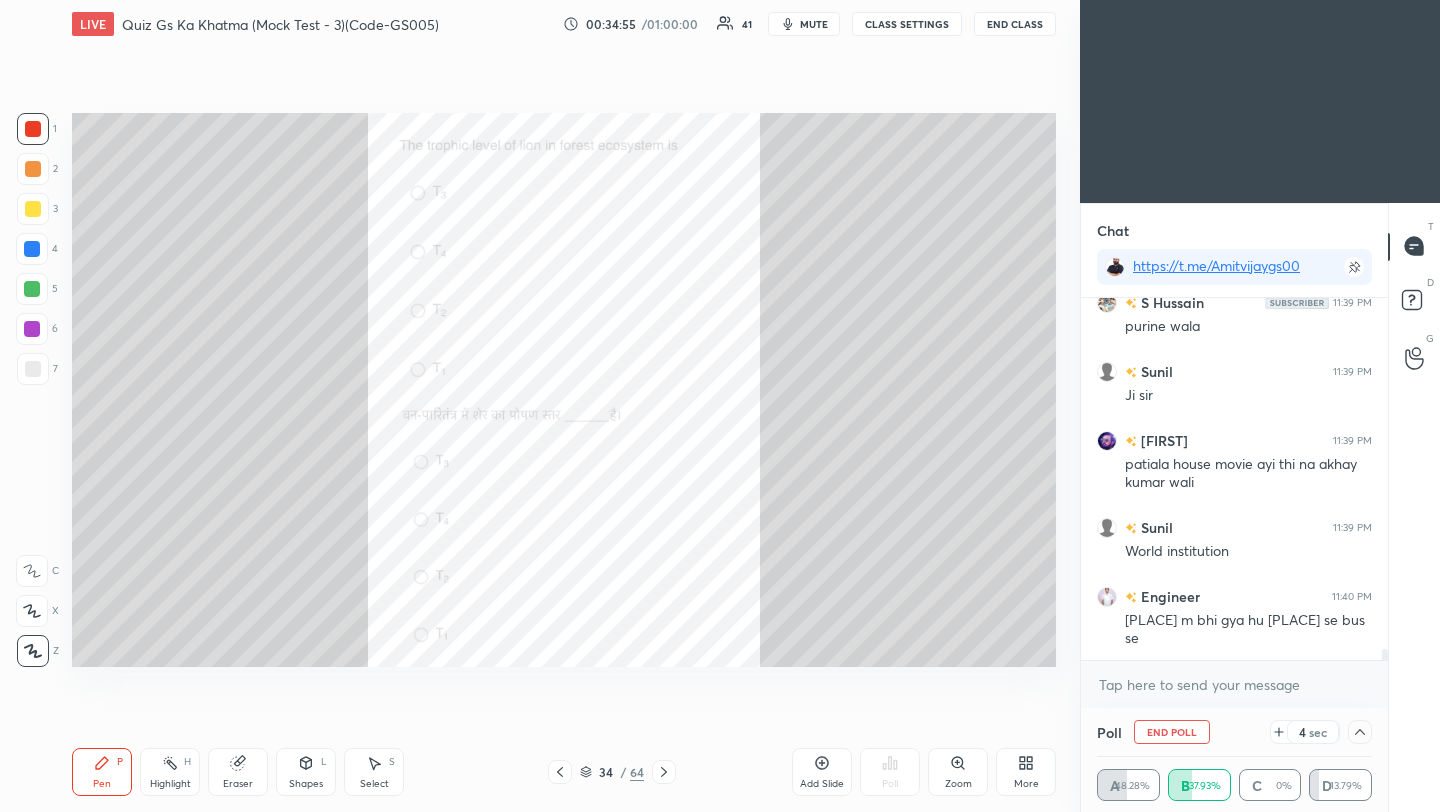 scroll, scrollTop: 315, scrollLeft: 301, axis: both 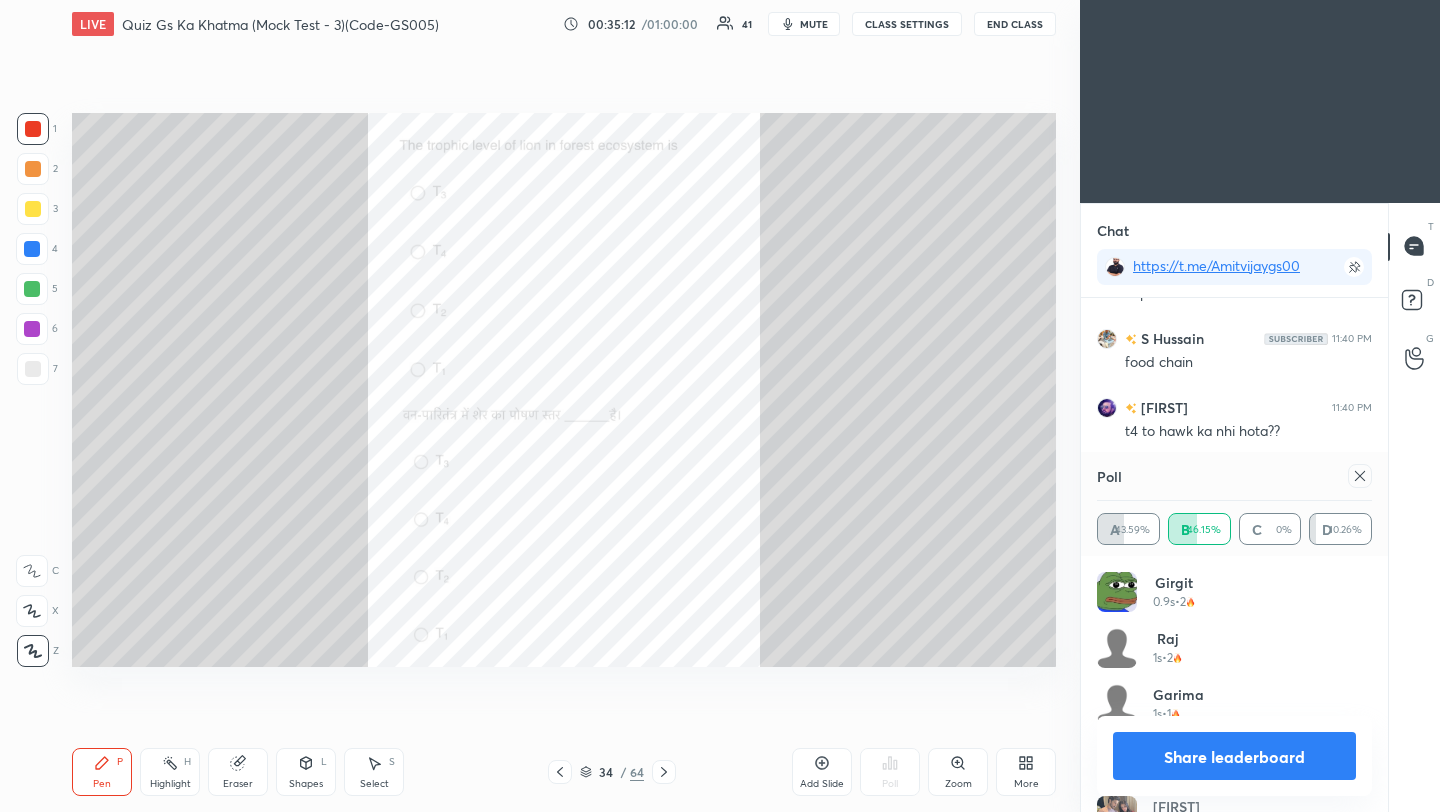 click 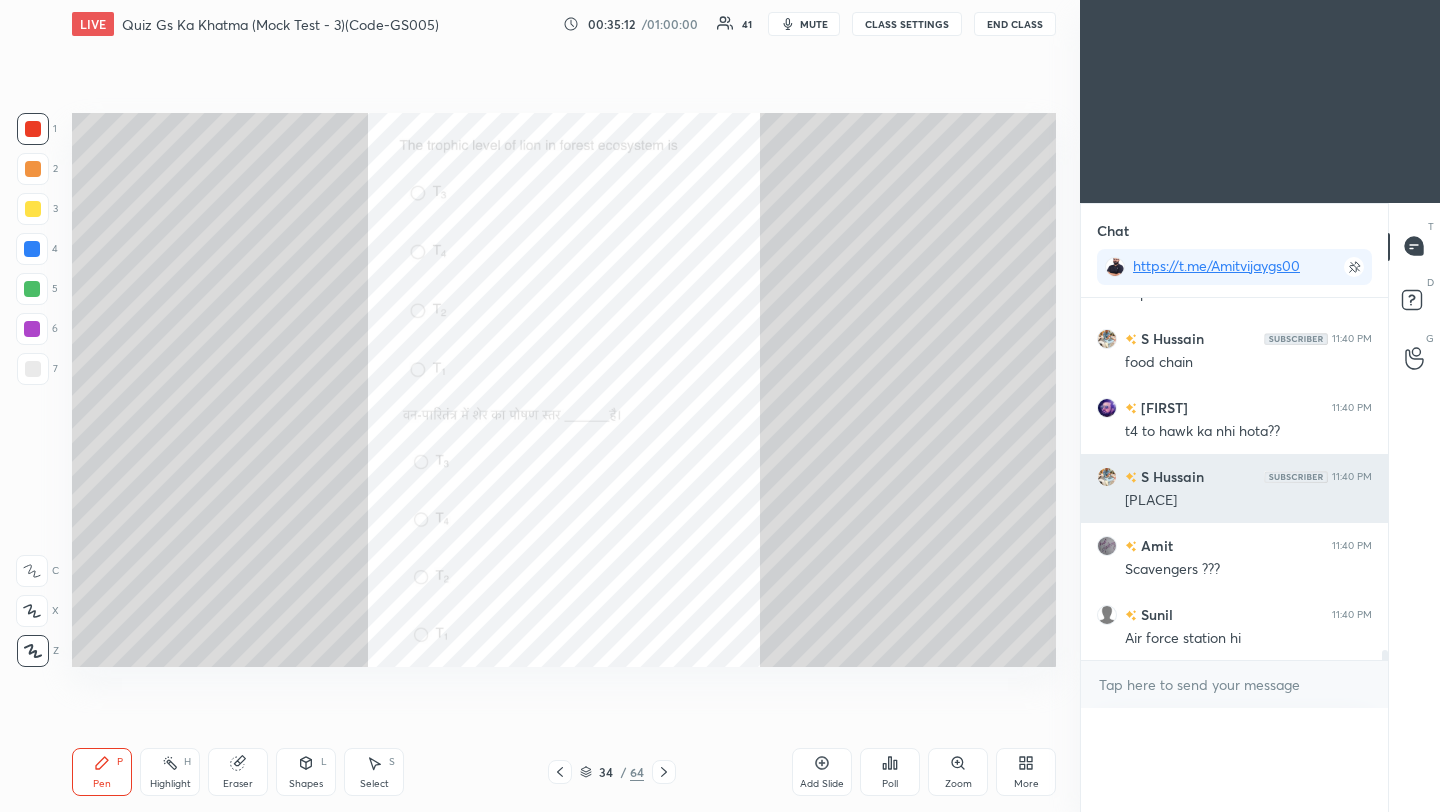 scroll, scrollTop: 88, scrollLeft: 269, axis: both 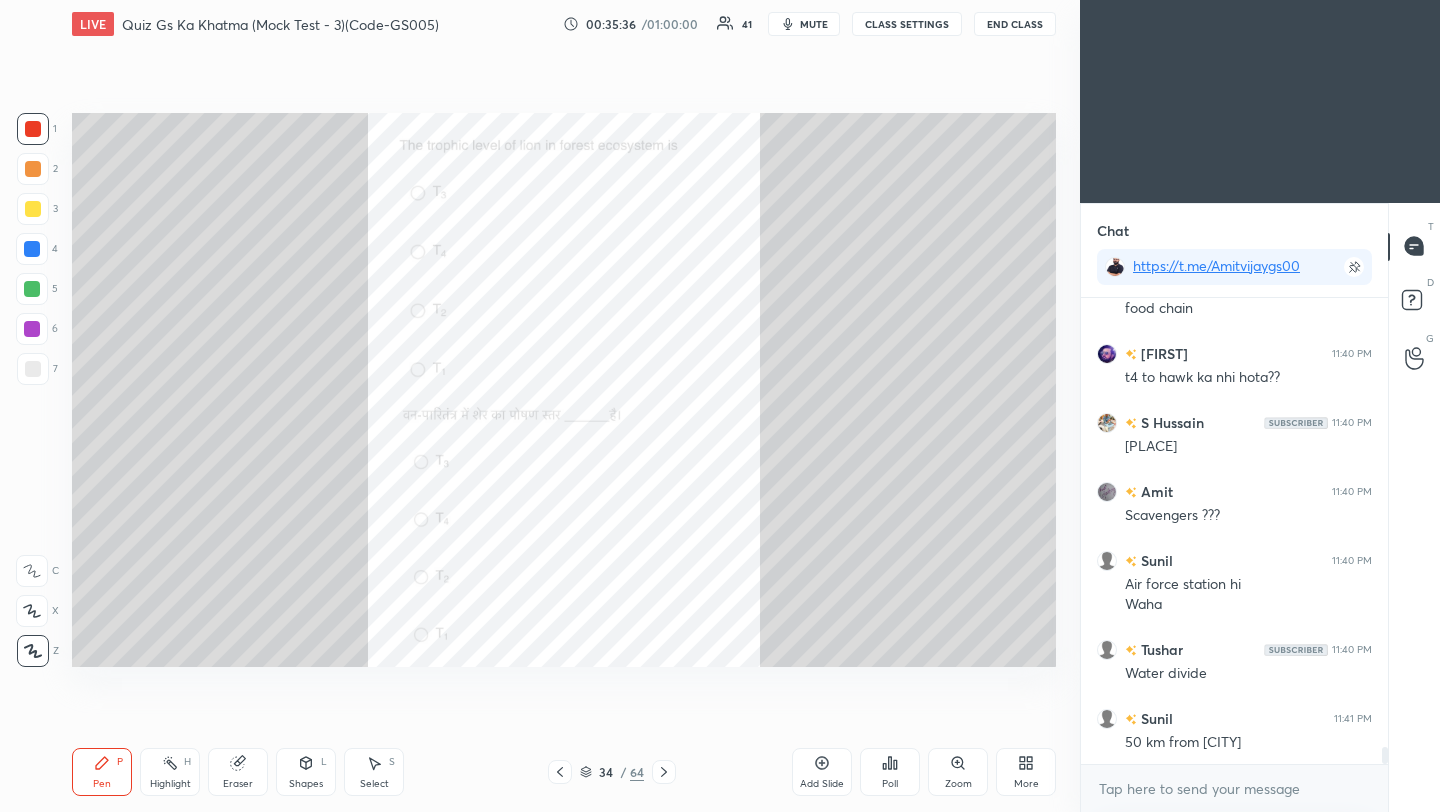 click 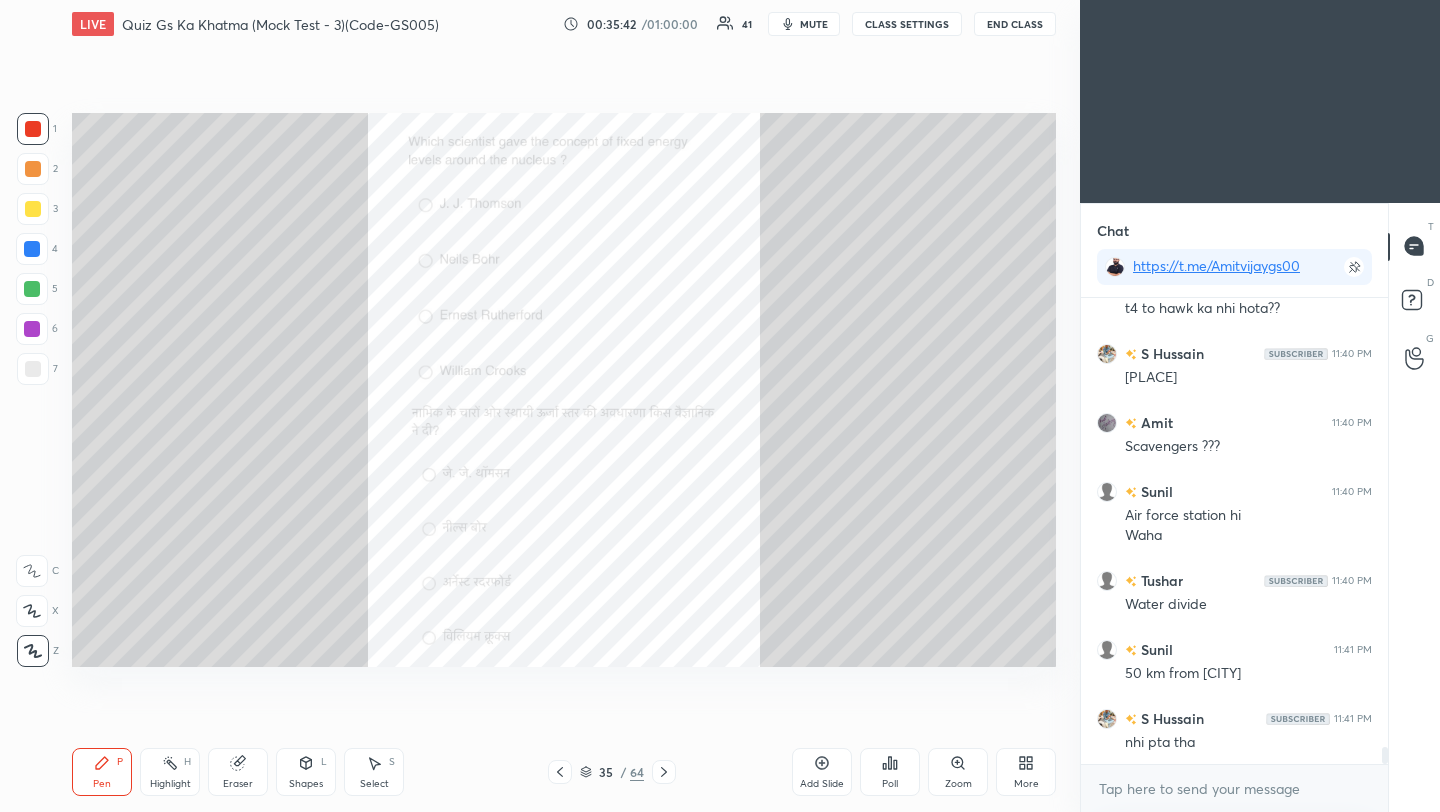 click on "Poll" at bounding box center [890, 772] 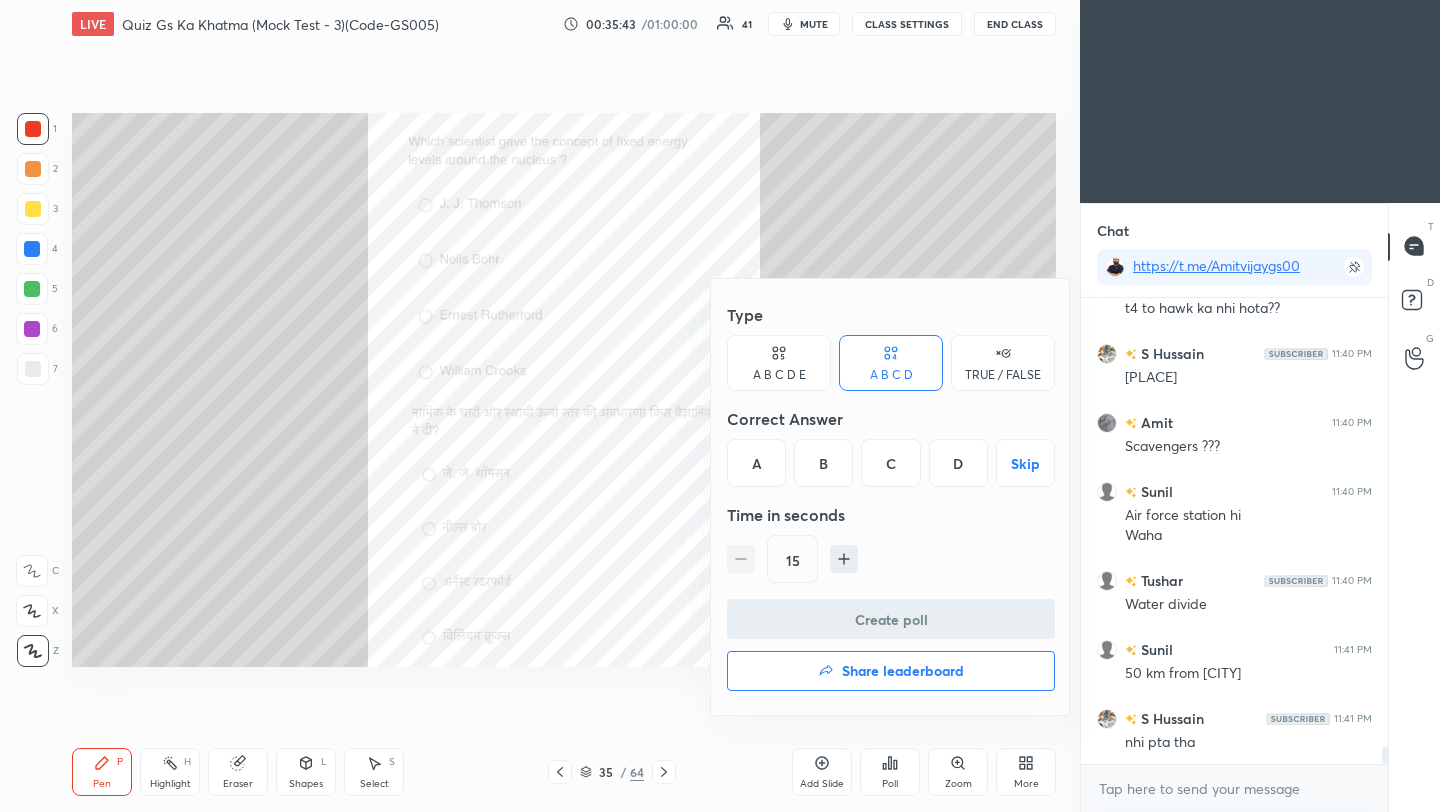 click on "B" at bounding box center (823, 463) 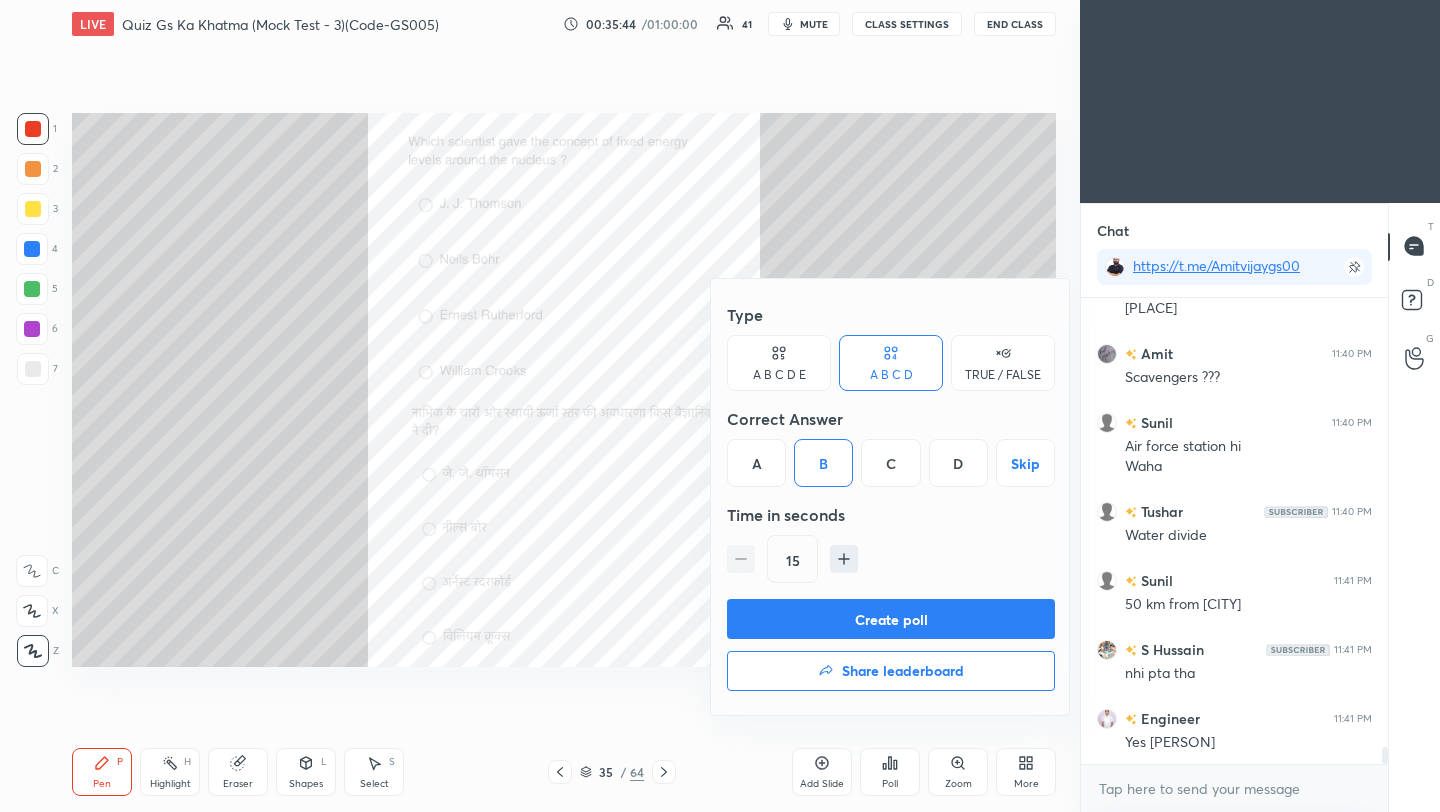 click on "Create poll" at bounding box center [891, 619] 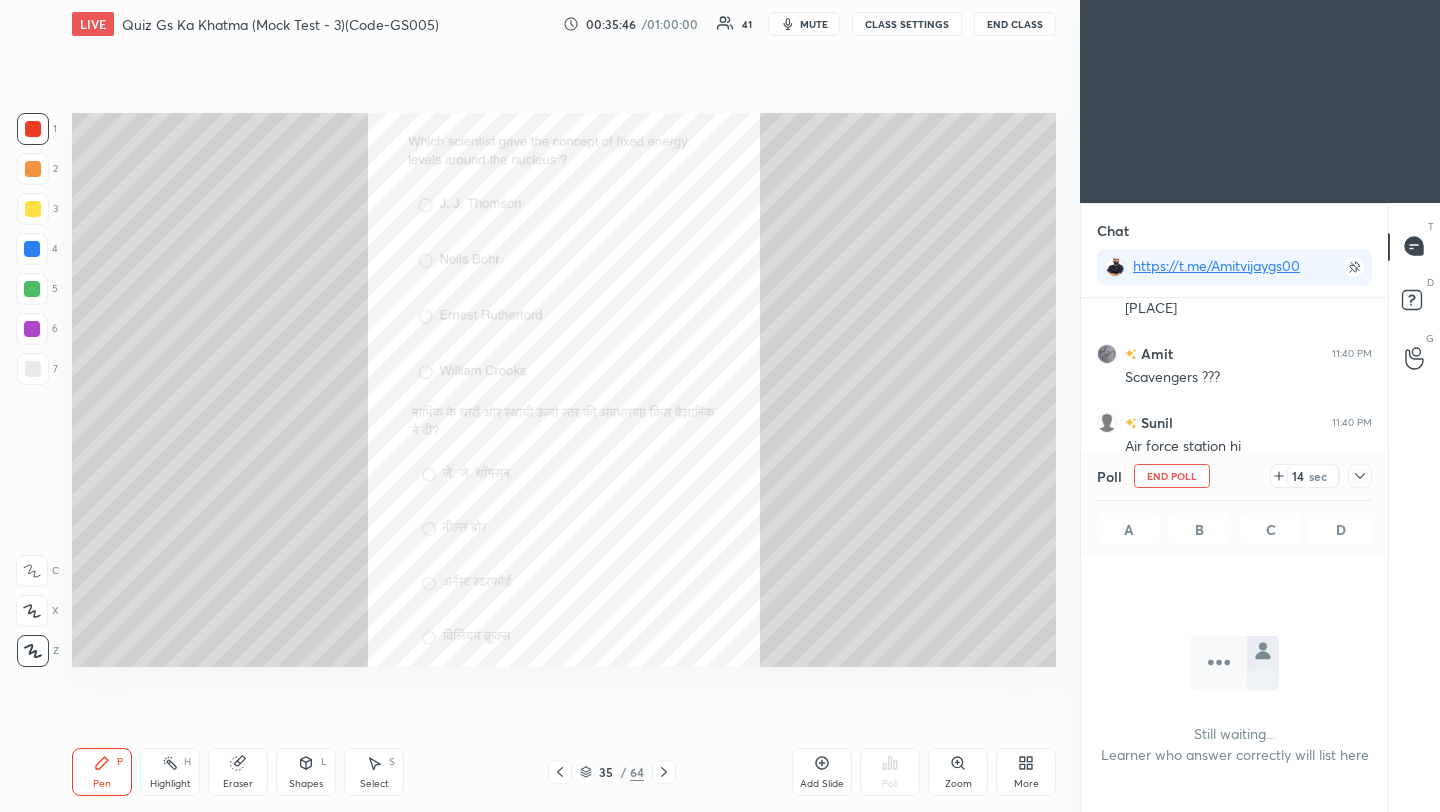 click 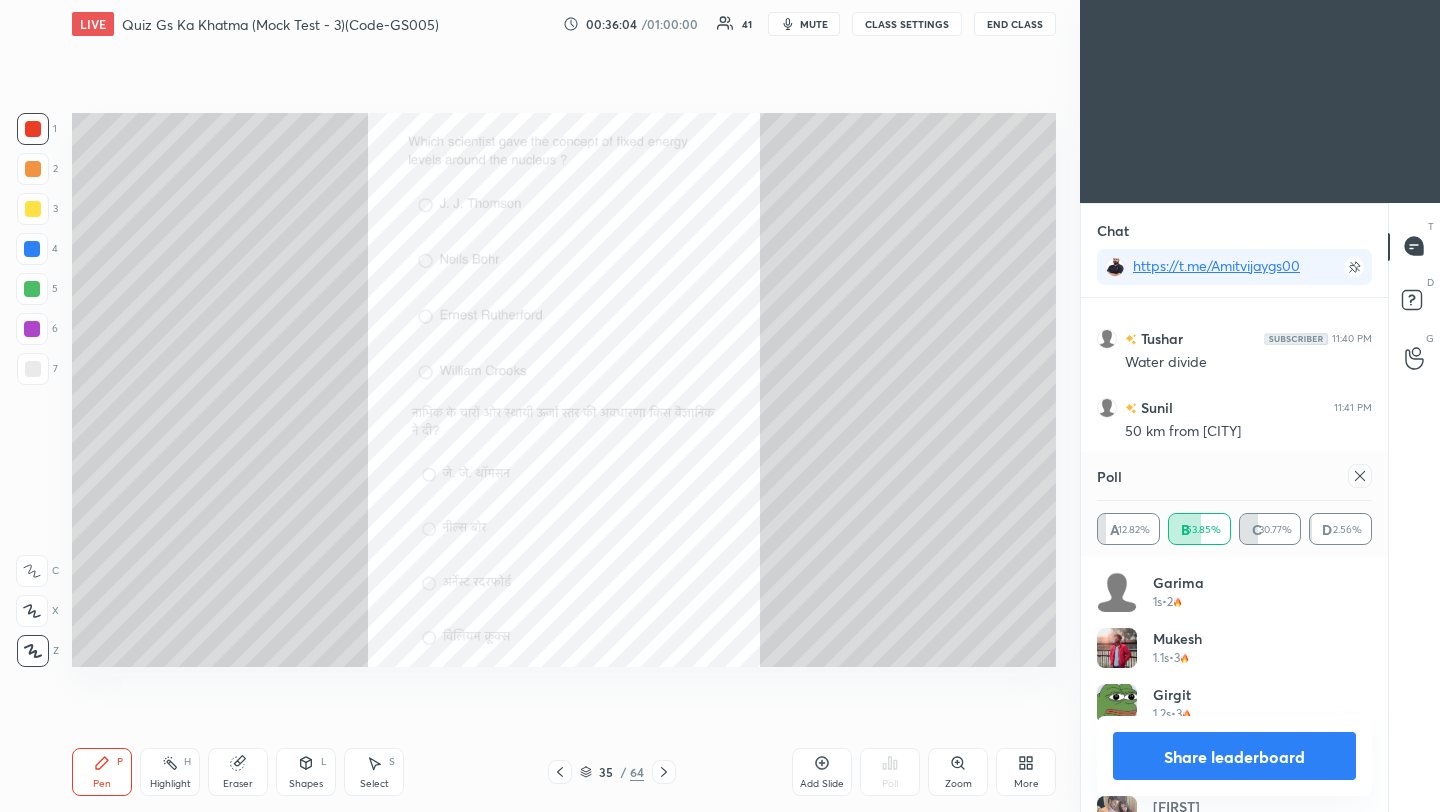 click 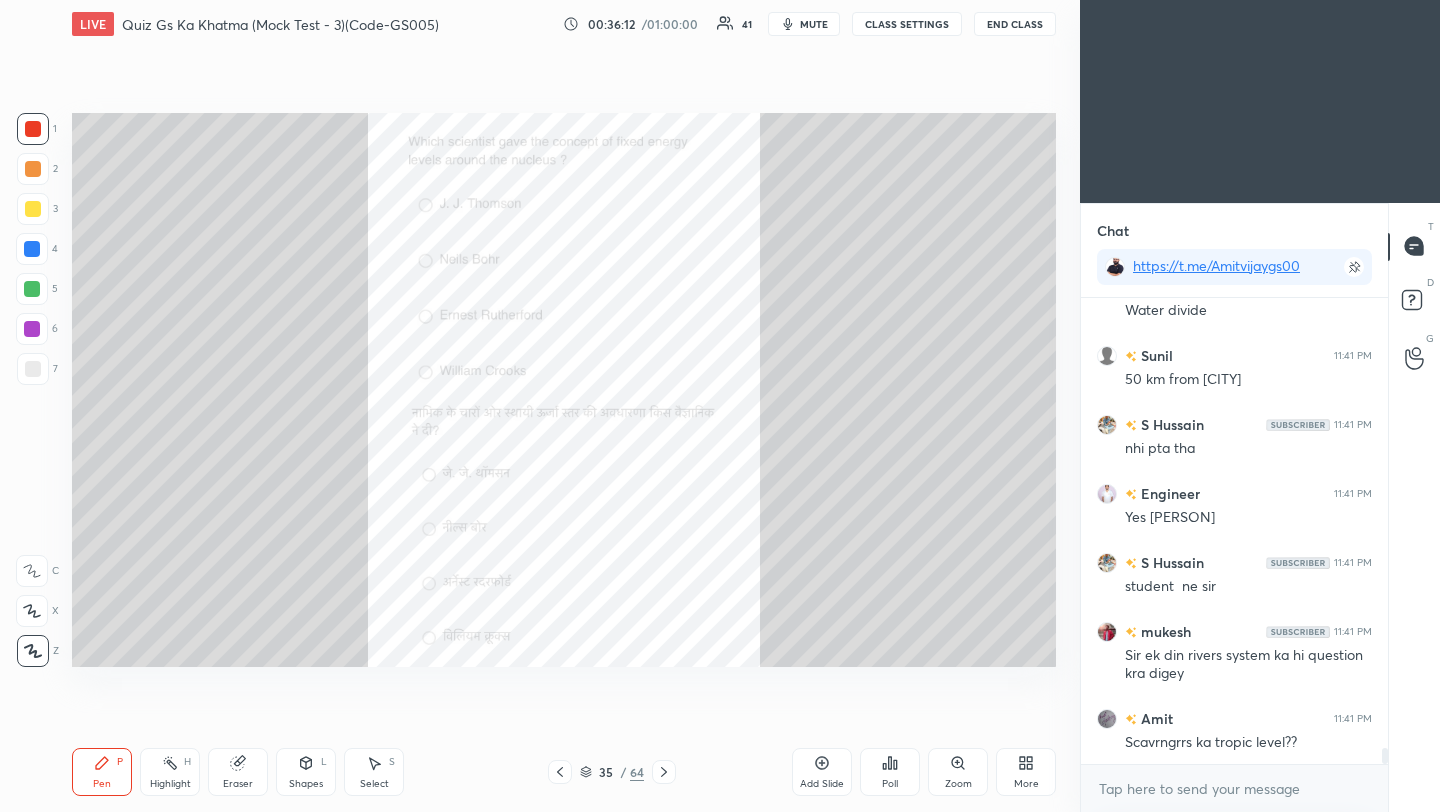 click 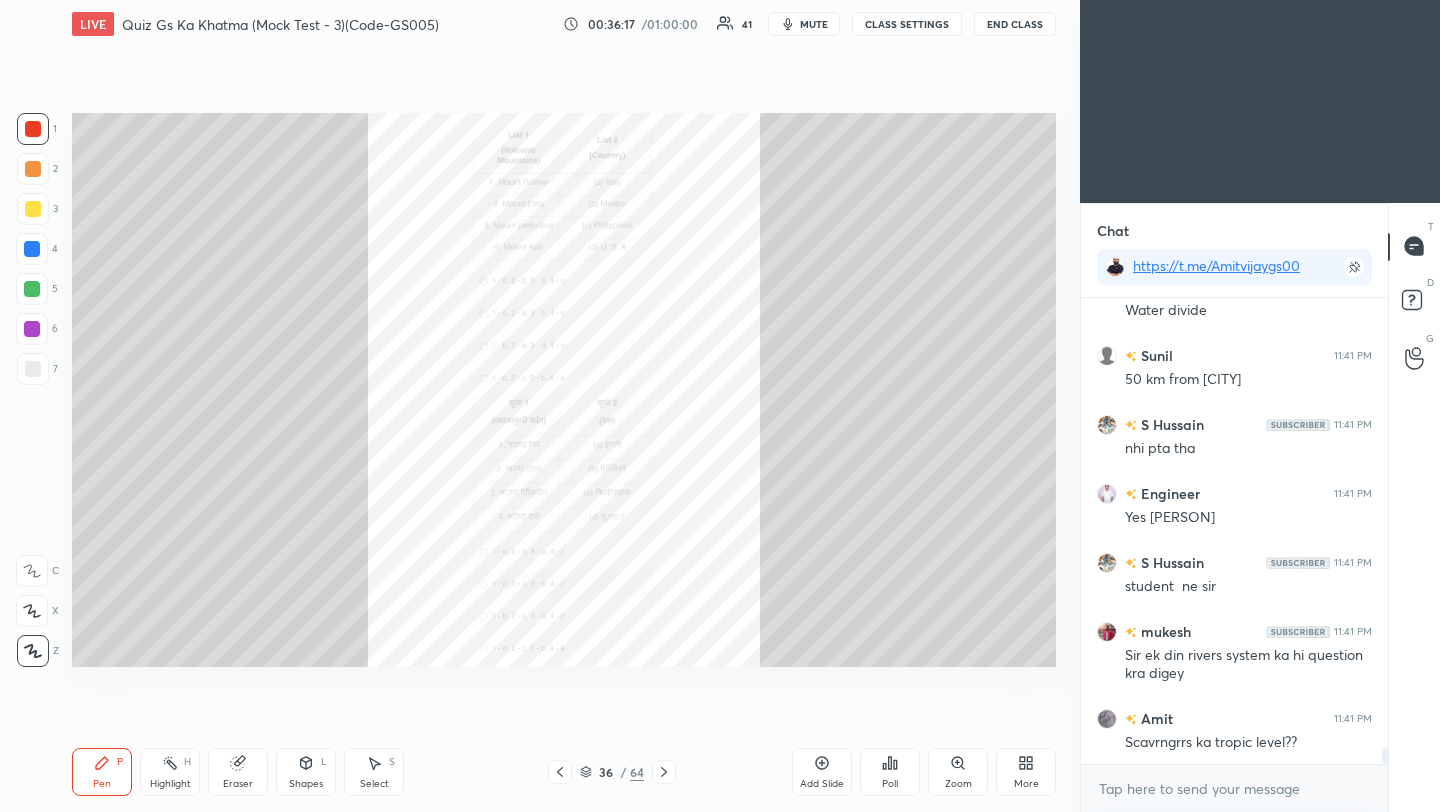 click 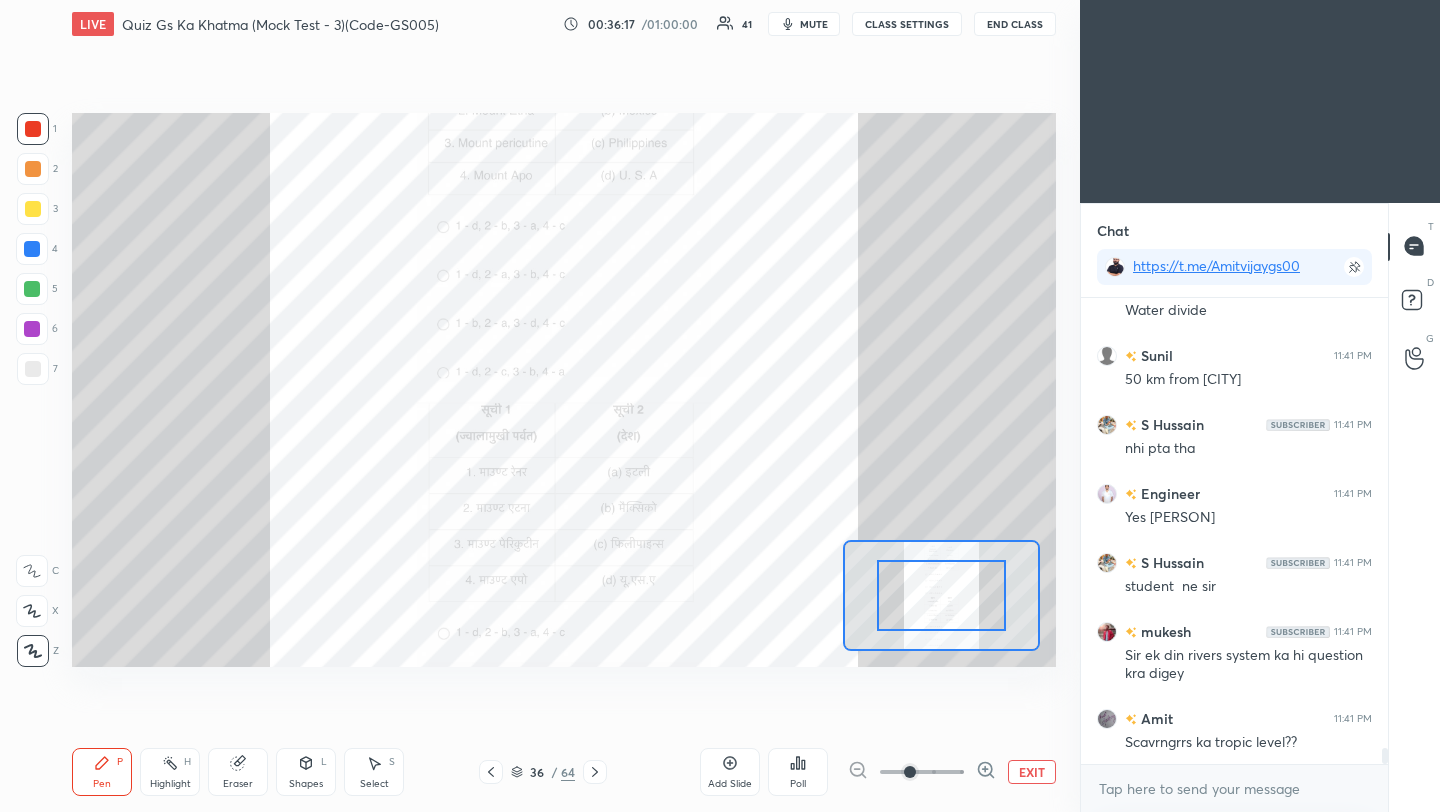 click at bounding box center (922, 772) 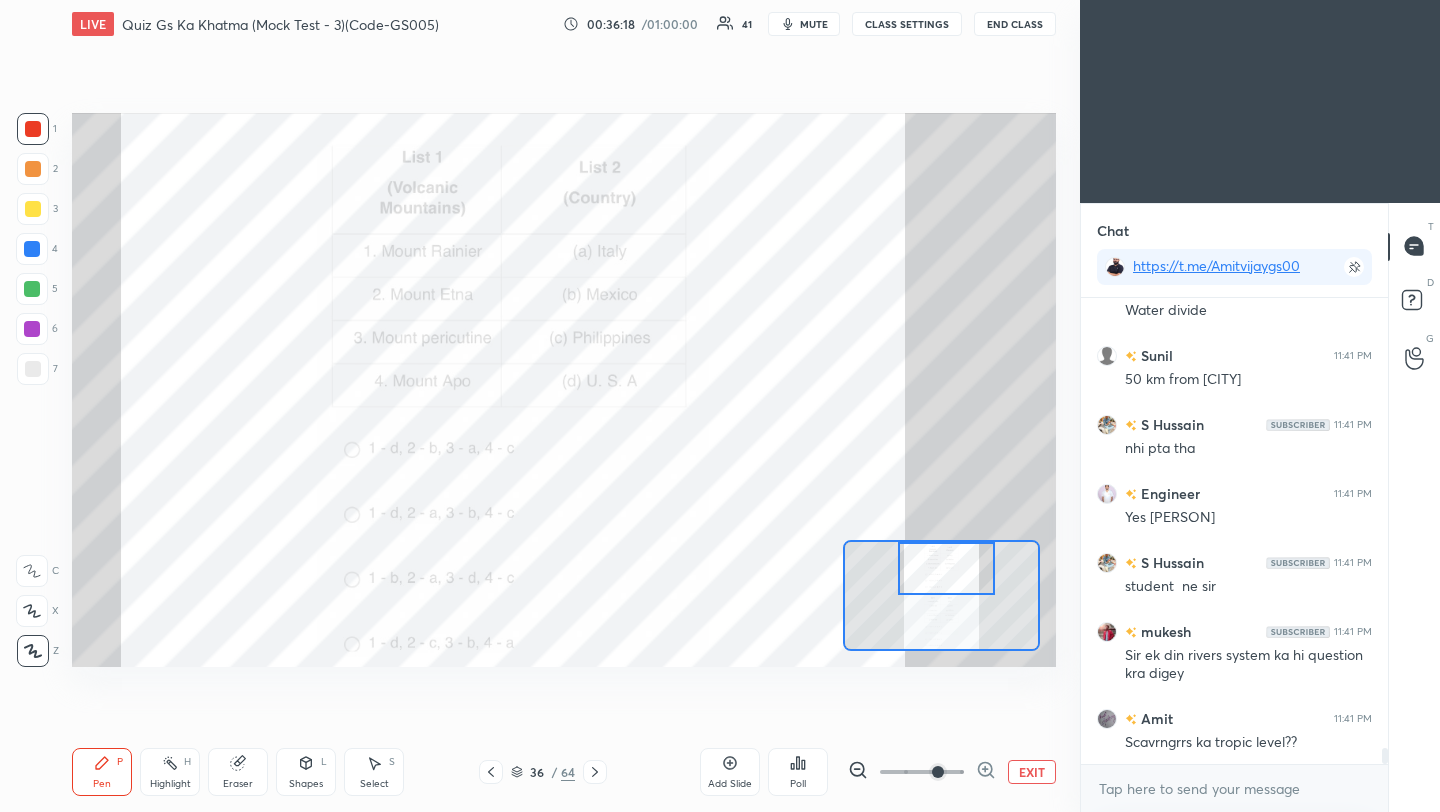 click on "Setting up your live class Poll for   secs No correct answer Start poll" at bounding box center [564, 390] 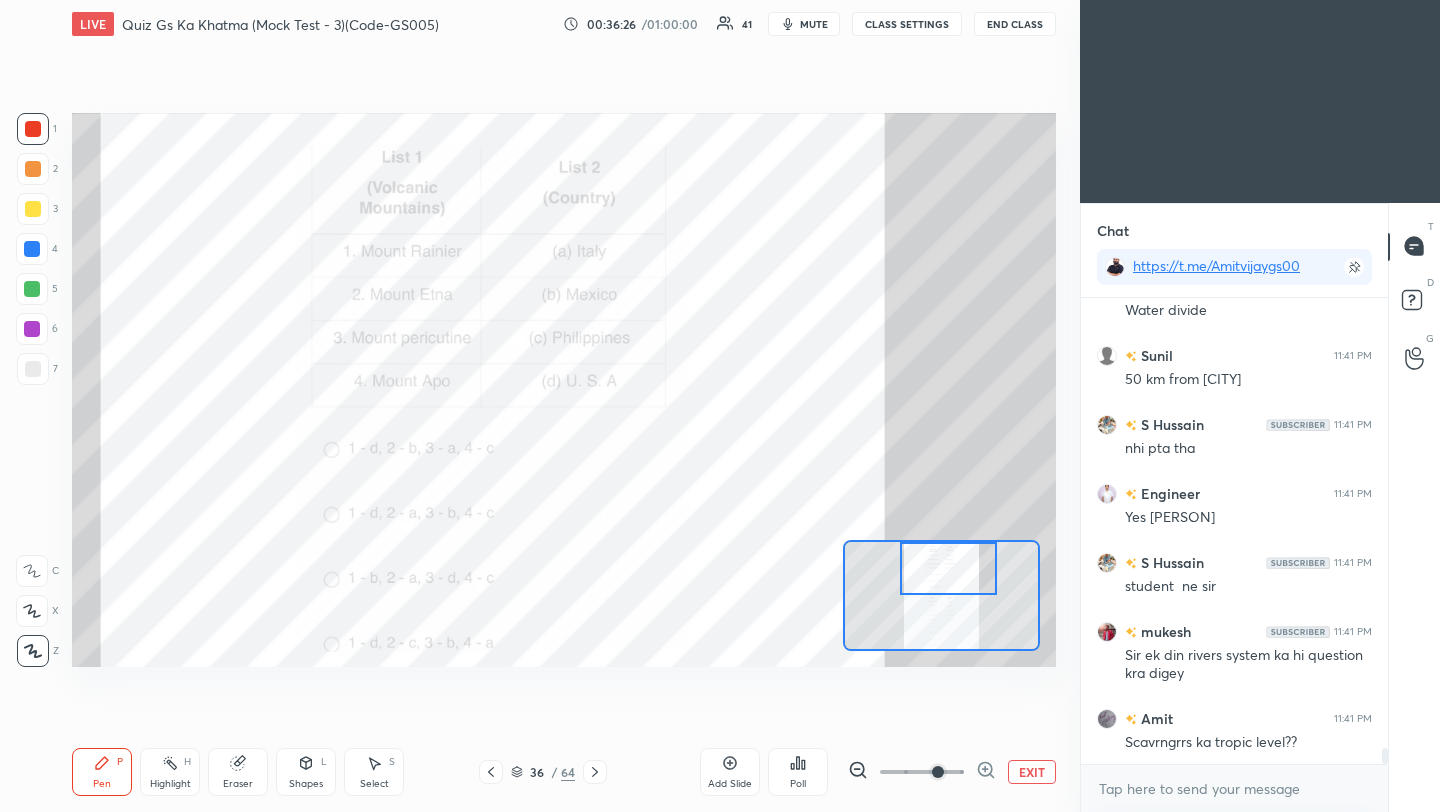 click on "Poll" at bounding box center [798, 772] 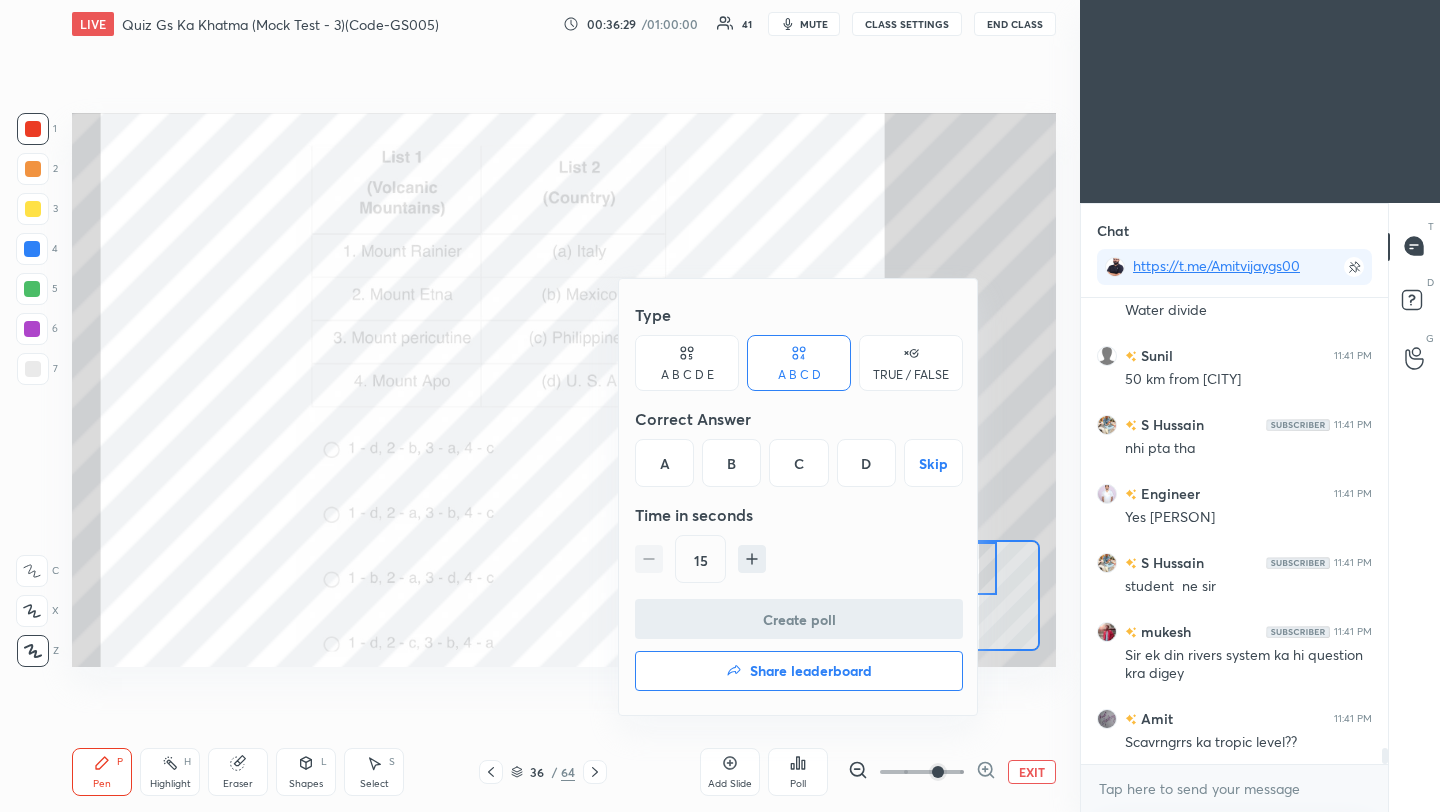 click on "B" at bounding box center (731, 463) 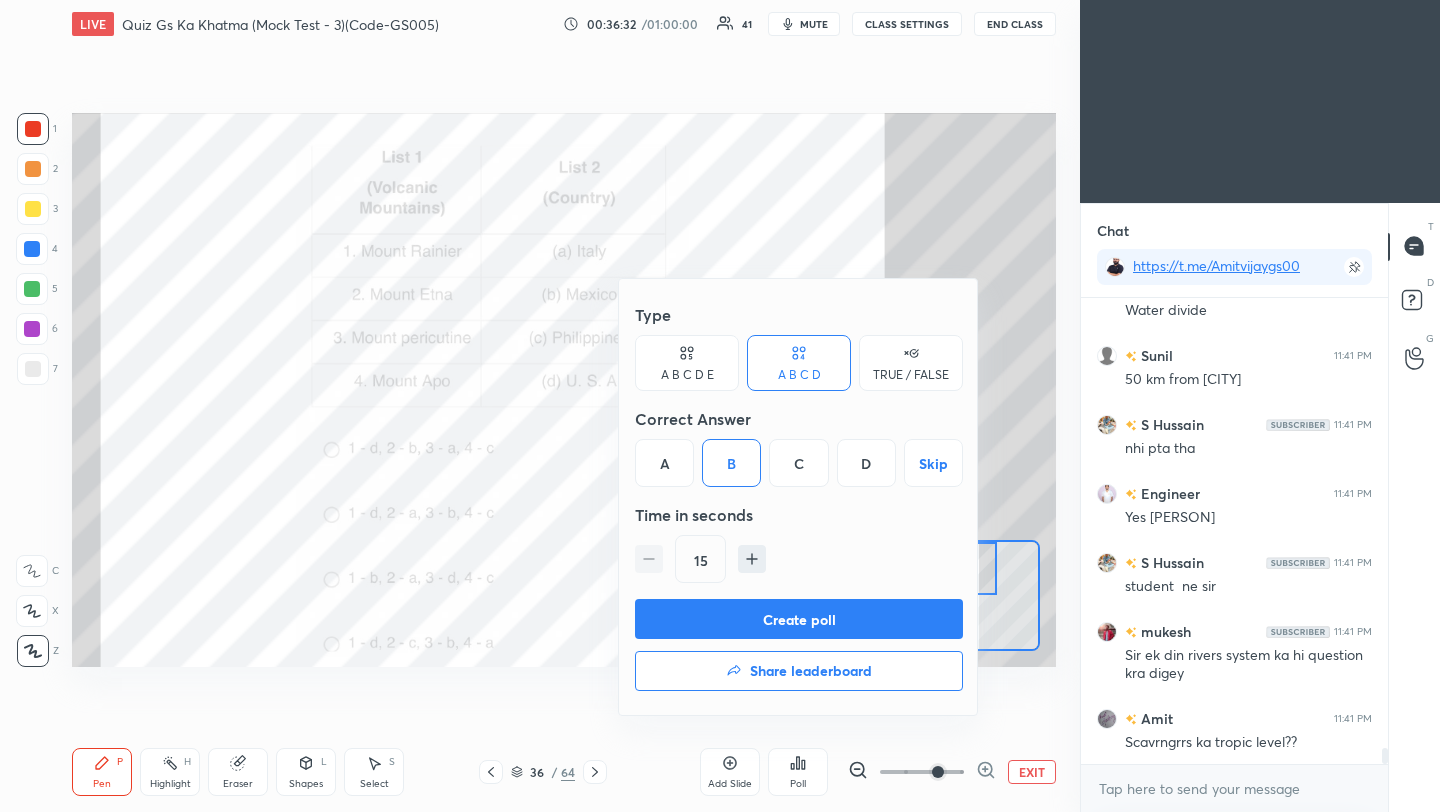 click on "Create poll" at bounding box center [799, 619] 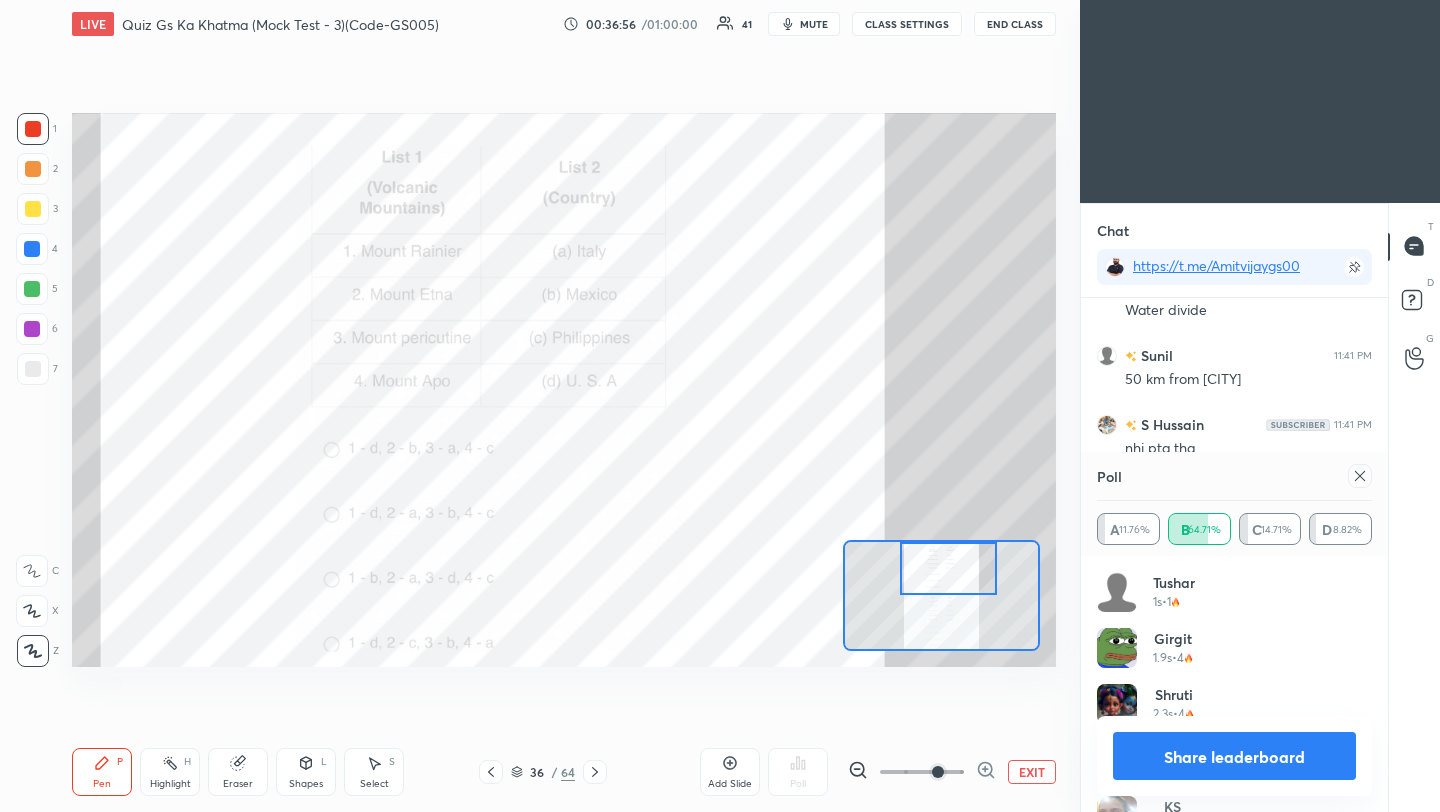 click 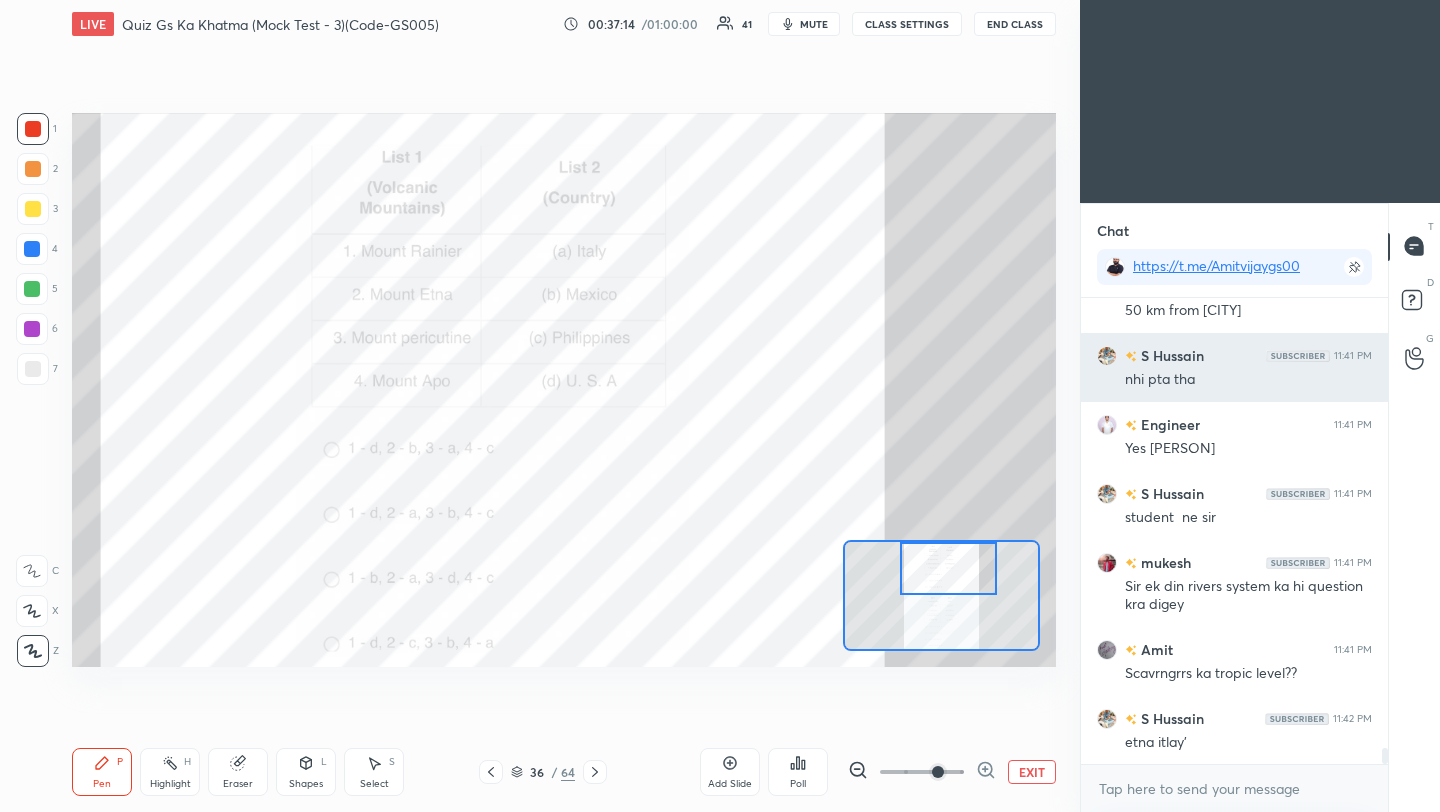 scroll, scrollTop: 12962, scrollLeft: 0, axis: vertical 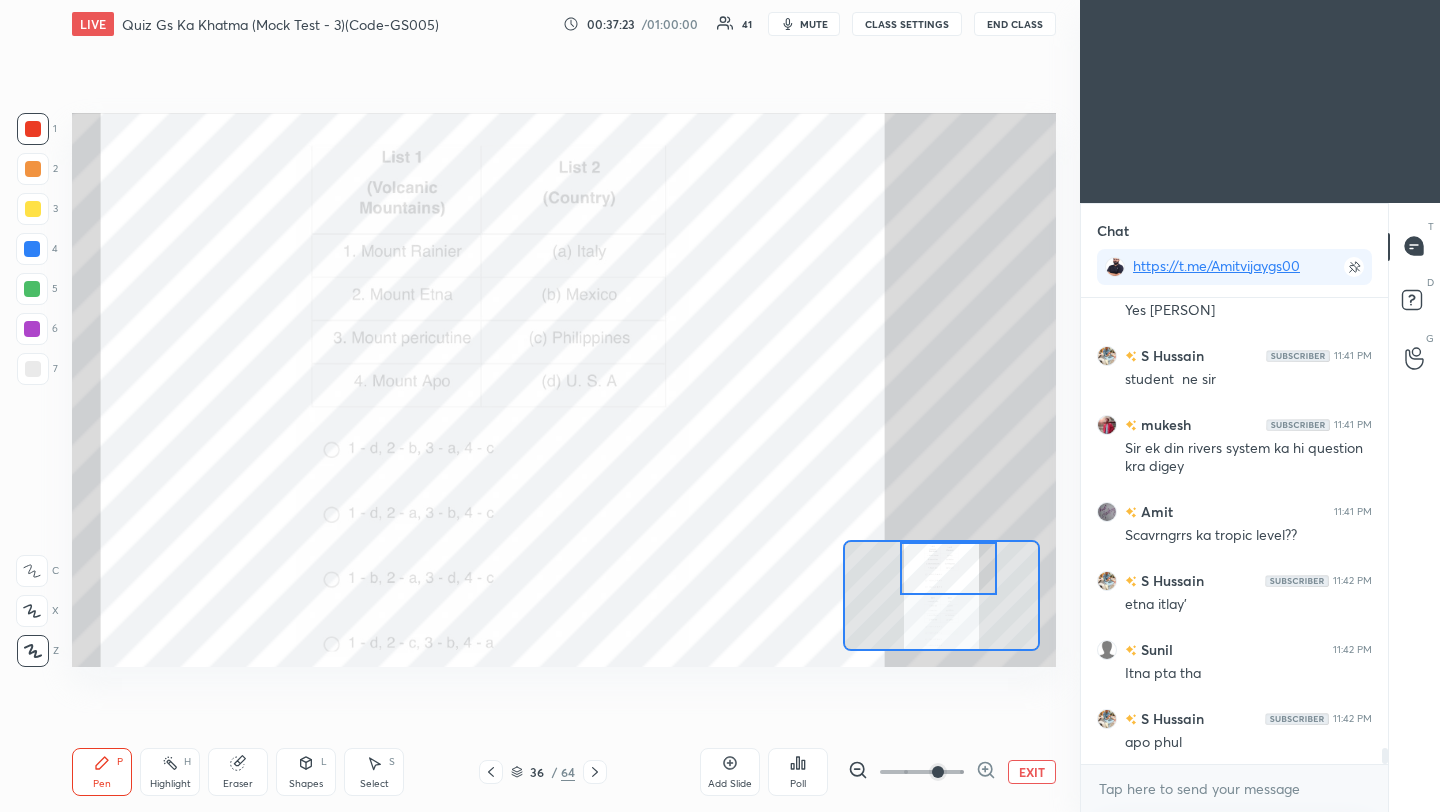 click 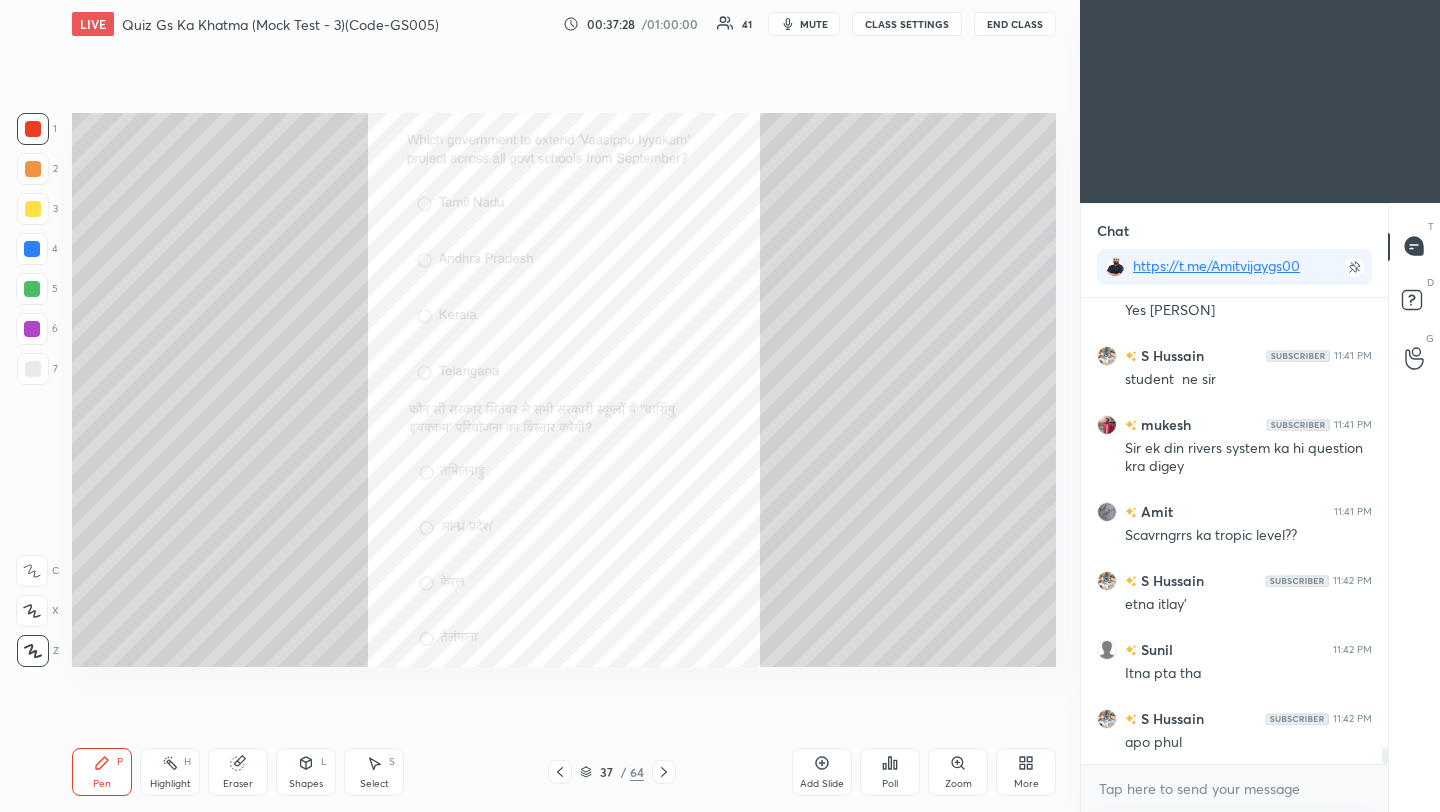 click on "Poll" at bounding box center [890, 772] 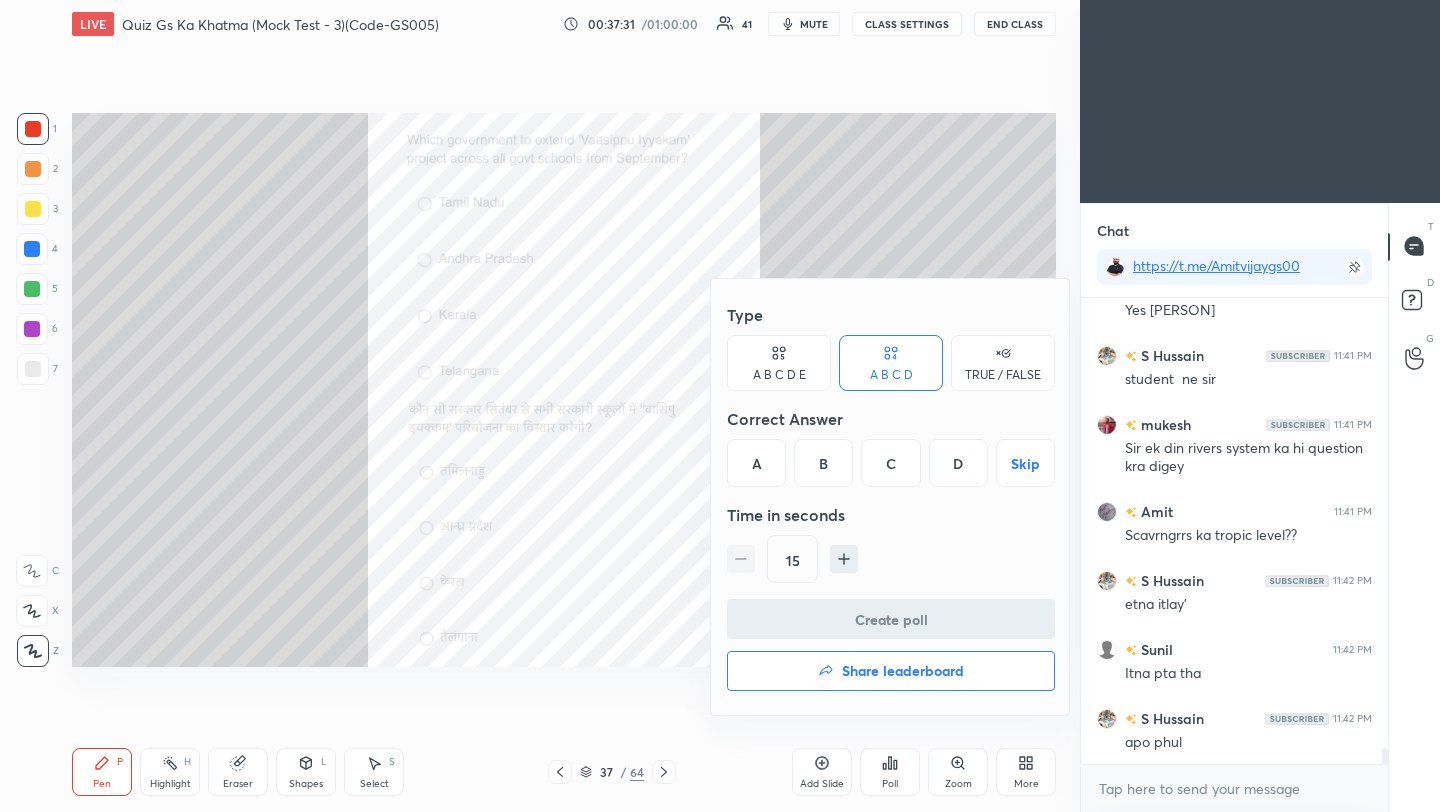 click on "A" at bounding box center (756, 463) 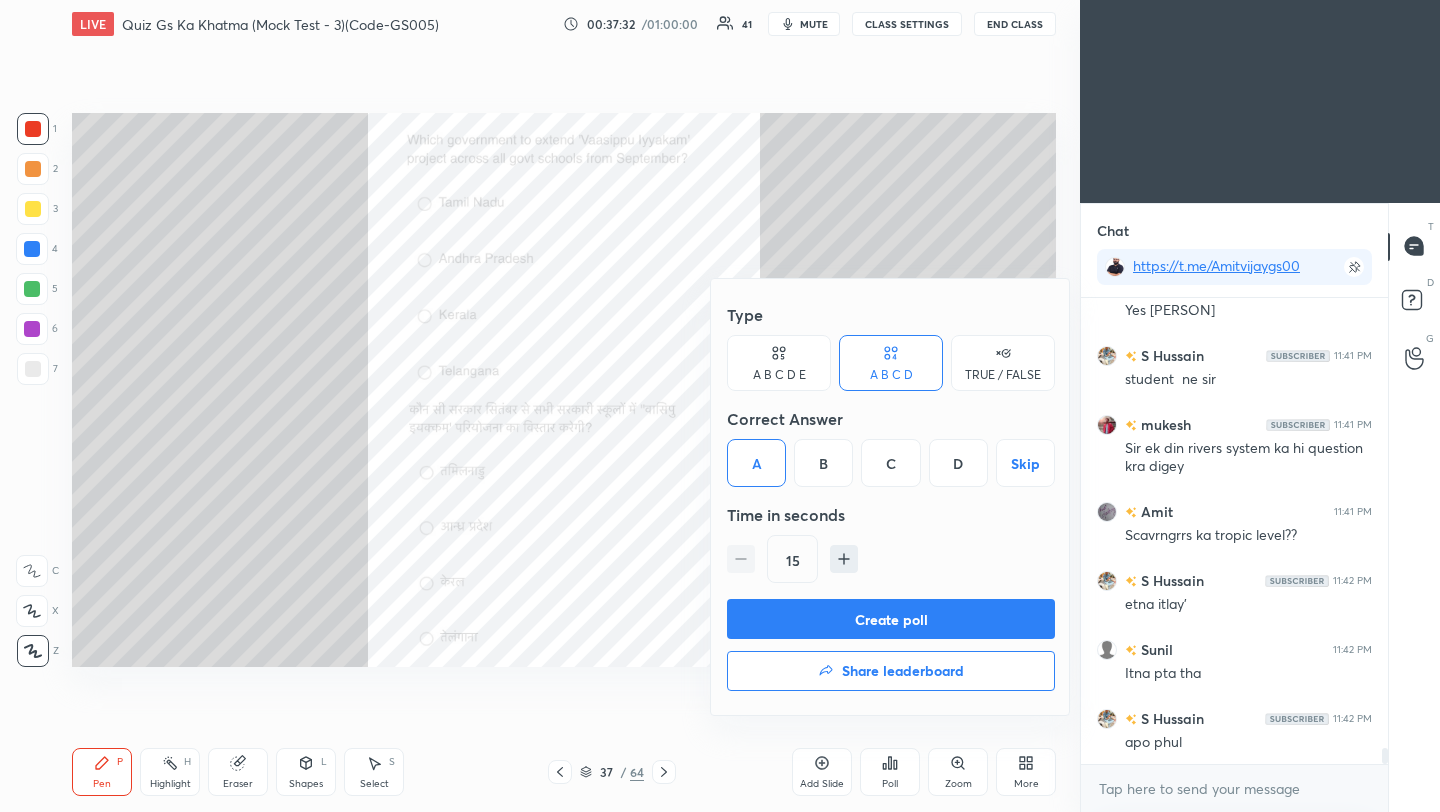 click on "Create poll" at bounding box center [891, 619] 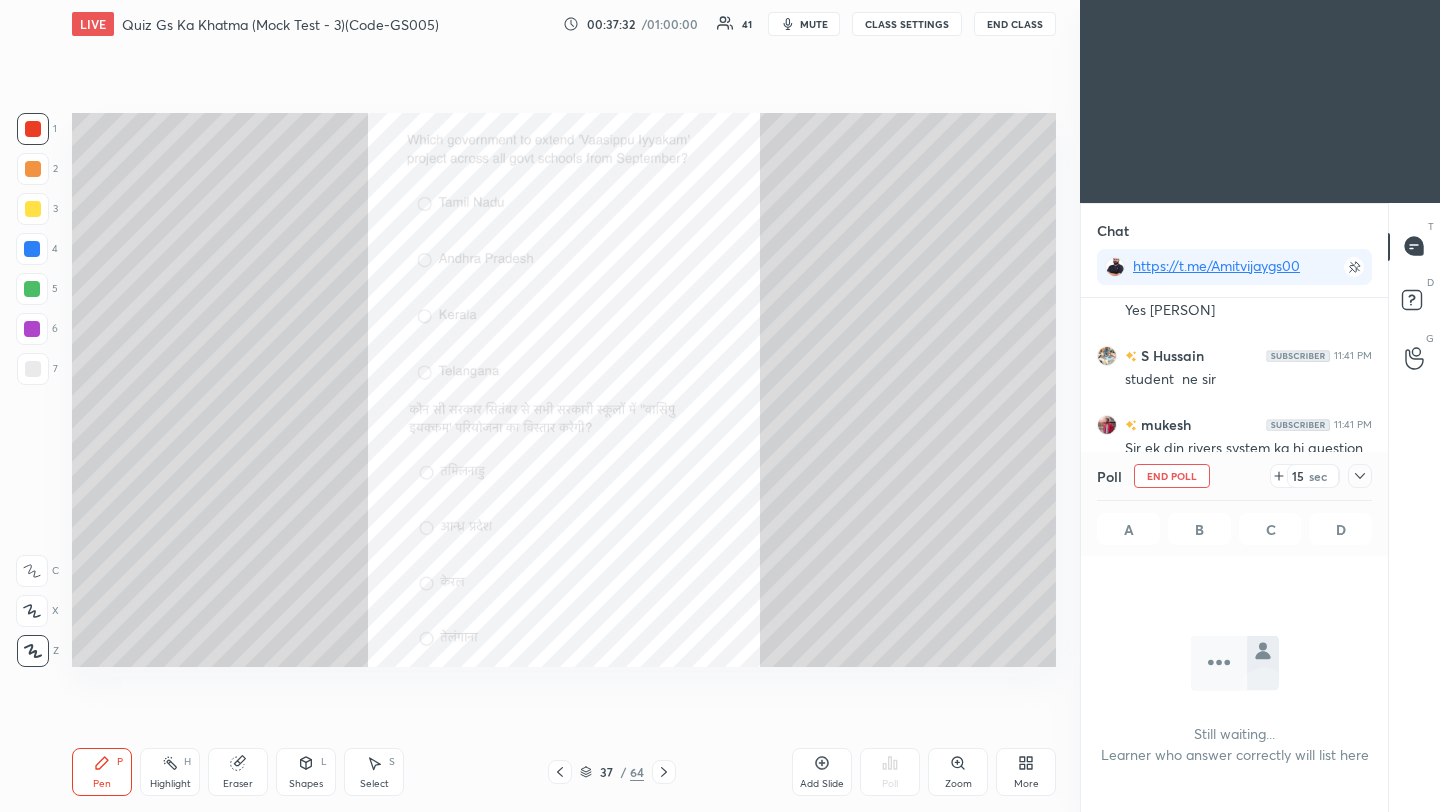 scroll, scrollTop: 436, scrollLeft: 301, axis: both 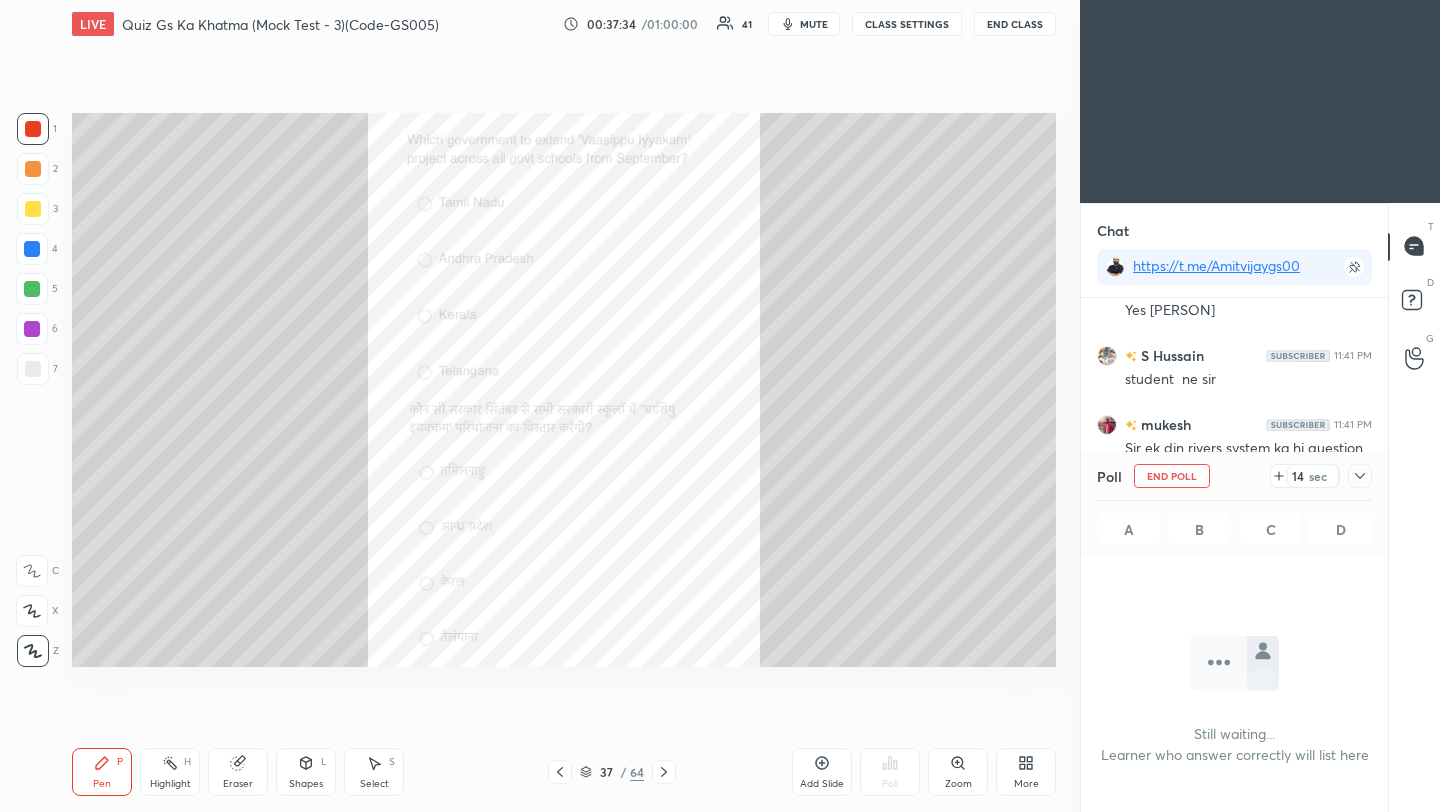 click 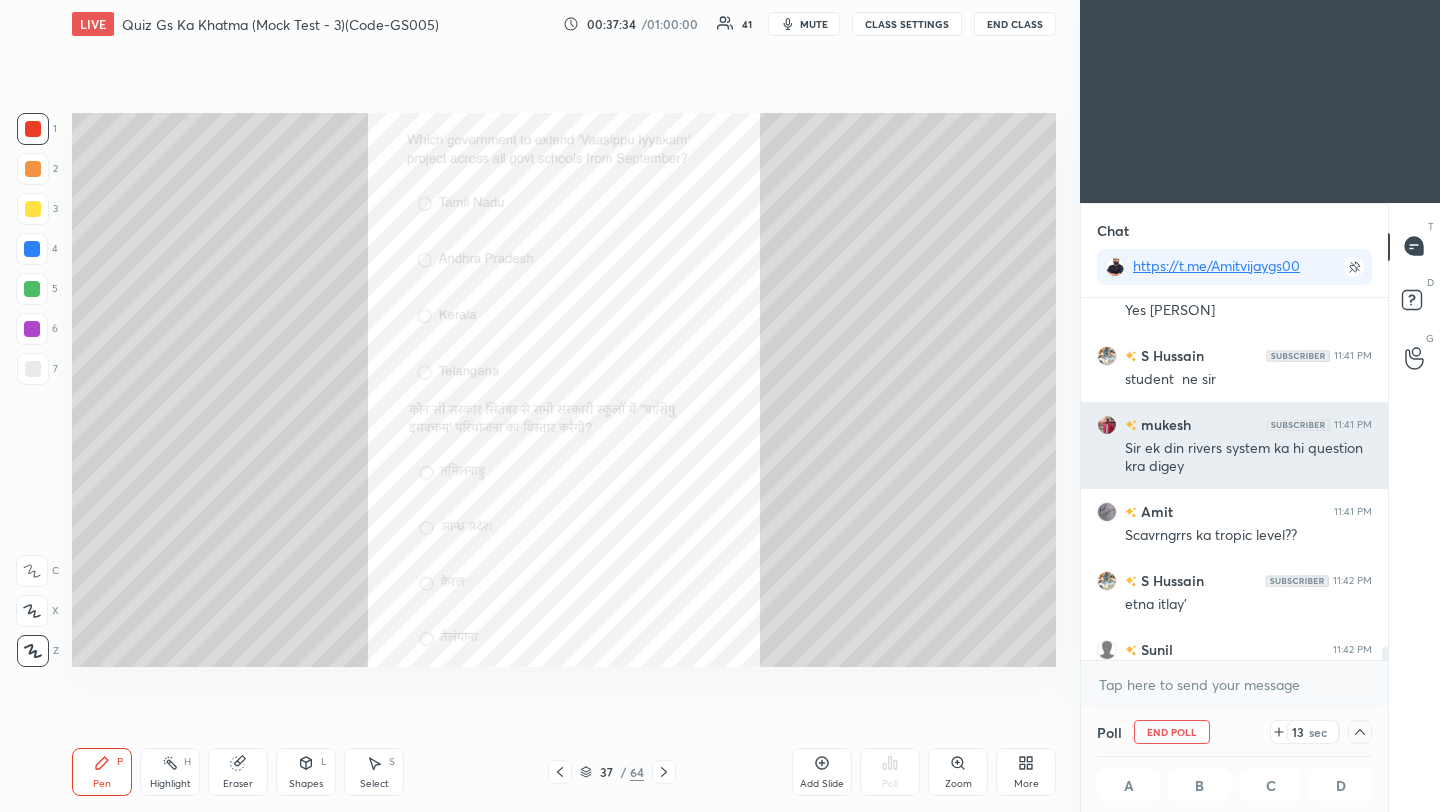 scroll, scrollTop: 1, scrollLeft: 7, axis: both 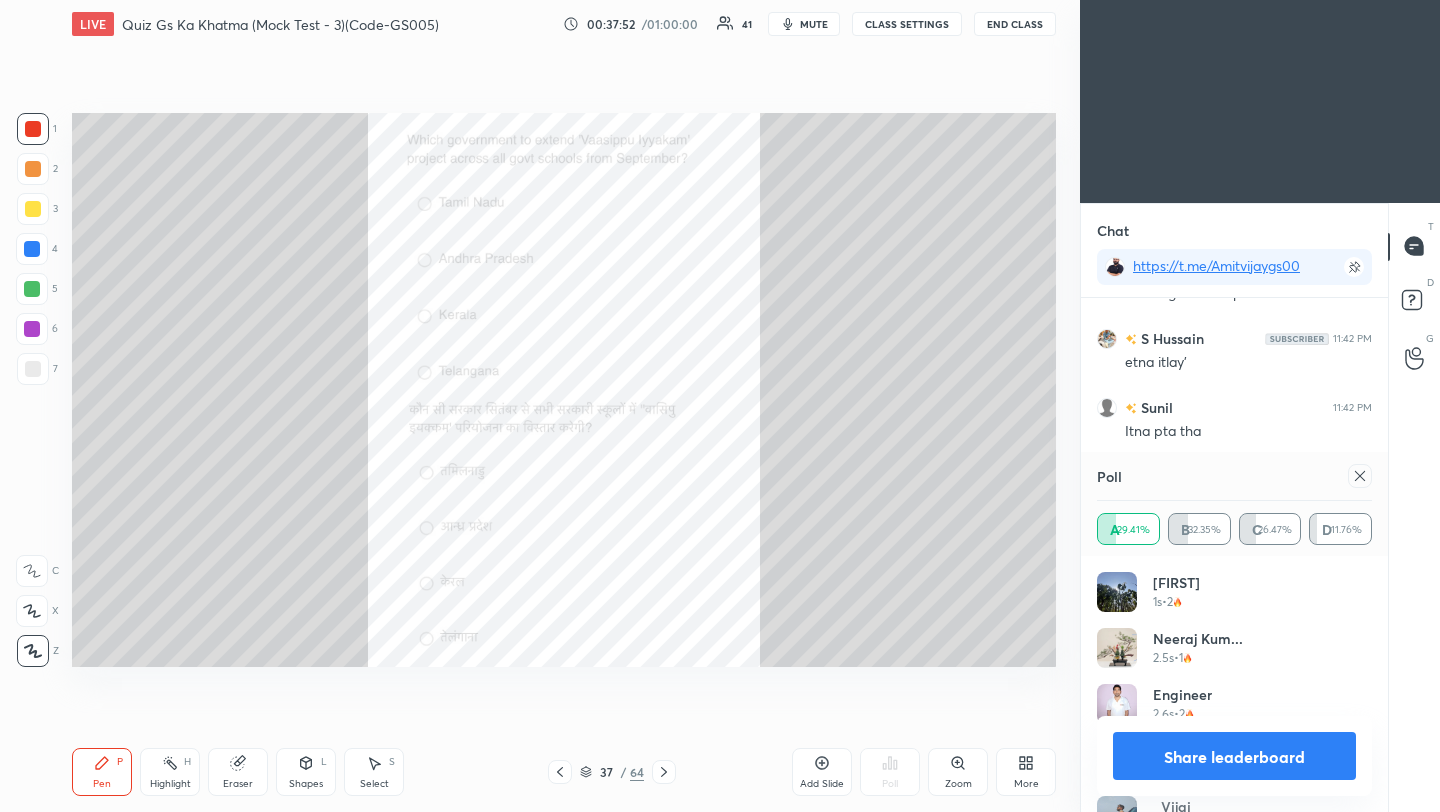 click 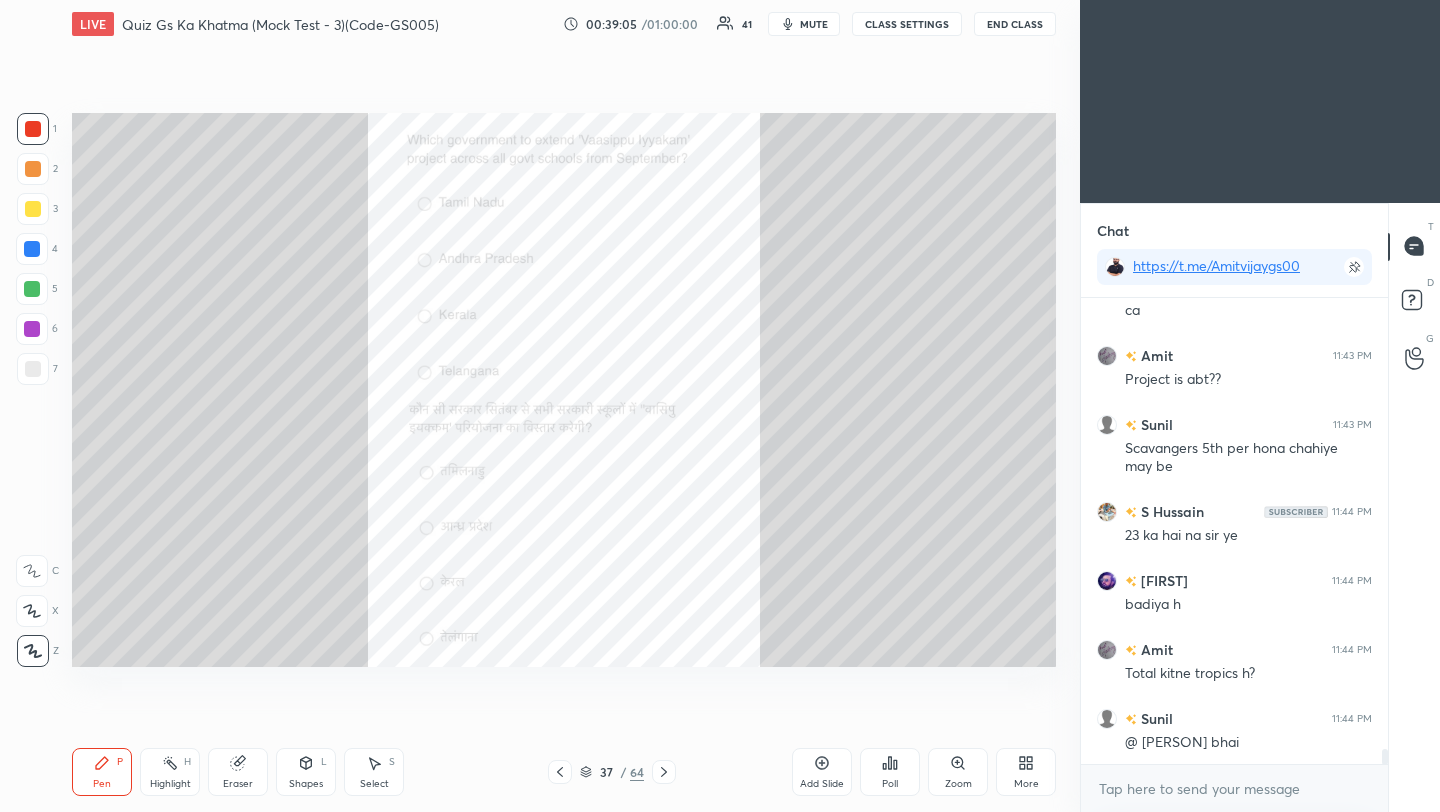 scroll, scrollTop: 13808, scrollLeft: 0, axis: vertical 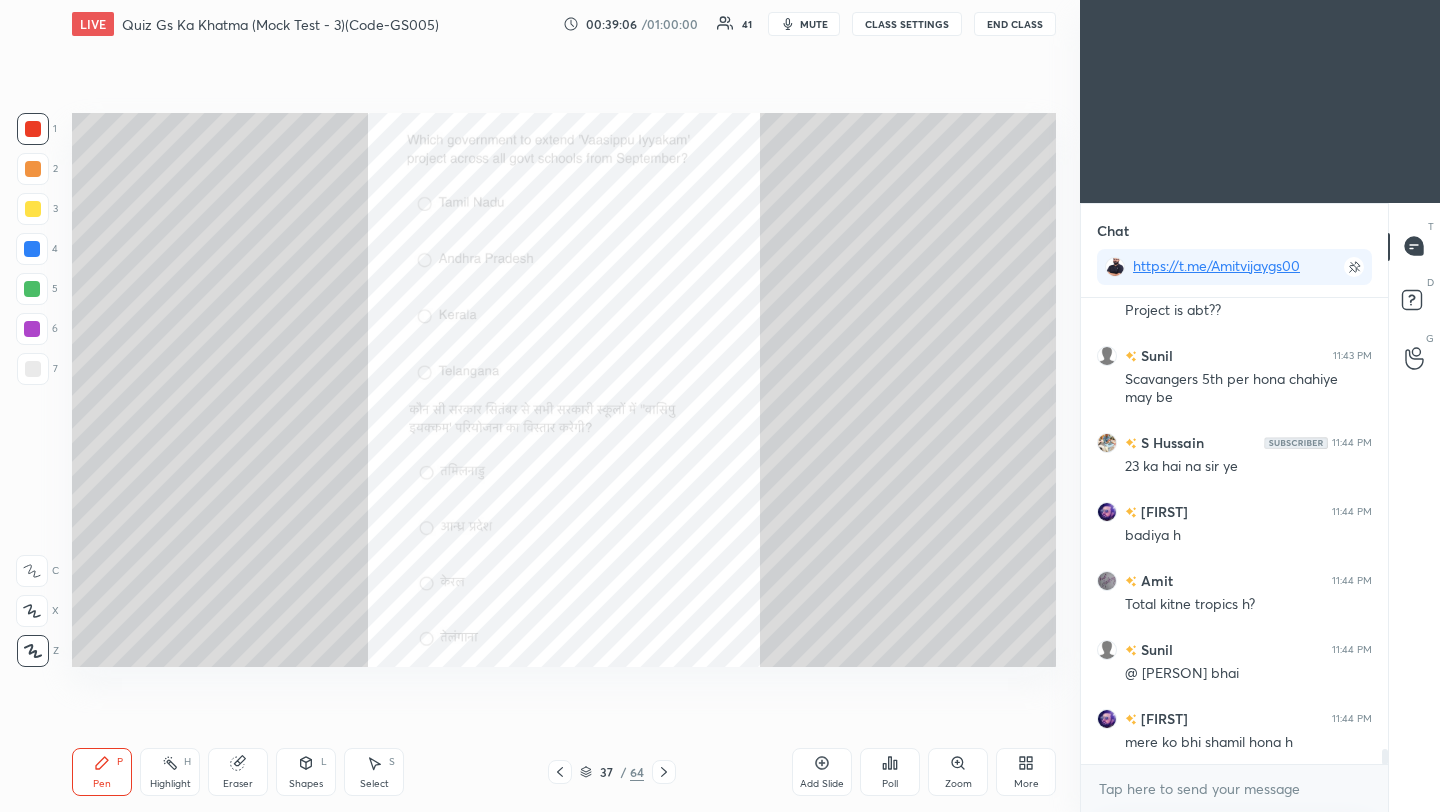 click 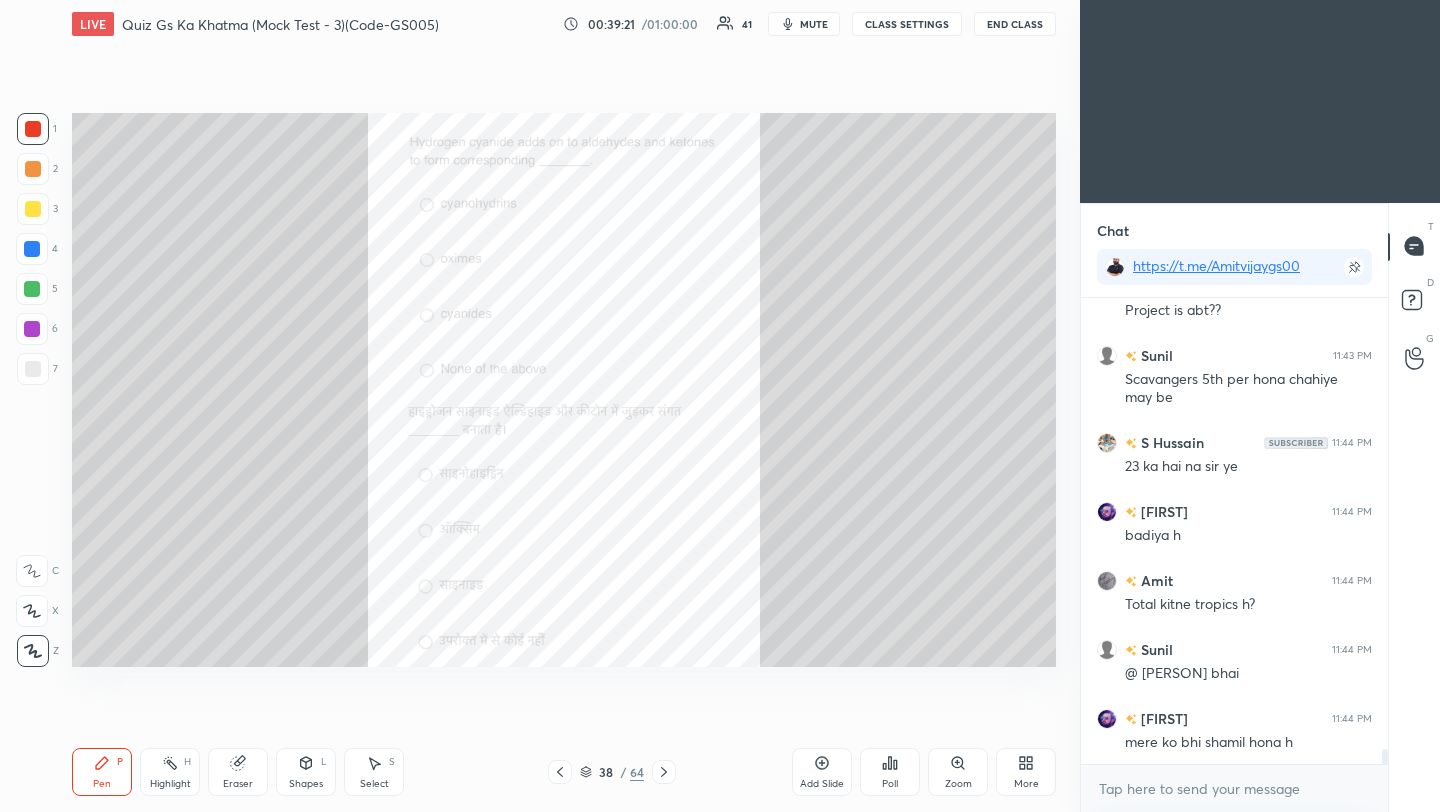 click on "Poll" at bounding box center (890, 772) 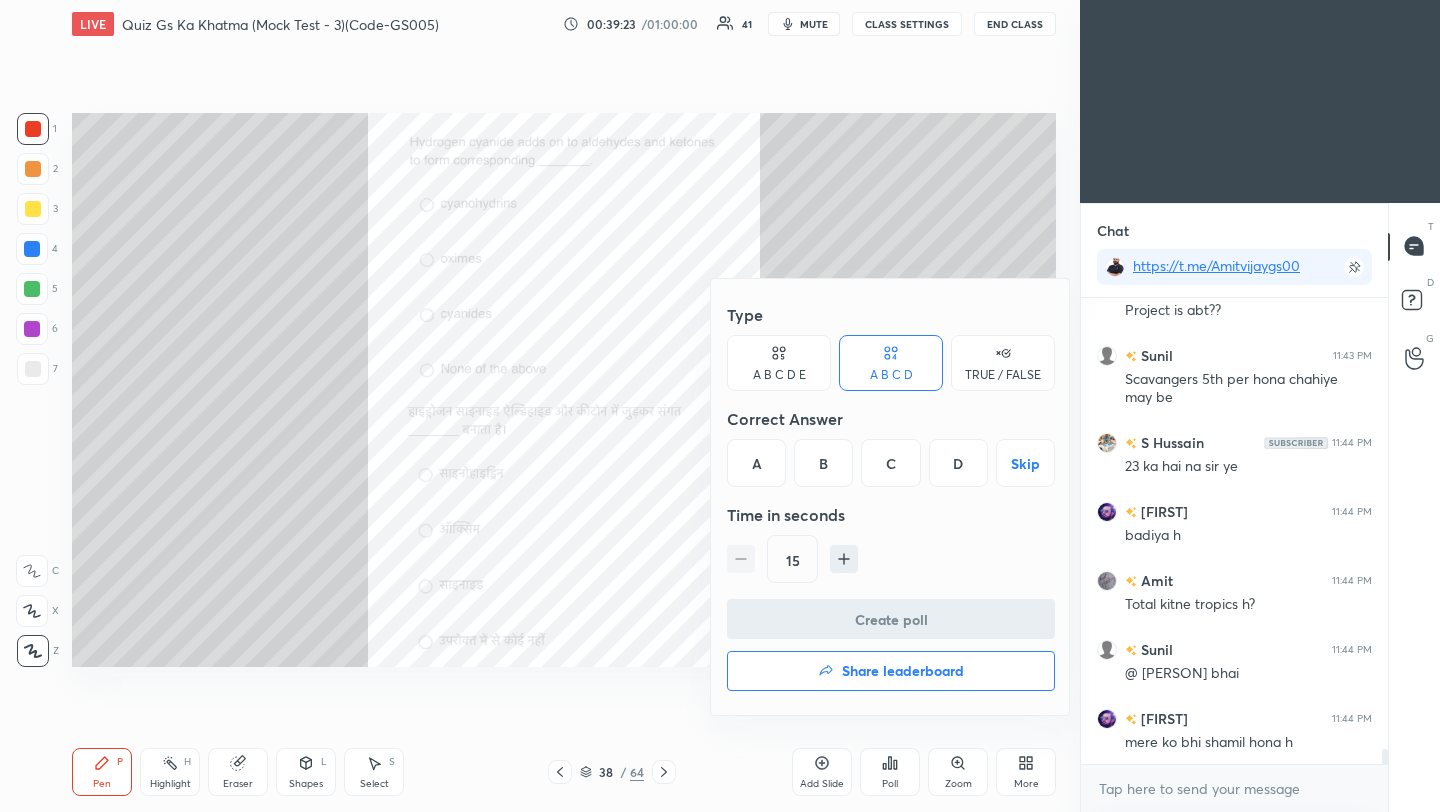 click on "A" at bounding box center [756, 463] 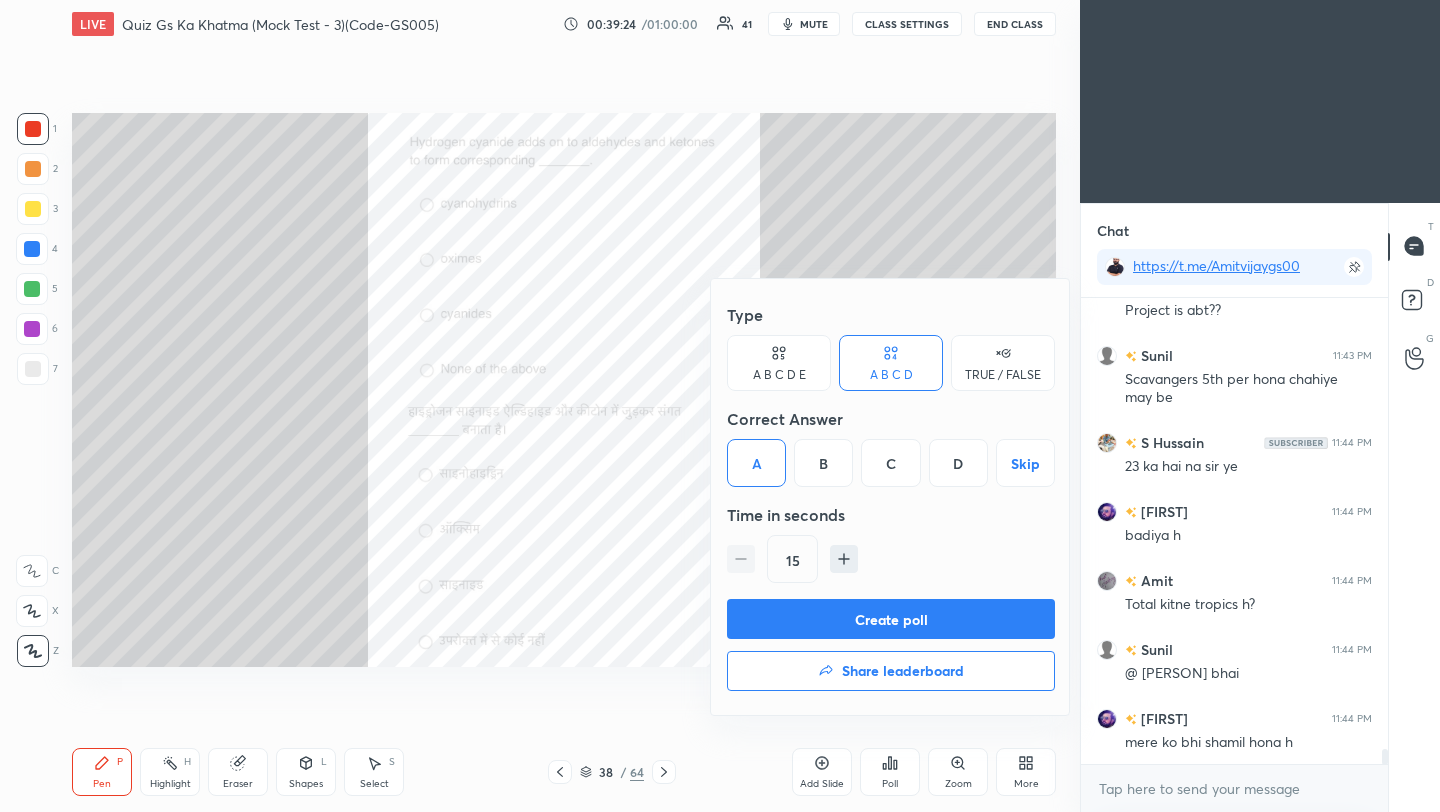 click on "Create poll" at bounding box center (891, 619) 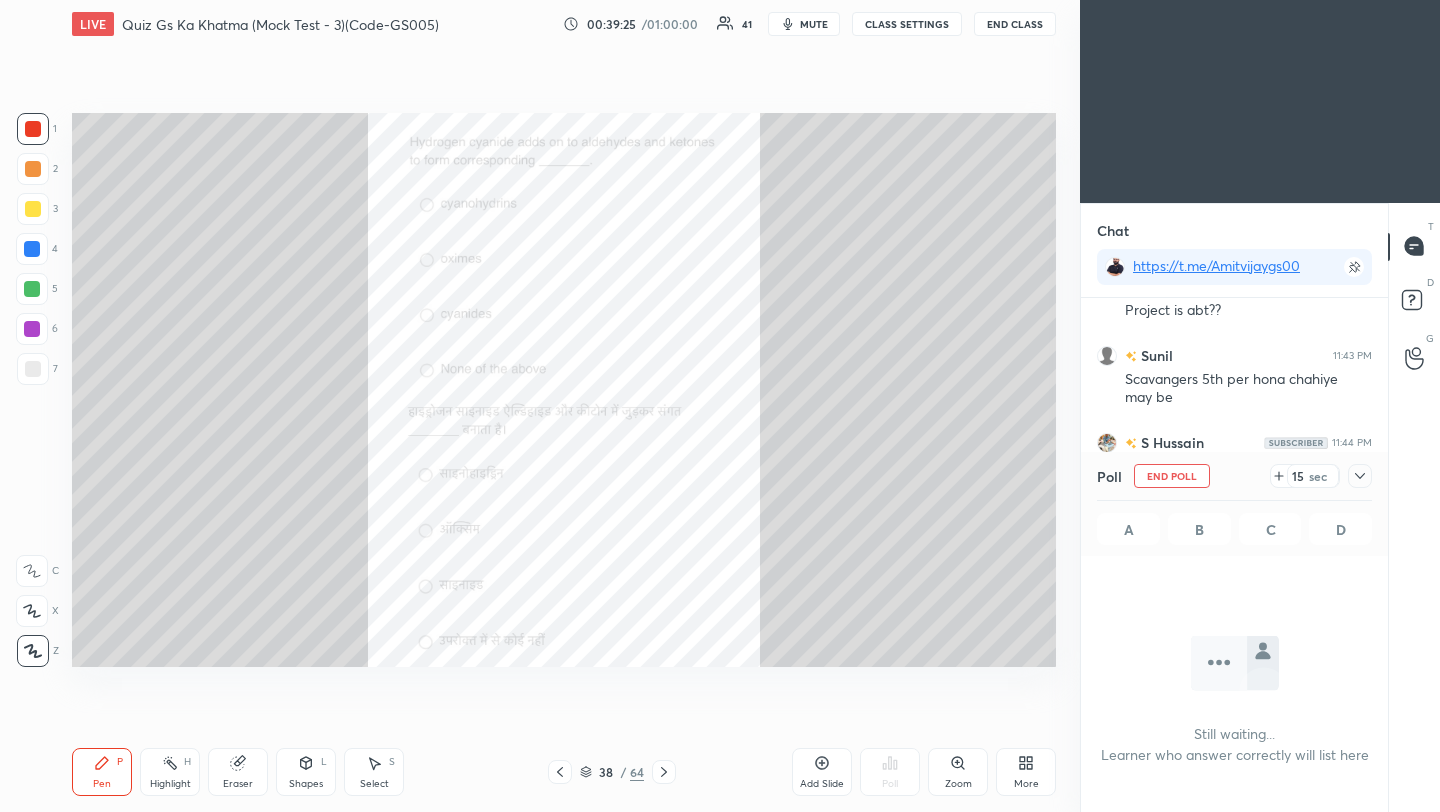 scroll, scrollTop: 418, scrollLeft: 301, axis: both 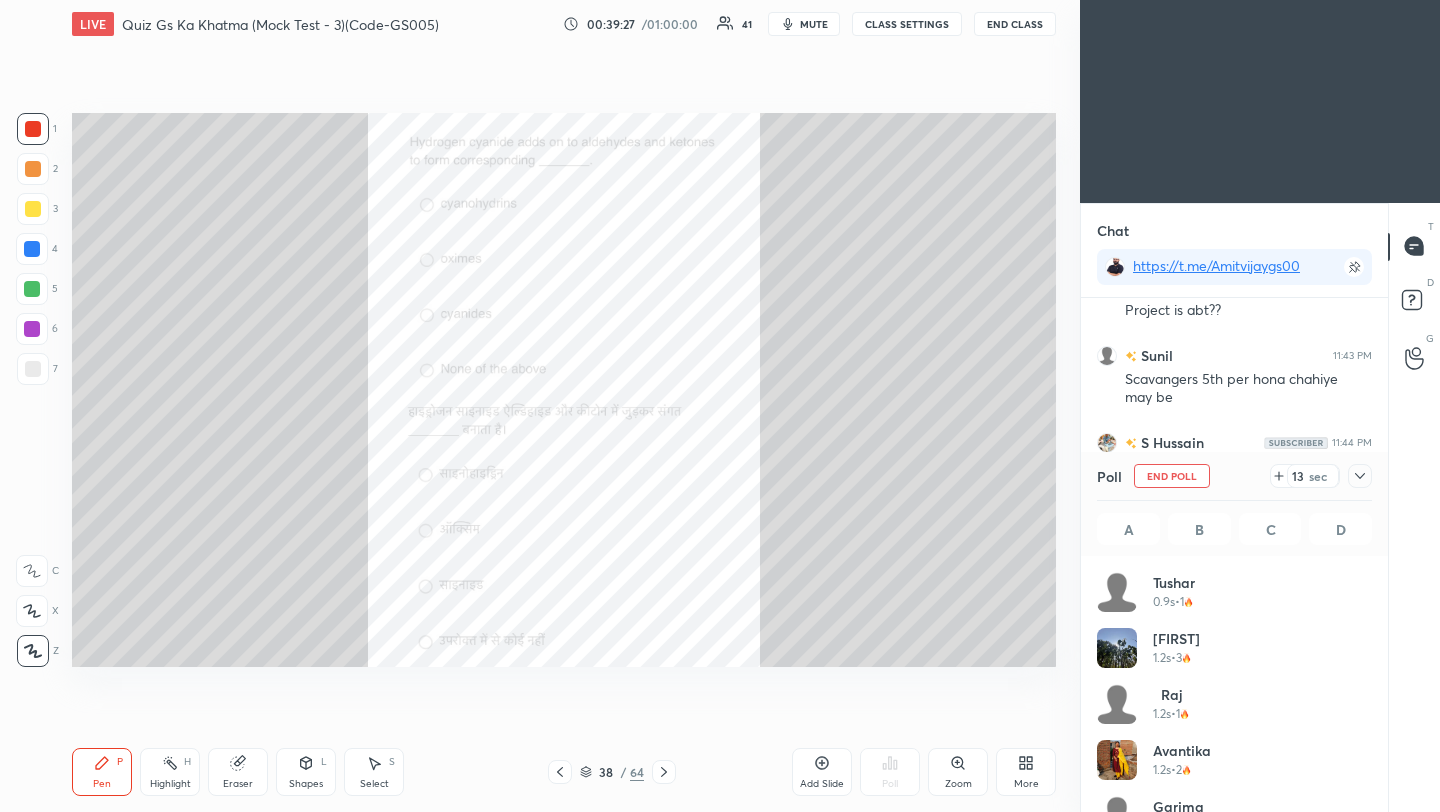 click 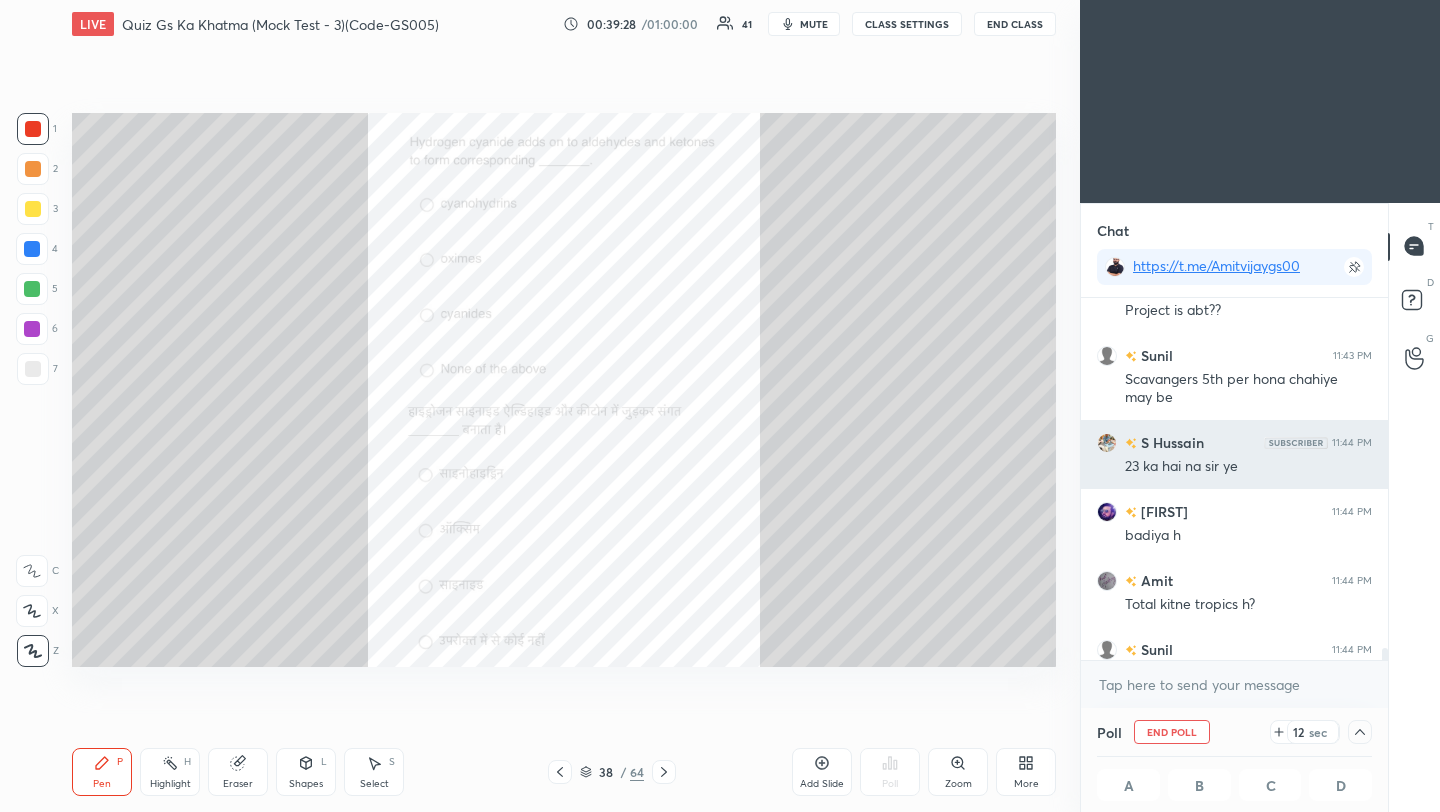 scroll, scrollTop: 153, scrollLeft: 269, axis: both 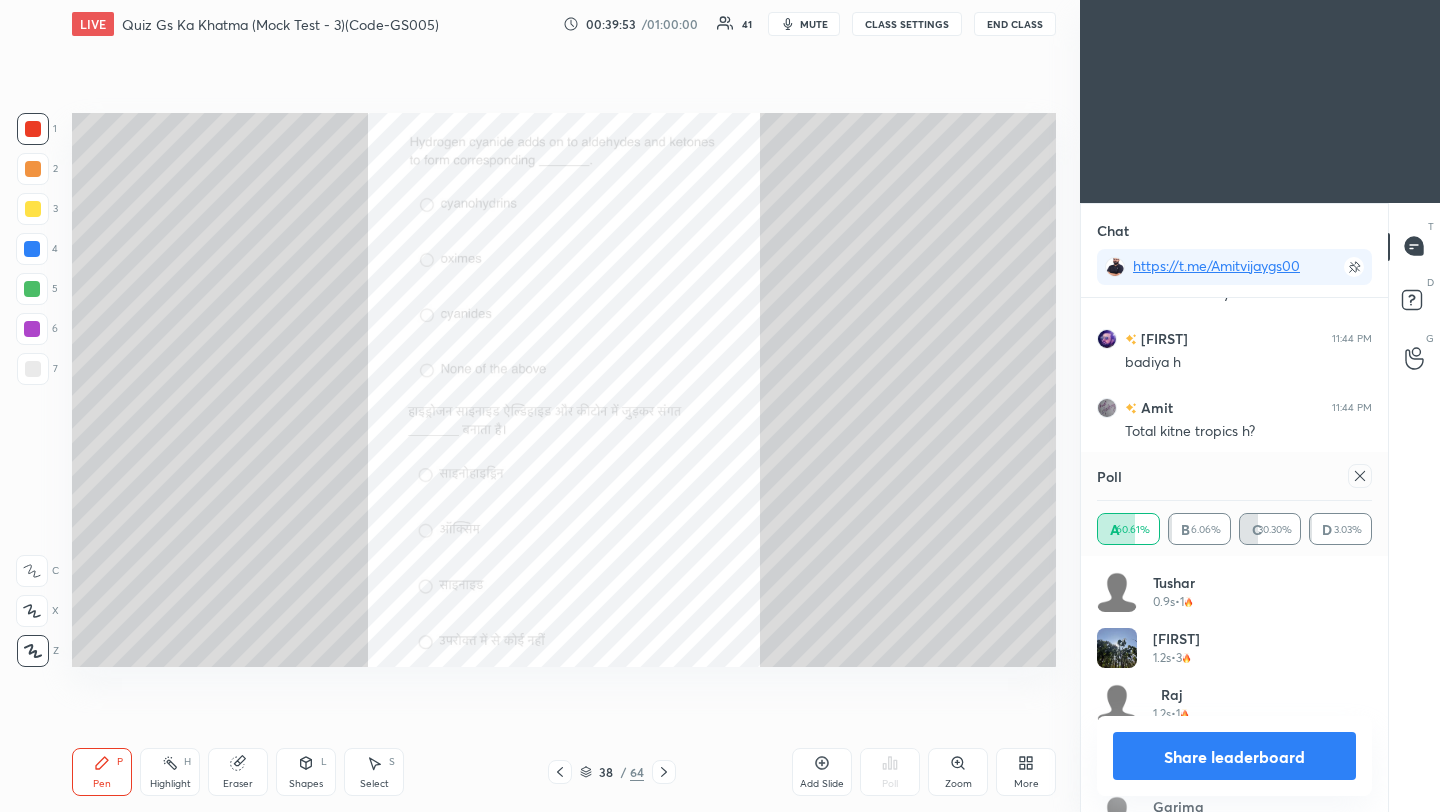 click 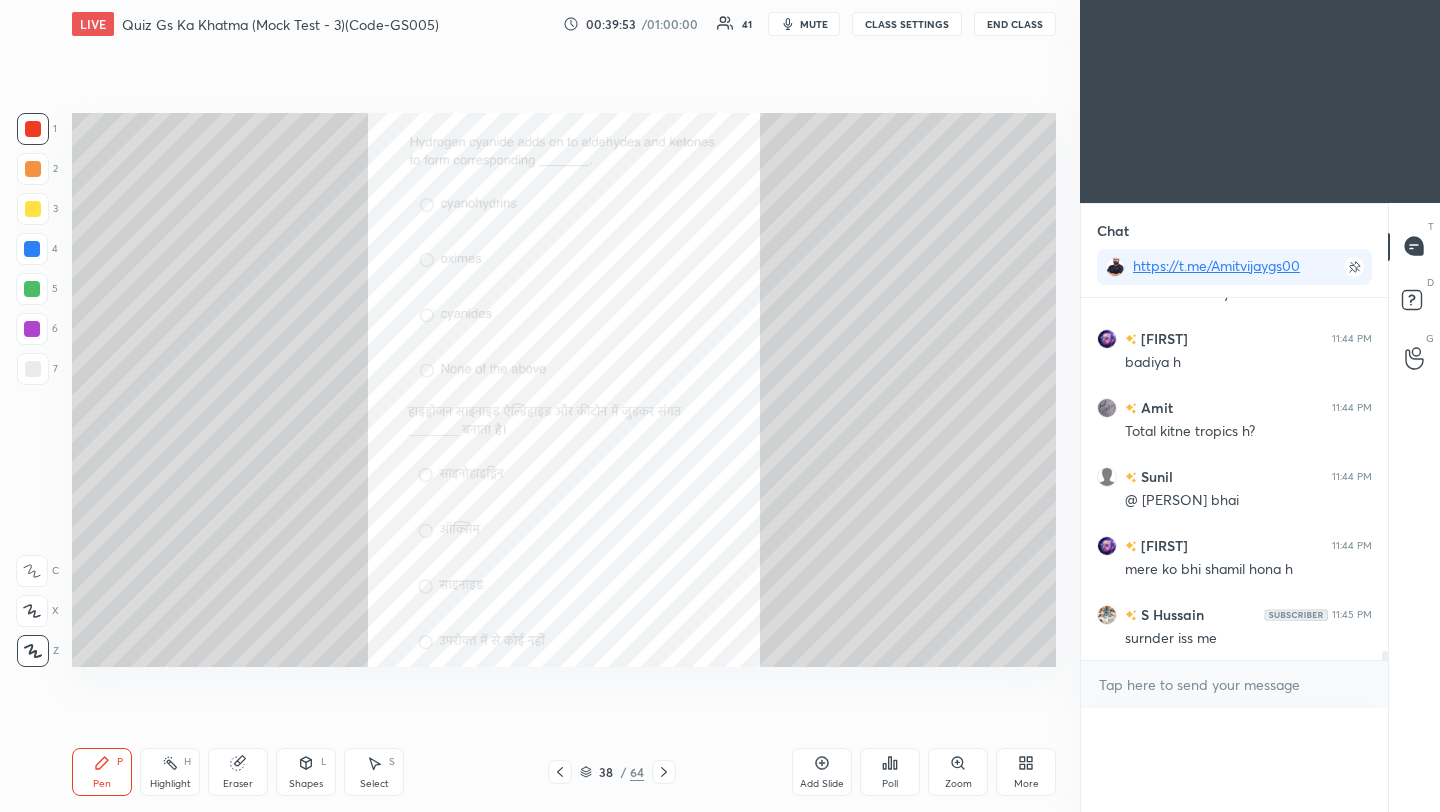 scroll, scrollTop: 0, scrollLeft: 0, axis: both 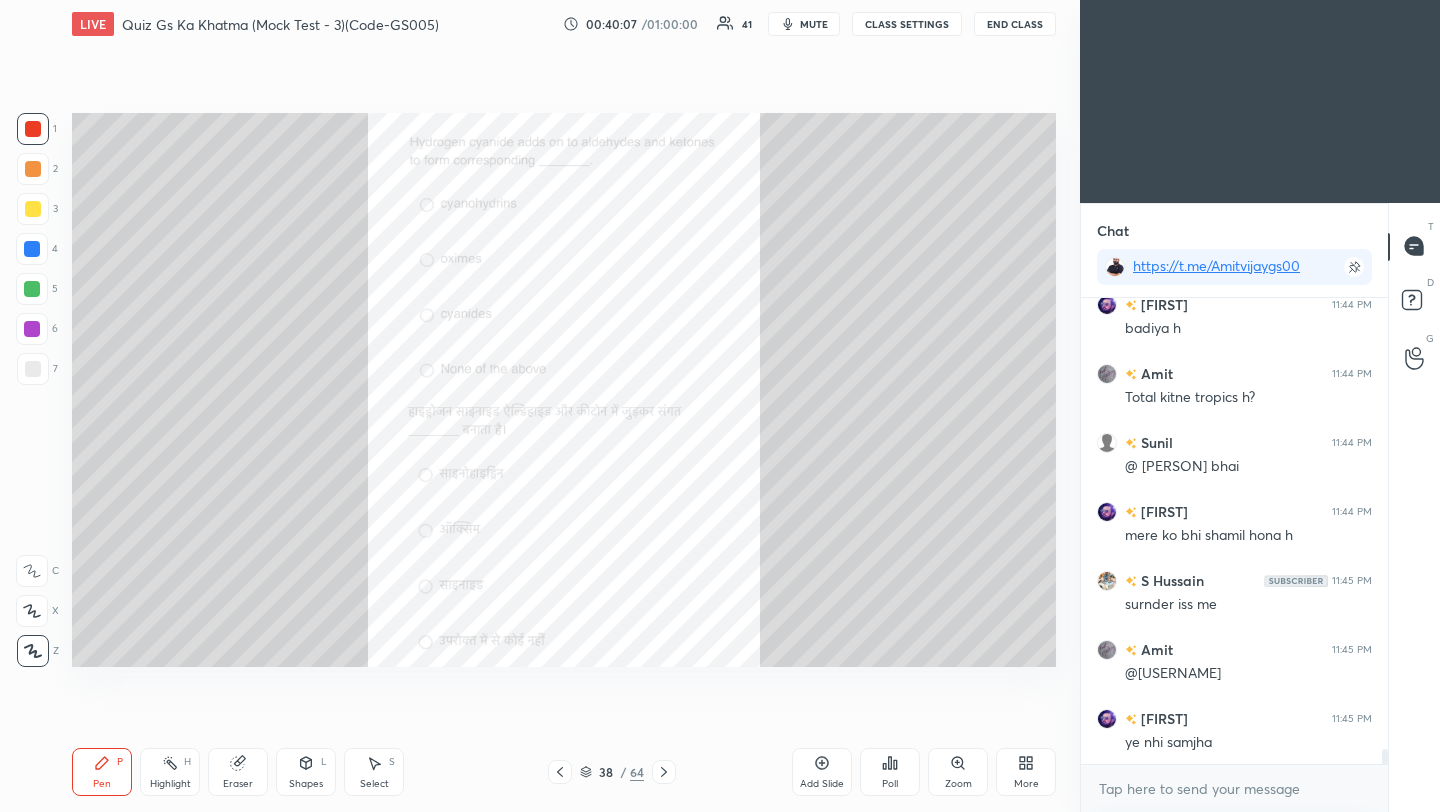 click 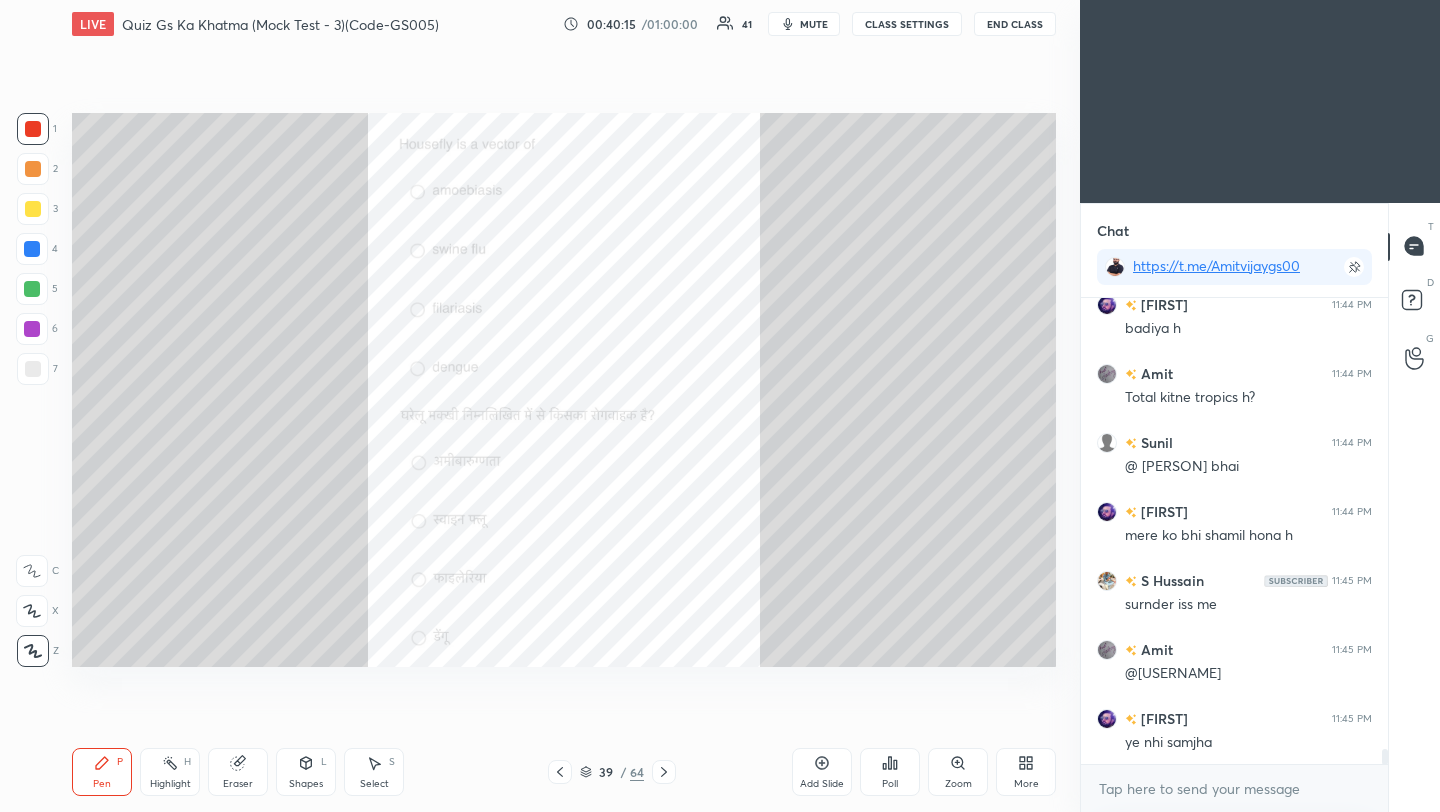 click on "Poll" at bounding box center (890, 772) 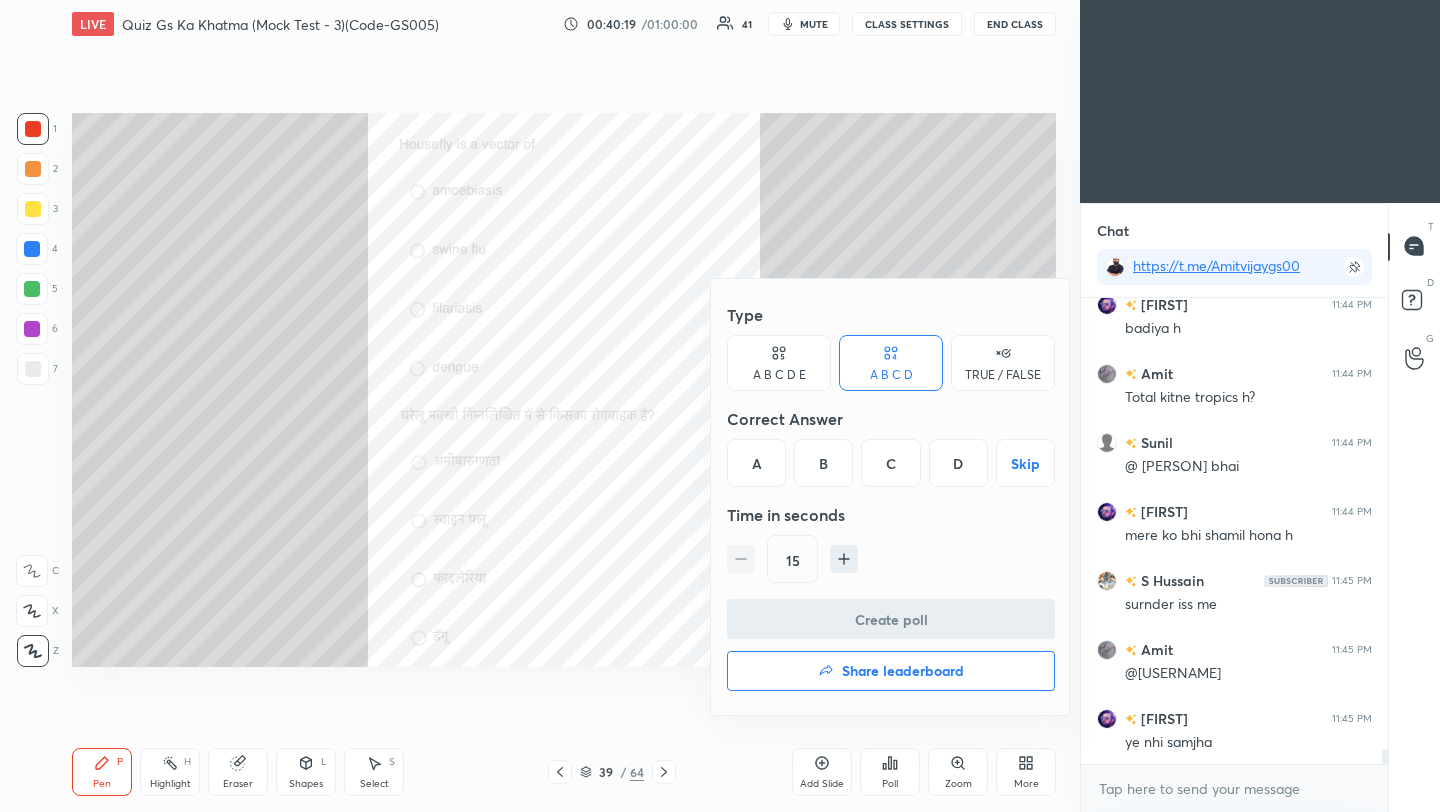 click on "A" at bounding box center (756, 463) 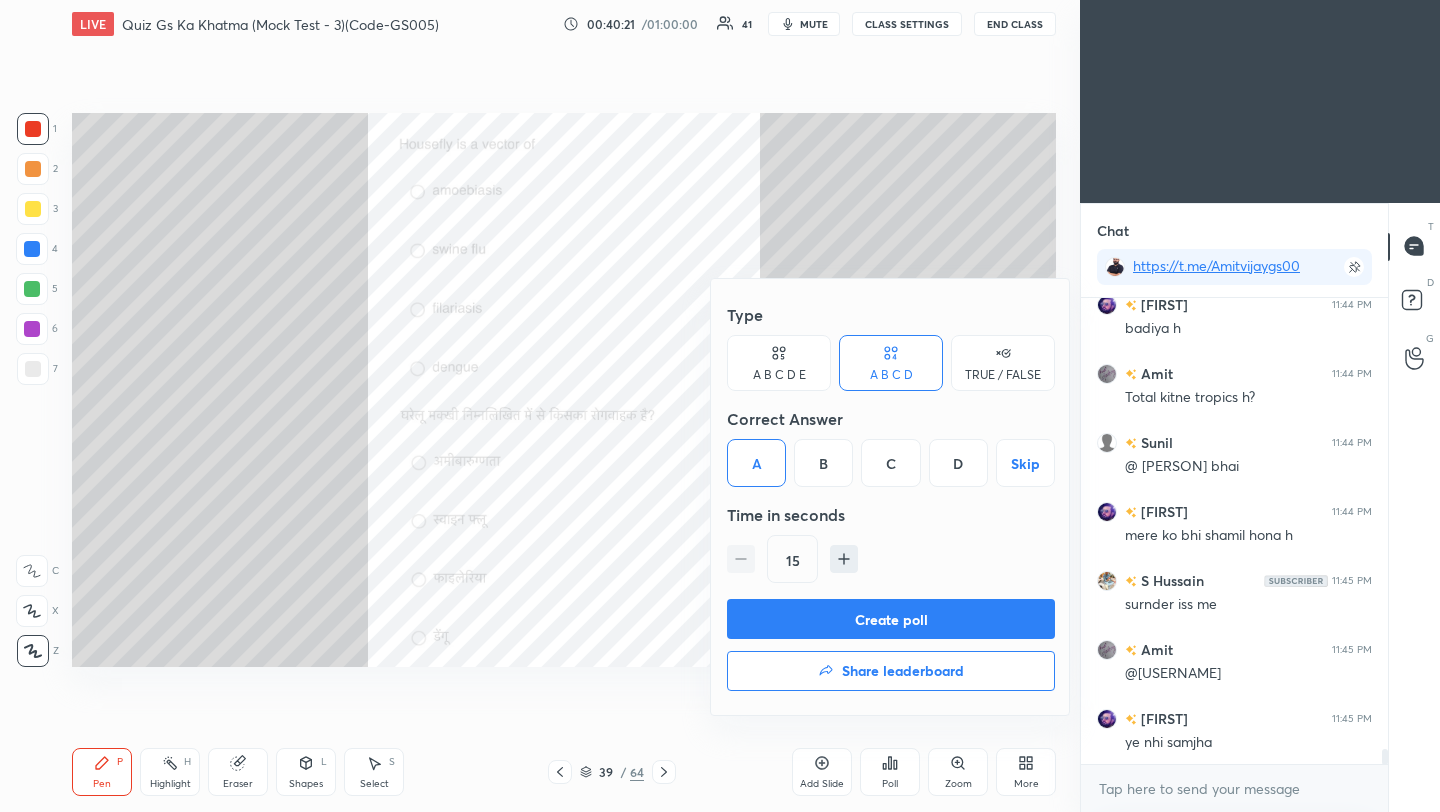 click on "Create poll" at bounding box center [891, 619] 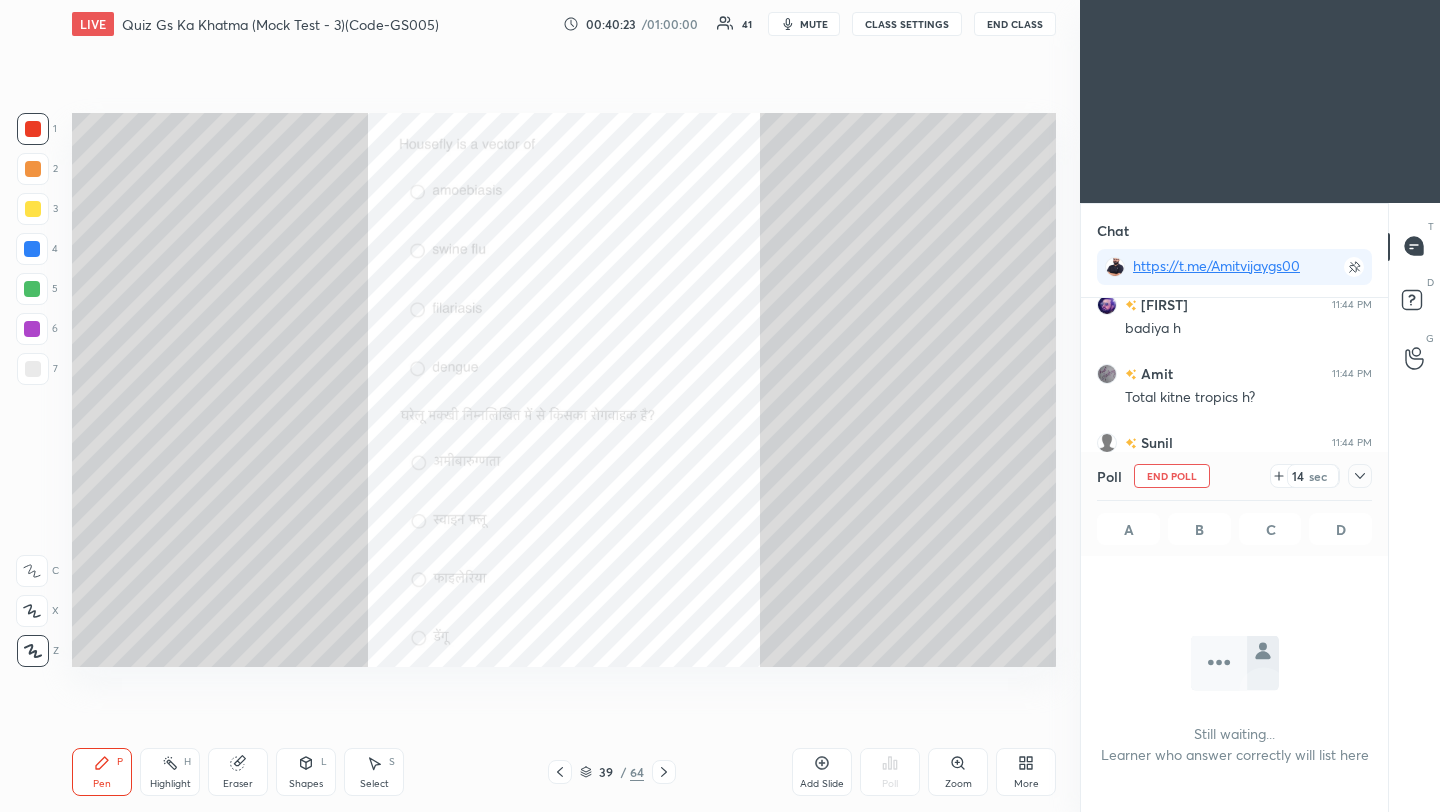 click 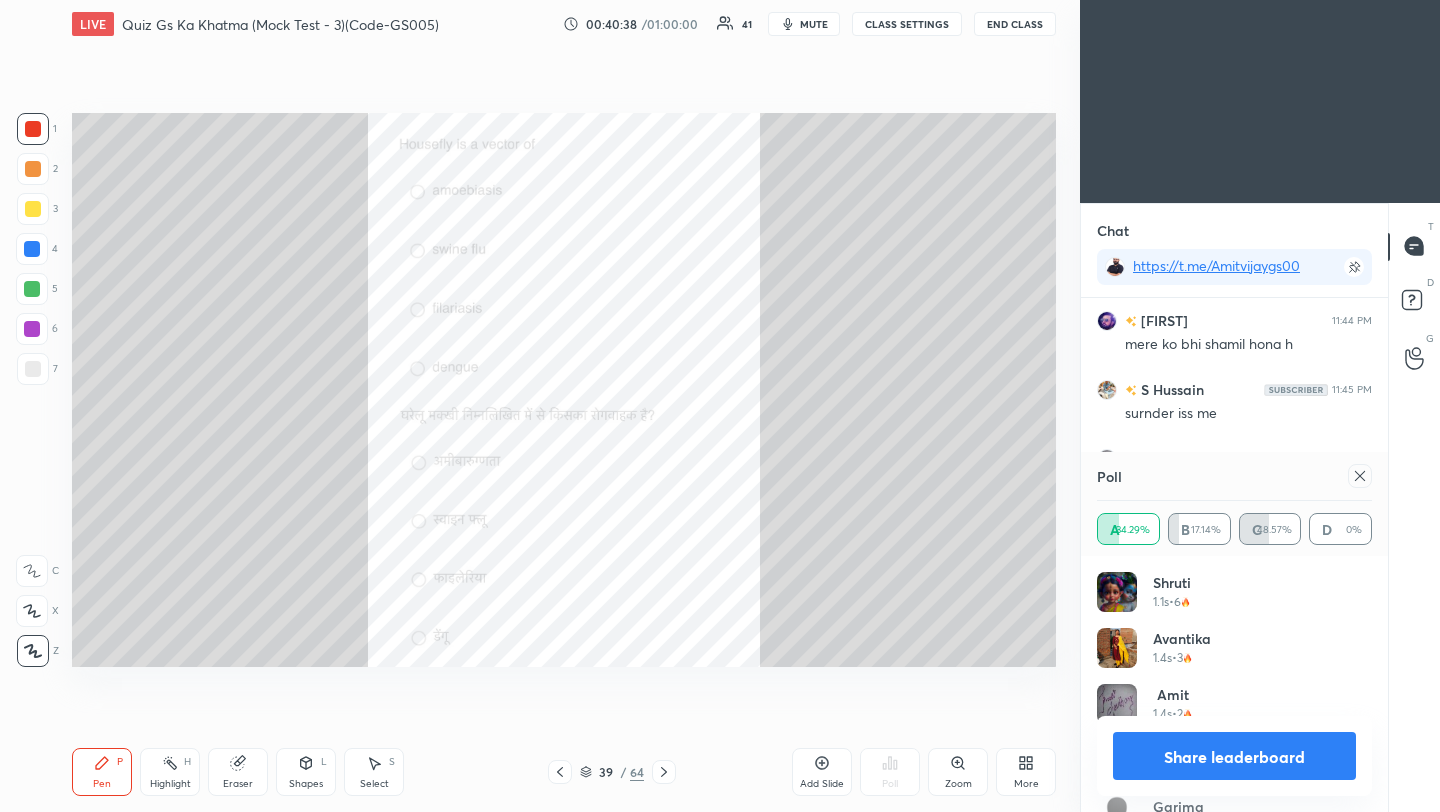 click 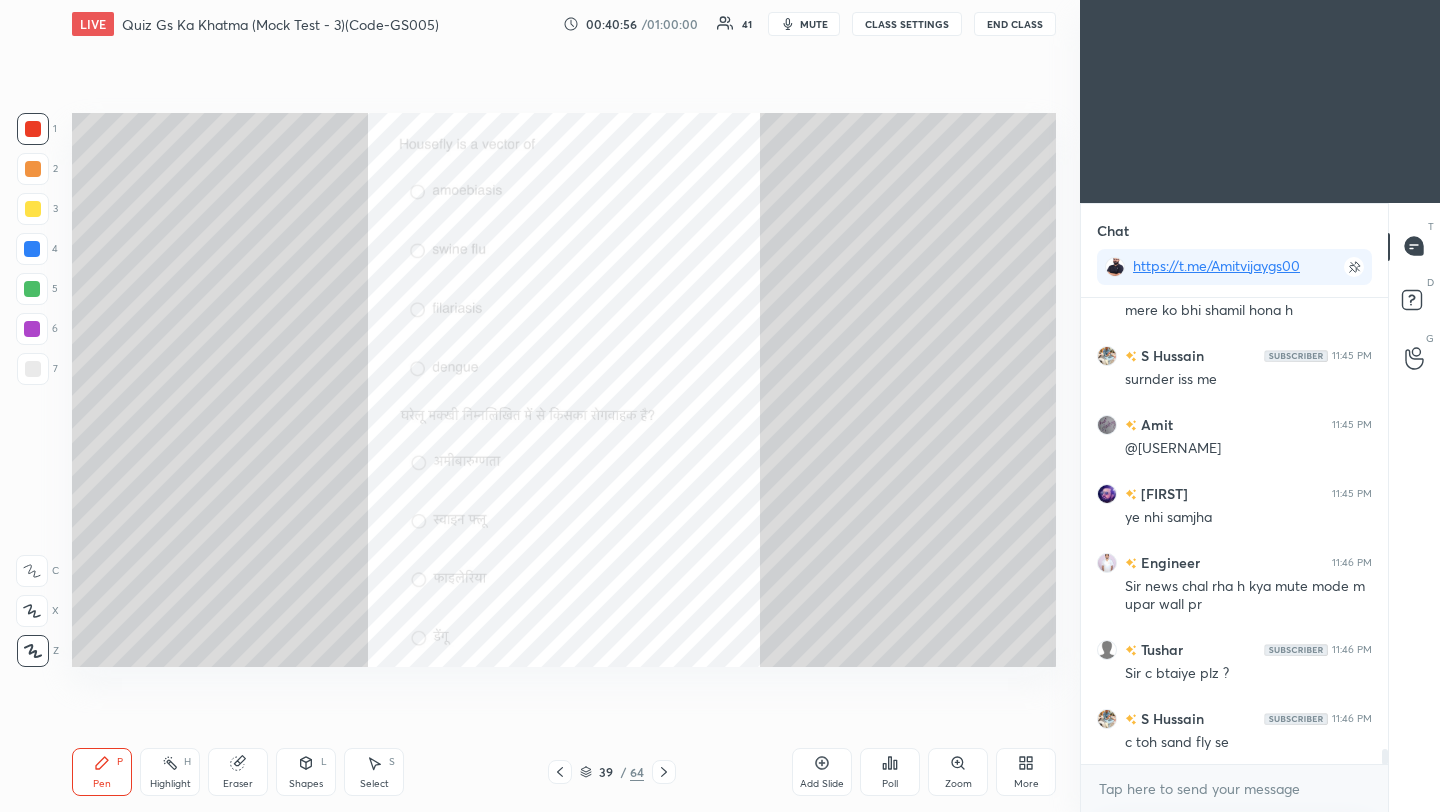 click 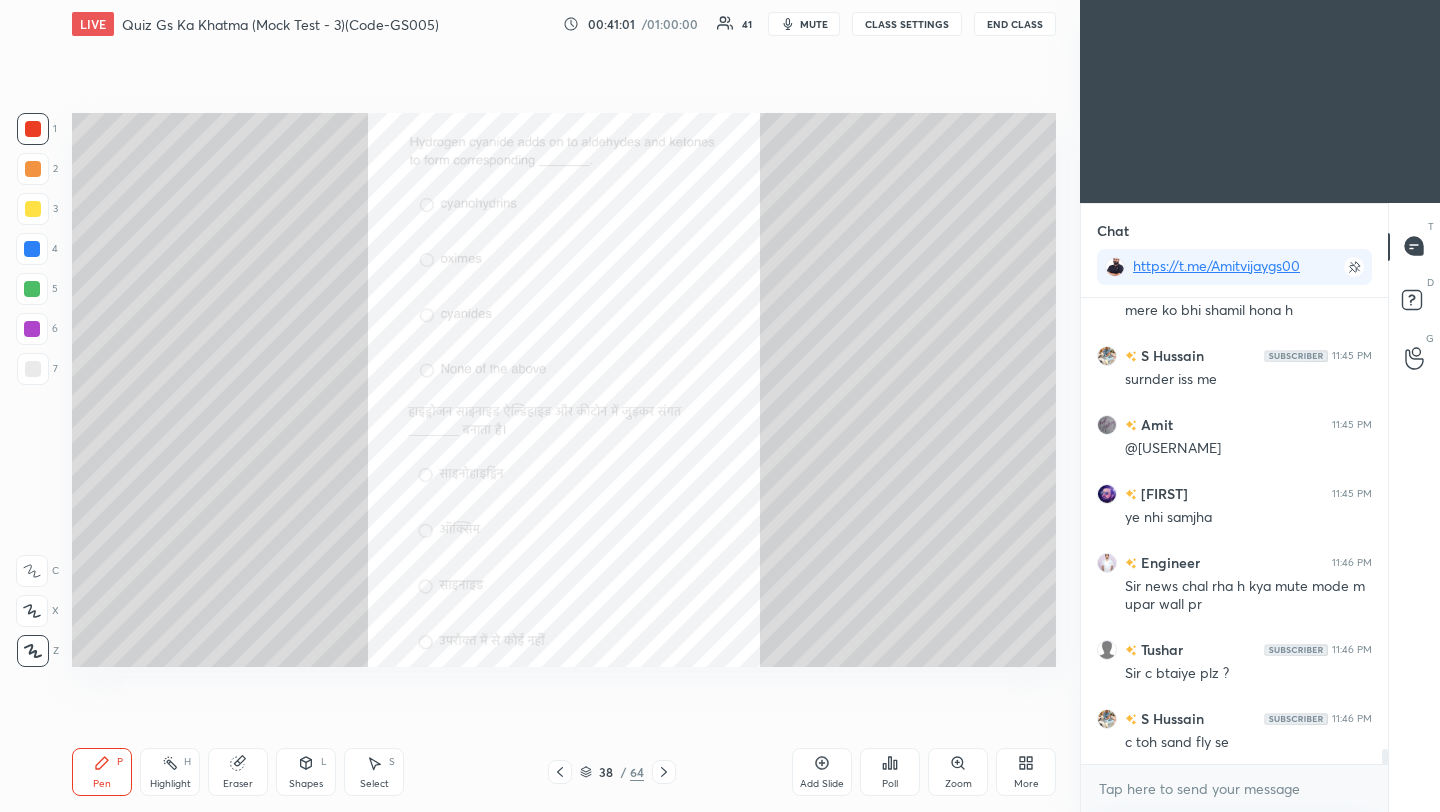 click 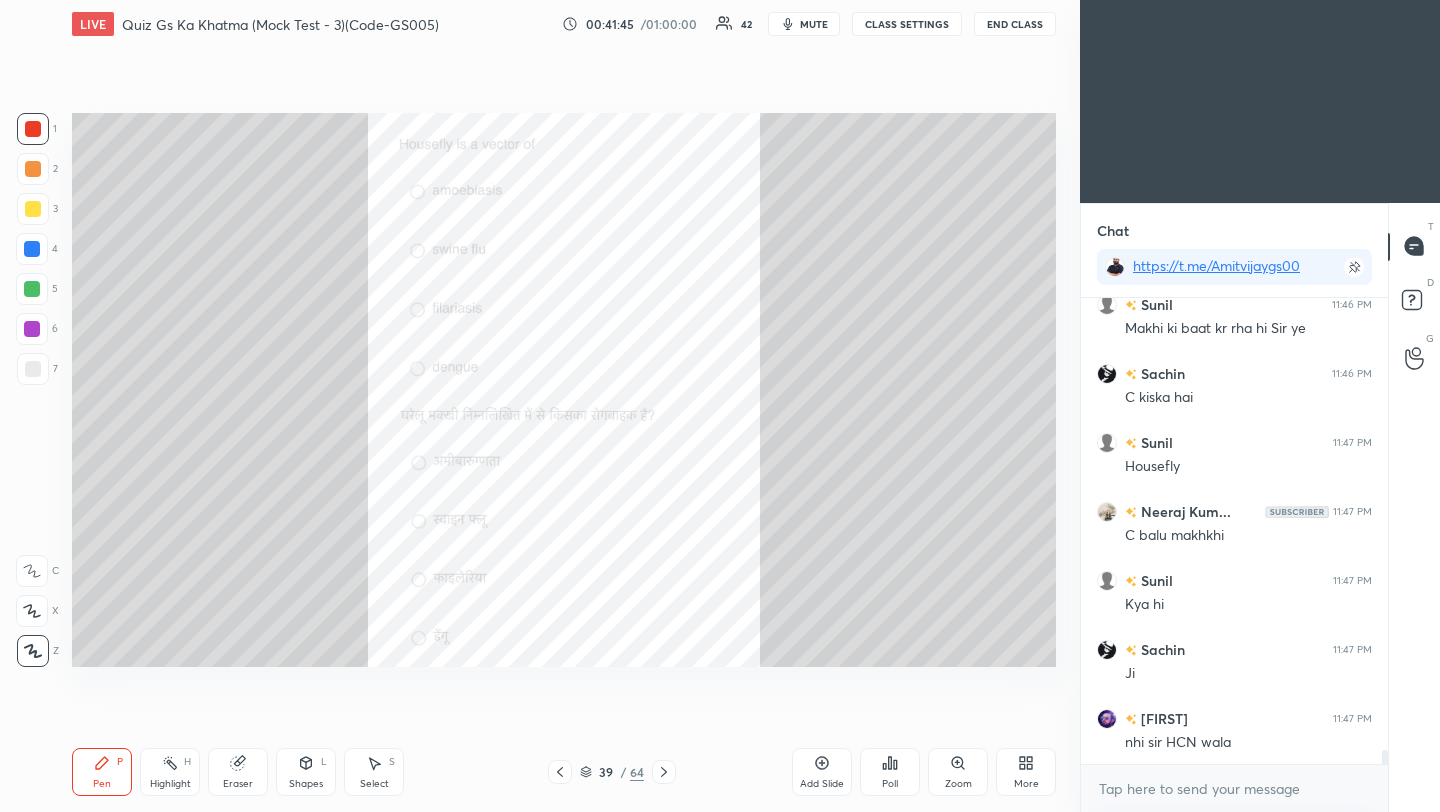 scroll, scrollTop: 14930, scrollLeft: 0, axis: vertical 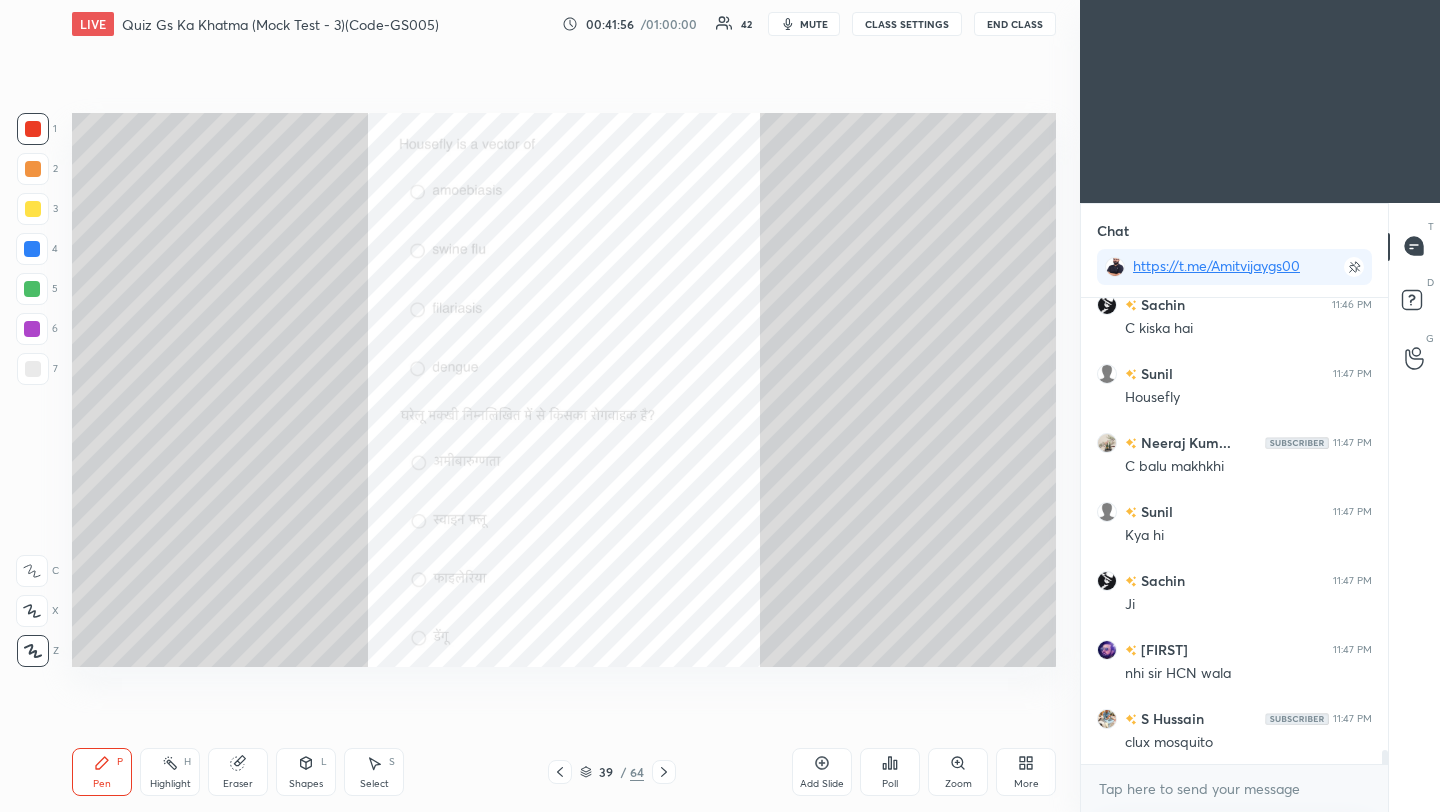 click 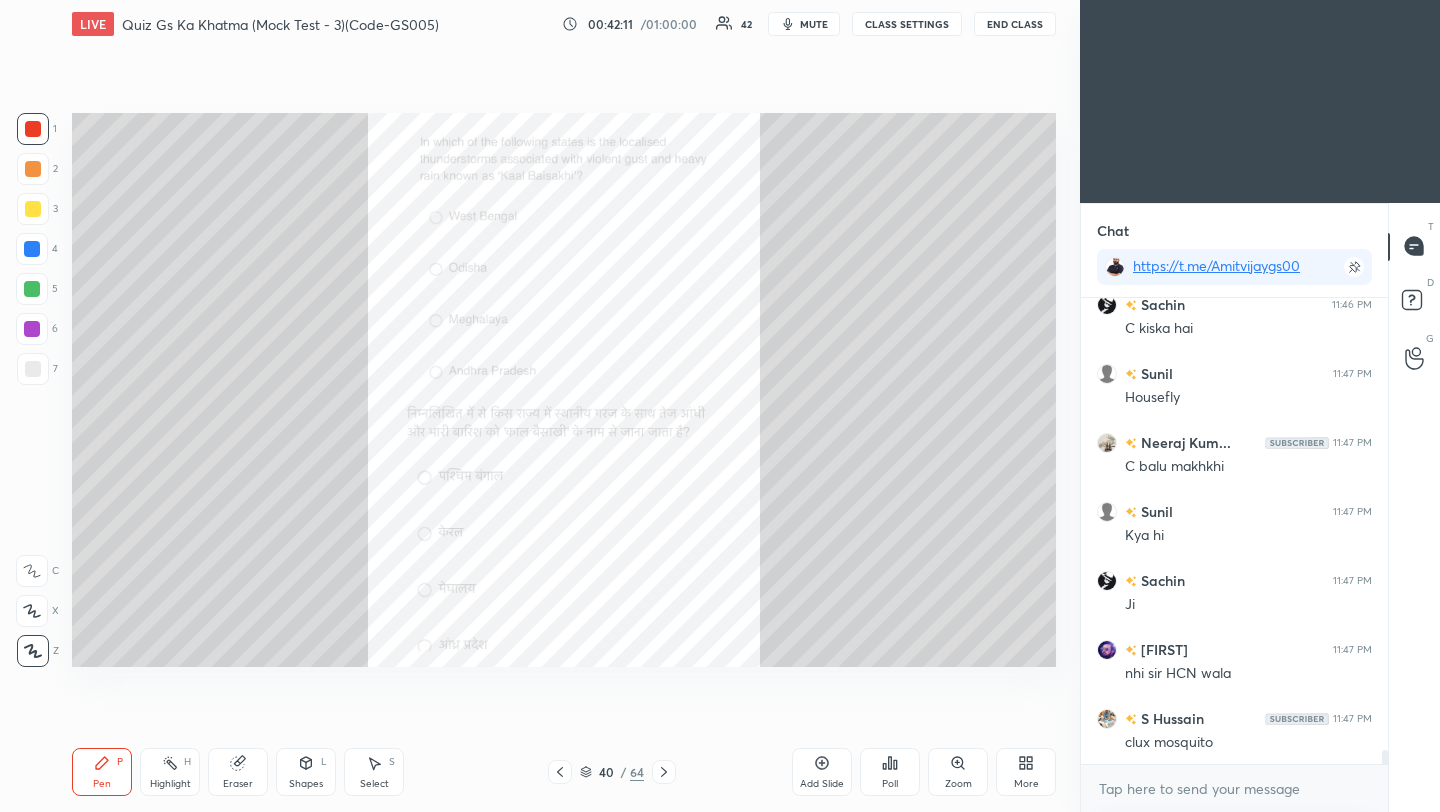 click on "Poll" at bounding box center (890, 772) 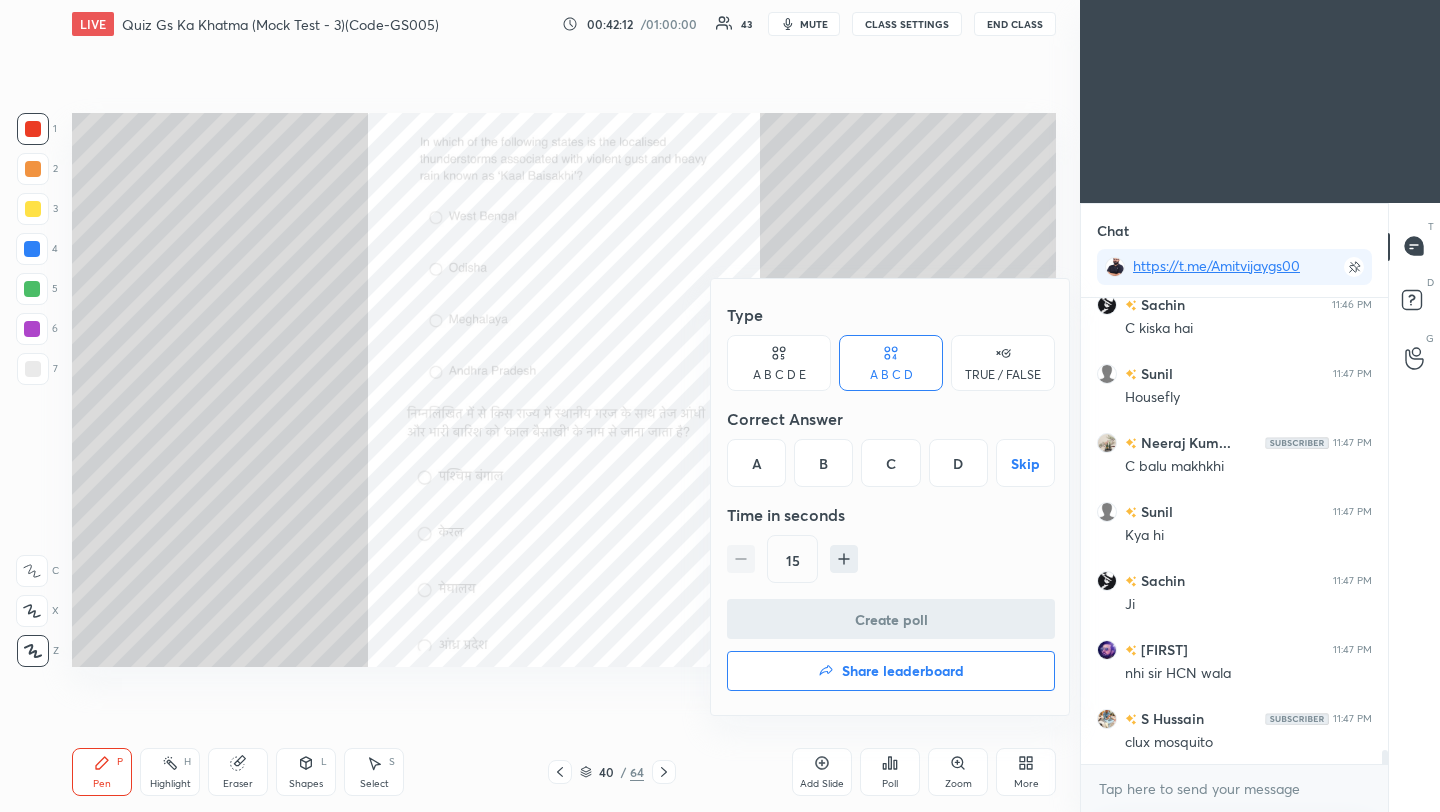 click on "A" at bounding box center [756, 463] 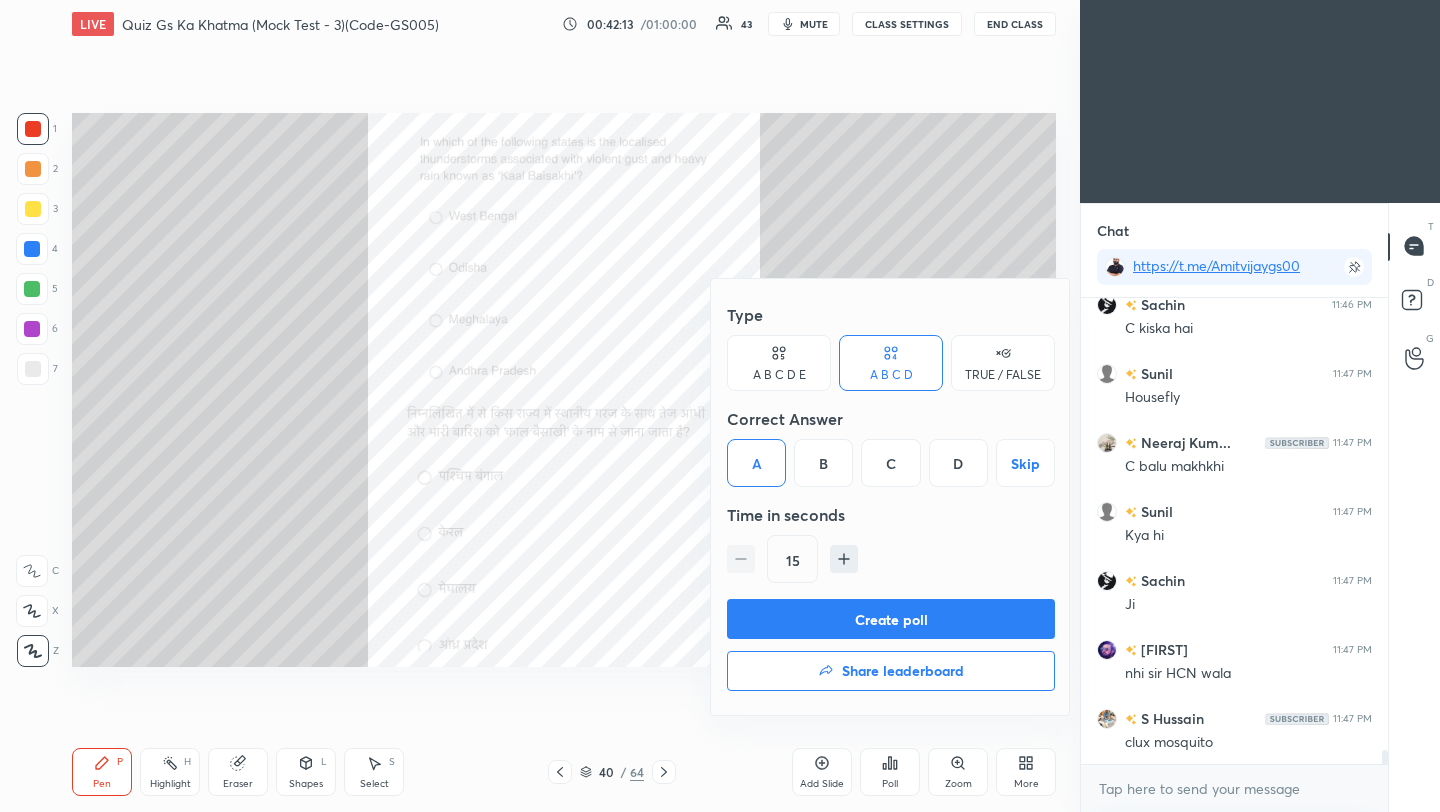 click on "Create poll" at bounding box center (891, 619) 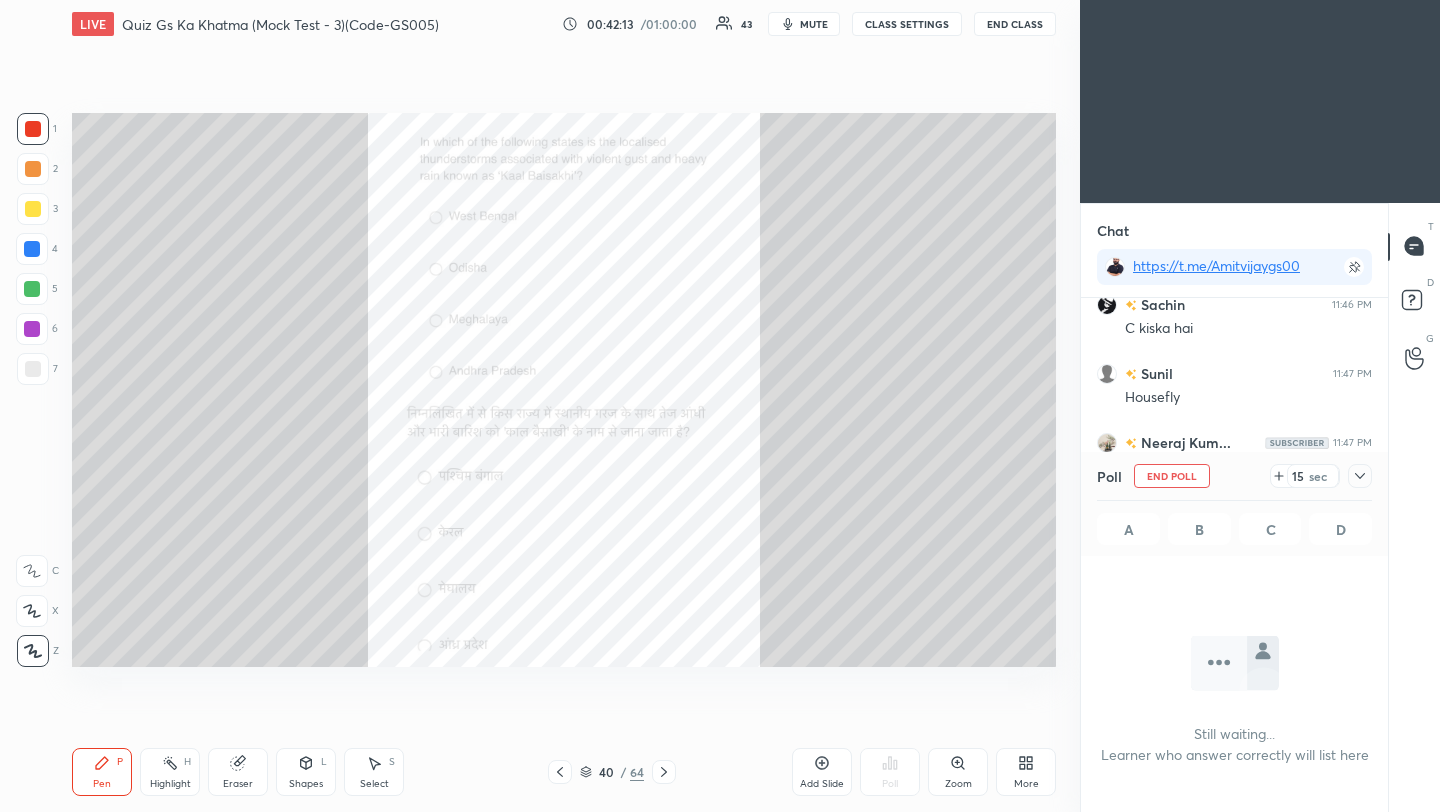 scroll, scrollTop: 367, scrollLeft: 301, axis: both 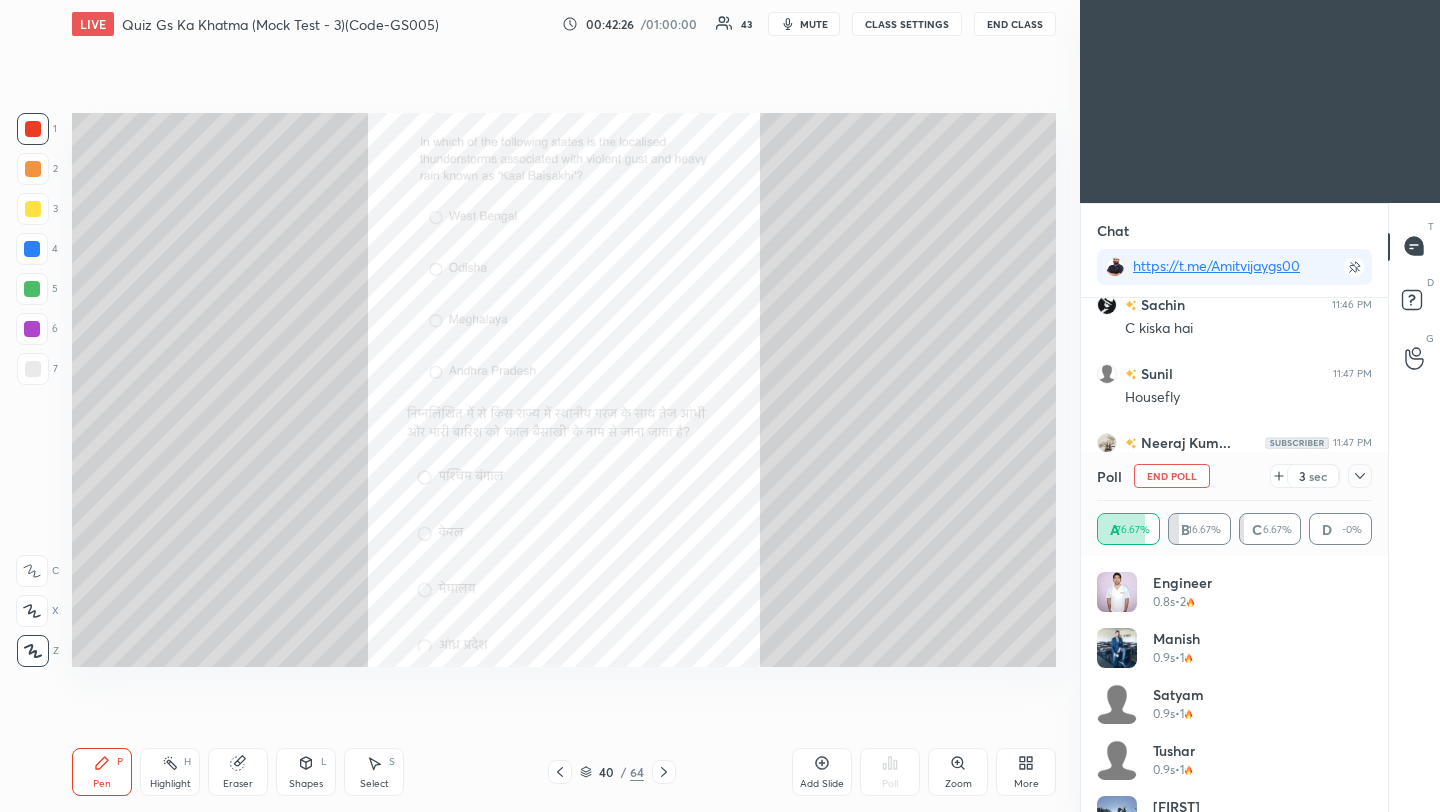click 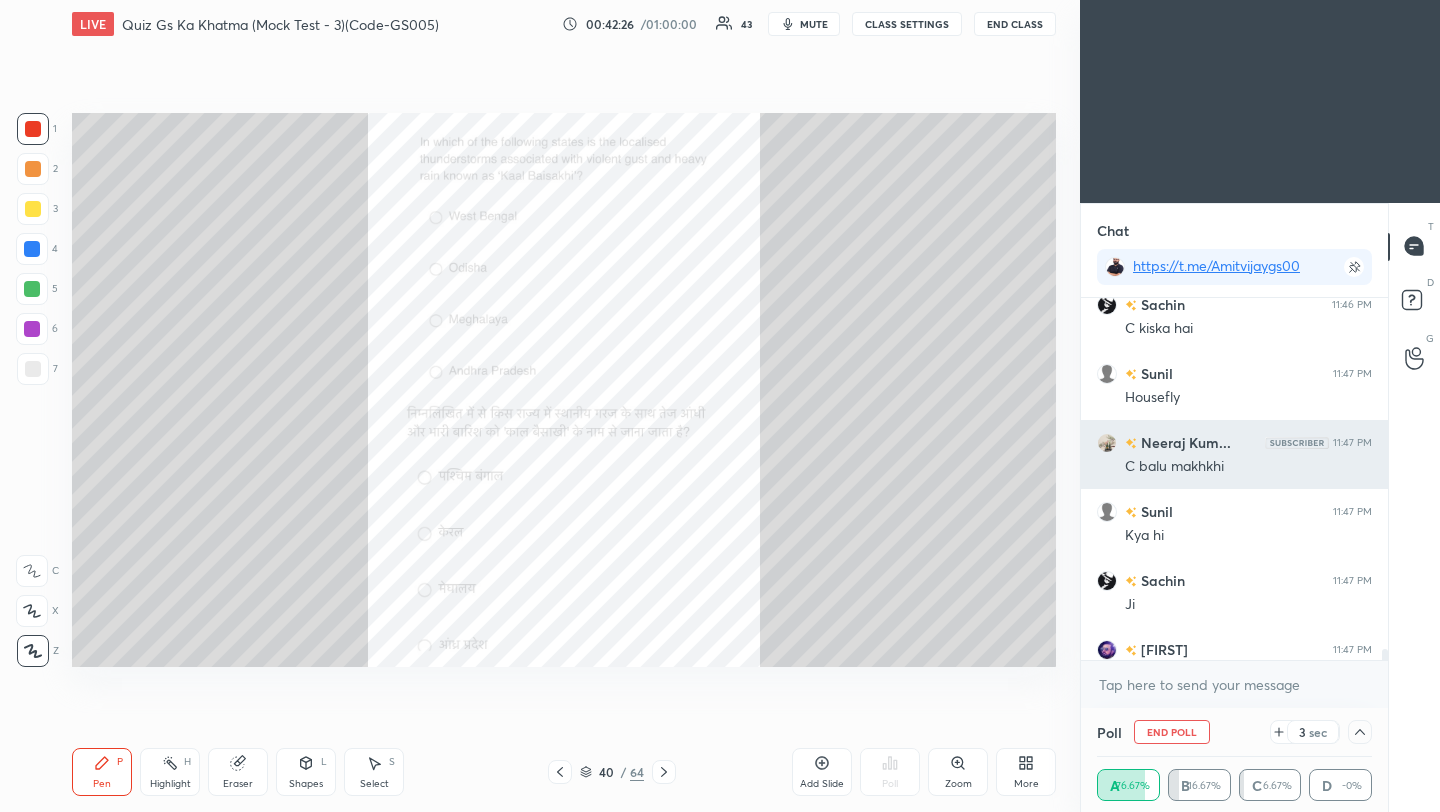 scroll, scrollTop: 153, scrollLeft: 269, axis: both 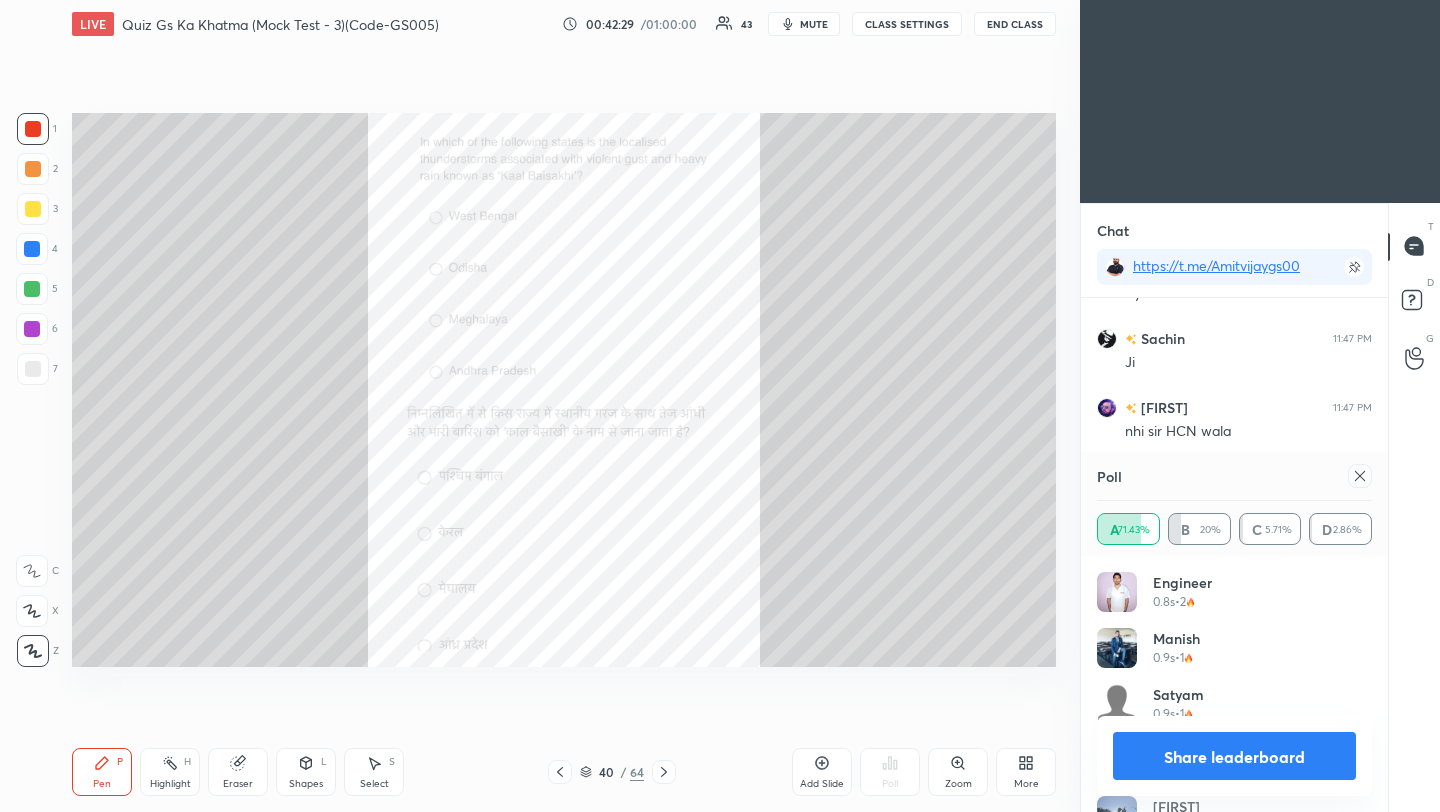 click 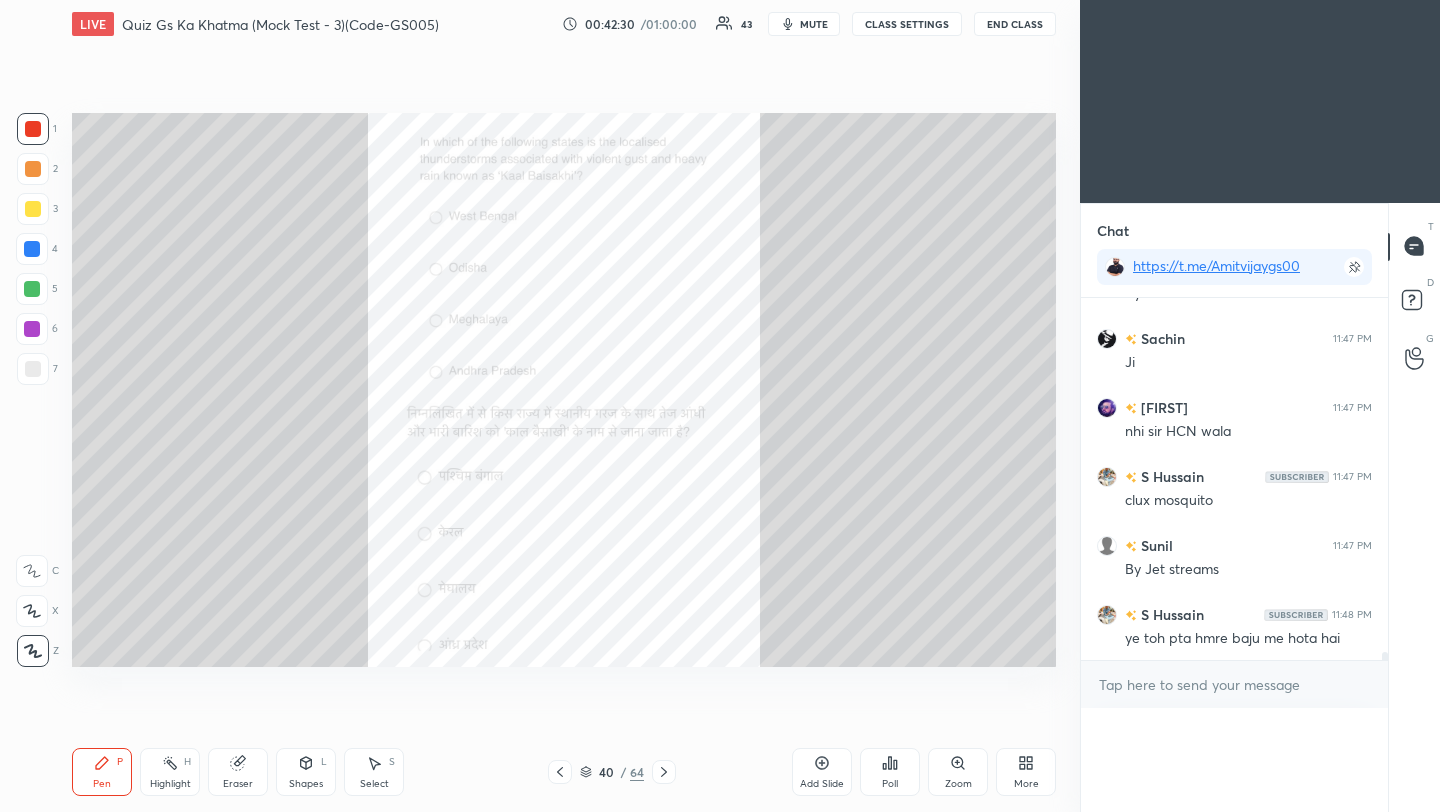 scroll, scrollTop: 0, scrollLeft: 0, axis: both 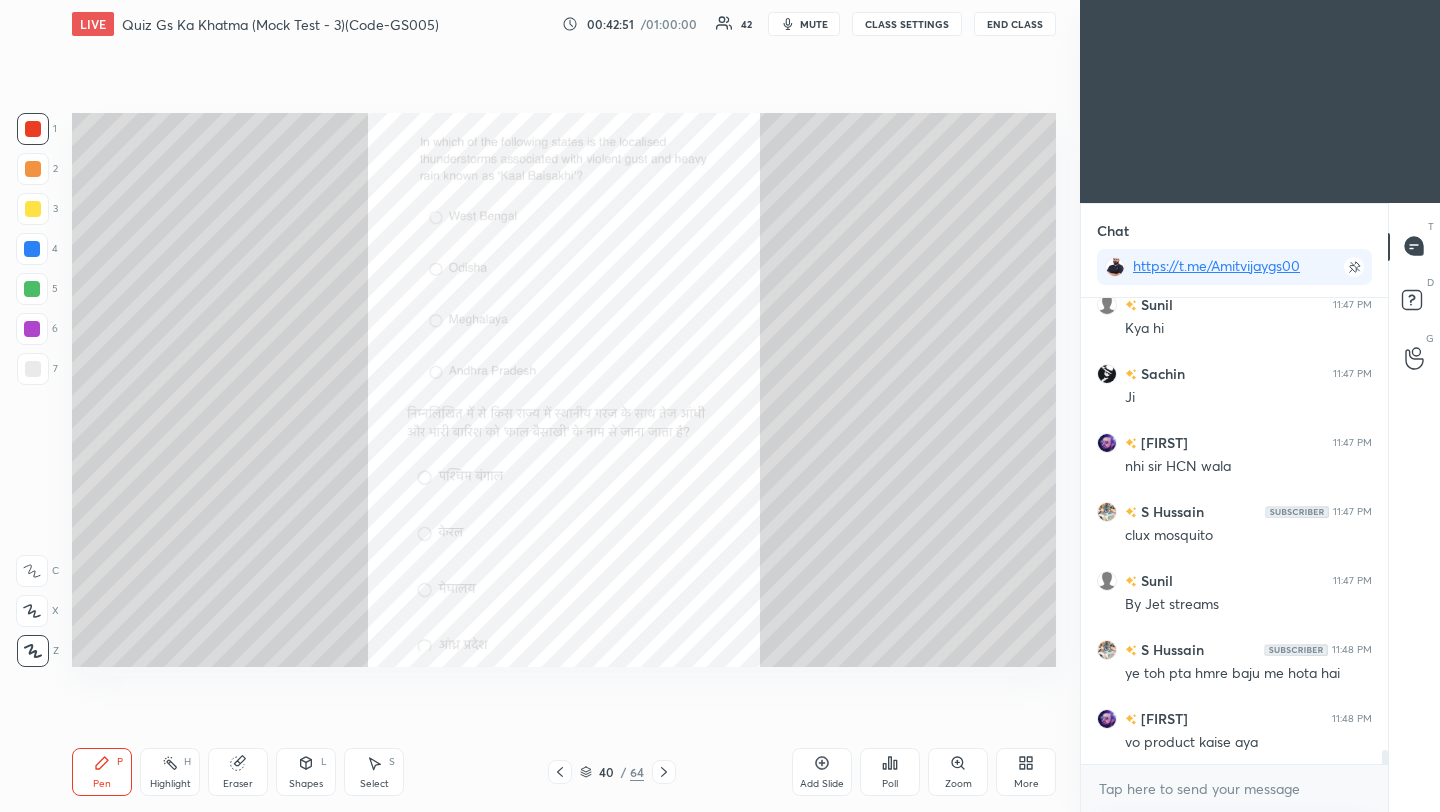 click 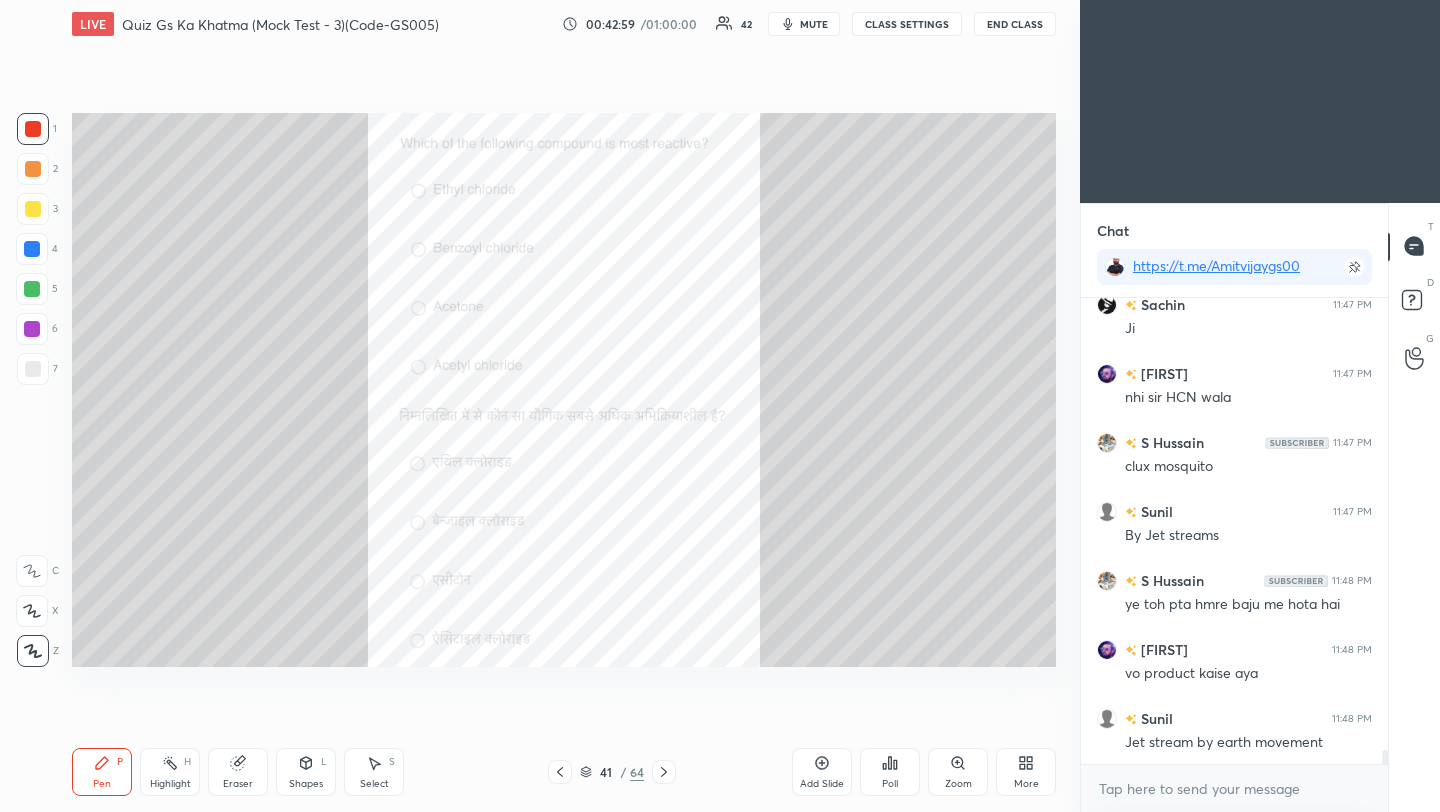 click on "Poll" at bounding box center [890, 772] 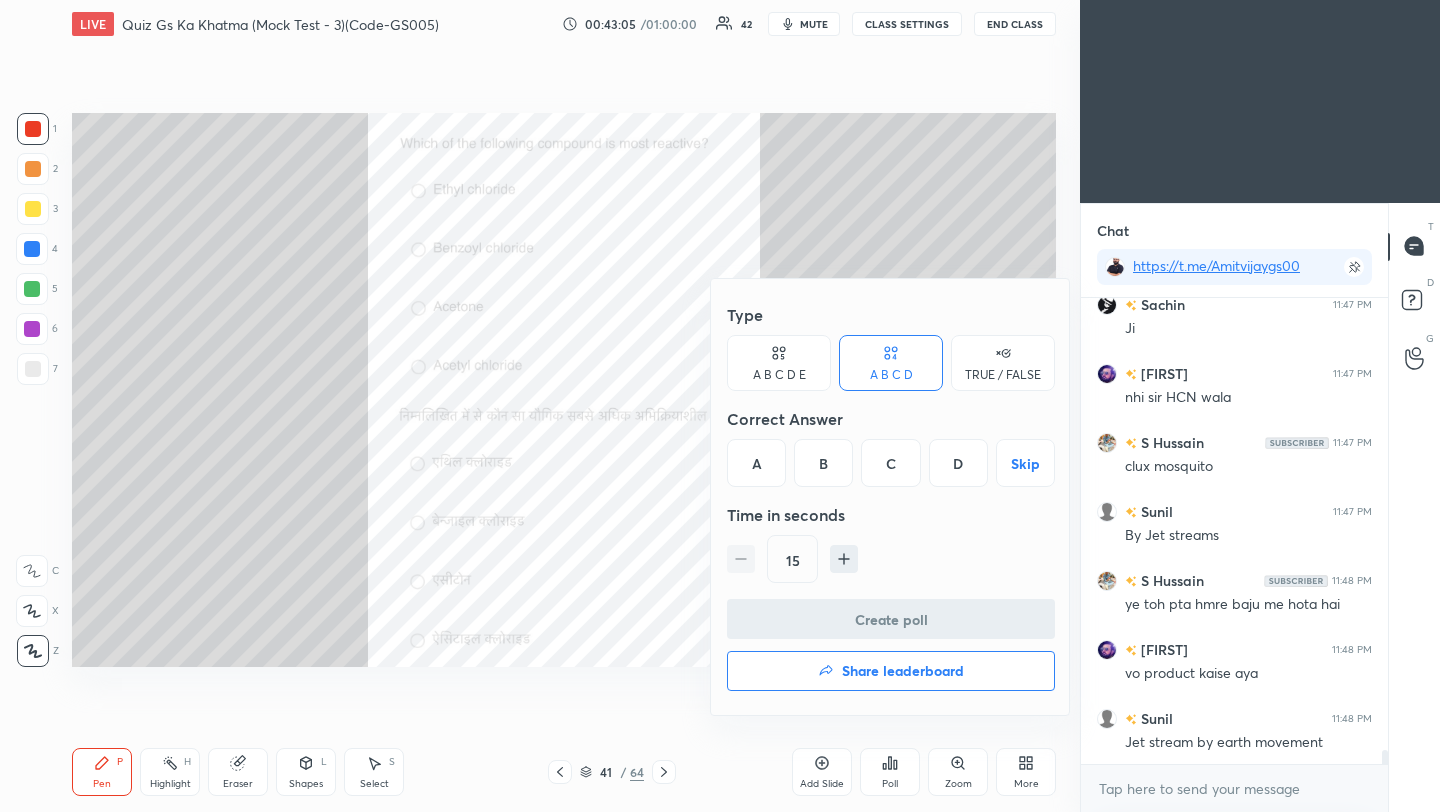 click on "D" at bounding box center (958, 463) 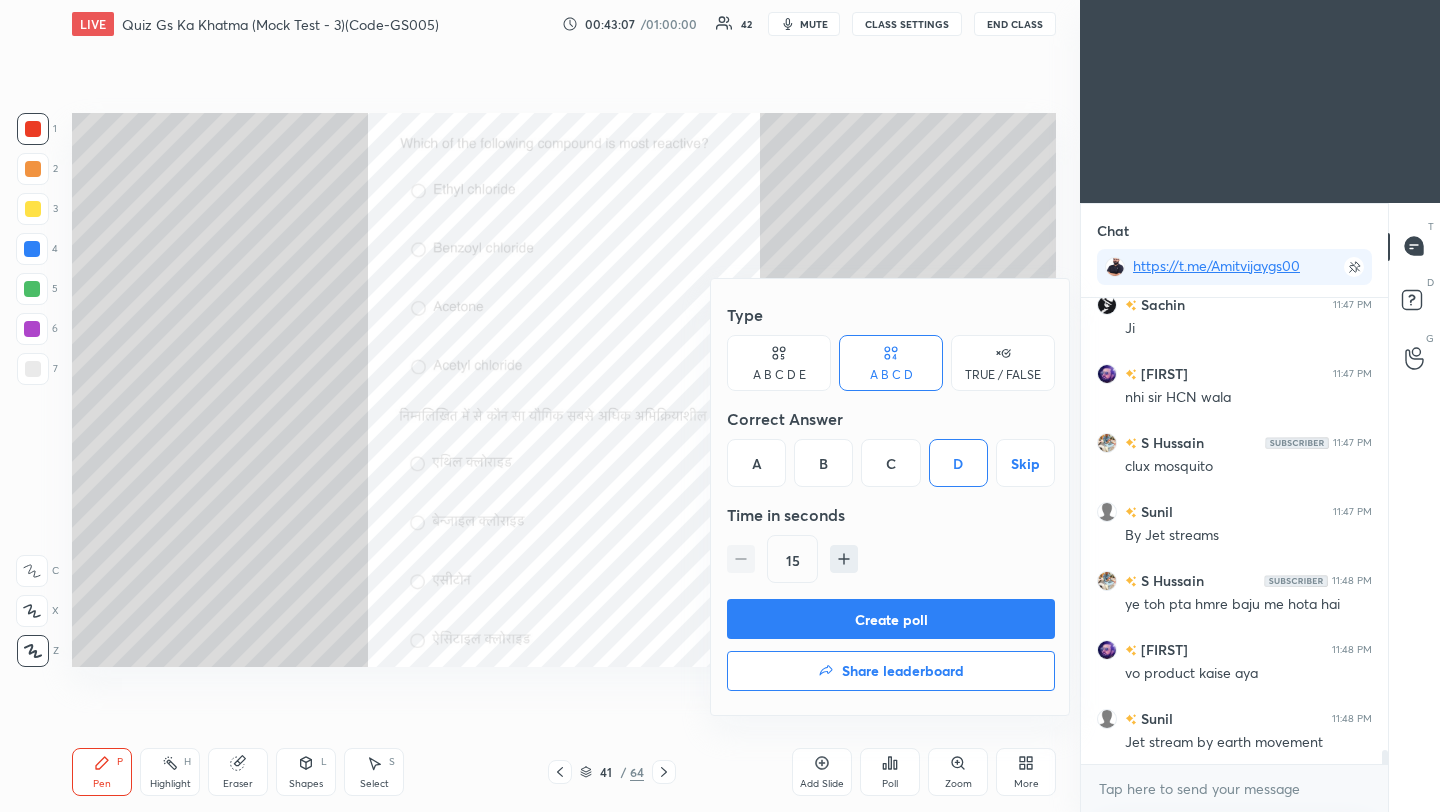 click on "Create poll" at bounding box center [891, 619] 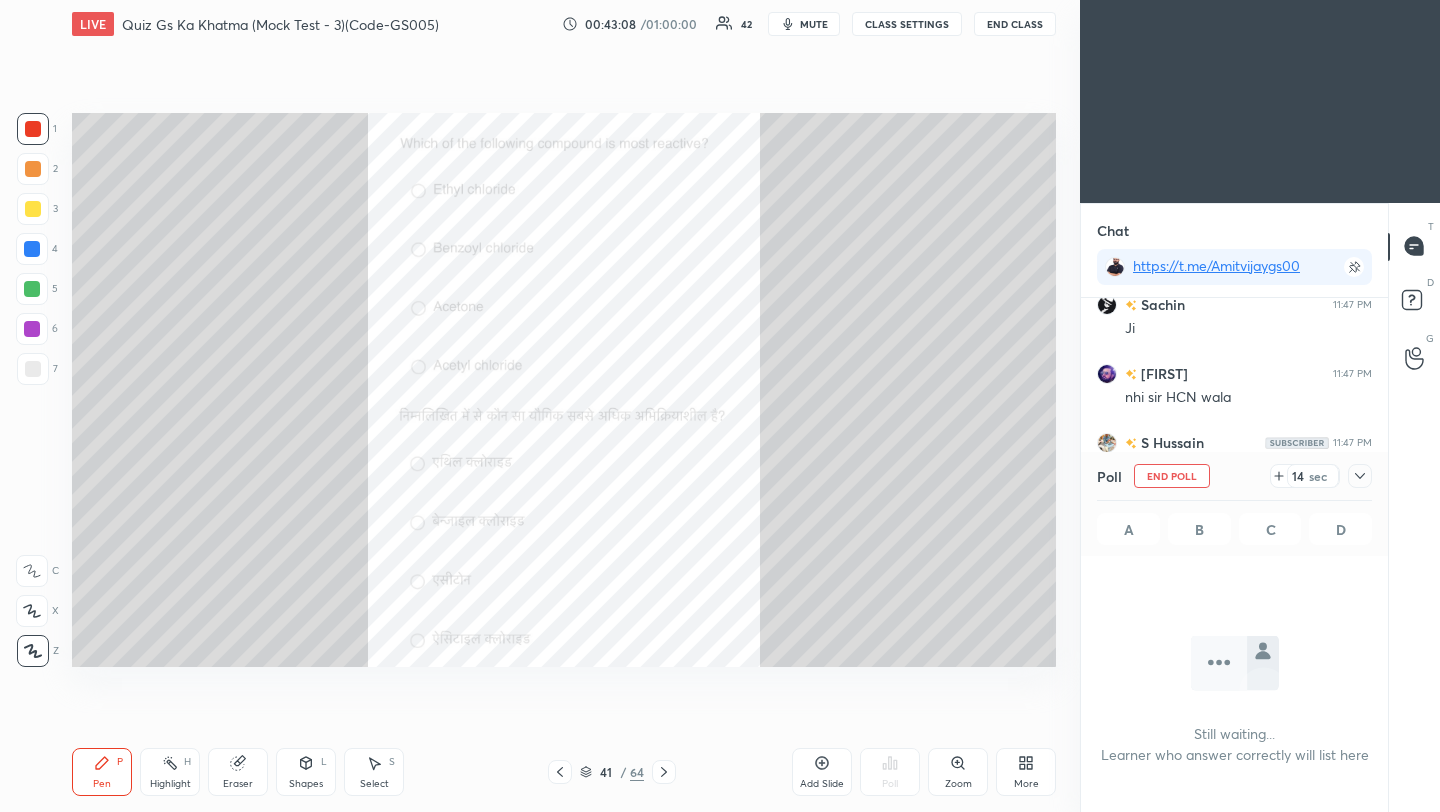 click 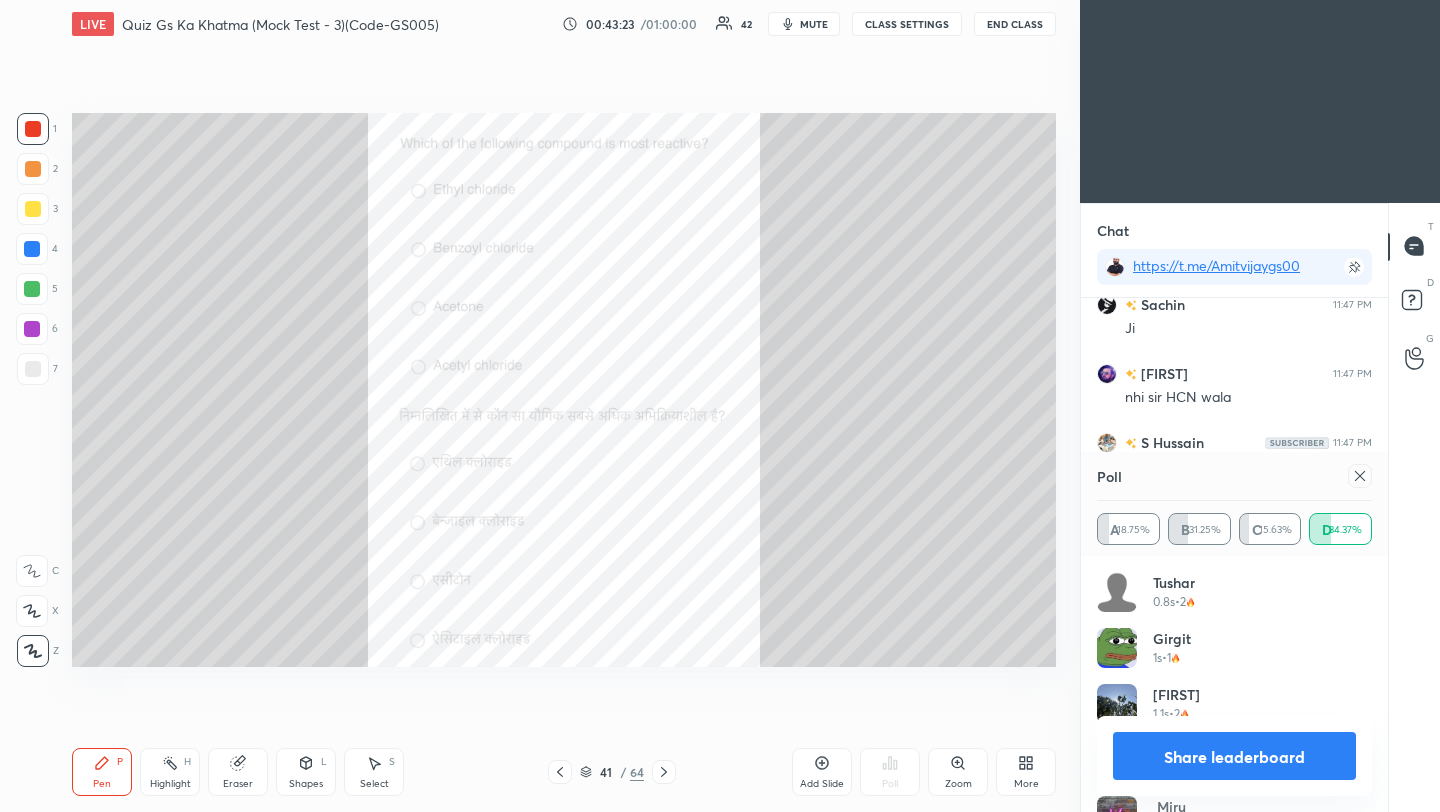 click 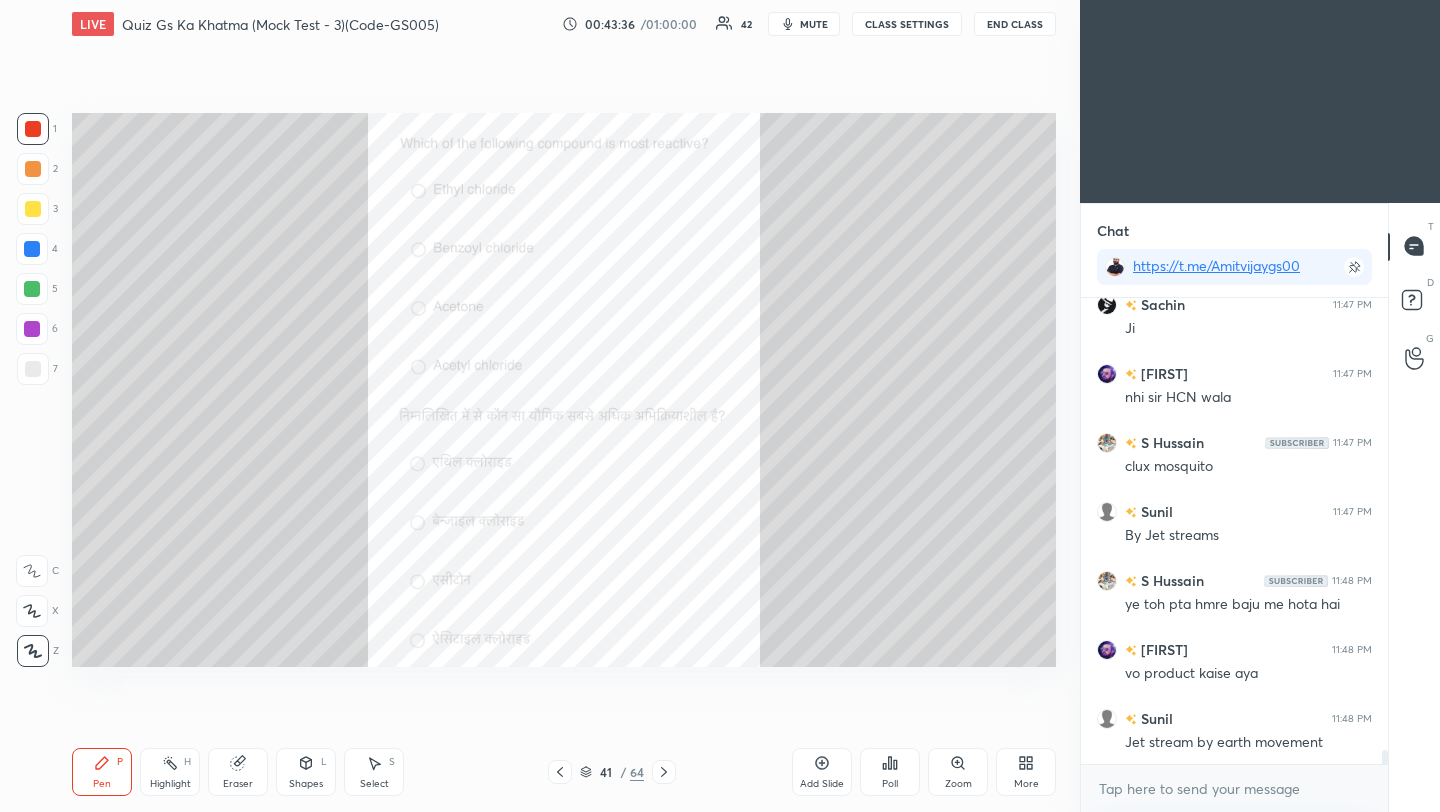 click 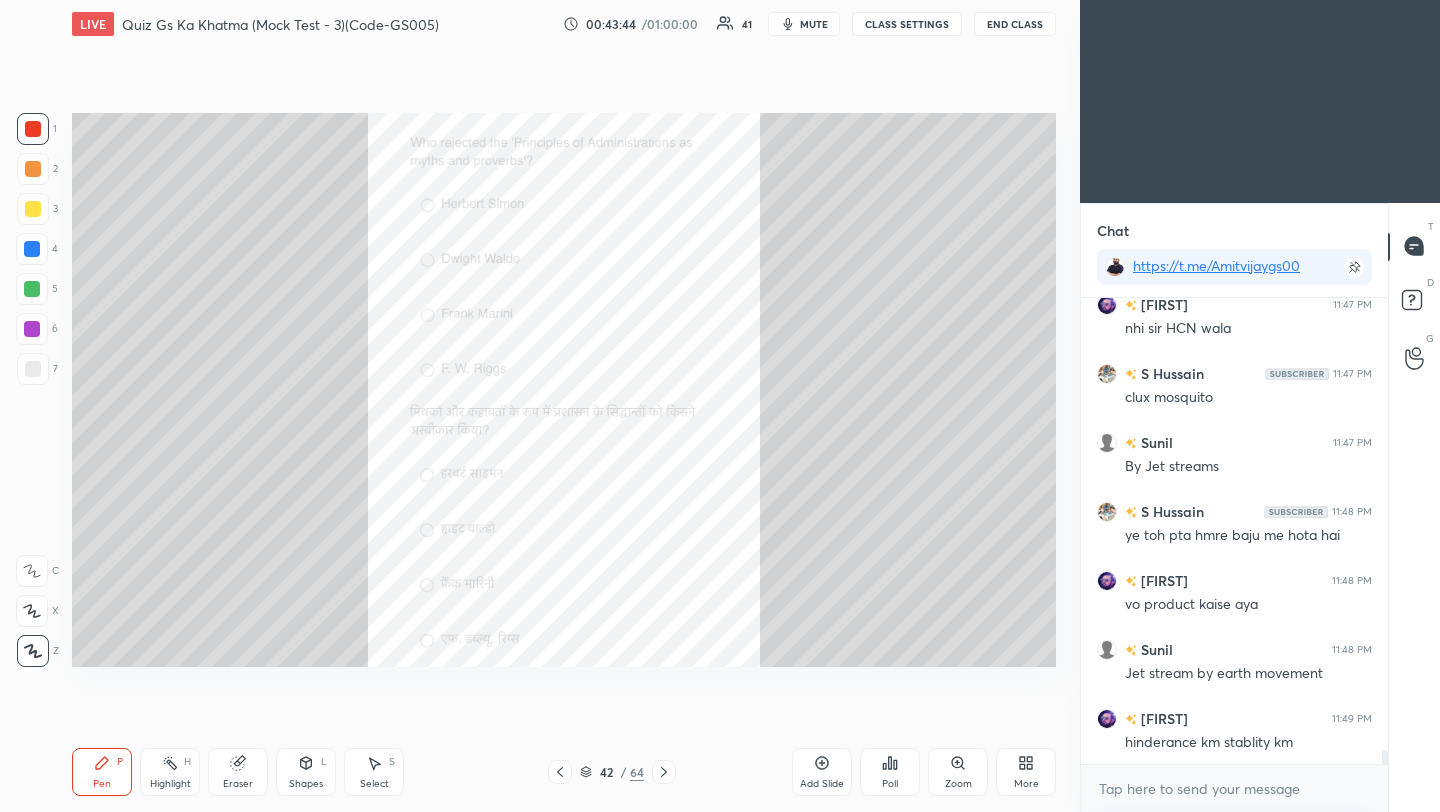 scroll, scrollTop: 15344, scrollLeft: 0, axis: vertical 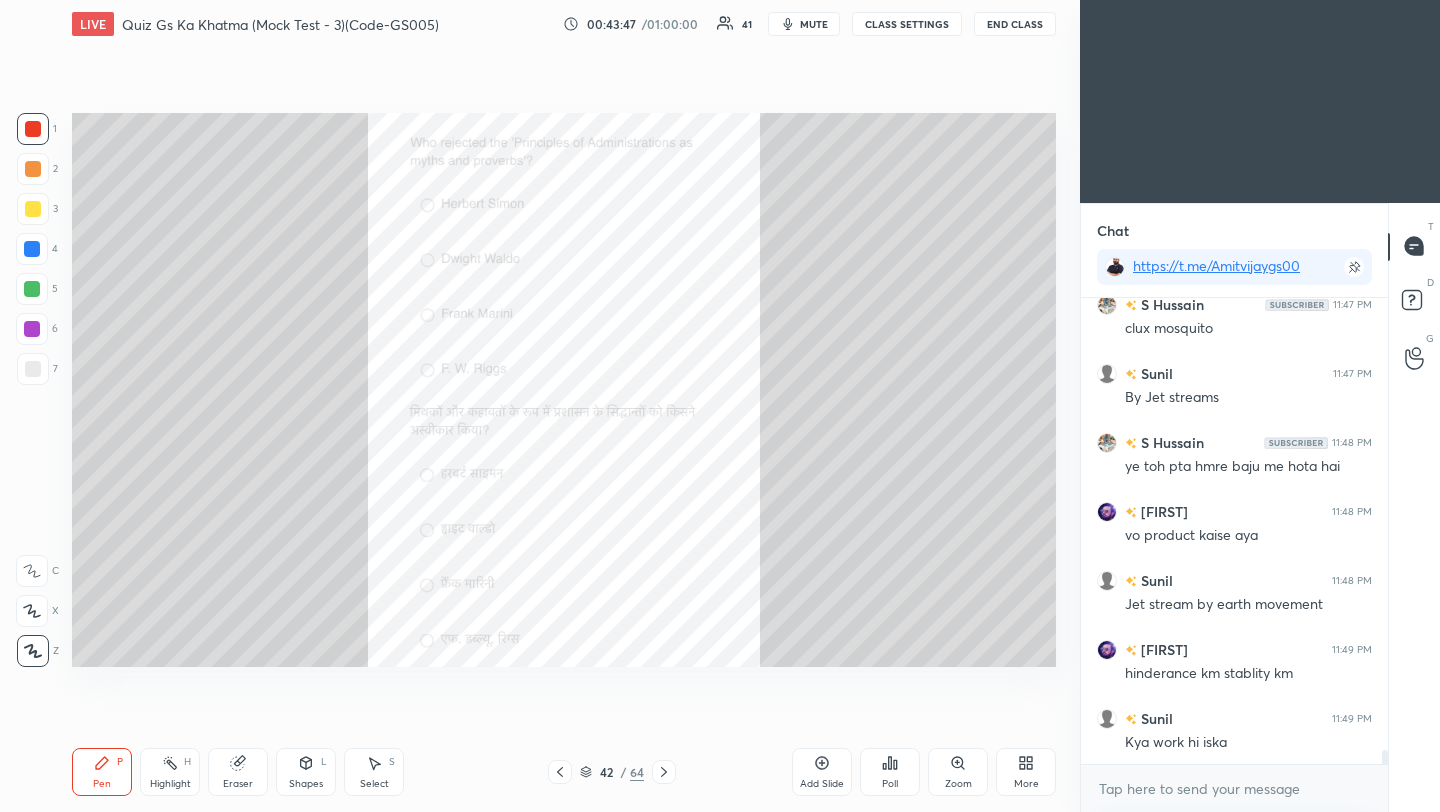 click 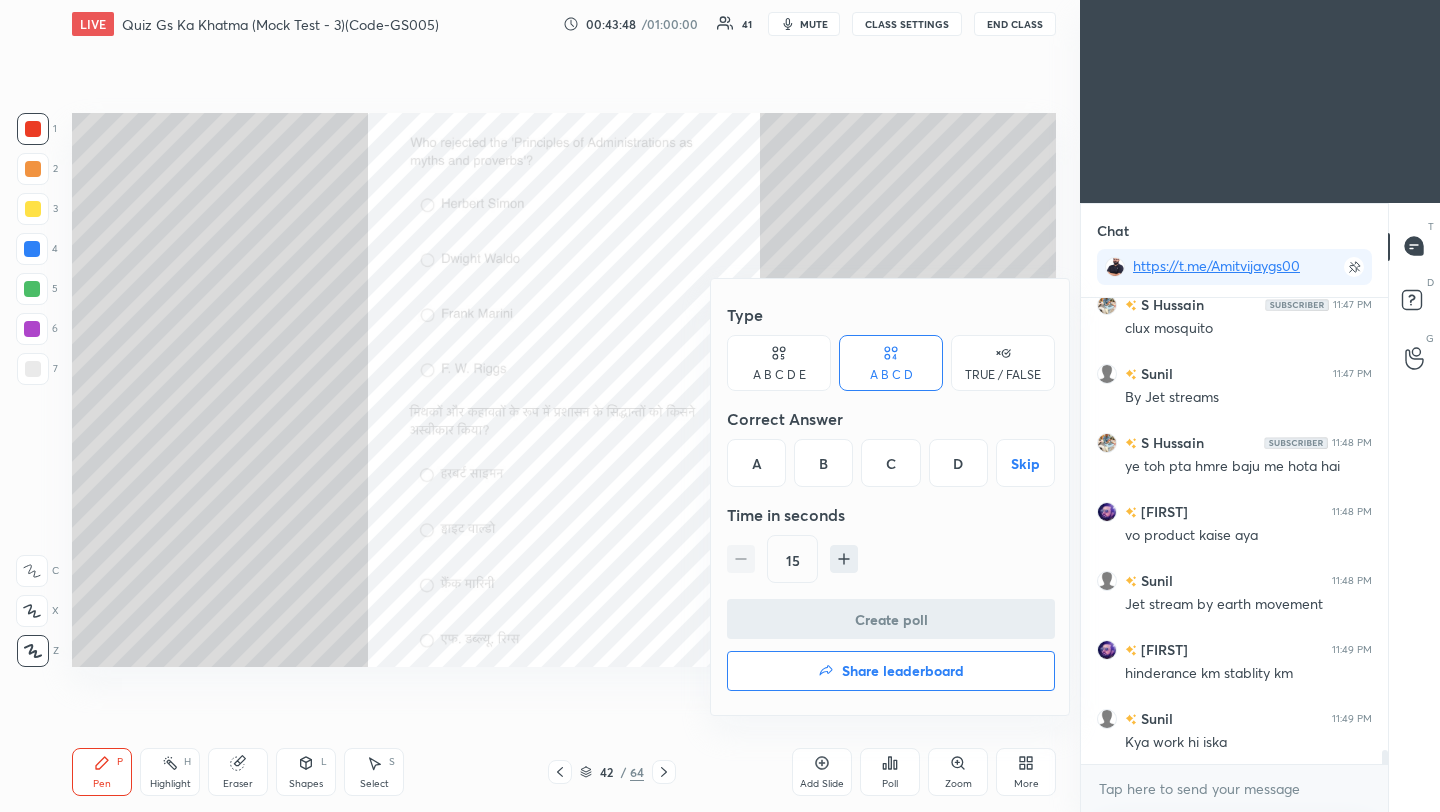 click on "A" at bounding box center (756, 463) 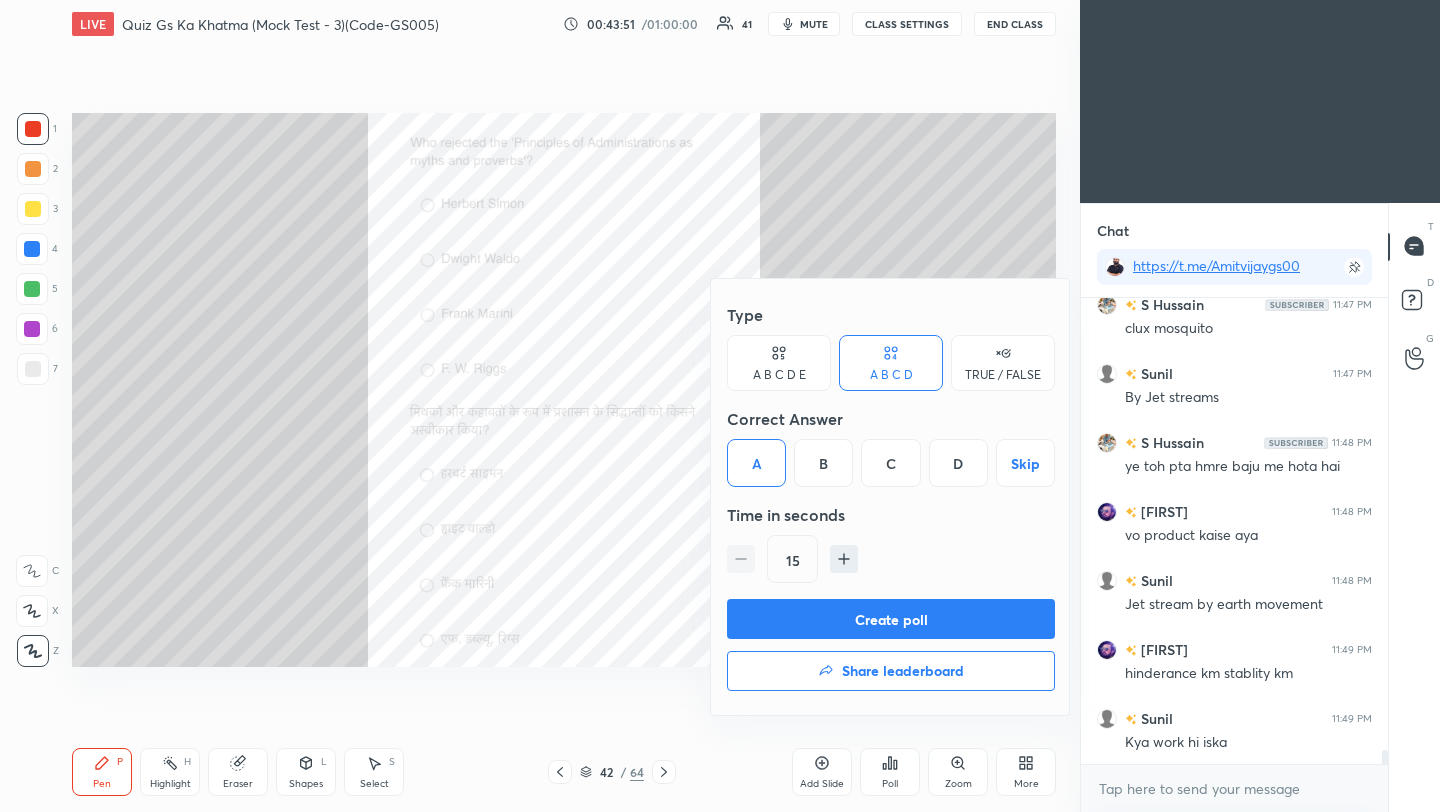 click on "Create poll" at bounding box center (891, 619) 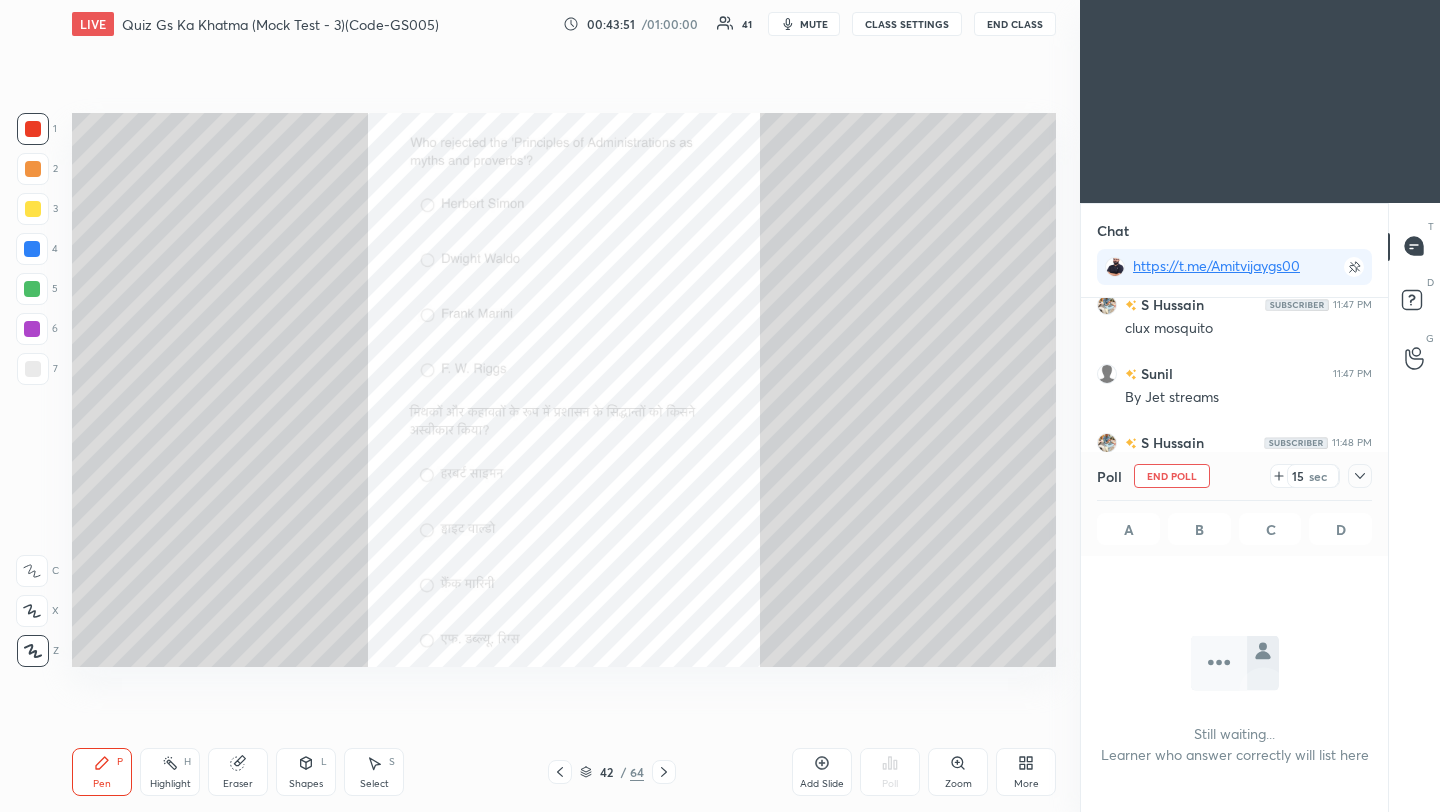 scroll, scrollTop: 418, scrollLeft: 301, axis: both 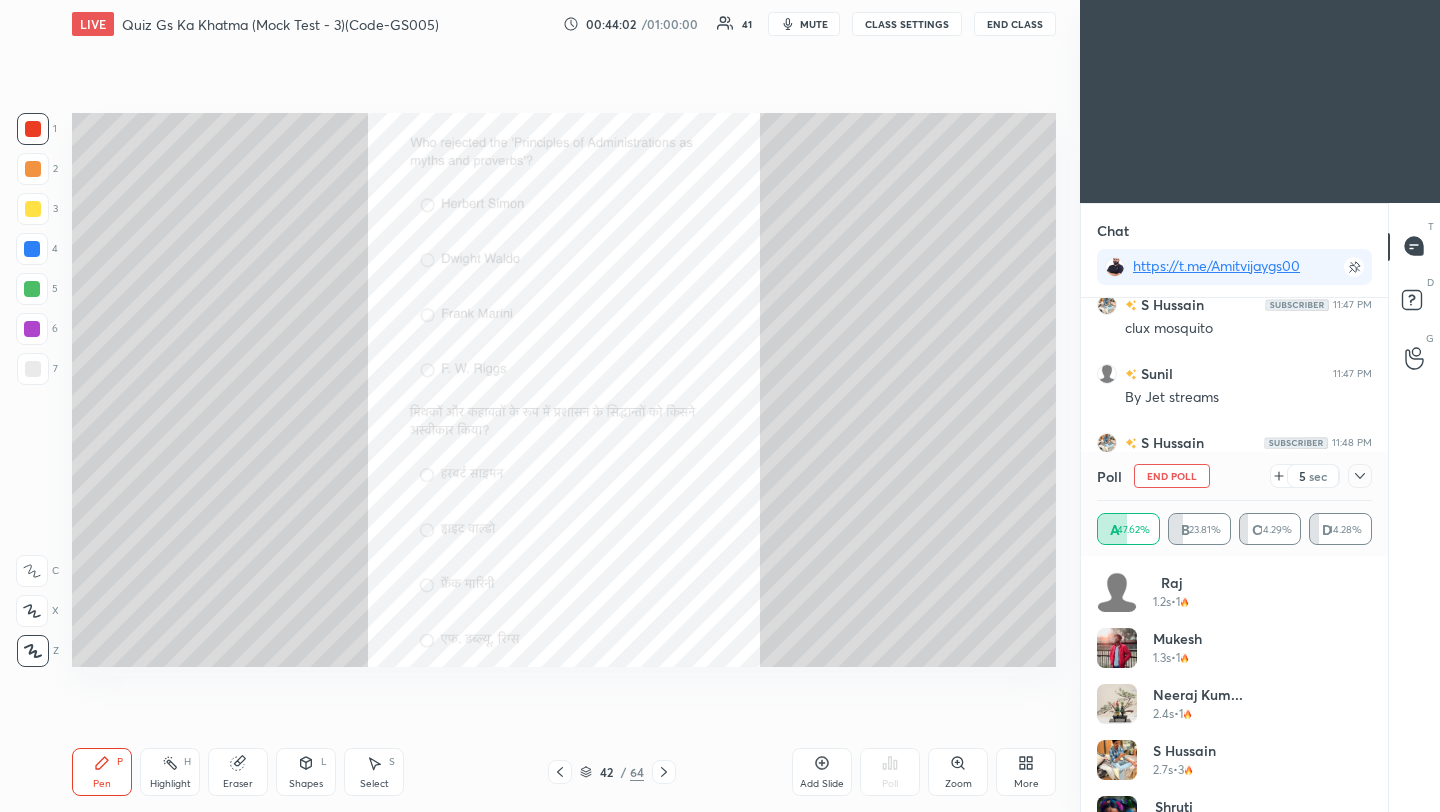 click at bounding box center (1360, 476) 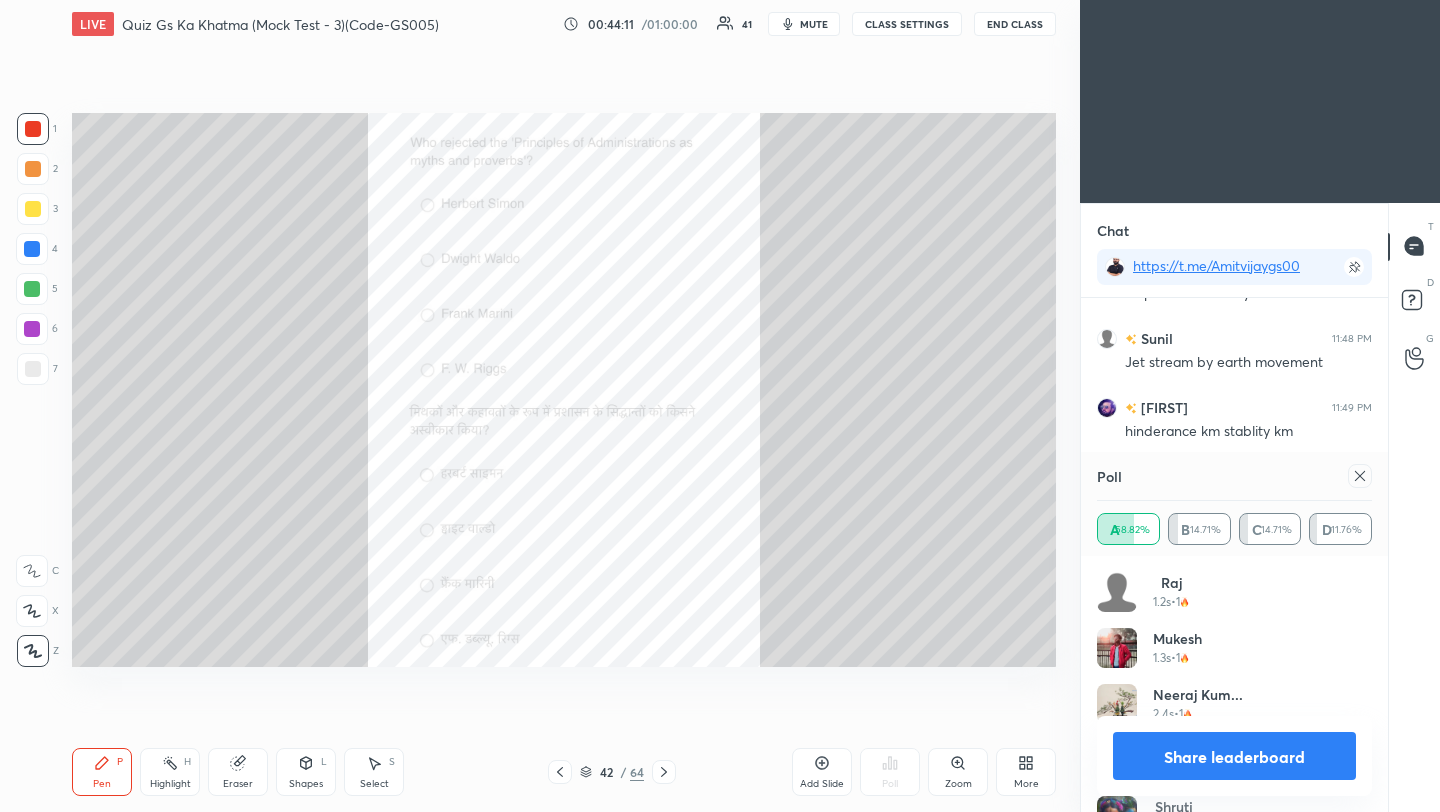 click 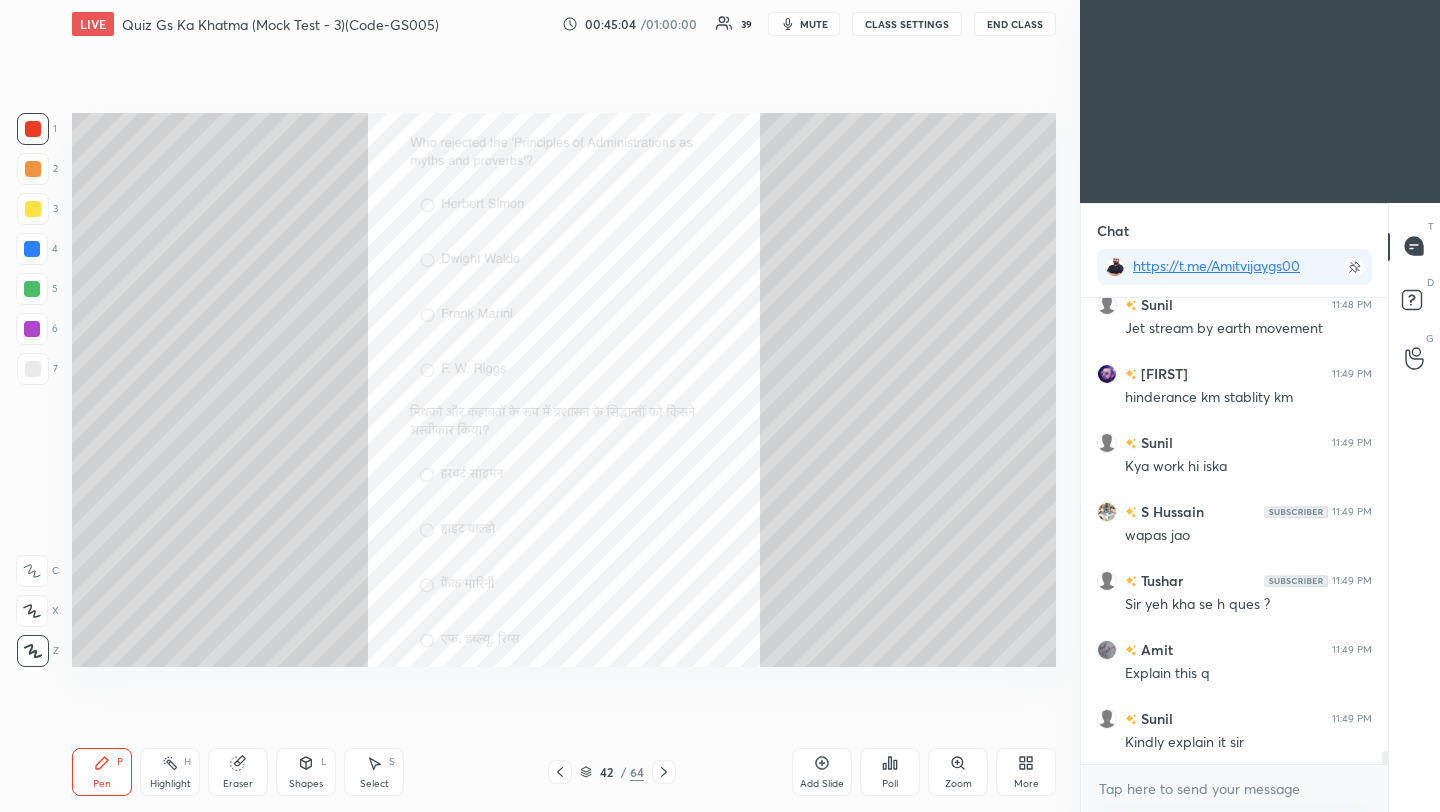 scroll, scrollTop: 15689, scrollLeft: 0, axis: vertical 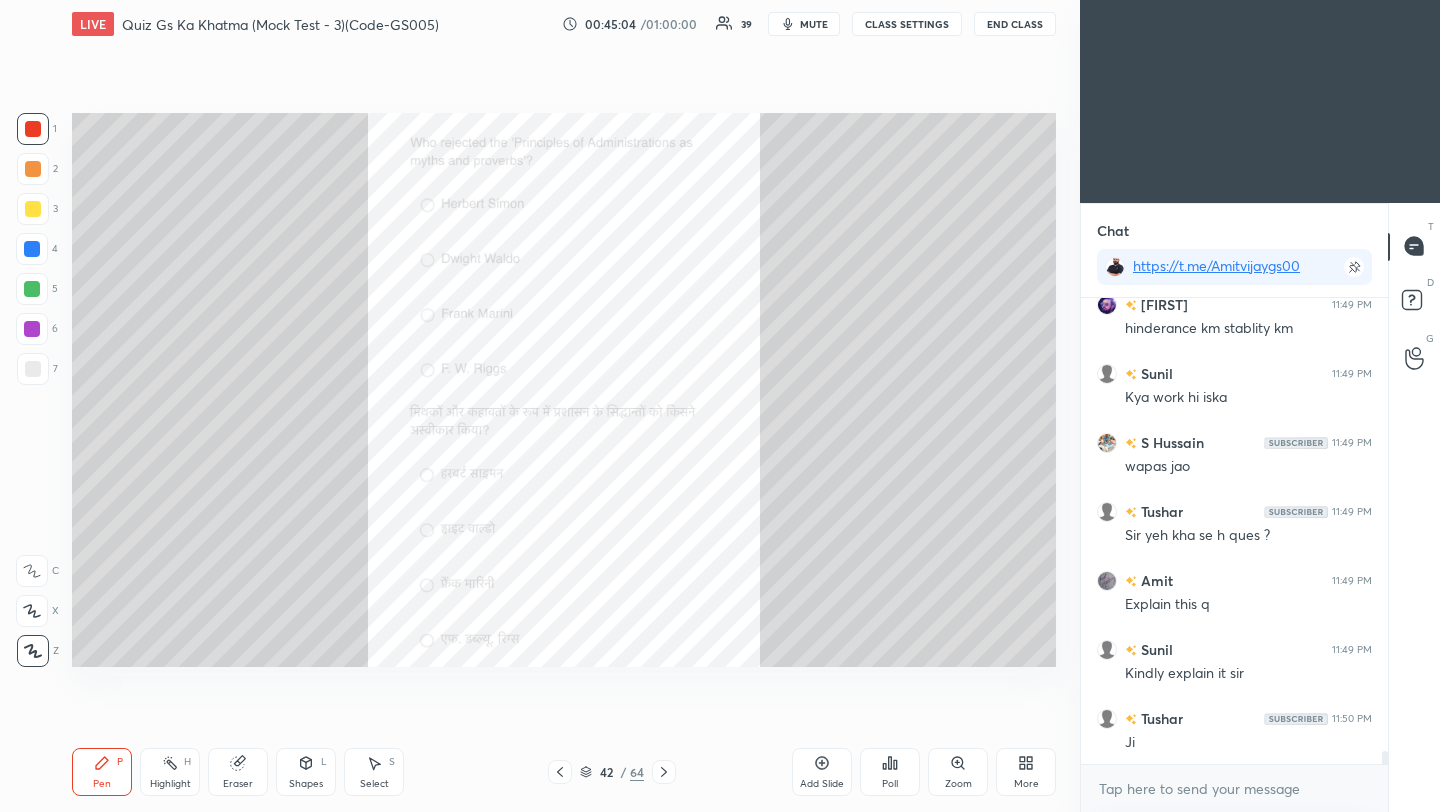 click 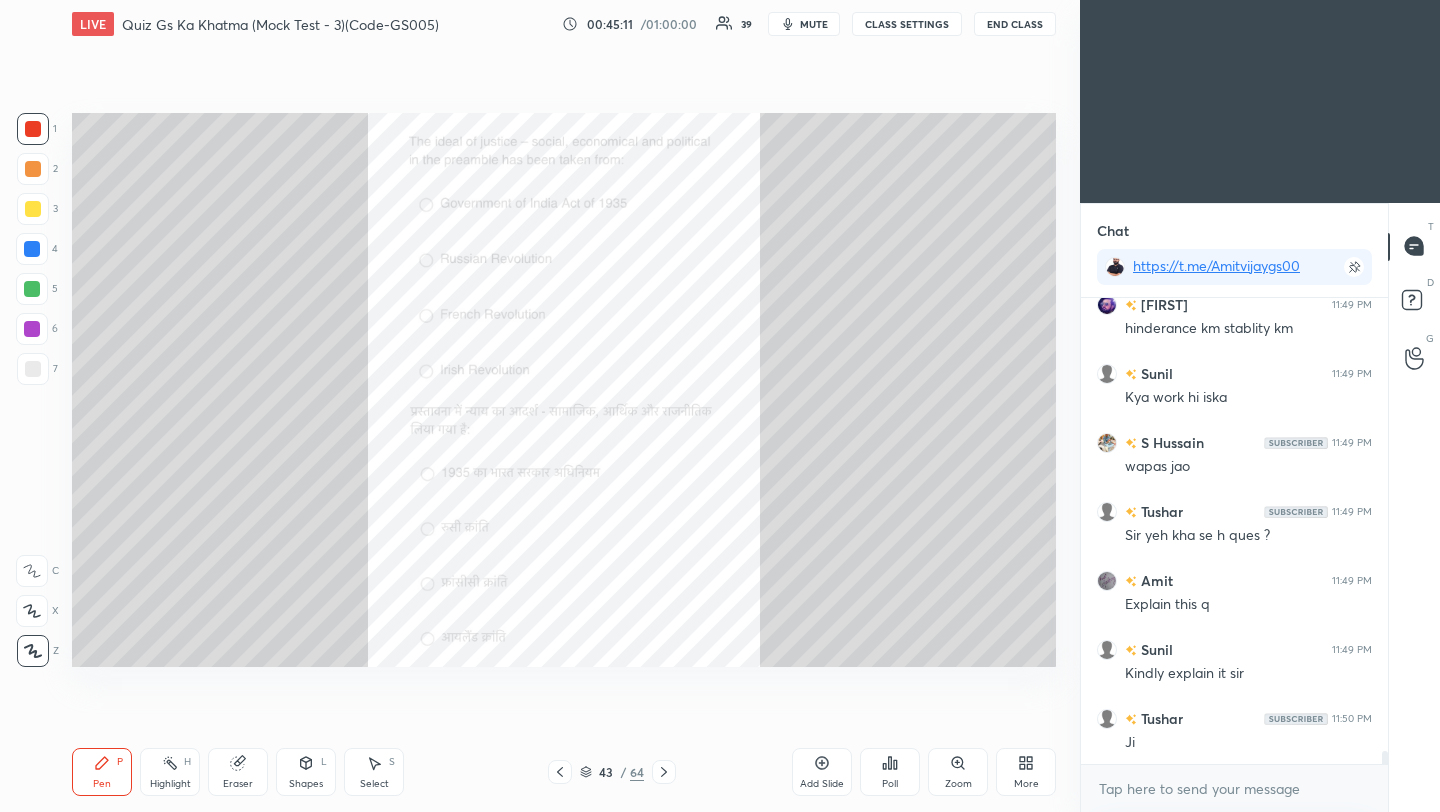 scroll, scrollTop: 15776, scrollLeft: 0, axis: vertical 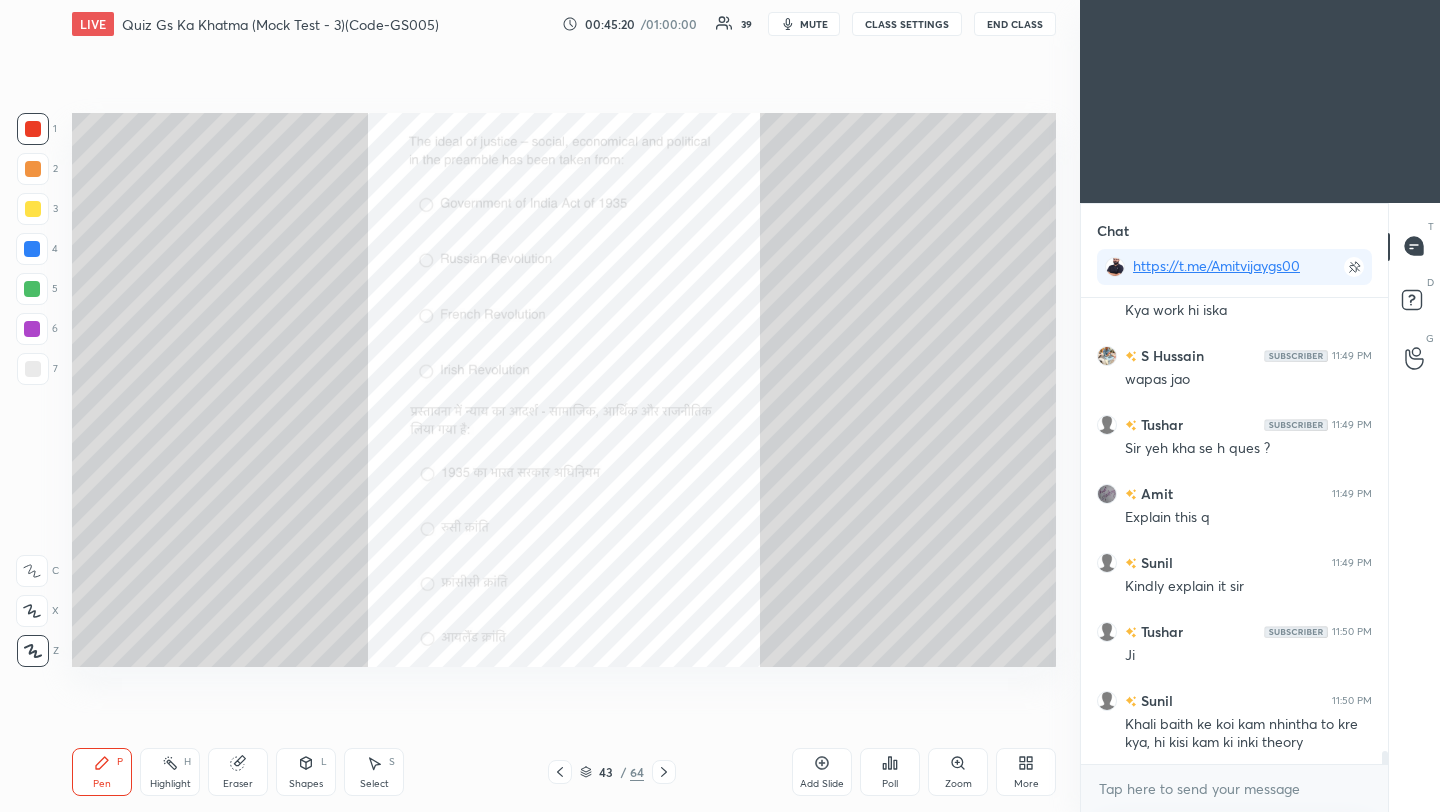 click on "Poll" at bounding box center [890, 772] 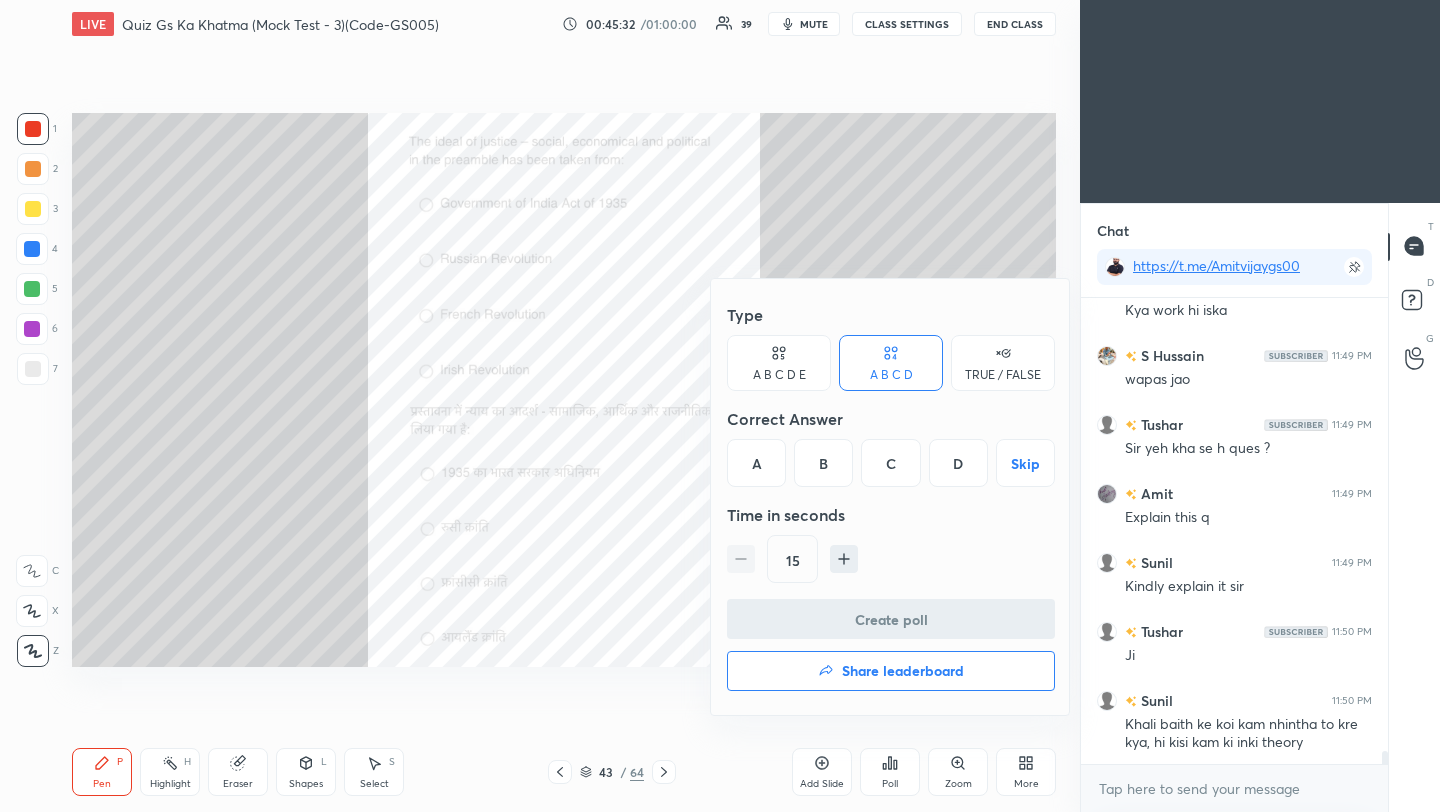 click on "B" at bounding box center [823, 463] 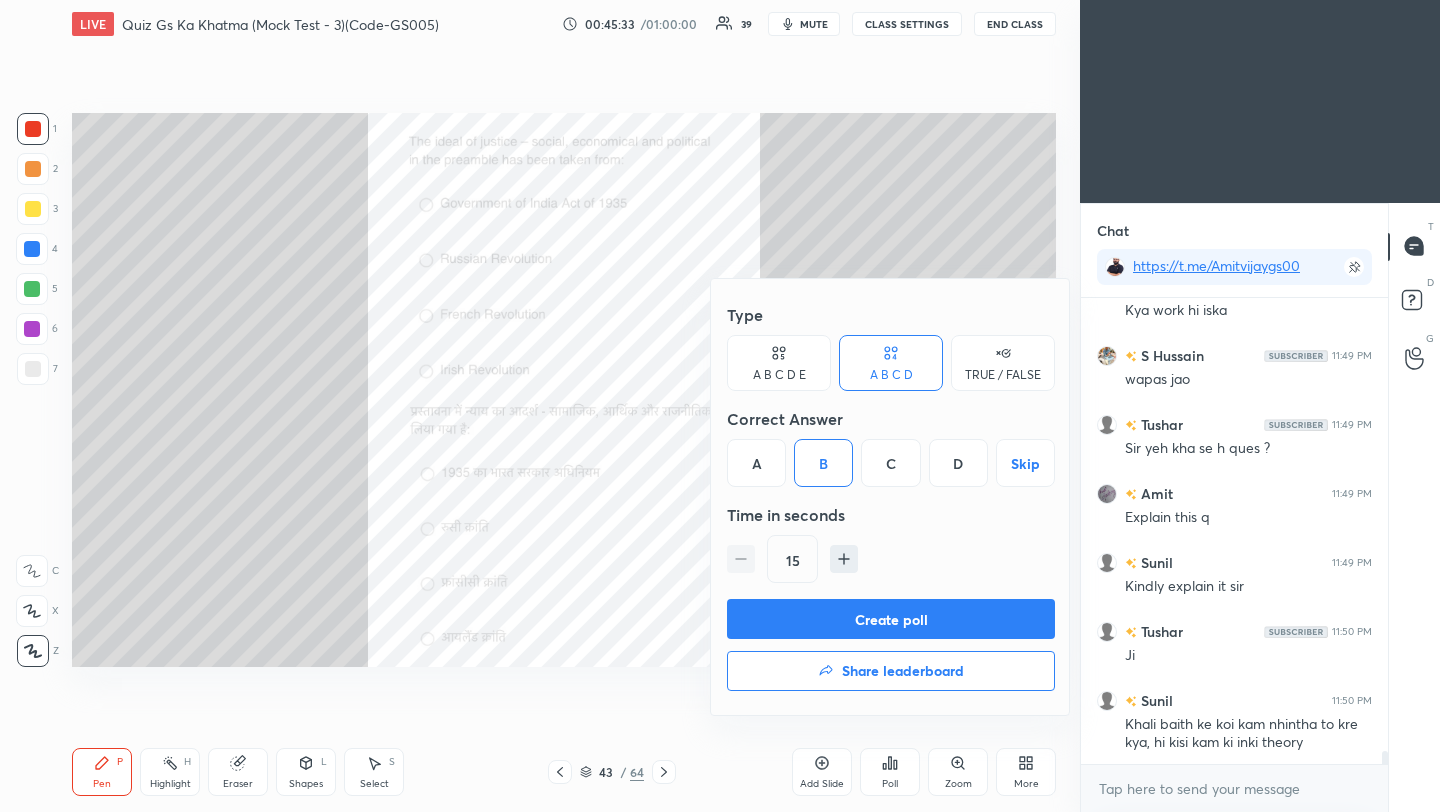 click on "Create poll" at bounding box center (891, 619) 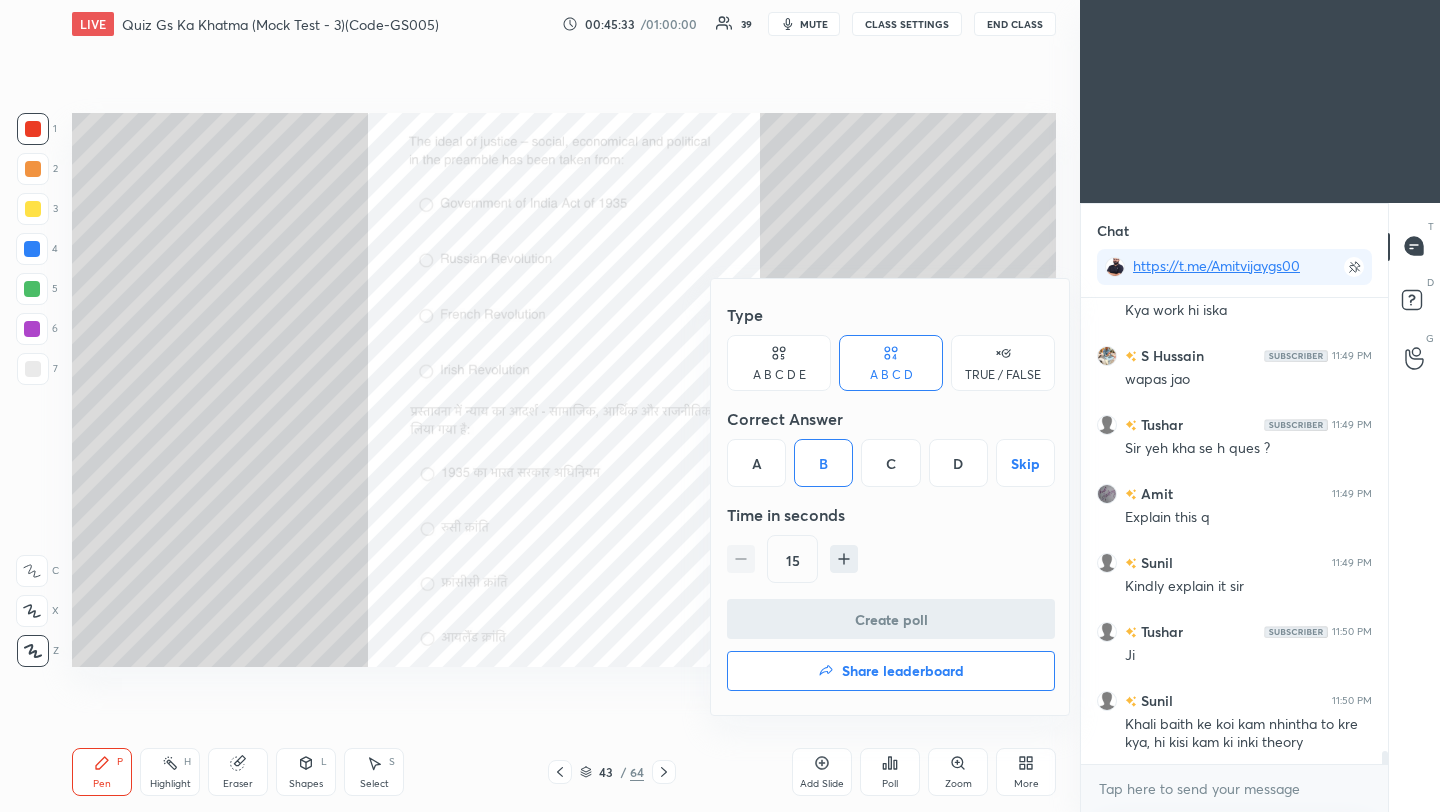 scroll, scrollTop: 427, scrollLeft: 301, axis: both 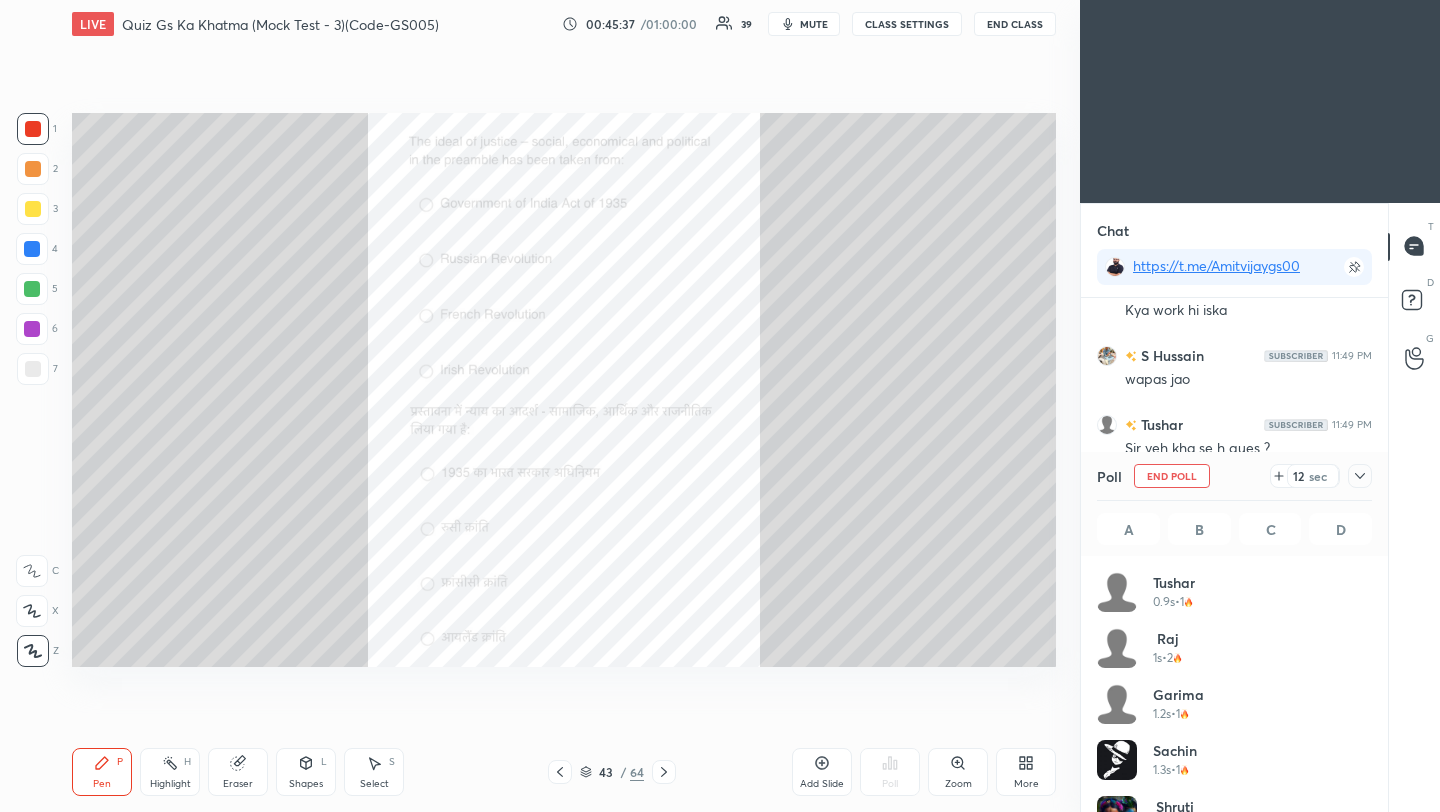 click 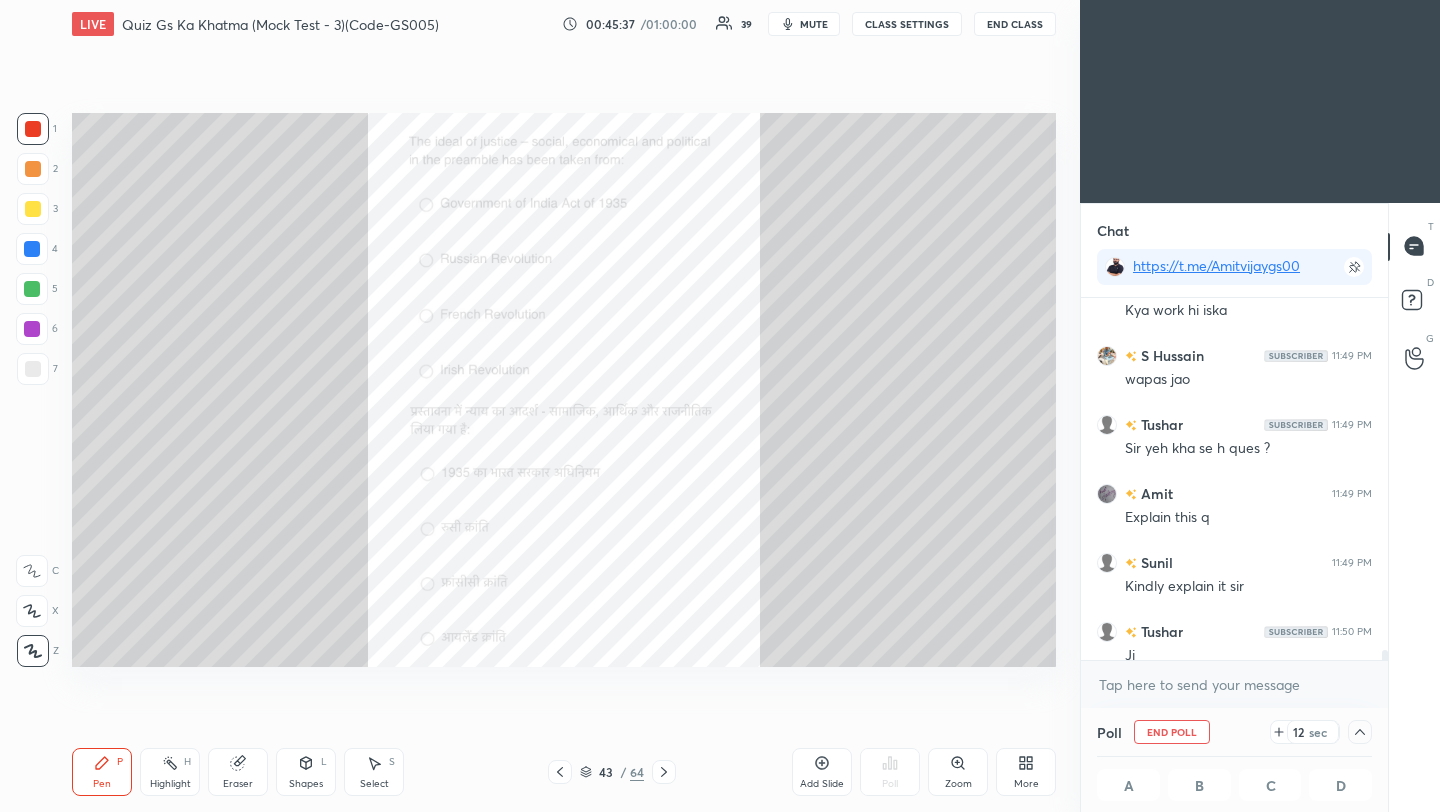 scroll, scrollTop: 1, scrollLeft: 7, axis: both 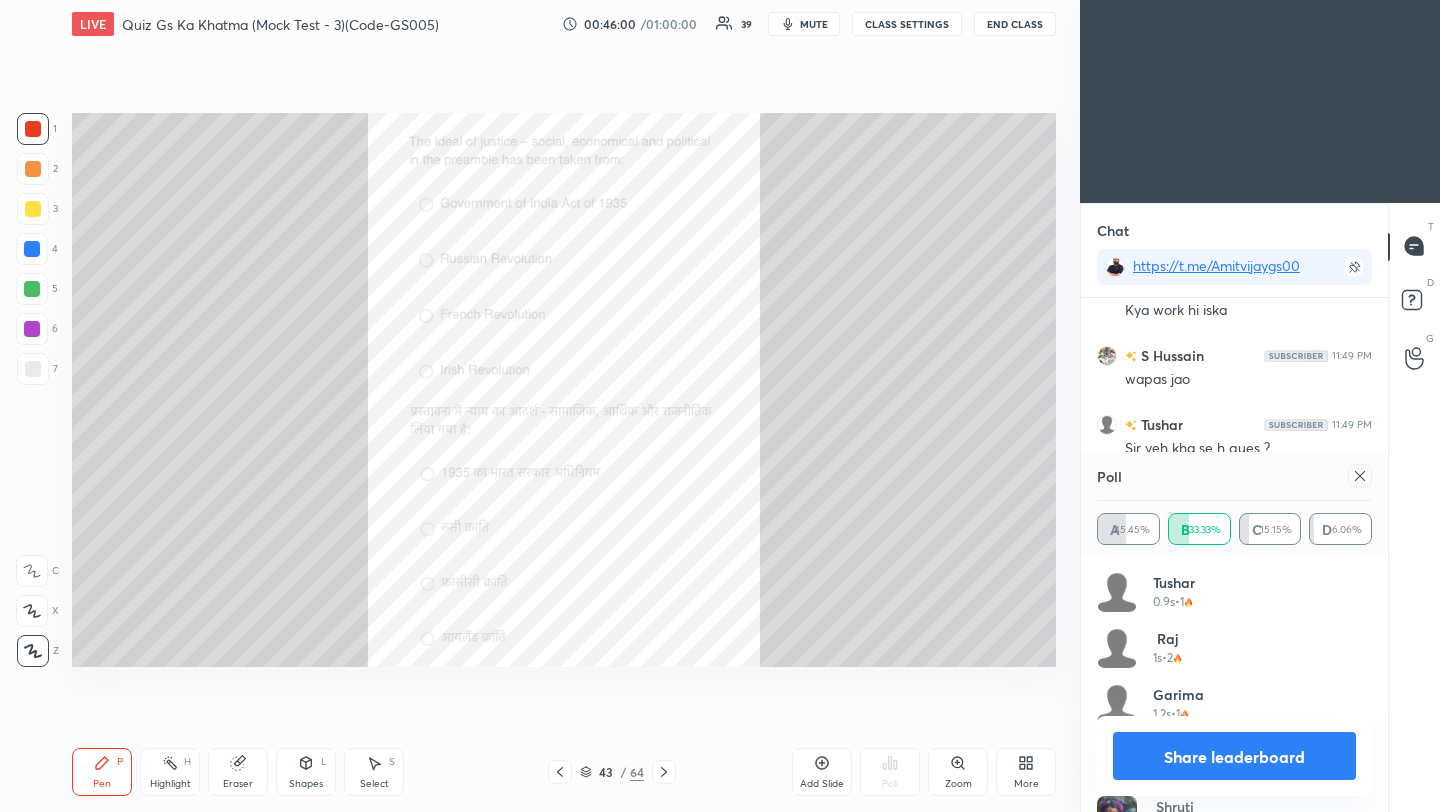 click 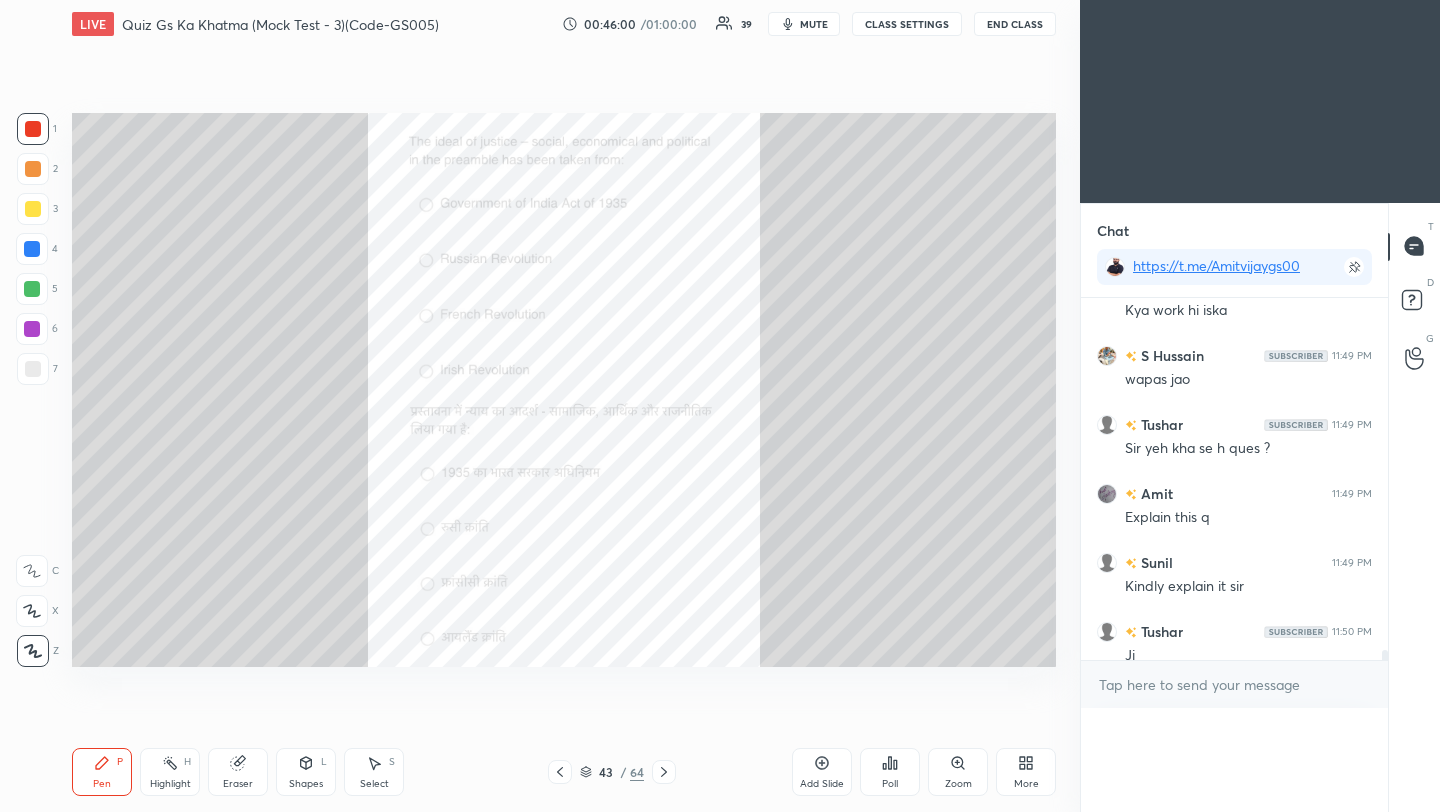scroll, scrollTop: 151, scrollLeft: 269, axis: both 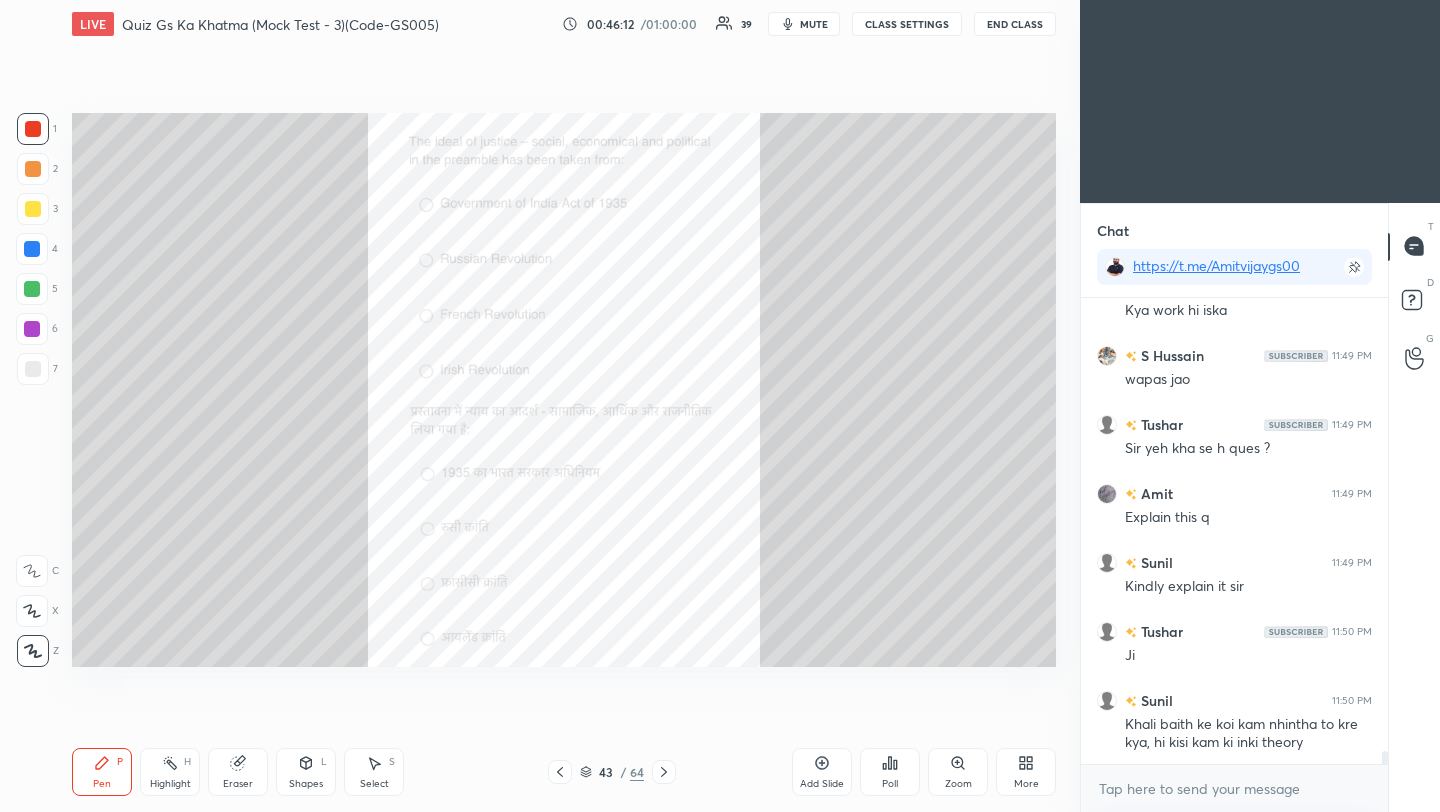 click 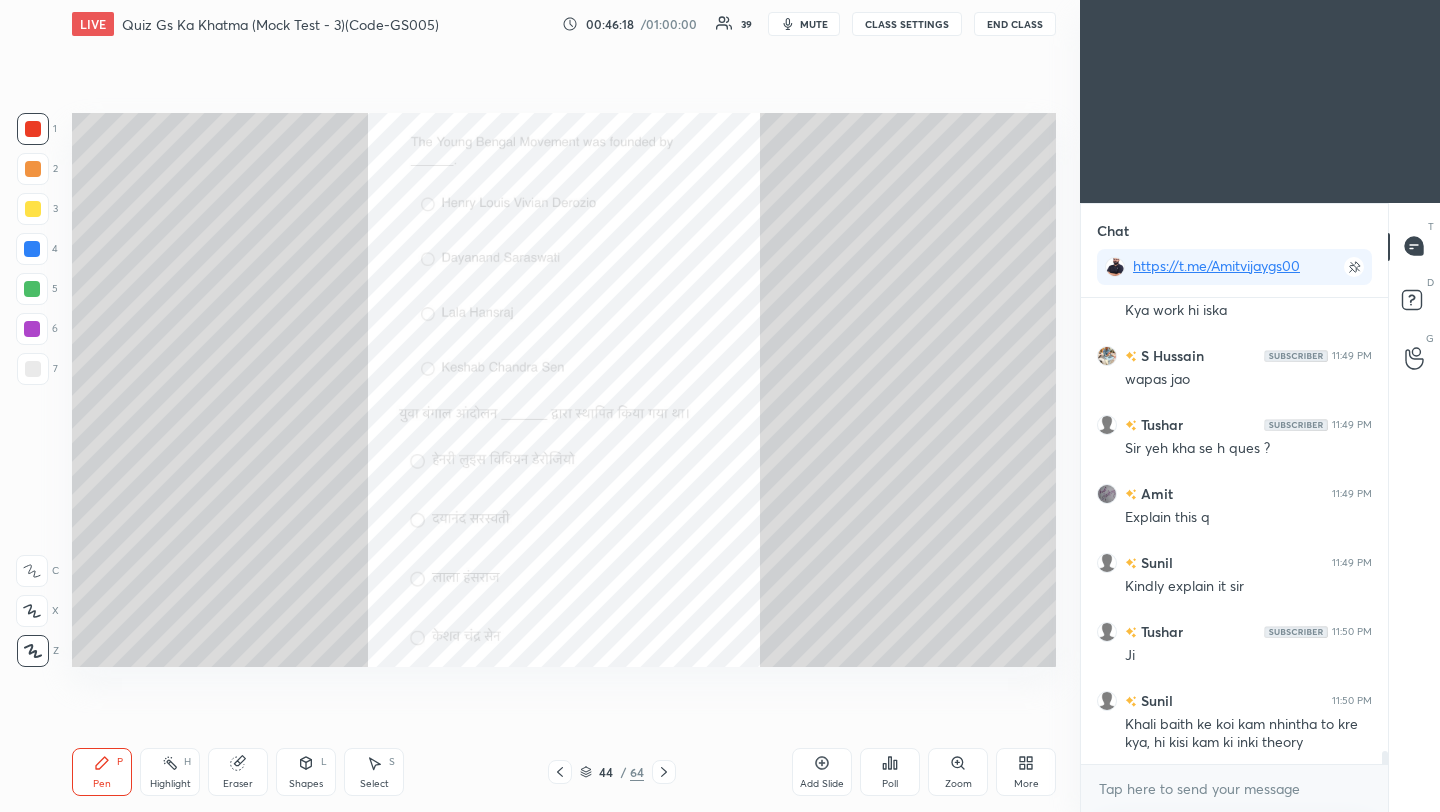 click 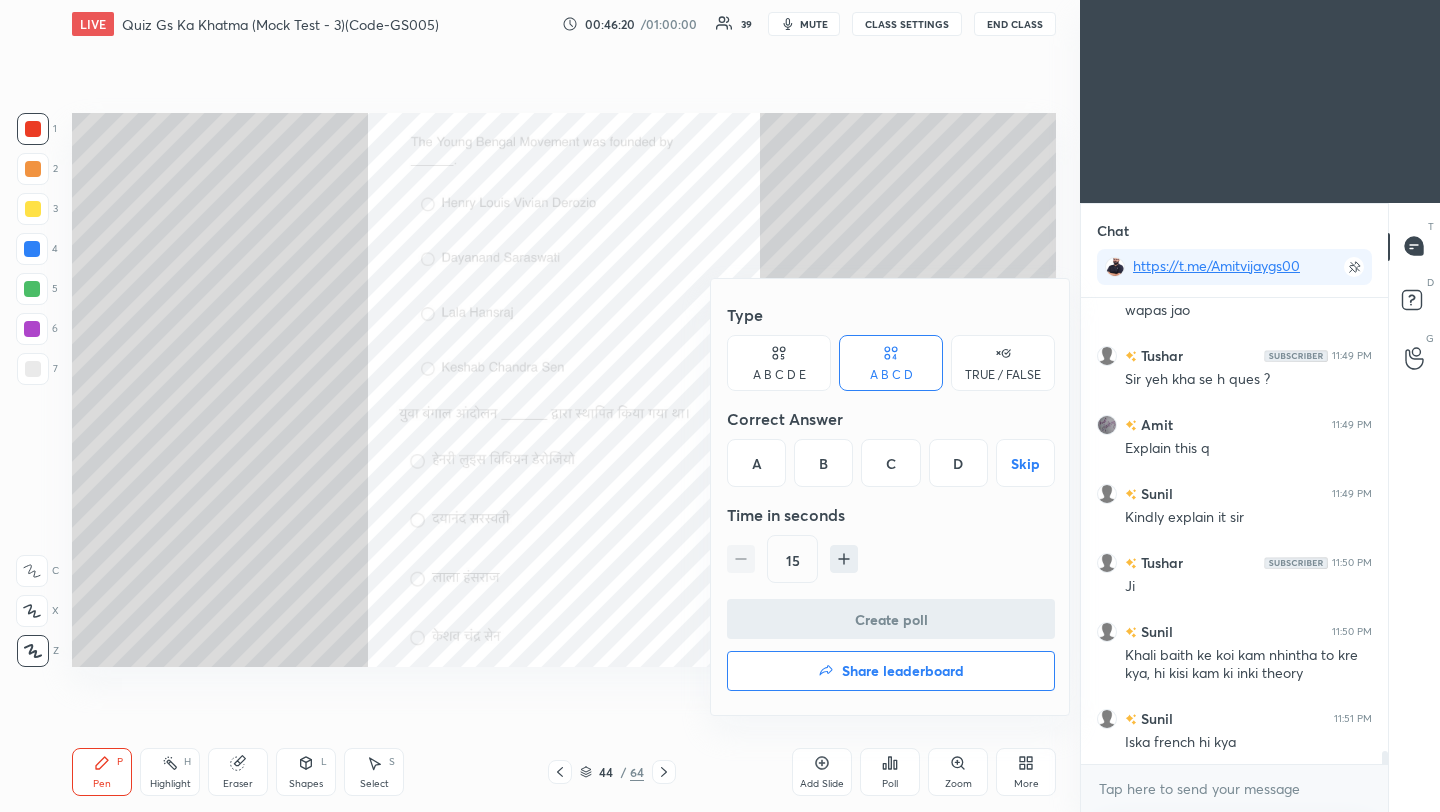 click on "A" at bounding box center [756, 463] 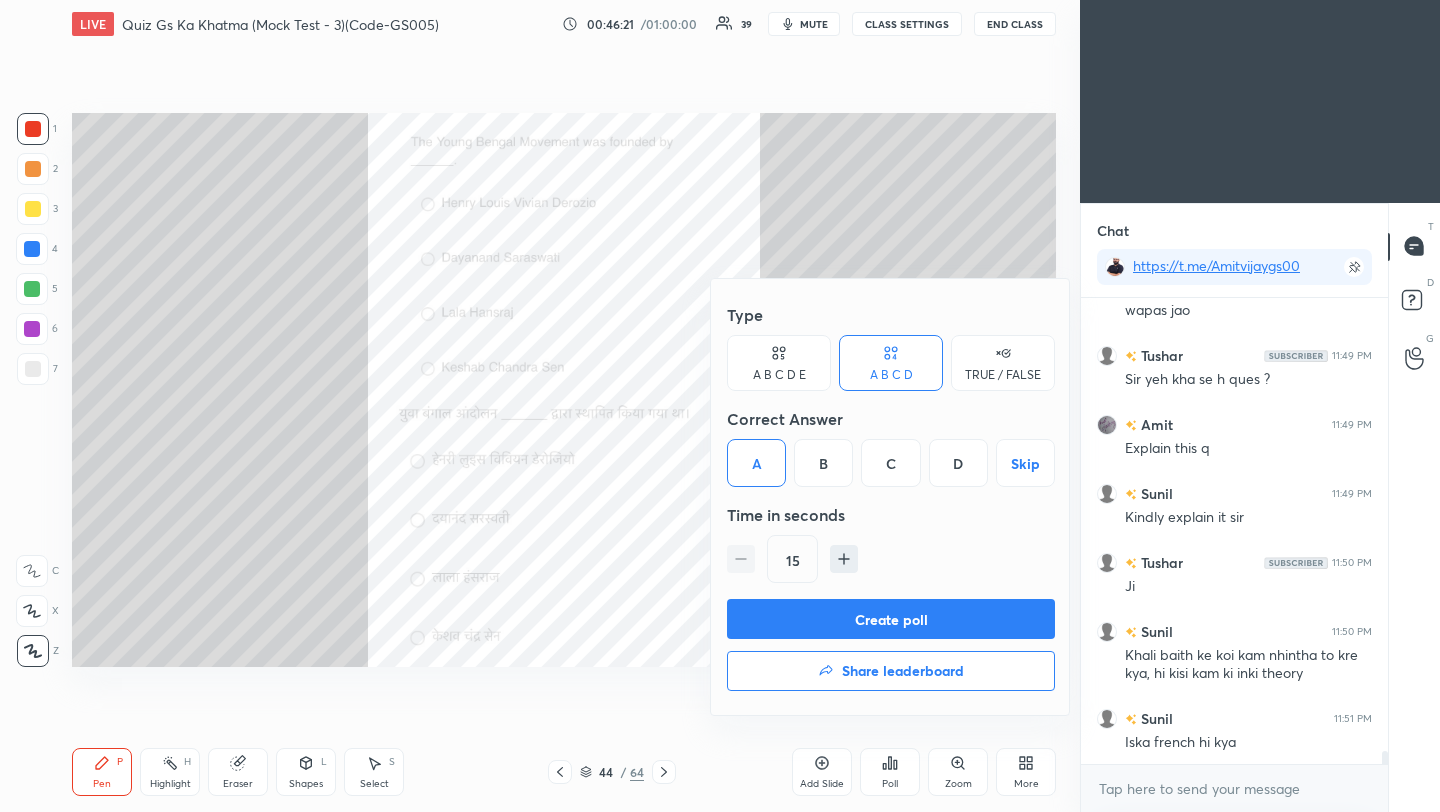 click on "Create poll" at bounding box center (891, 619) 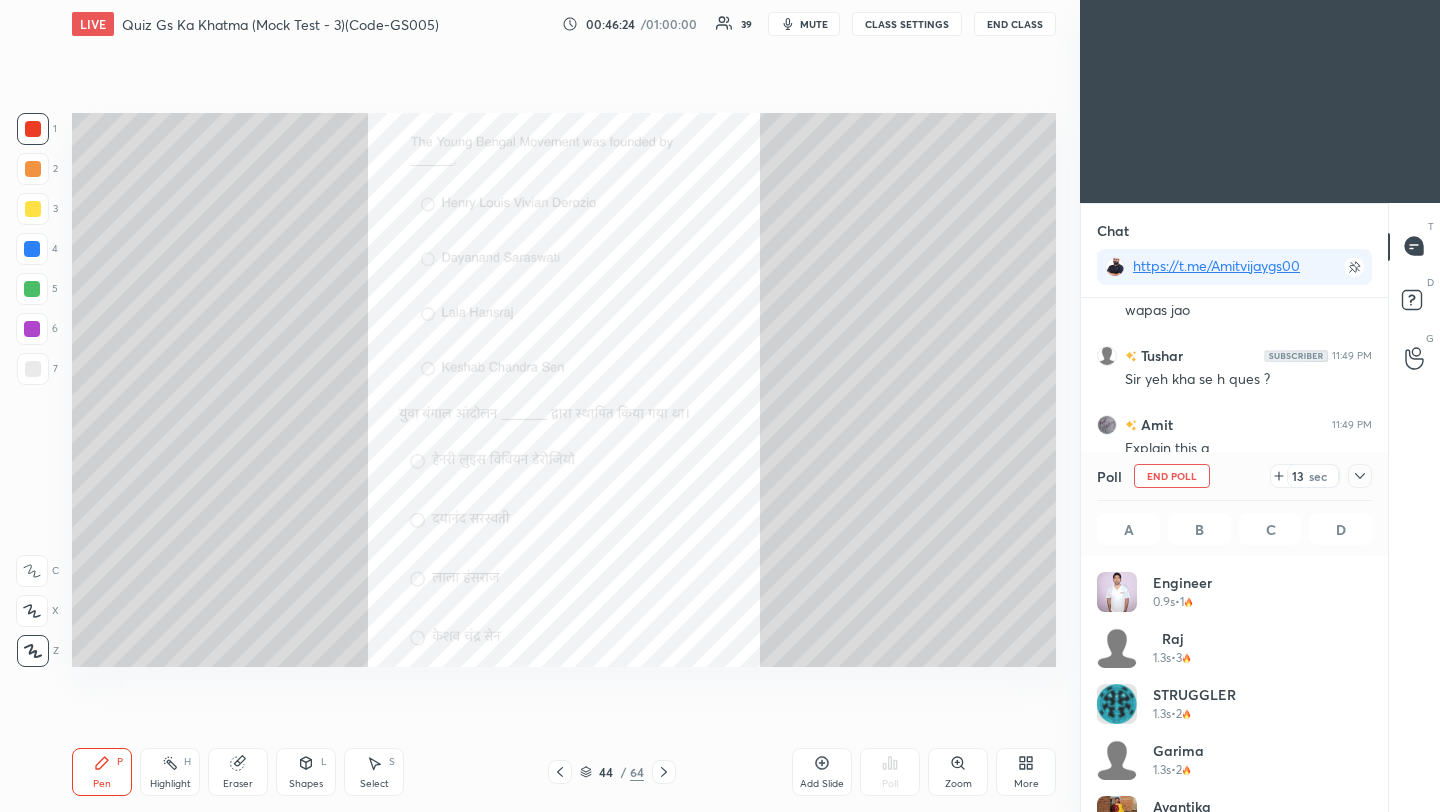click 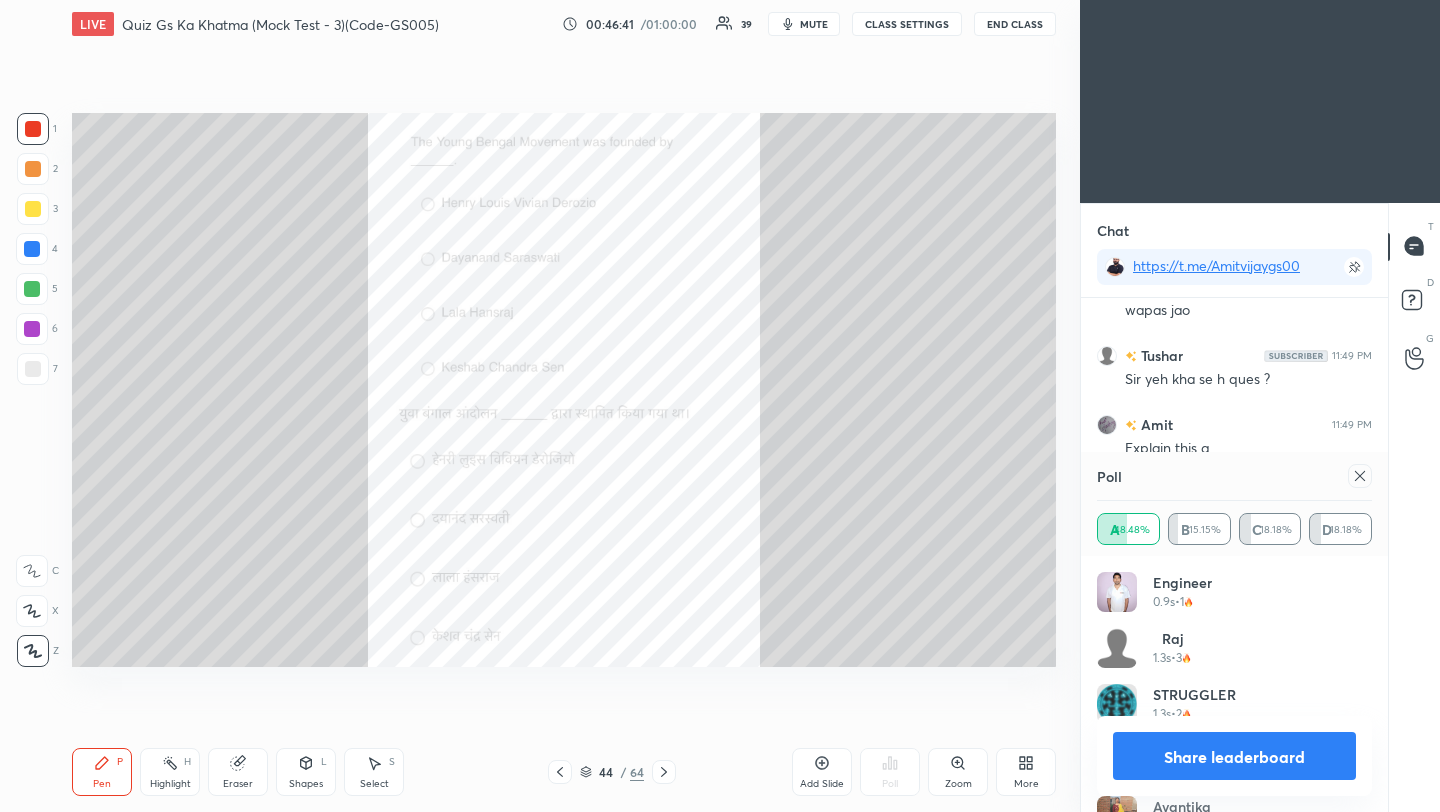 click 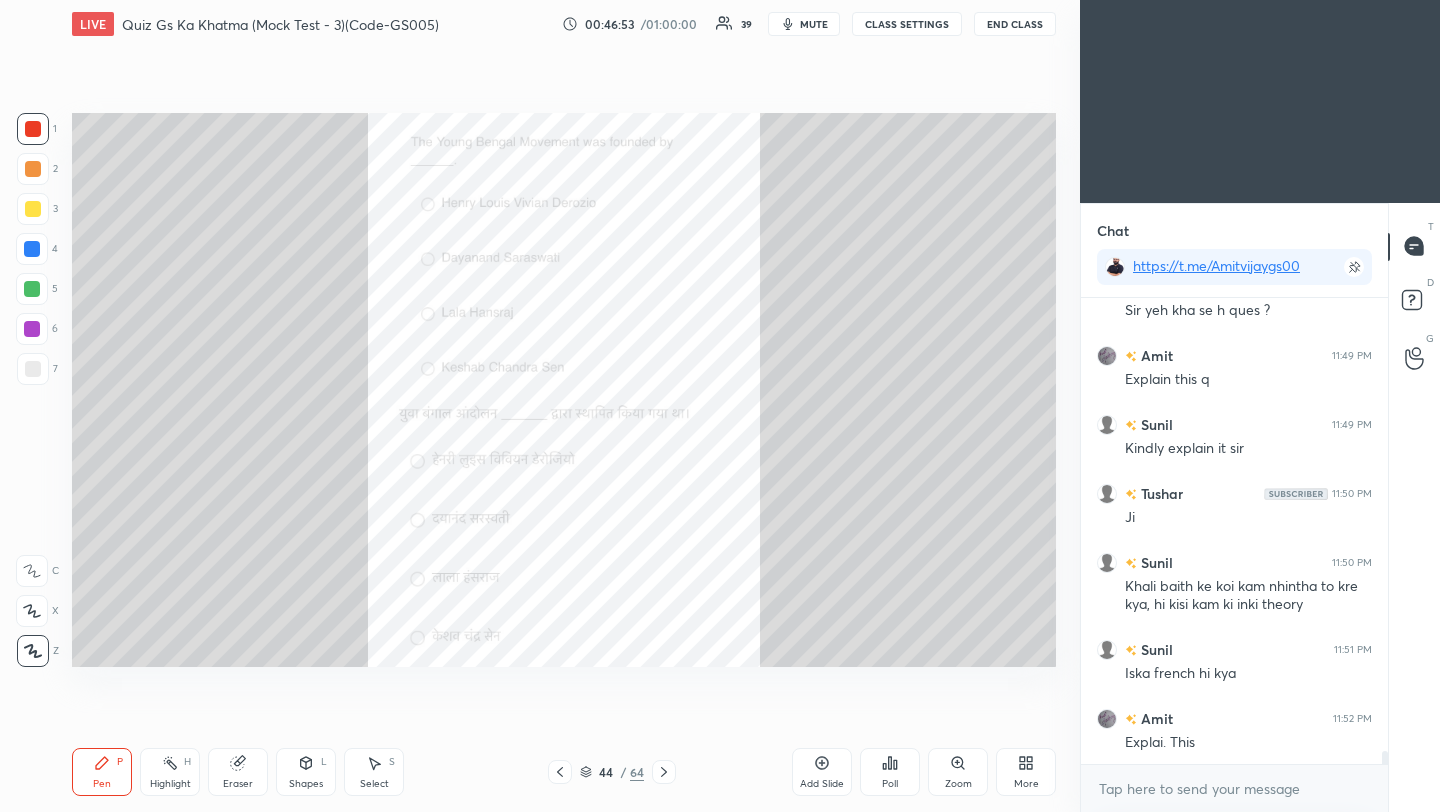 click 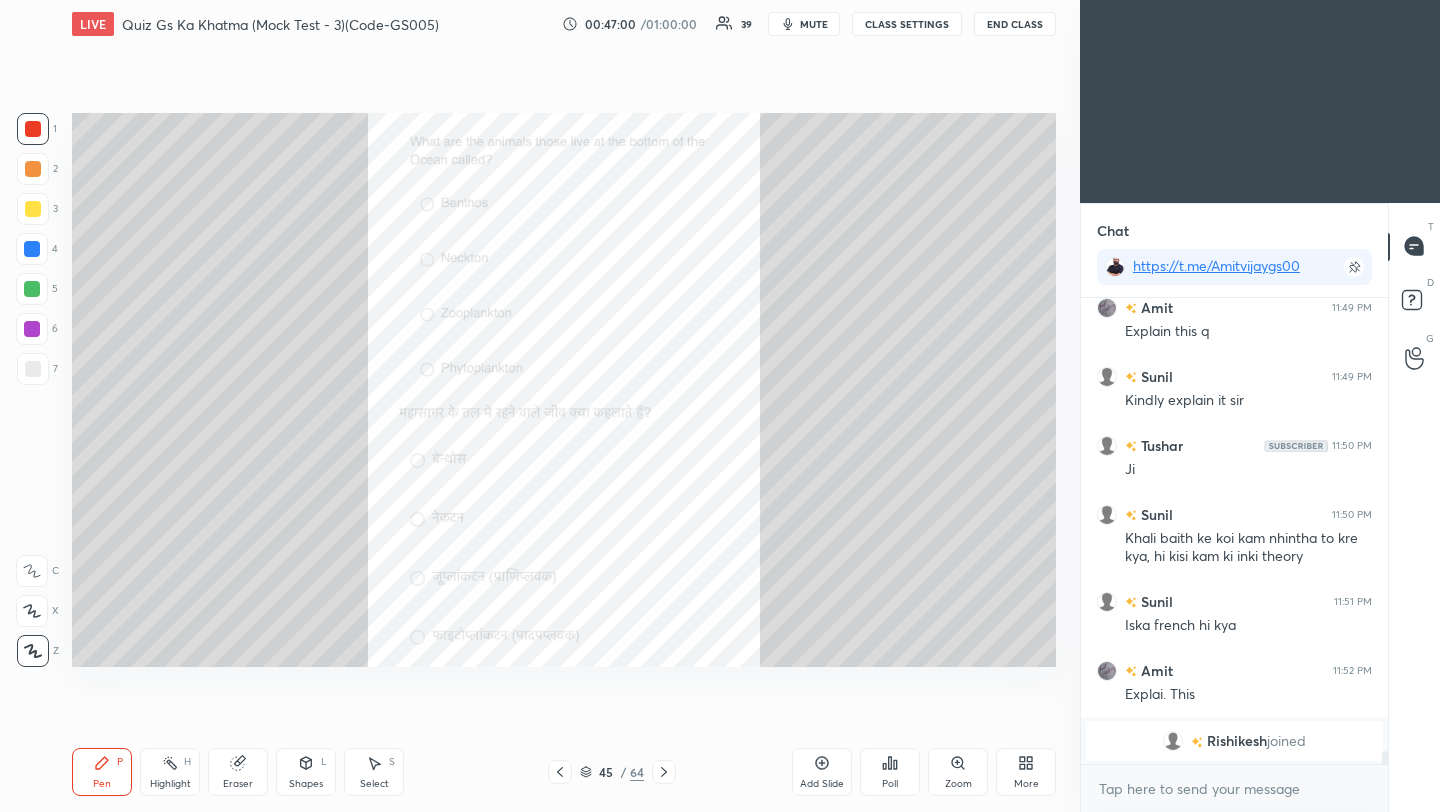 click at bounding box center (560, 772) 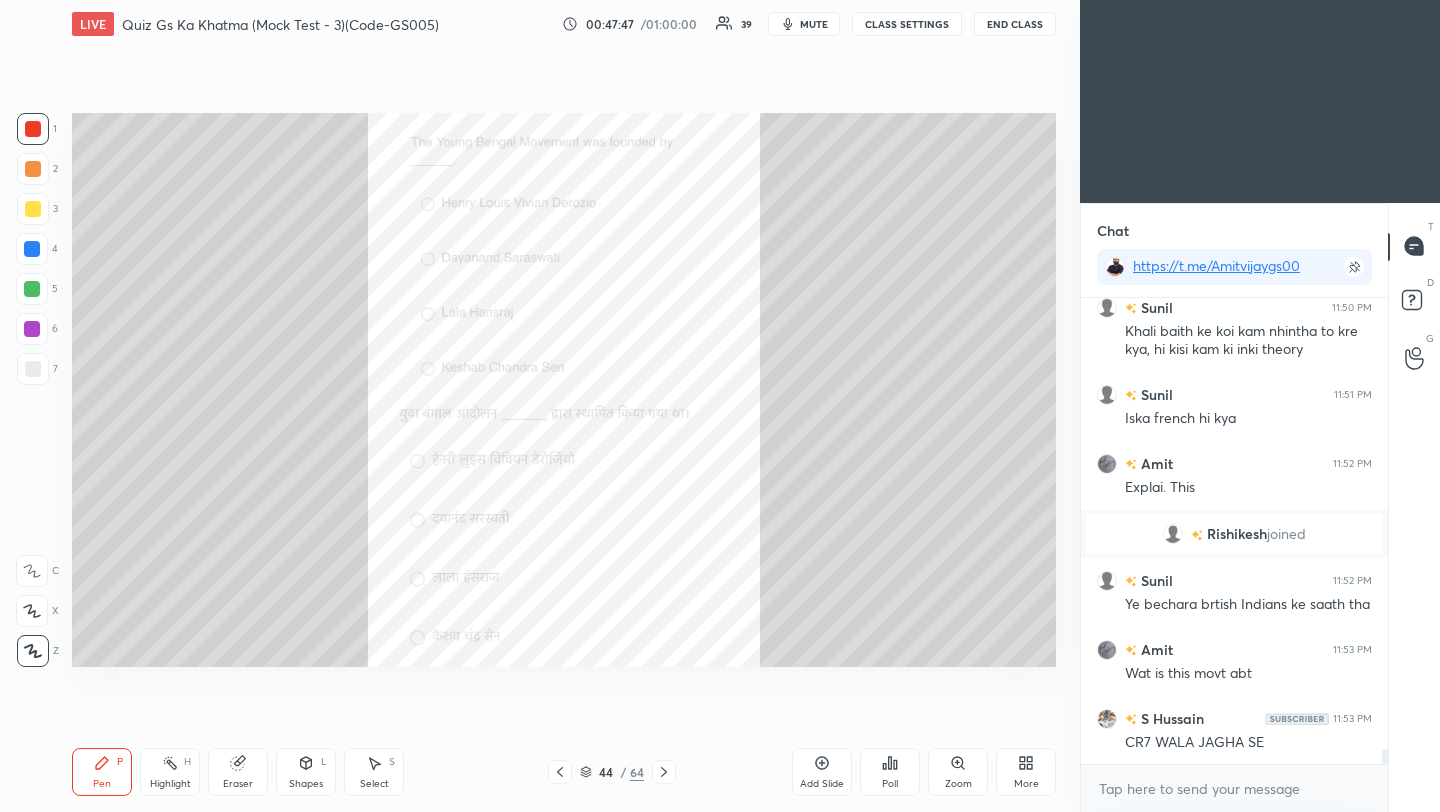 scroll, scrollTop: 13816, scrollLeft: 0, axis: vertical 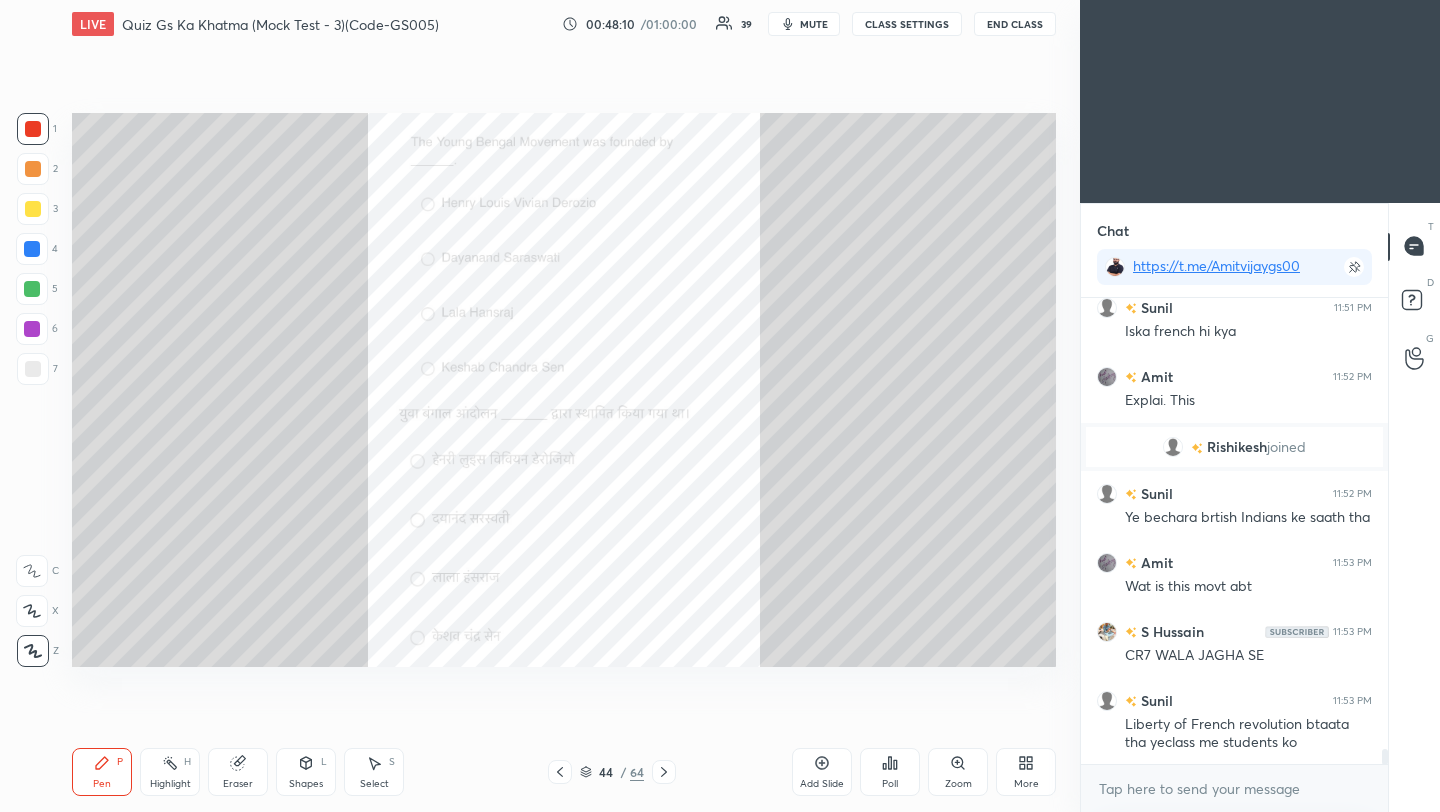click 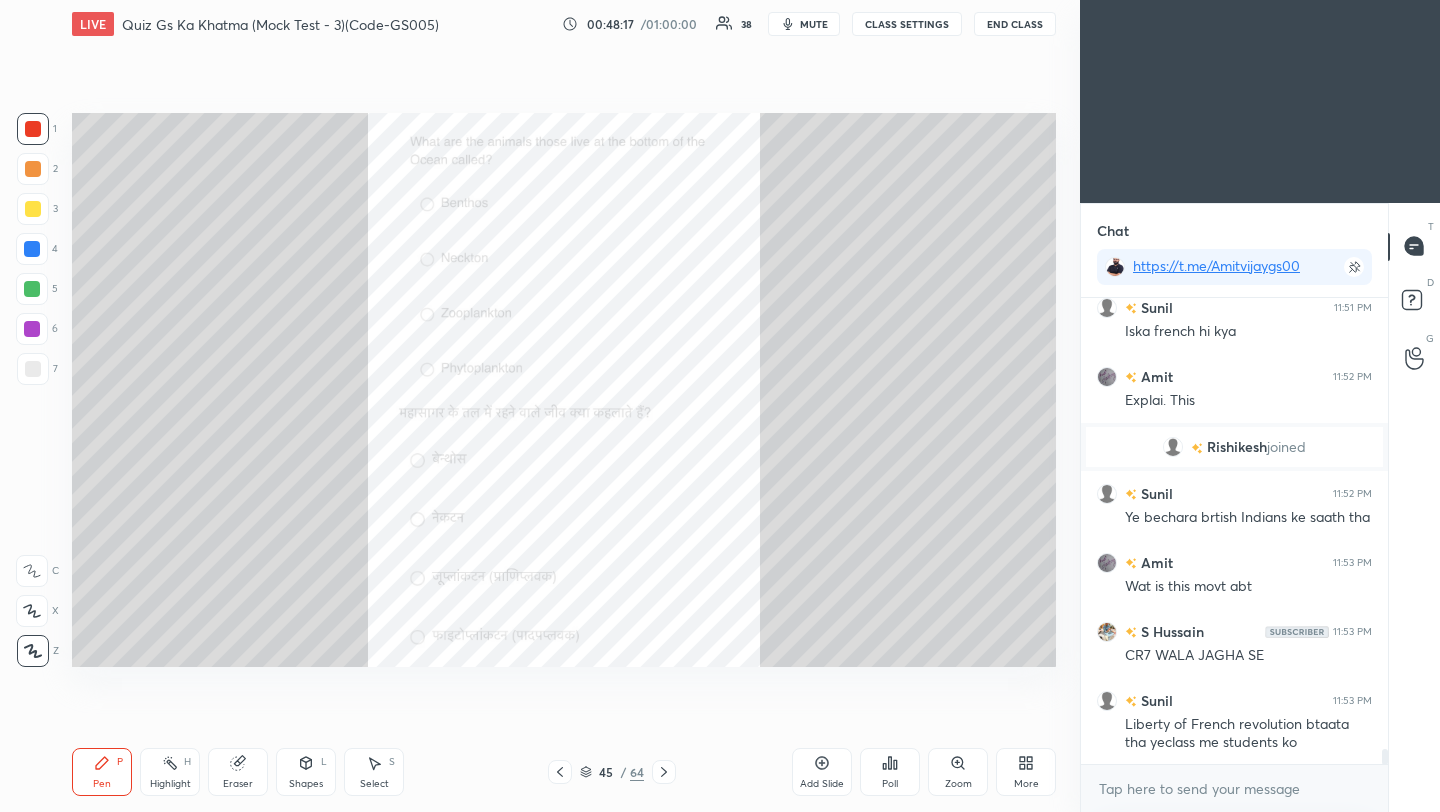 click on "Poll" at bounding box center (890, 784) 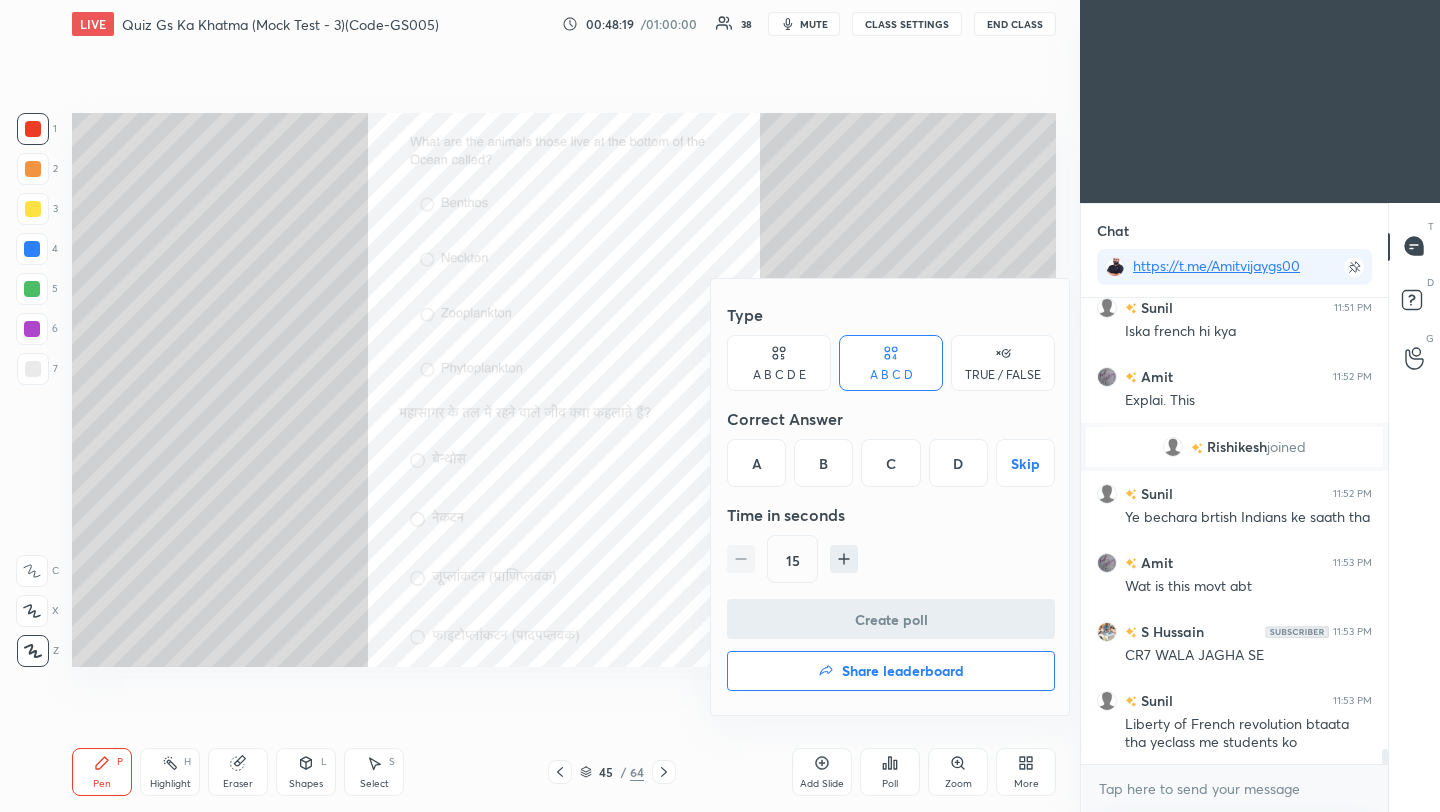 click on "A" at bounding box center (756, 463) 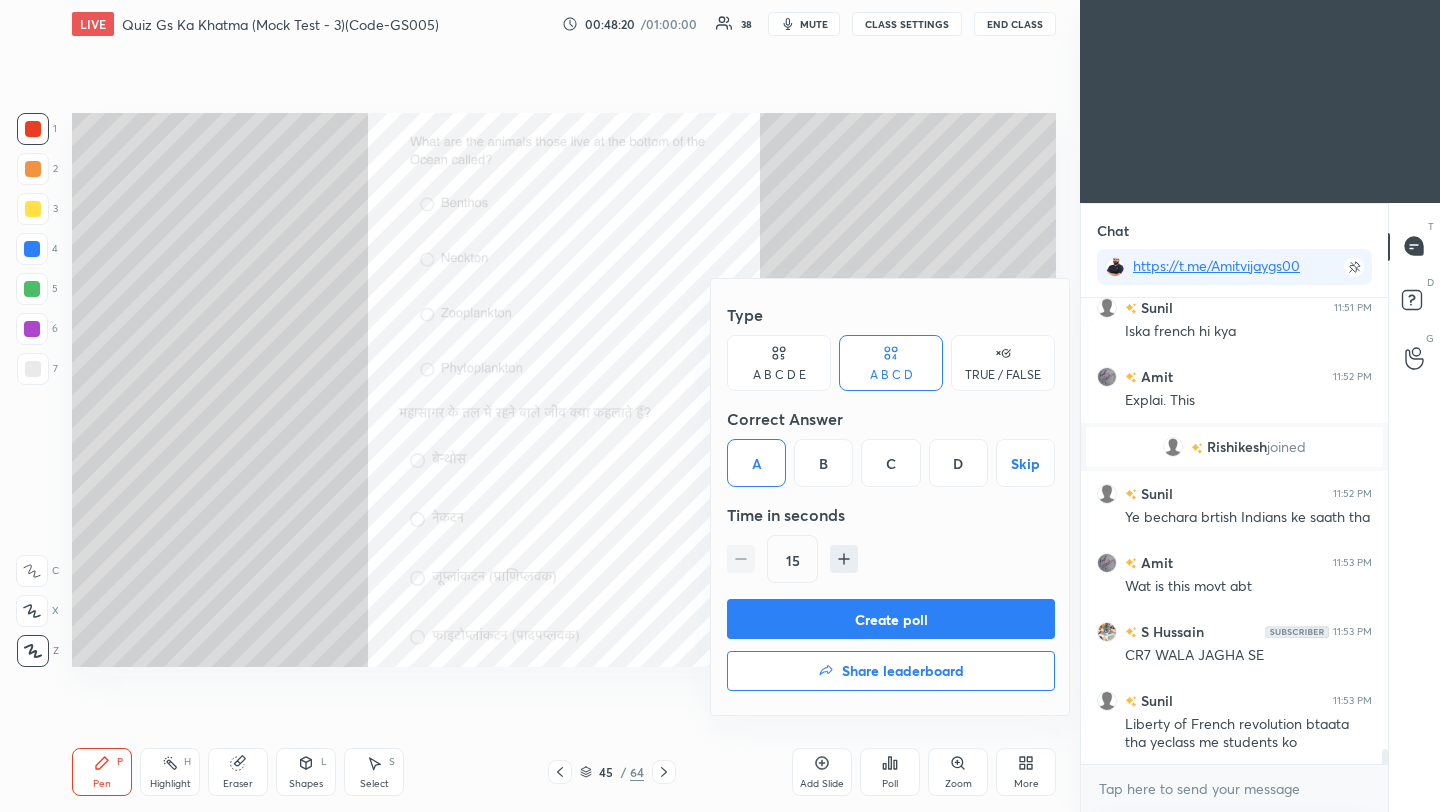 click on "Create poll" at bounding box center (891, 619) 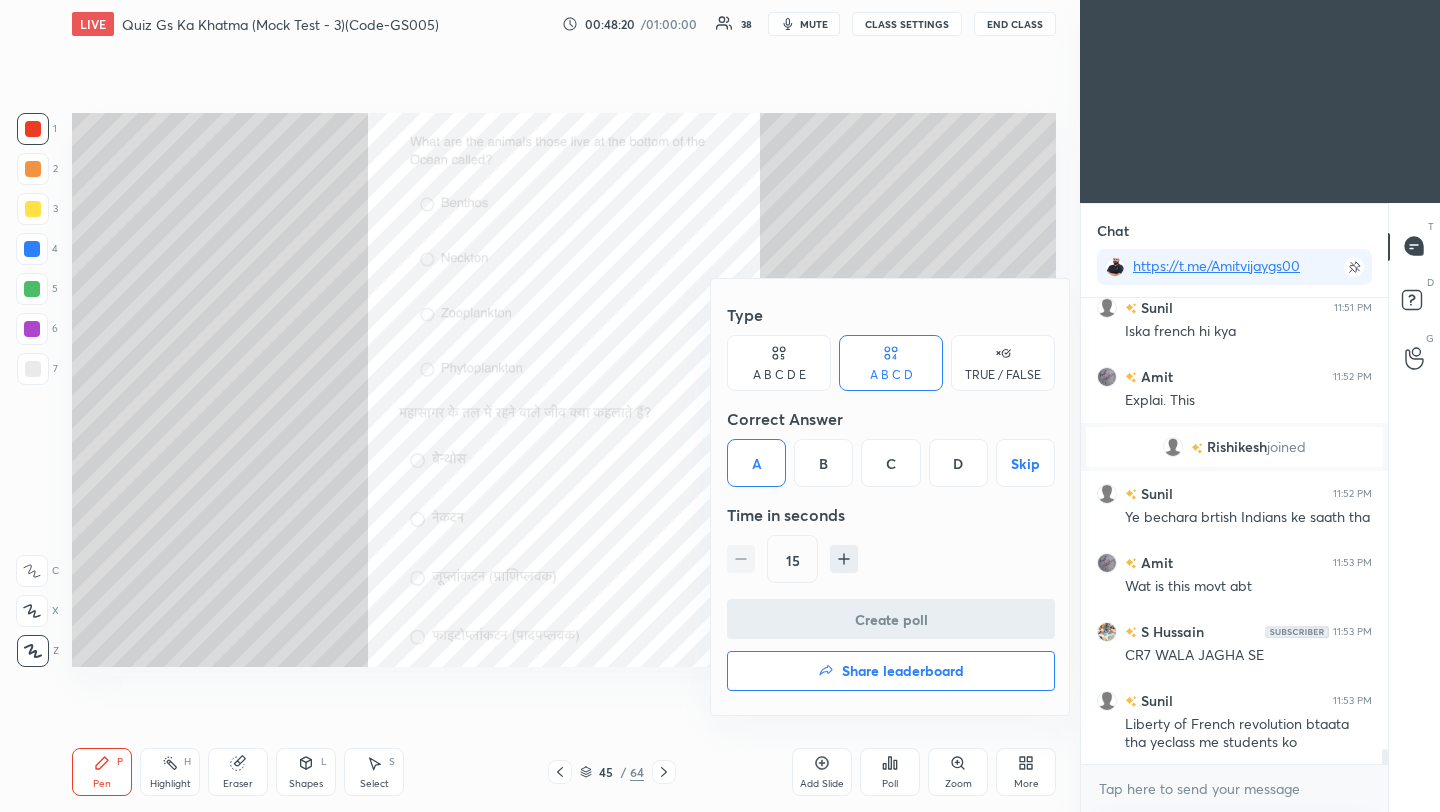 scroll, scrollTop: 418, scrollLeft: 301, axis: both 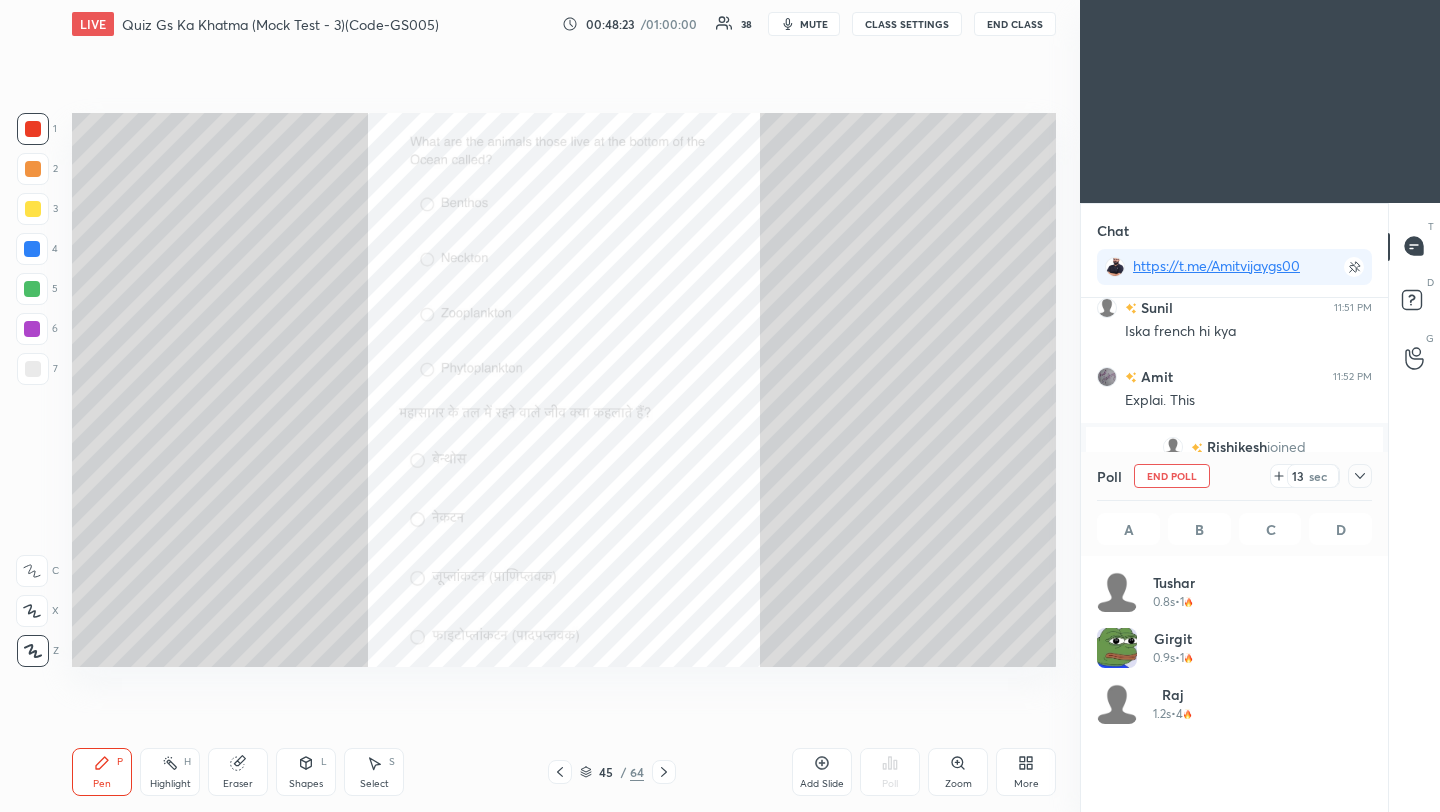 click 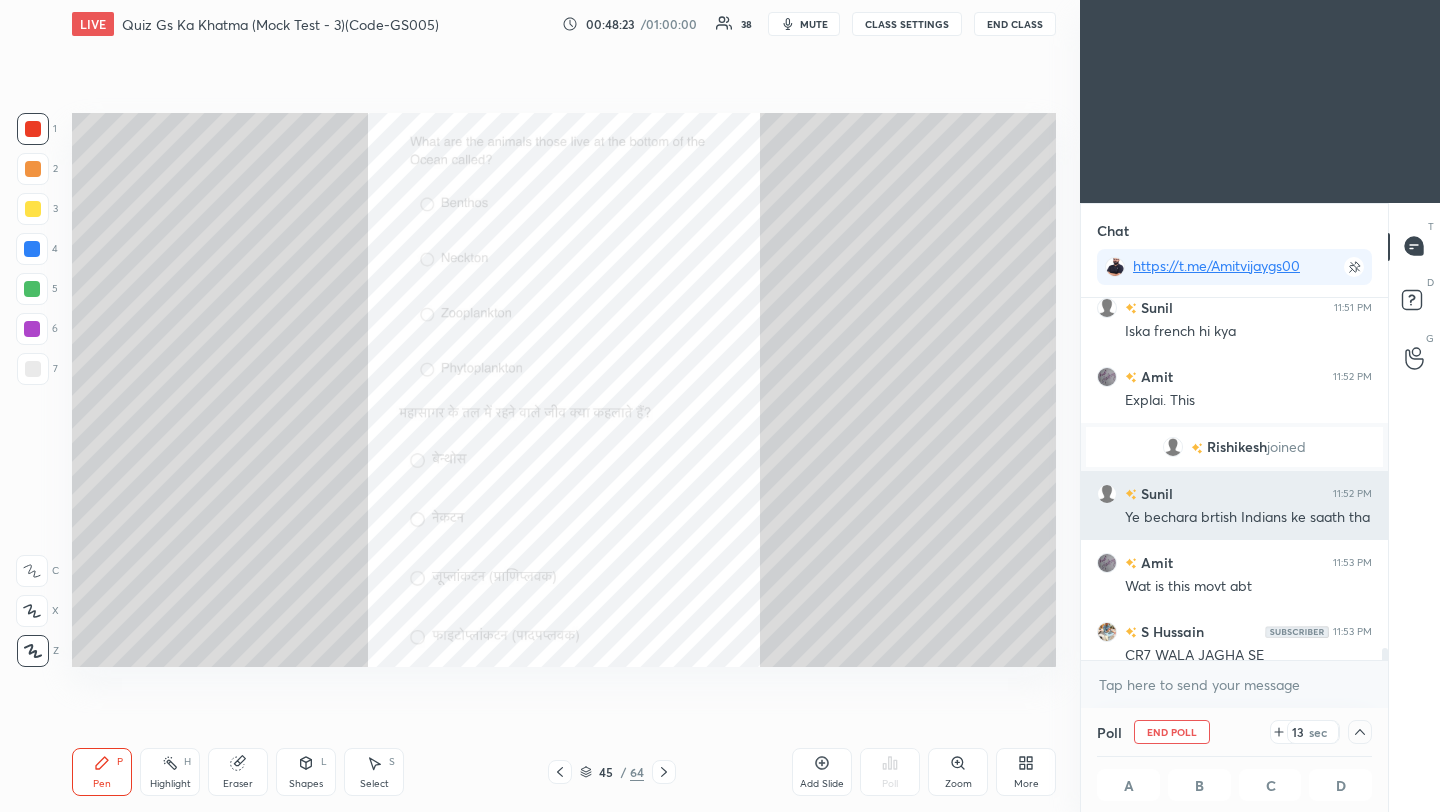 scroll, scrollTop: 130, scrollLeft: 269, axis: both 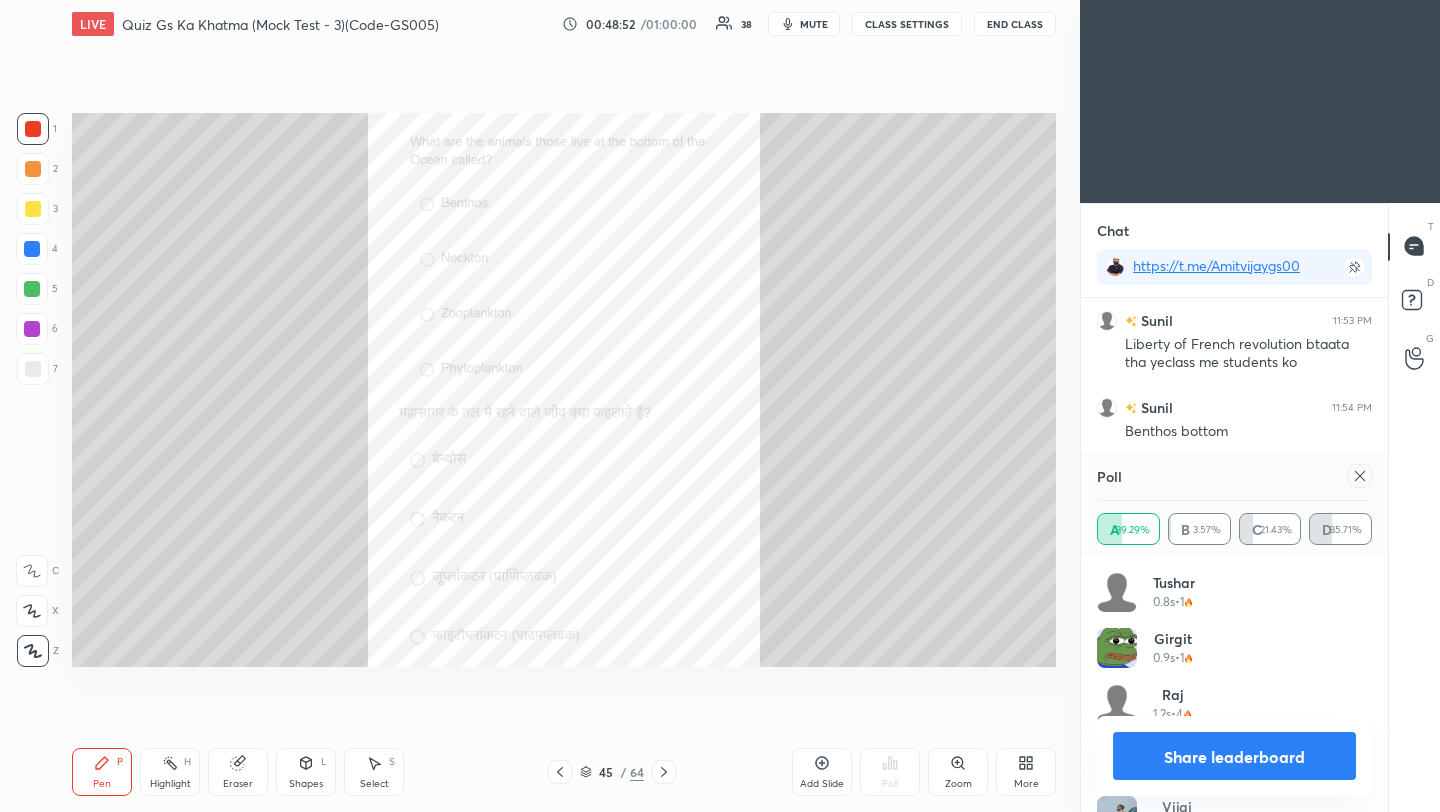 click 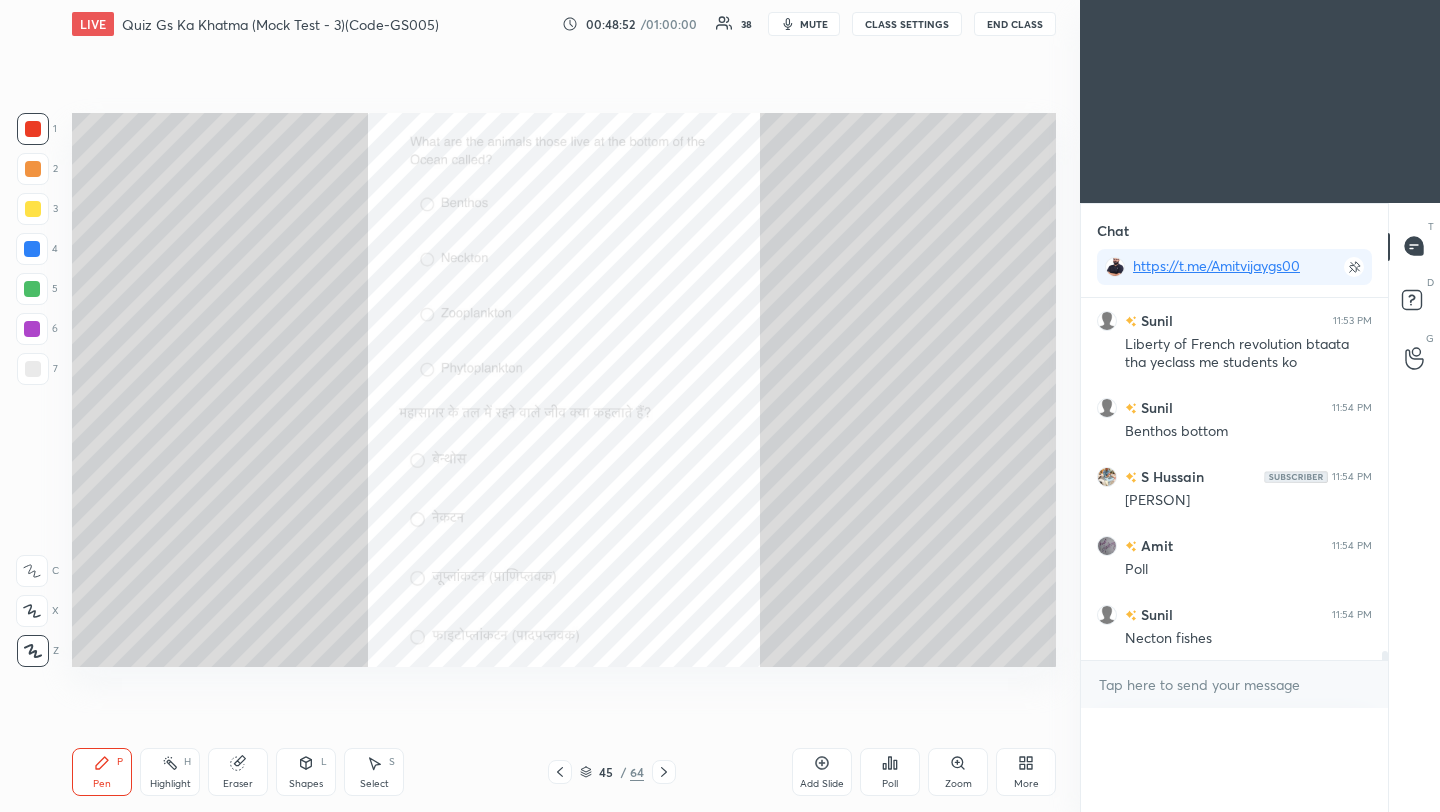 scroll, scrollTop: 0, scrollLeft: 0, axis: both 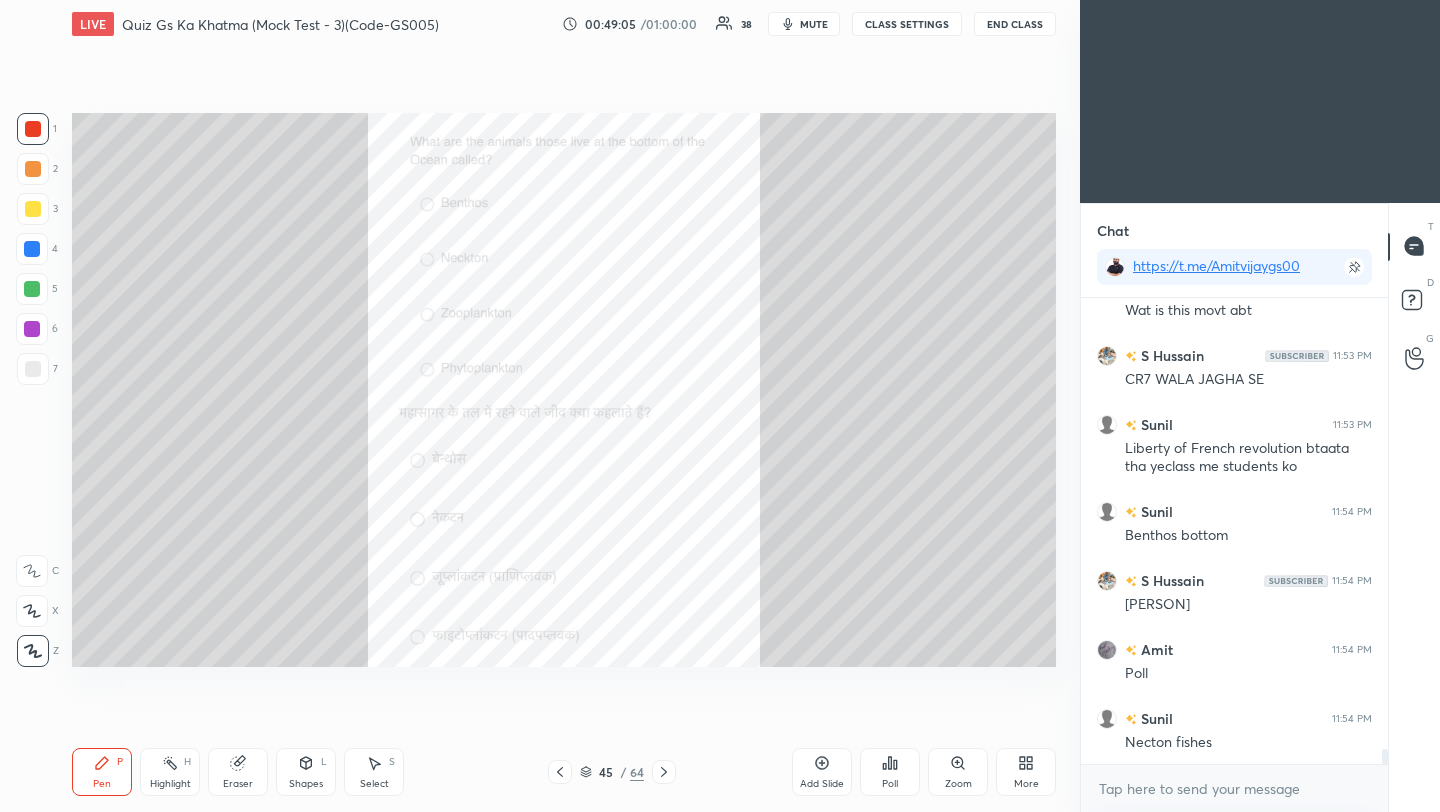 click 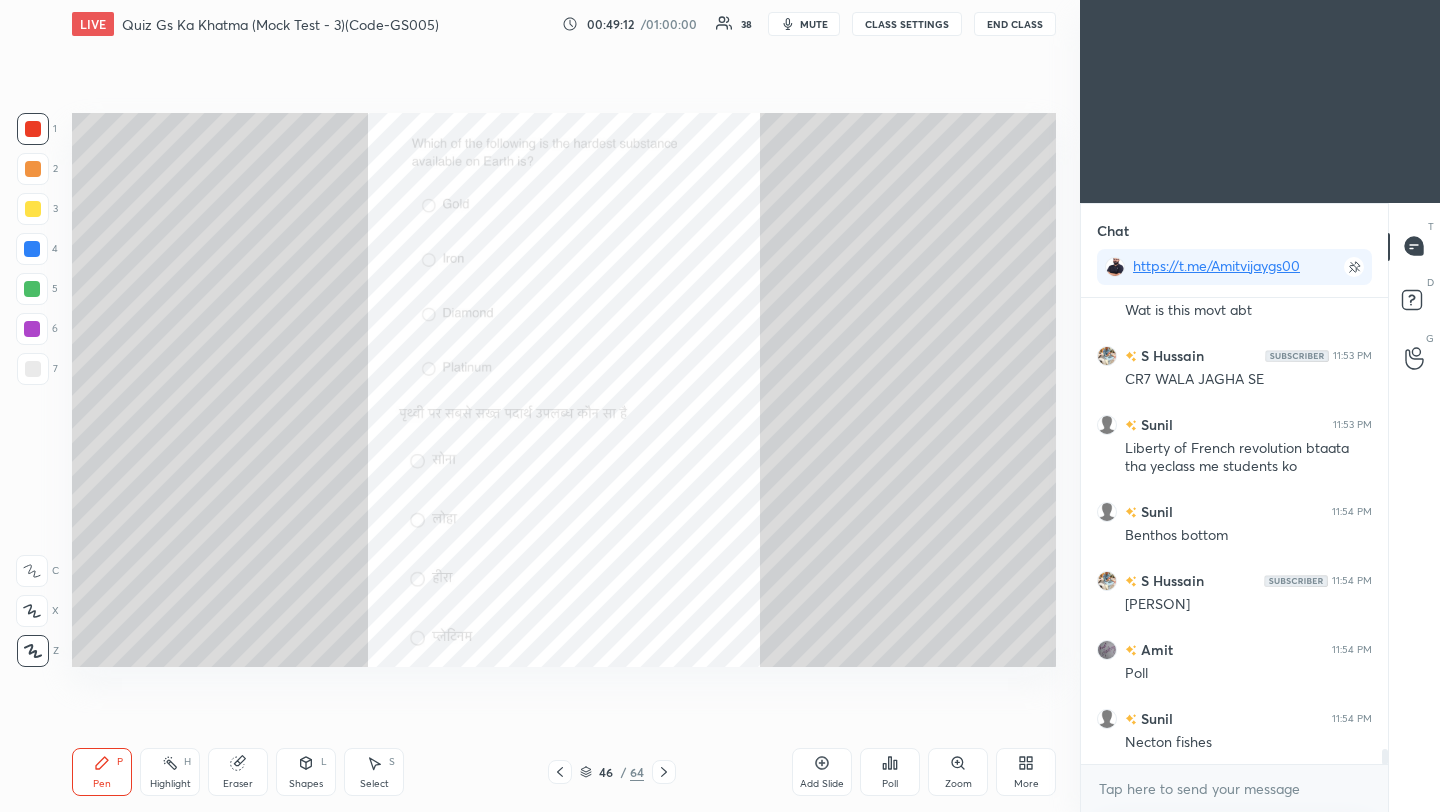 click 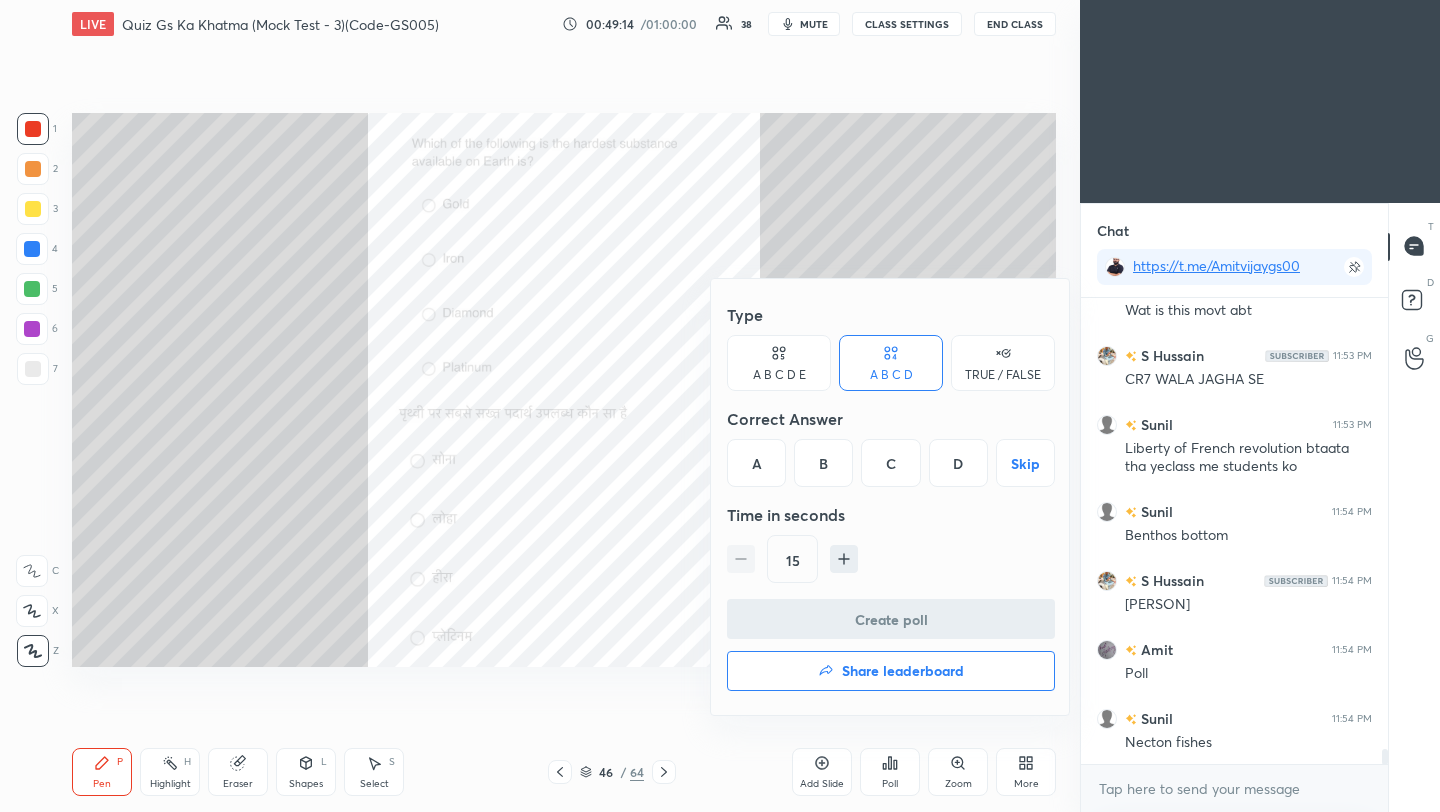 click on "C" at bounding box center [890, 463] 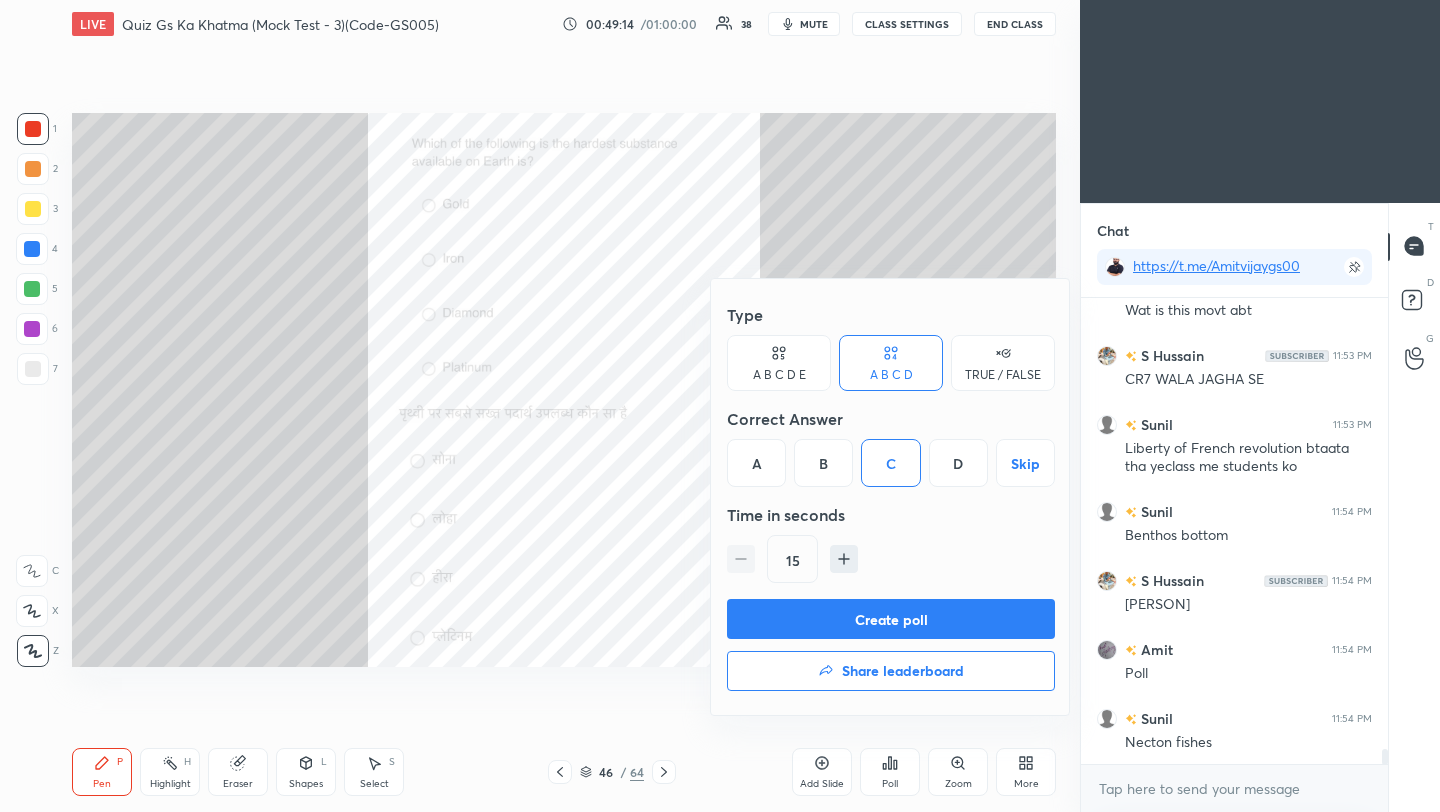 click on "Create poll" at bounding box center (891, 619) 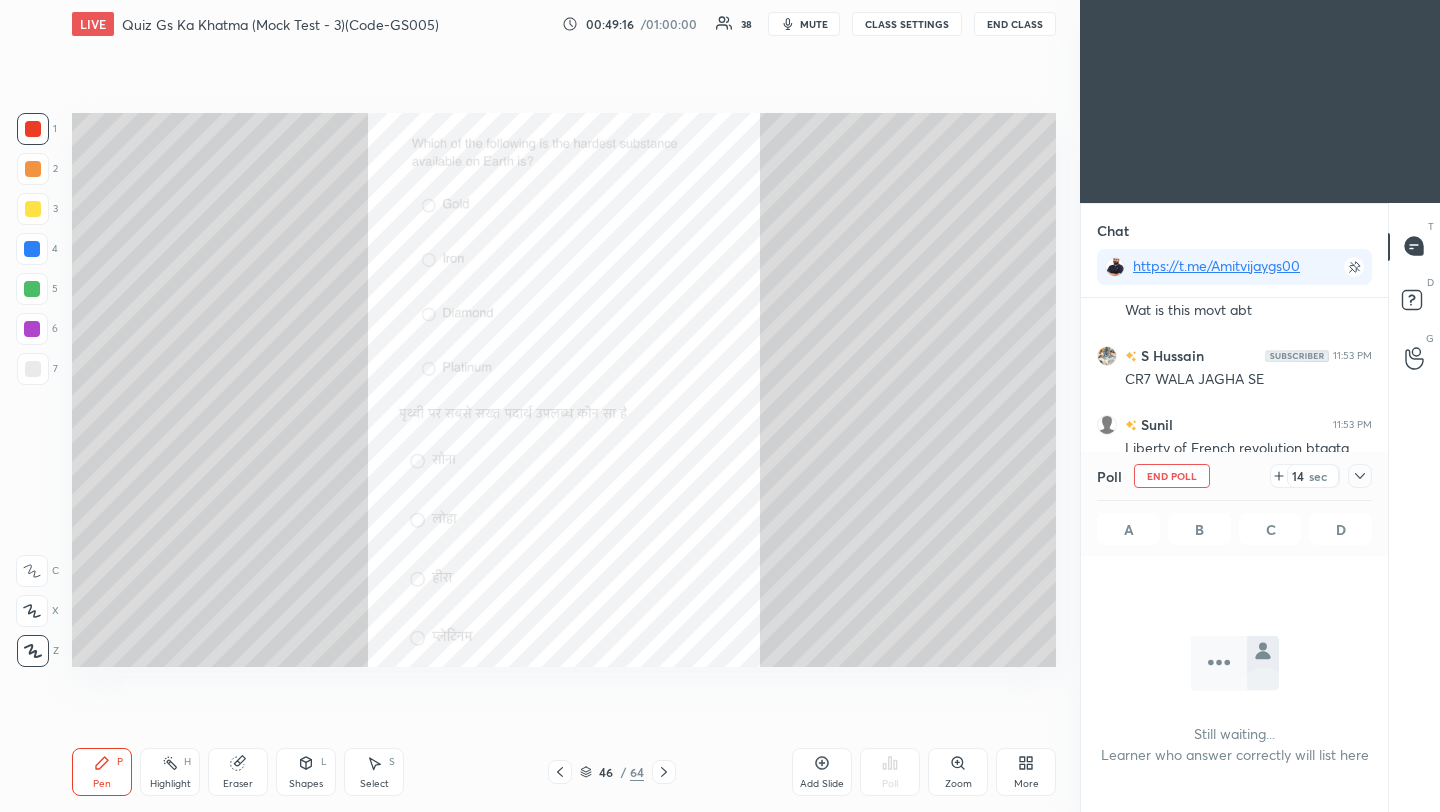 click 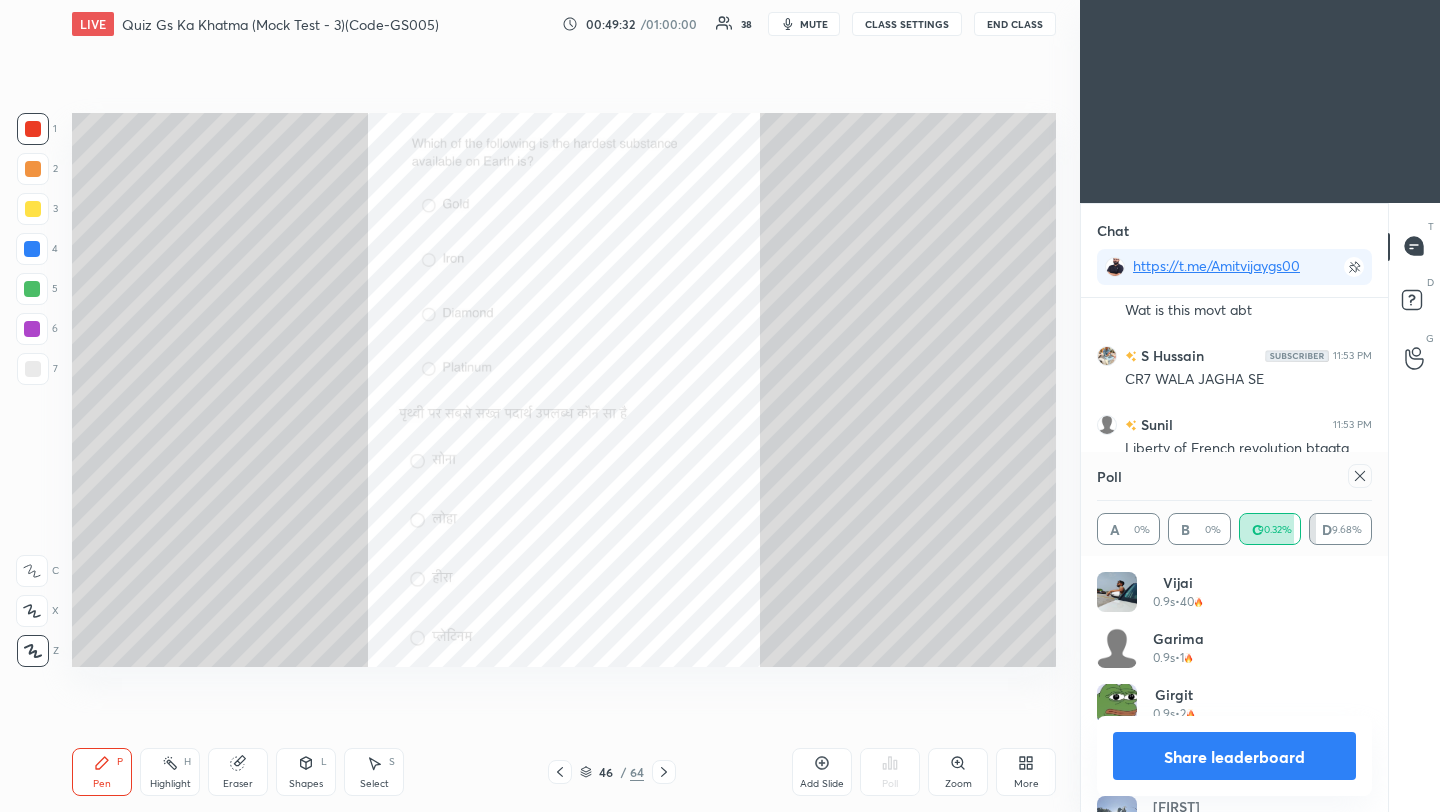 click 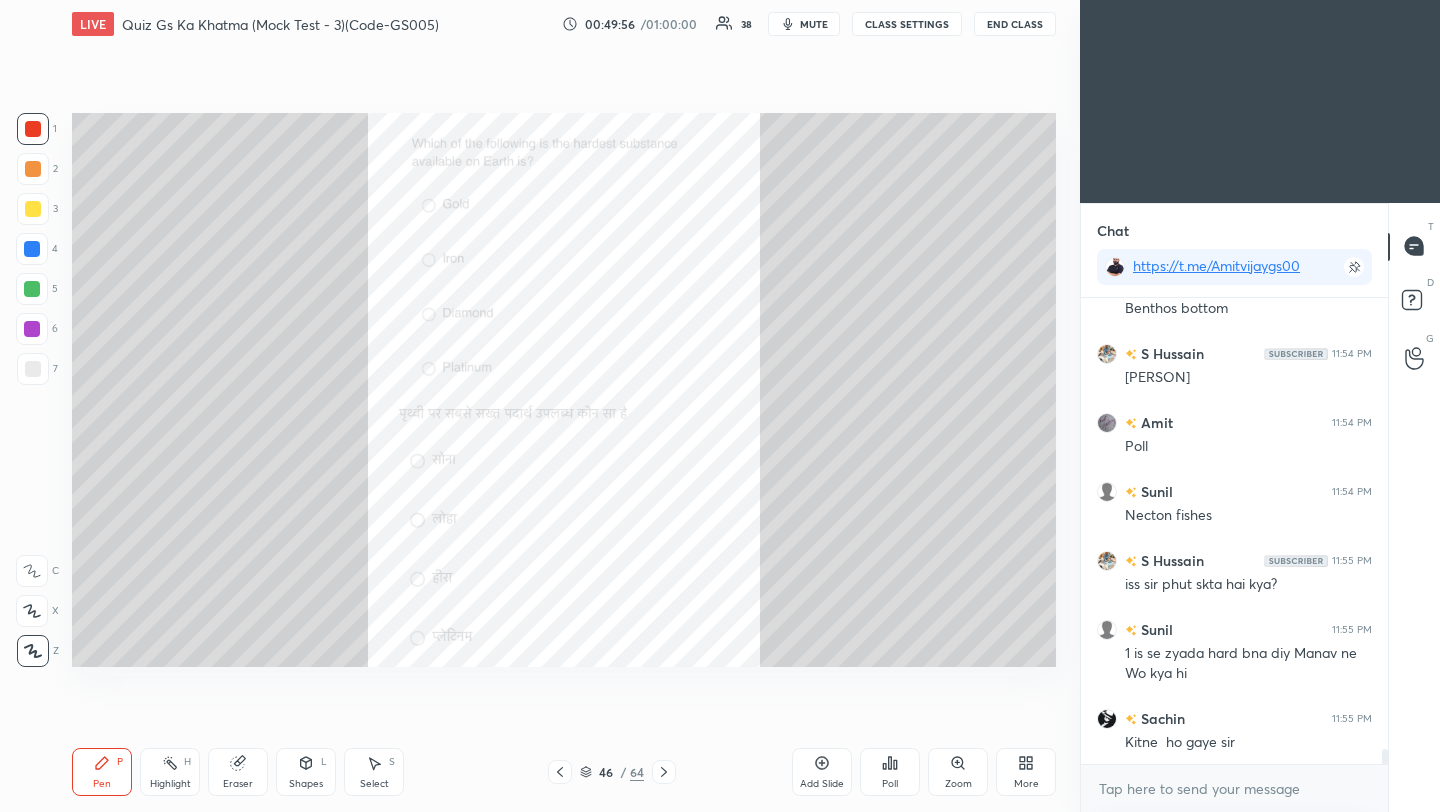click 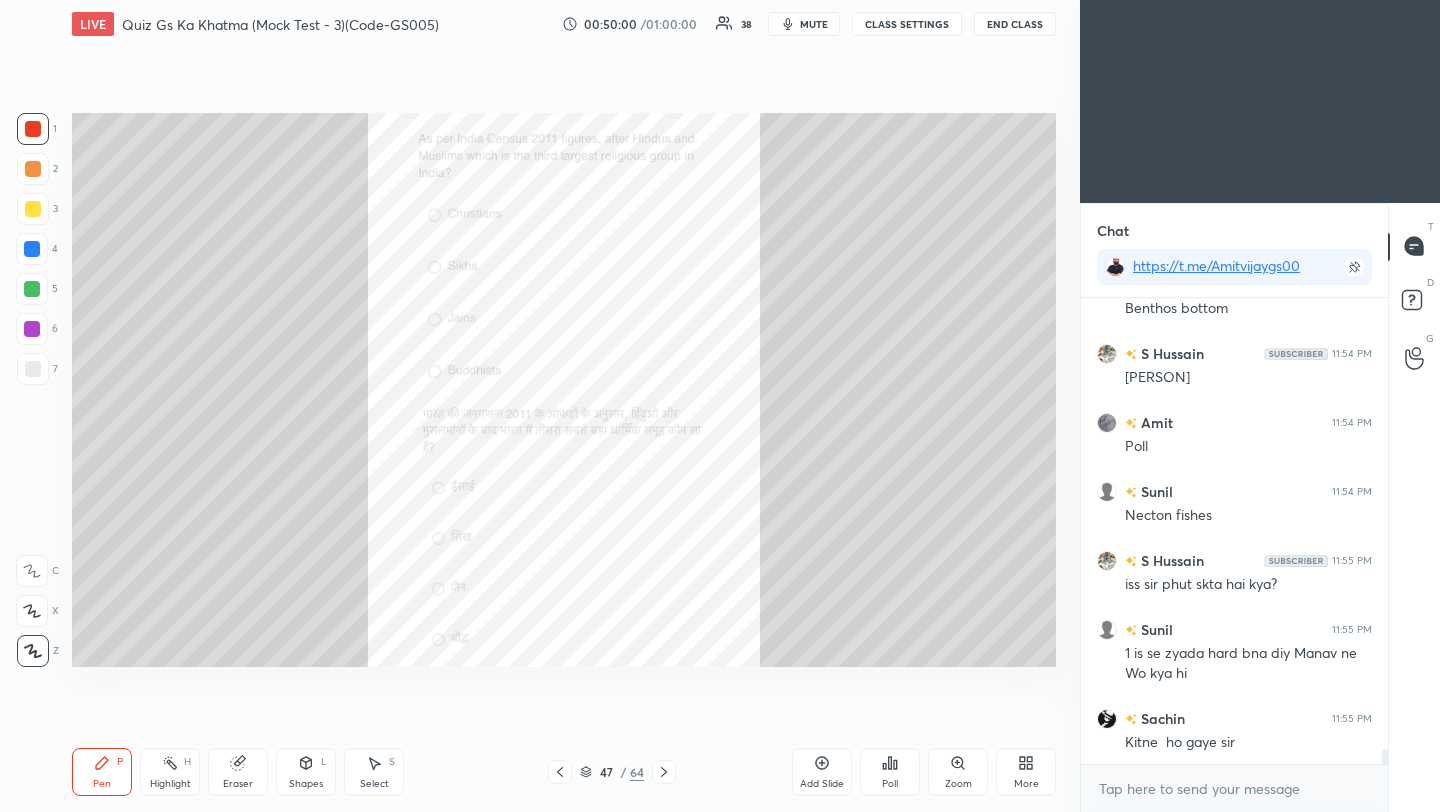 click on "Poll" at bounding box center (890, 772) 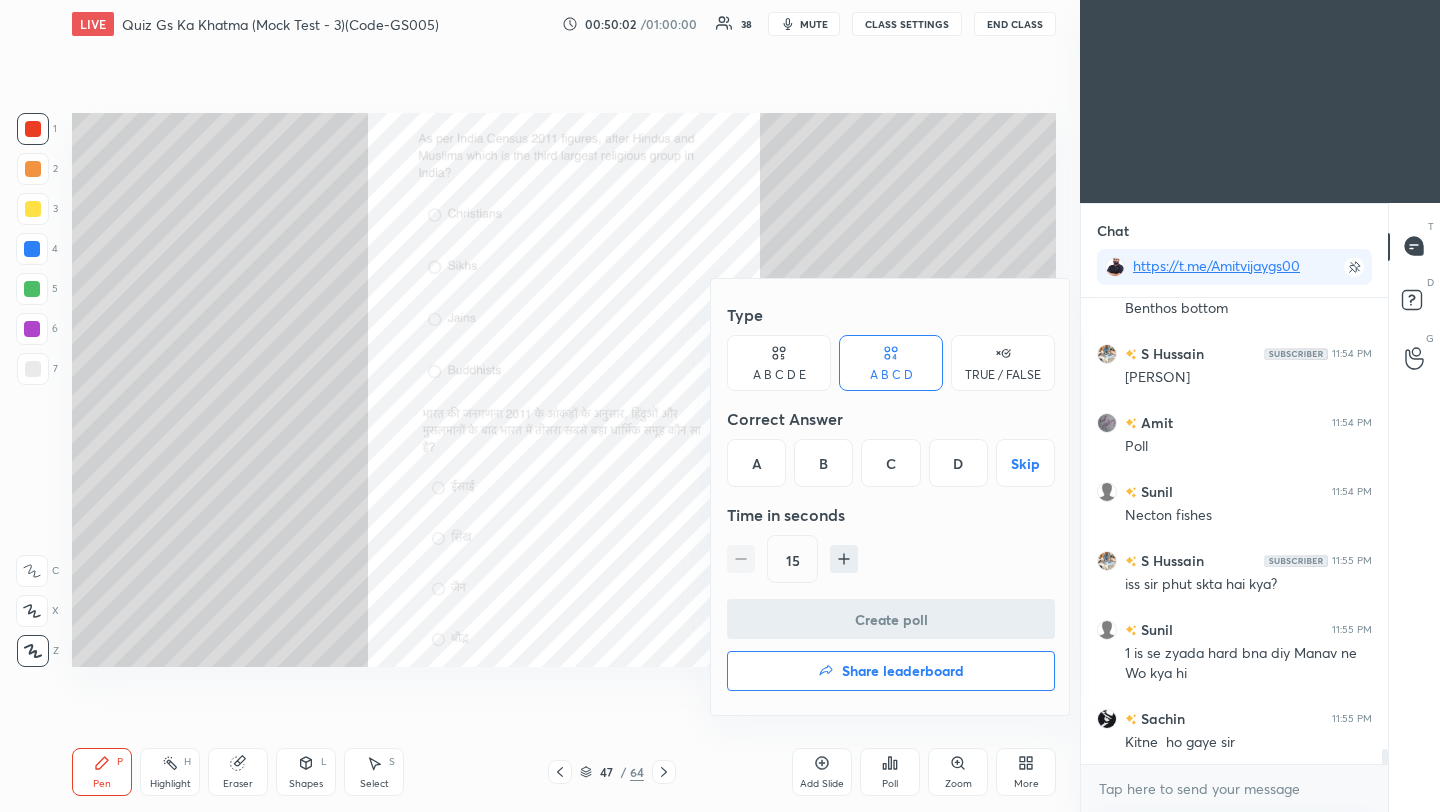 click on "A" at bounding box center (756, 463) 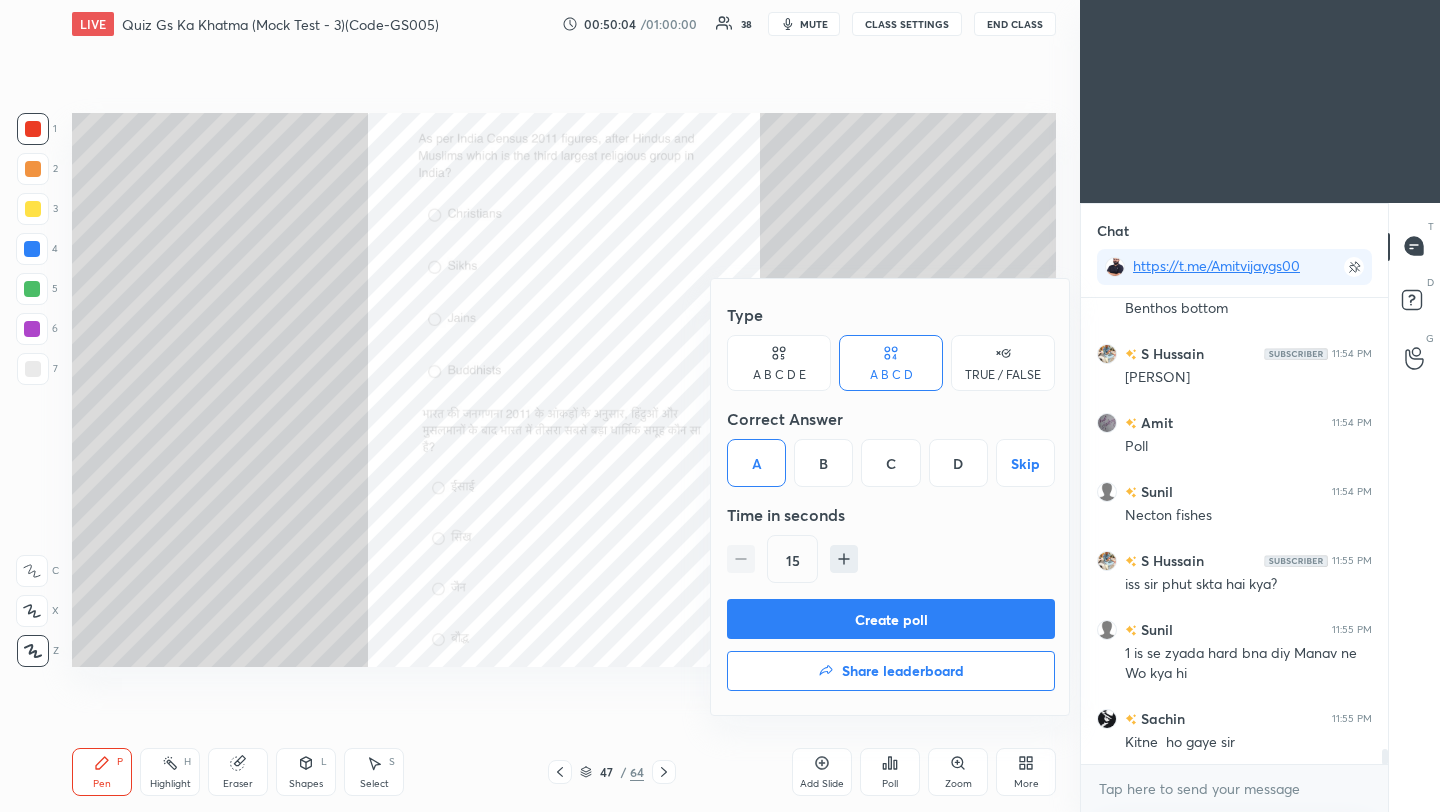 click on "Create poll" at bounding box center (891, 619) 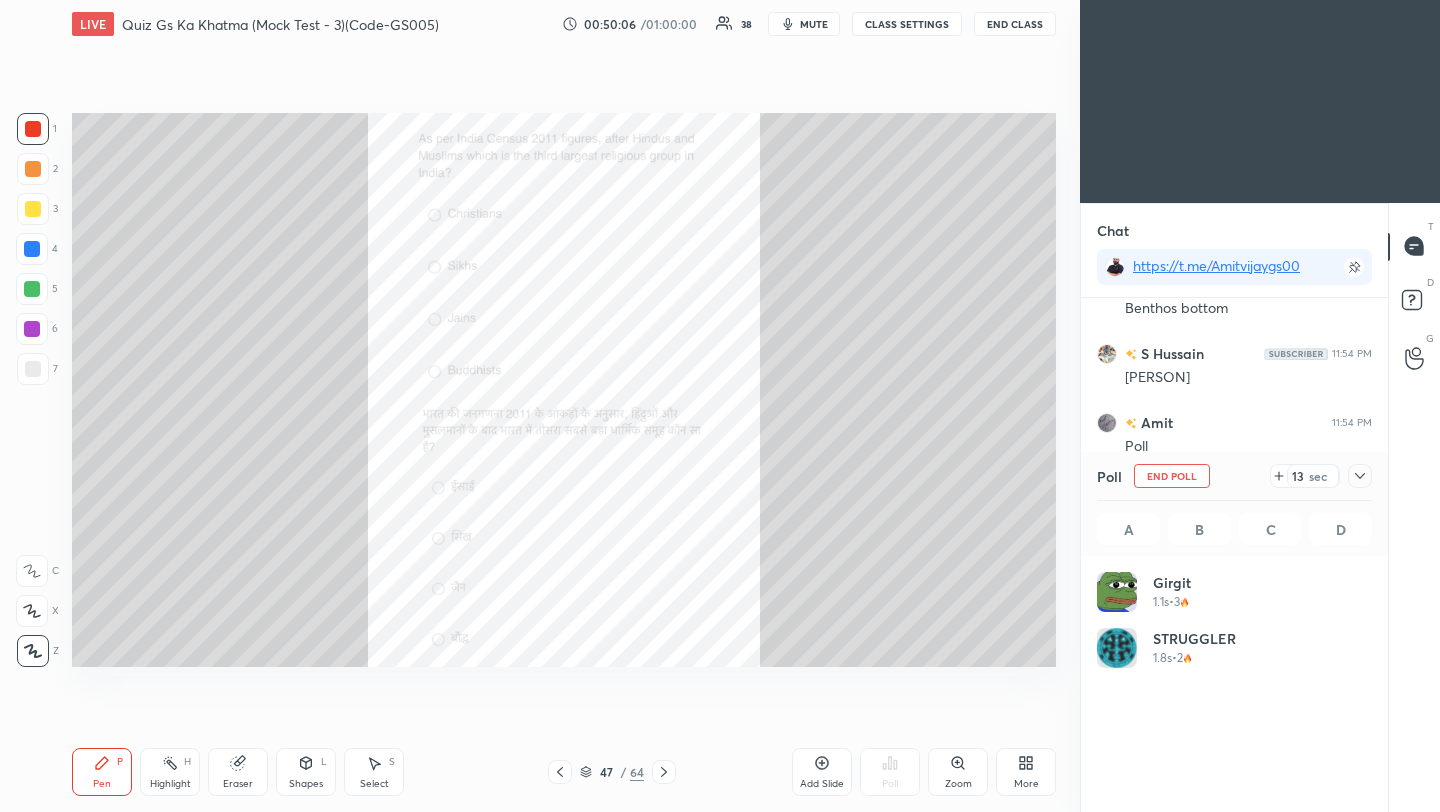 click 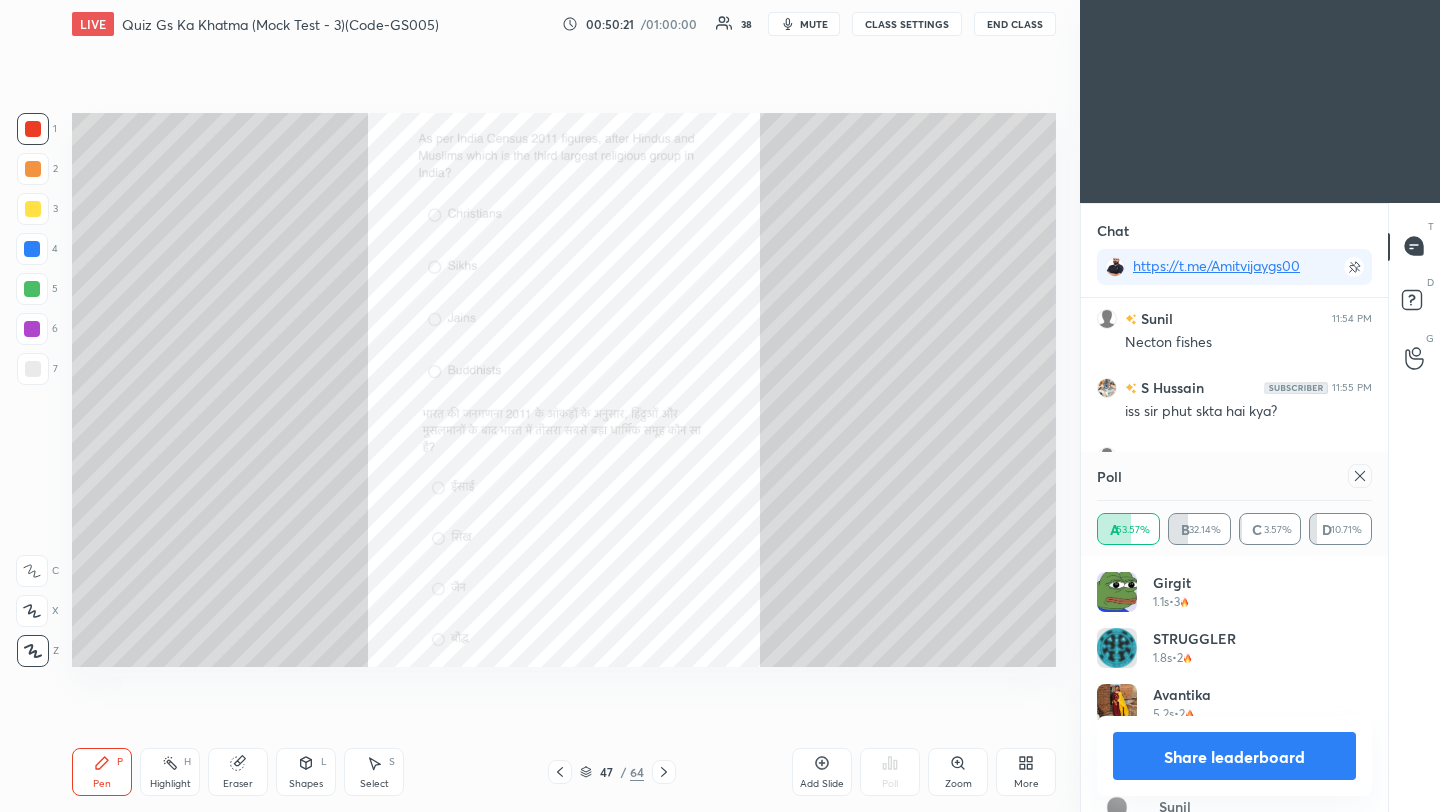 click at bounding box center (1360, 476) 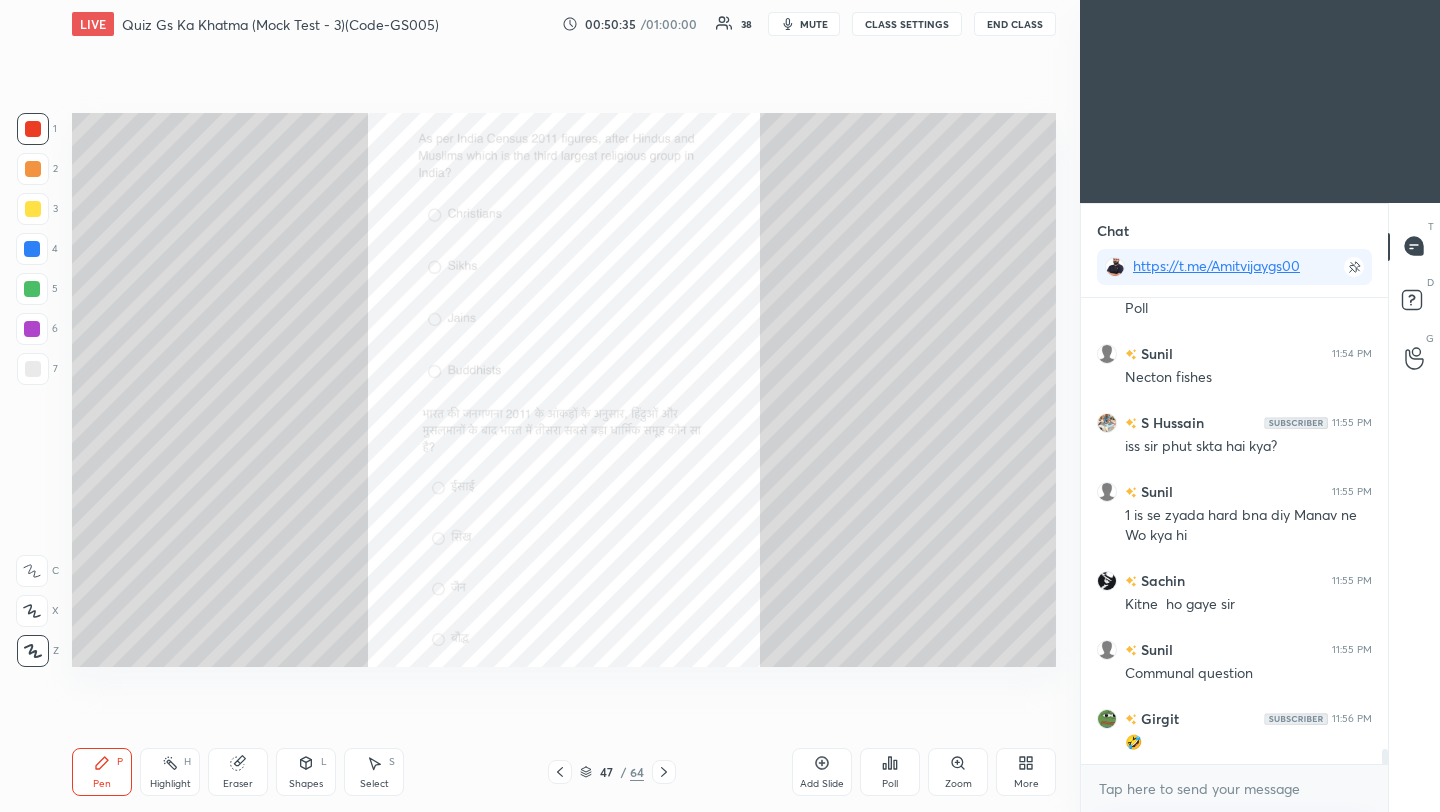 click on "47 / 64" at bounding box center [612, 772] 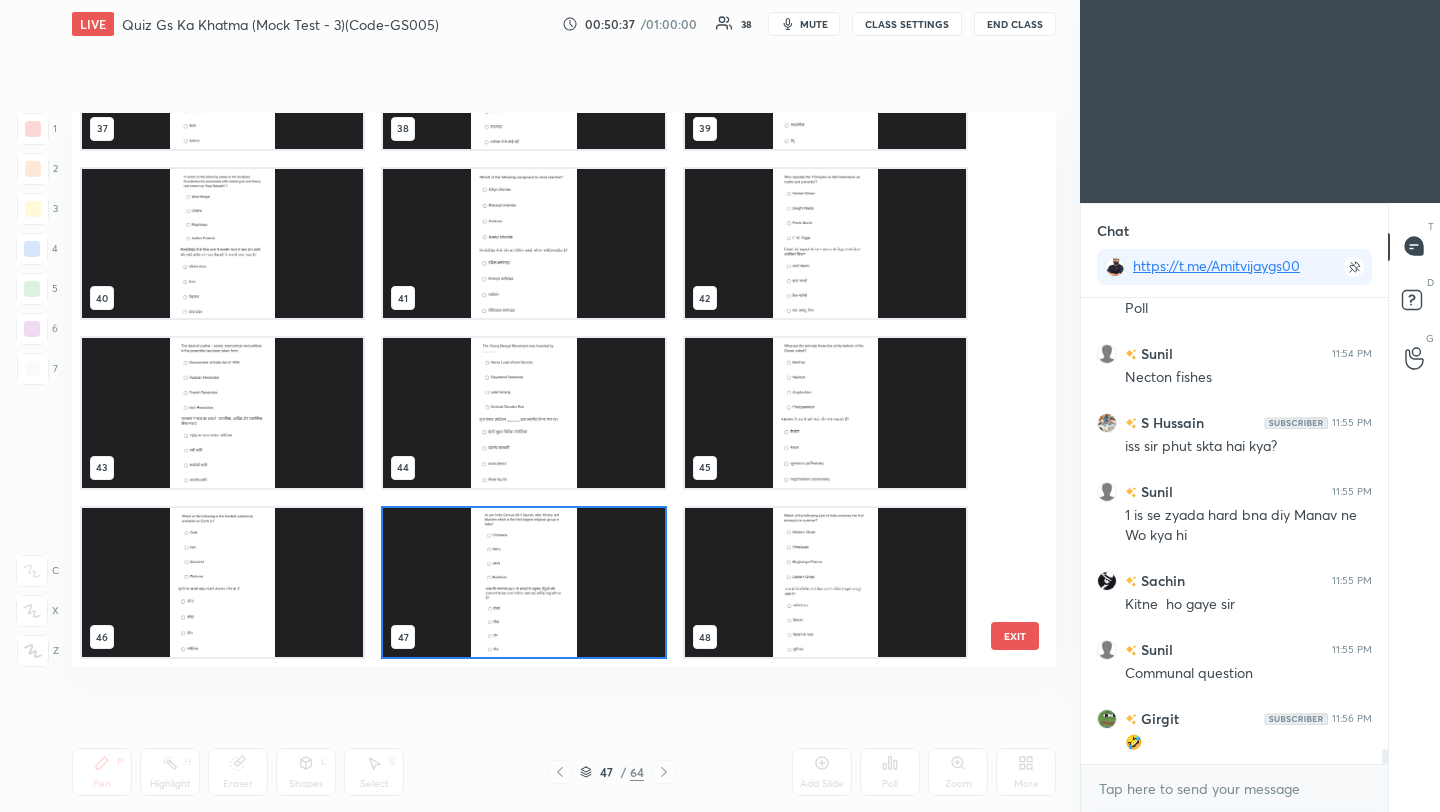 click at bounding box center [523, 583] 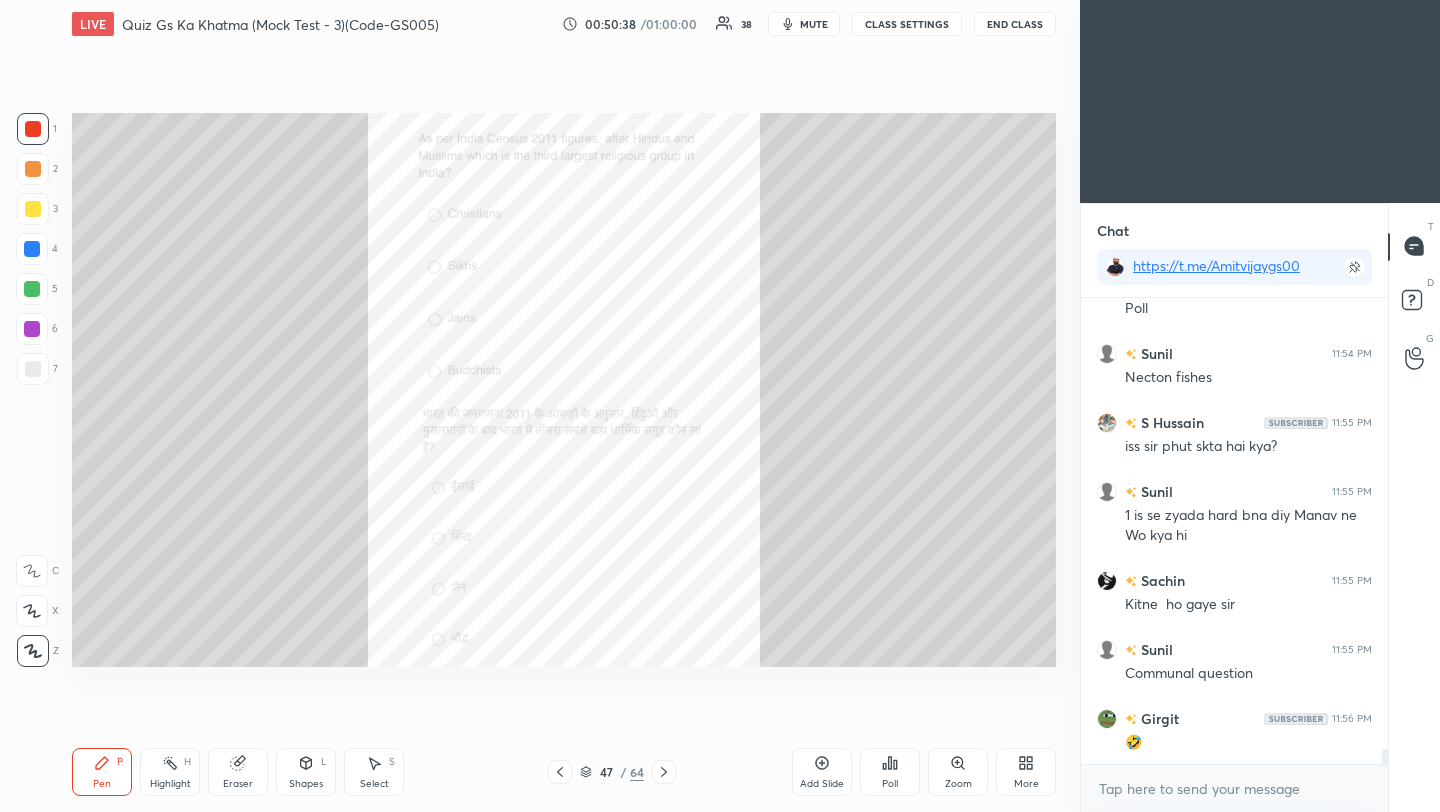 click at bounding box center [523, 583] 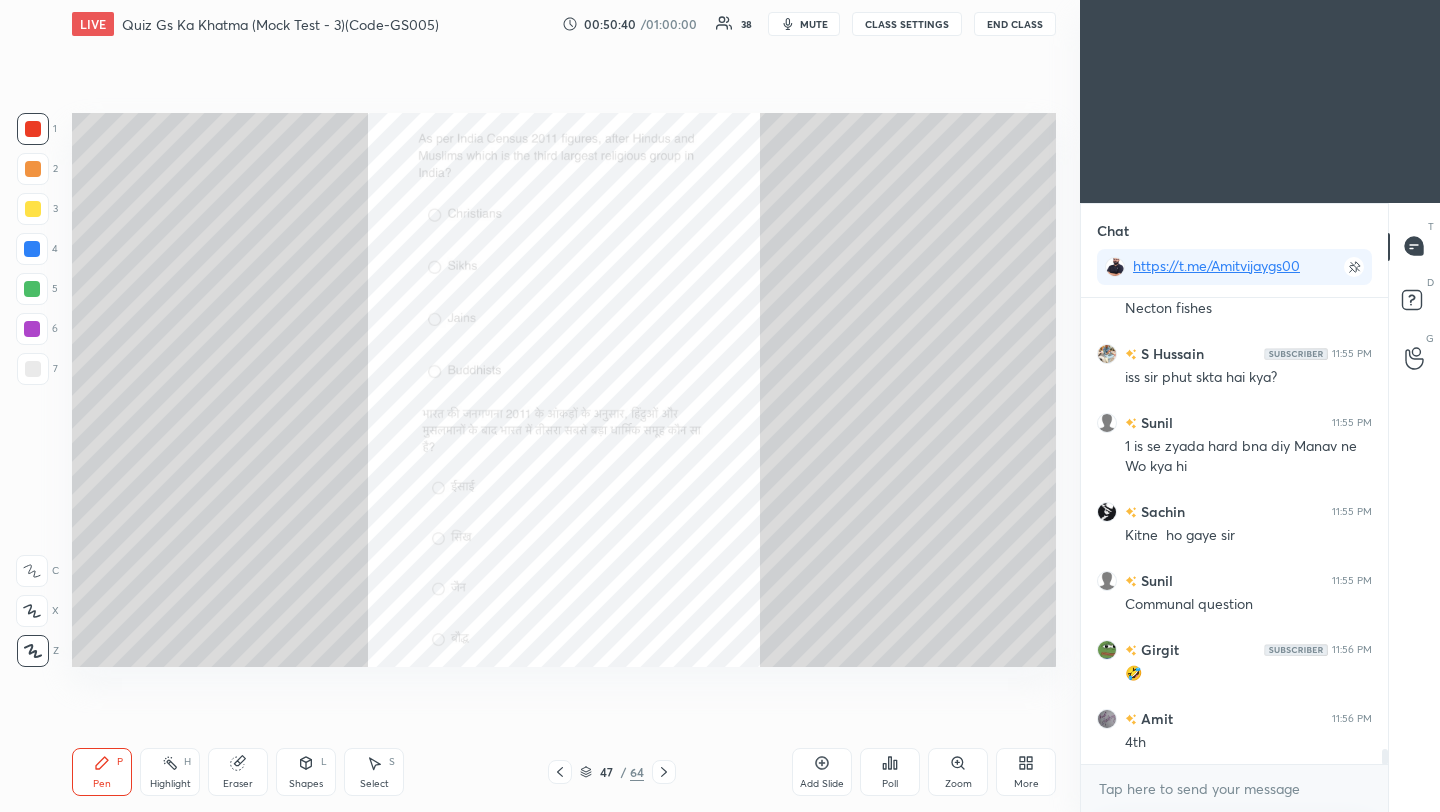 click 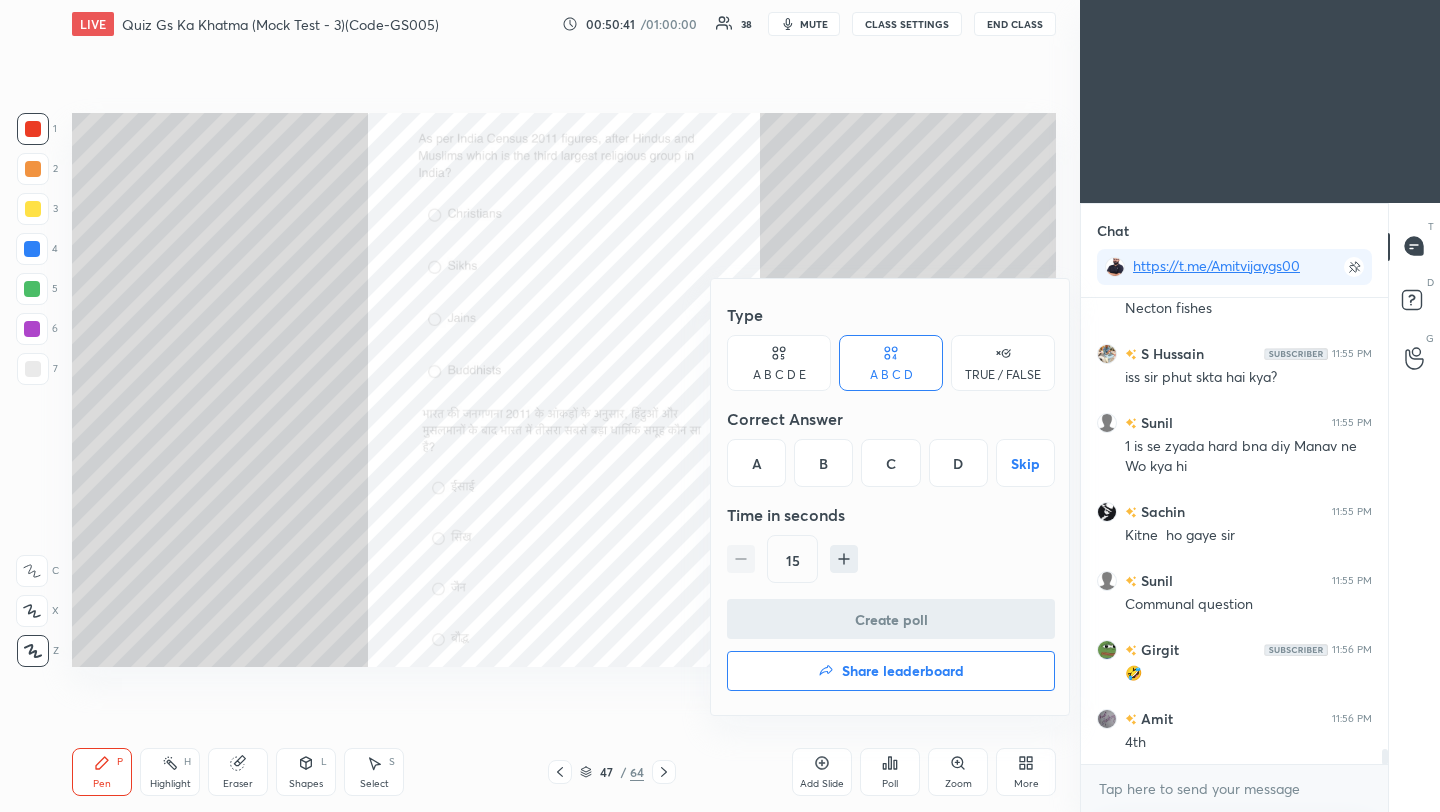click on "Share leaderboard" at bounding box center [903, 671] 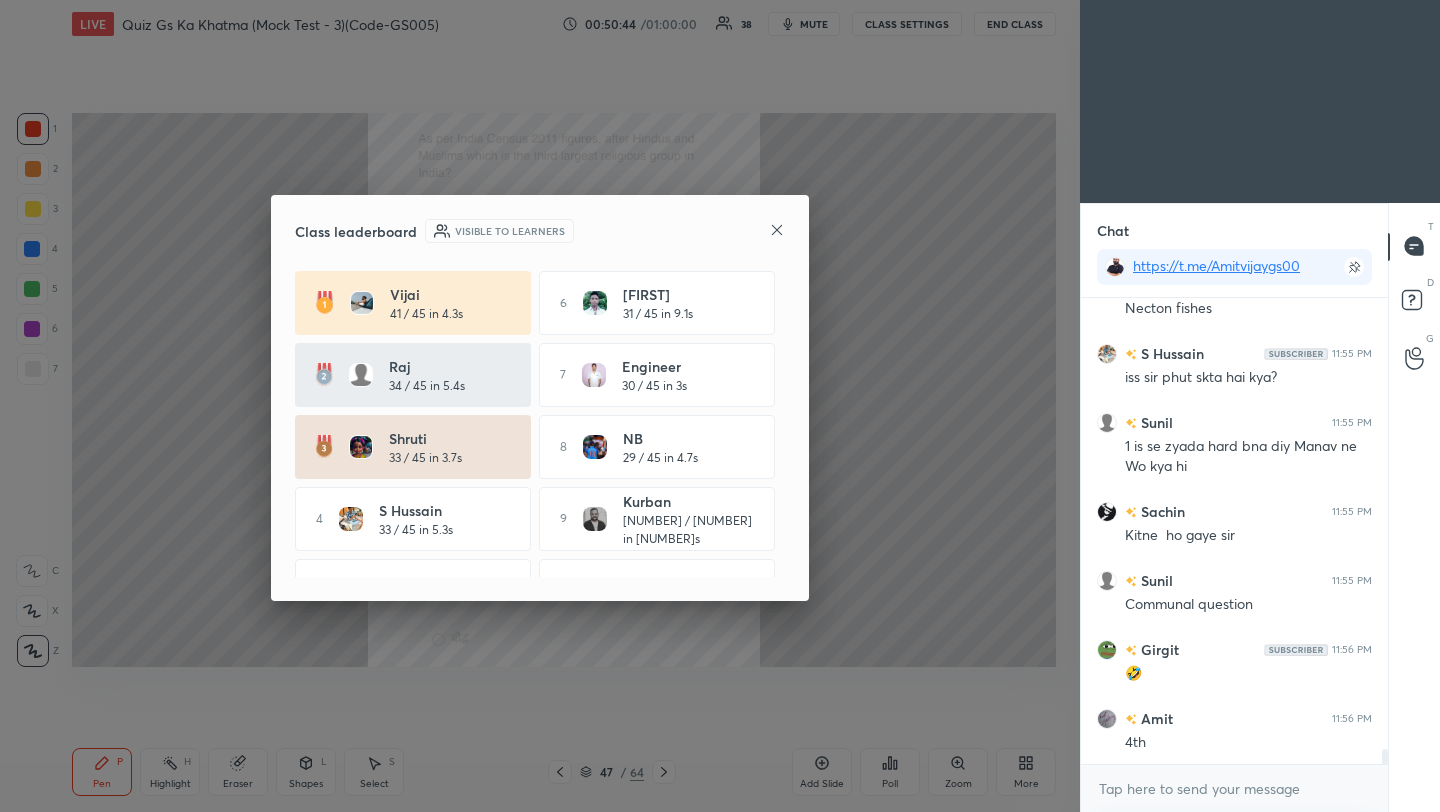 click 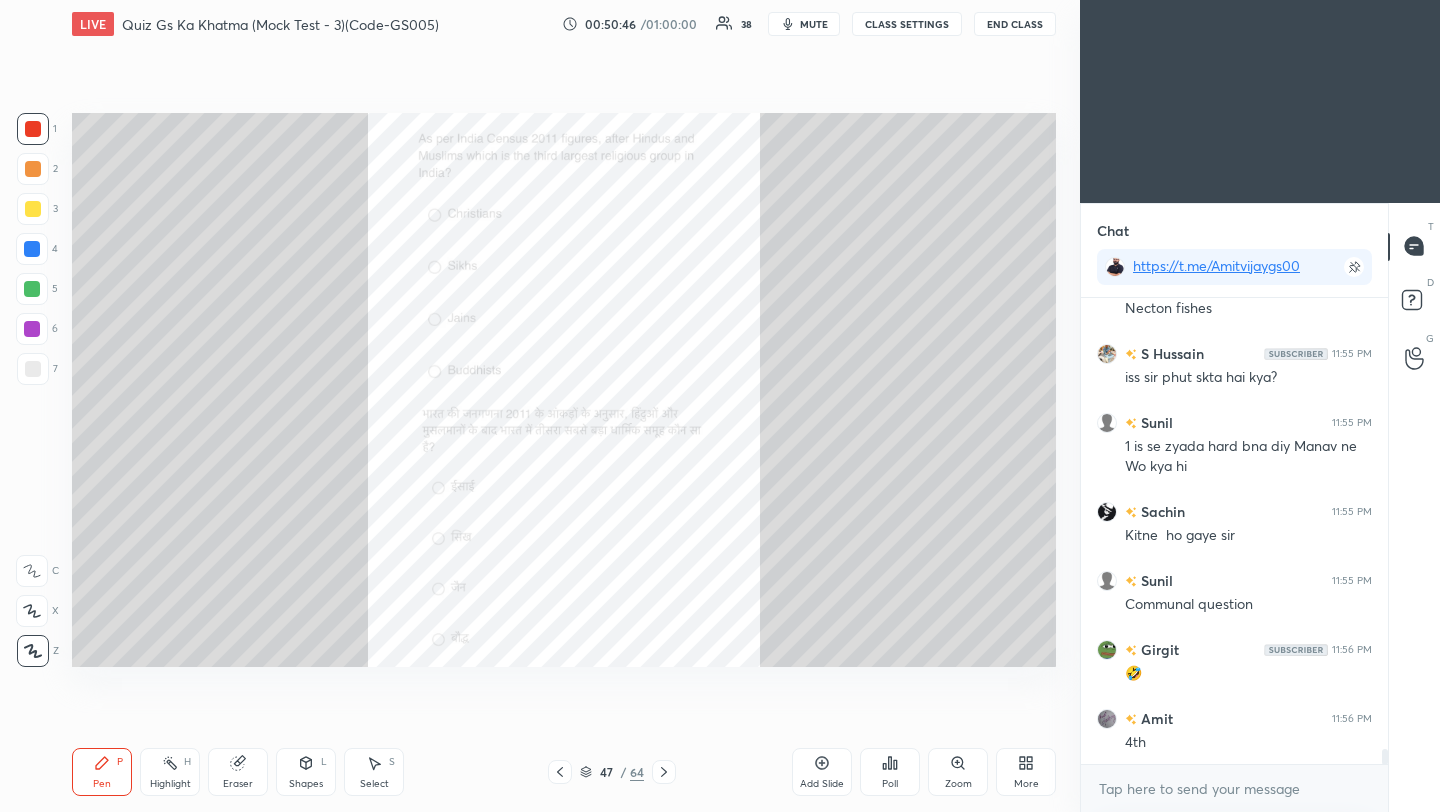 click 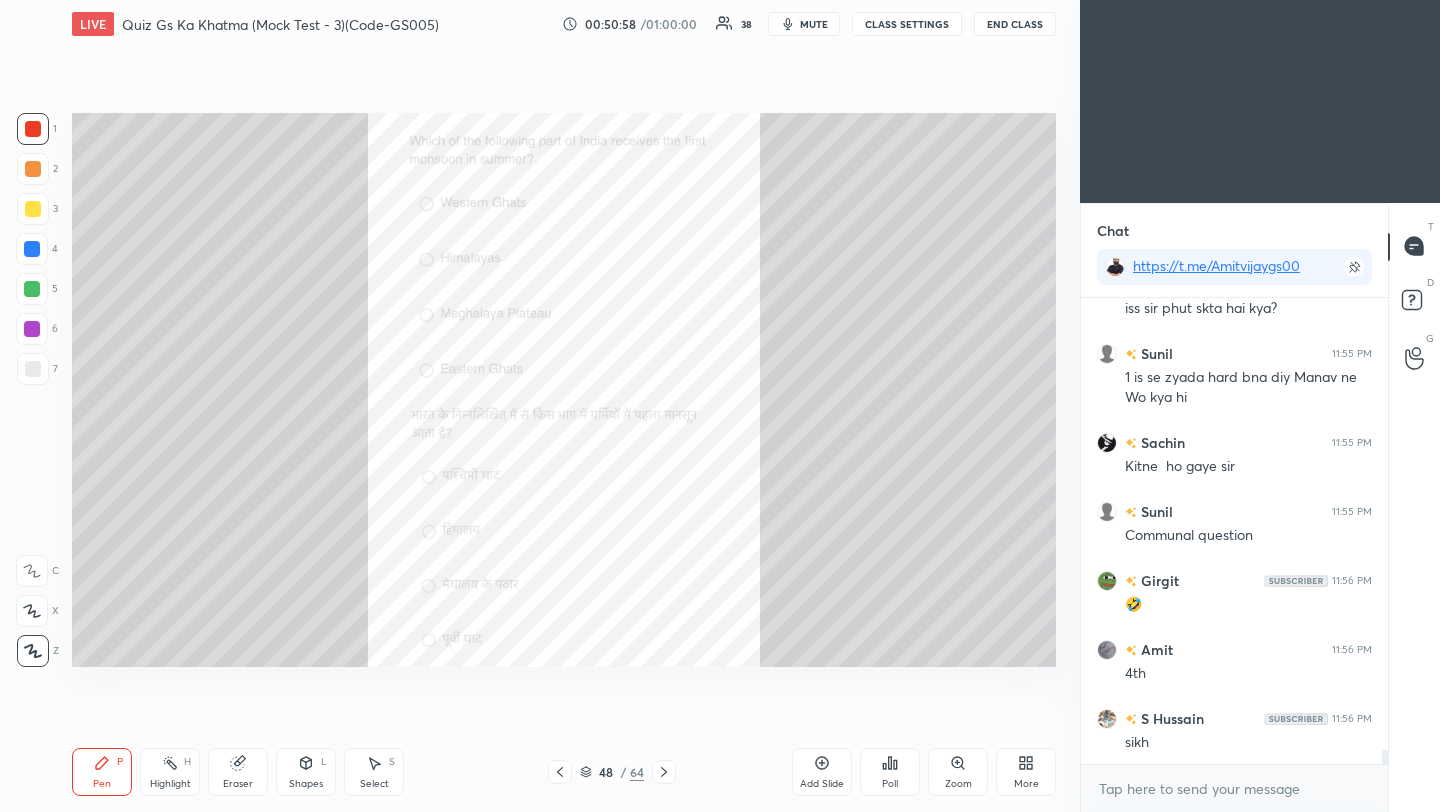 click 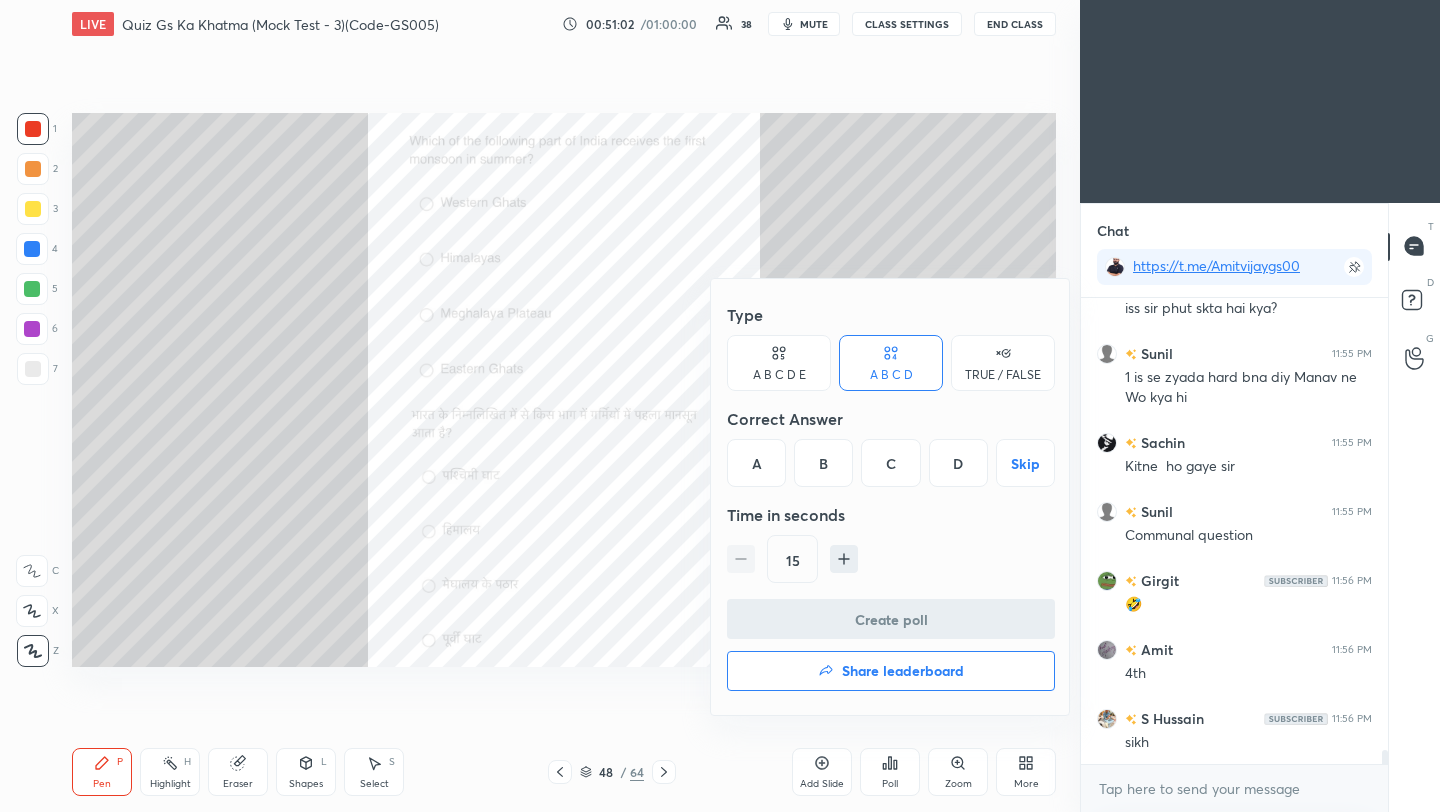 click on "A" at bounding box center [756, 463] 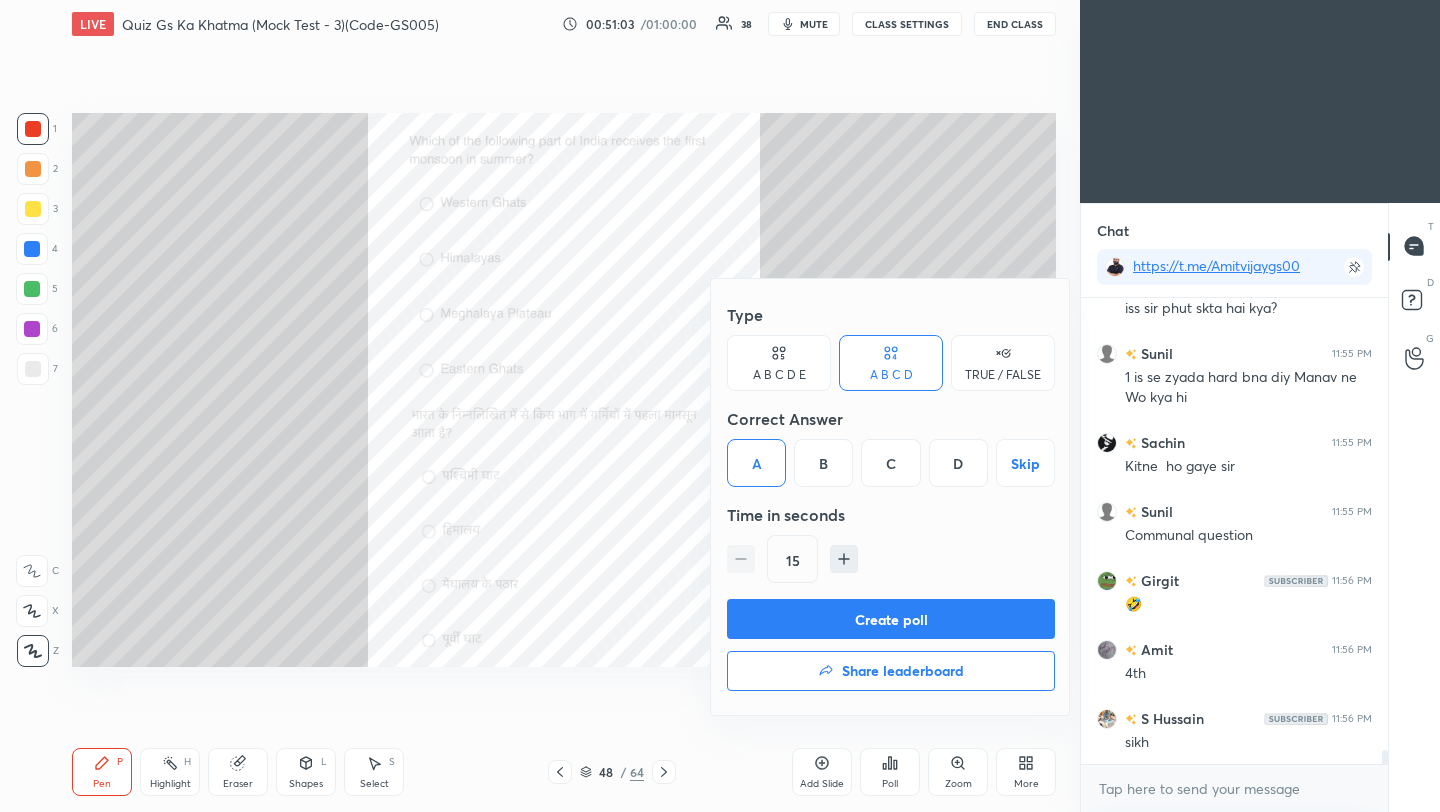 click on "Create poll" at bounding box center (891, 619) 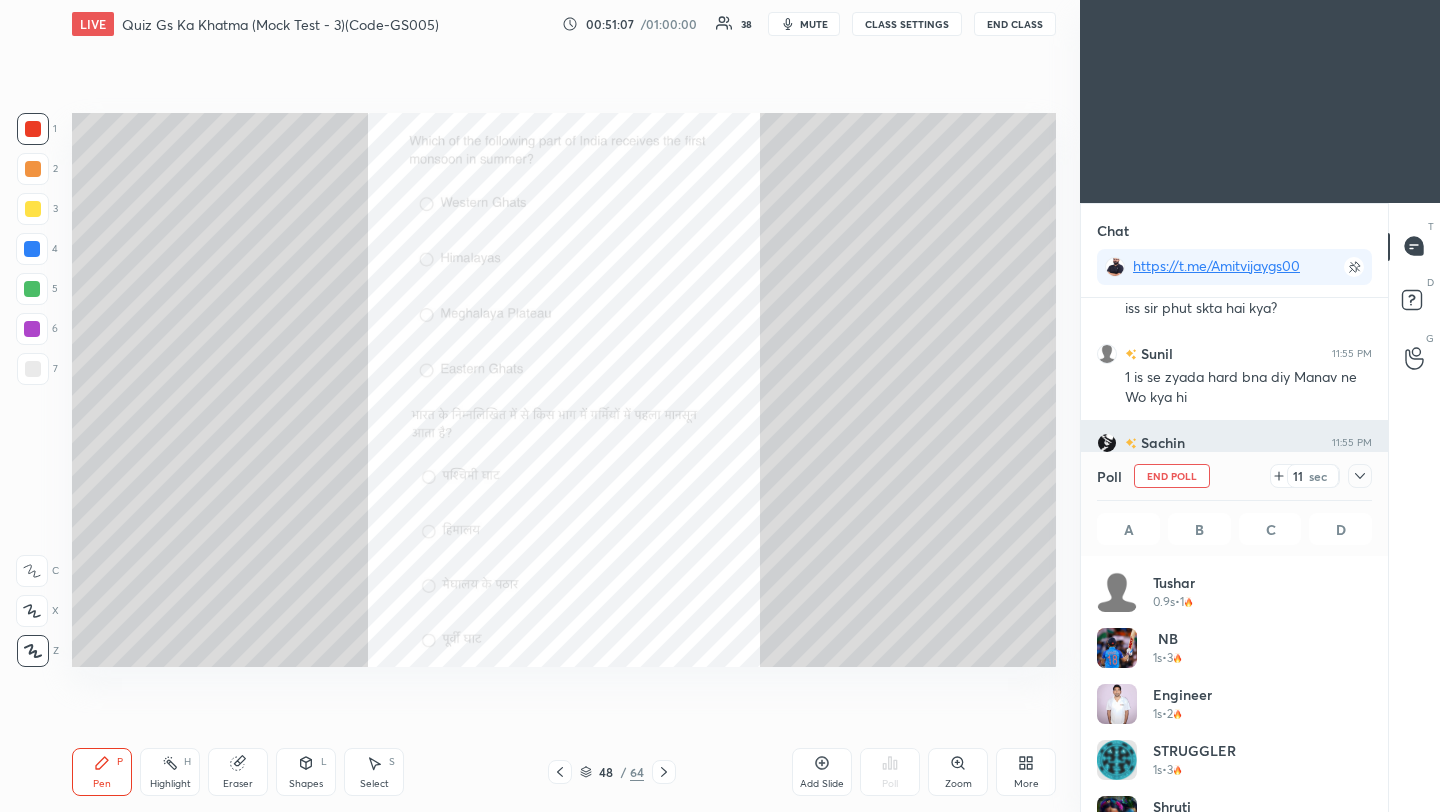 click 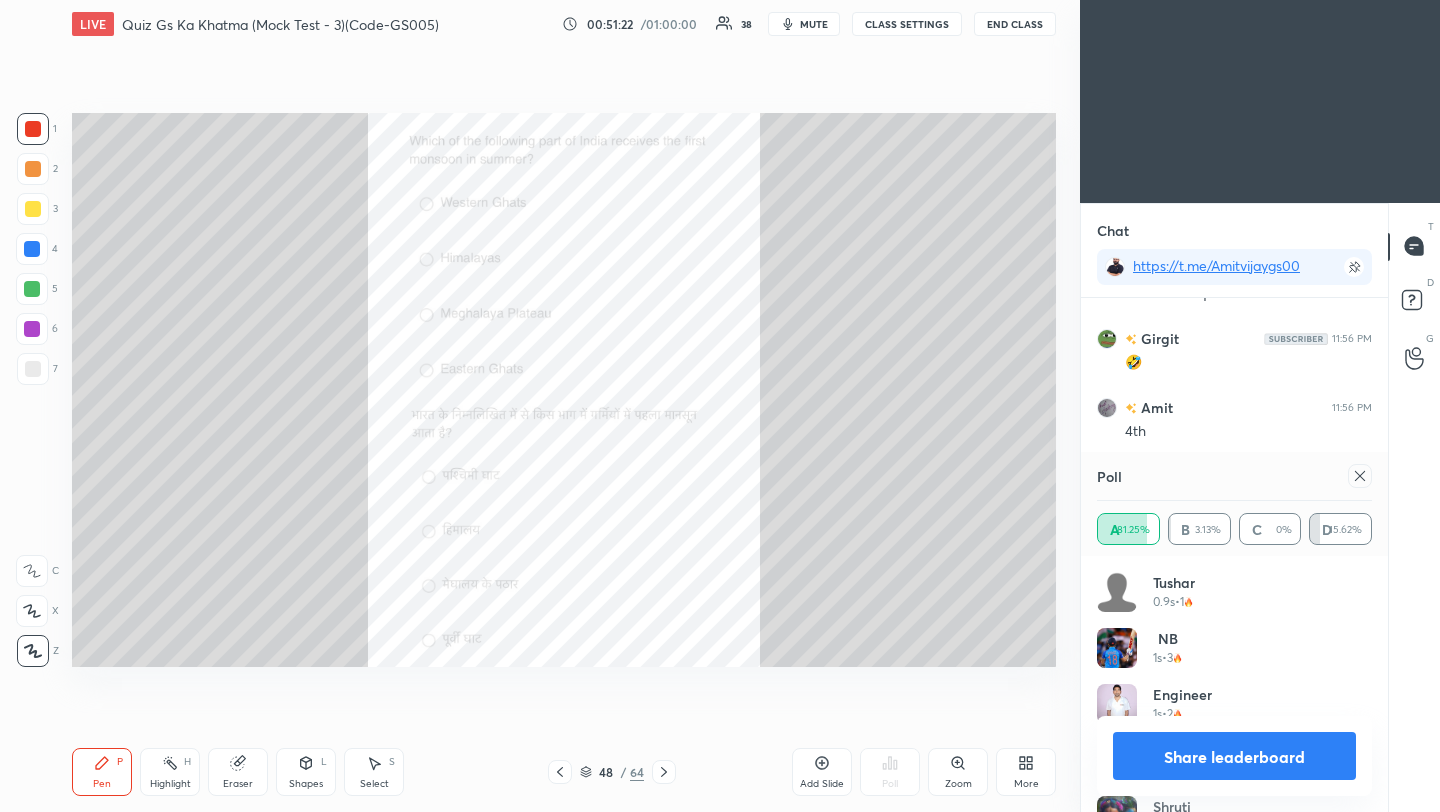 click 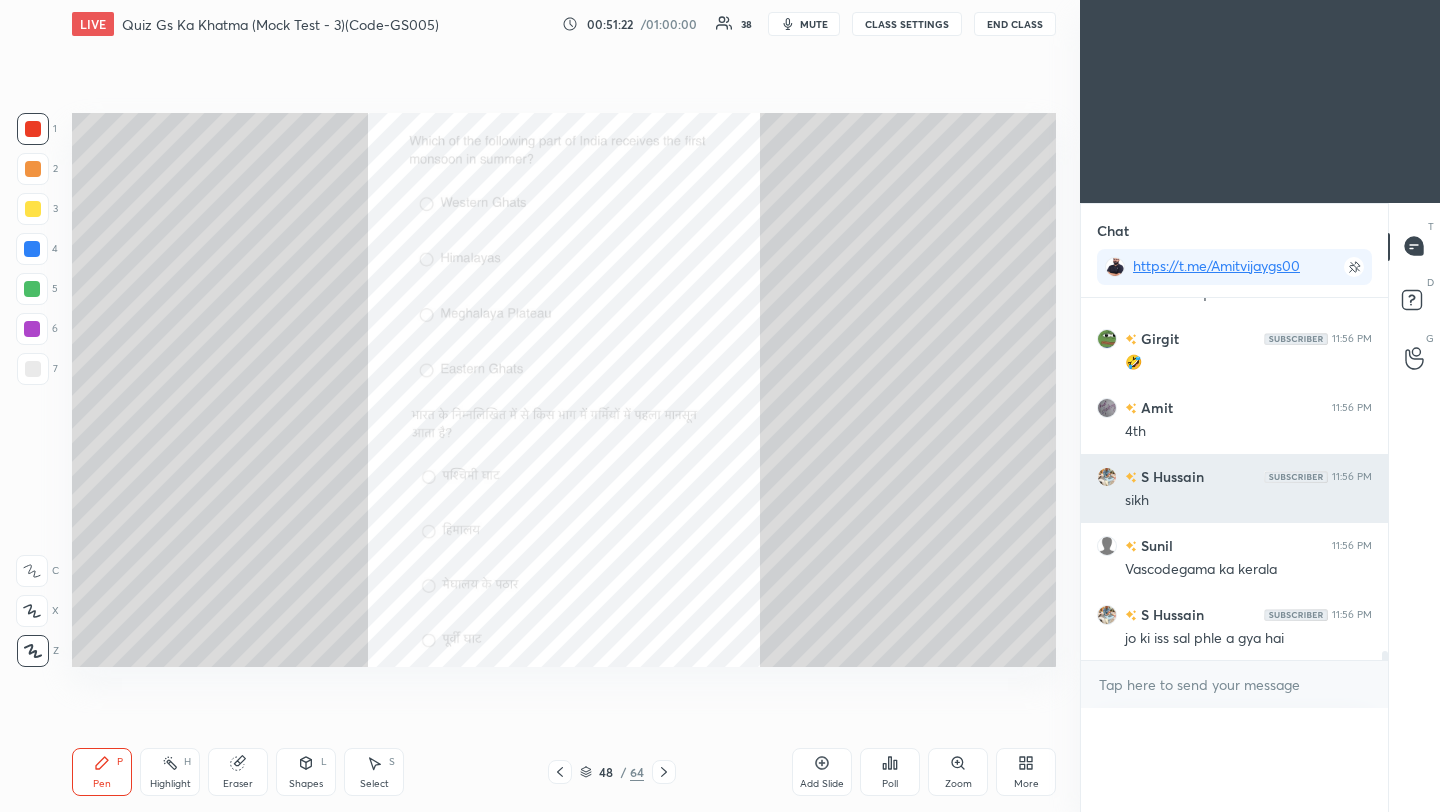 scroll, scrollTop: 88, scrollLeft: 269, axis: both 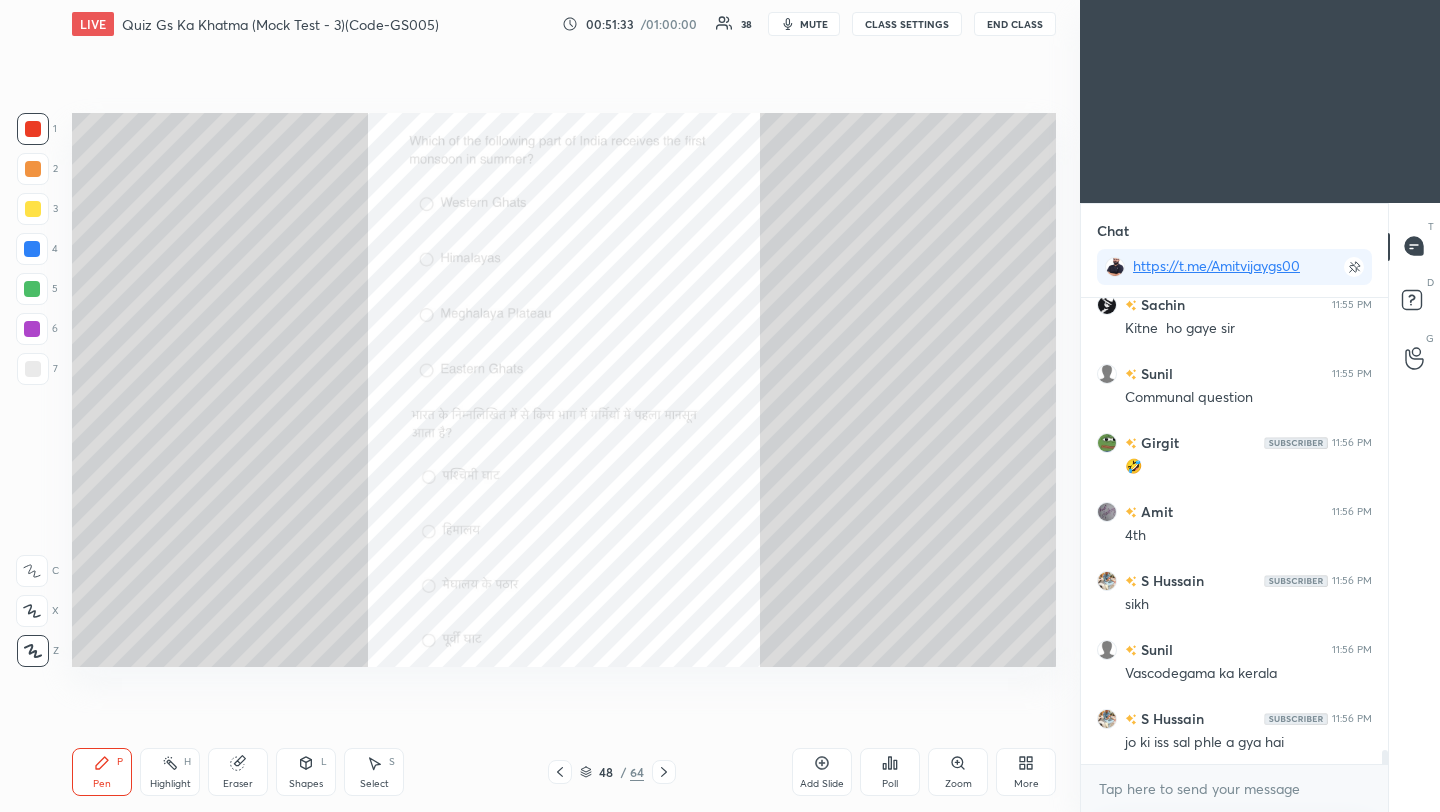 click 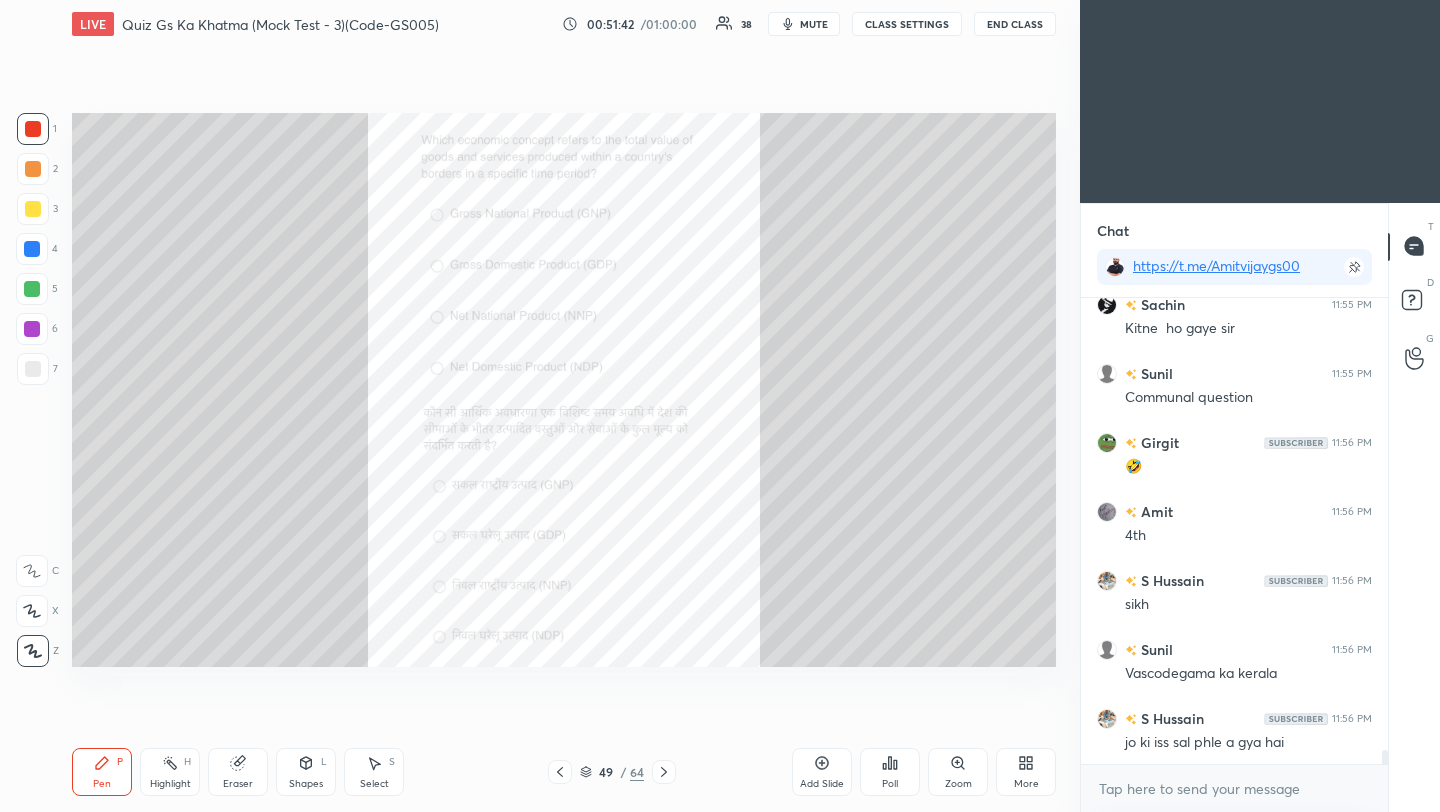 click on "Poll" at bounding box center (890, 772) 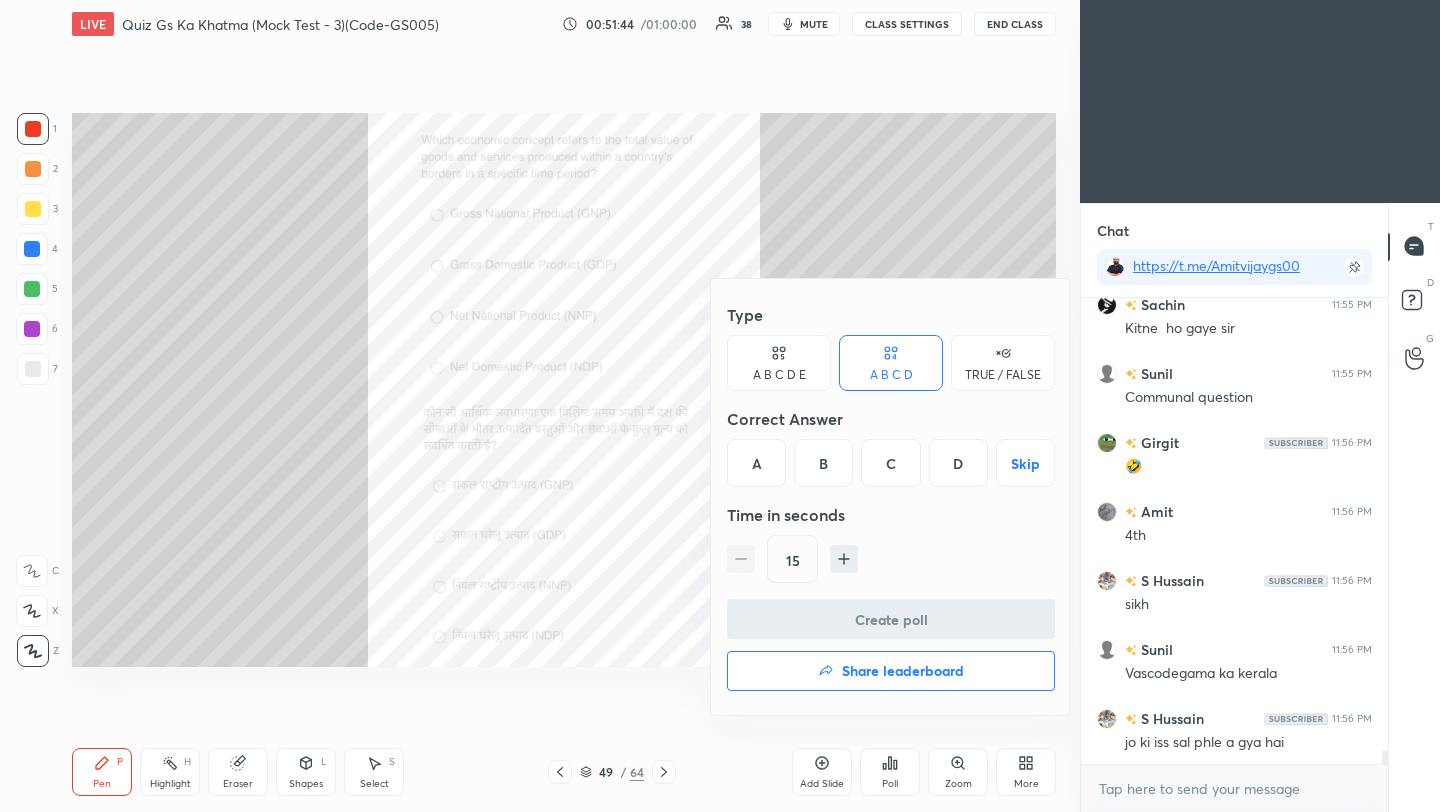 click on "B" at bounding box center [823, 463] 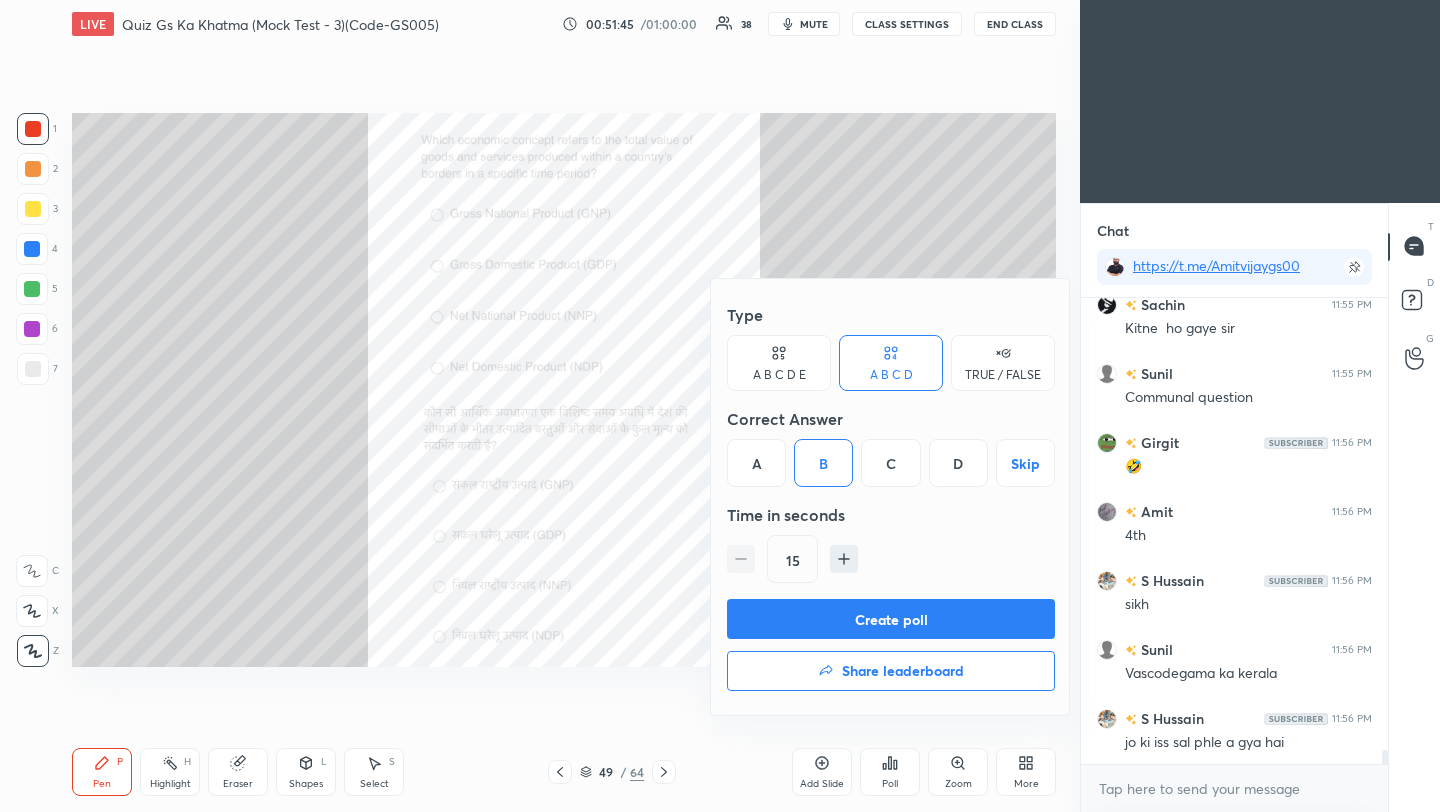 click on "Create poll" at bounding box center (891, 619) 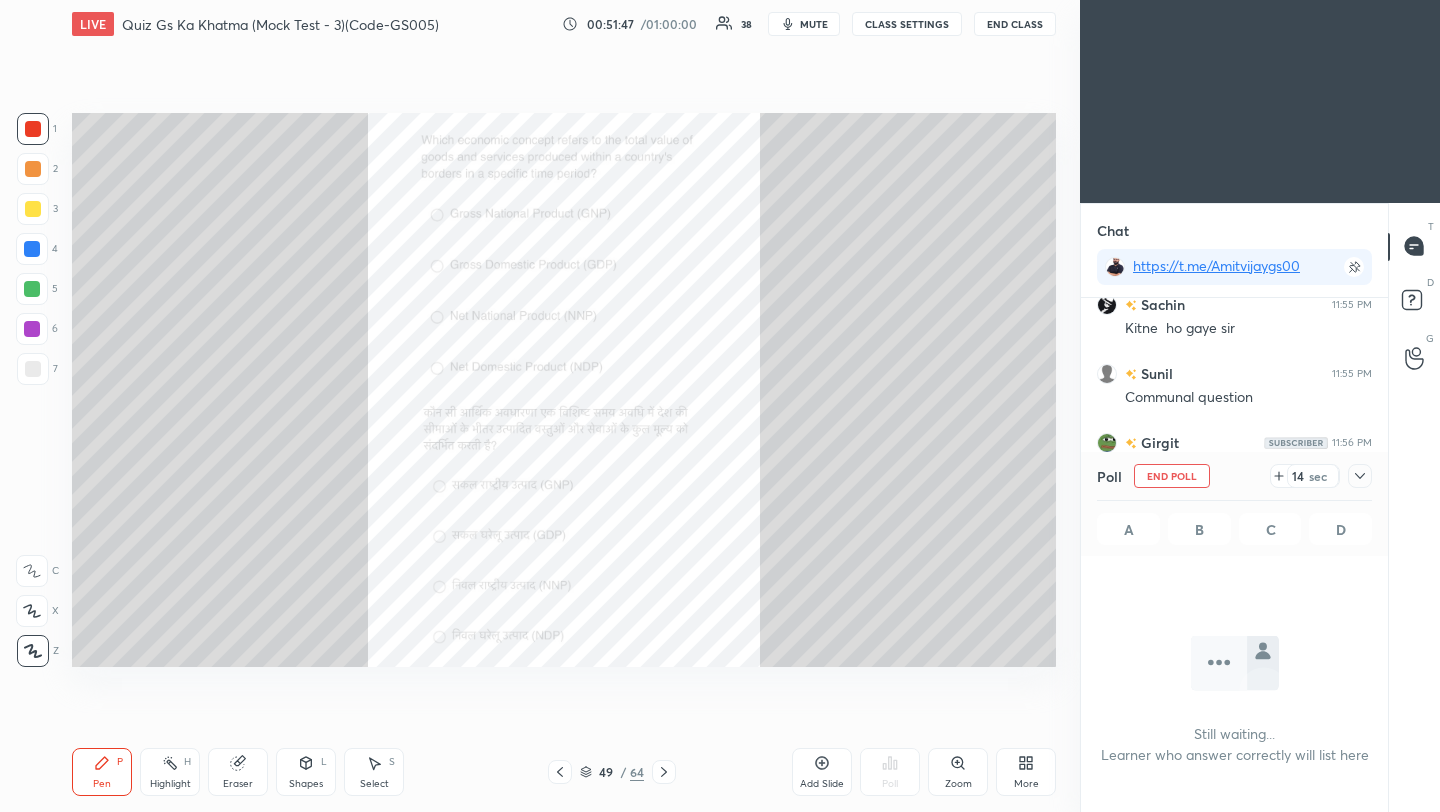 click 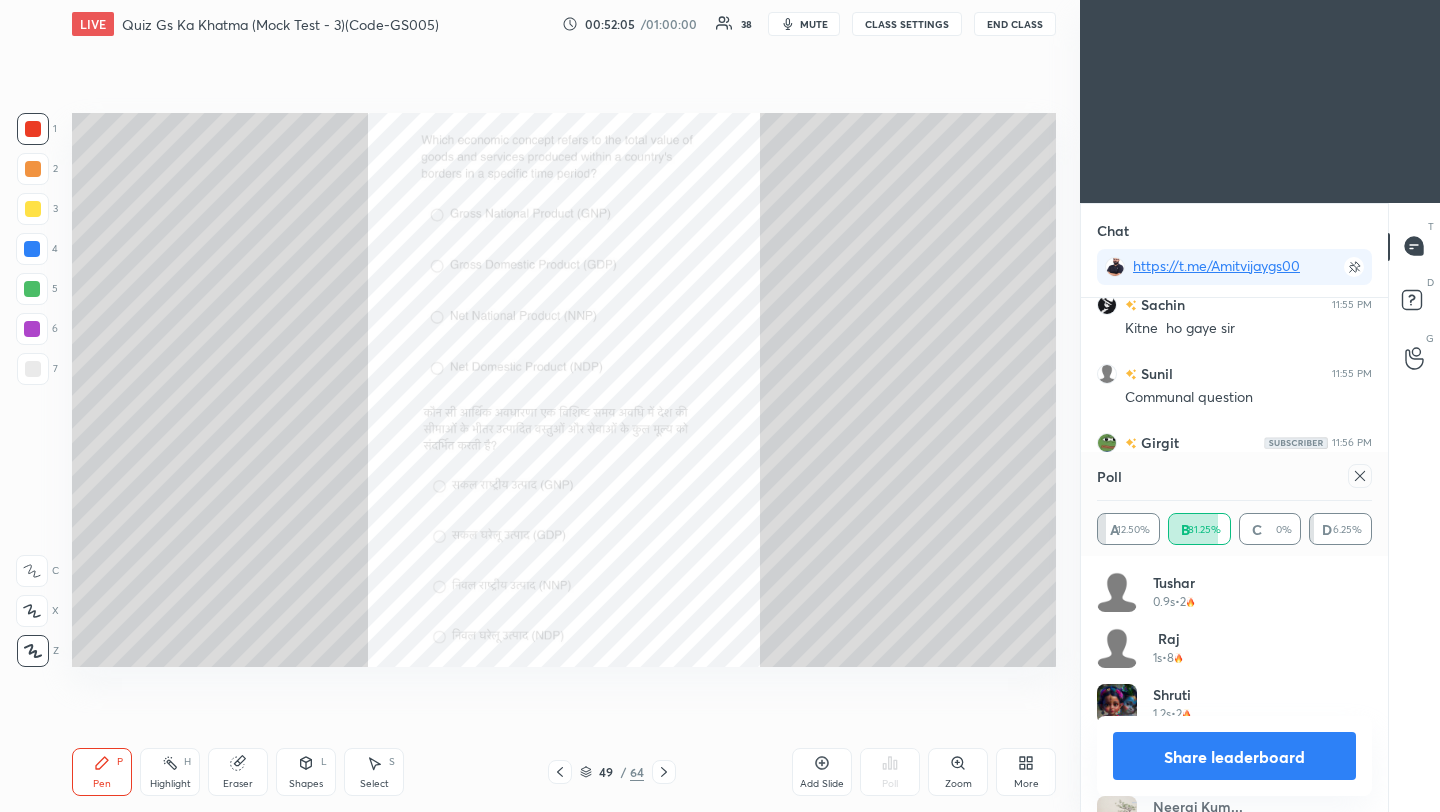 click 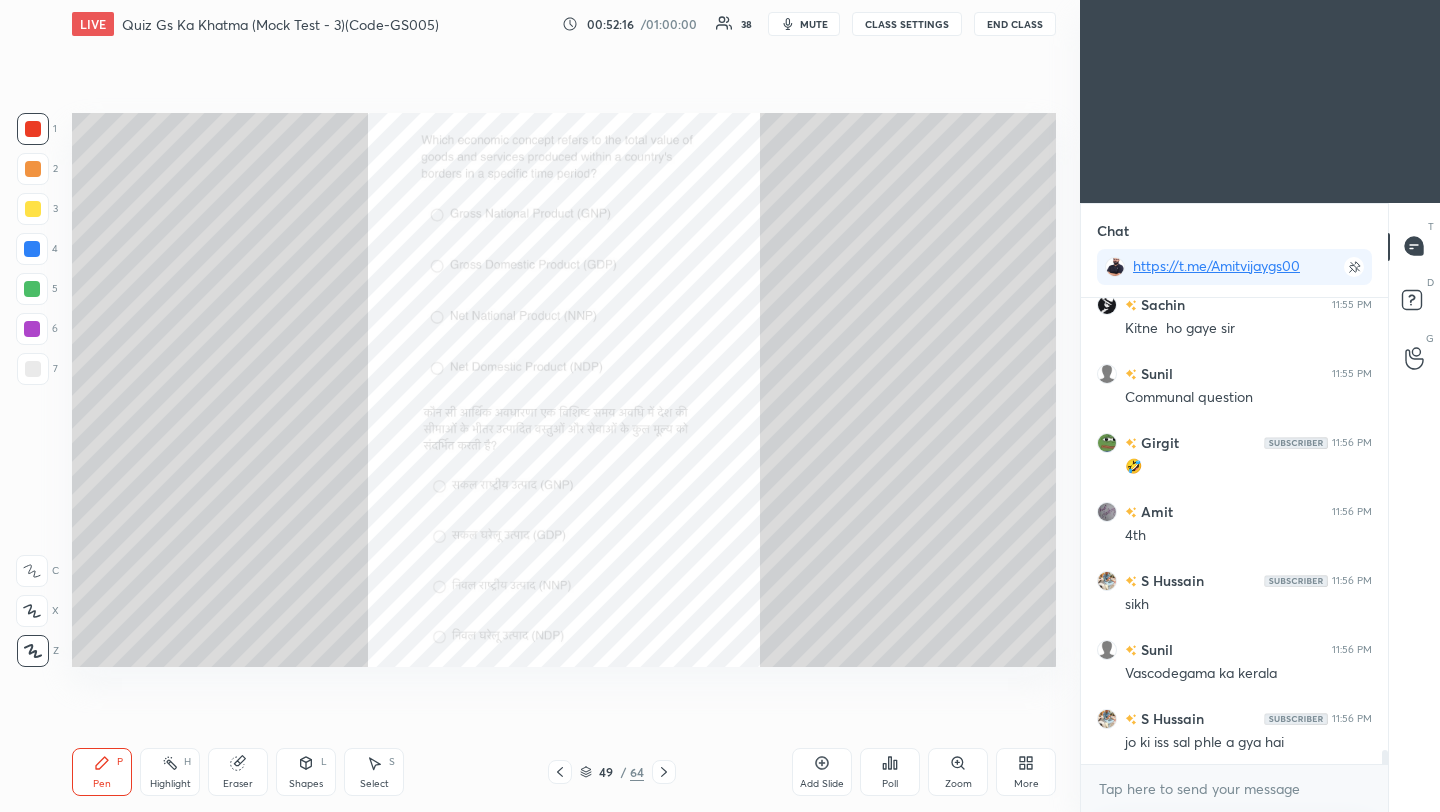 click 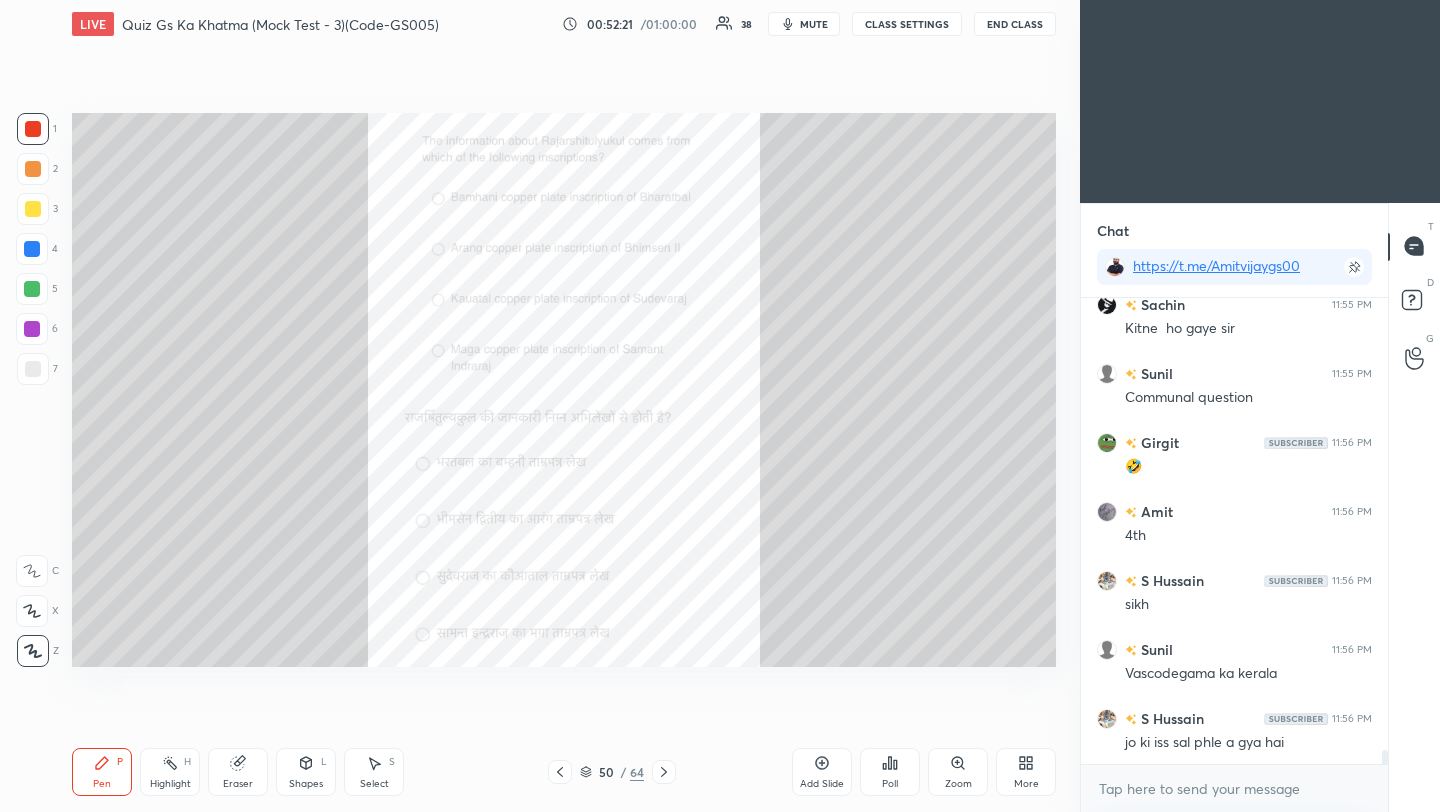 click on "Poll" at bounding box center (890, 772) 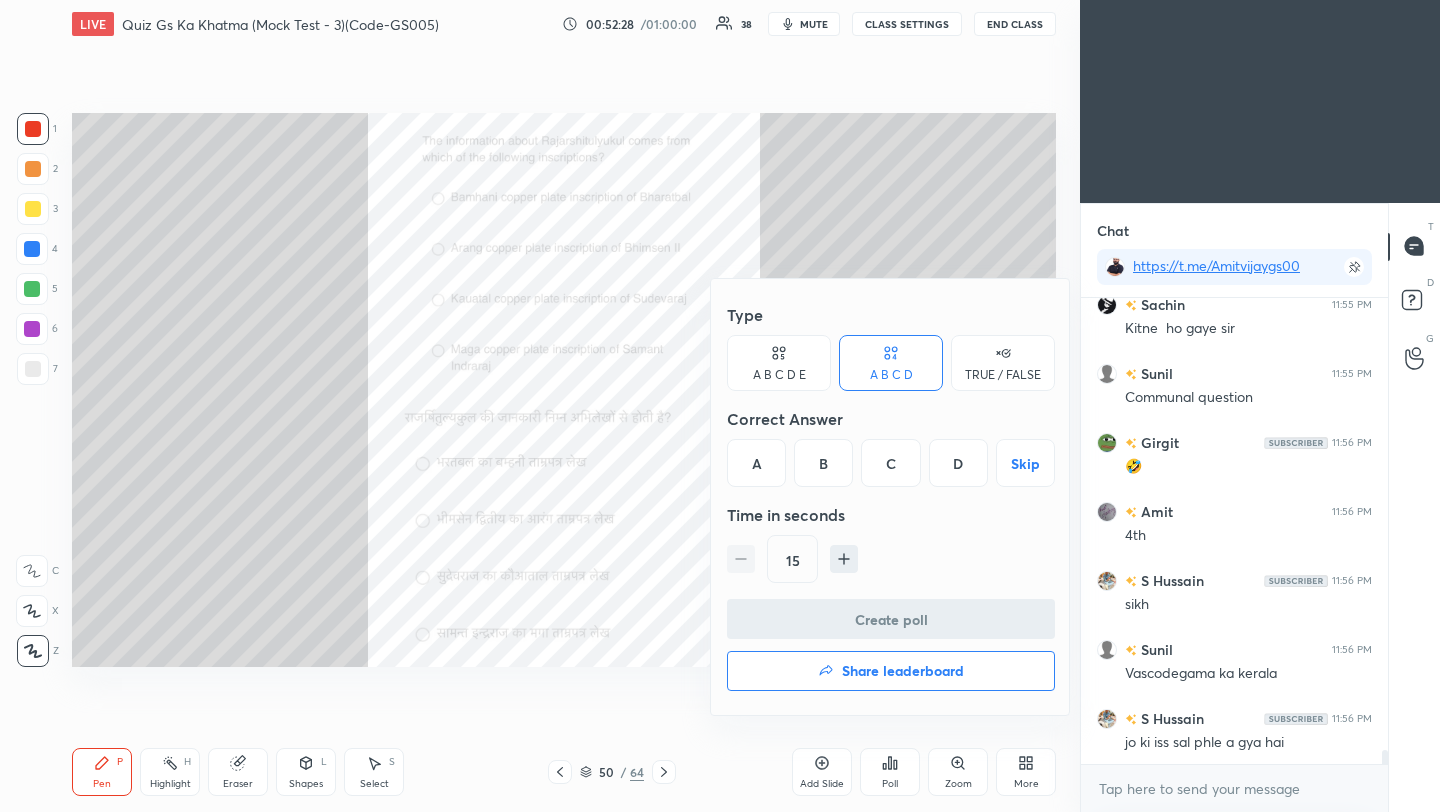 click on "B" at bounding box center (823, 463) 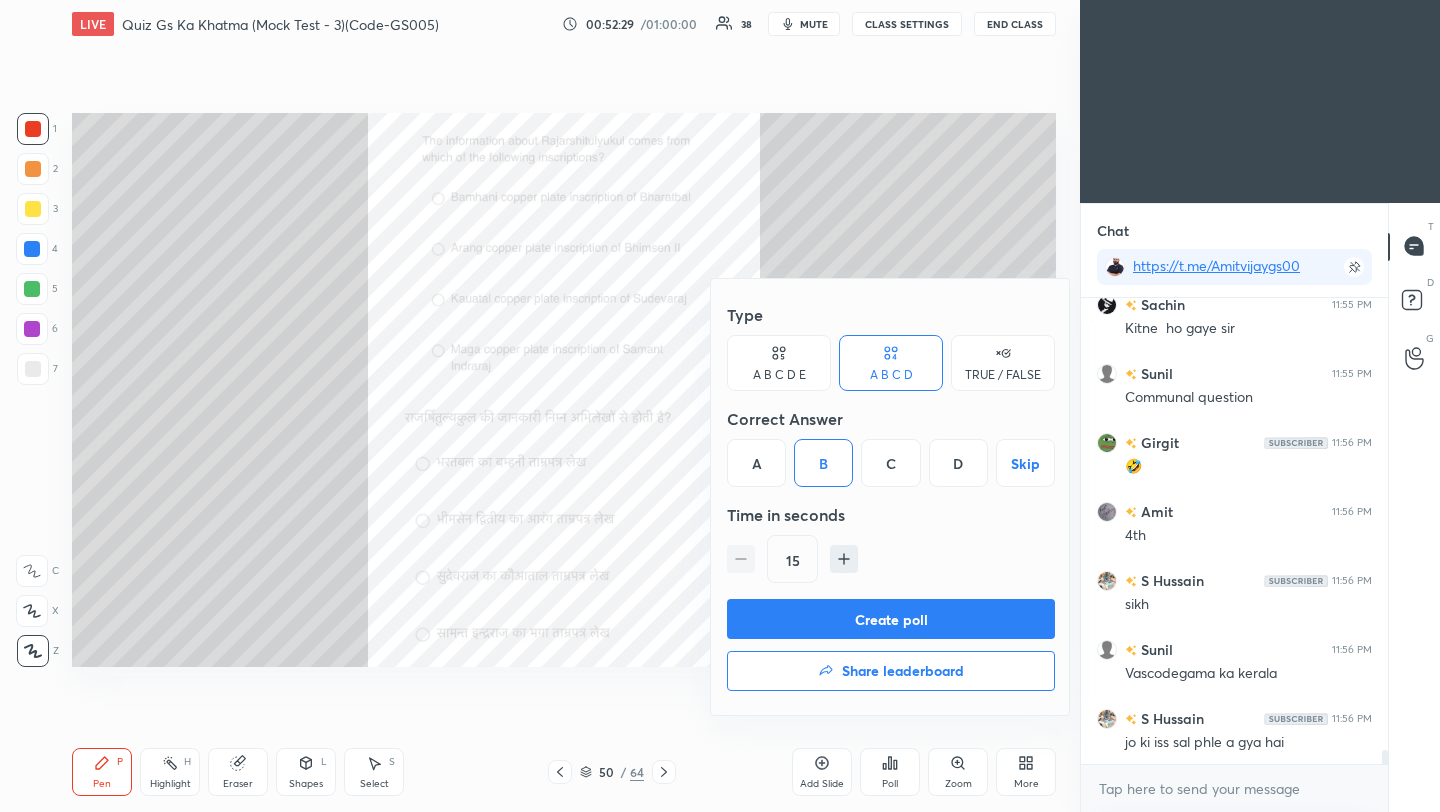 click on "Create poll" at bounding box center [891, 619] 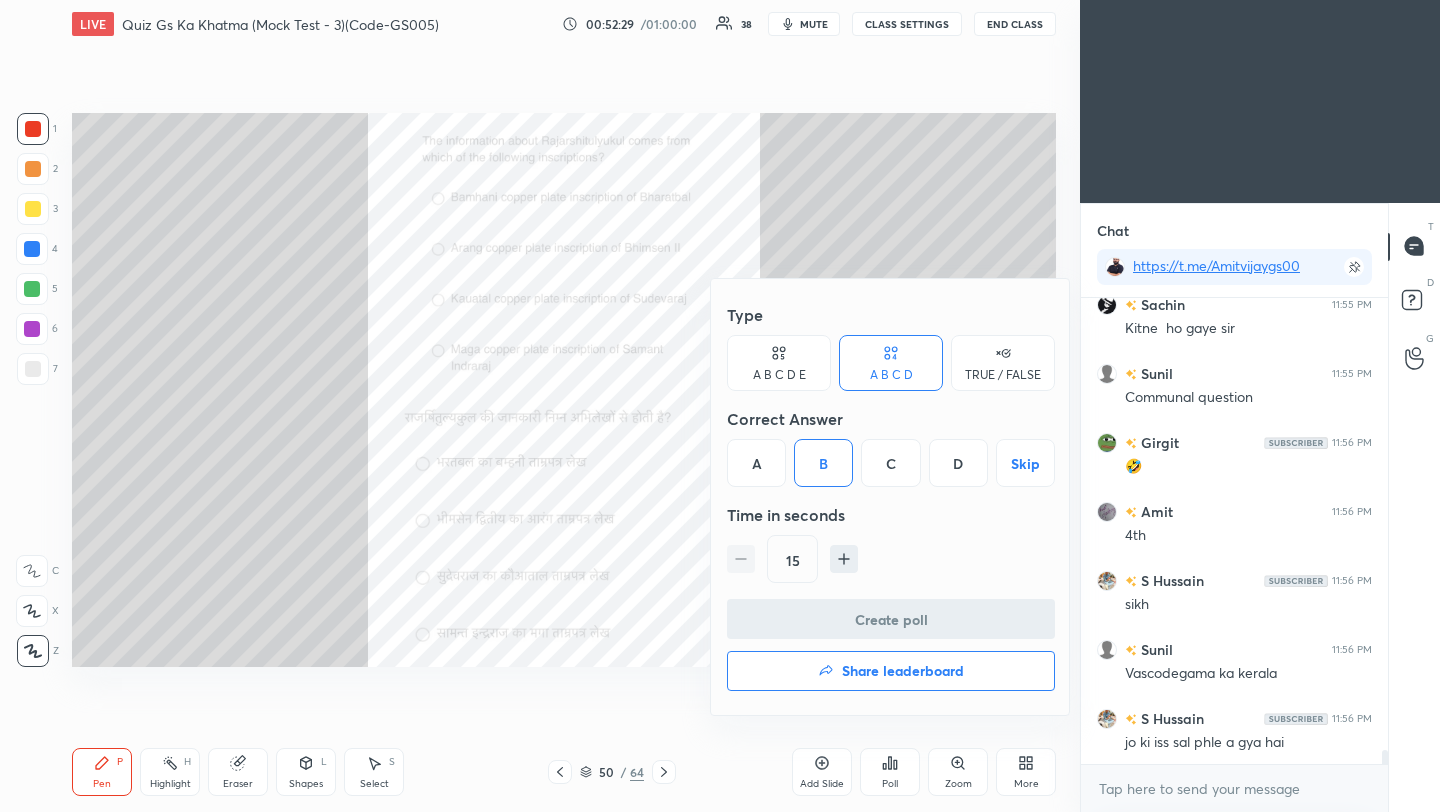 scroll, scrollTop: 418, scrollLeft: 301, axis: both 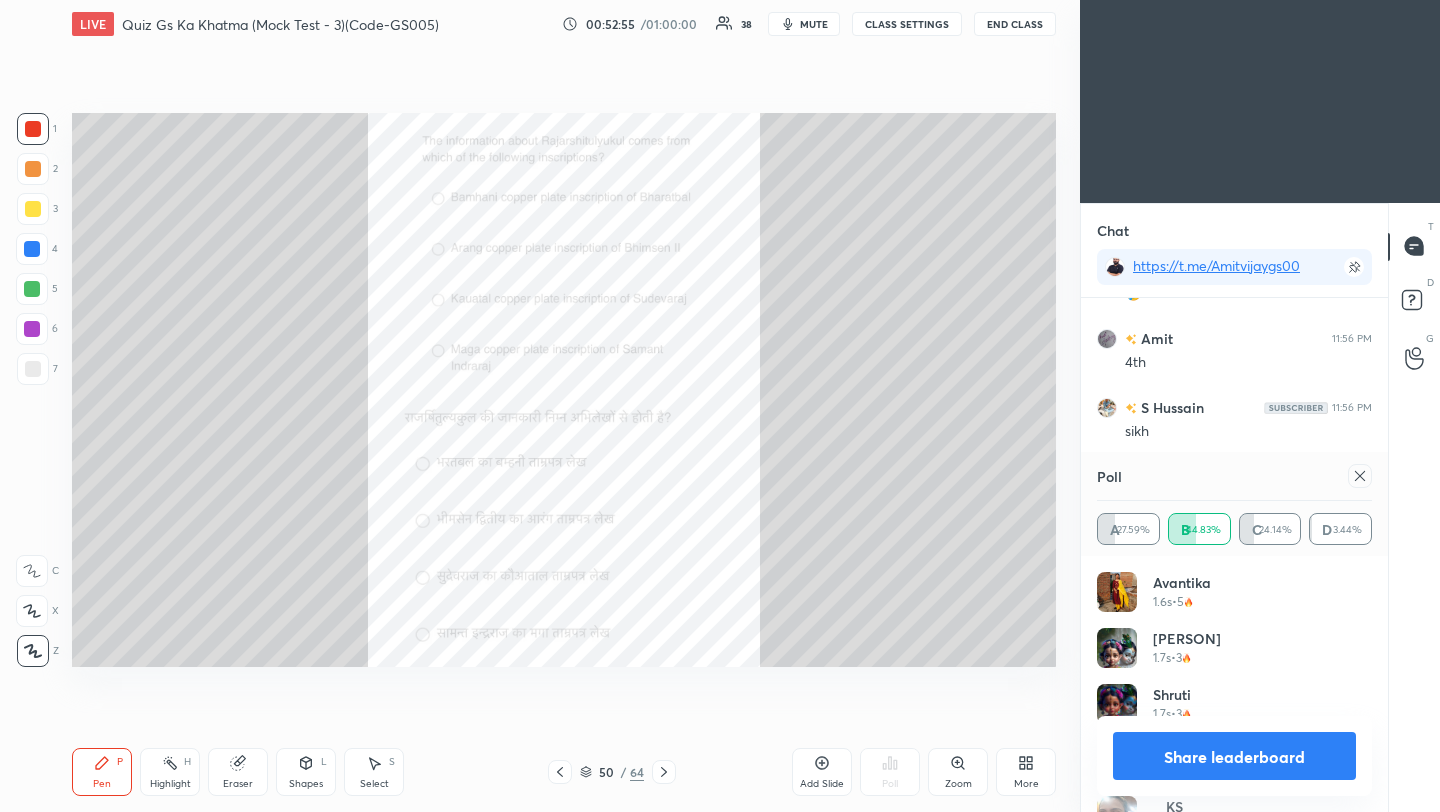 click 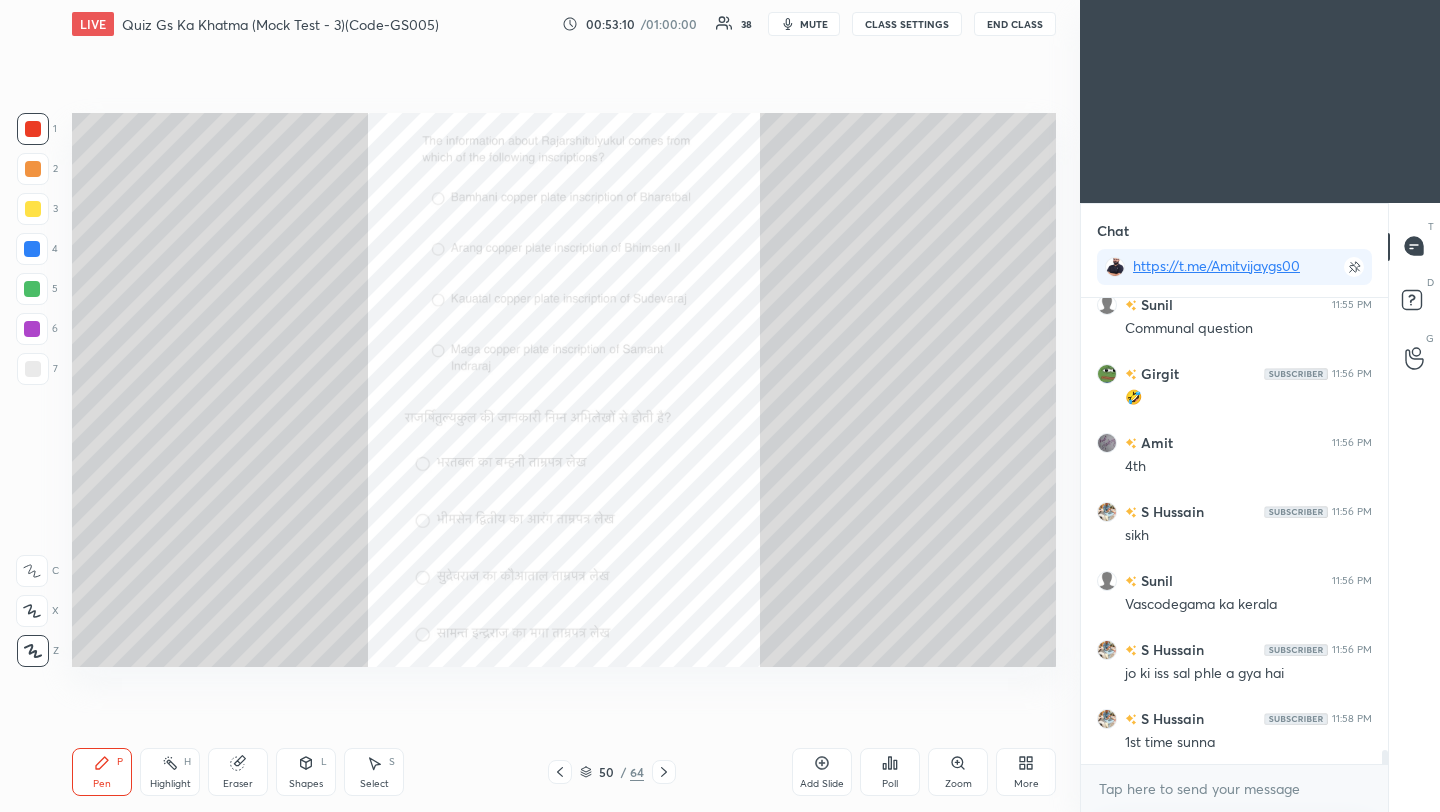 click 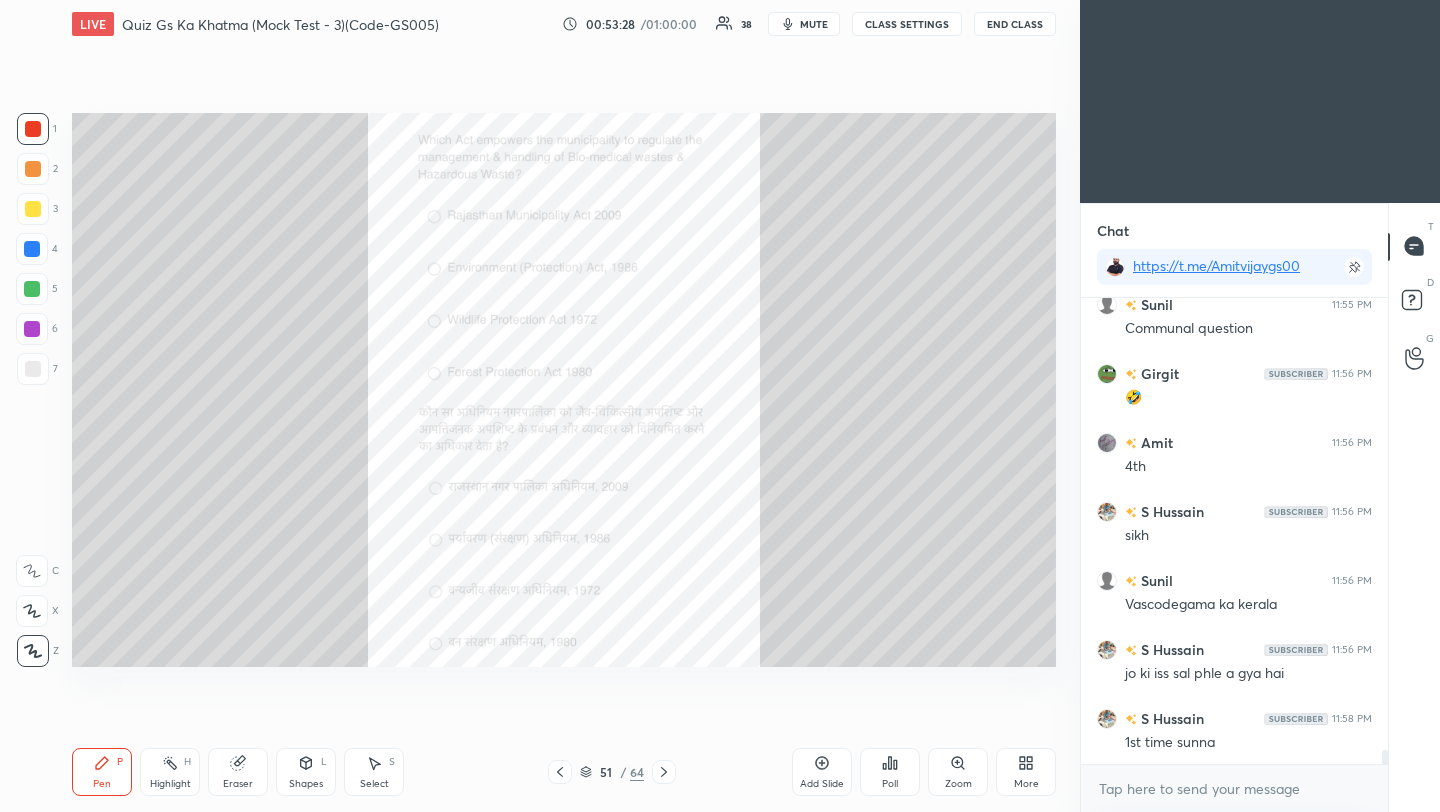 click 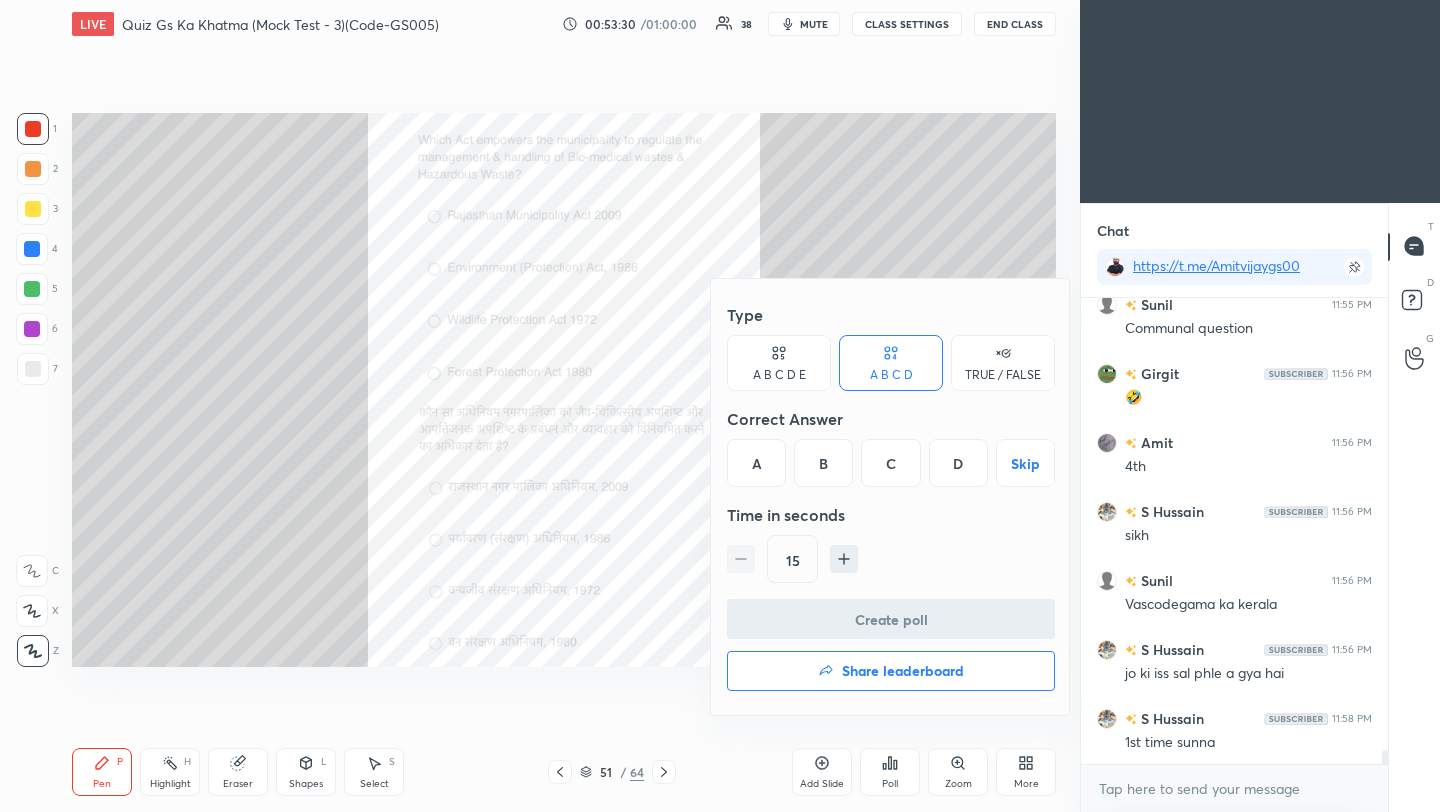 click on "B" at bounding box center [823, 463] 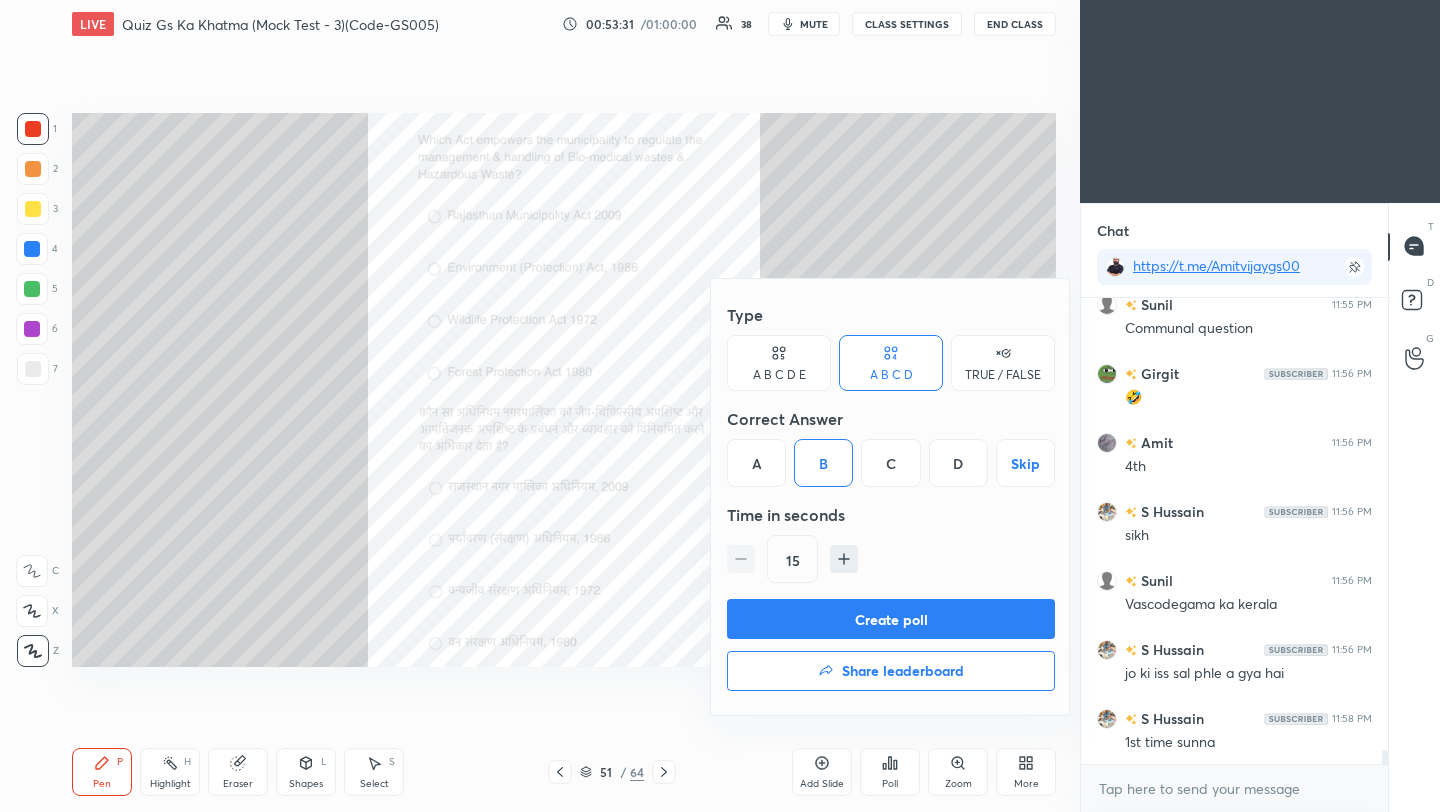 click on "Create poll" at bounding box center [891, 619] 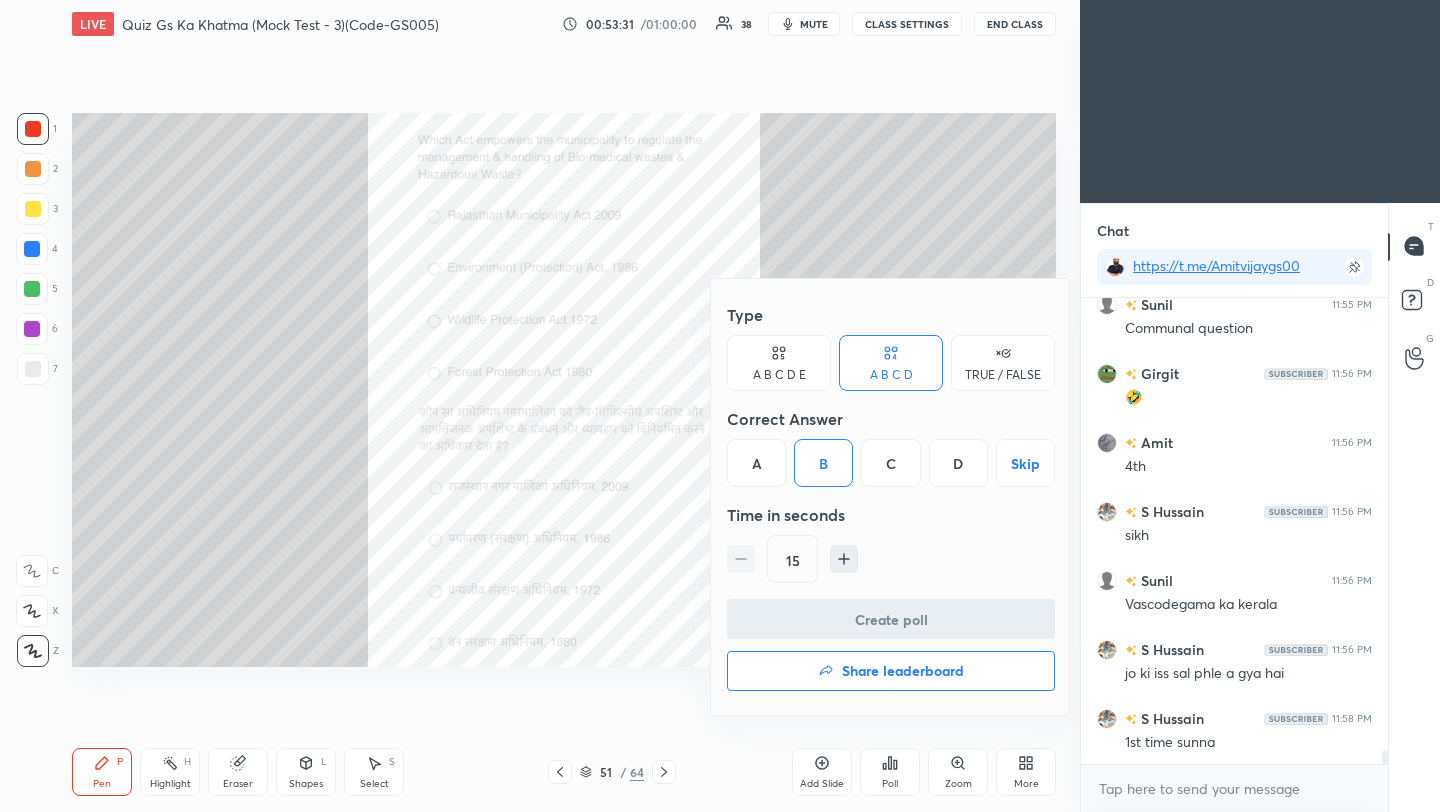 scroll, scrollTop: 427, scrollLeft: 301, axis: both 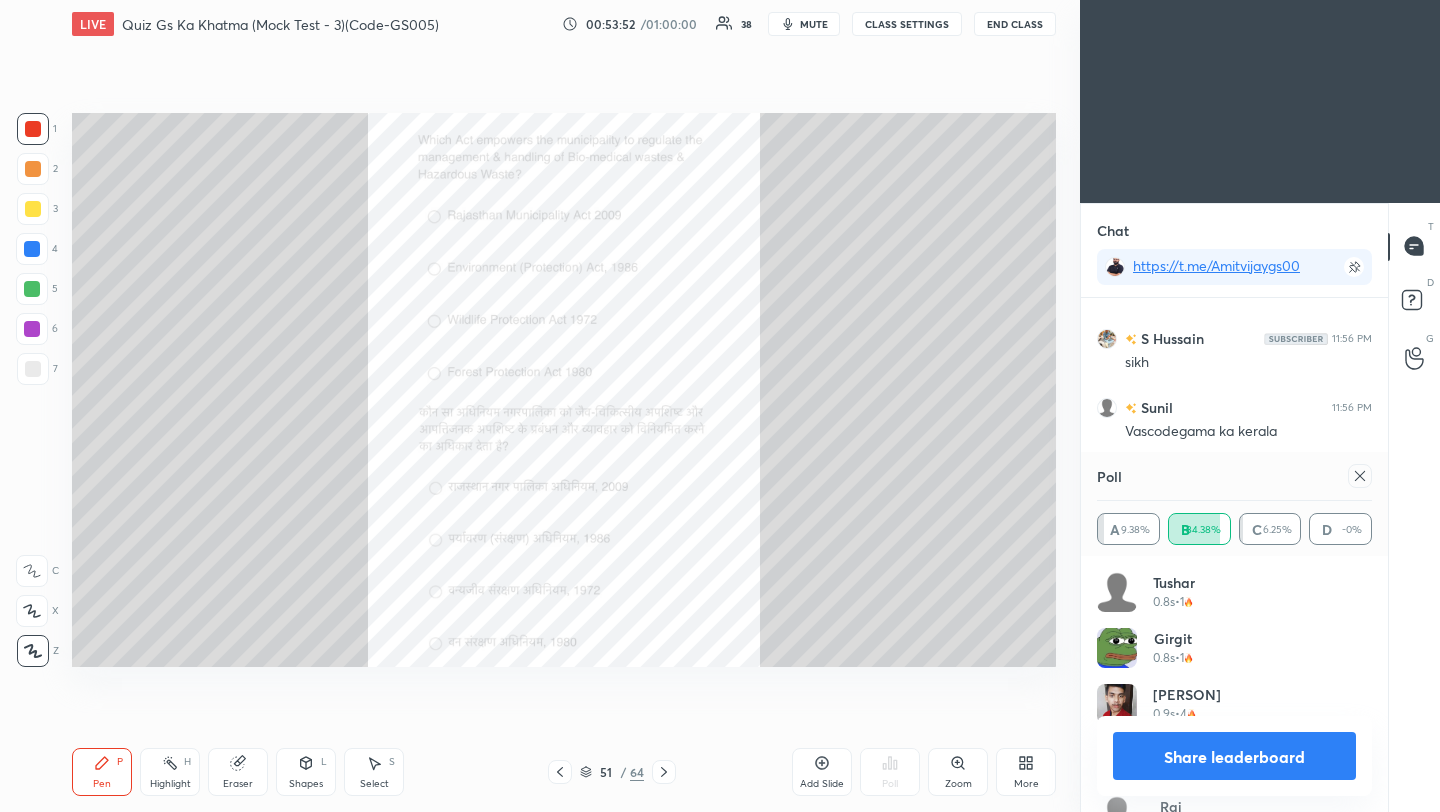 click 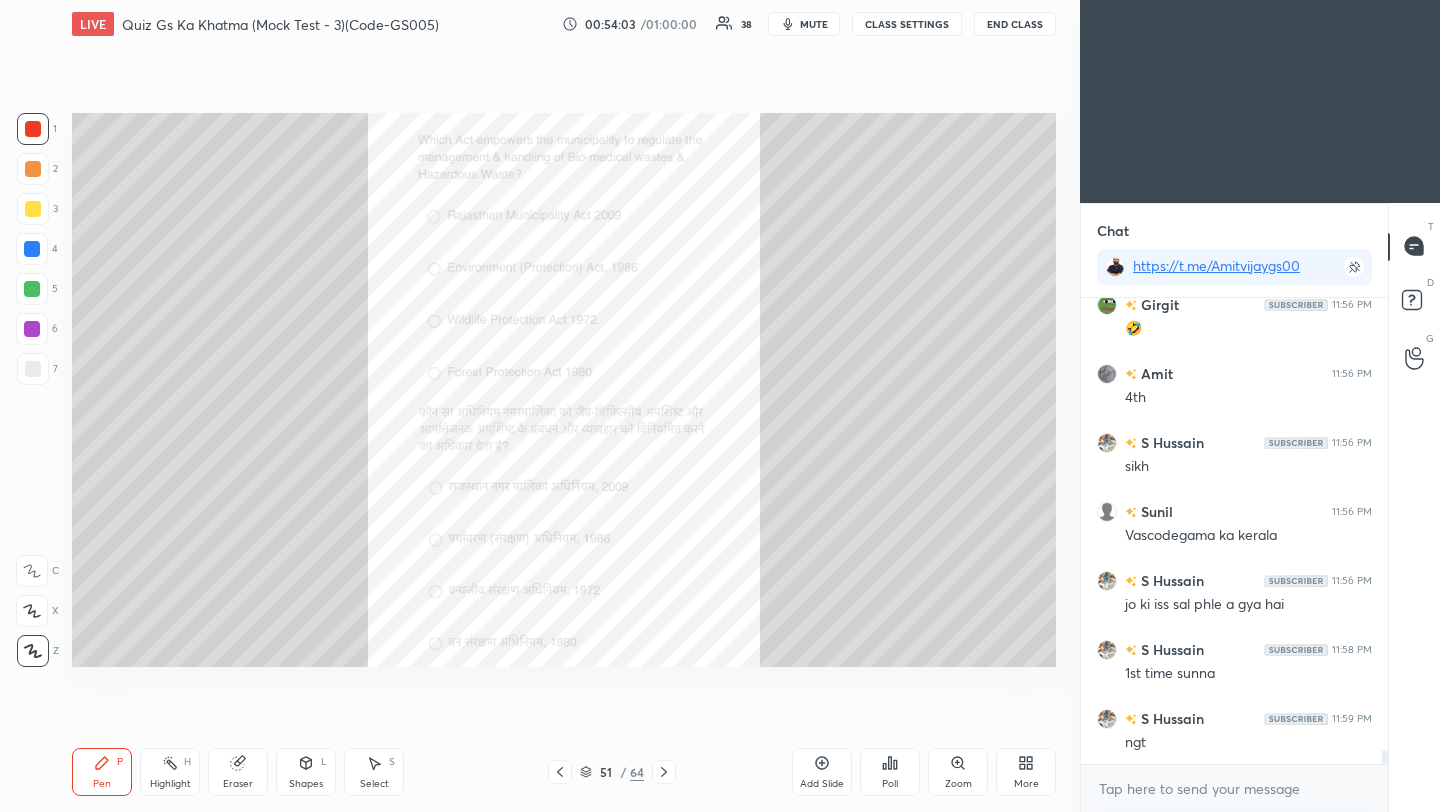 click 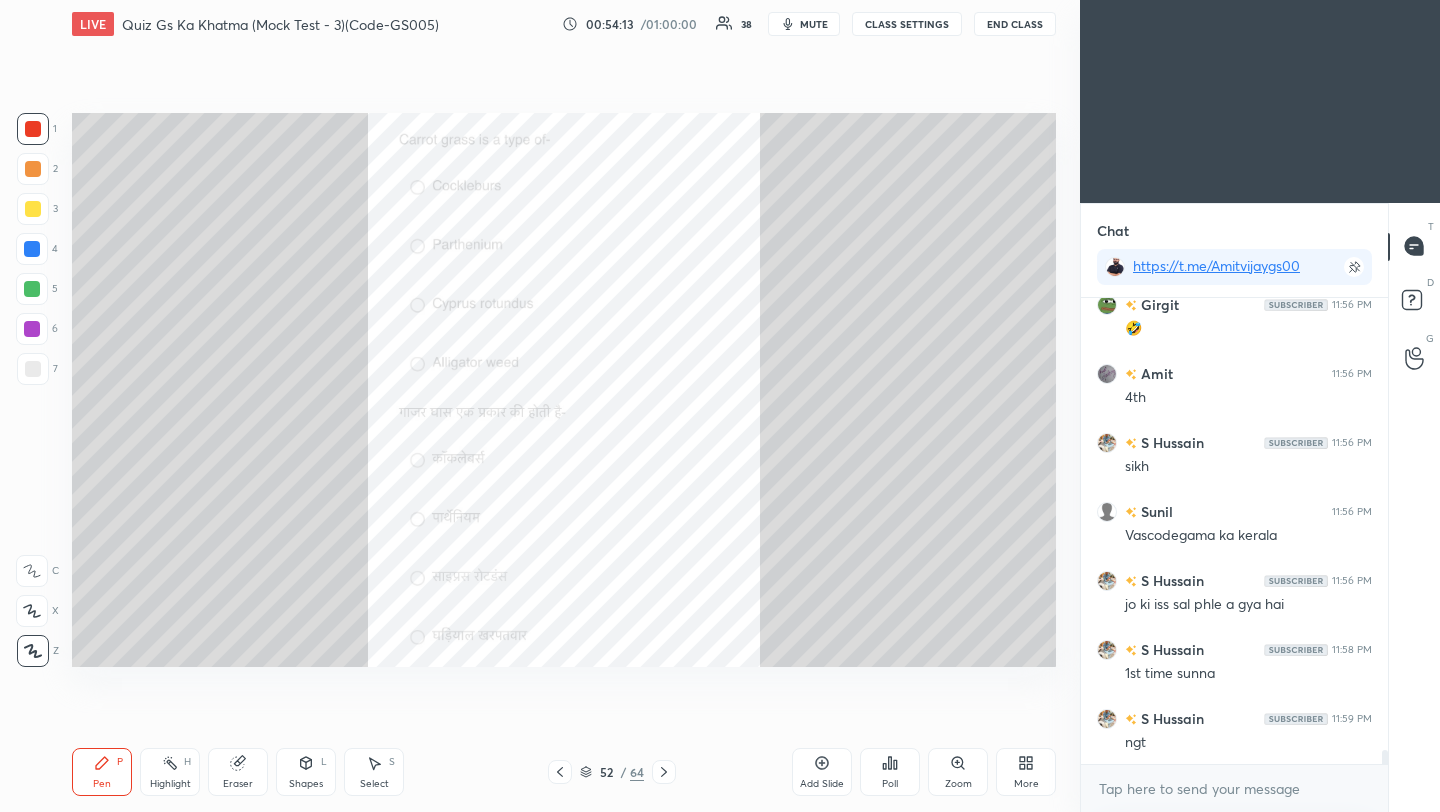 click on "Poll" at bounding box center [890, 772] 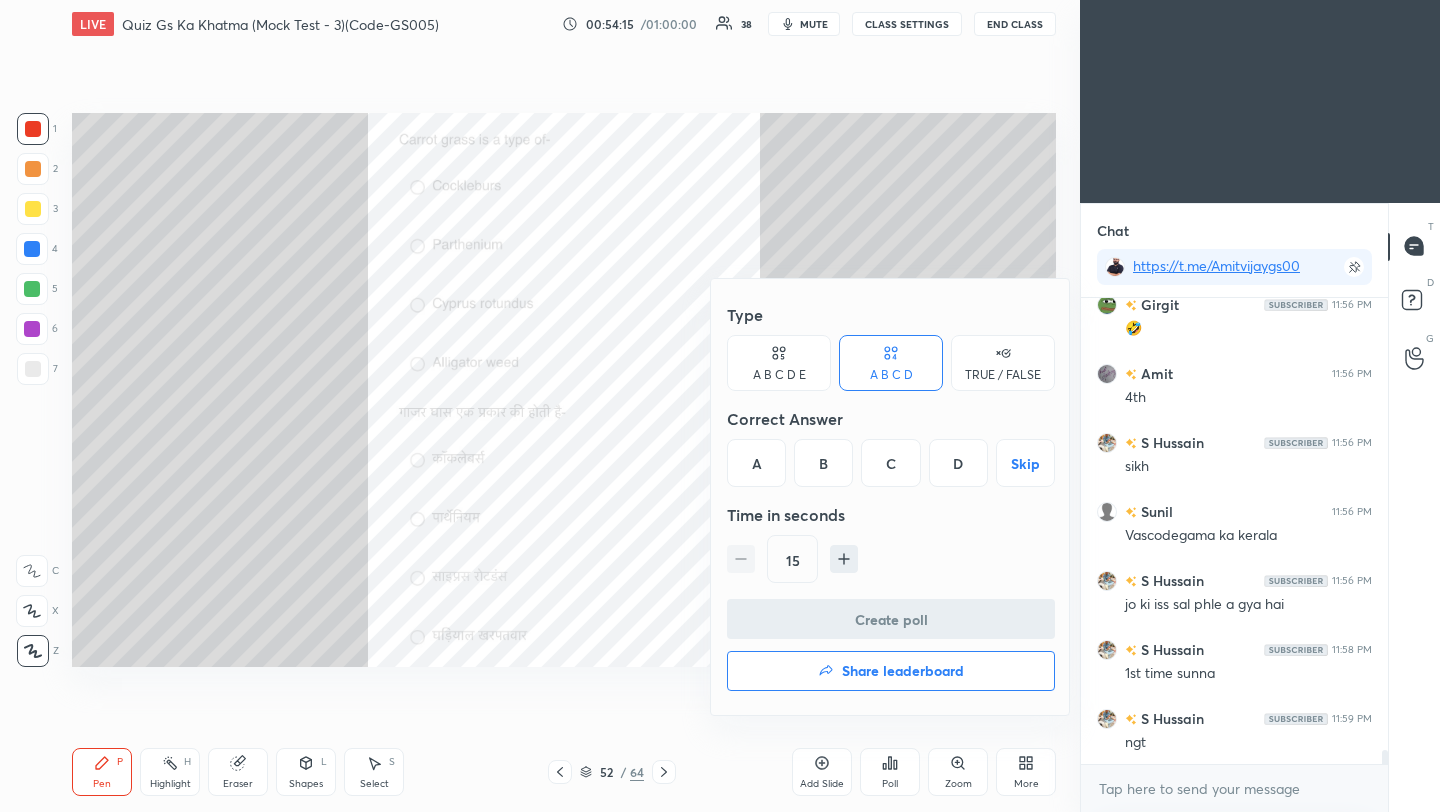 scroll, scrollTop: 14940, scrollLeft: 0, axis: vertical 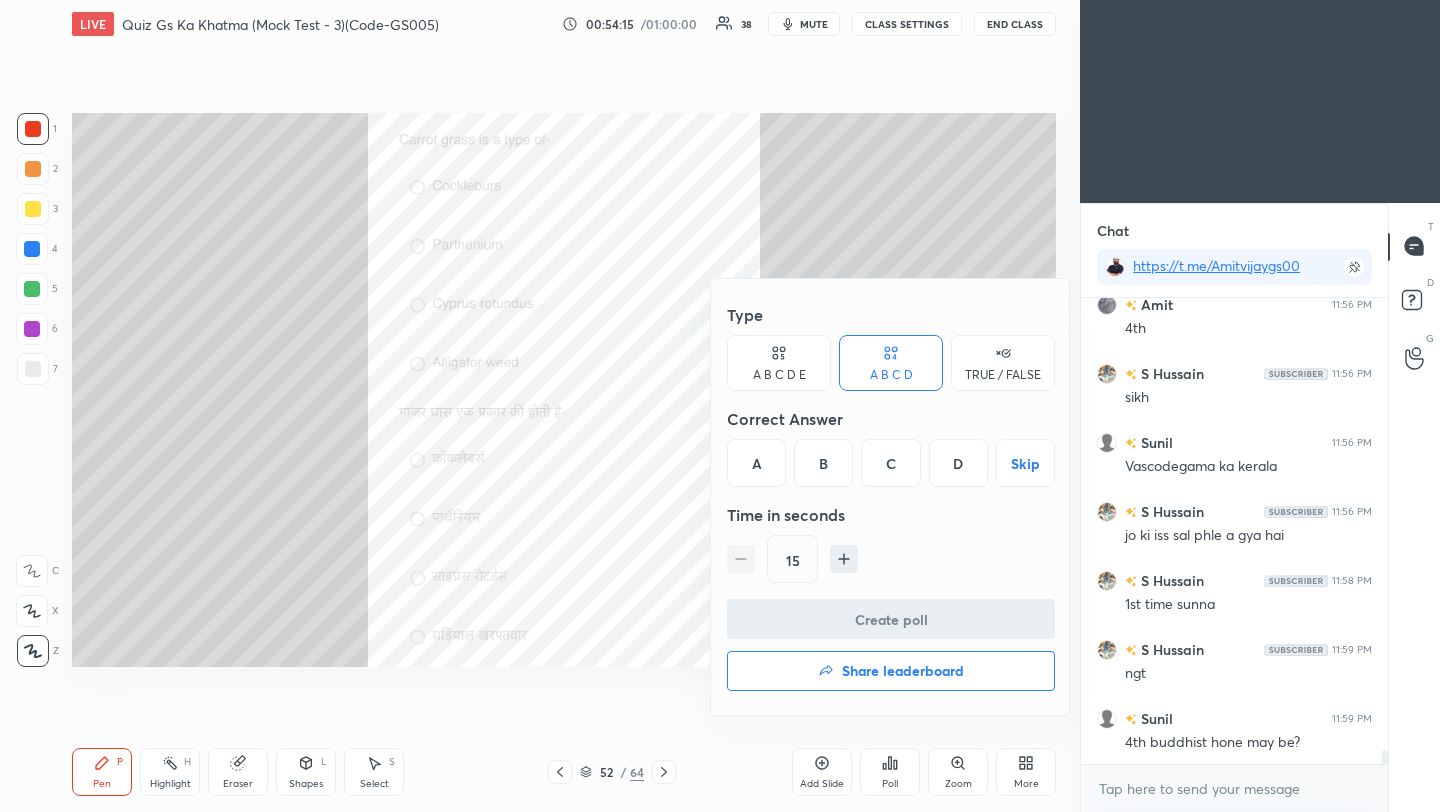 click on "B" at bounding box center [823, 463] 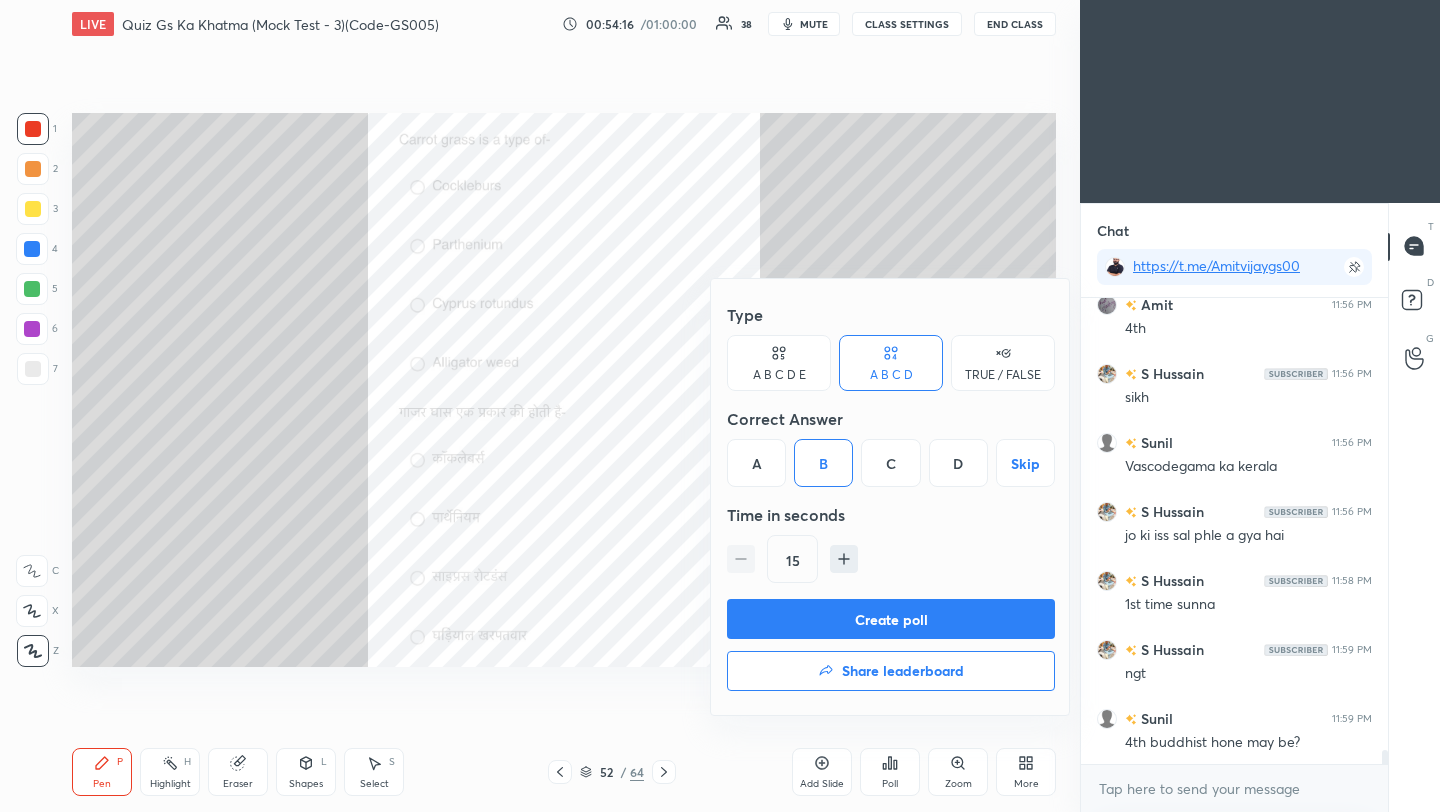 click on "Create poll" at bounding box center (891, 619) 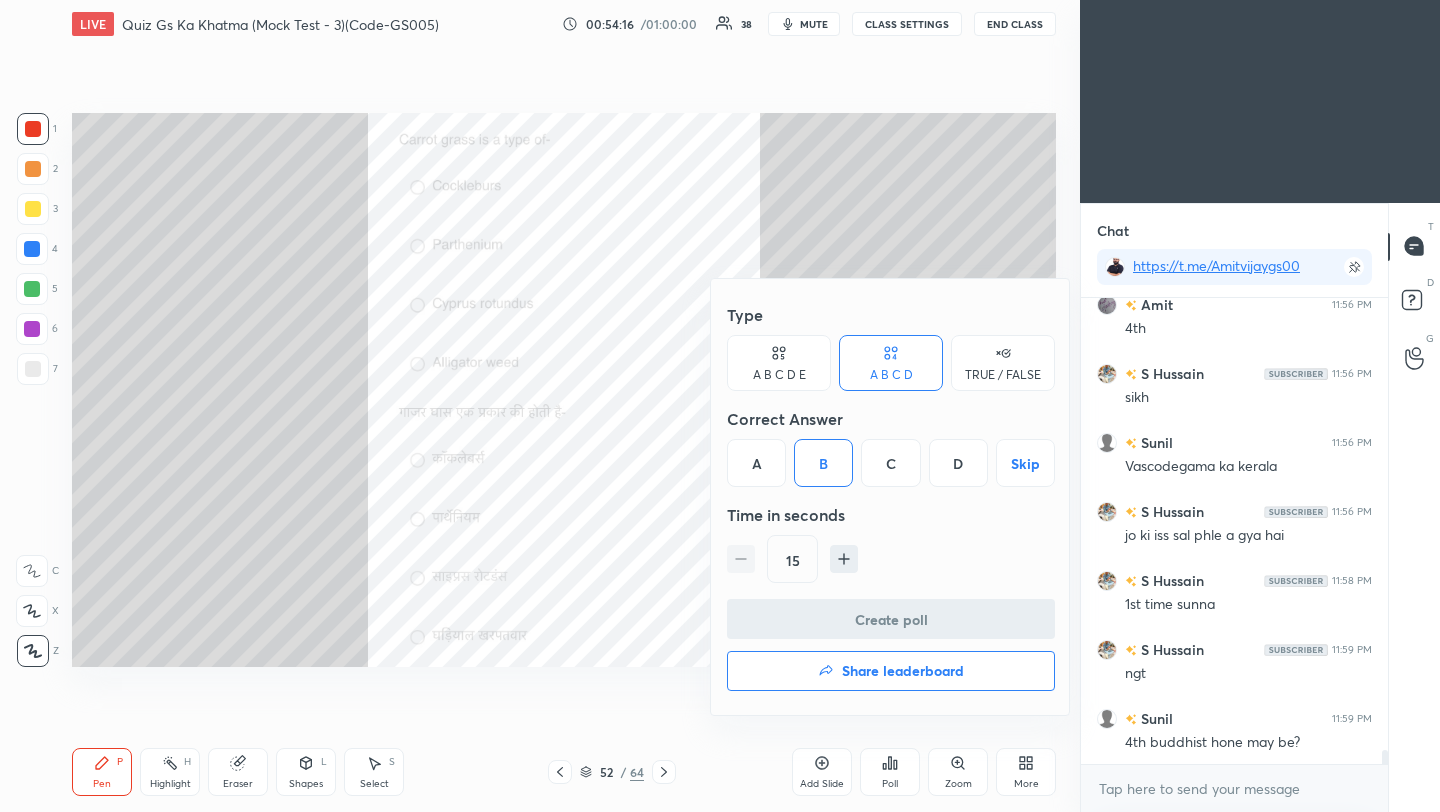 scroll, scrollTop: 428, scrollLeft: 301, axis: both 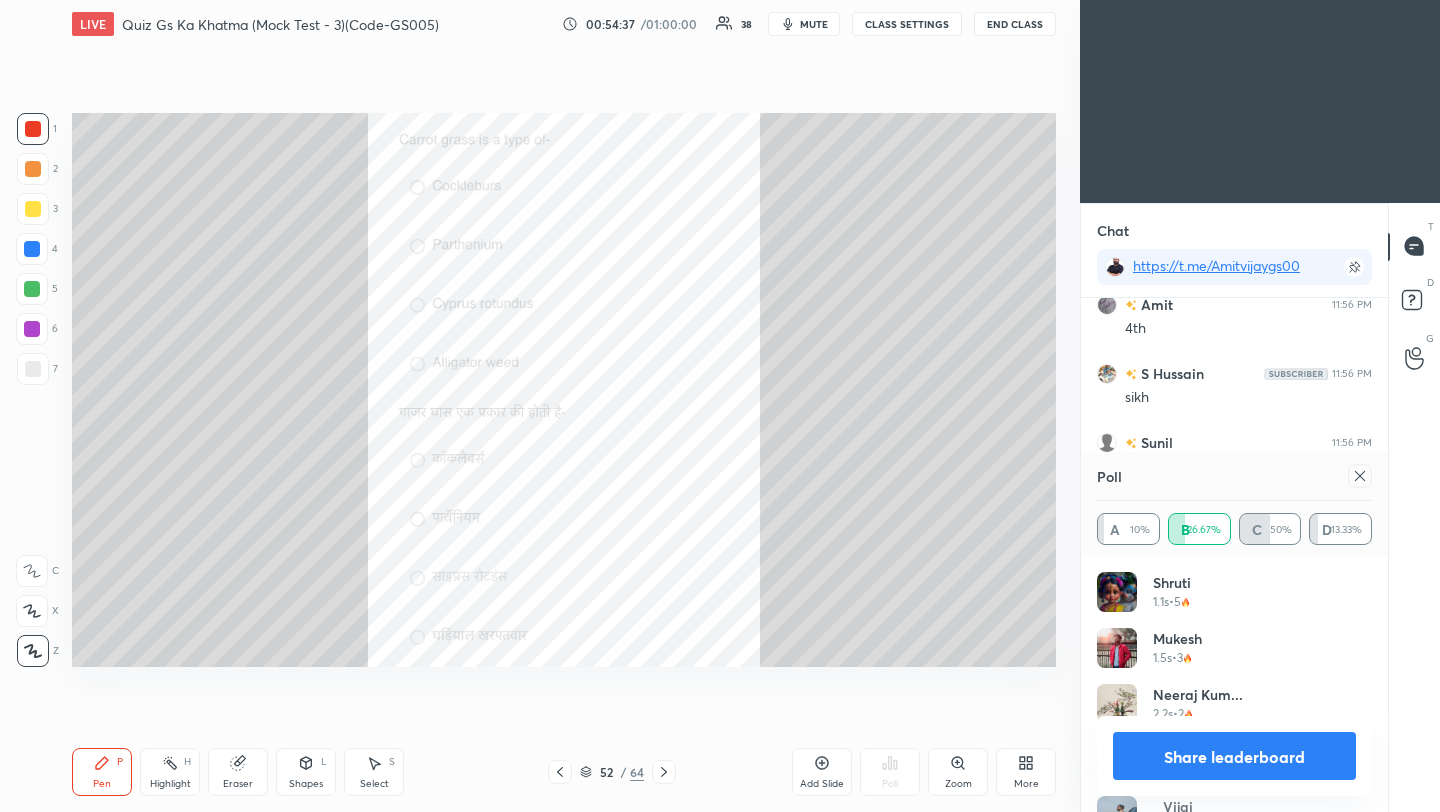 click 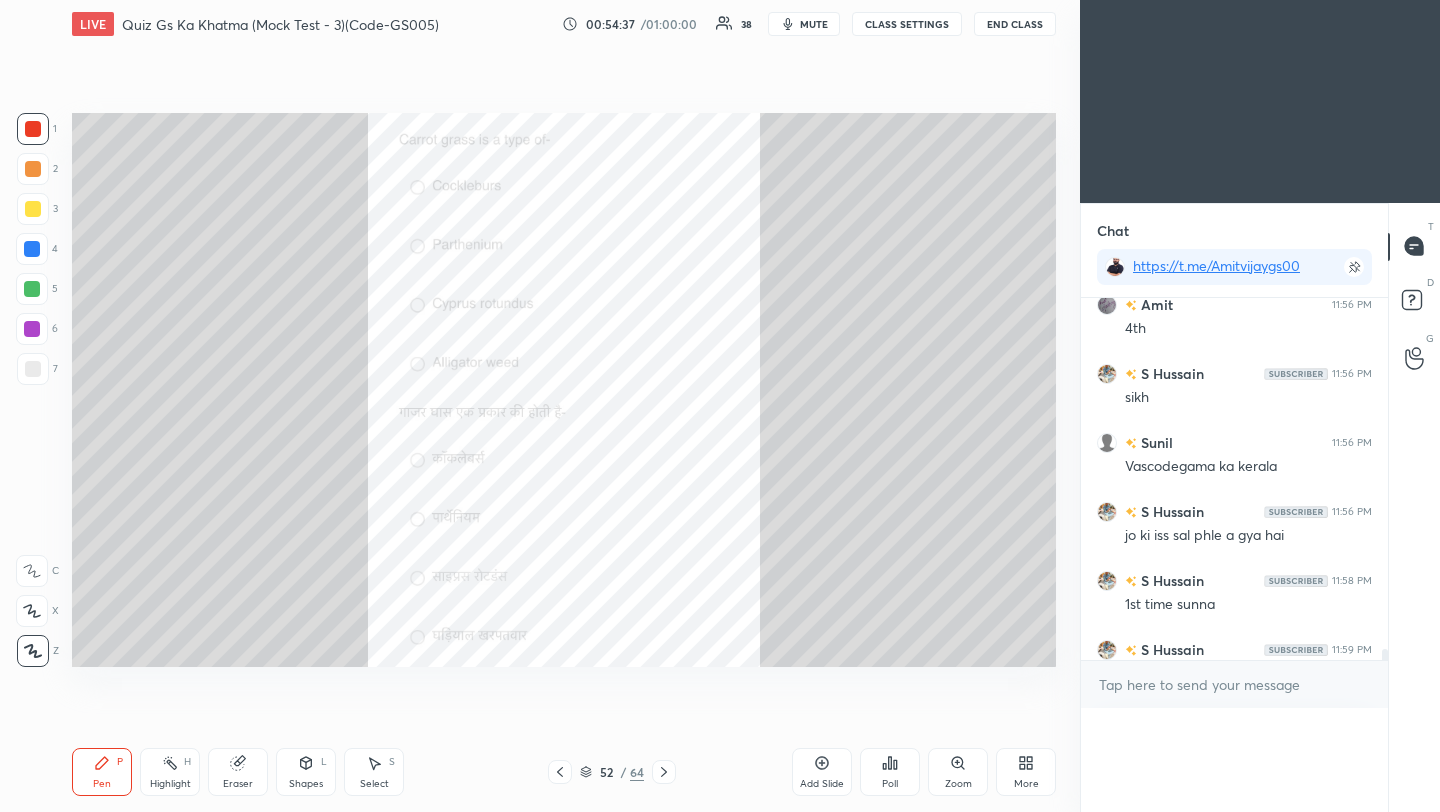 scroll, scrollTop: 88, scrollLeft: 269, axis: both 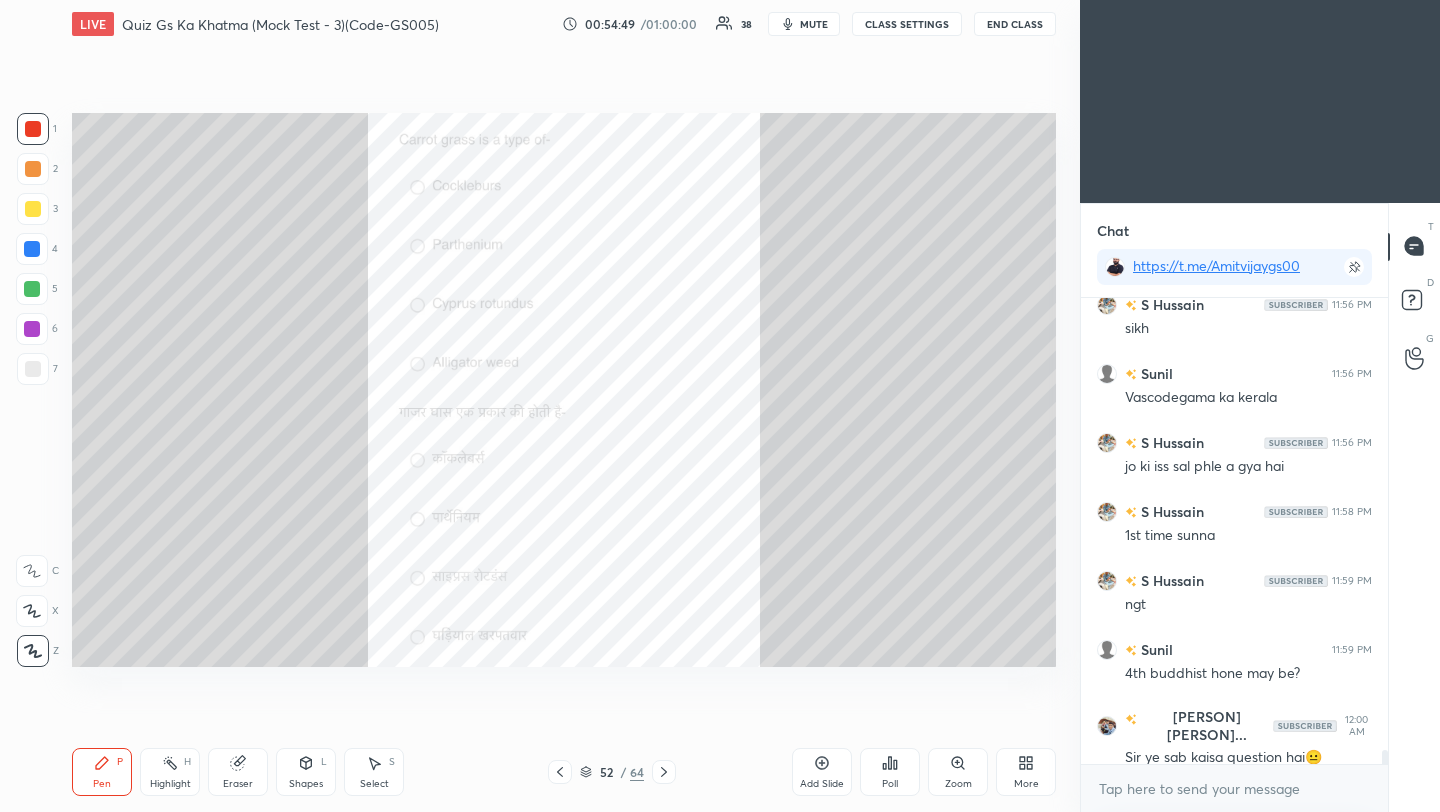 click on "Poll" at bounding box center [890, 772] 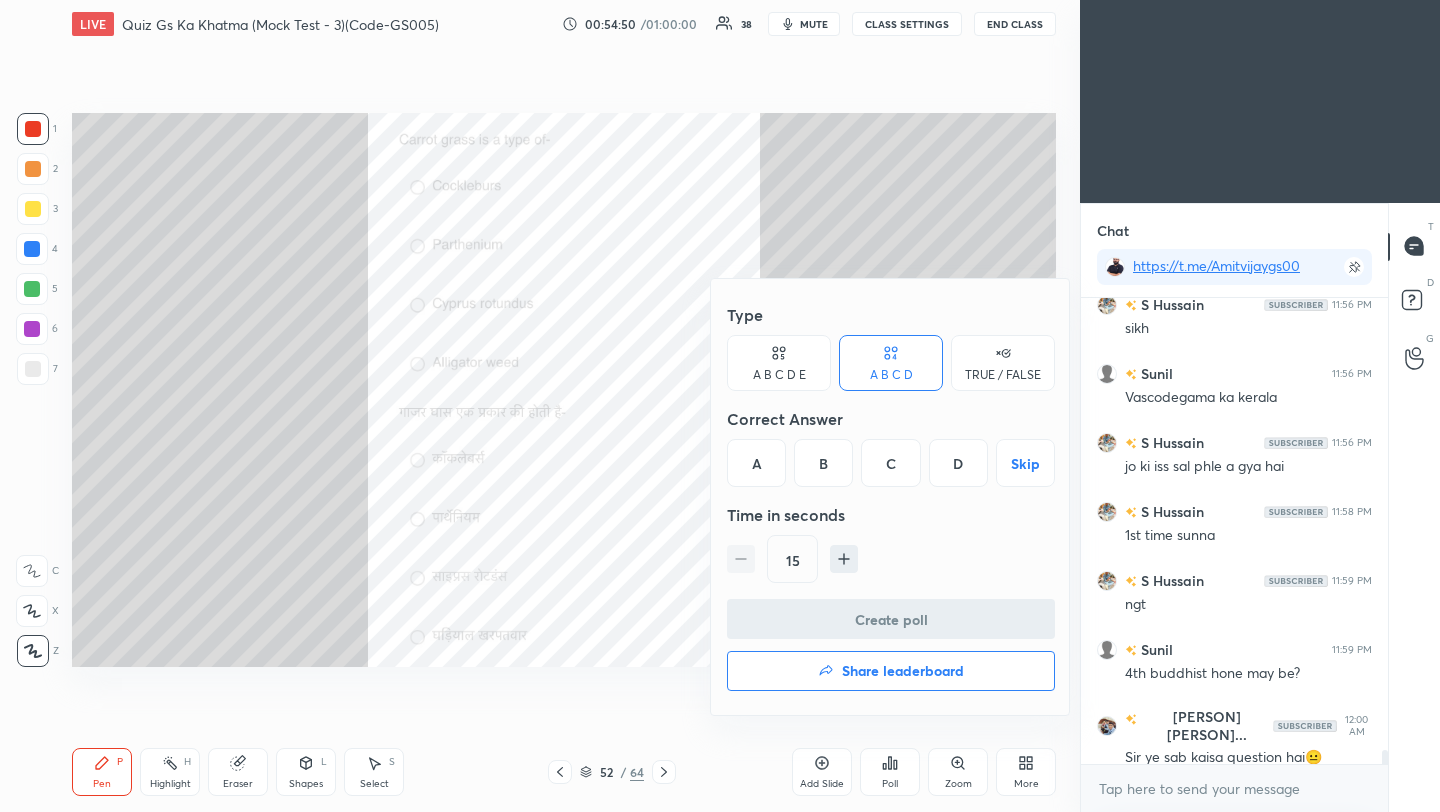 click on "Share leaderboard" at bounding box center [891, 671] 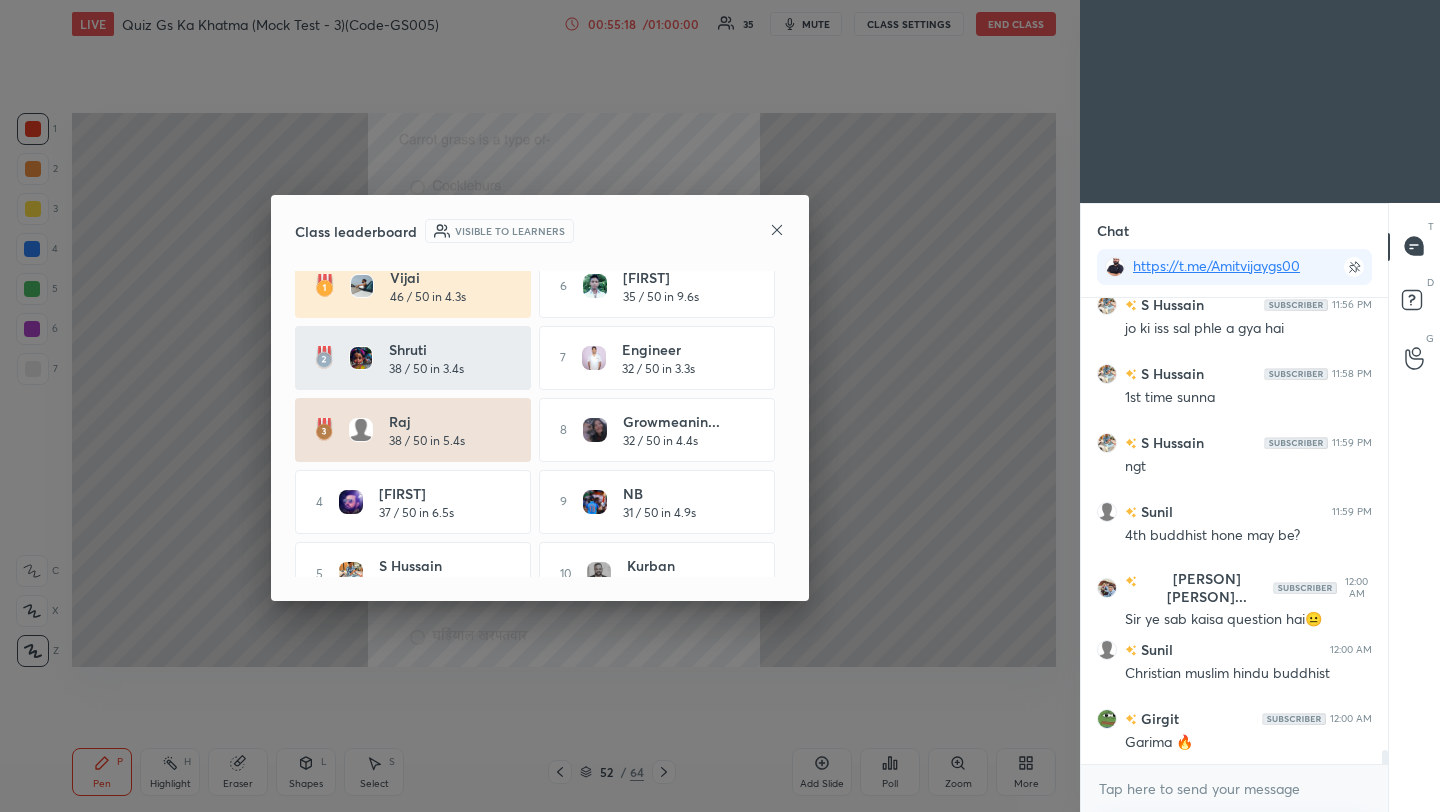 scroll, scrollTop: 52, scrollLeft: 0, axis: vertical 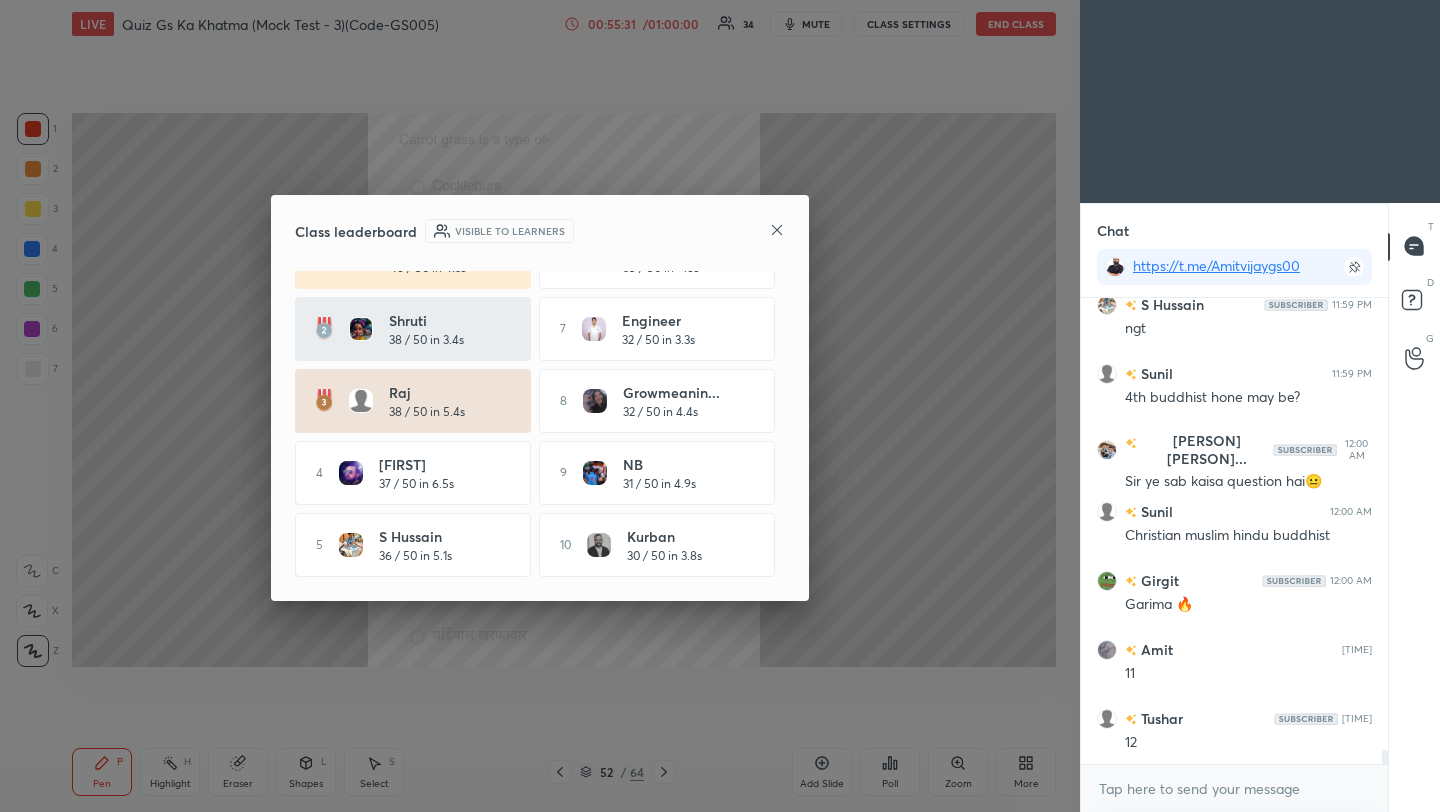 click at bounding box center [777, 231] 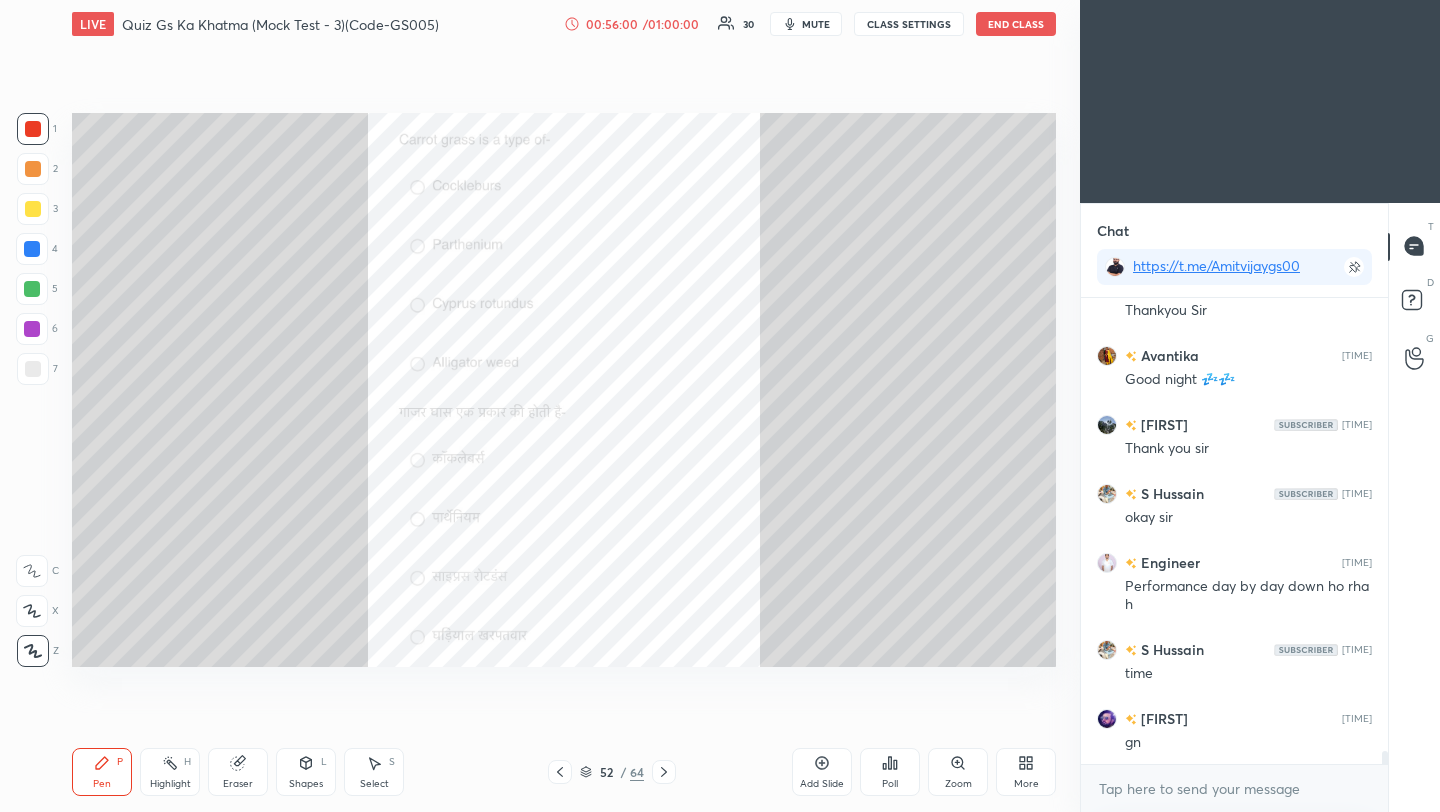 scroll, scrollTop: 16407, scrollLeft: 0, axis: vertical 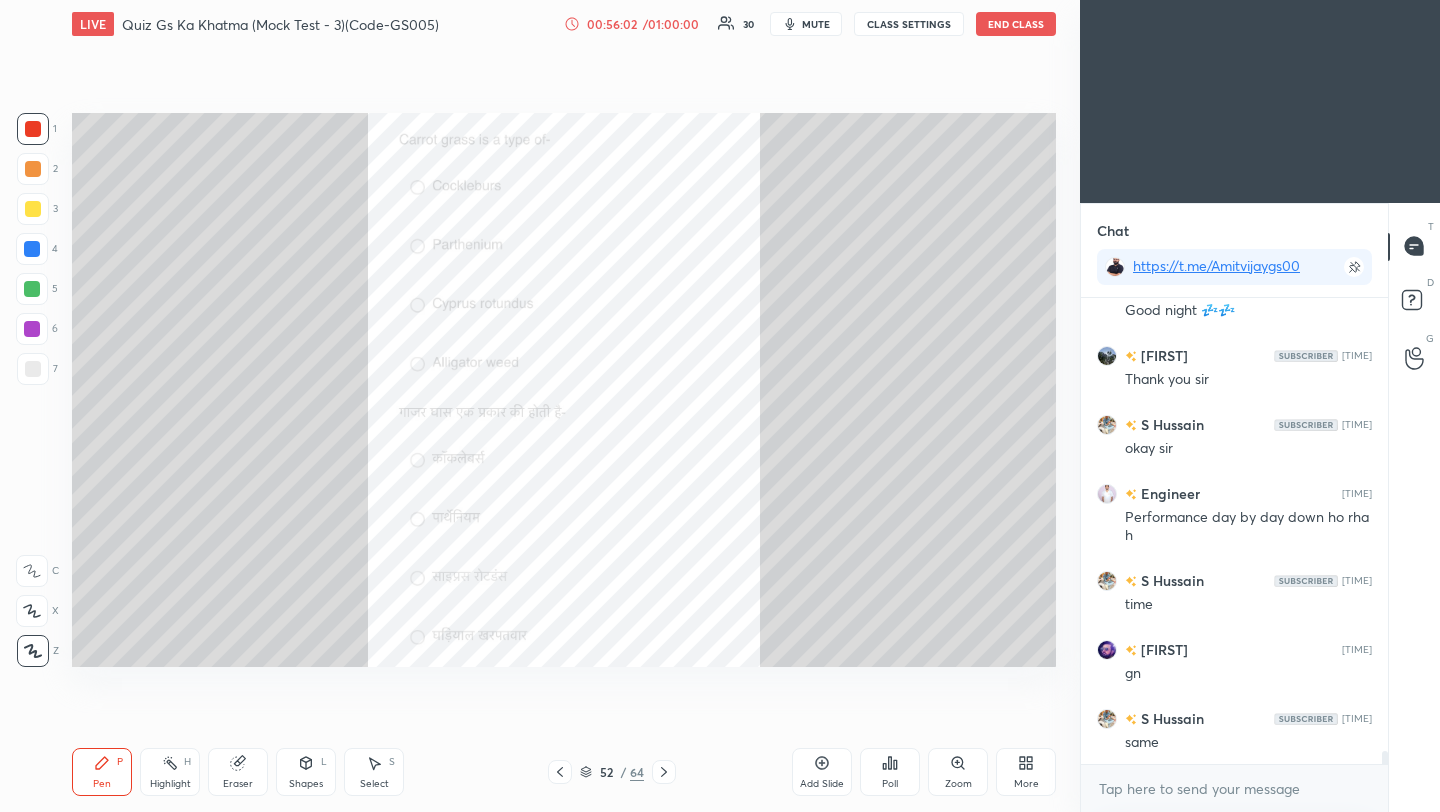 click on "End Class" at bounding box center (1016, 24) 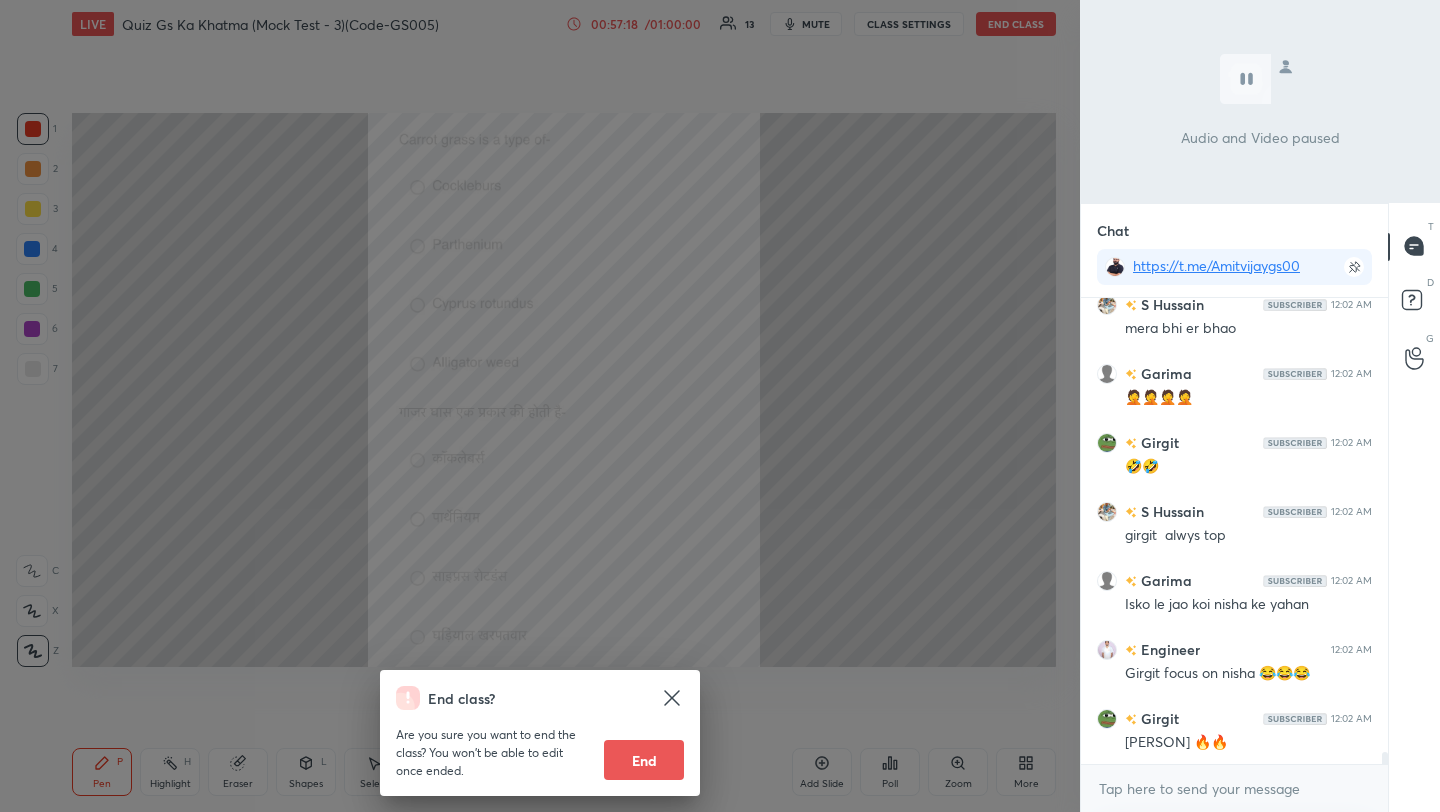 scroll, scrollTop: 17255, scrollLeft: 0, axis: vertical 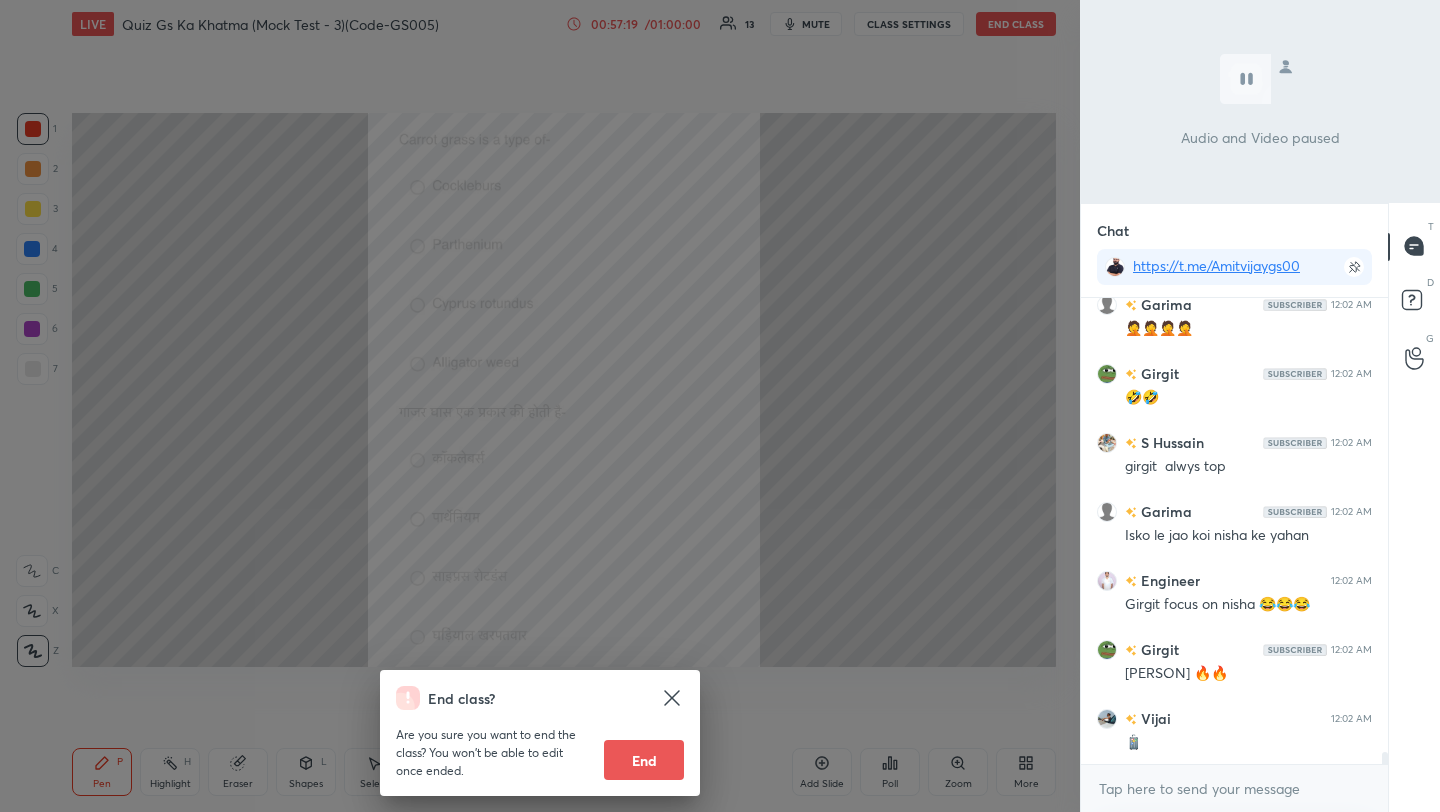 click on "End" at bounding box center (644, 760) 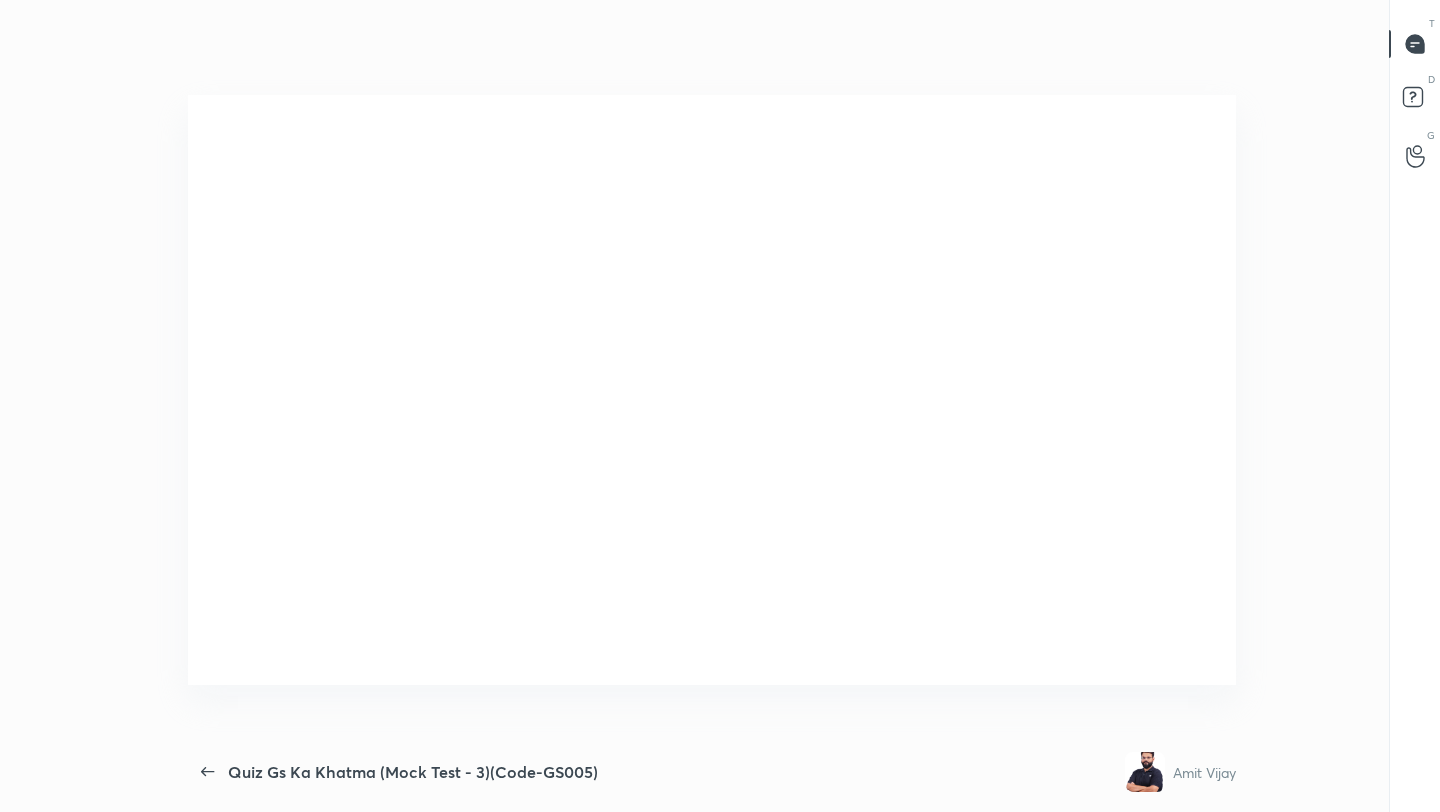 scroll, scrollTop: 99316, scrollLeft: 98835, axis: both 